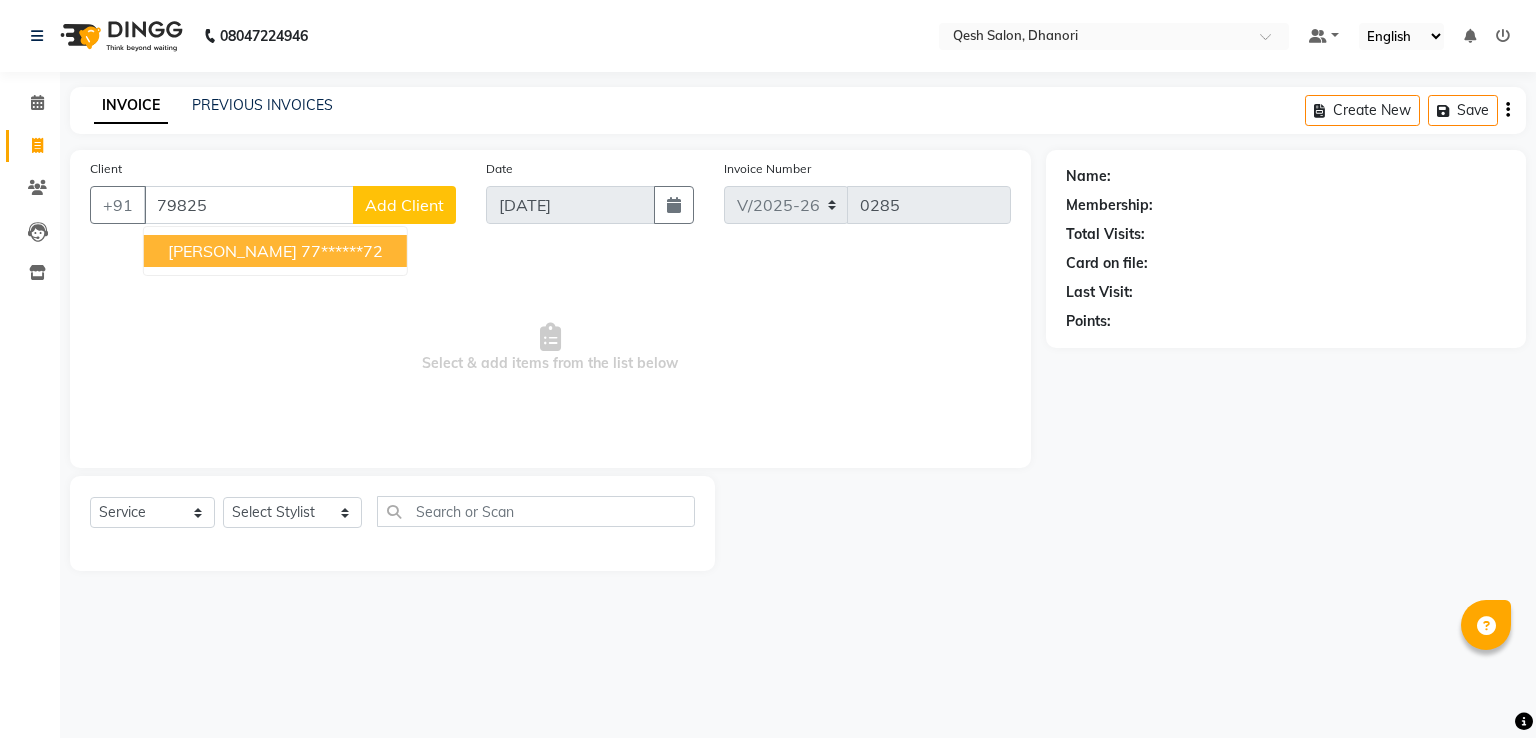 select on "7641" 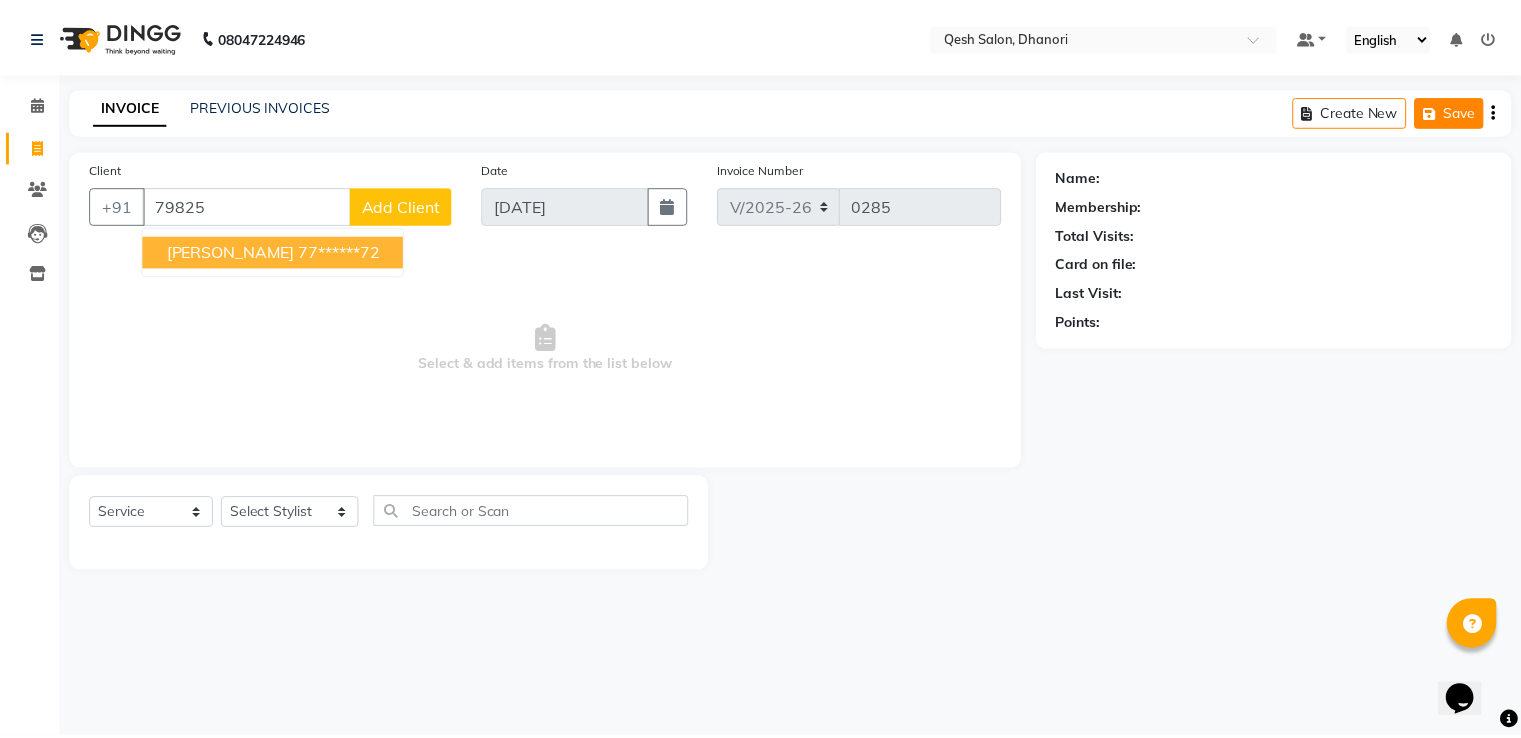 scroll, scrollTop: 0, scrollLeft: 0, axis: both 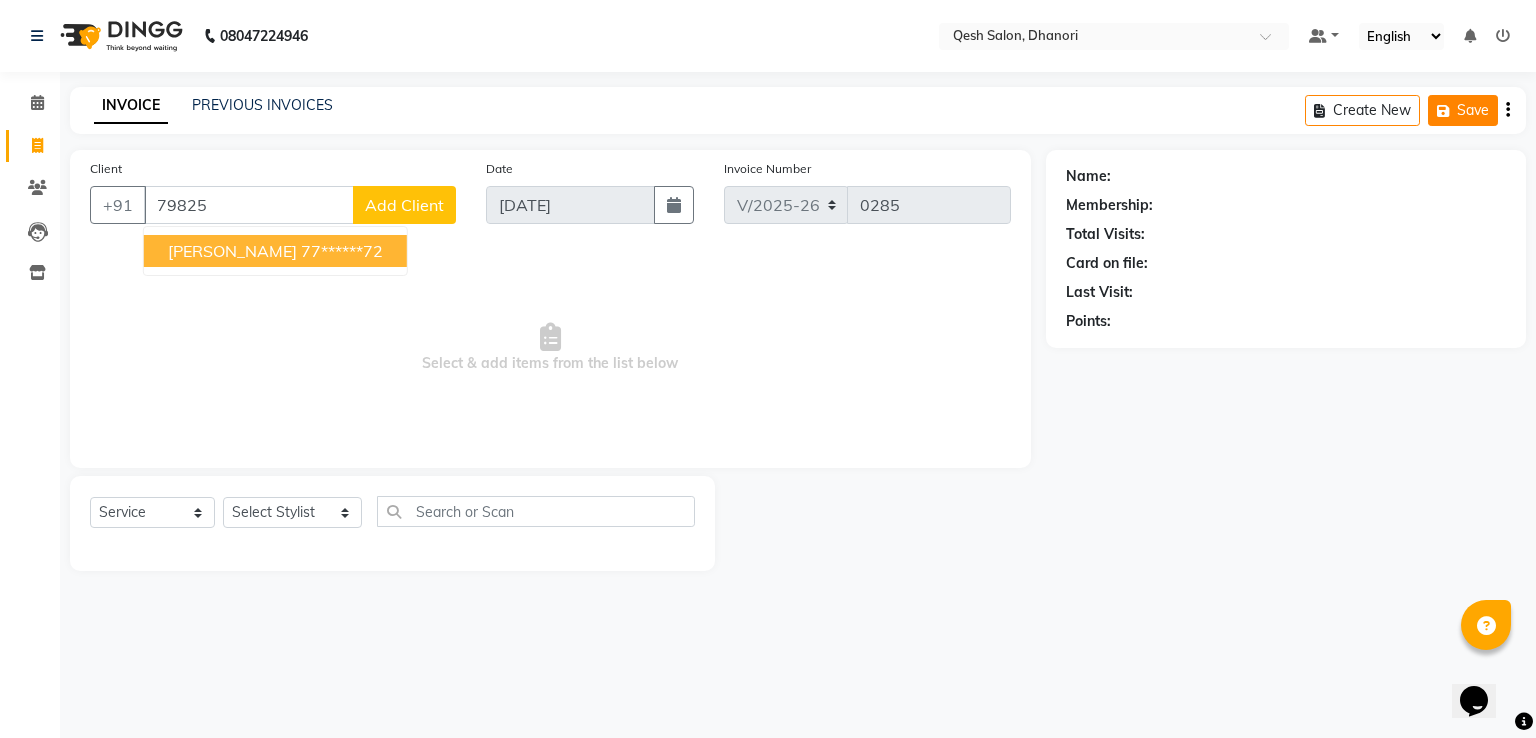 click on "Save" 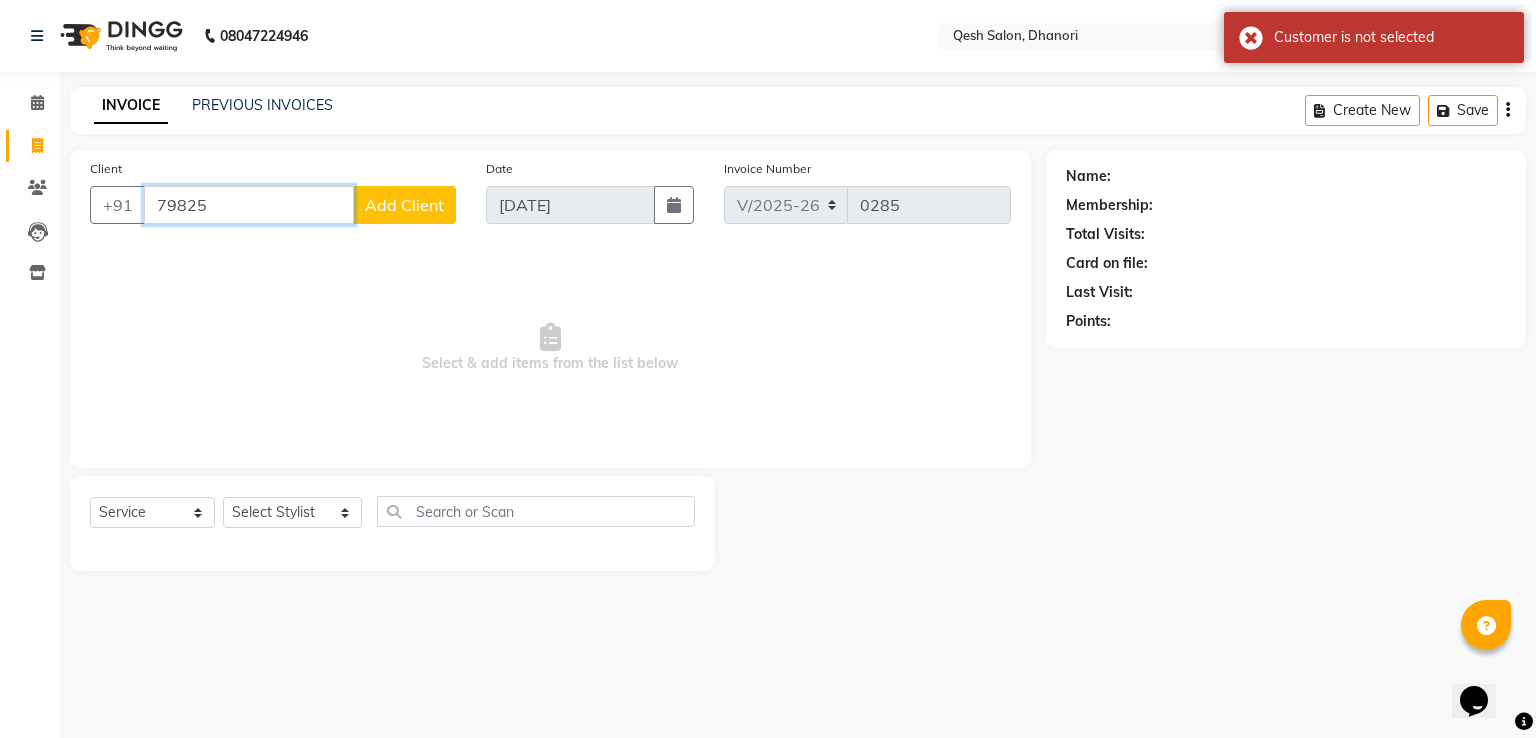 click on "79825" at bounding box center [249, 205] 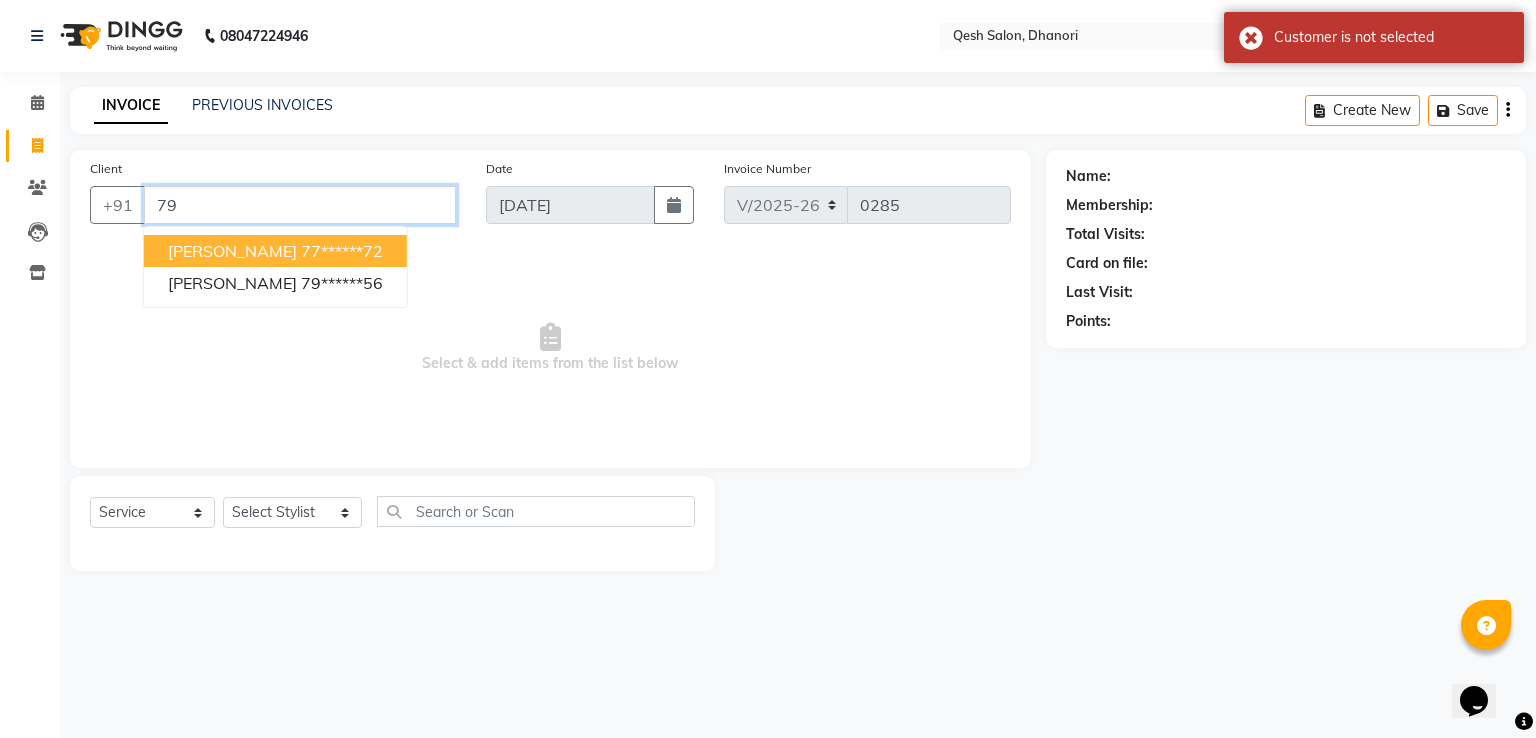 type on "7" 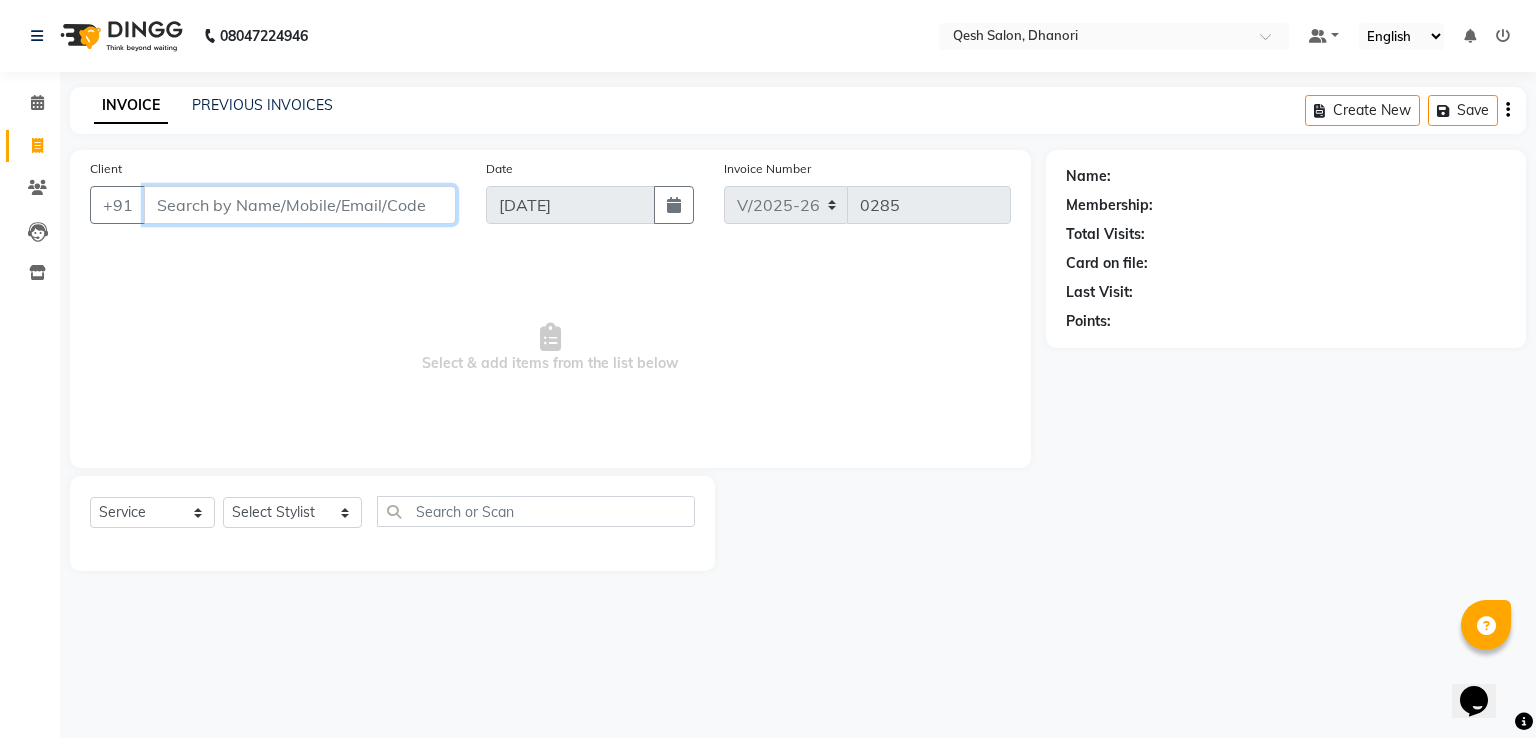 click on "Client" at bounding box center [300, 205] 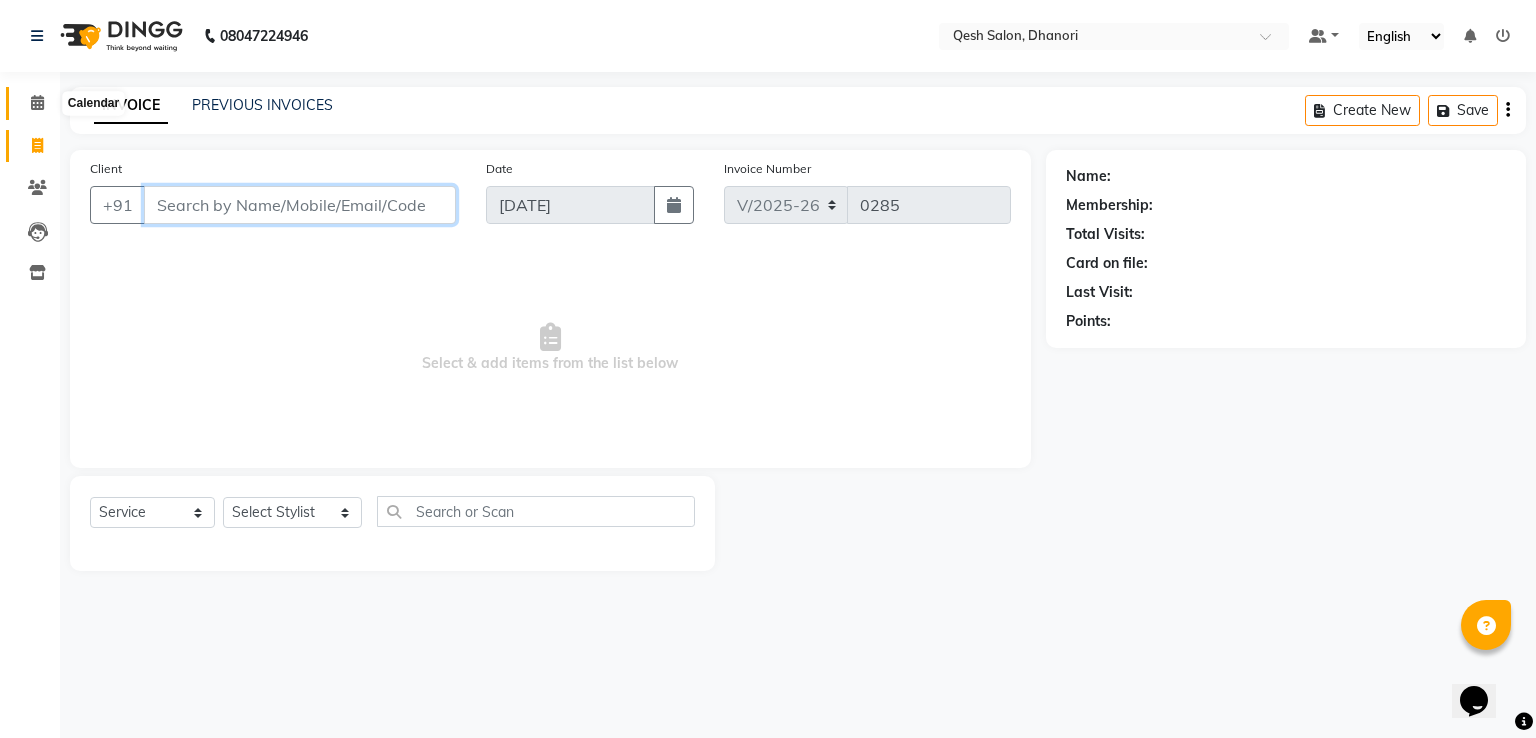 type 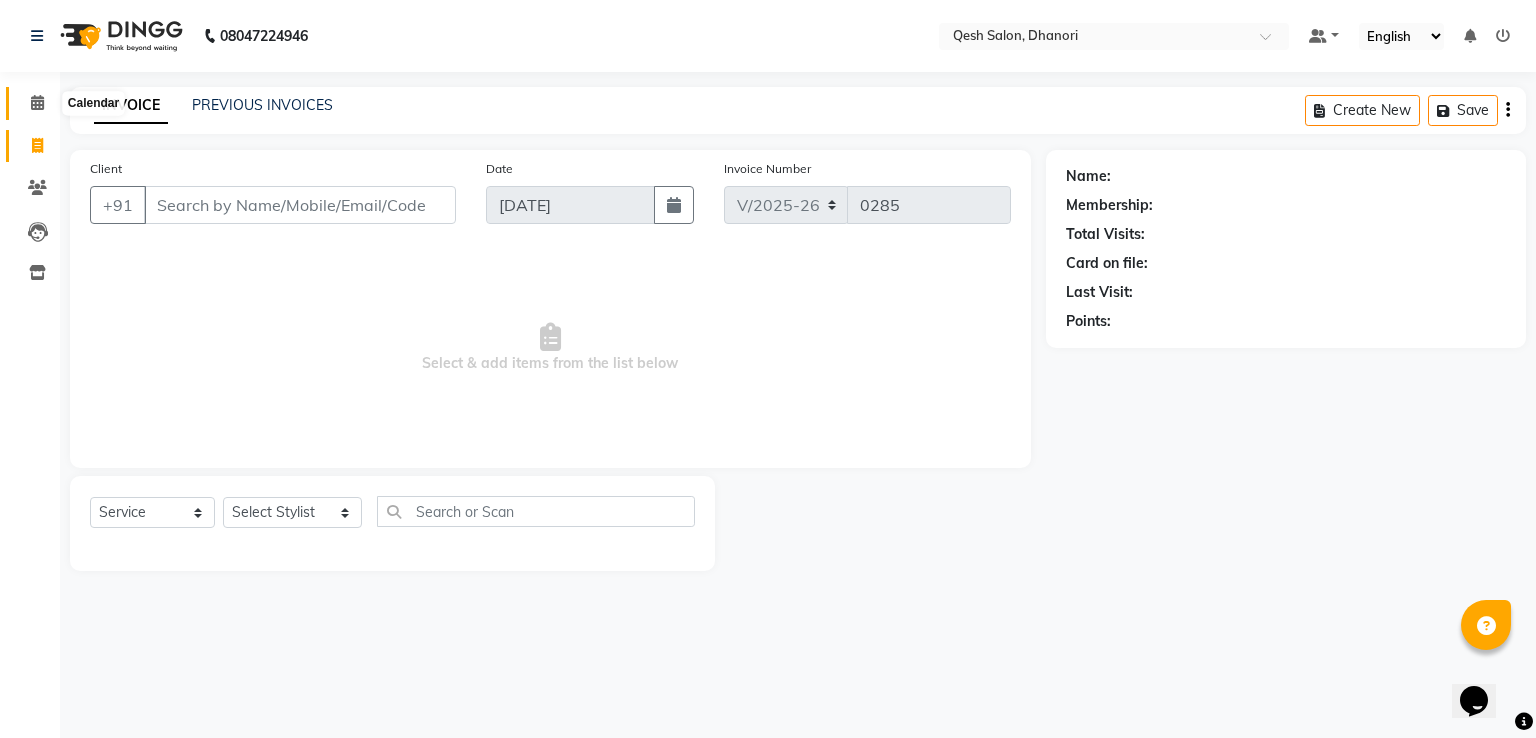 click 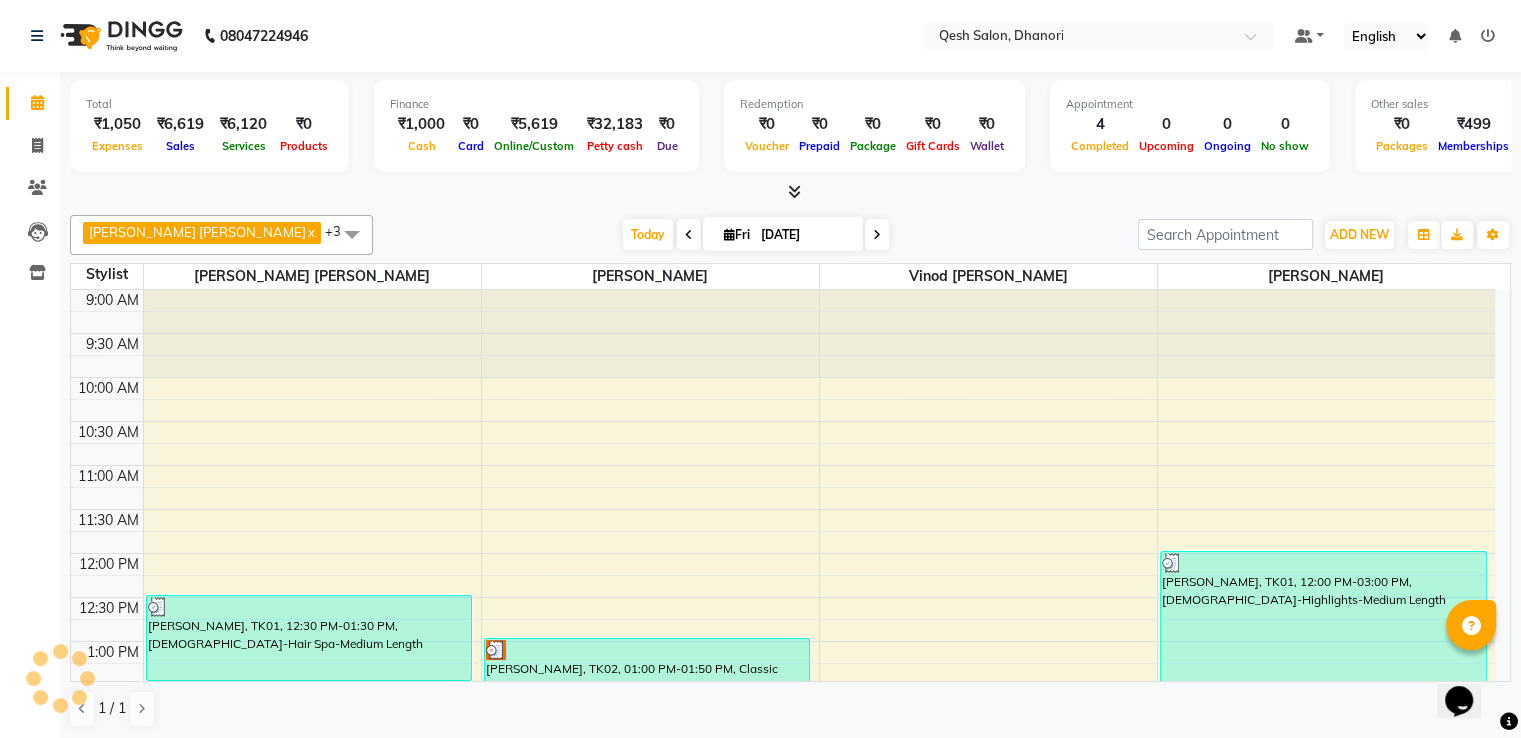 scroll, scrollTop: 0, scrollLeft: 0, axis: both 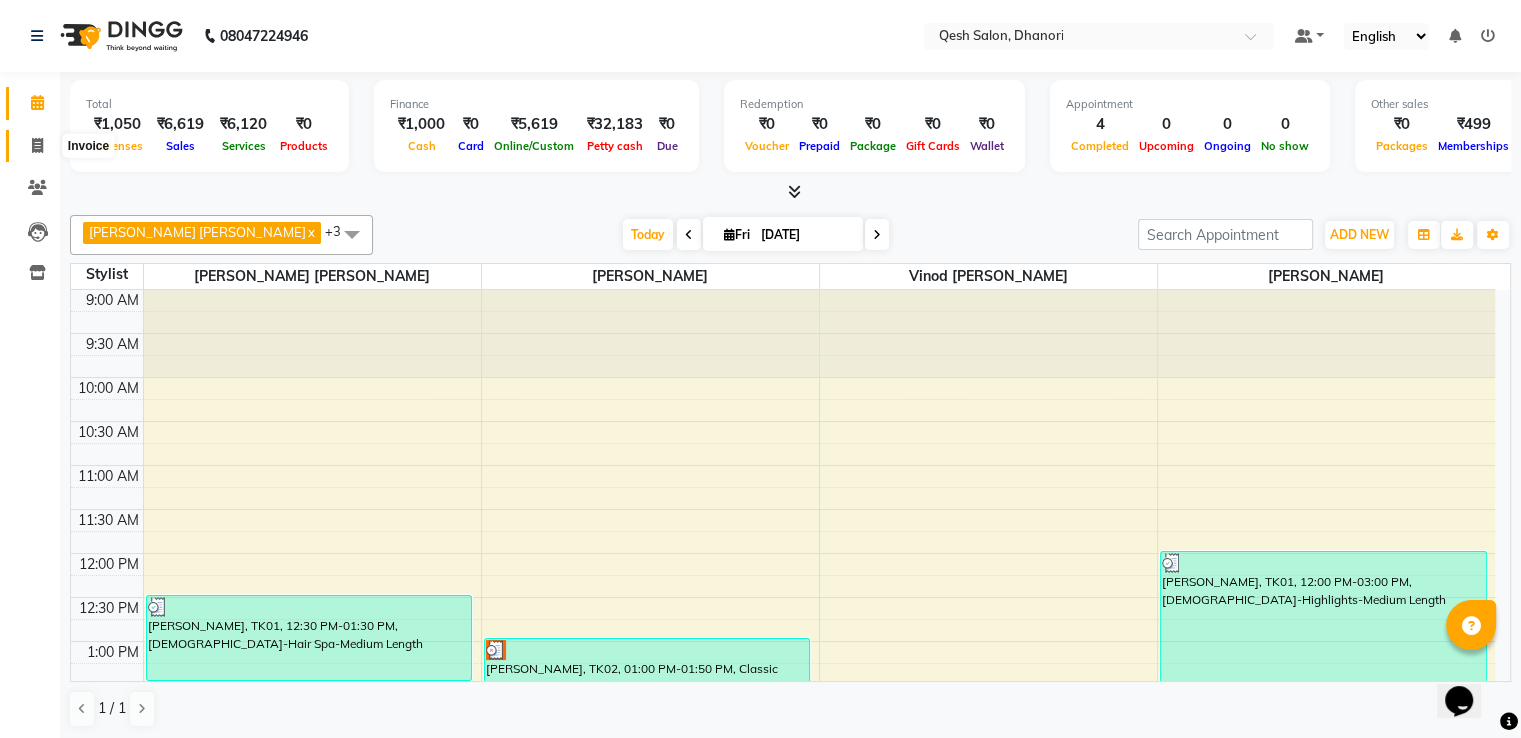 click 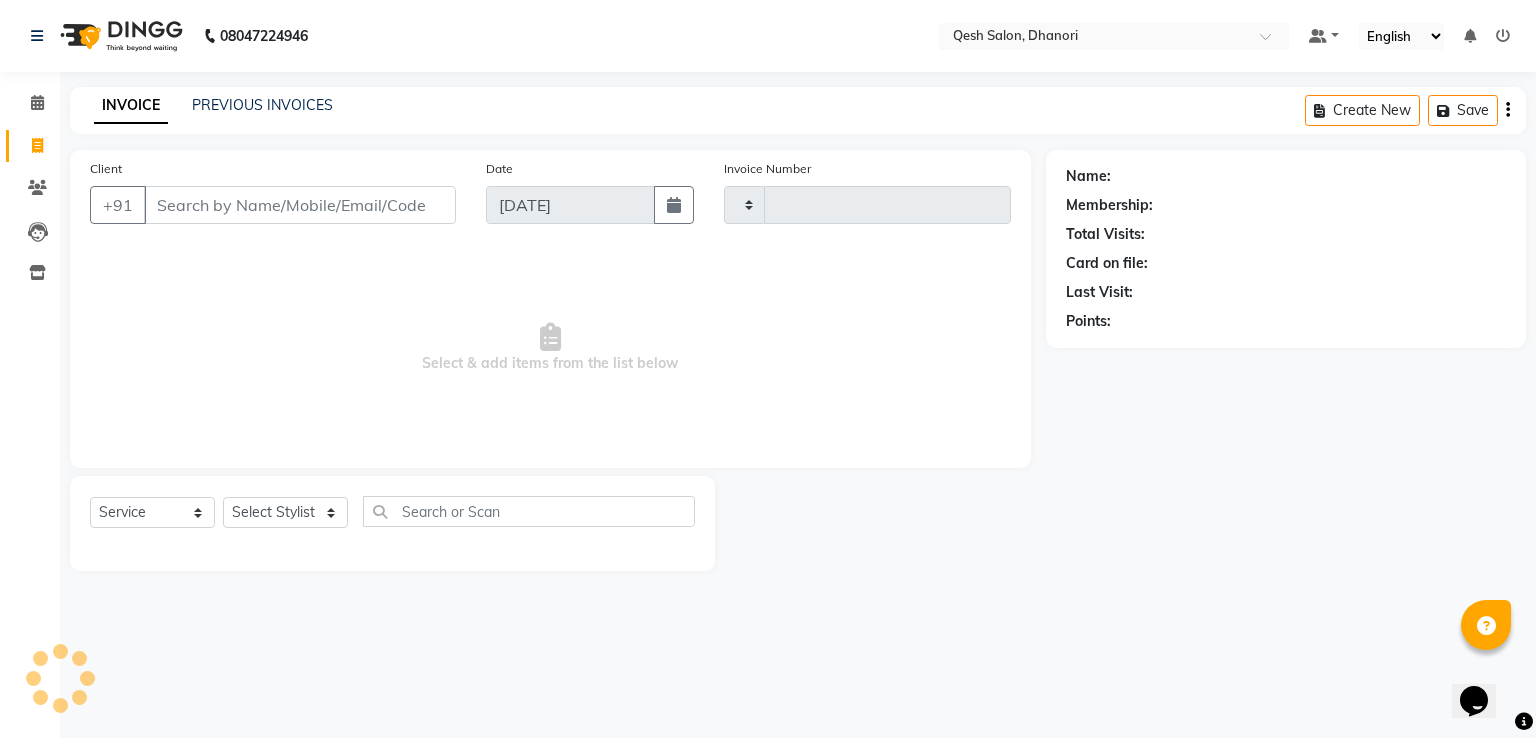 type on "0285" 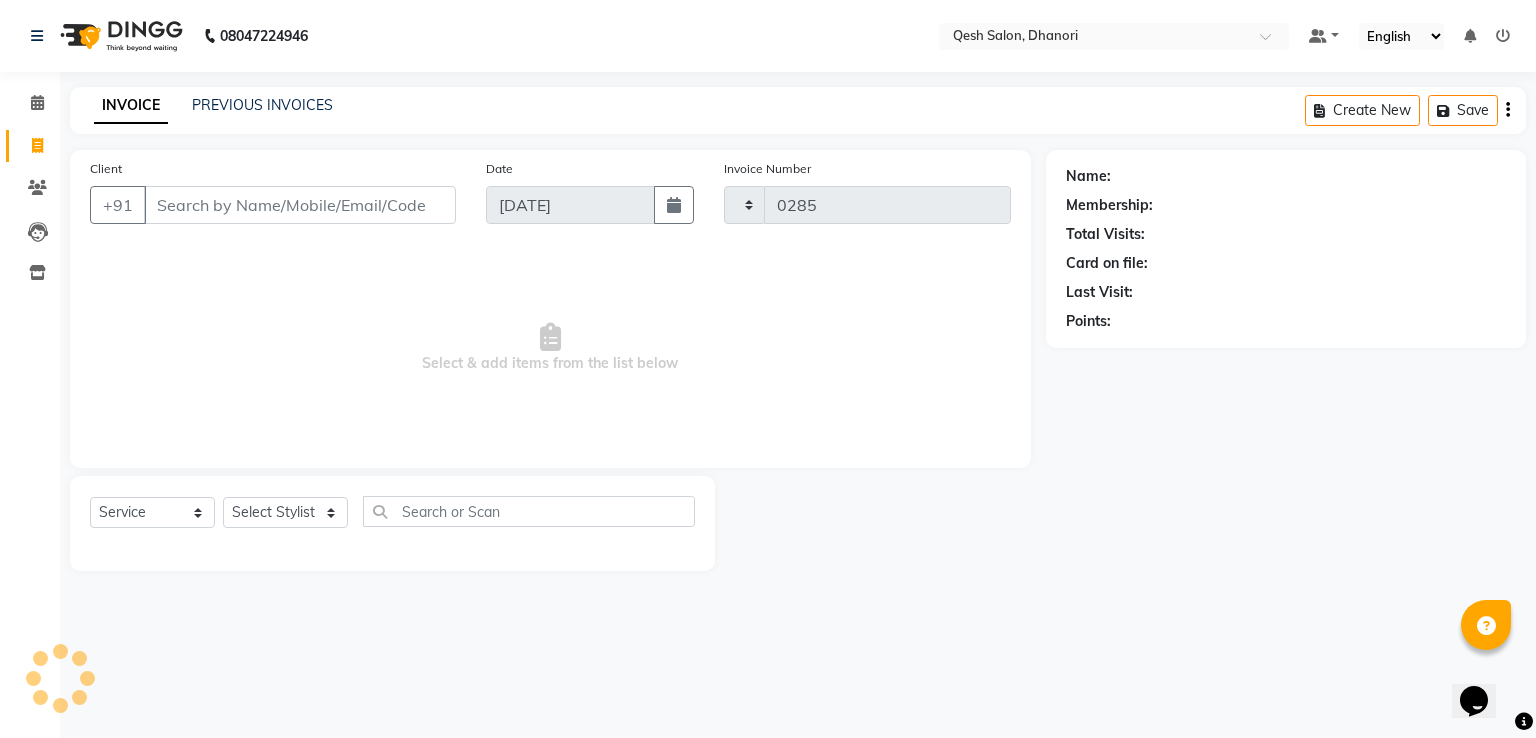 select on "7641" 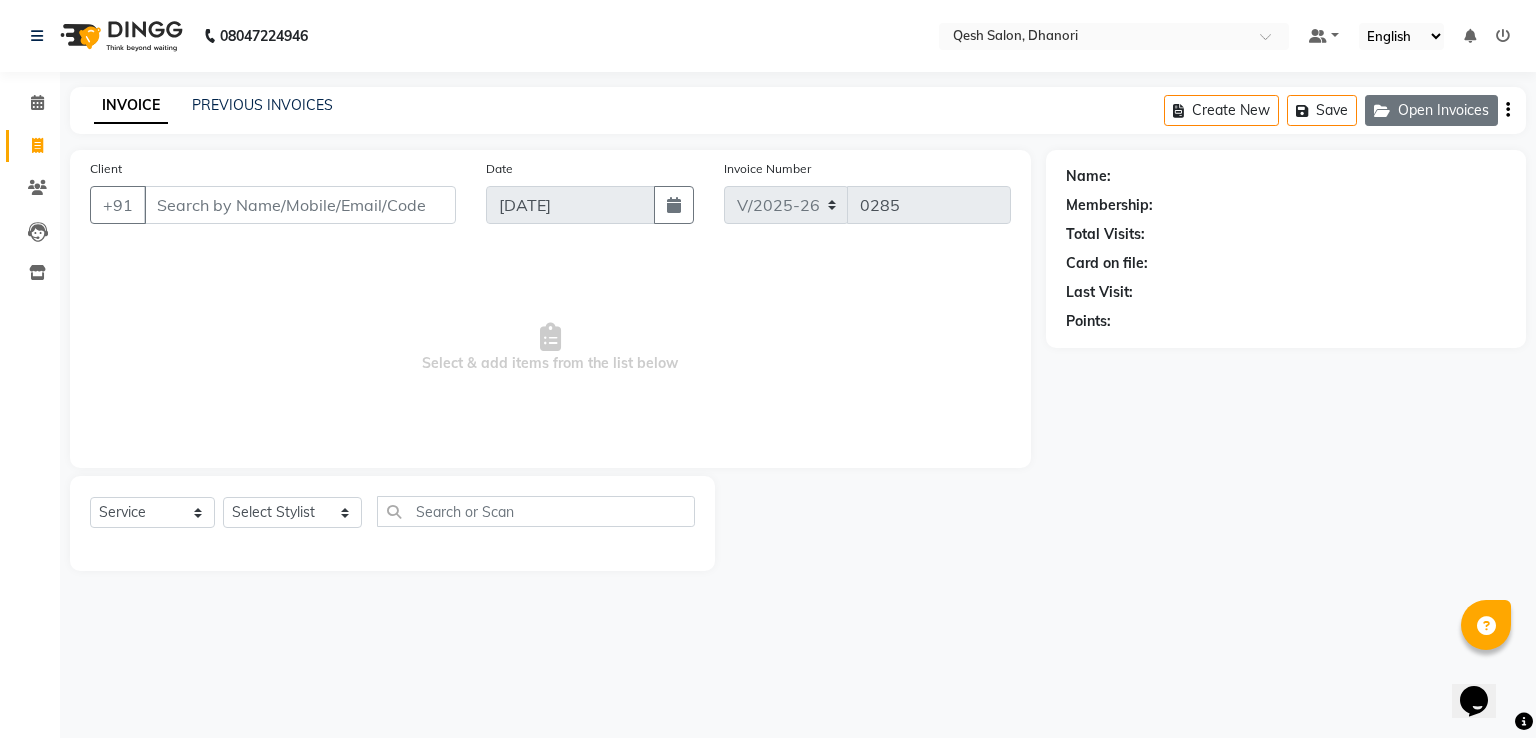 click on "Open Invoices" 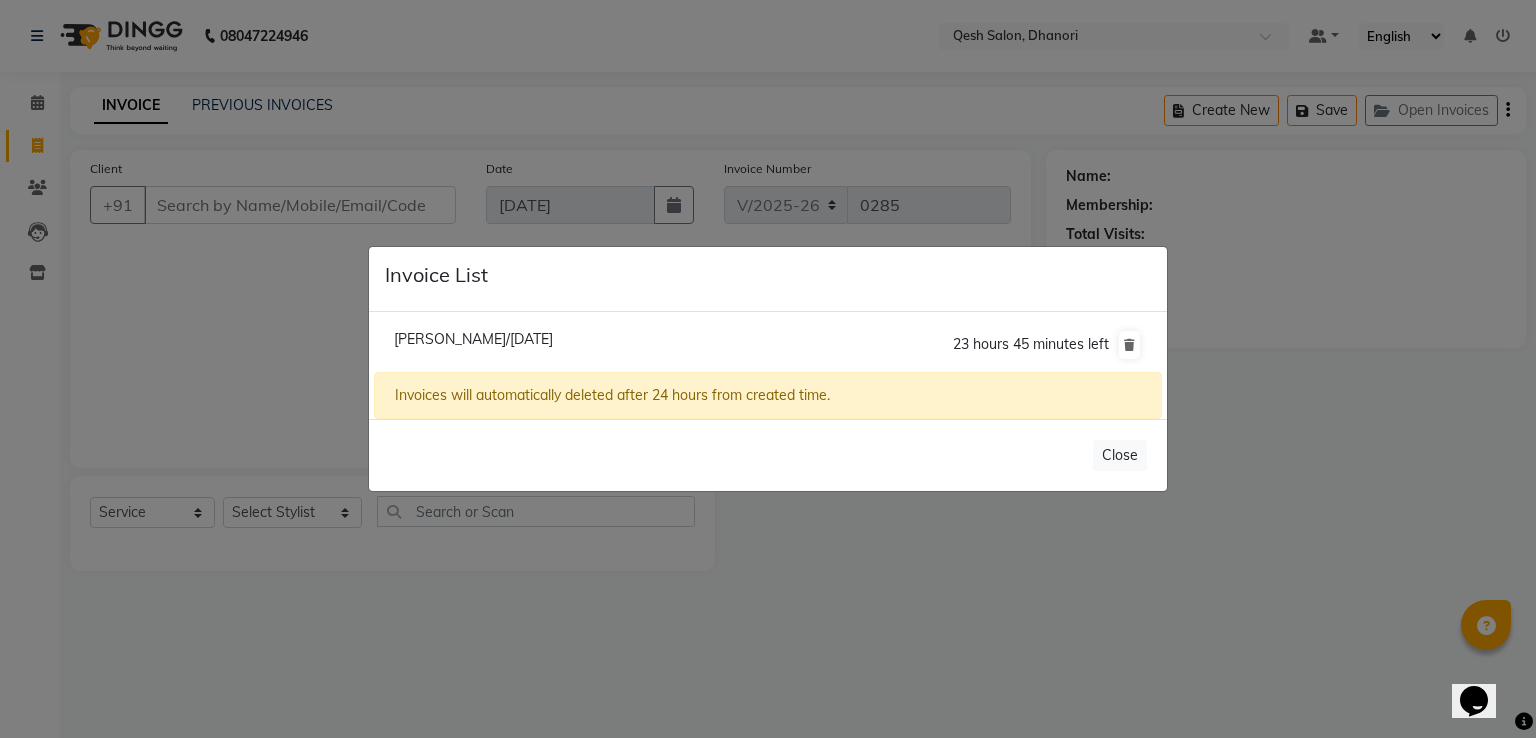 click on "Invoices will automatically deleted after 24 hours from created time." 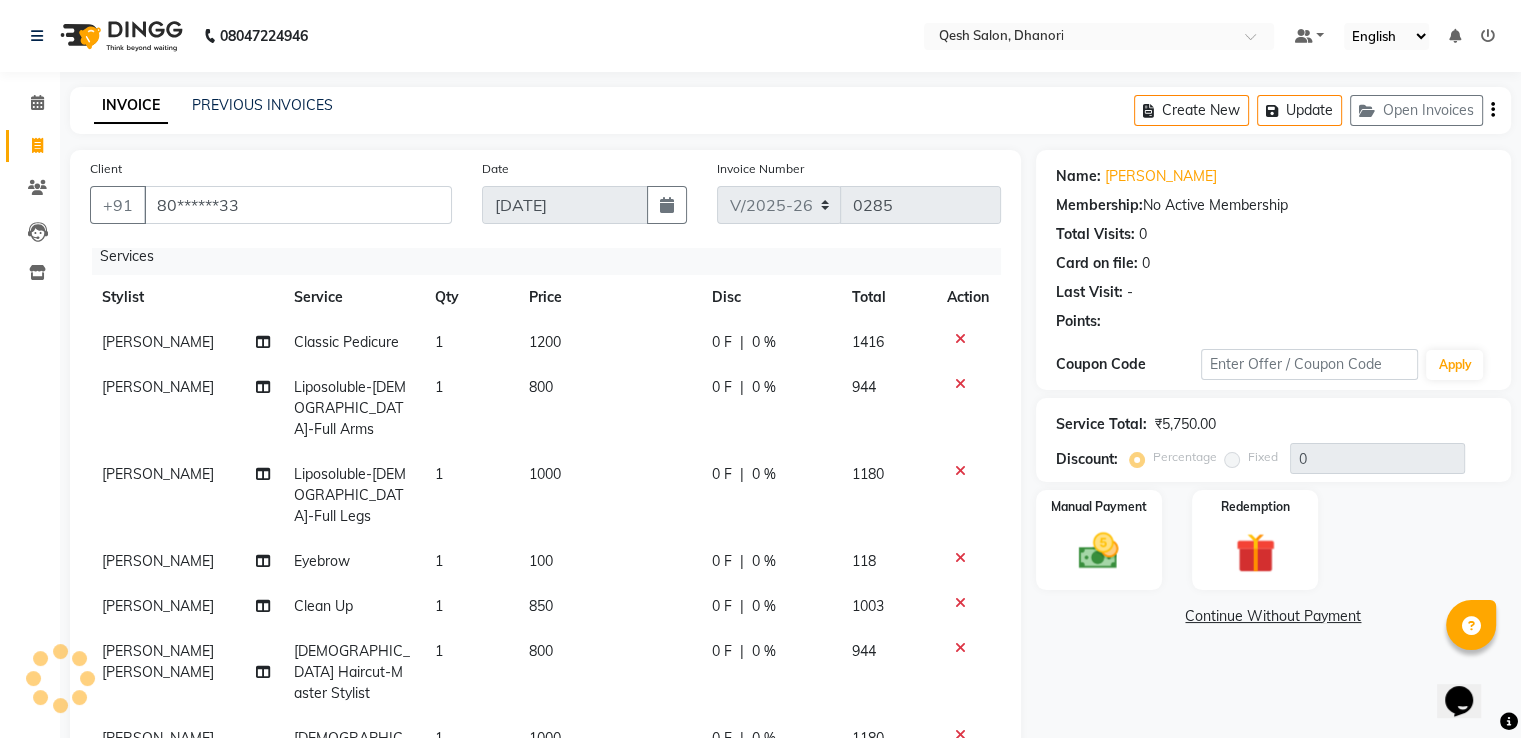 scroll, scrollTop: 12, scrollLeft: 0, axis: vertical 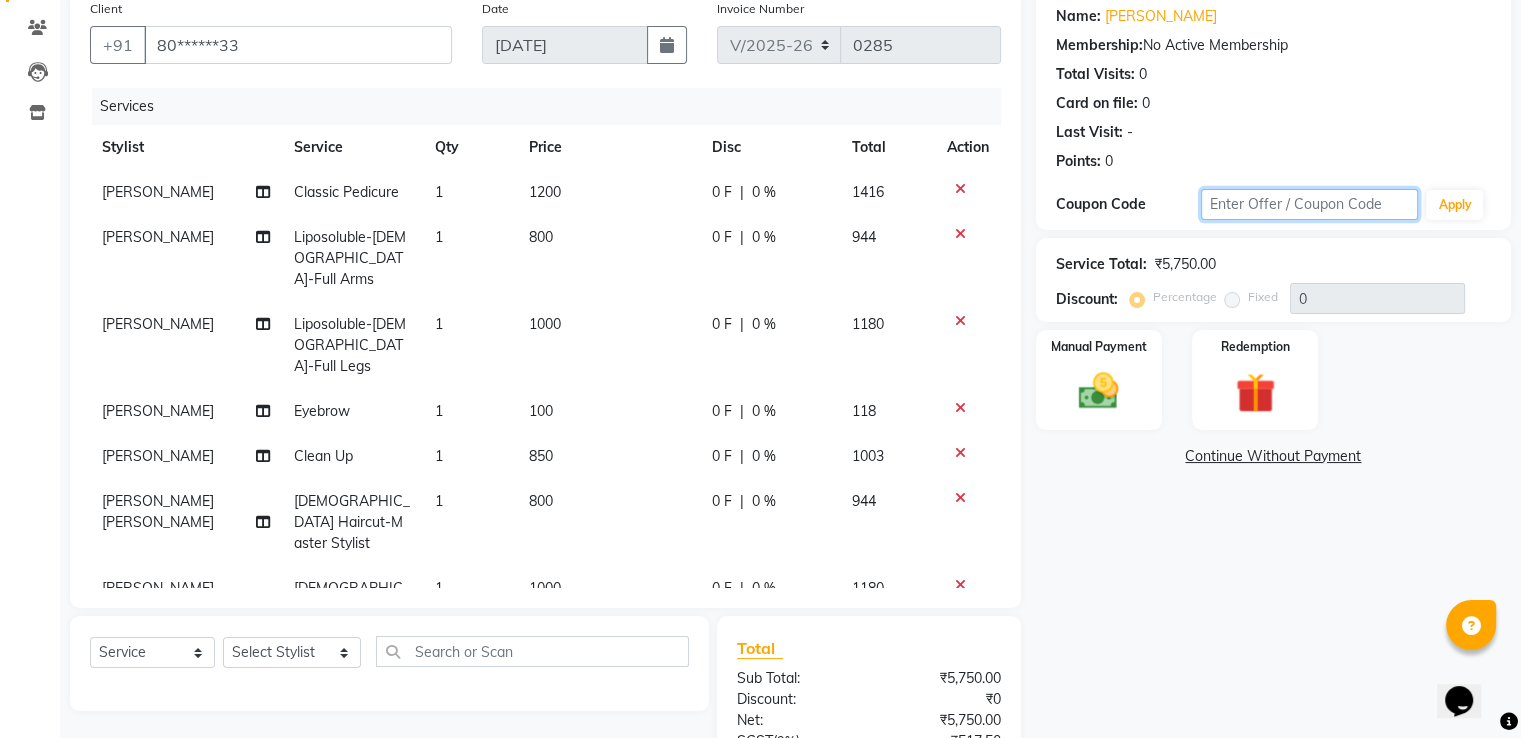 click 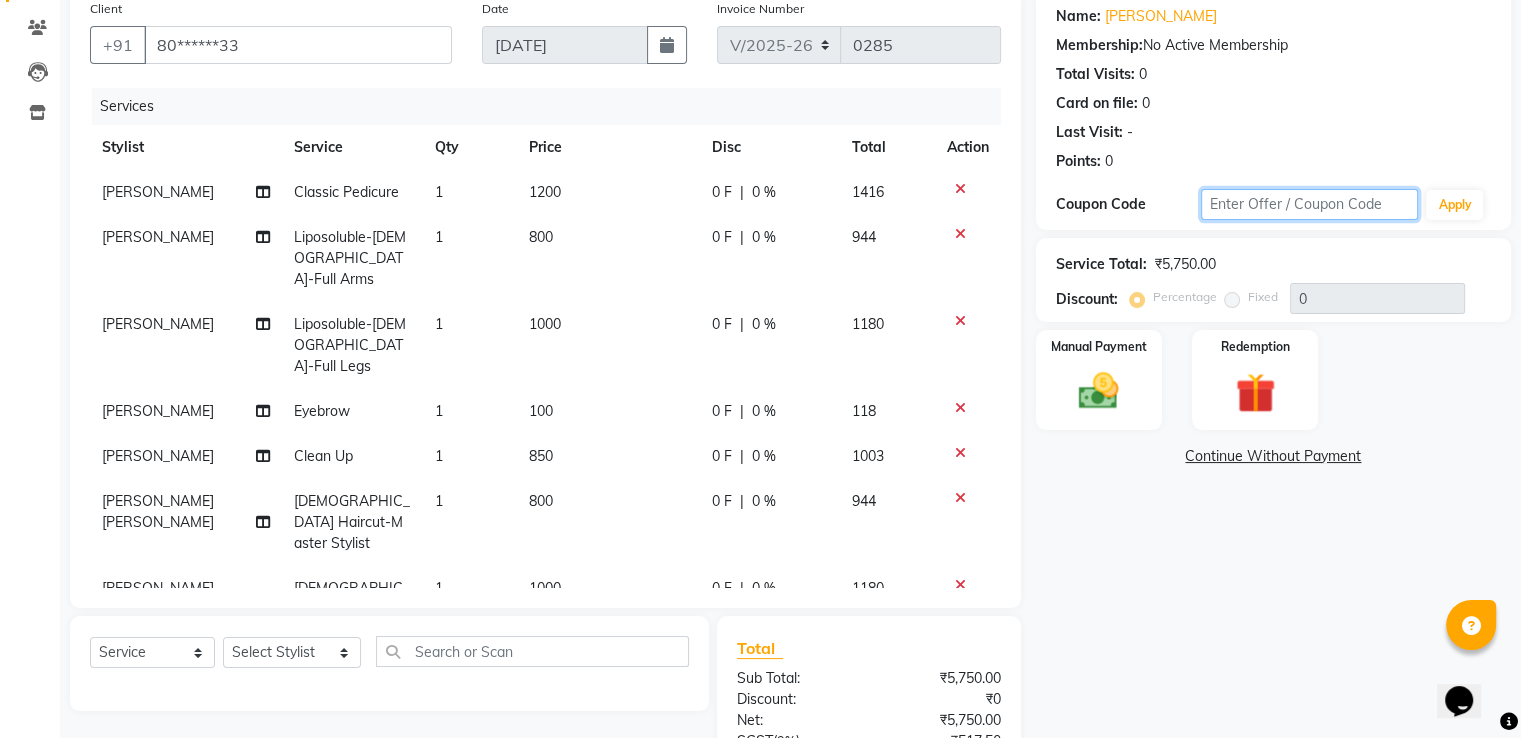 click 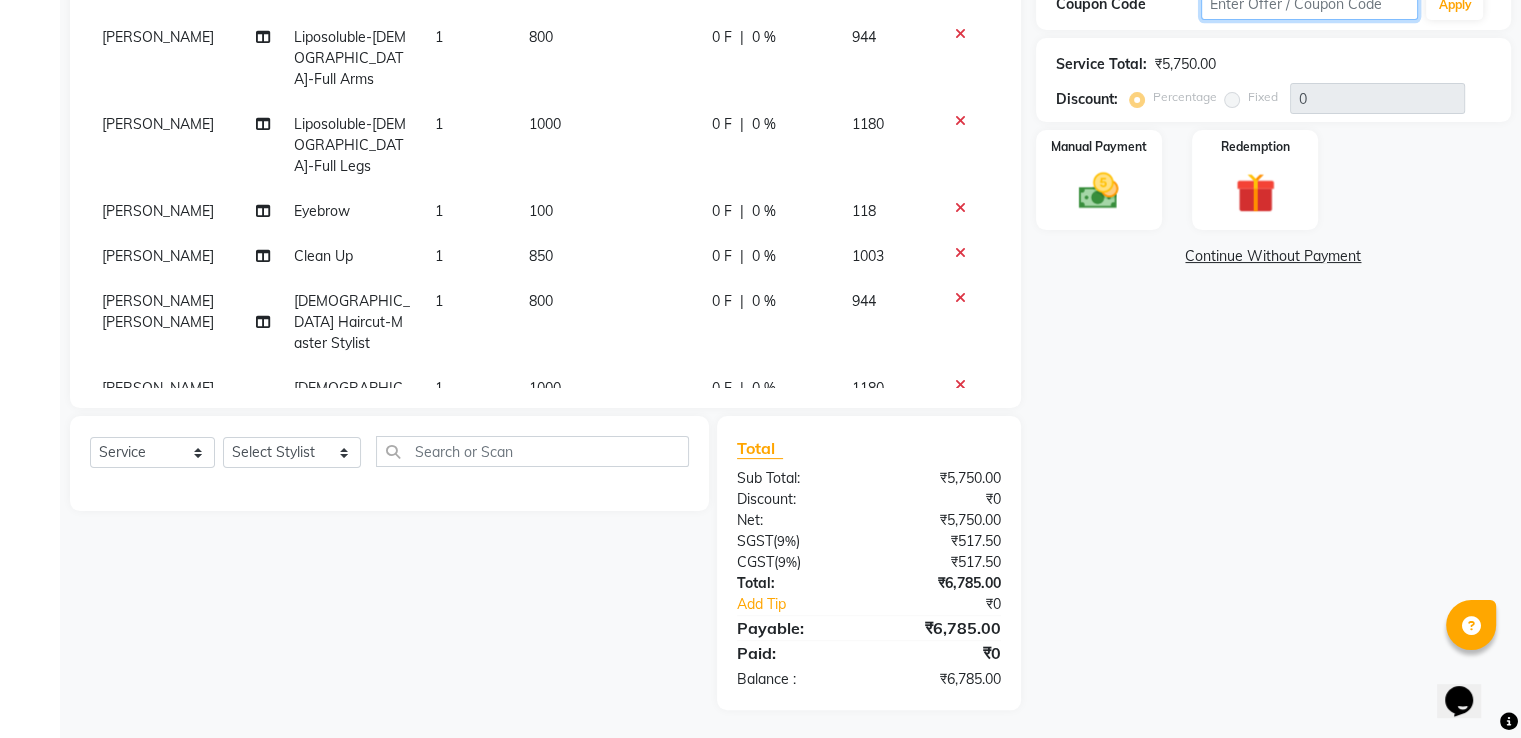 scroll, scrollTop: 0, scrollLeft: 0, axis: both 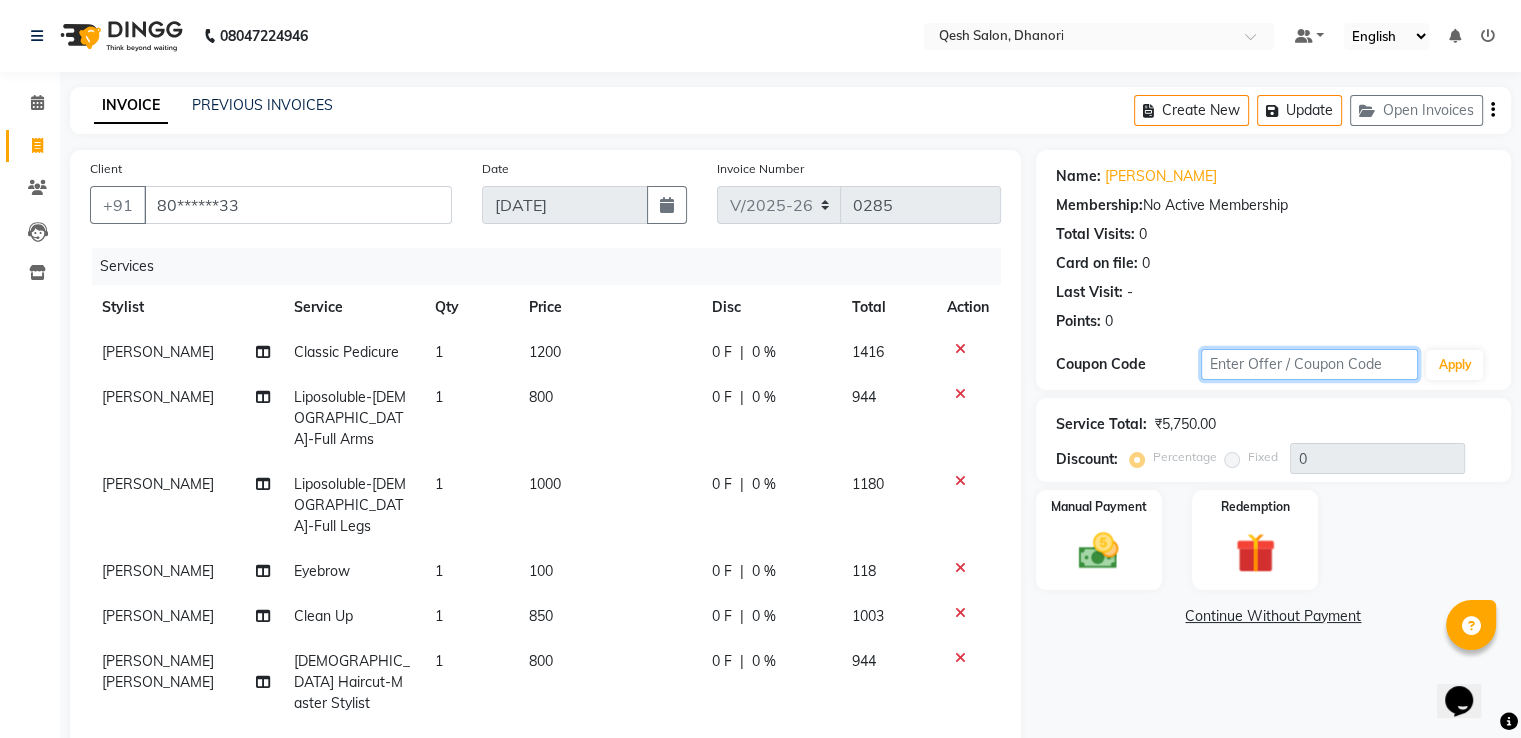 click 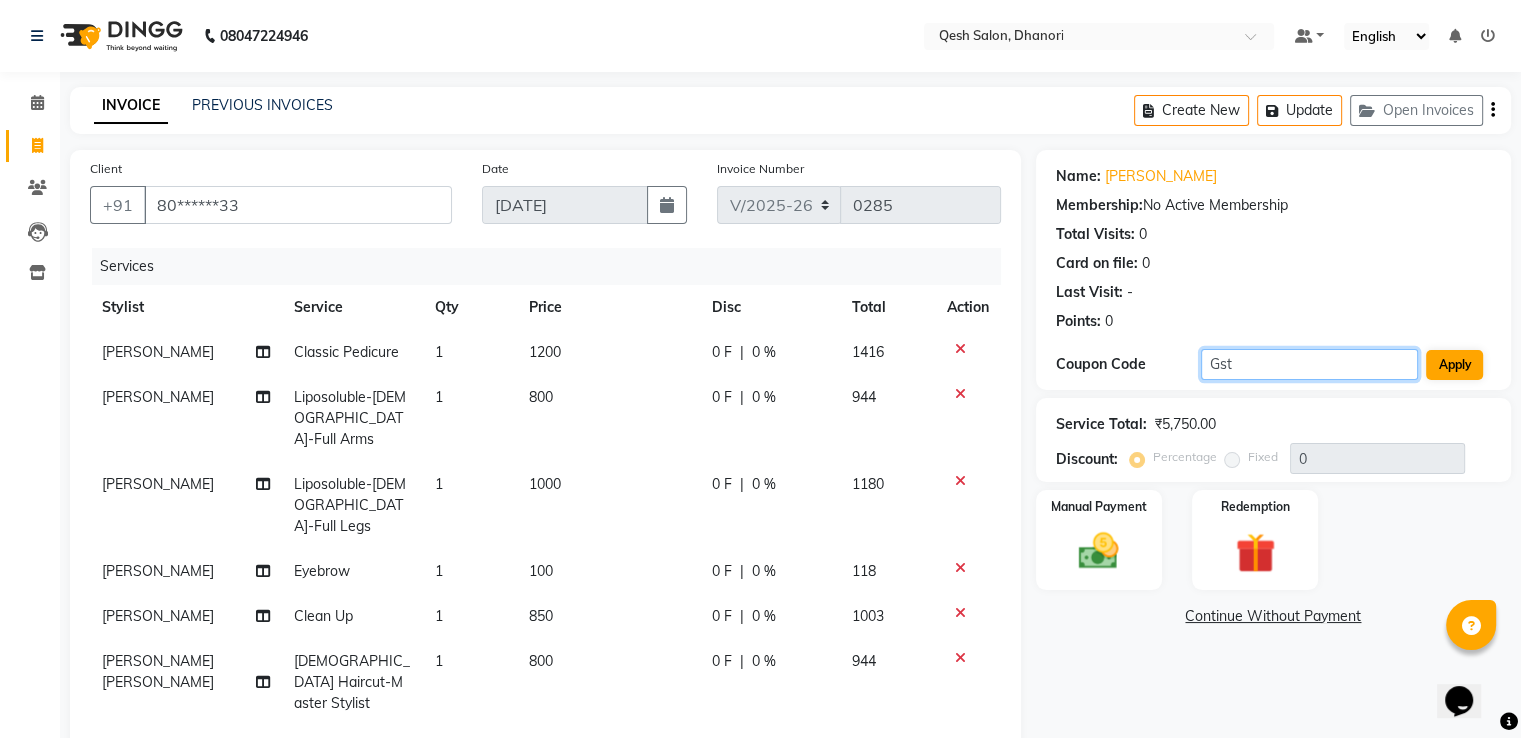 type on "Gst" 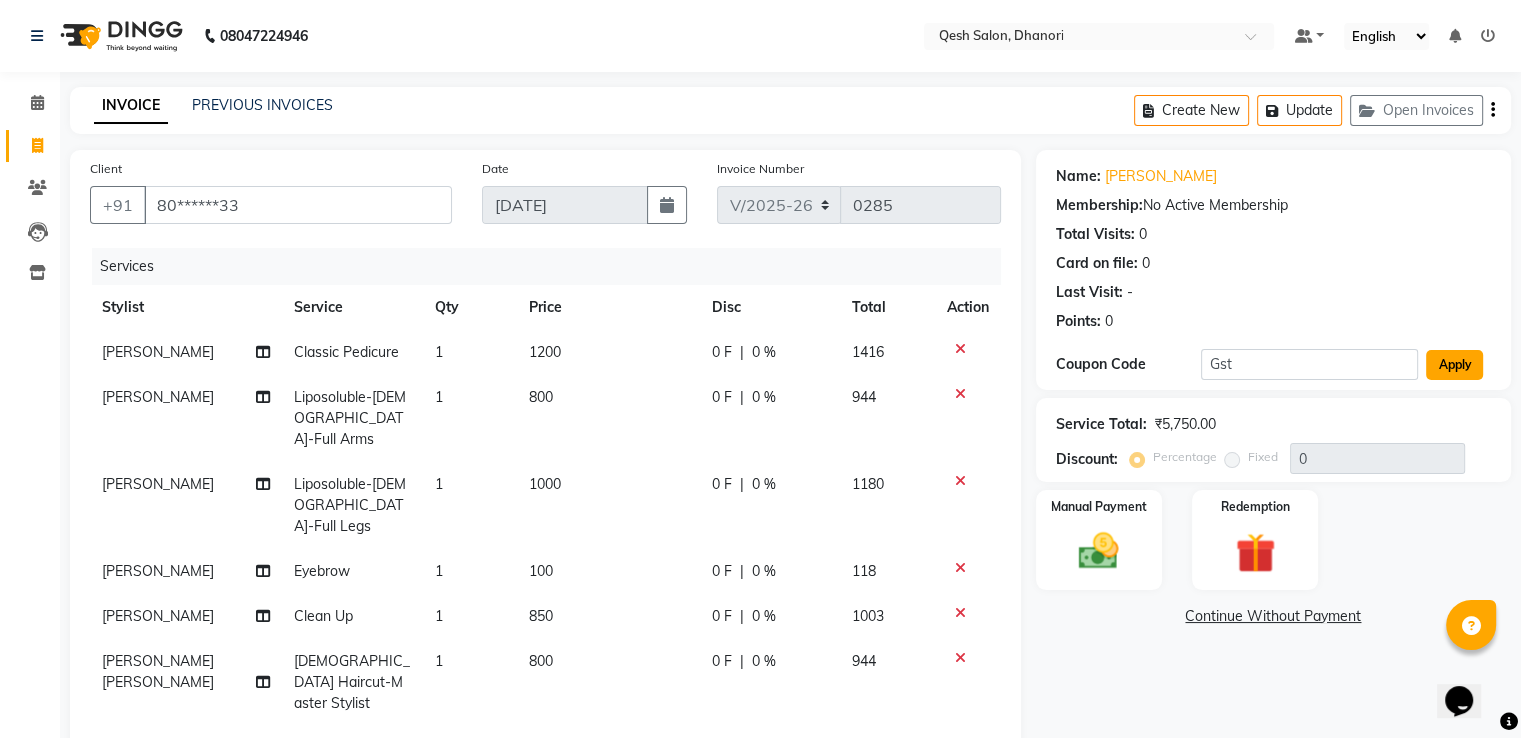 click on "Apply" 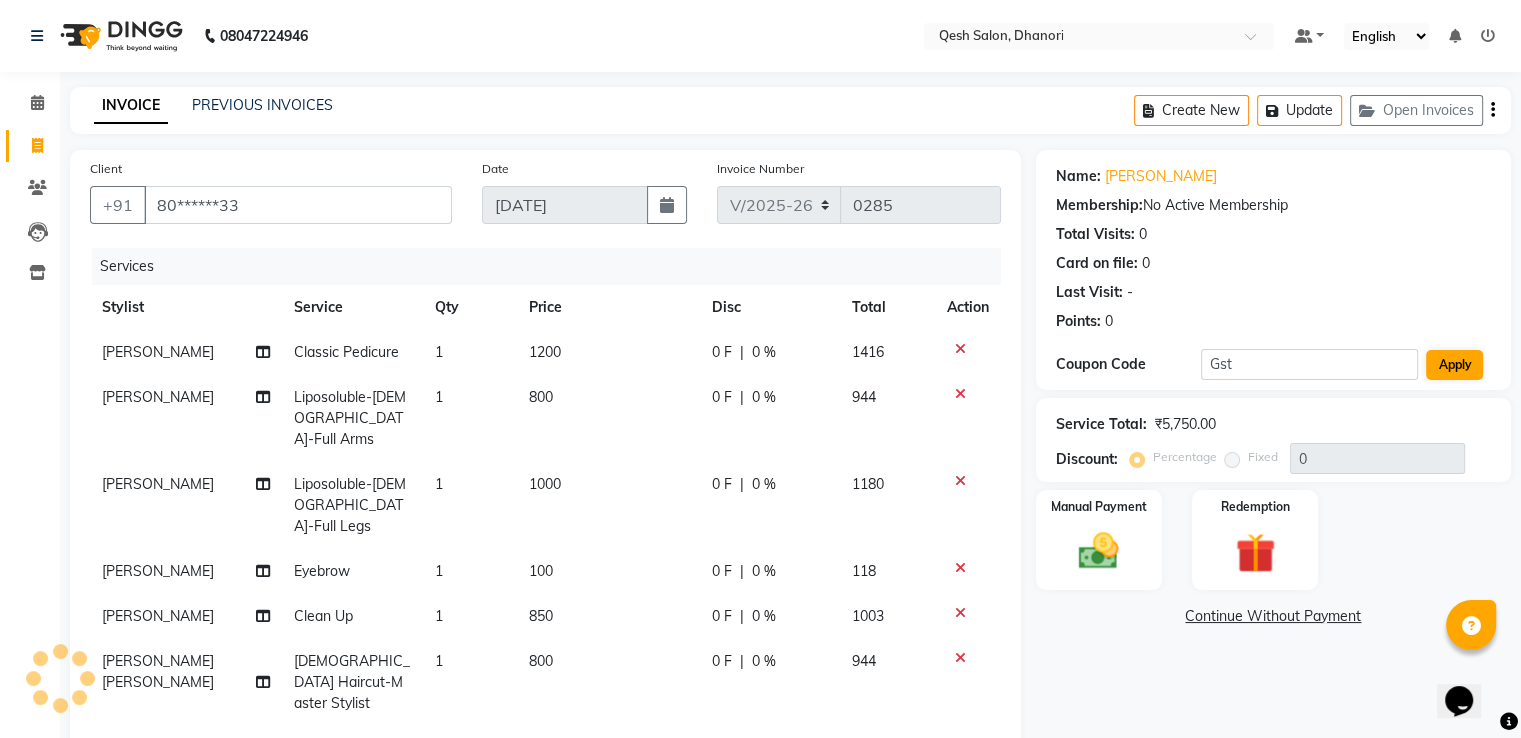 type on "15.254" 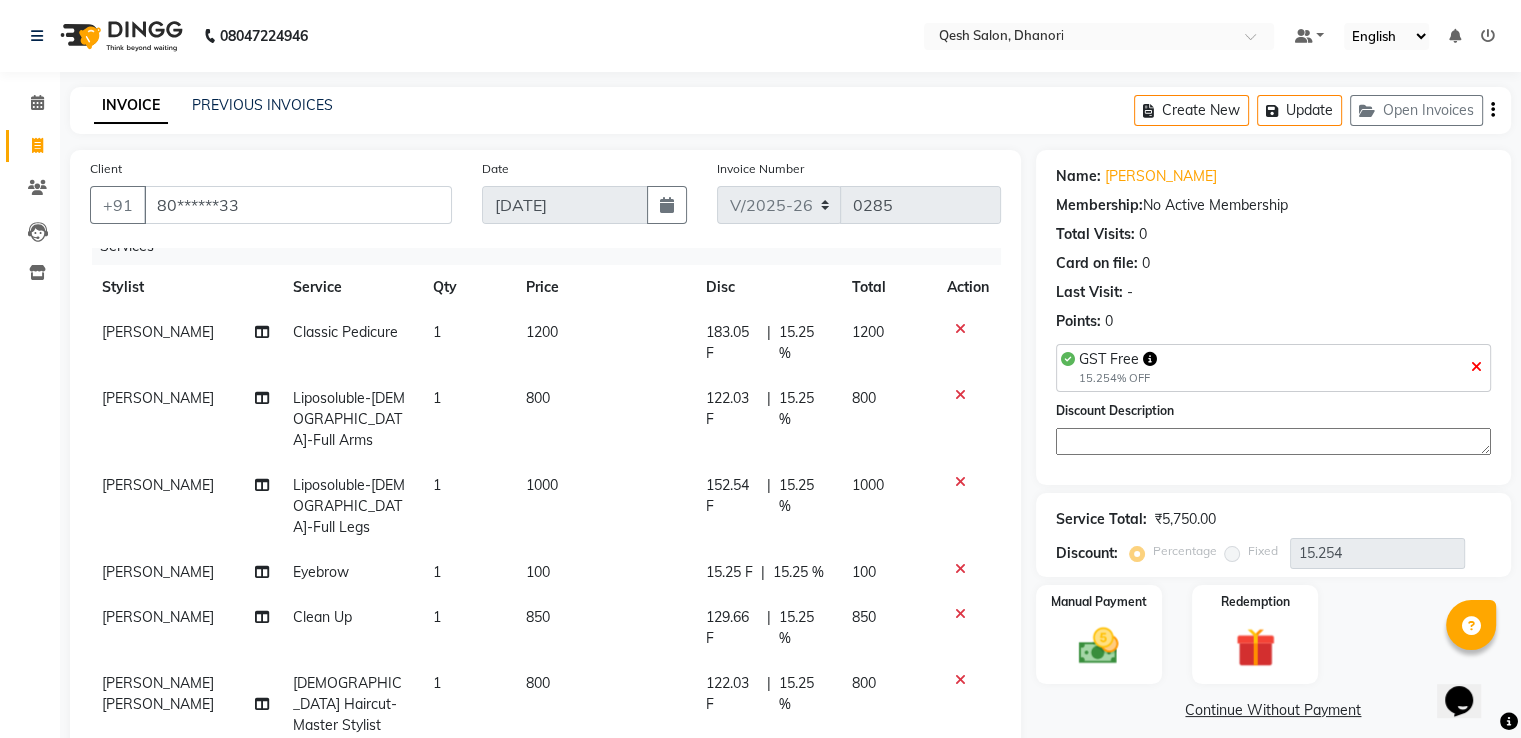 scroll, scrollTop: 54, scrollLeft: 0, axis: vertical 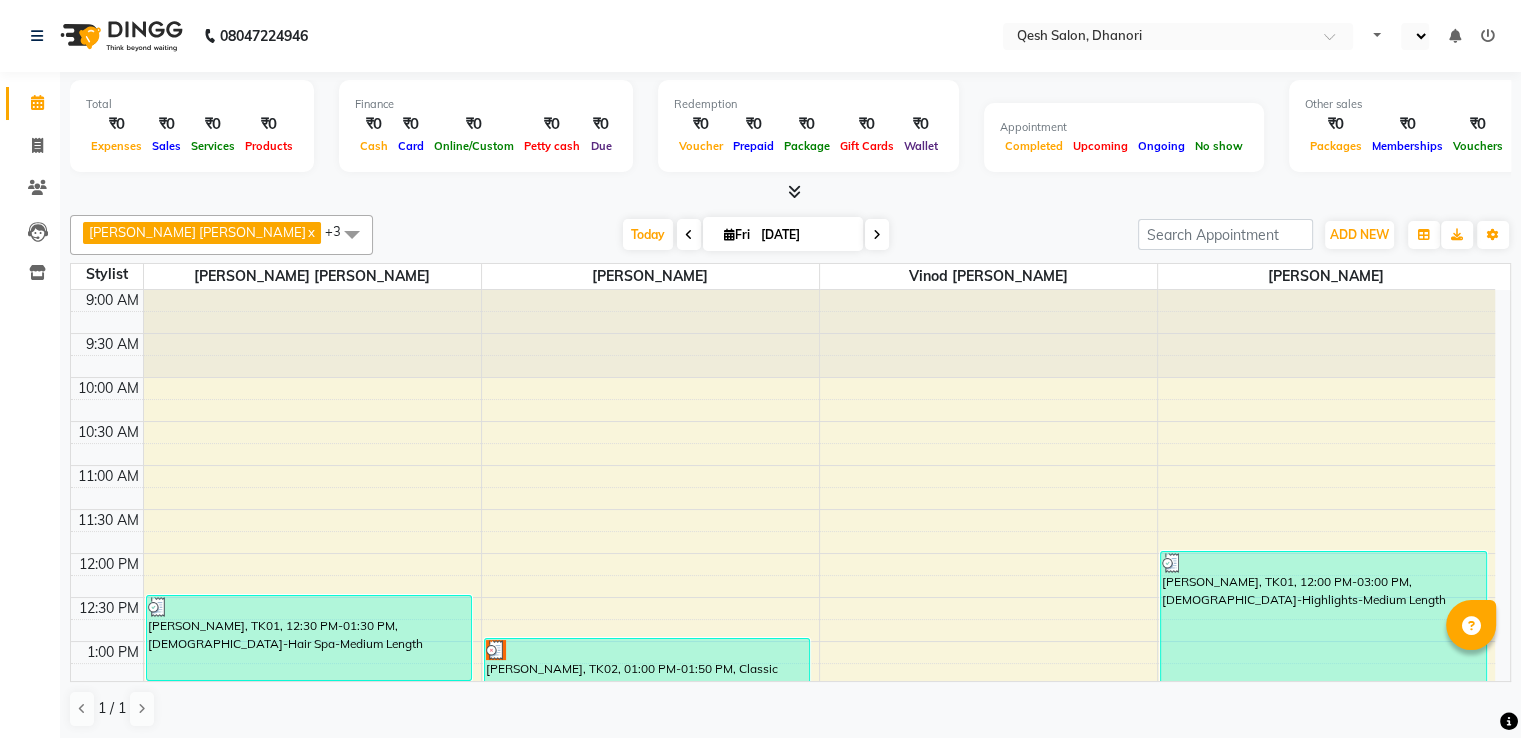 select on "en" 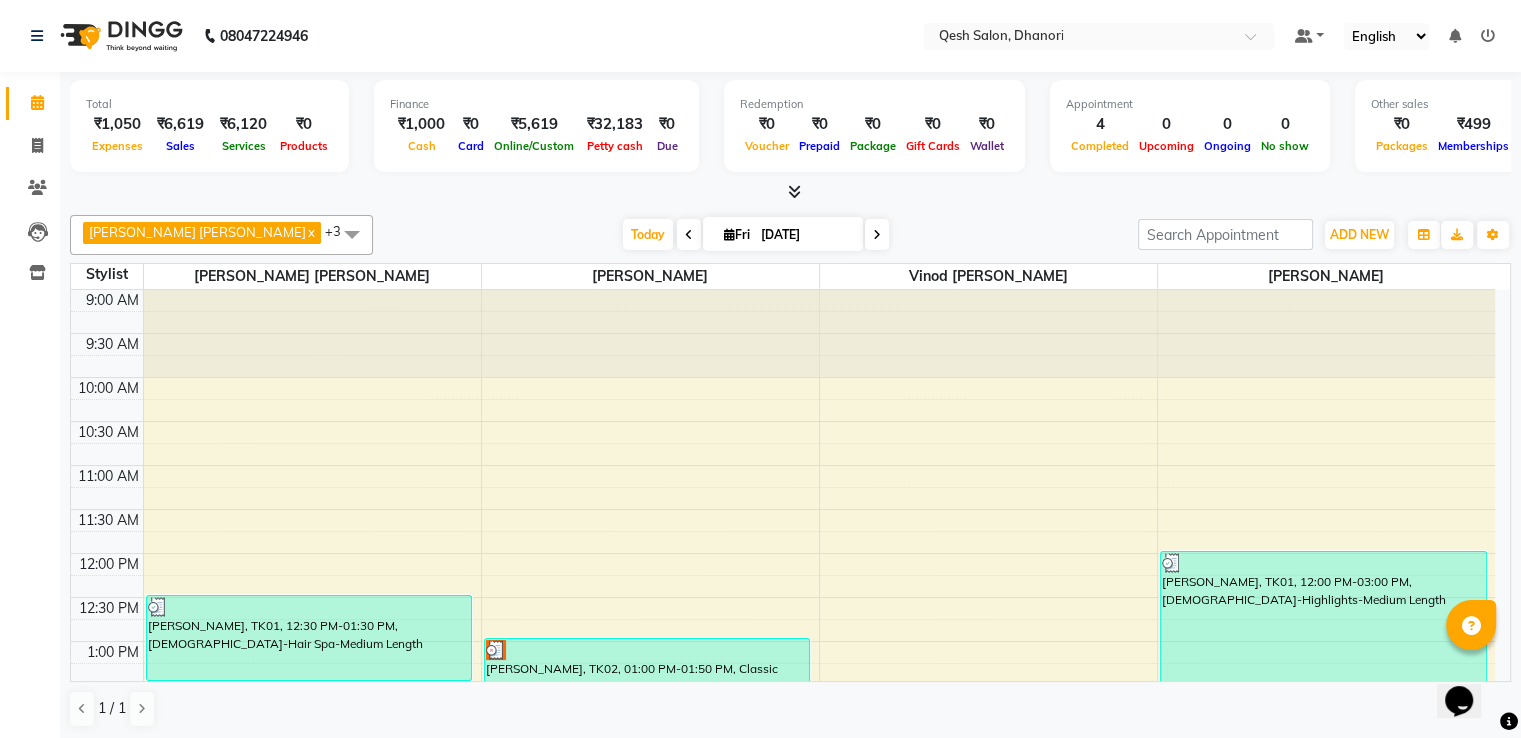 scroll, scrollTop: 0, scrollLeft: 0, axis: both 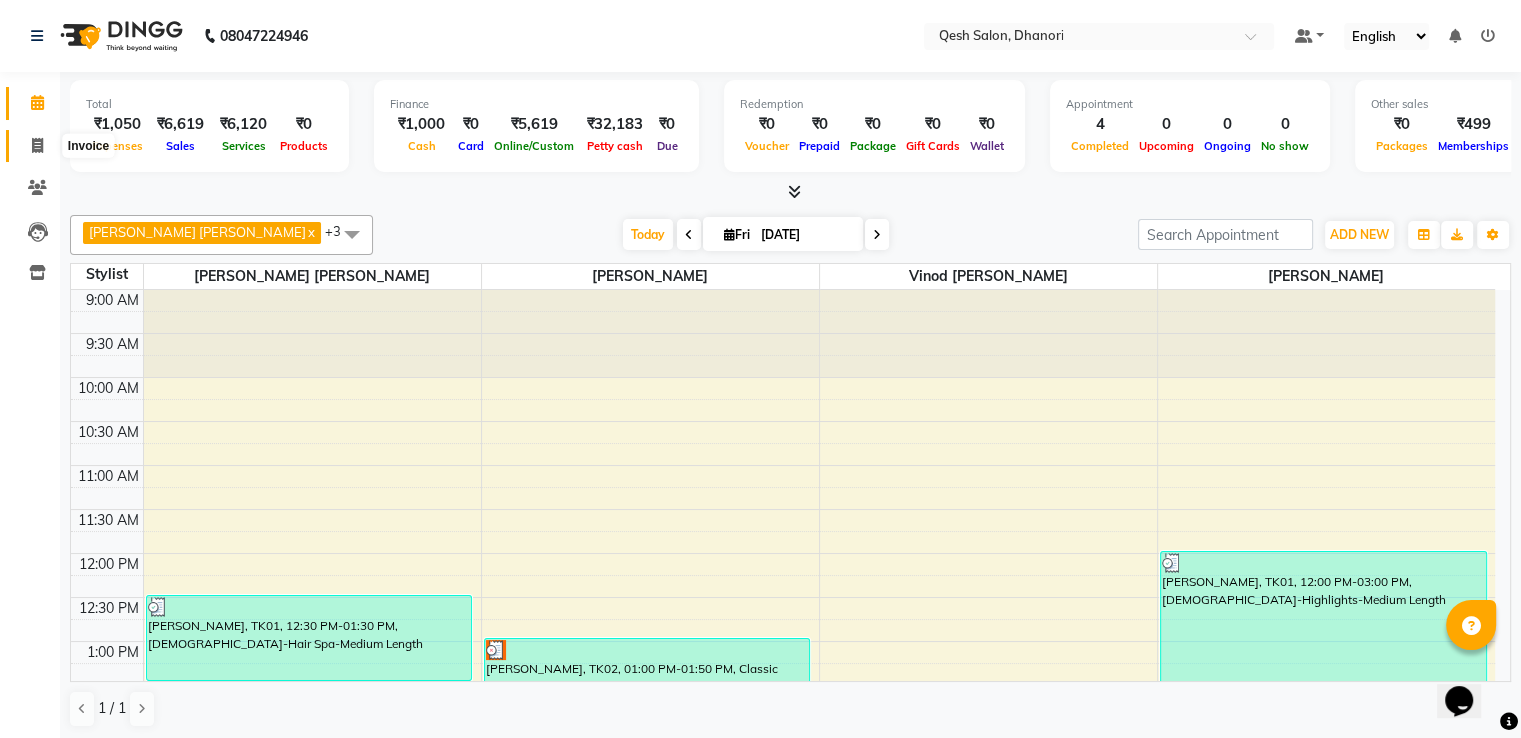click 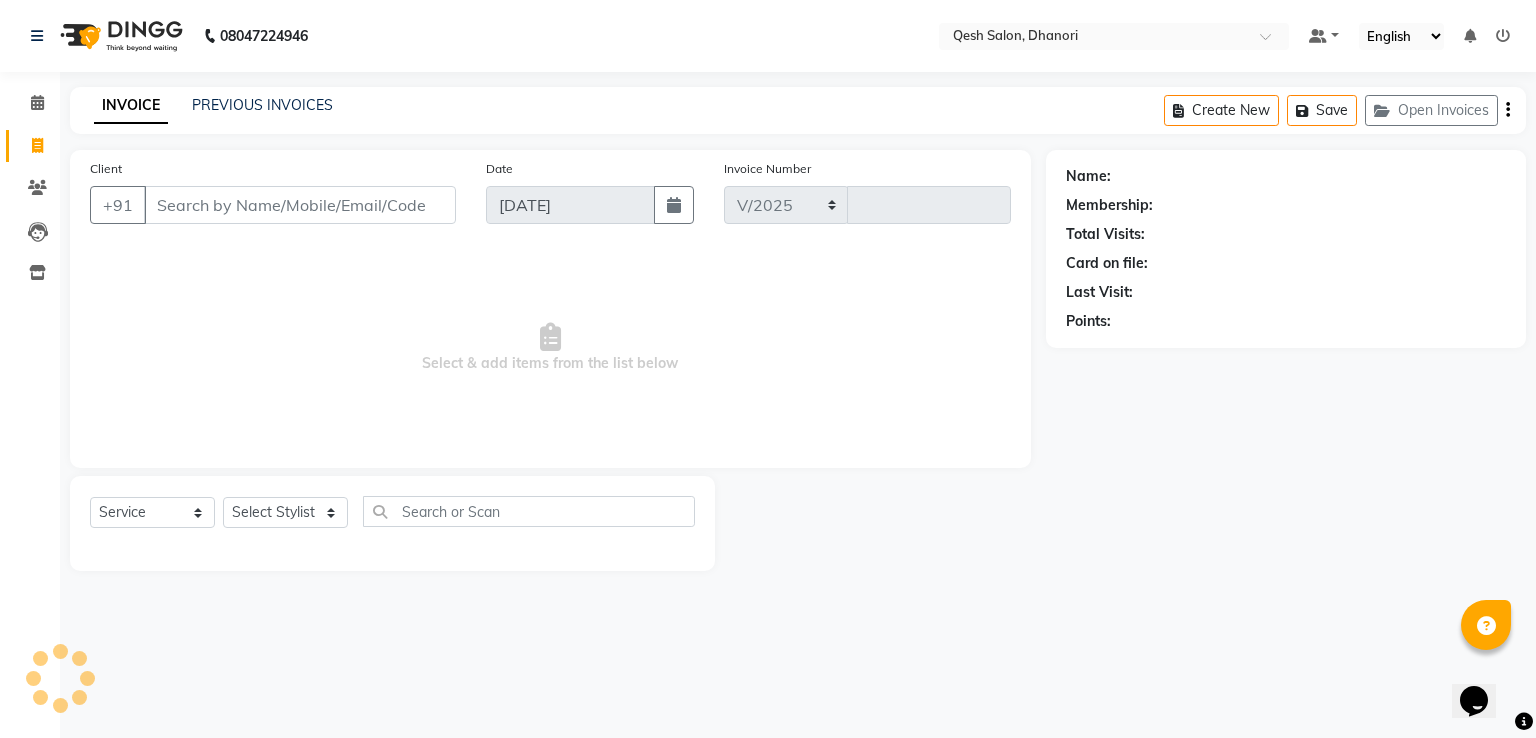 select on "7641" 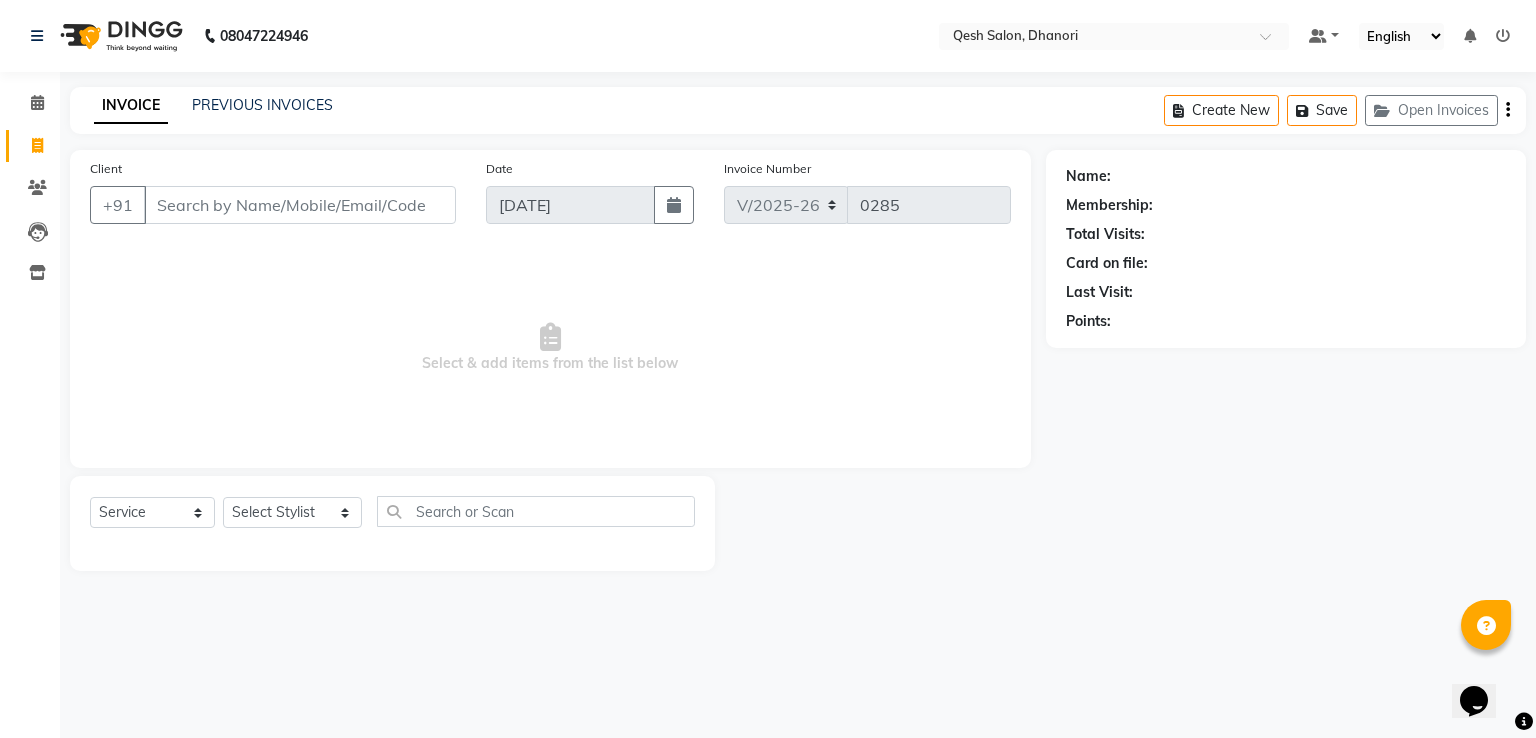 click on "Client" at bounding box center [300, 205] 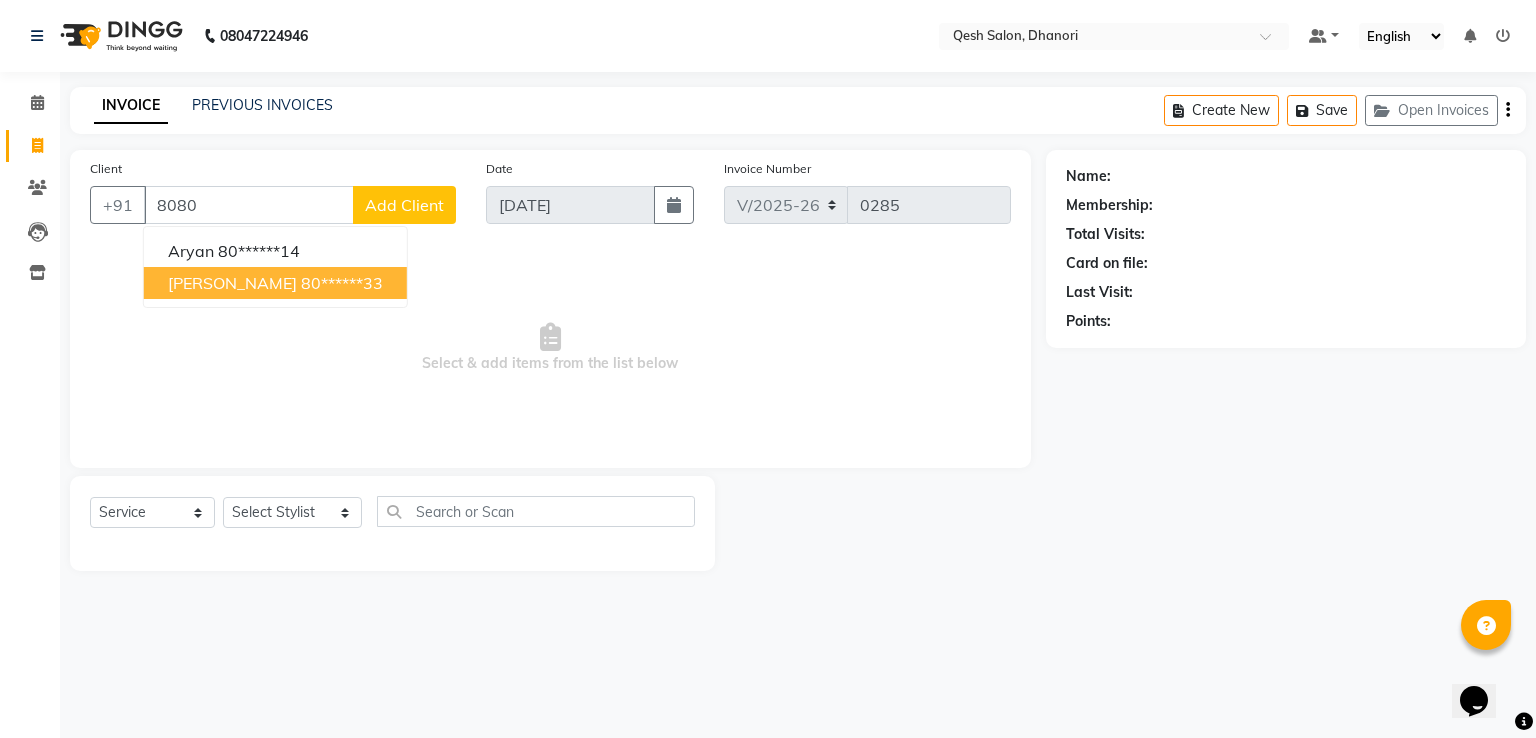 click on "[PERSON_NAME]" at bounding box center (232, 283) 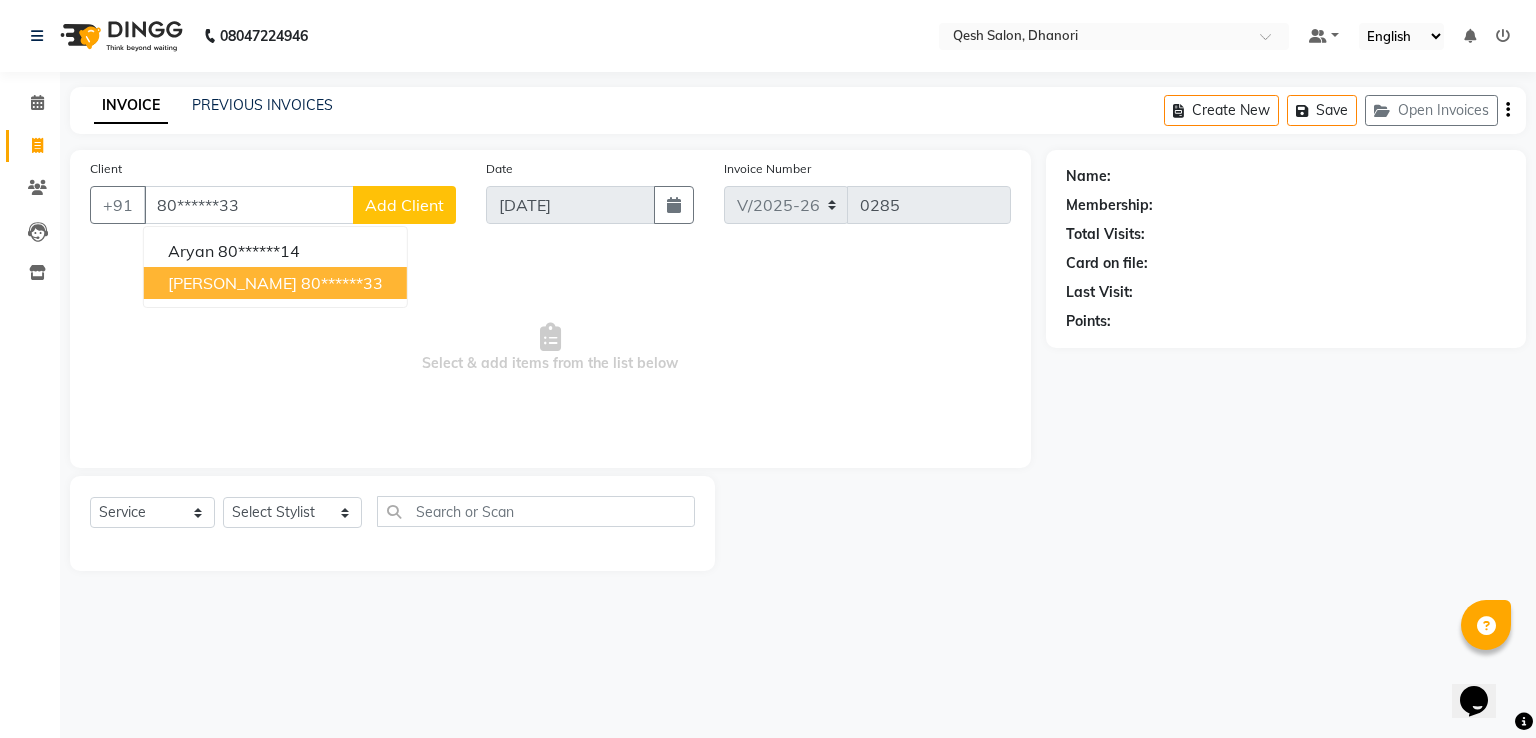 type on "80******33" 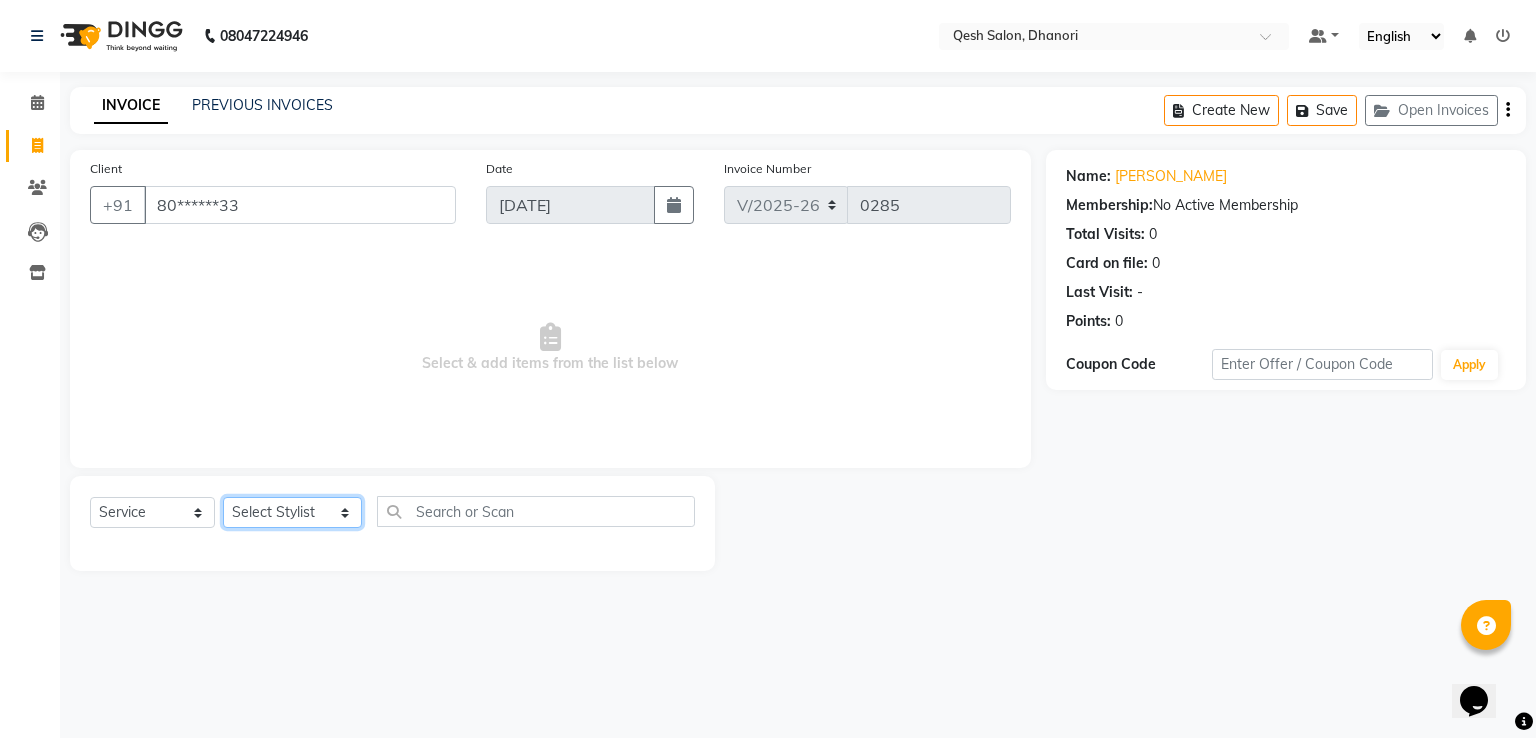 click on "Select Stylist [PERSON_NAME] [PERSON_NAME] [PERSON_NAME] Salon [PERSON_NAME] [PERSON_NAME] [PERSON_NAME] [PERSON_NAME]" 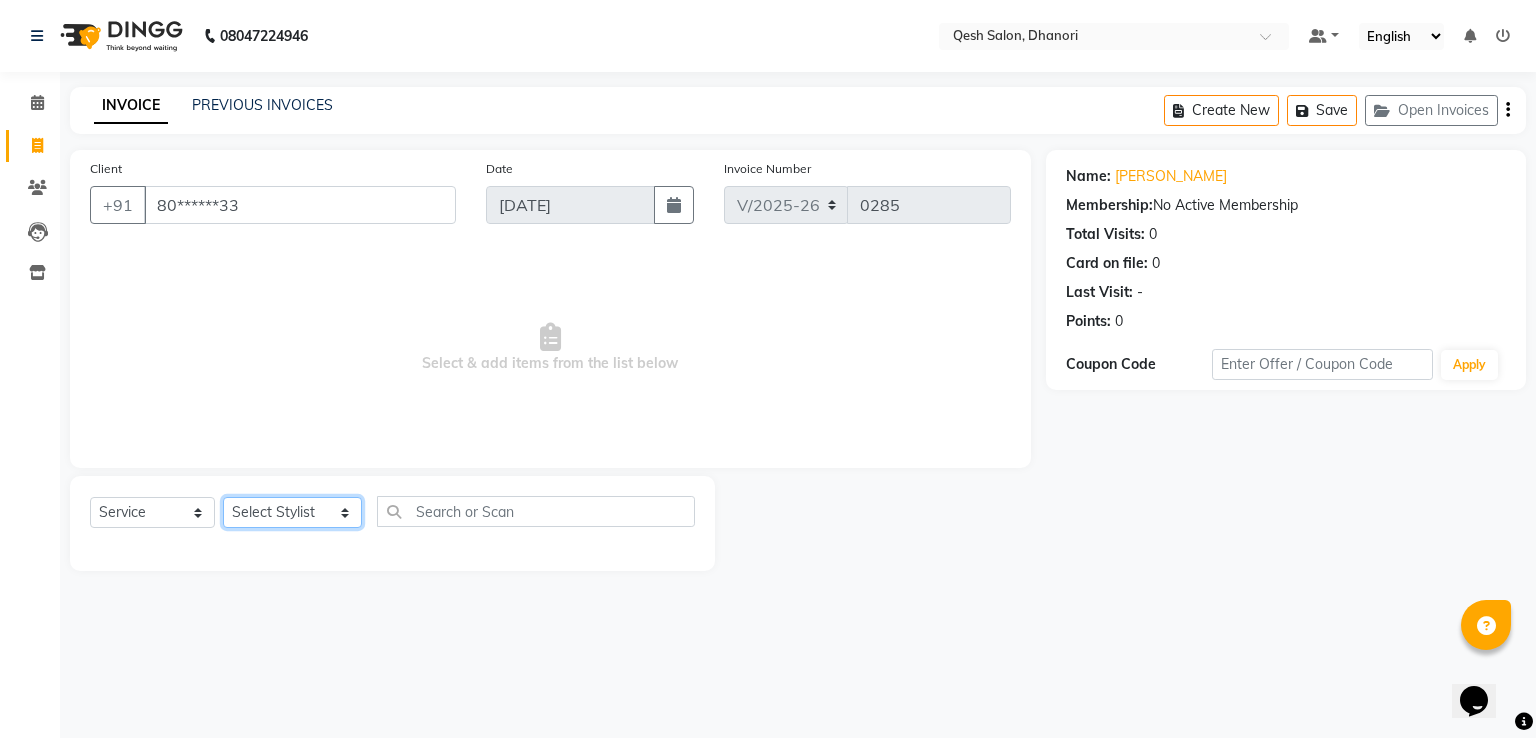 select on "82426" 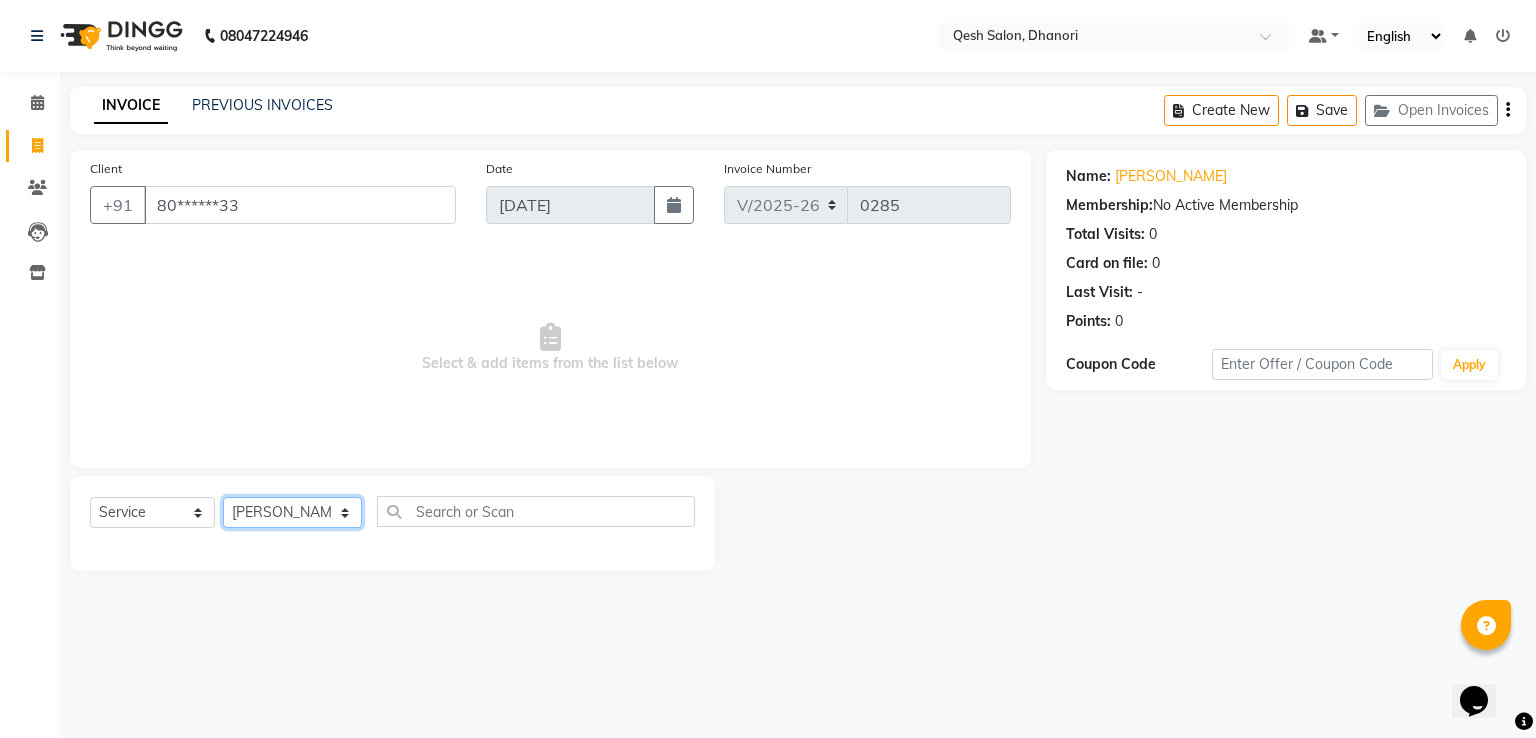 click on "Select Stylist [PERSON_NAME] [PERSON_NAME] [PERSON_NAME] Salon [PERSON_NAME] [PERSON_NAME] [PERSON_NAME] [PERSON_NAME]" 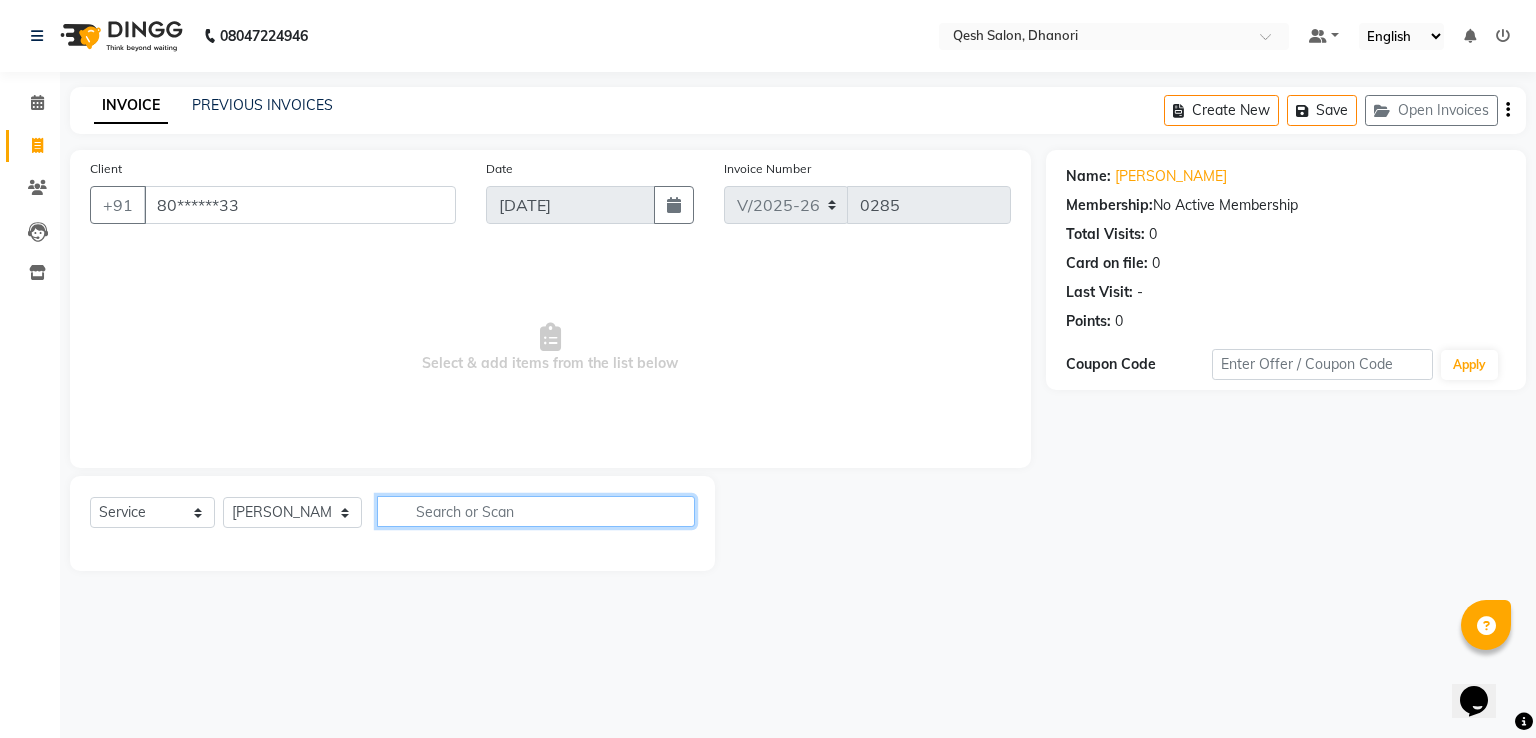 click 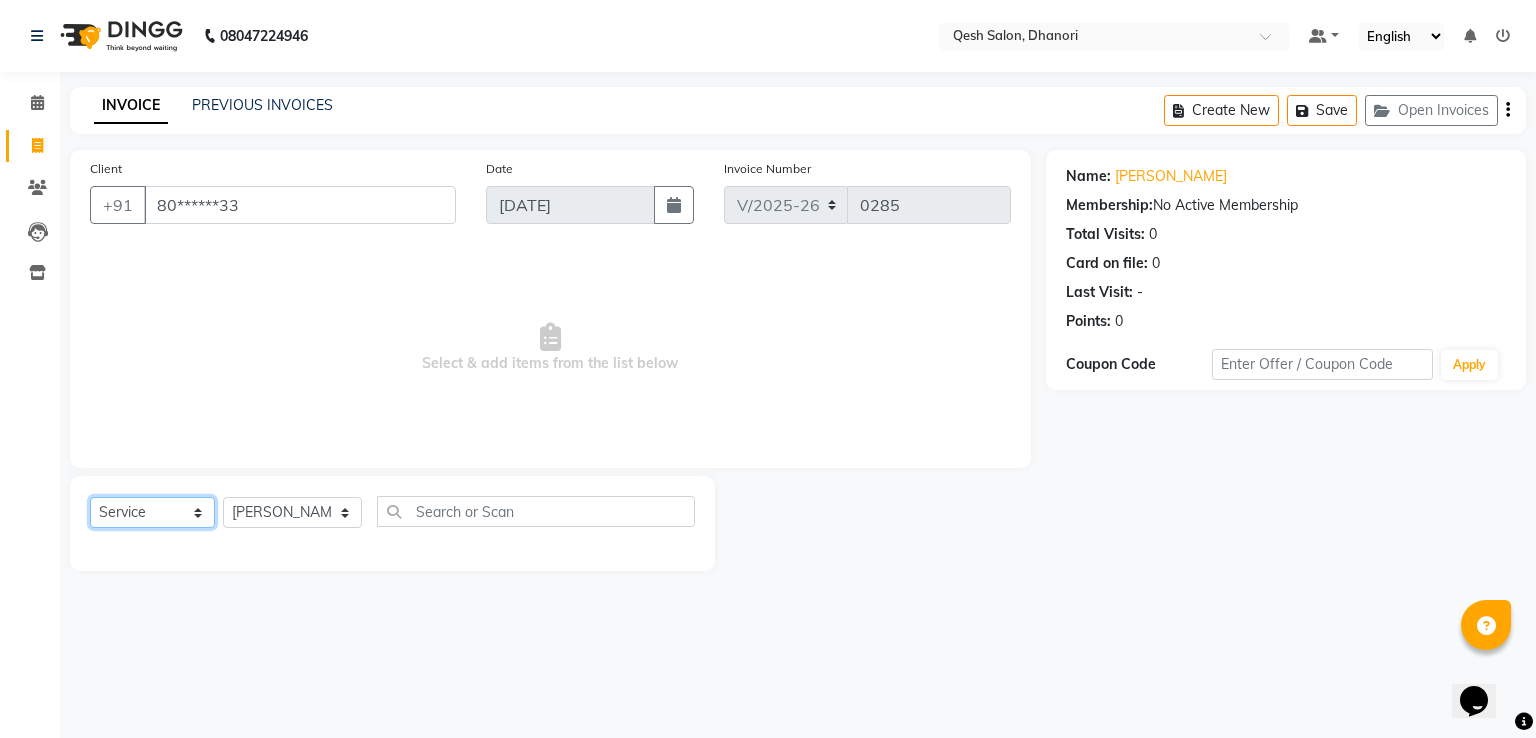 click on "Select  Service  Product  Membership  Package Voucher Prepaid Gift Card" 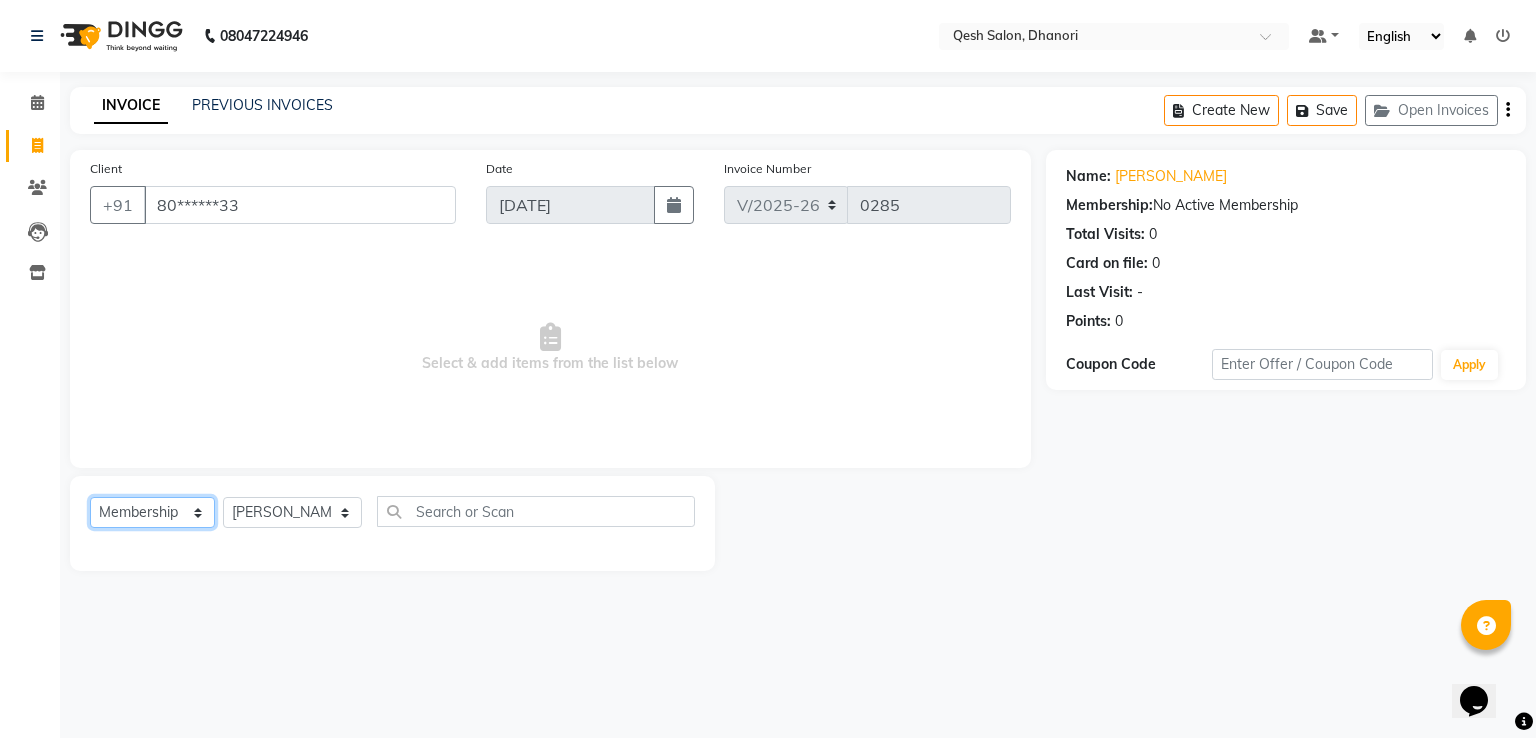 click on "Select  Service  Product  Membership  Package Voucher Prepaid Gift Card" 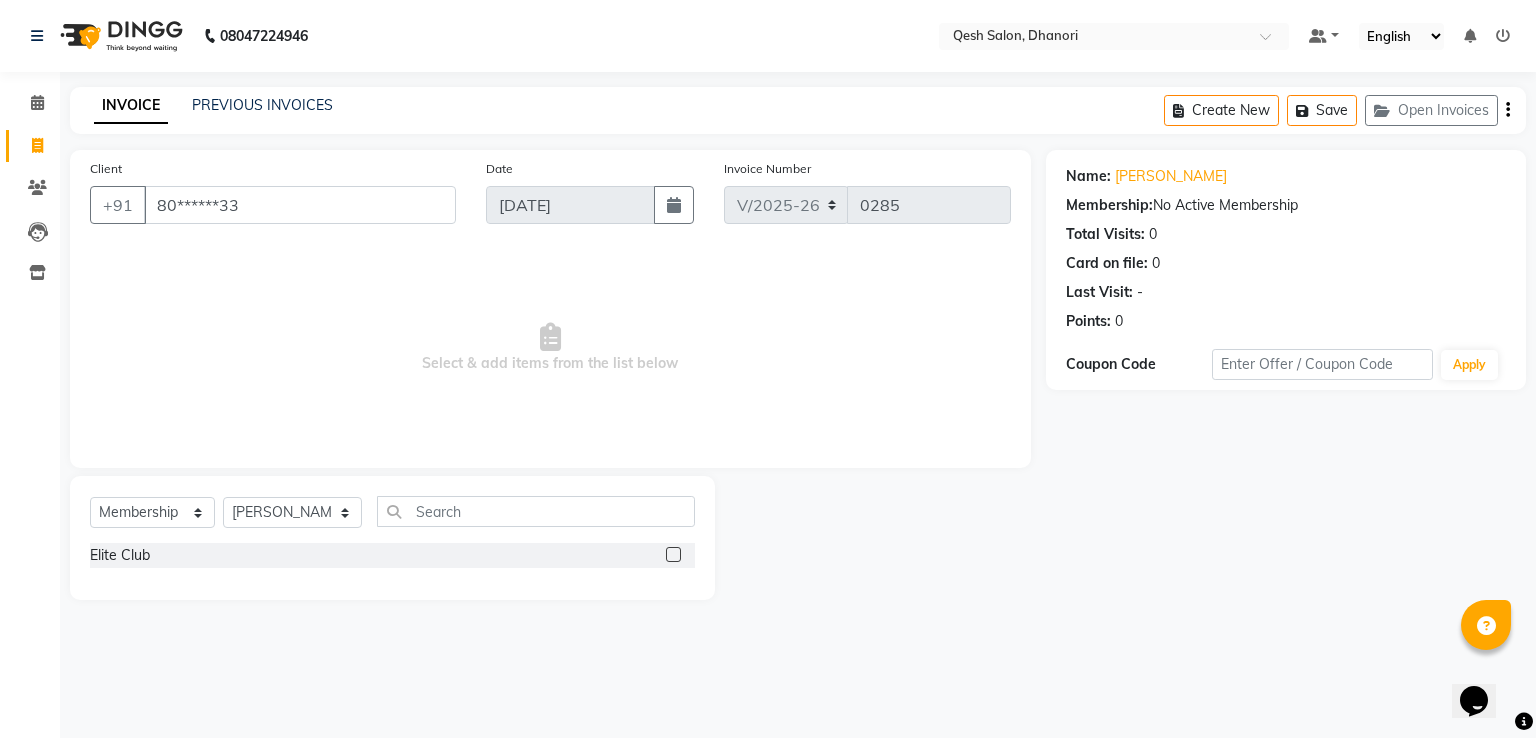 click 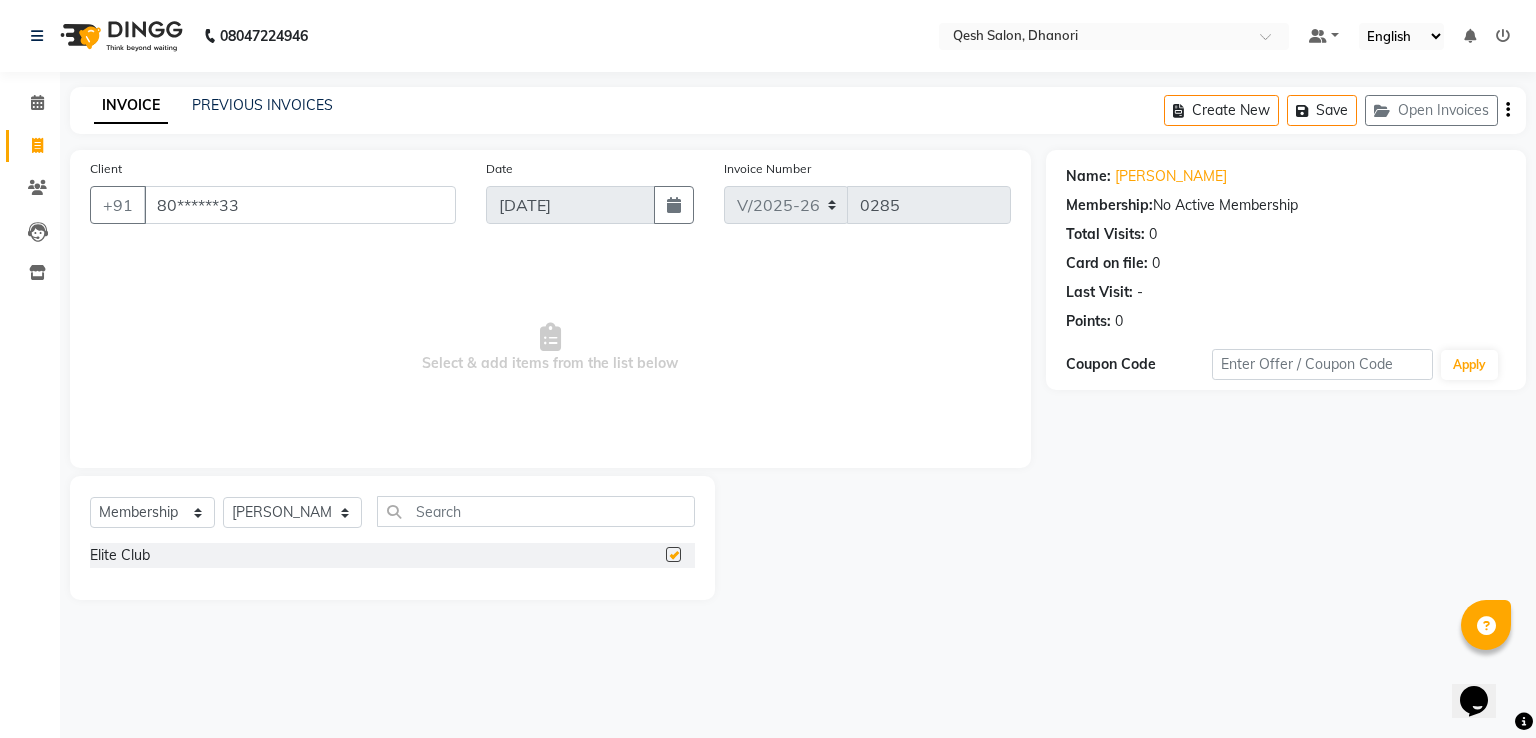 select on "select" 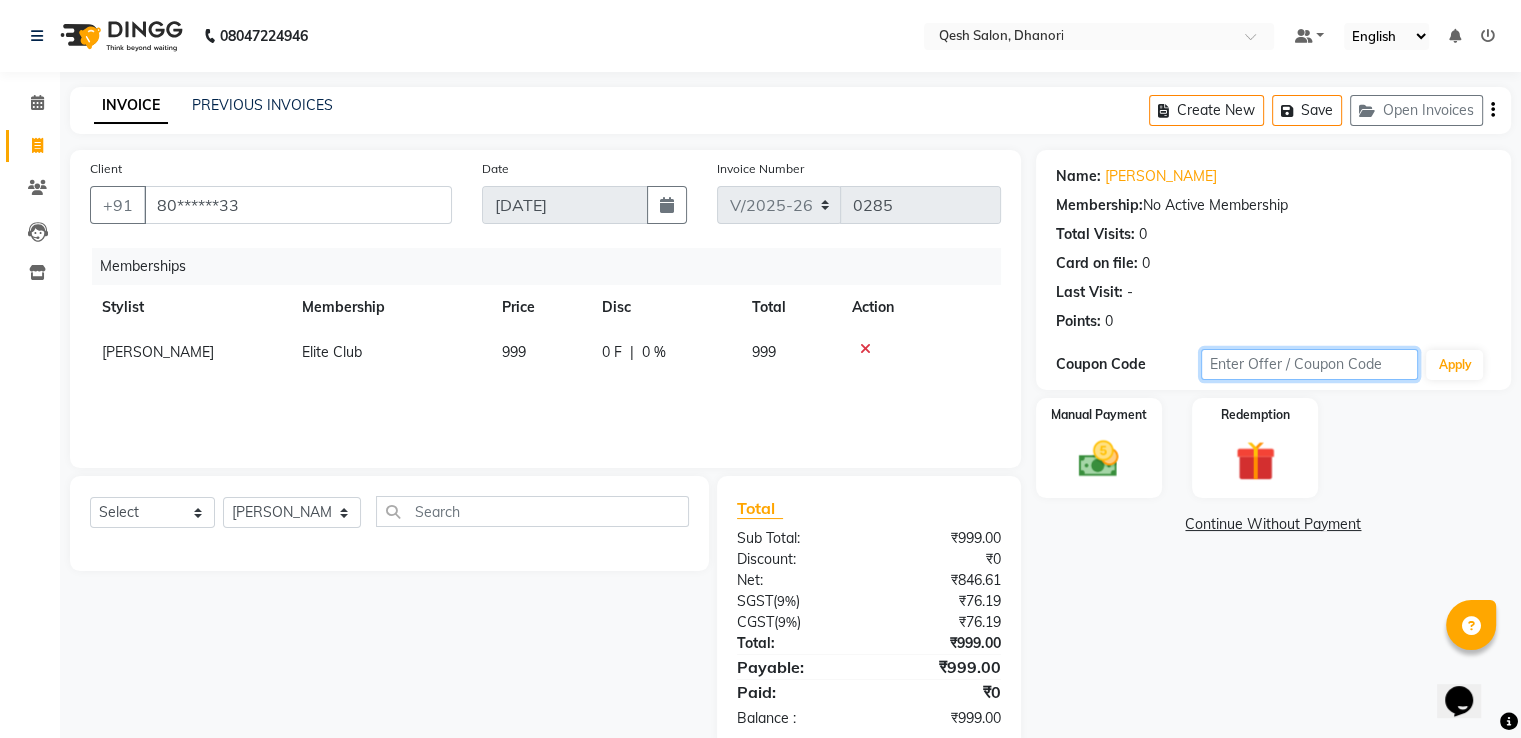 click 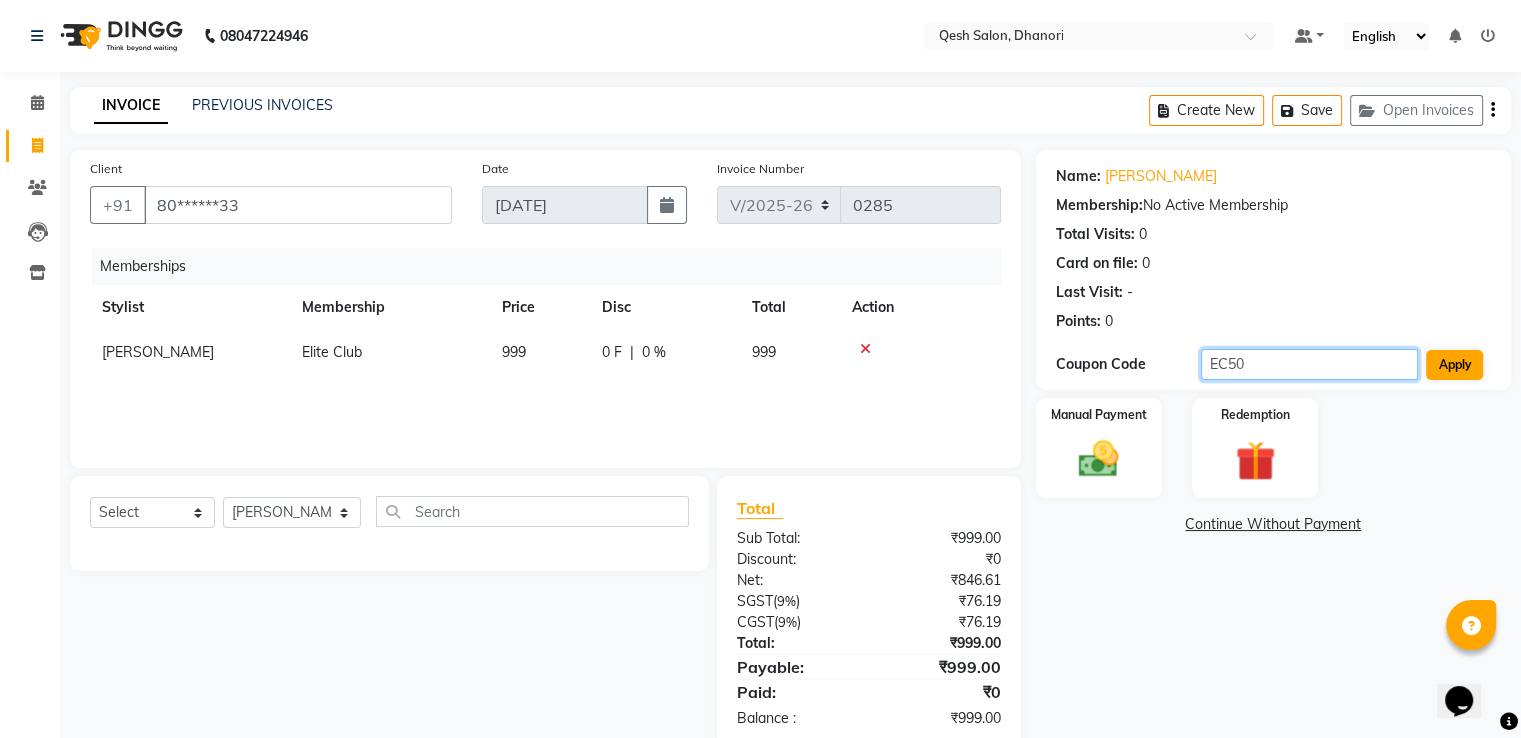 type on "EC50" 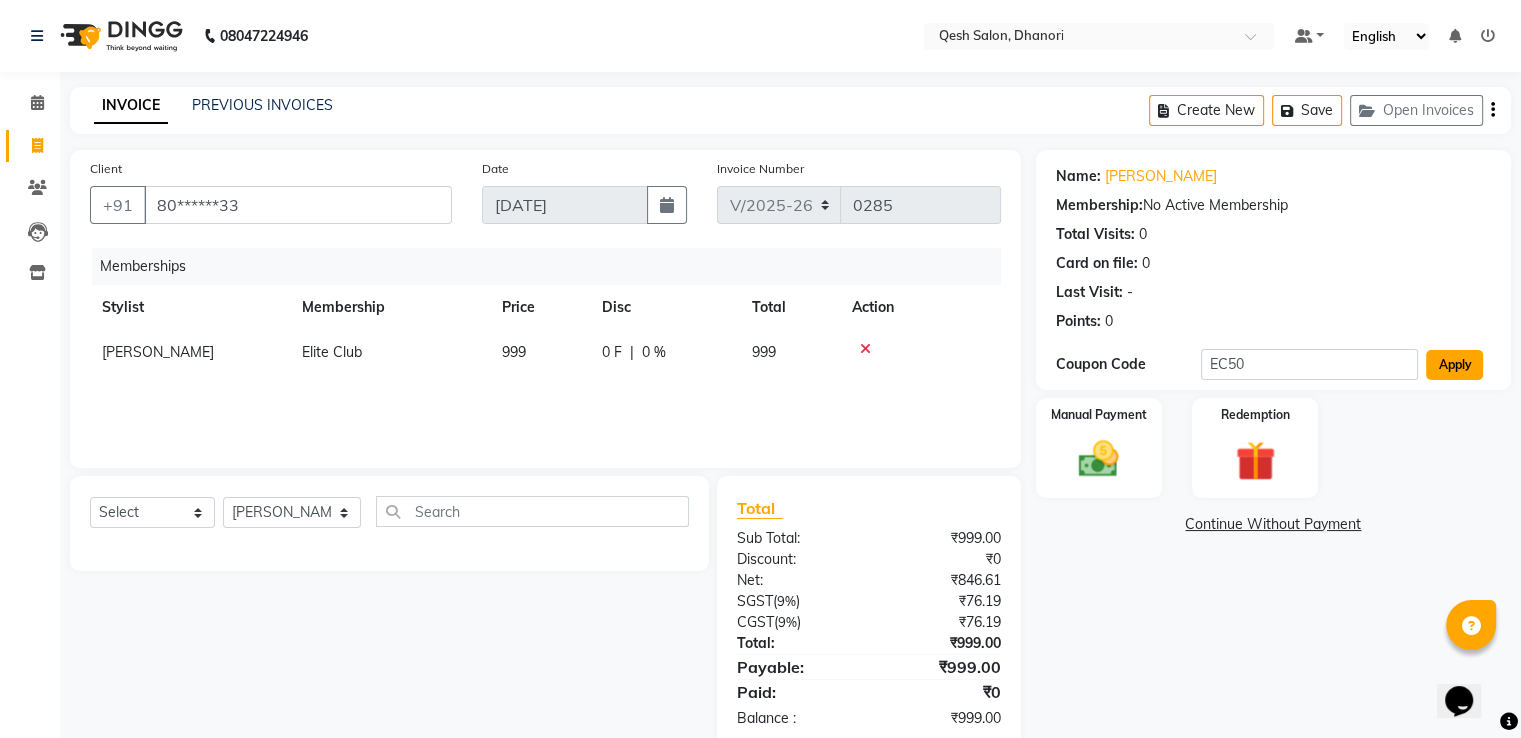 click on "Apply" 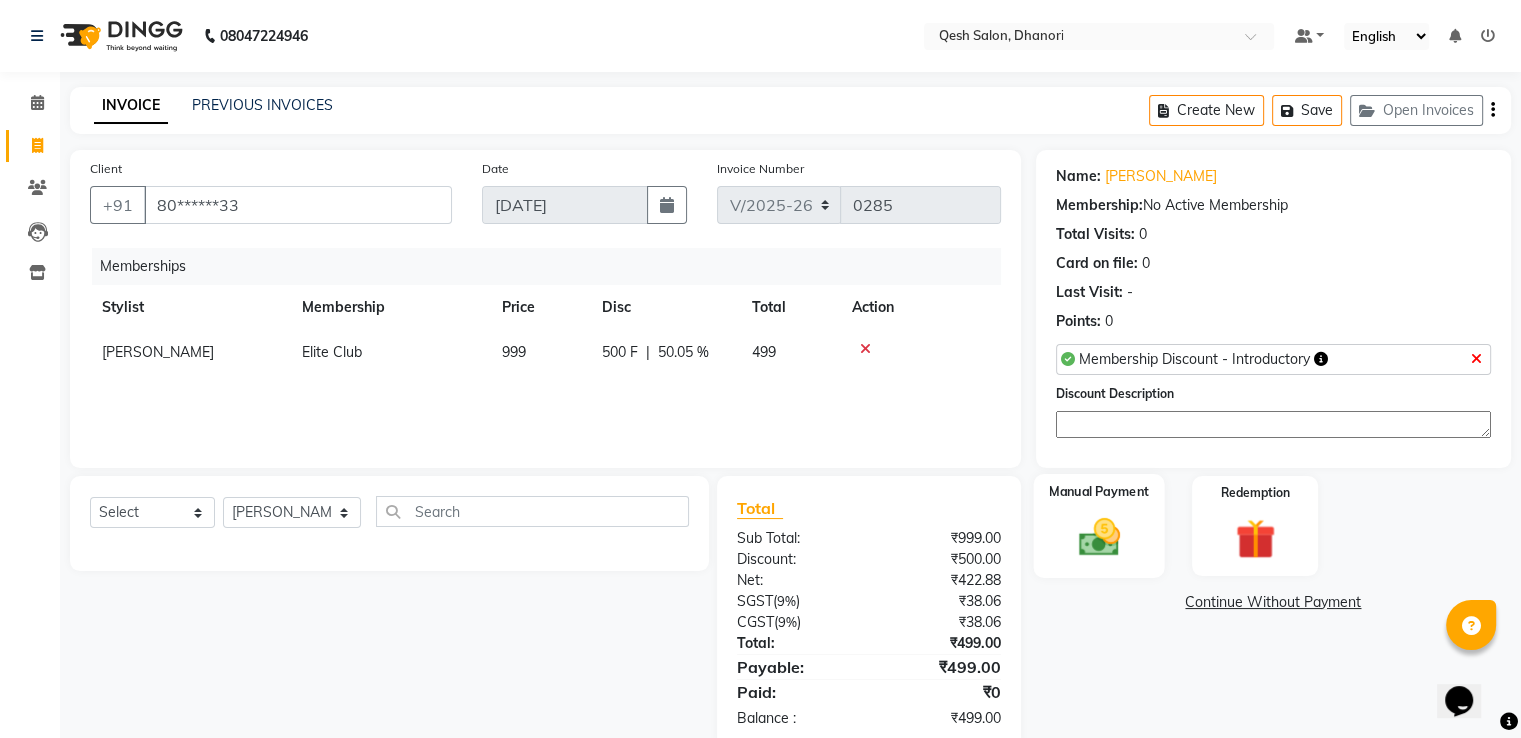 click on "Manual Payment" 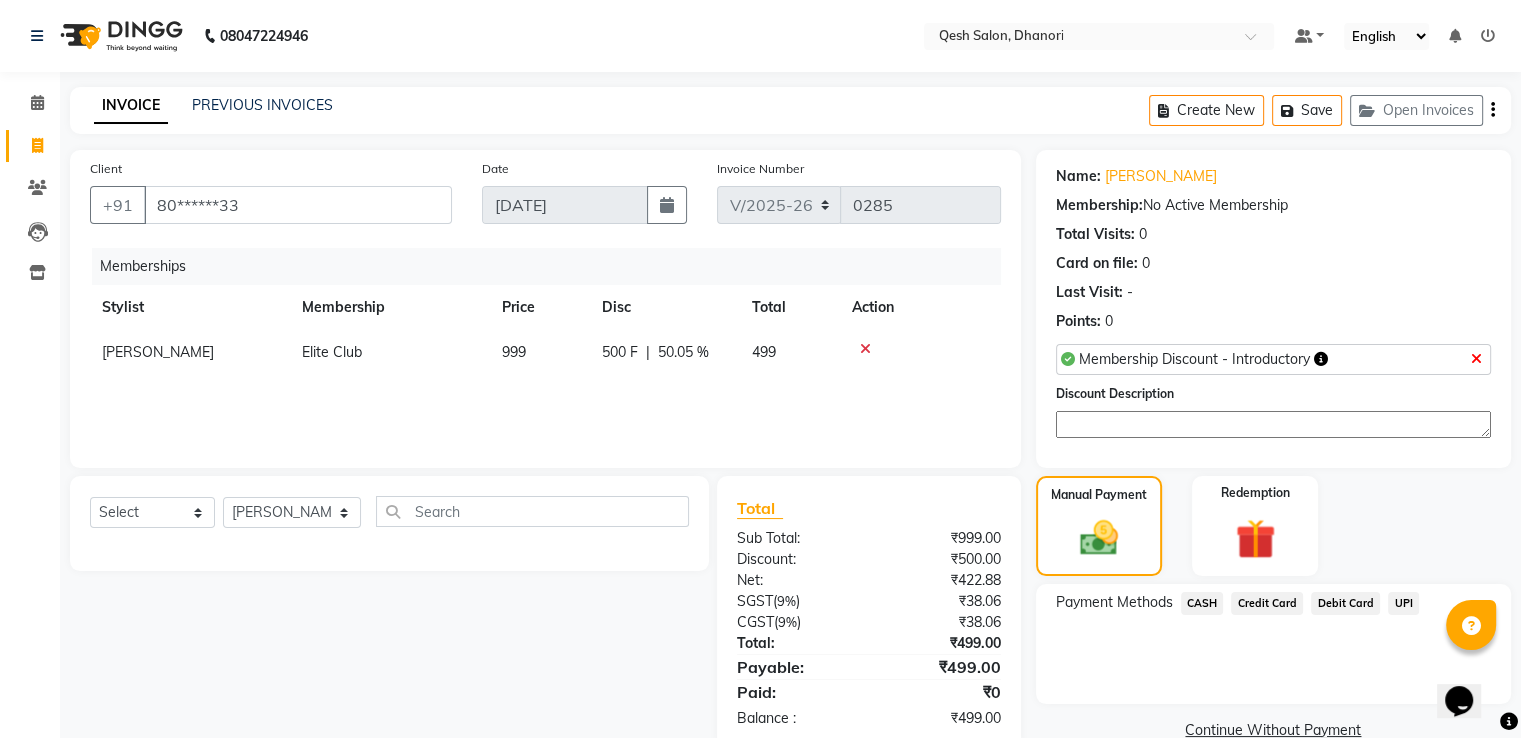 click on "UPI" 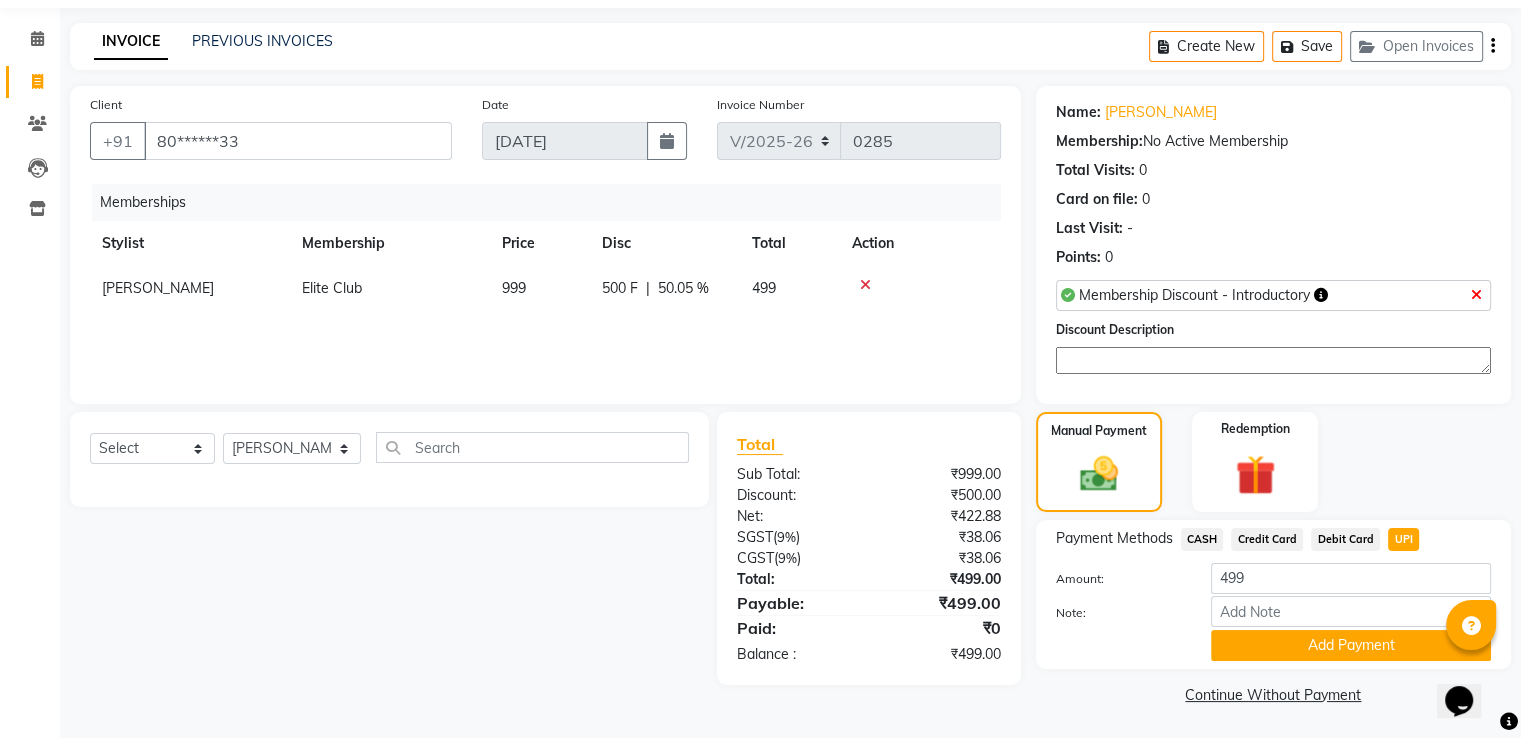 scroll, scrollTop: 67, scrollLeft: 0, axis: vertical 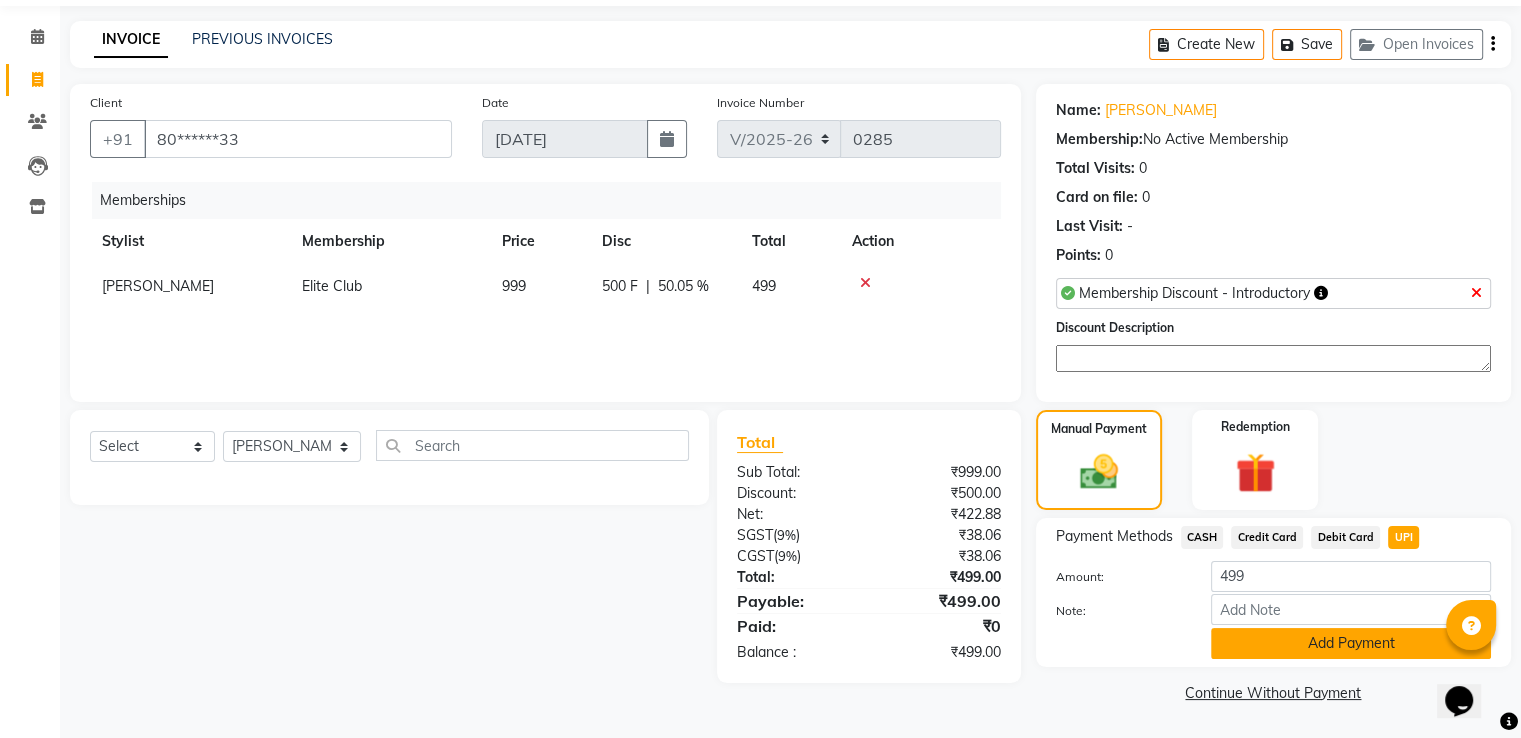 click on "Add Payment" 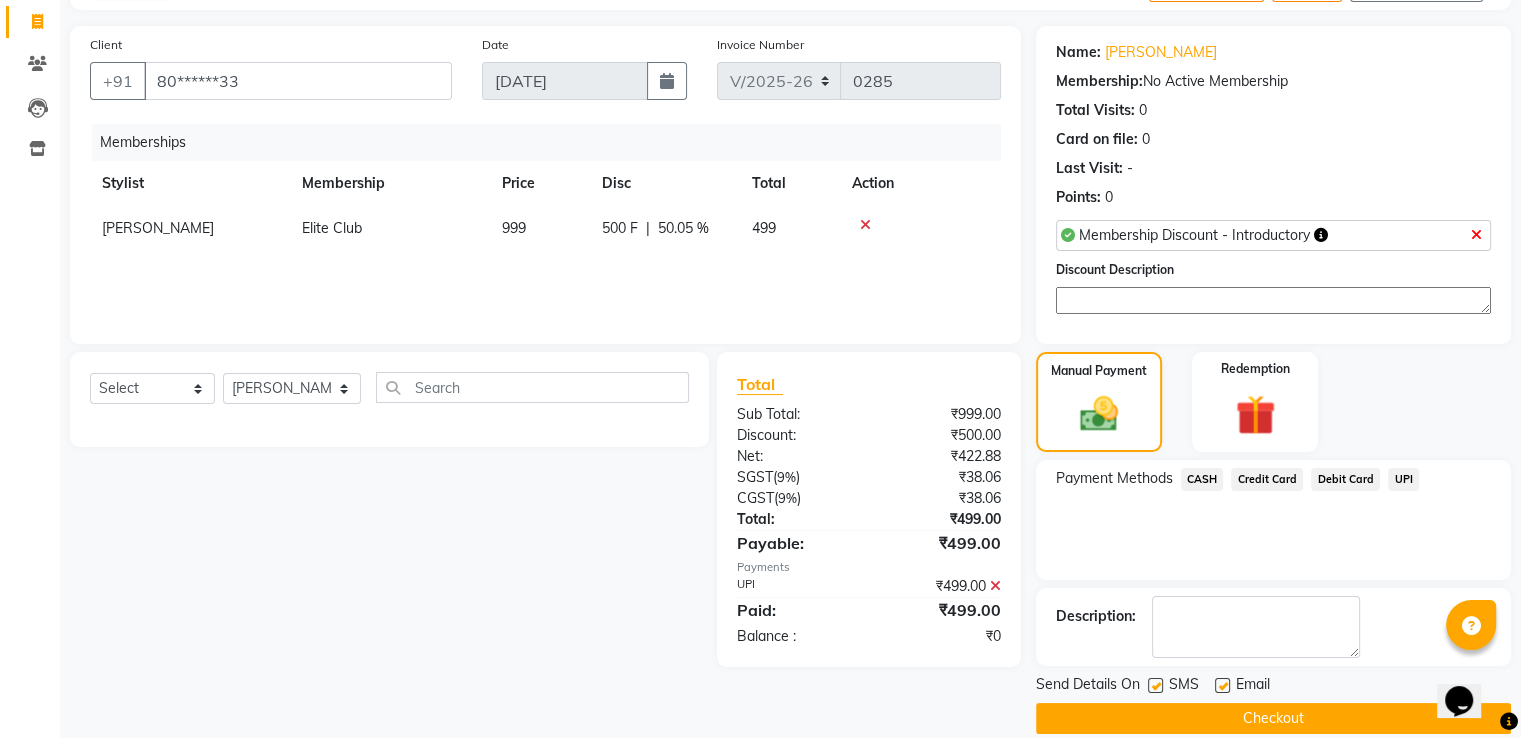 scroll, scrollTop: 148, scrollLeft: 0, axis: vertical 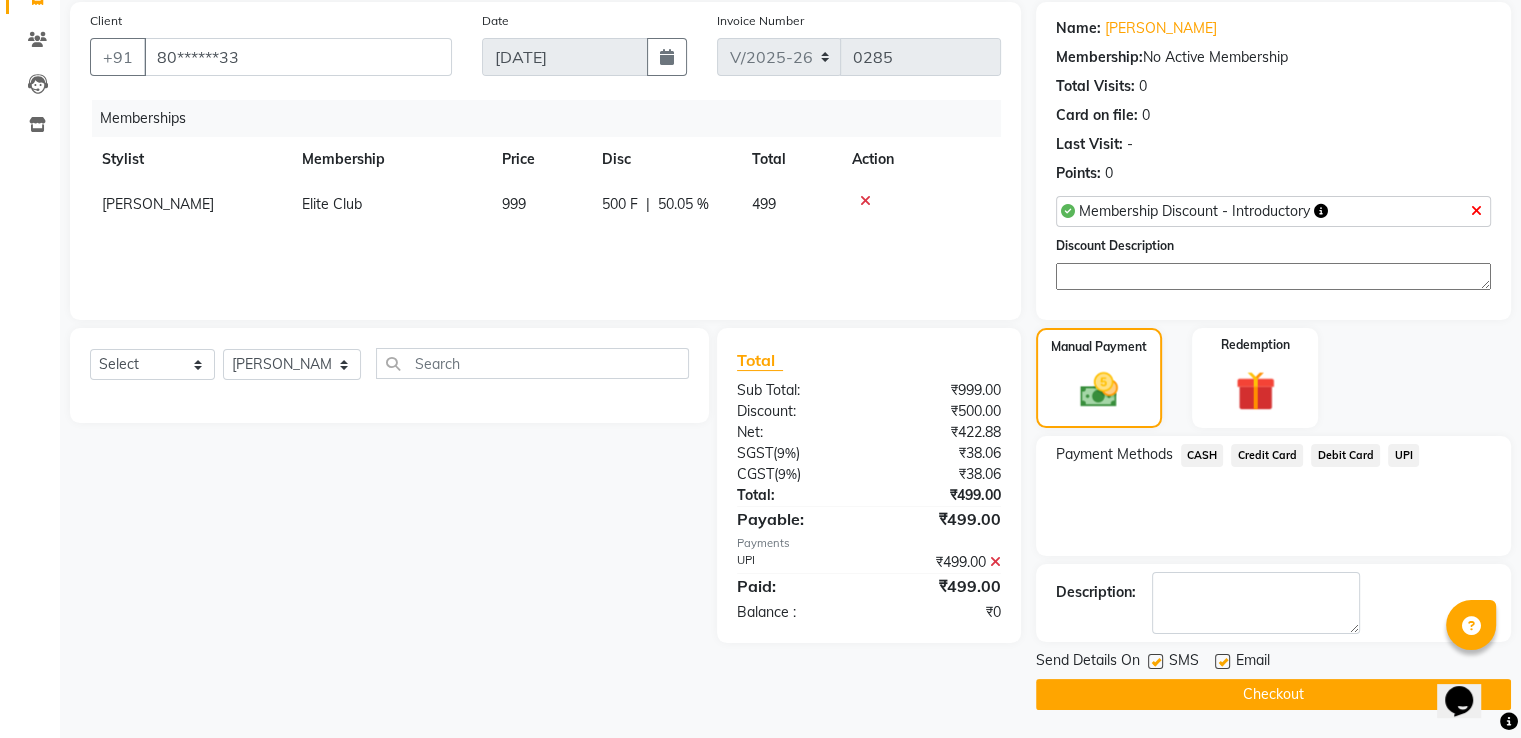 click on "Checkout" 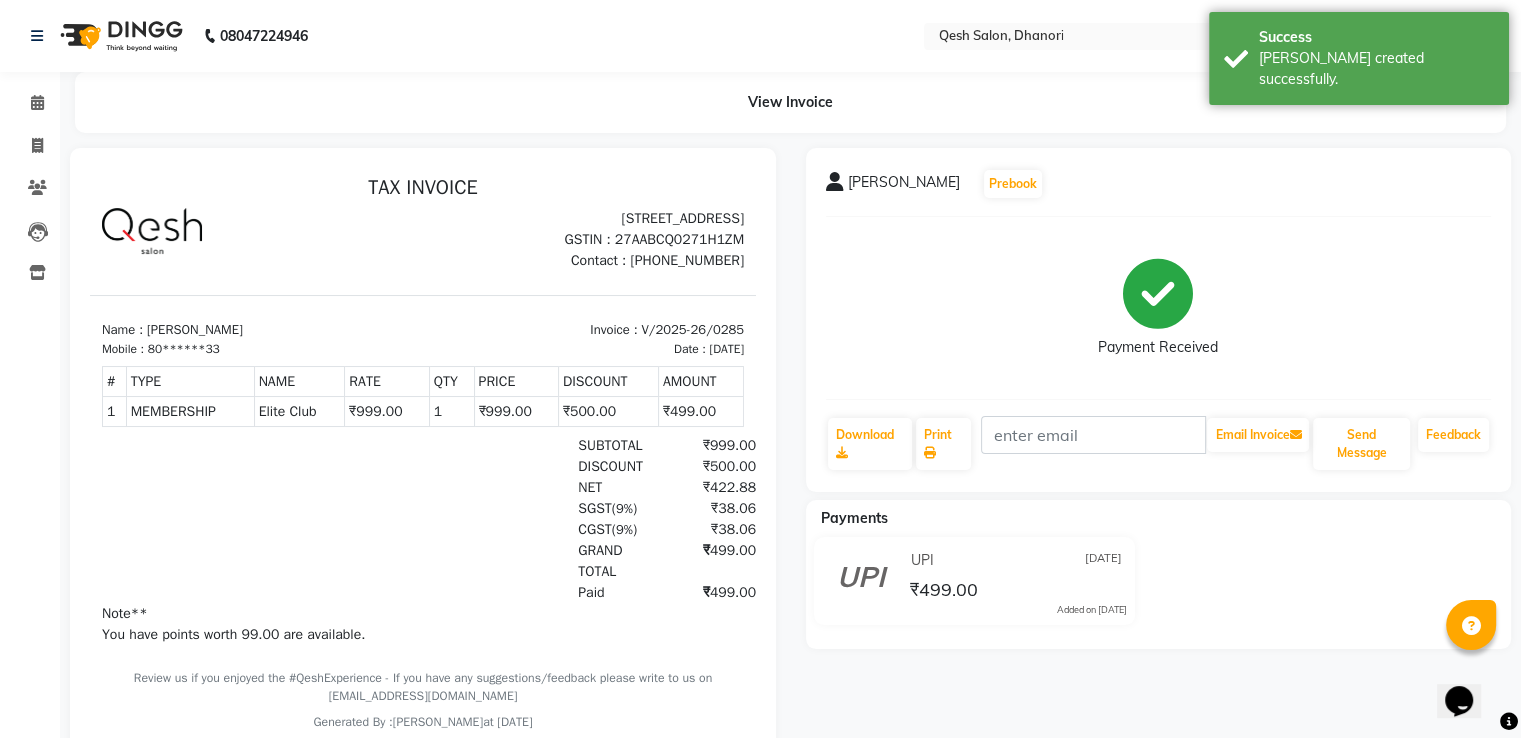 scroll, scrollTop: 0, scrollLeft: 0, axis: both 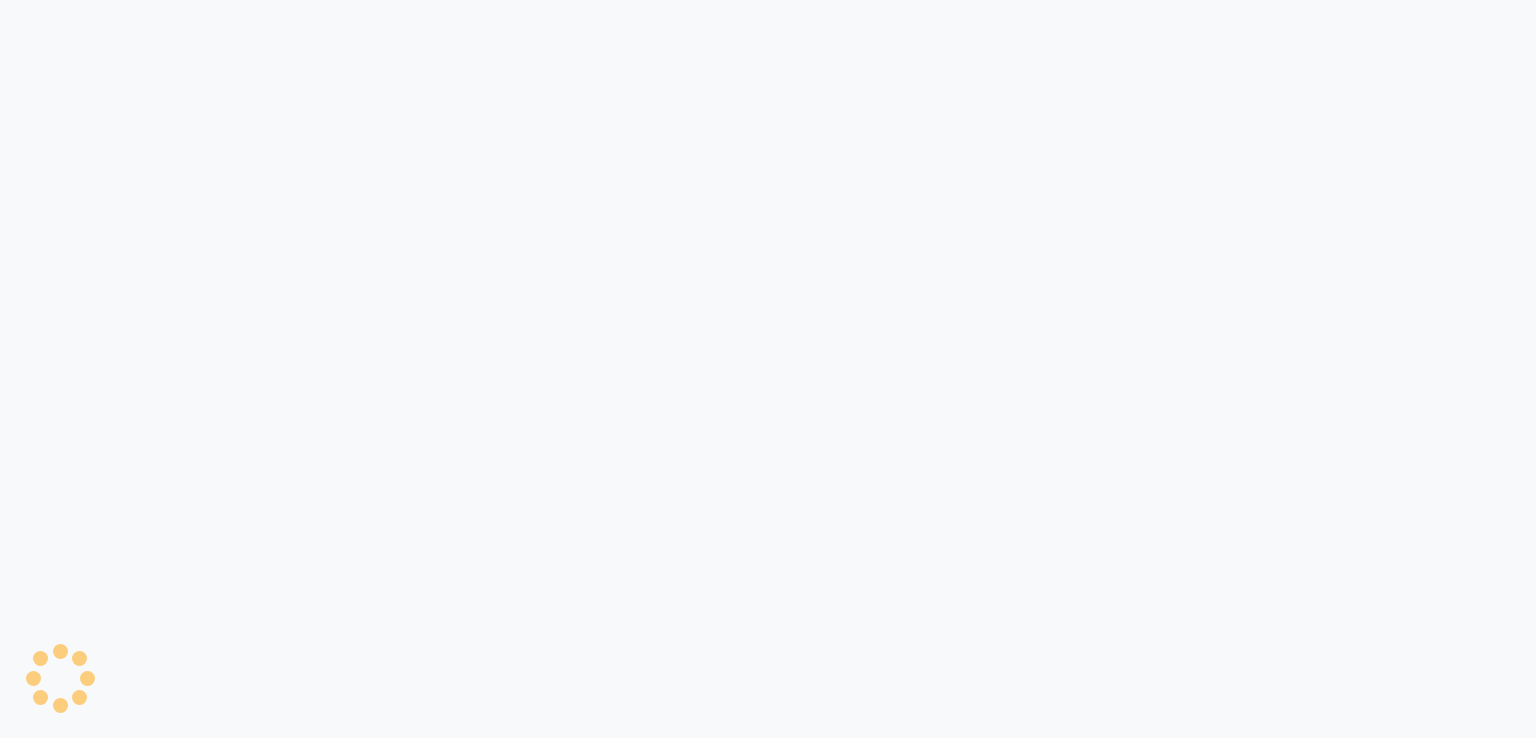 select on "service" 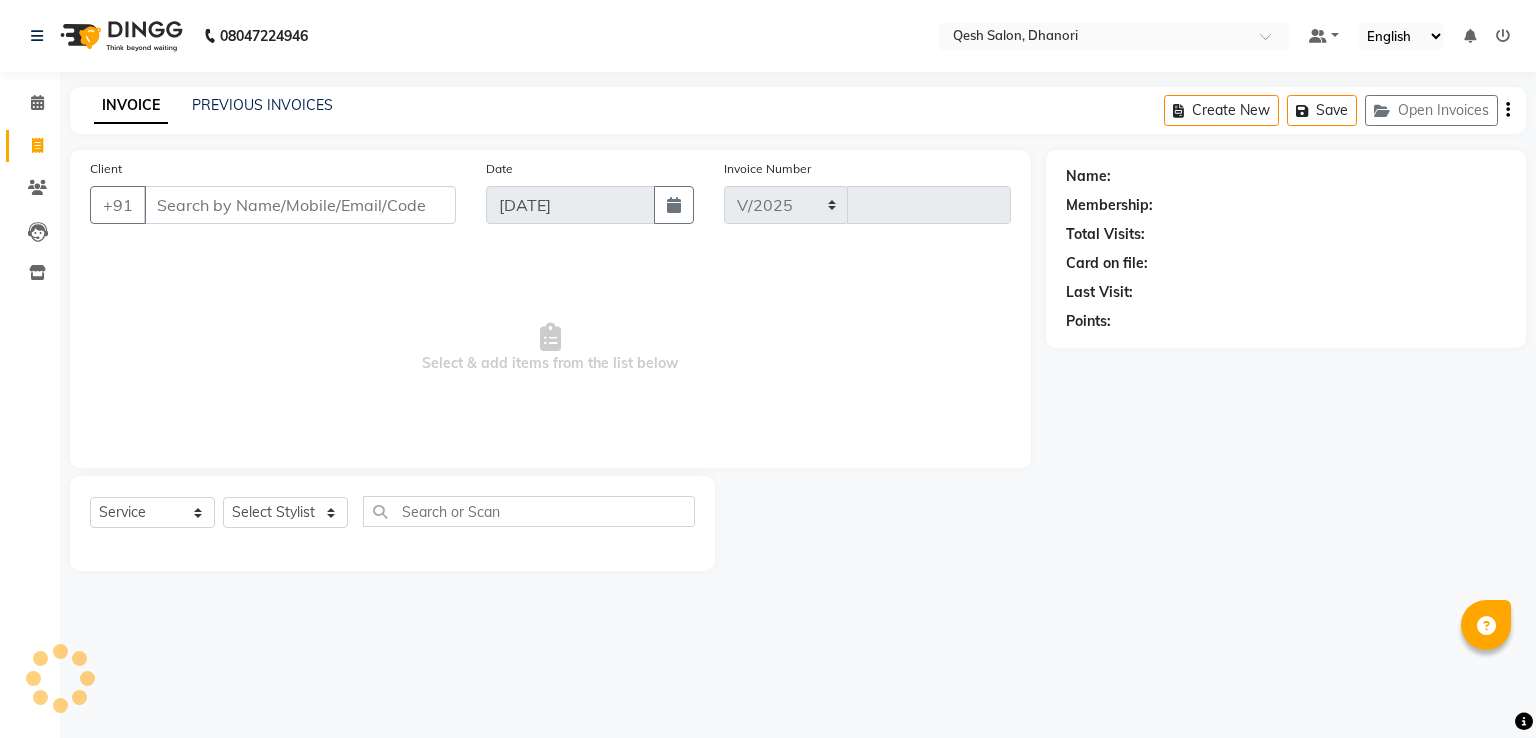 select on "7641" 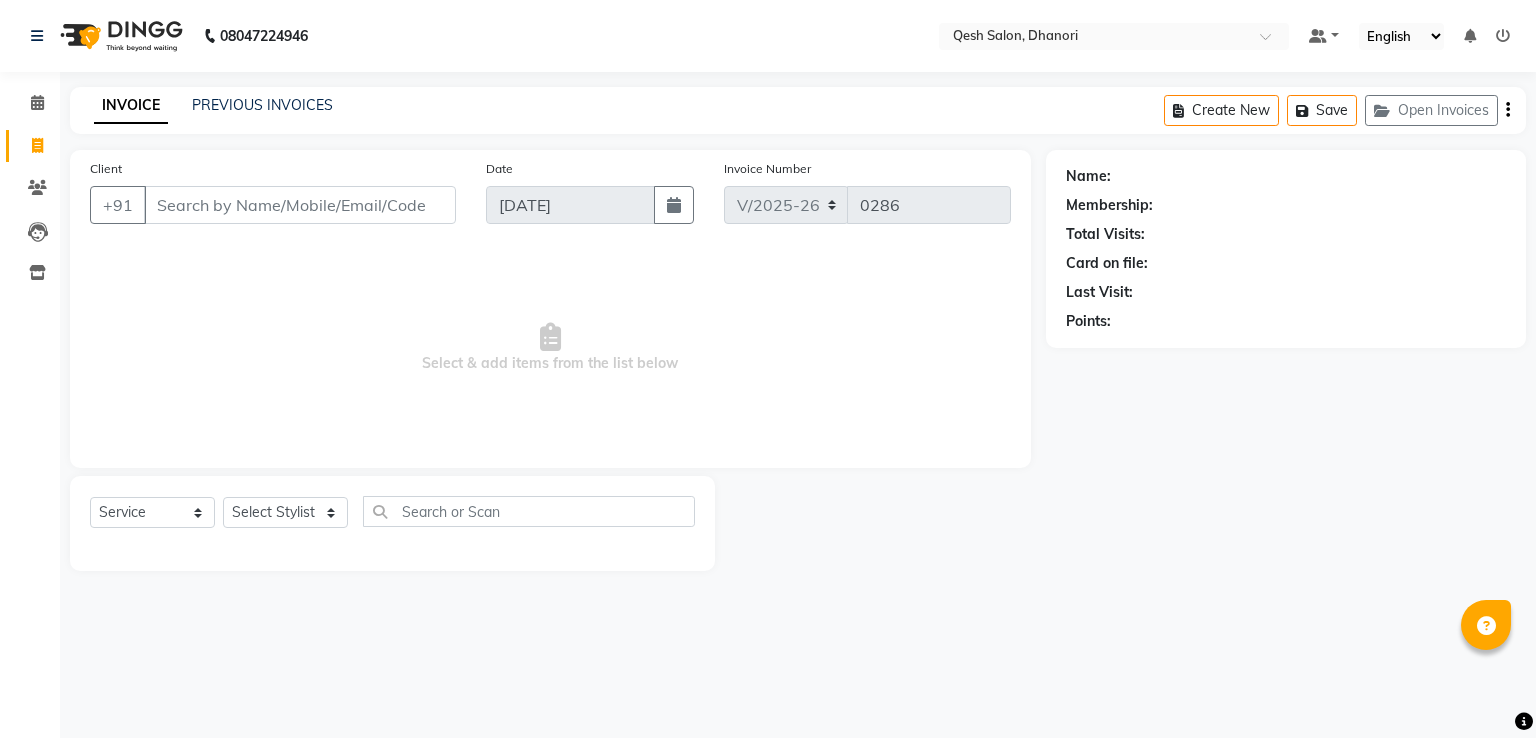 click on "Client" at bounding box center (300, 205) 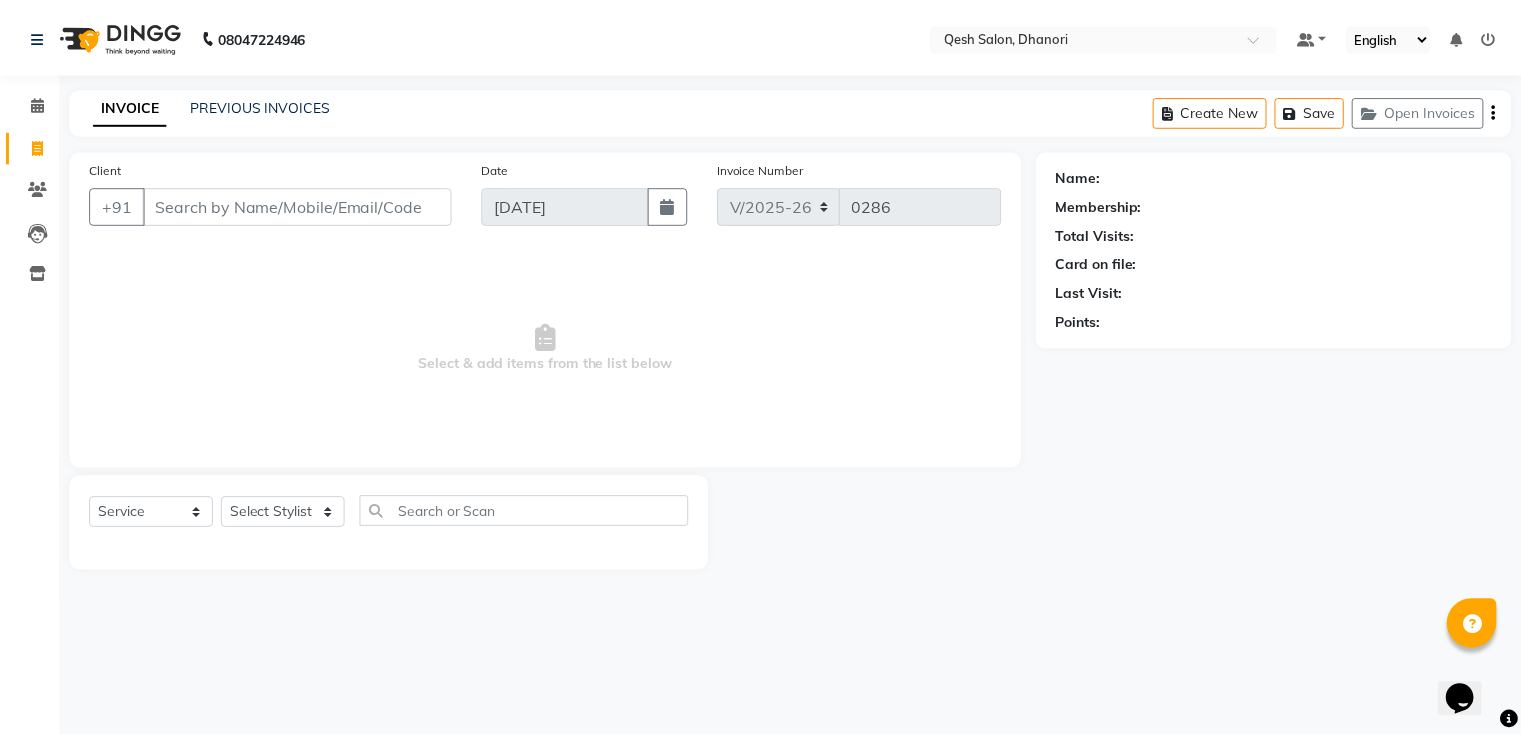 scroll, scrollTop: 0, scrollLeft: 0, axis: both 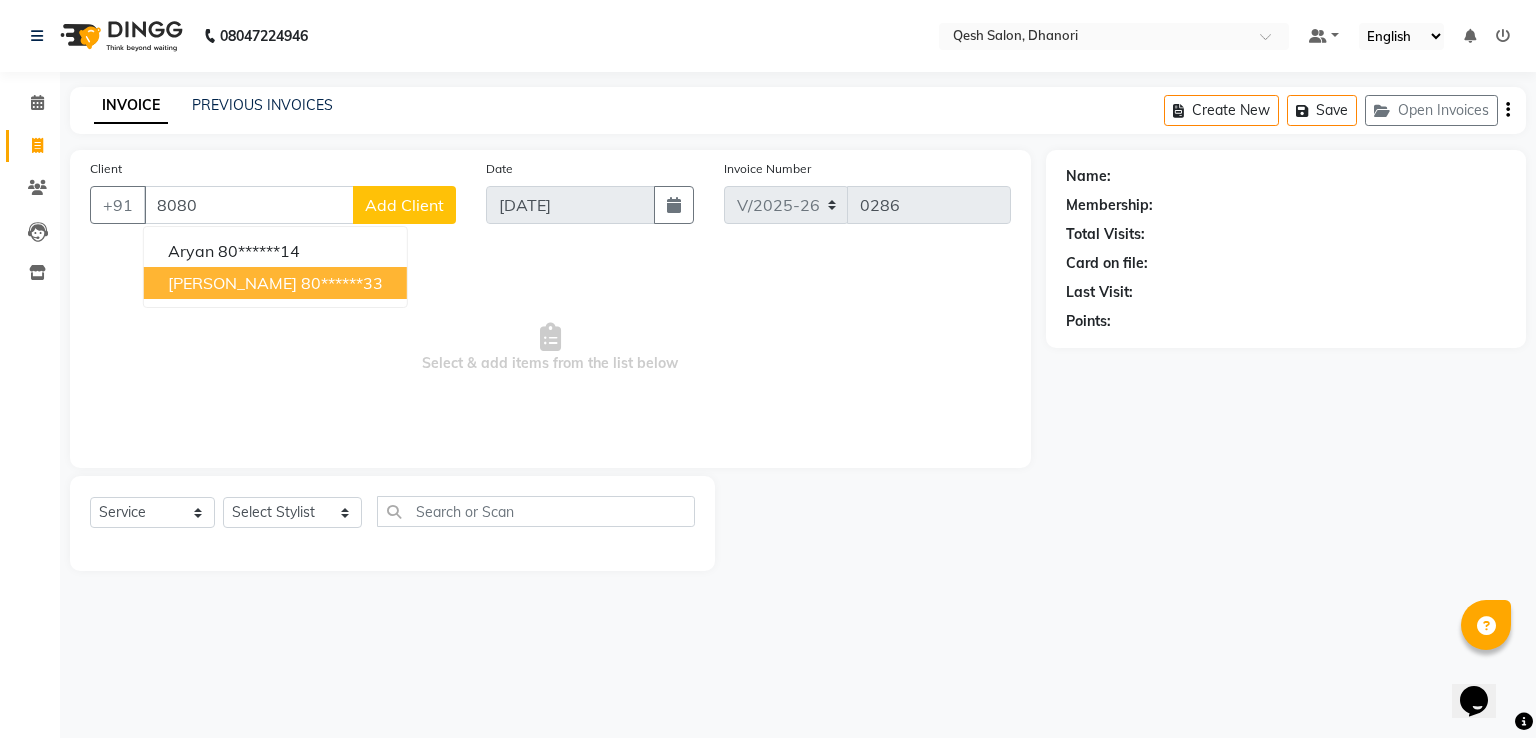 click on "[PERSON_NAME]  80******33" at bounding box center [275, 283] 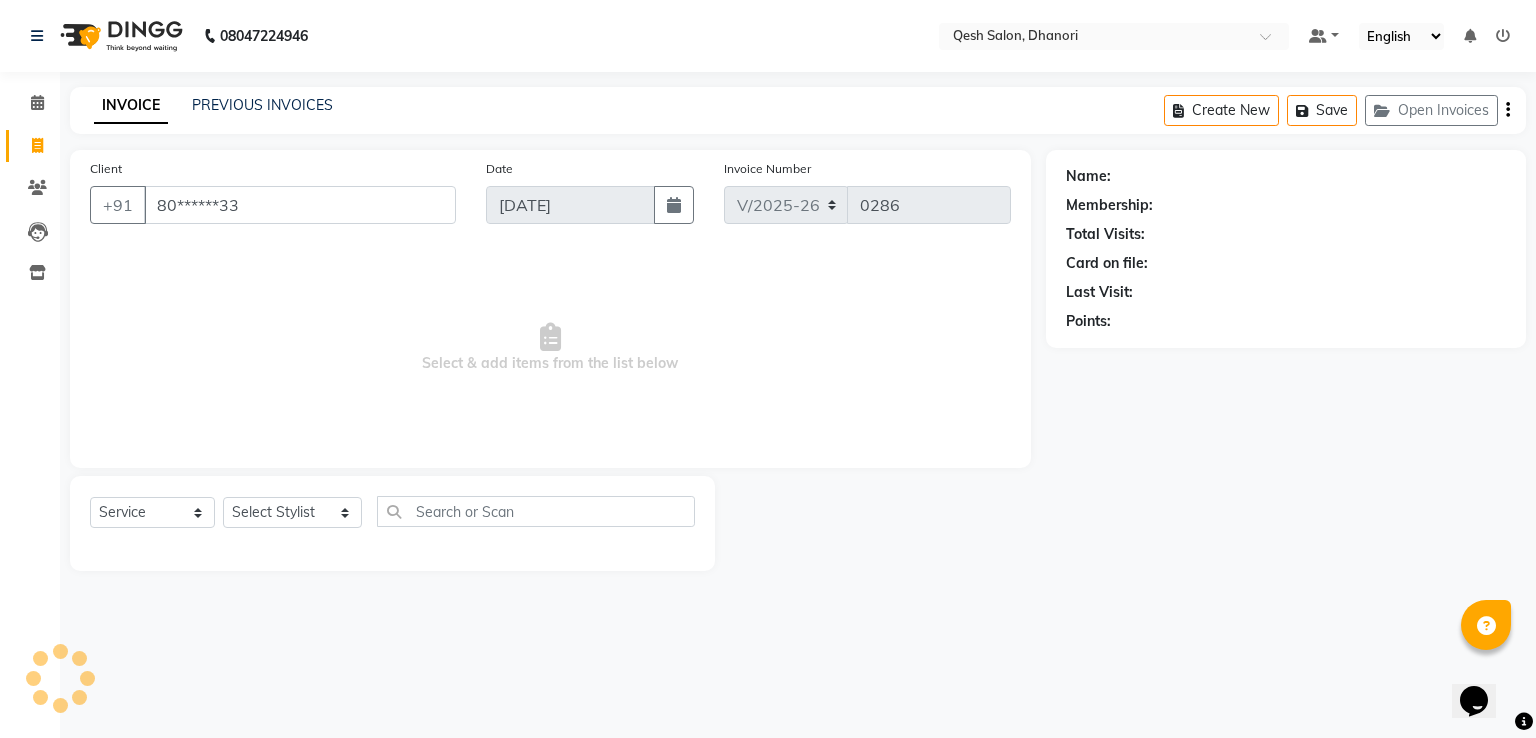 type on "80******33" 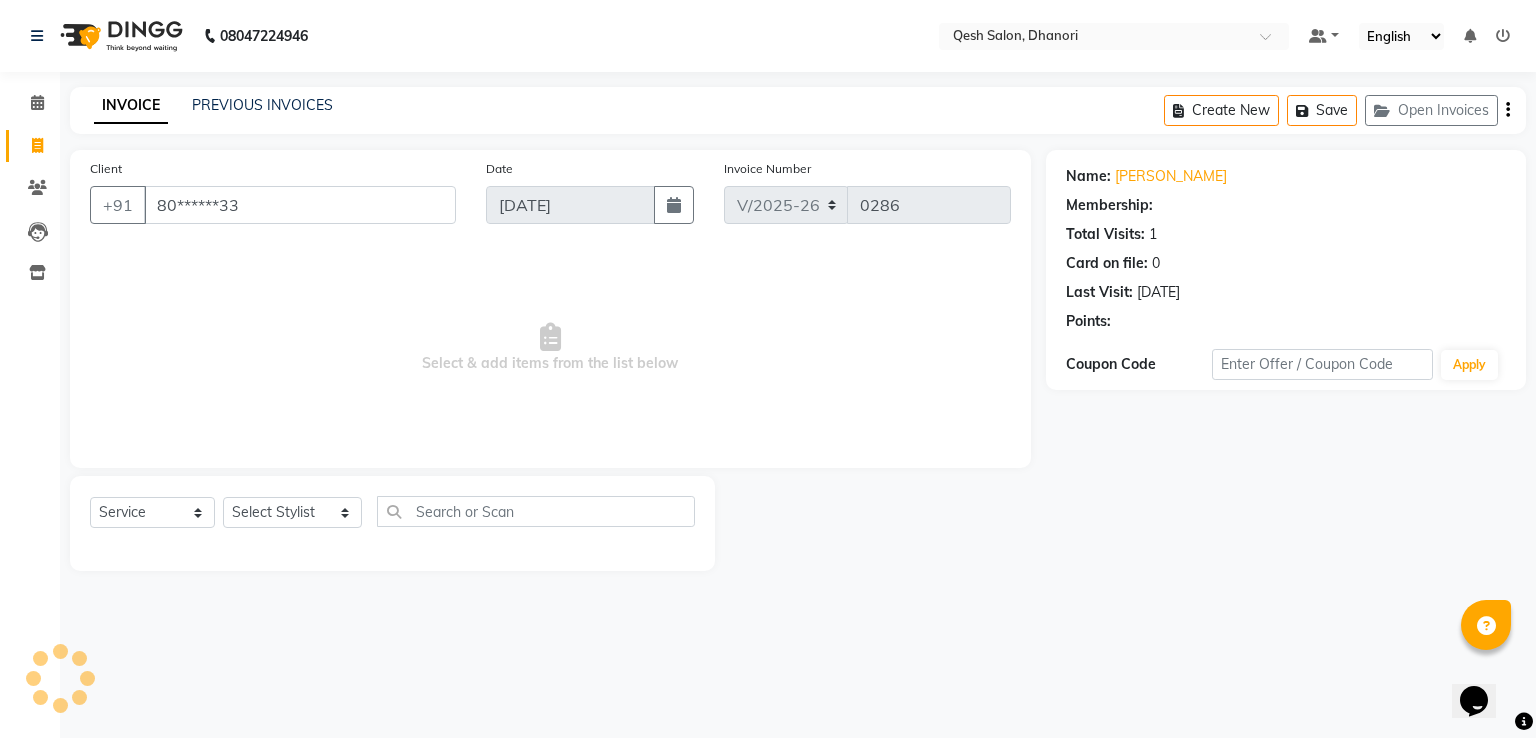select on "1: Object" 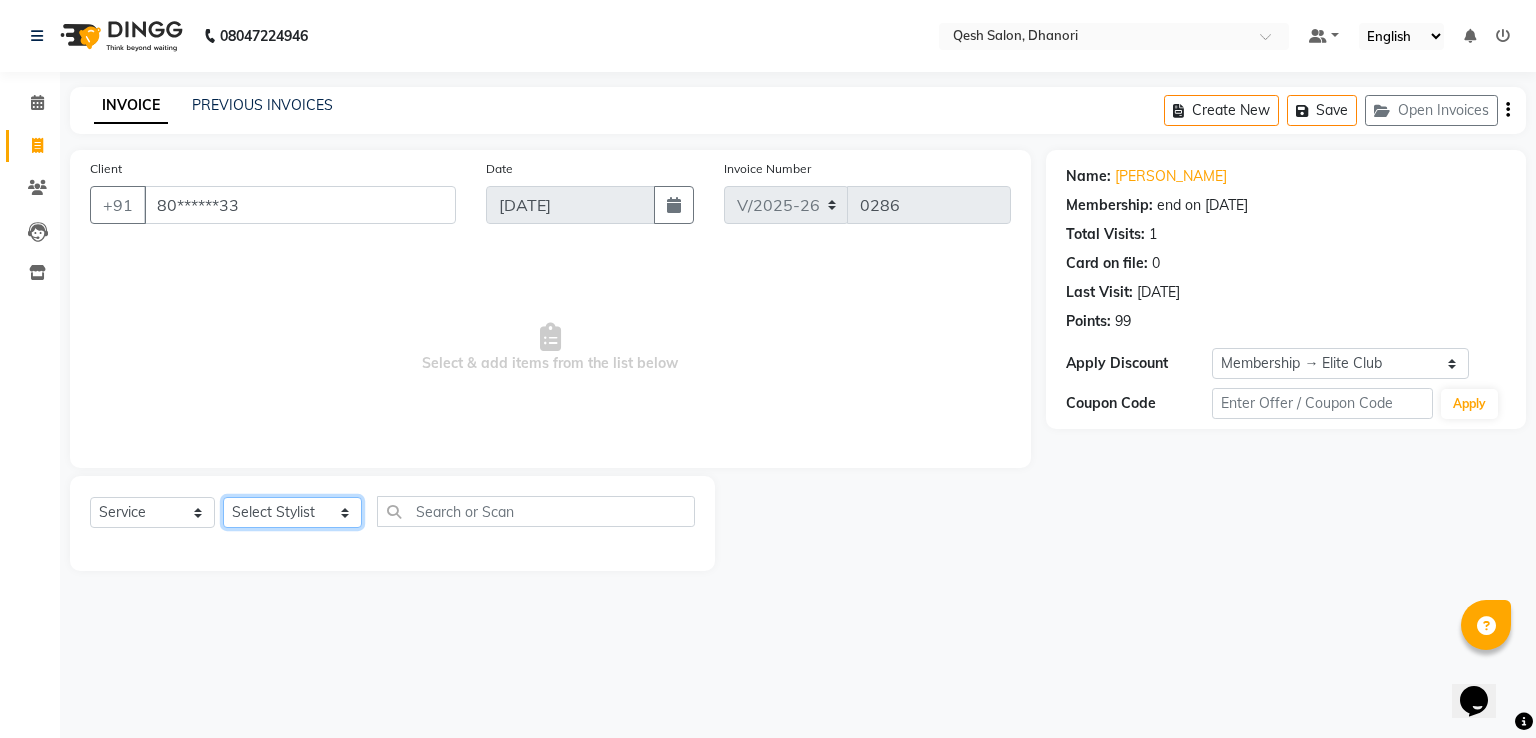click on "Select Stylist [PERSON_NAME] [PERSON_NAME] [PERSON_NAME] Salon [PERSON_NAME] [PERSON_NAME] [PERSON_NAME] [PERSON_NAME]" 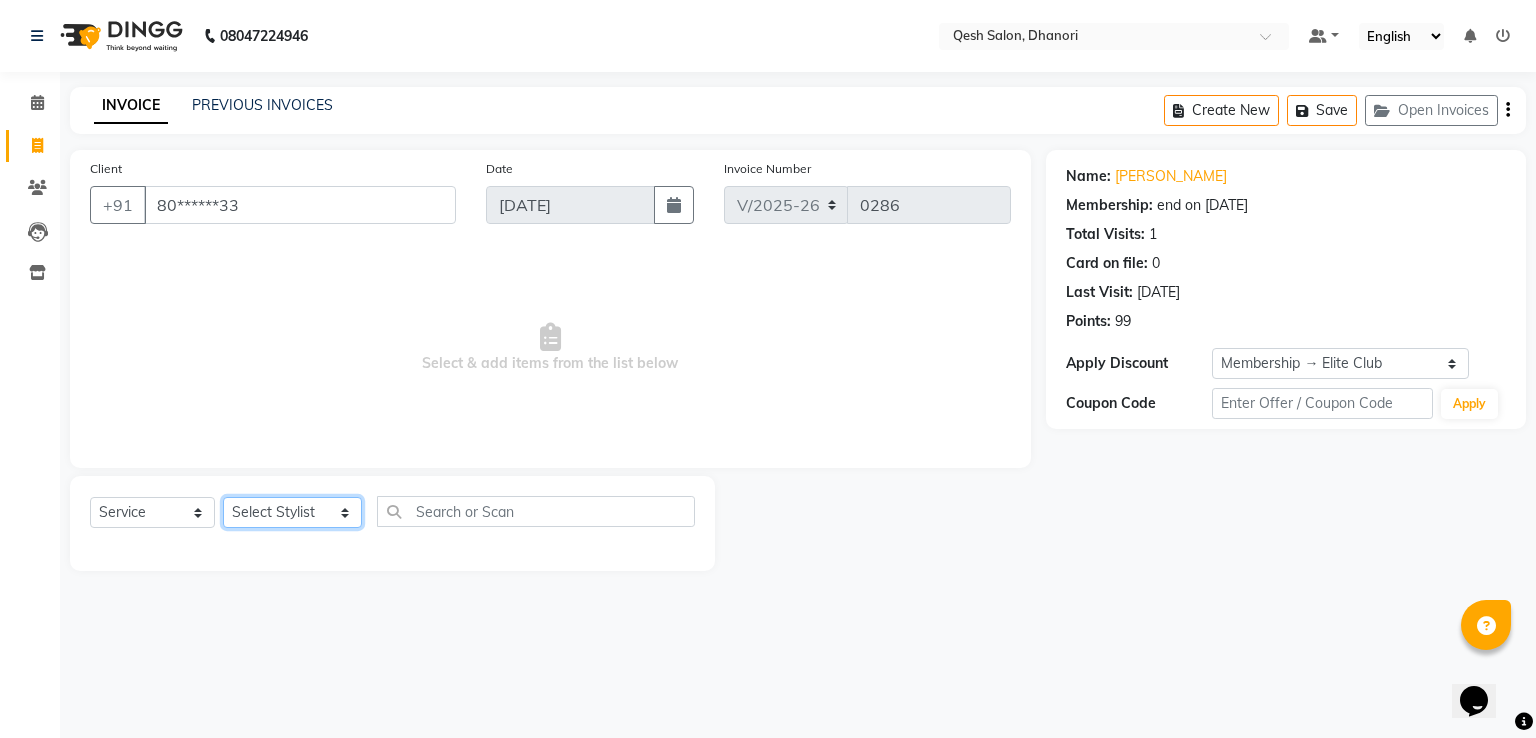 select on "83667" 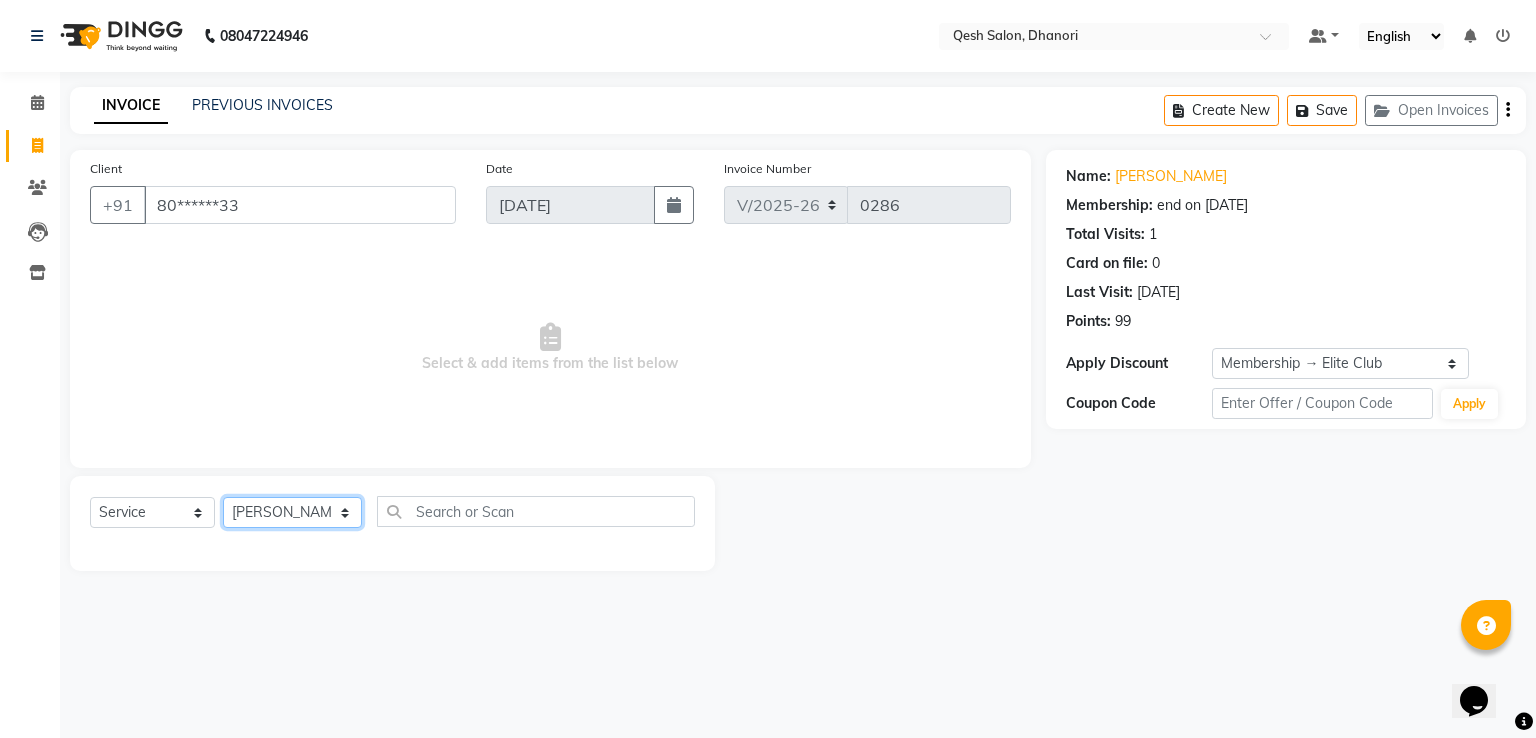 click on "Select Stylist [PERSON_NAME] [PERSON_NAME] [PERSON_NAME] Salon [PERSON_NAME] [PERSON_NAME] [PERSON_NAME] [PERSON_NAME]" 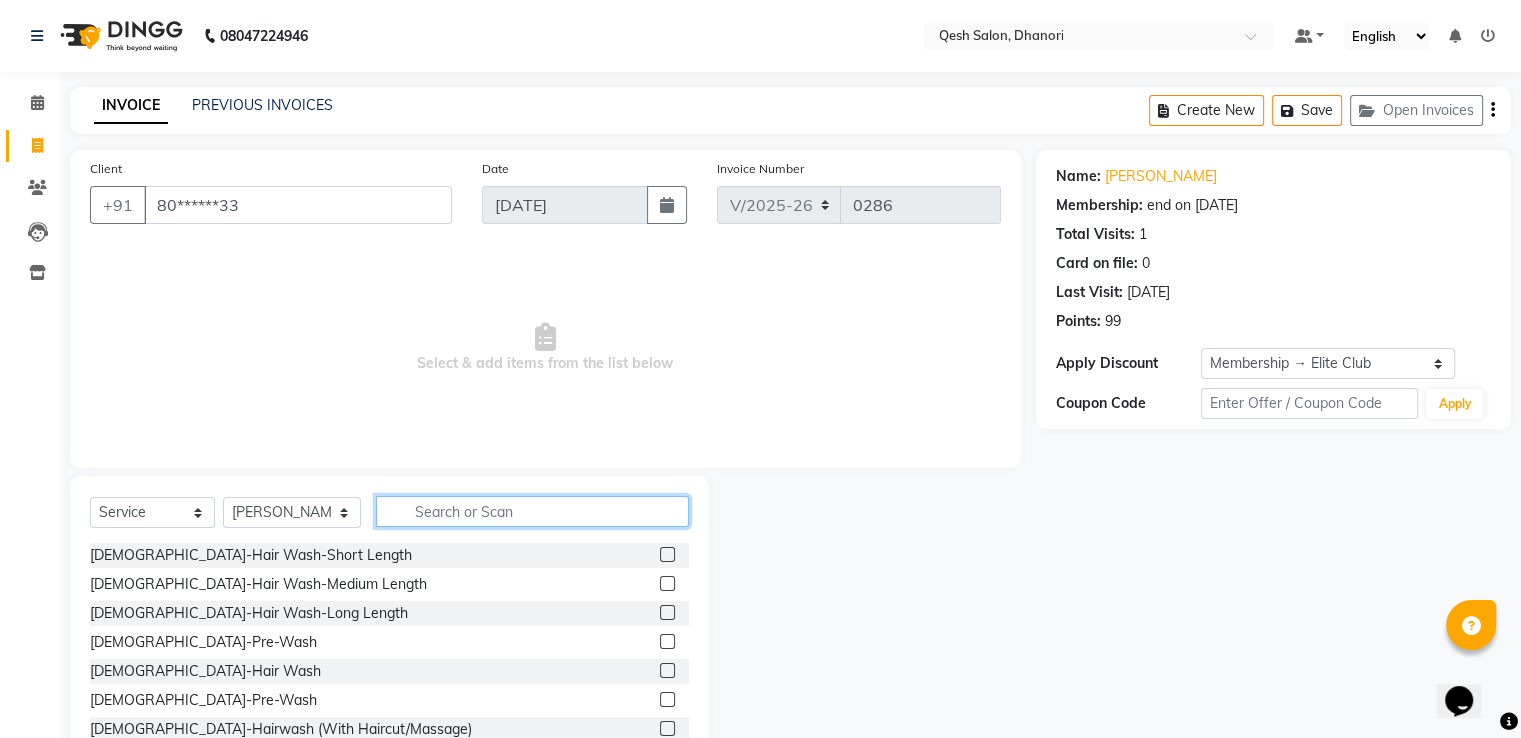 click 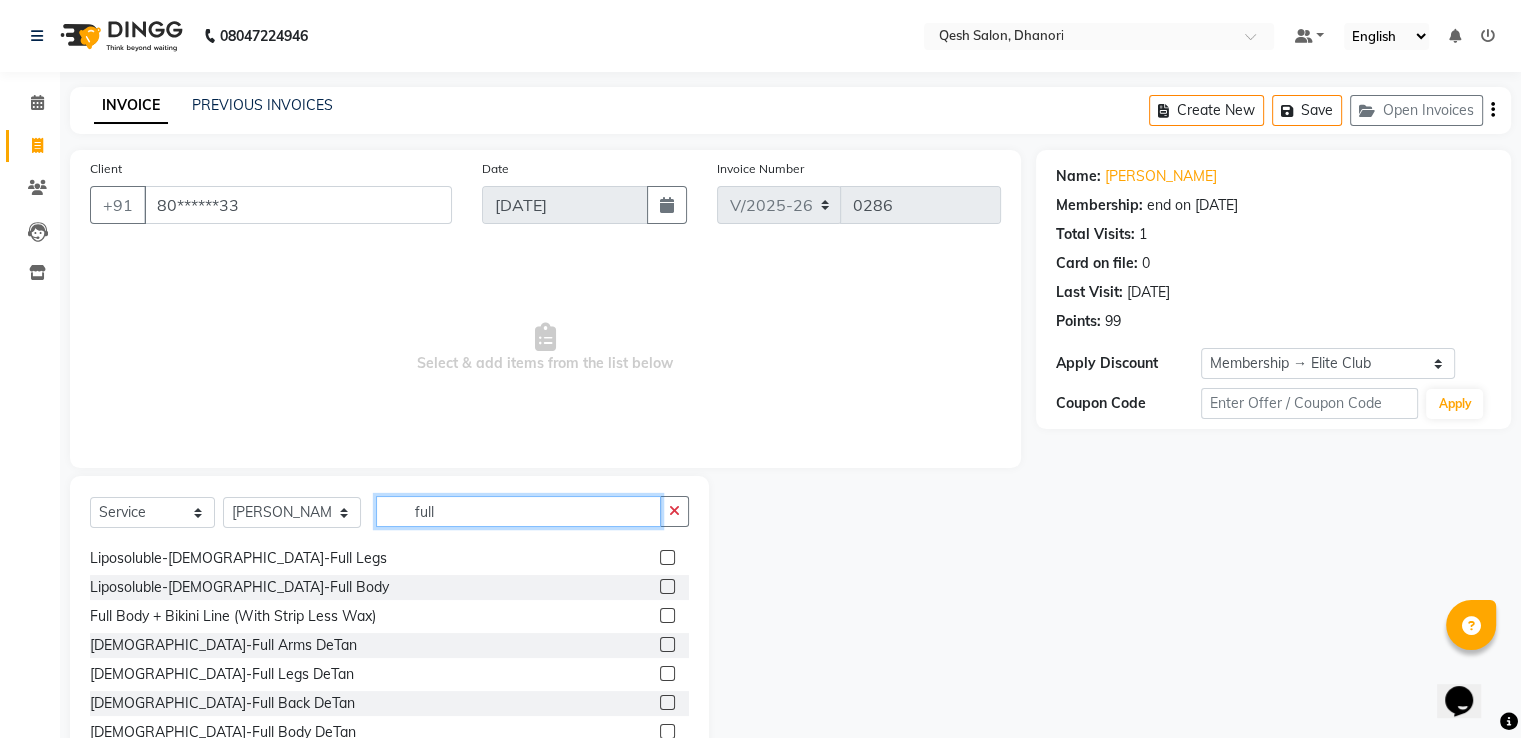 scroll, scrollTop: 100, scrollLeft: 0, axis: vertical 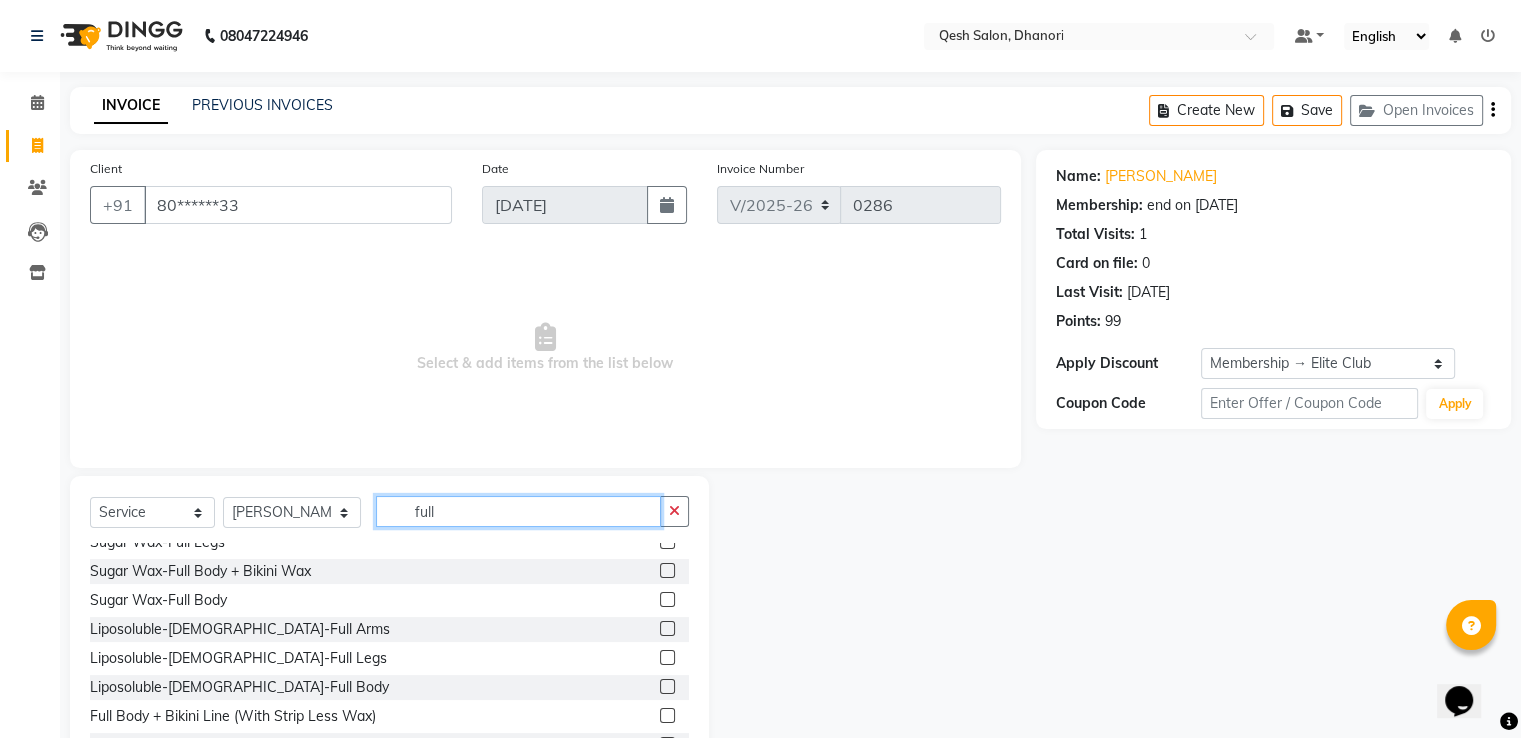 type on "full" 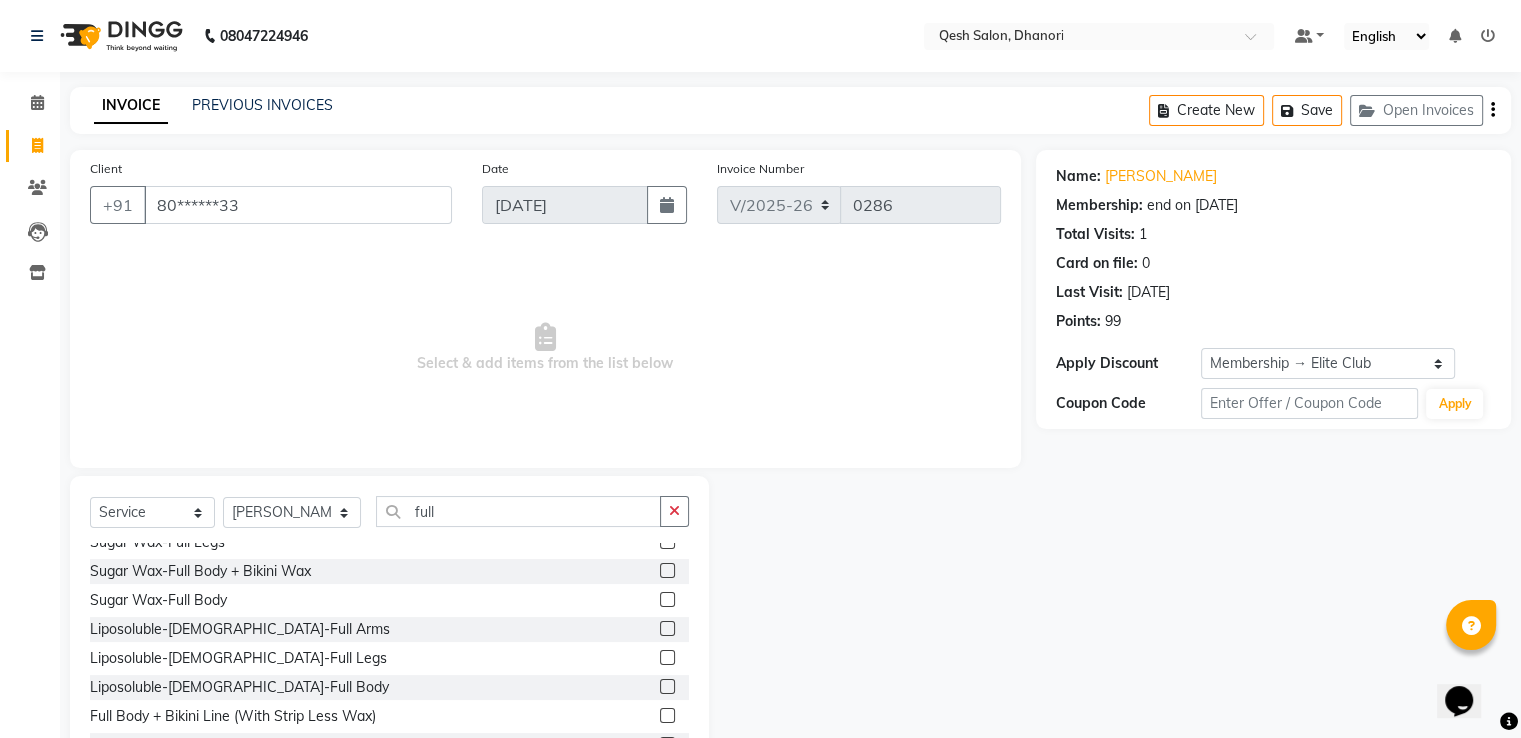 click 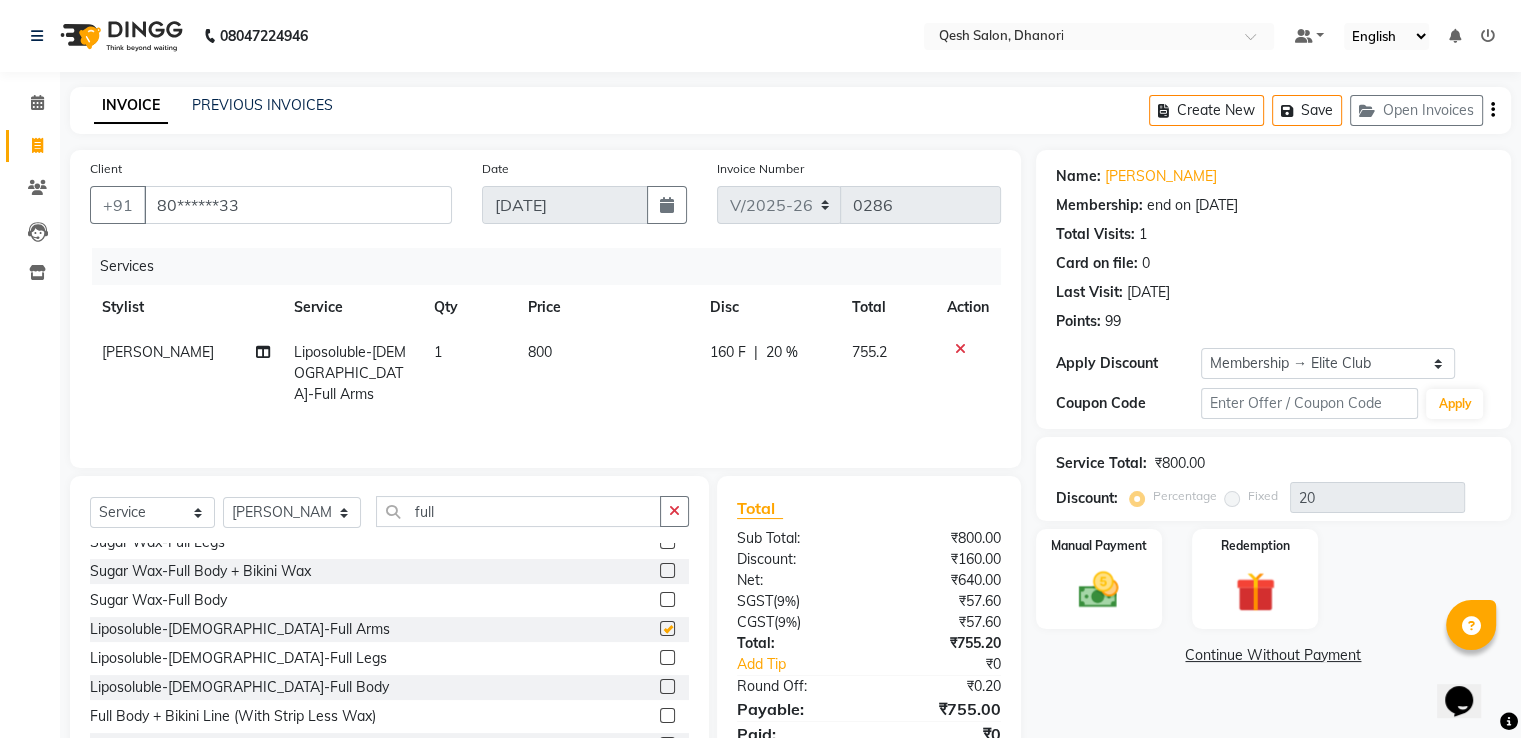 checkbox on "false" 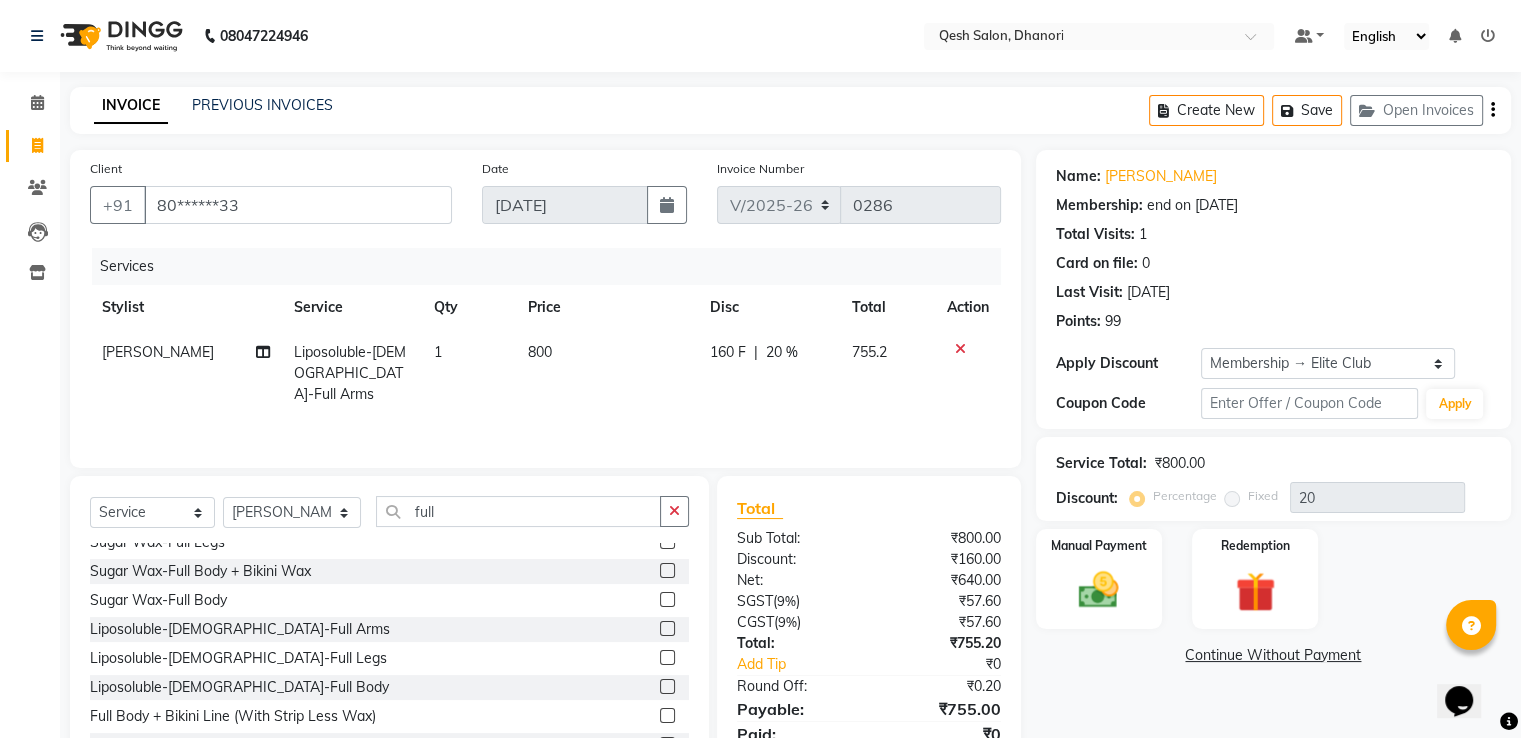 click 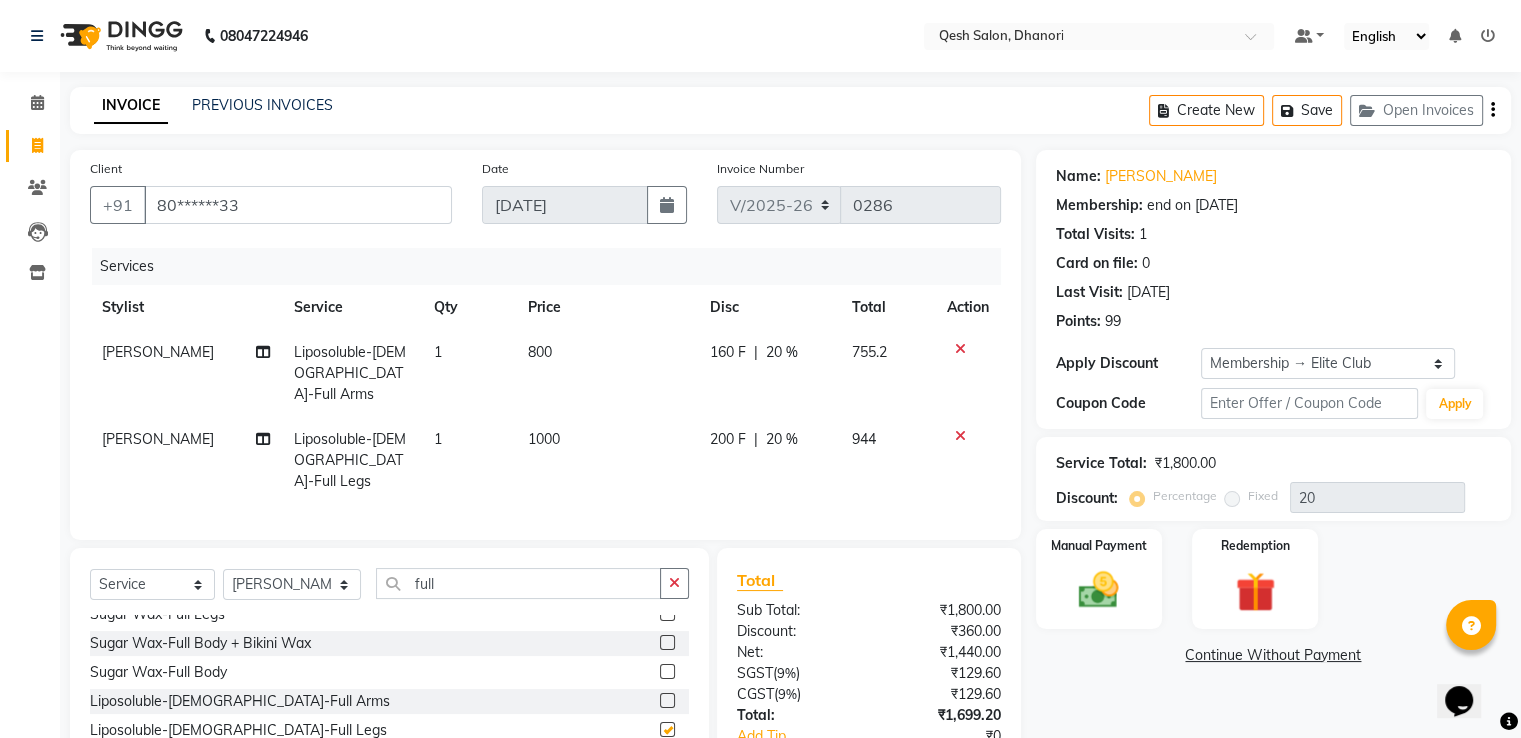 checkbox on "false" 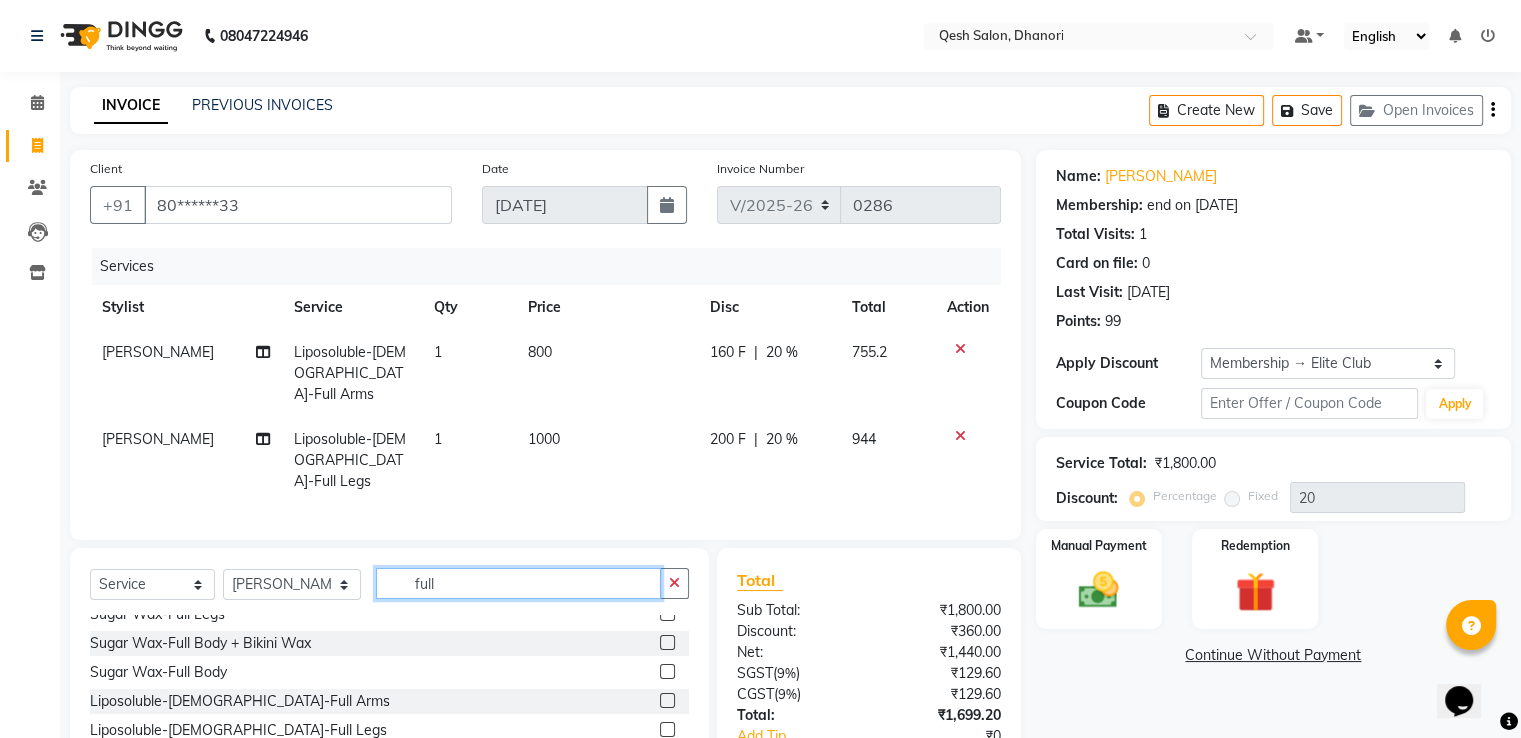 click on "full" 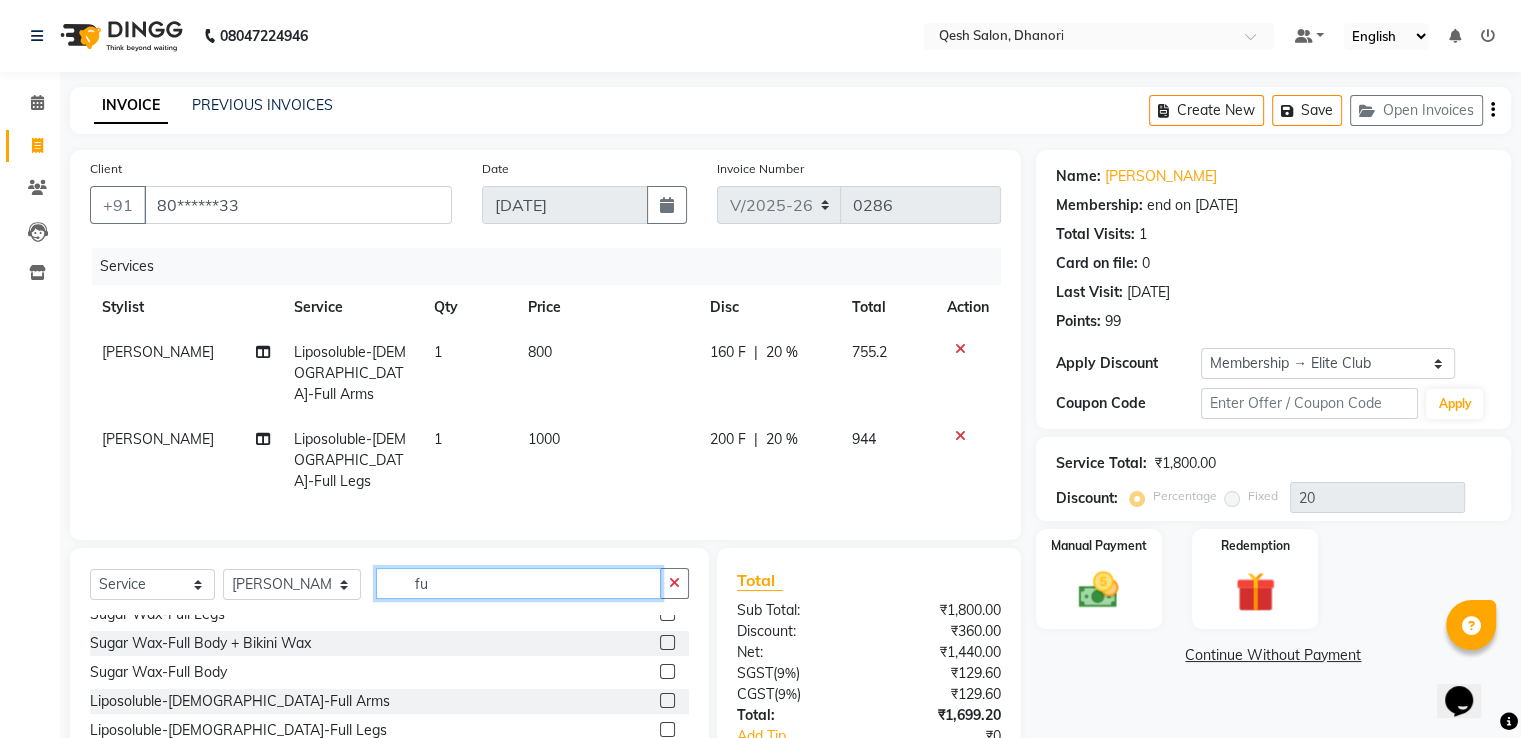 type on "f" 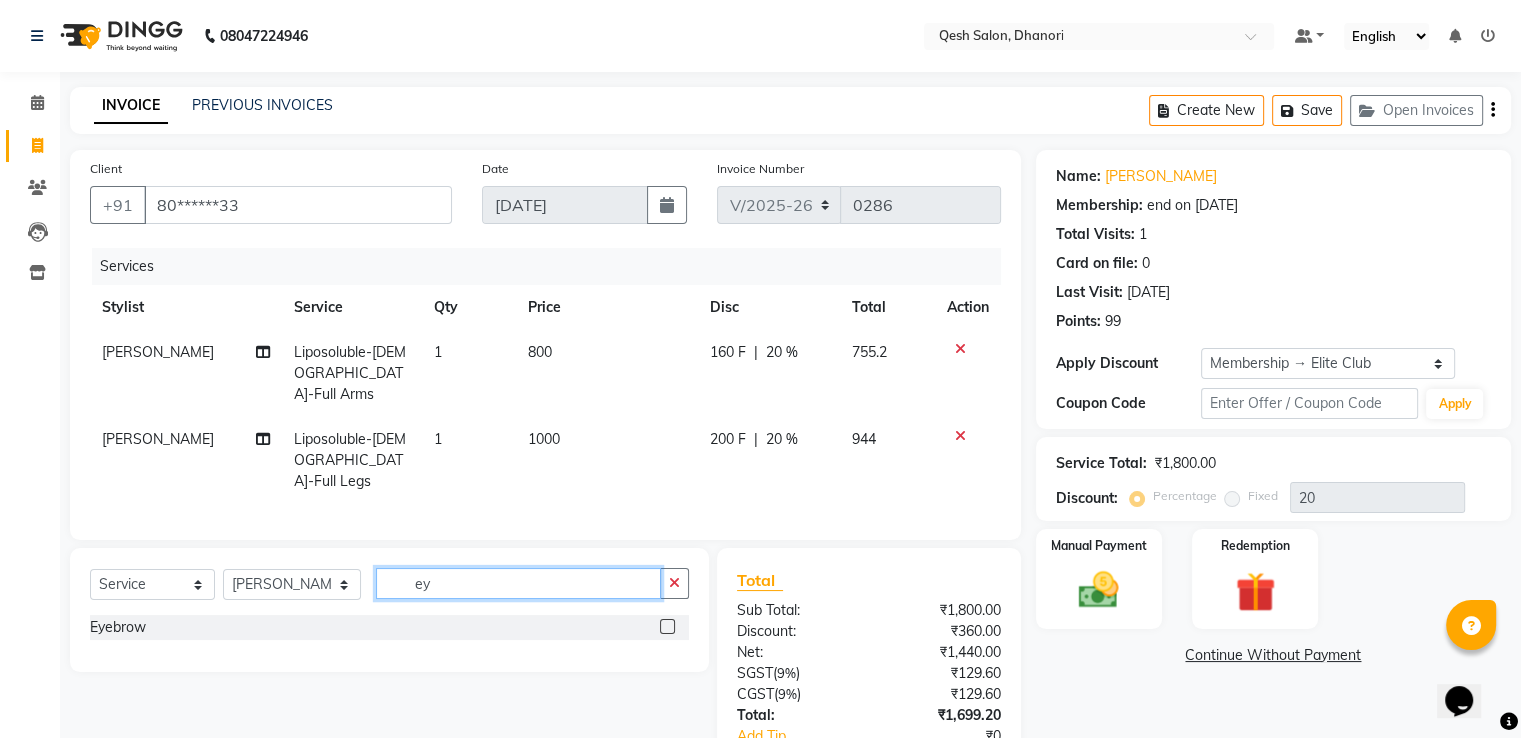 scroll, scrollTop: 0, scrollLeft: 0, axis: both 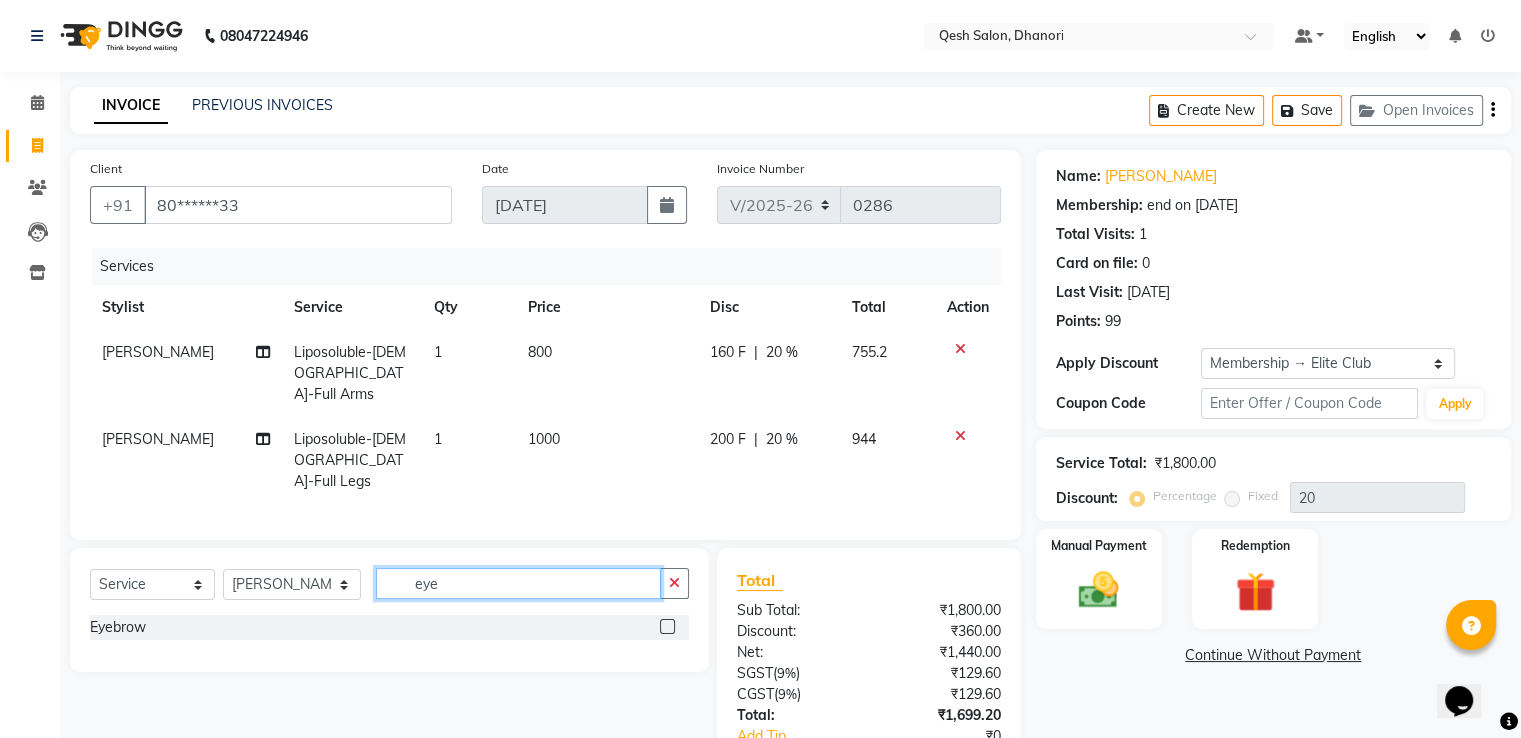 type on "eye" 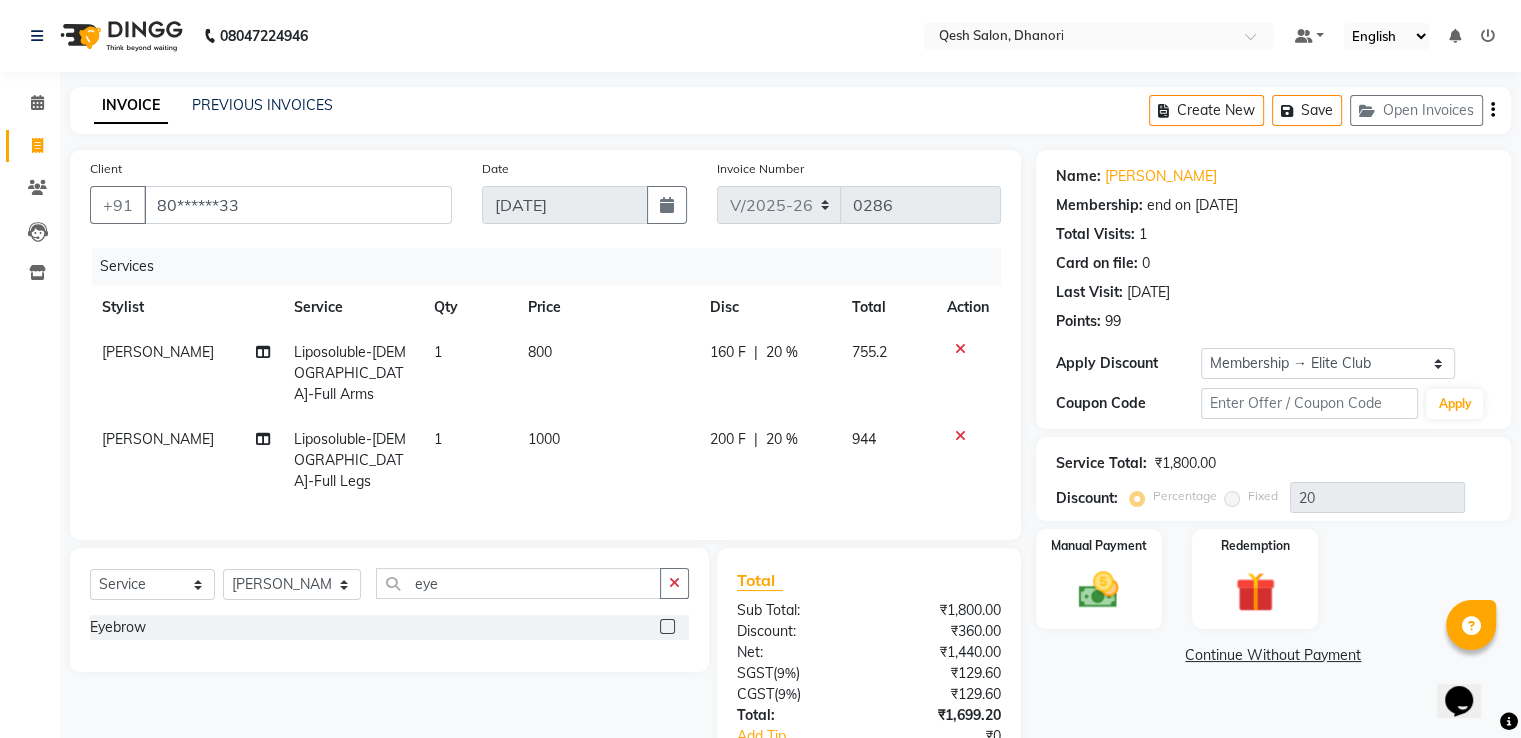 click 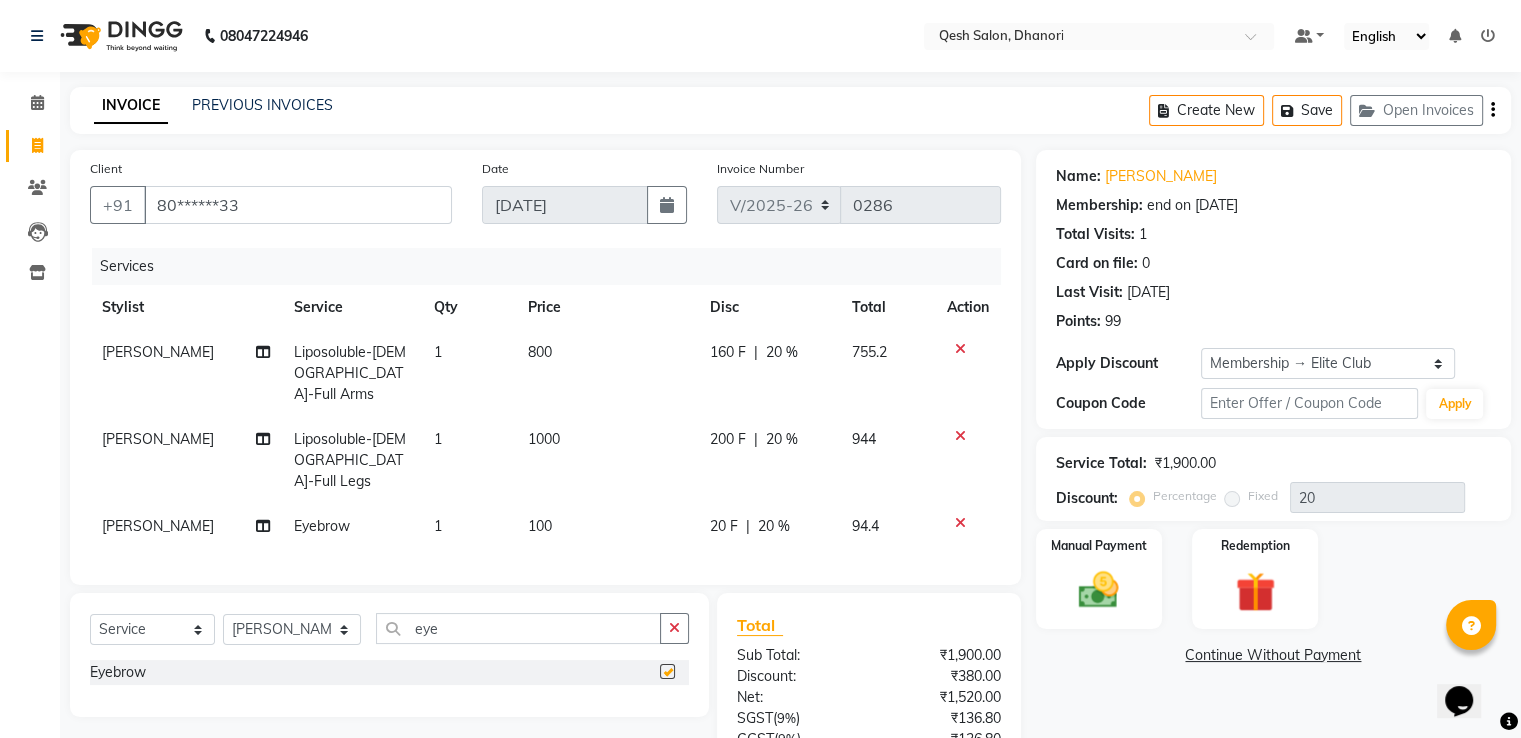 checkbox on "false" 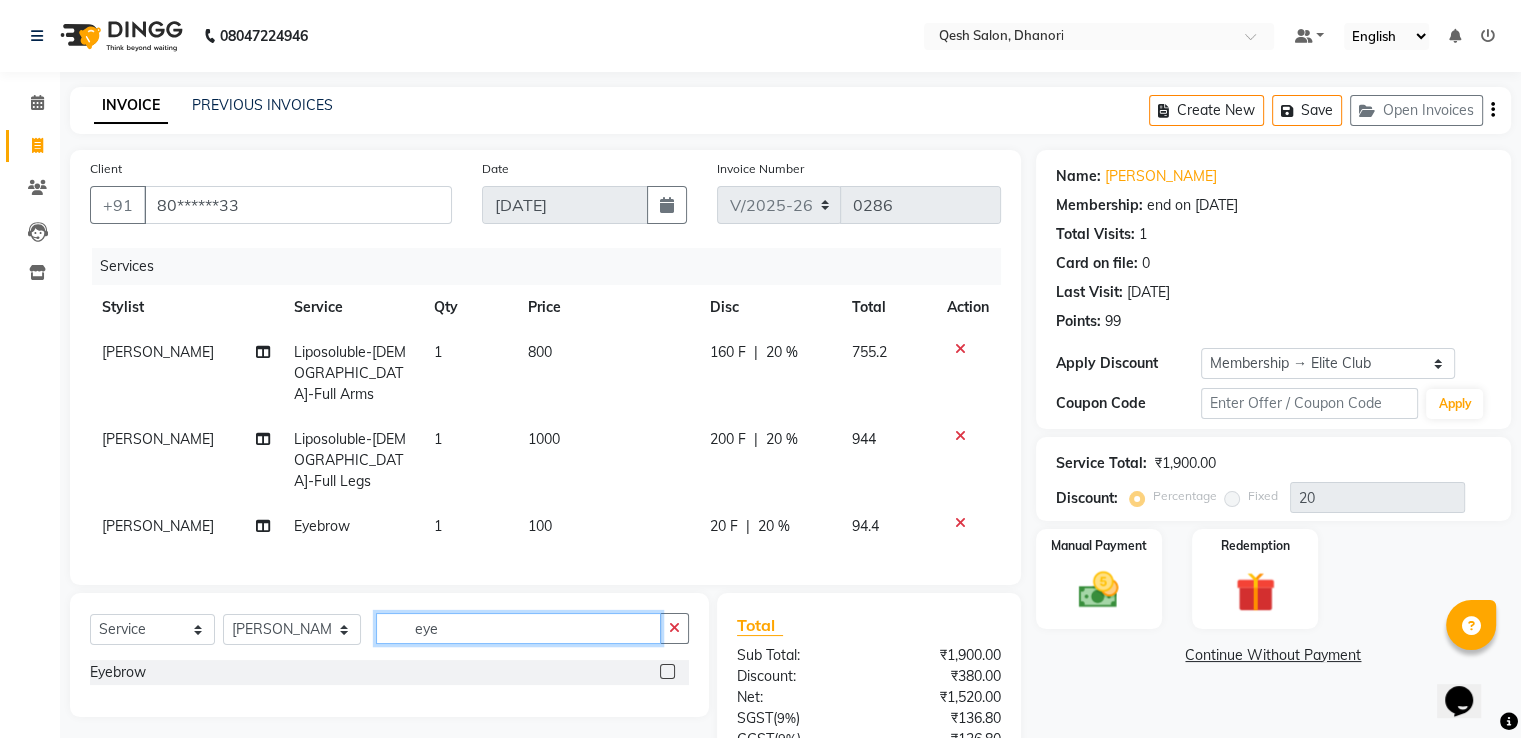click on "eye" 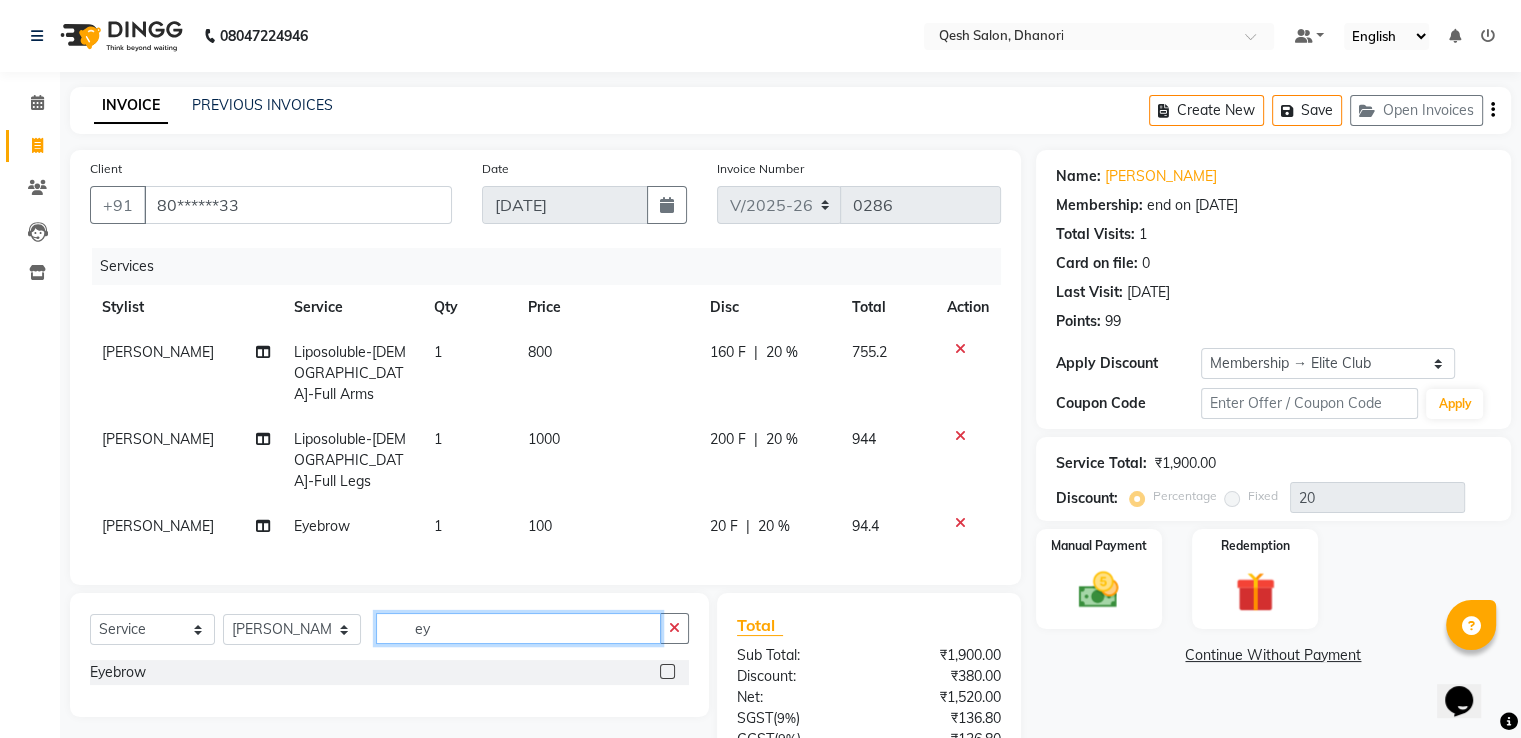 type on "e" 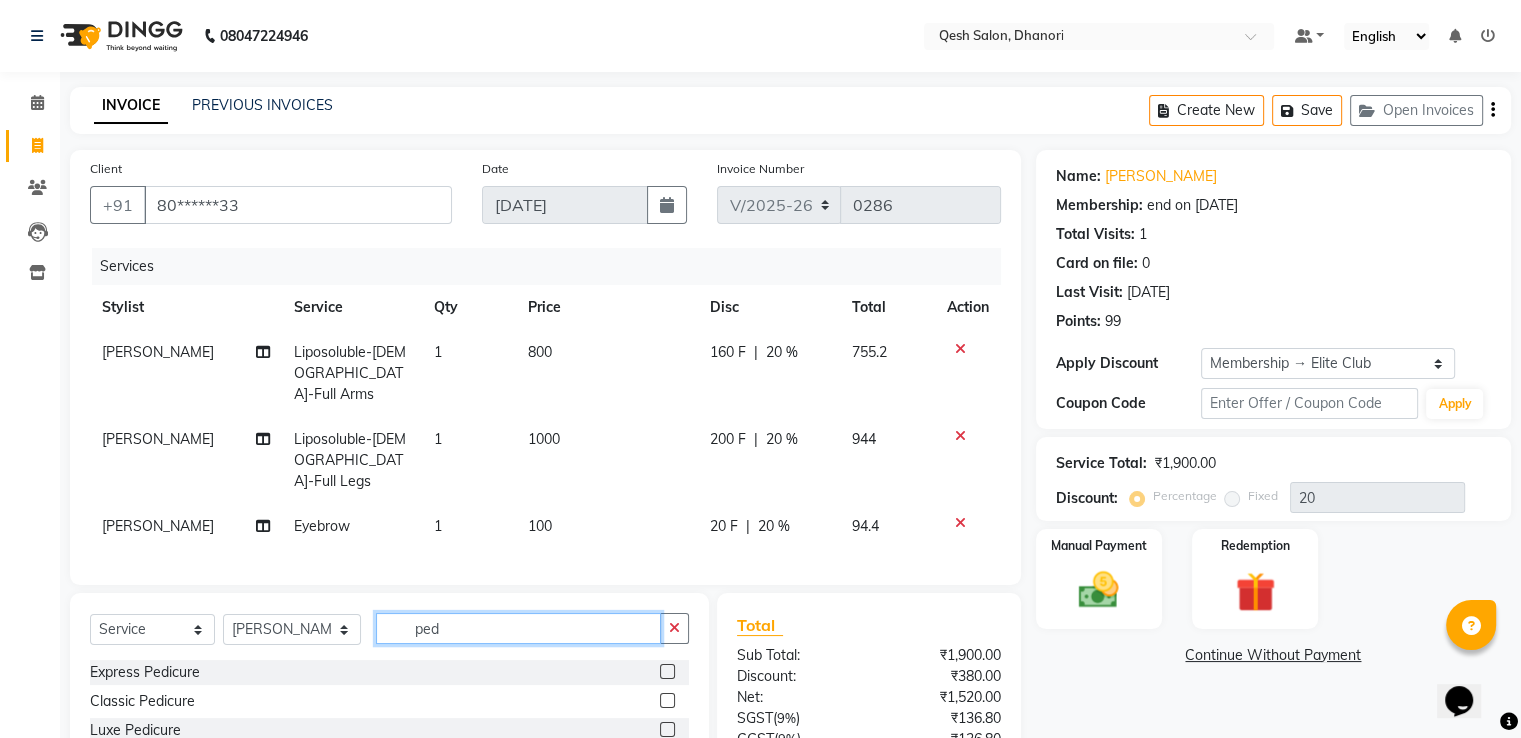 type on "ped" 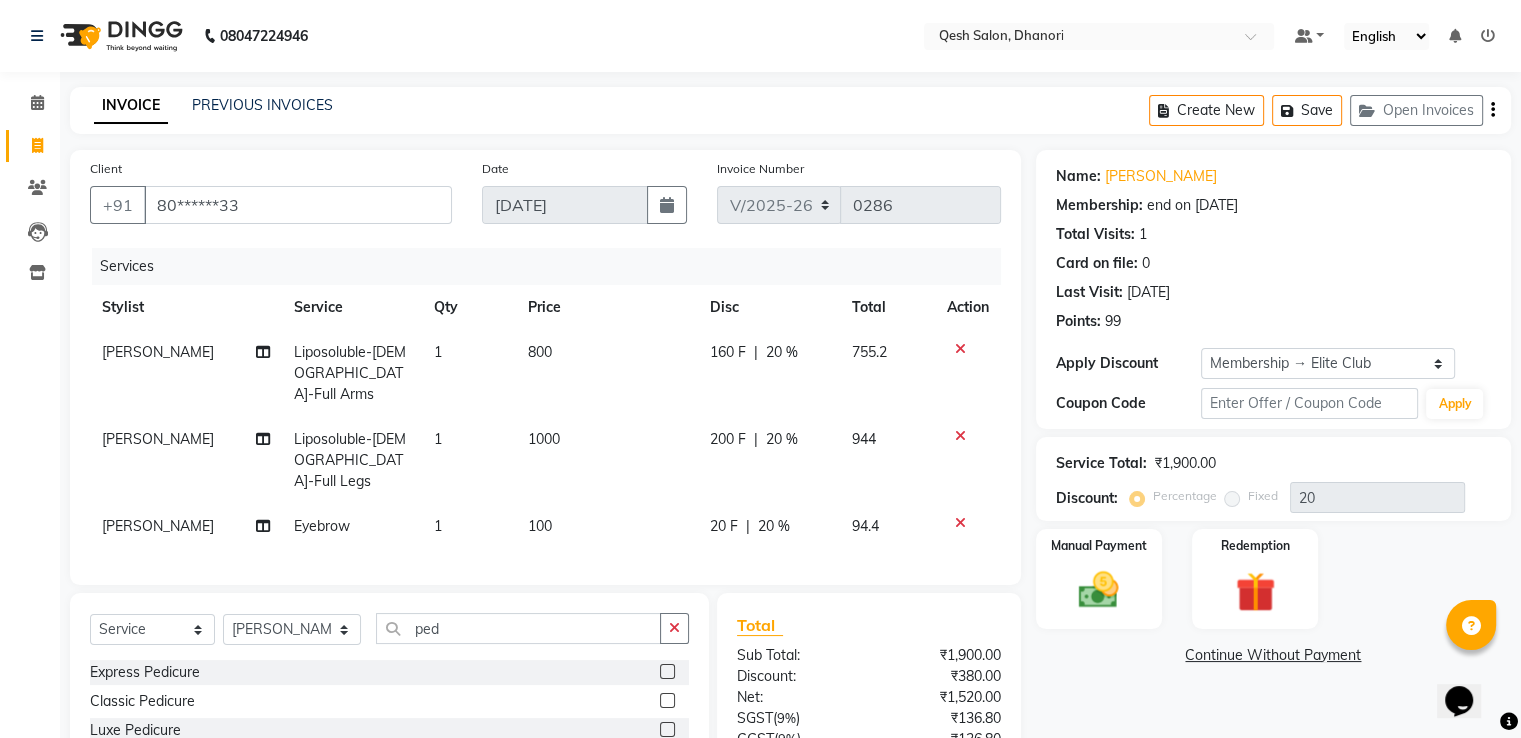 click 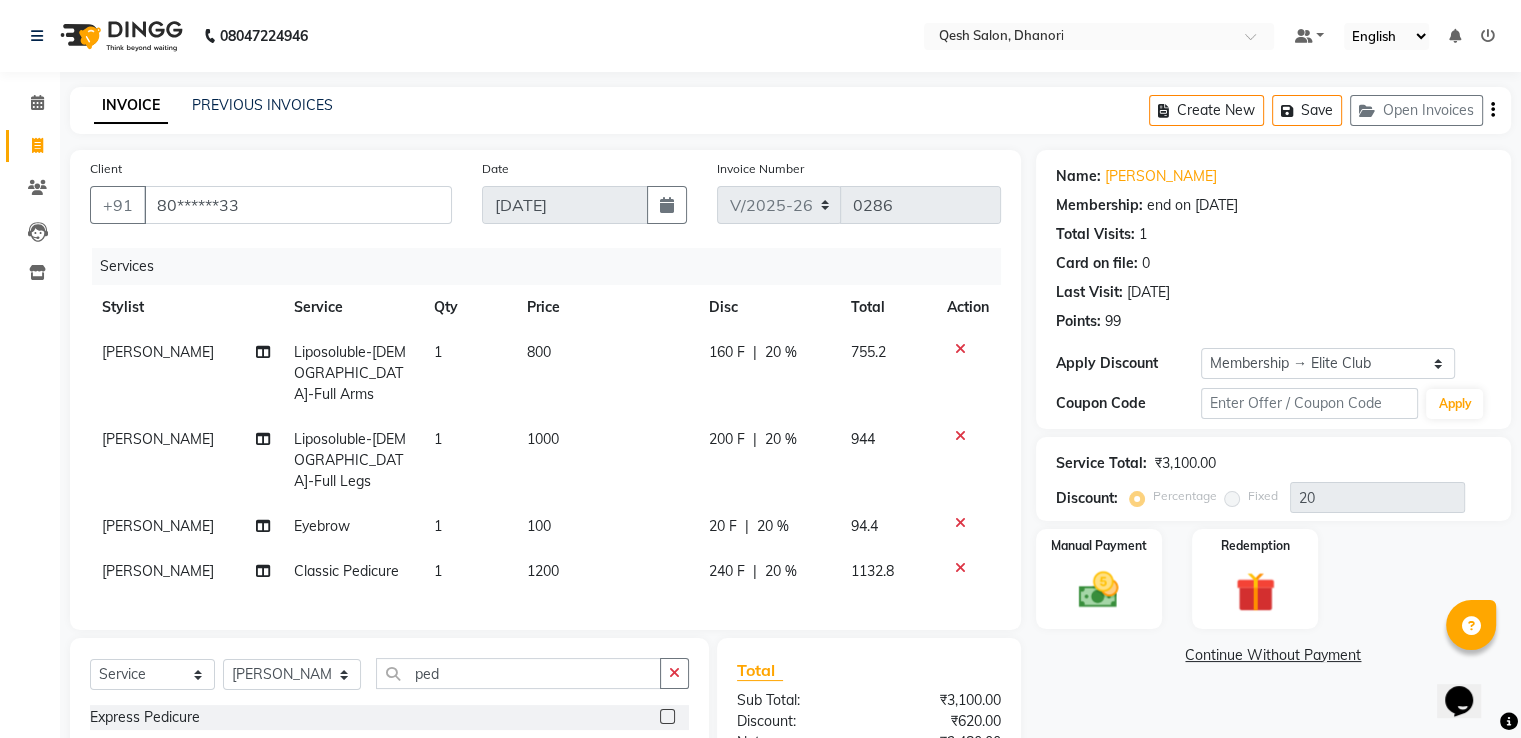 checkbox on "false" 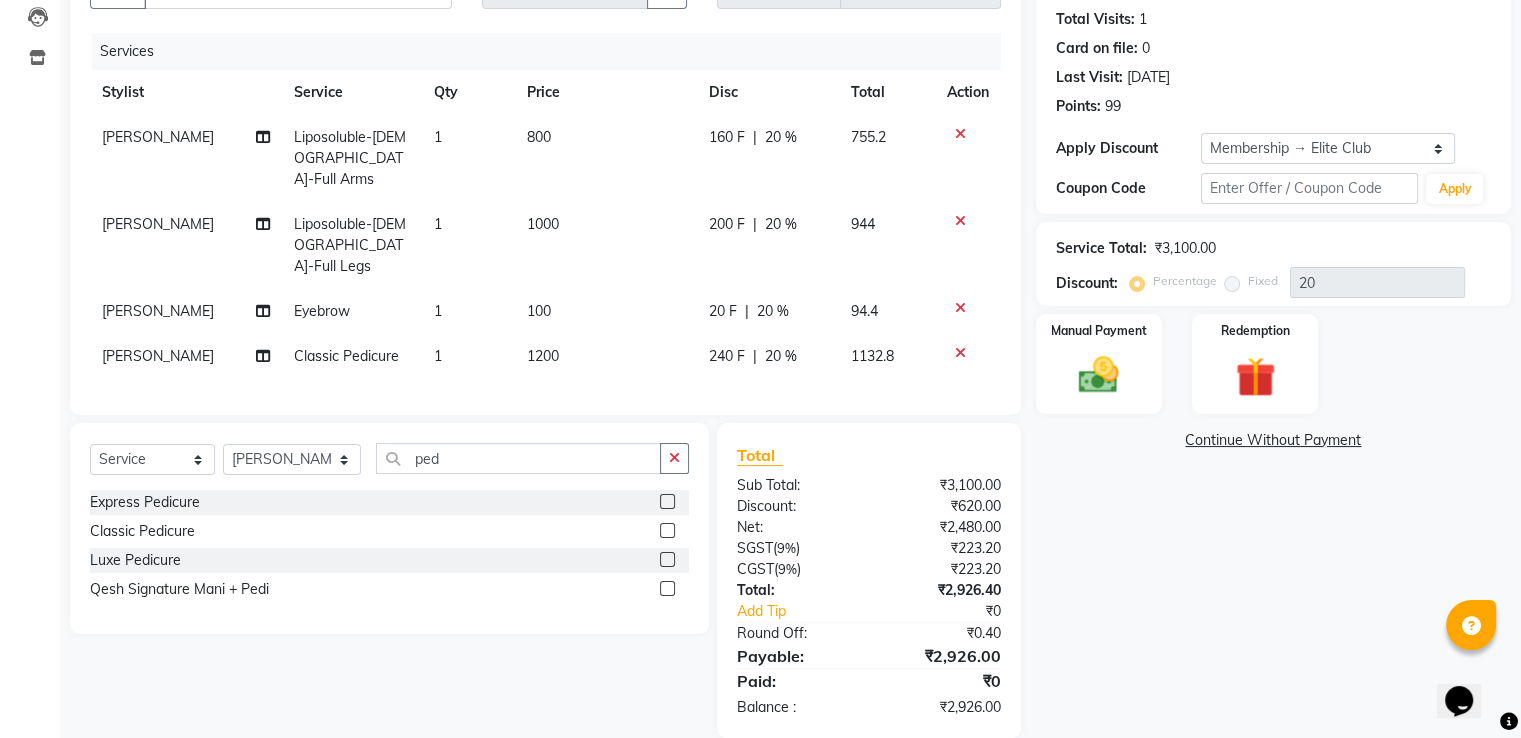 scroll, scrollTop: 219, scrollLeft: 0, axis: vertical 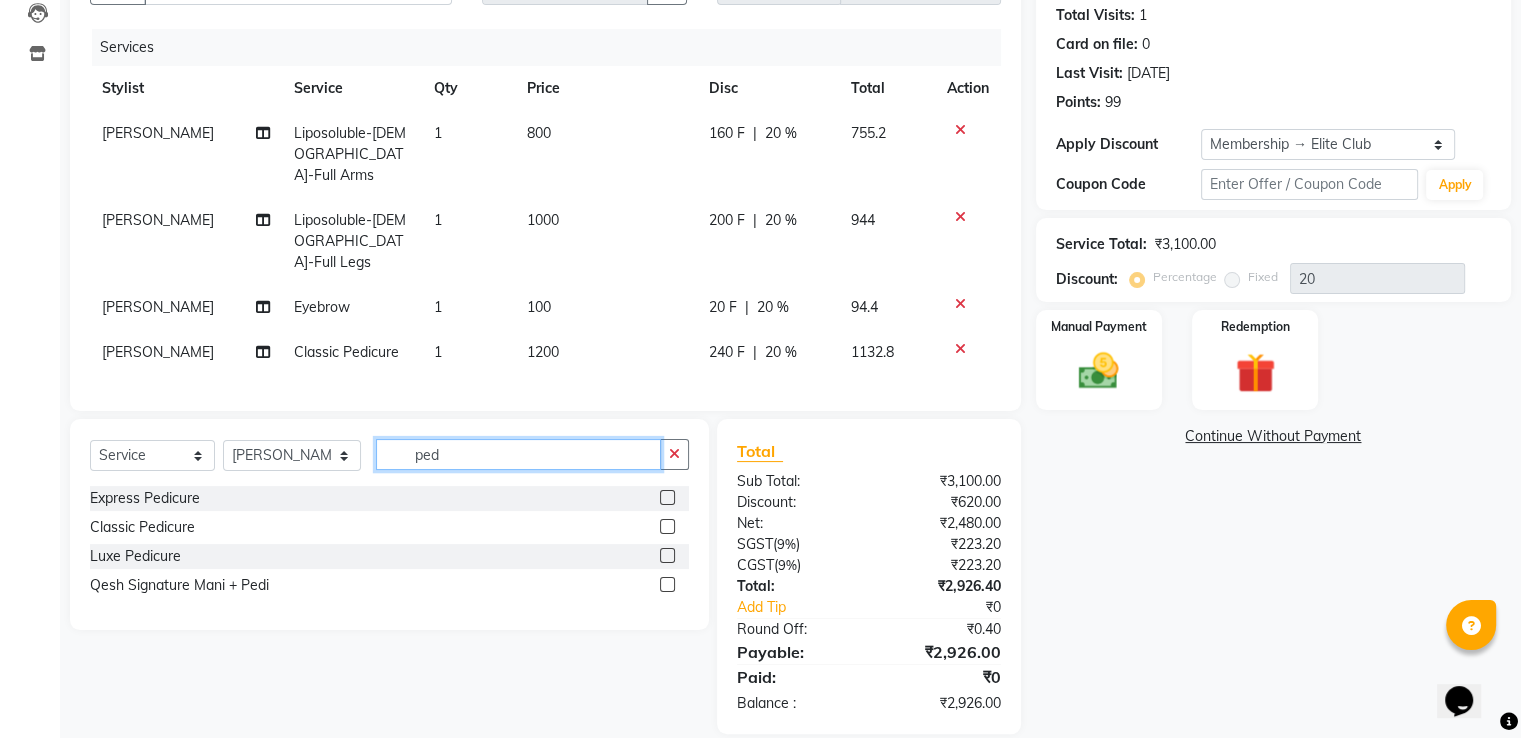 click on "ped" 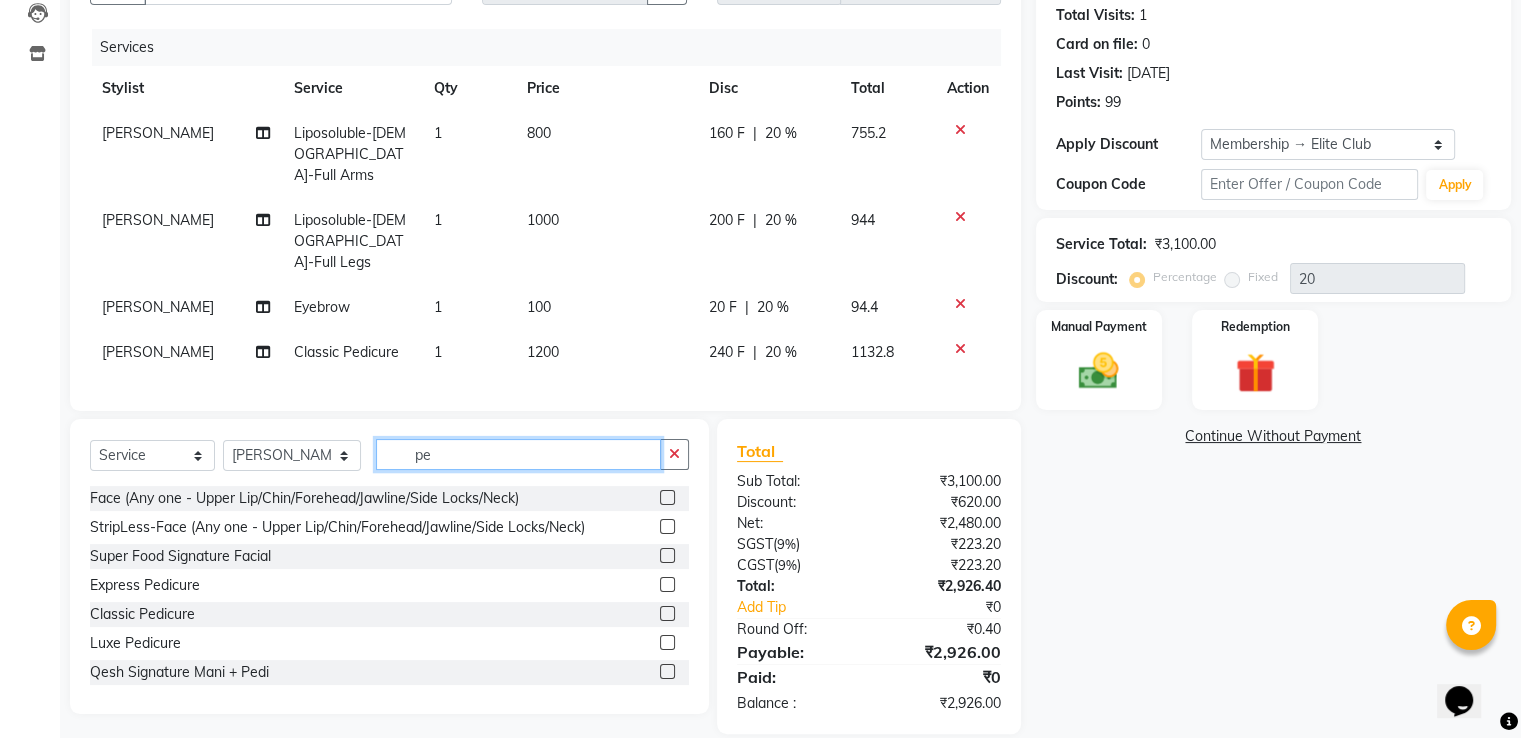 type on "p" 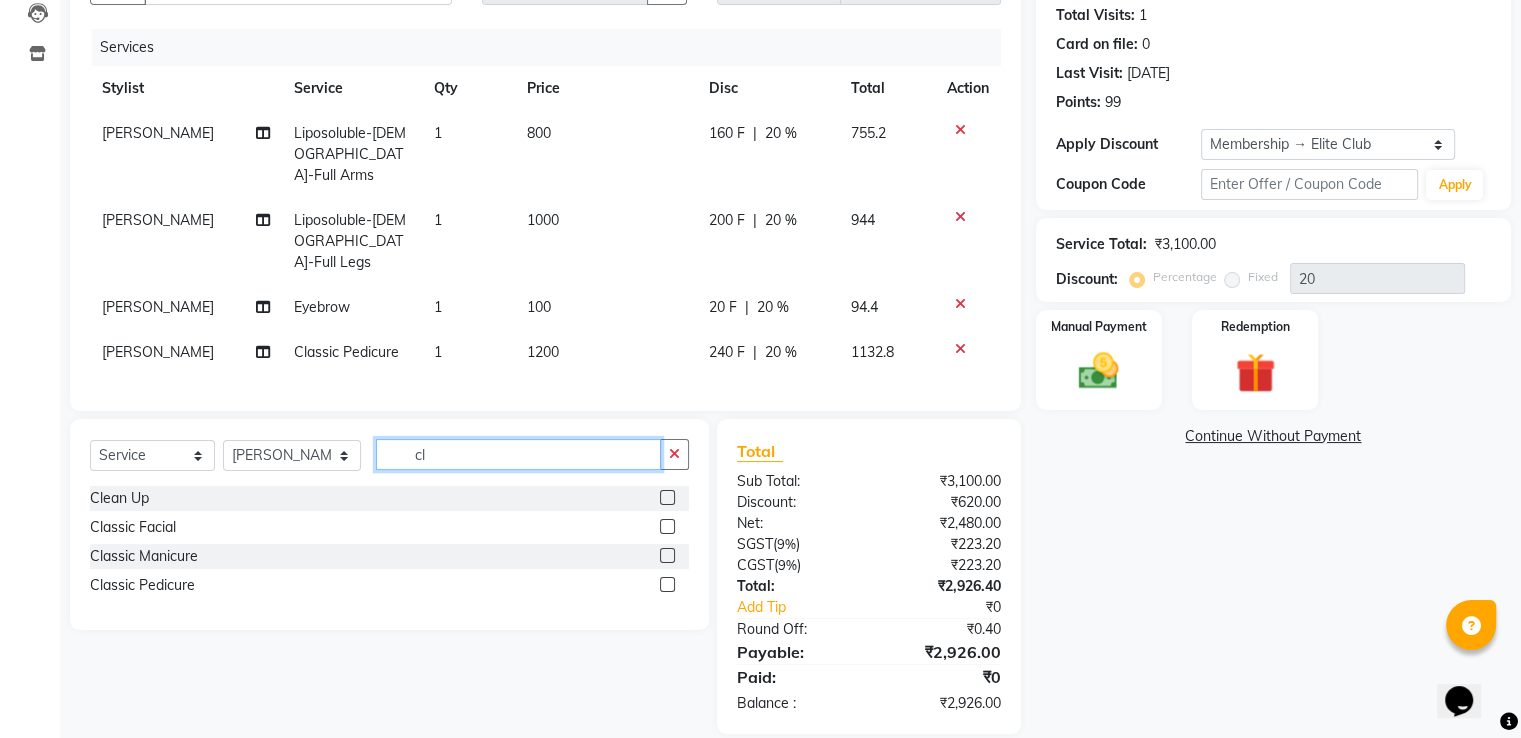 type on "cl" 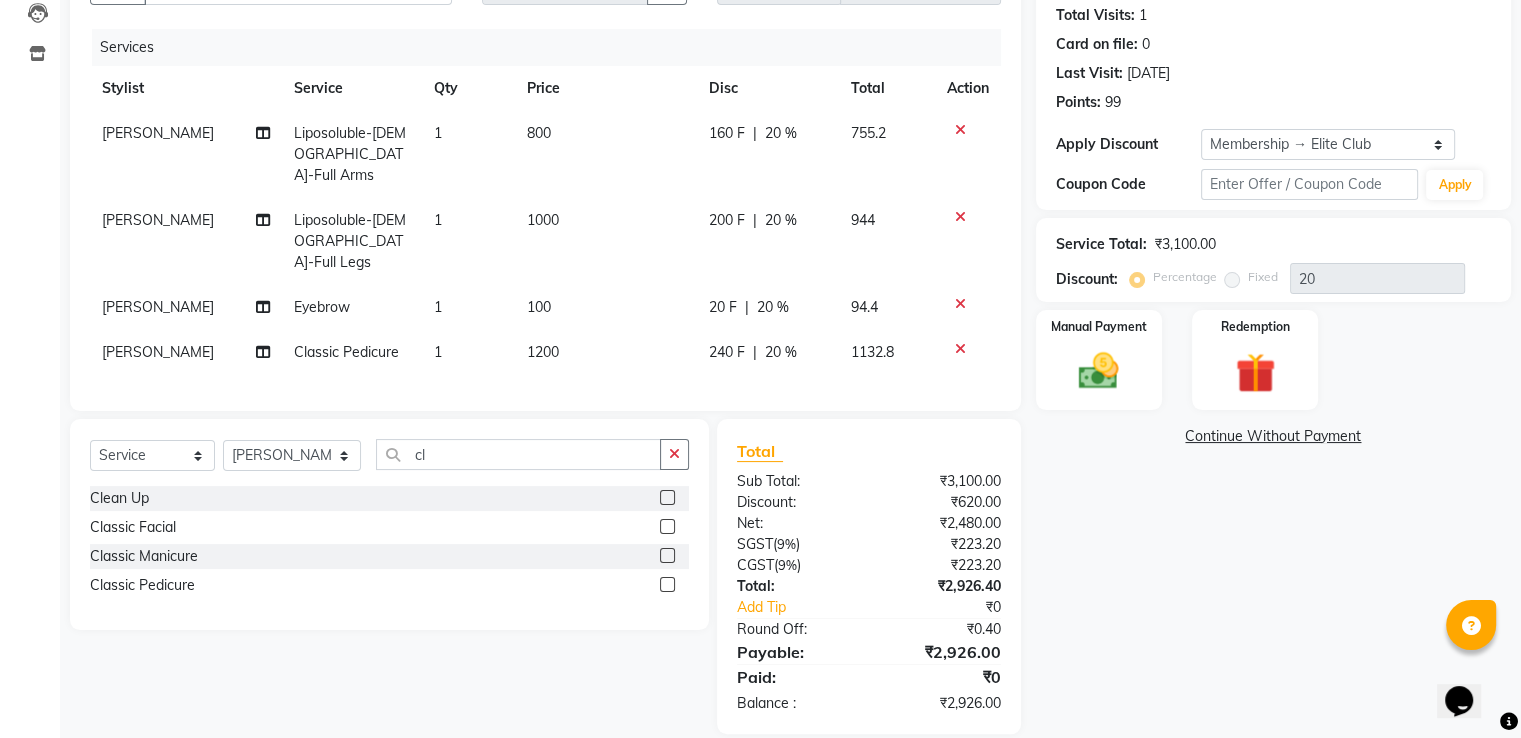 click 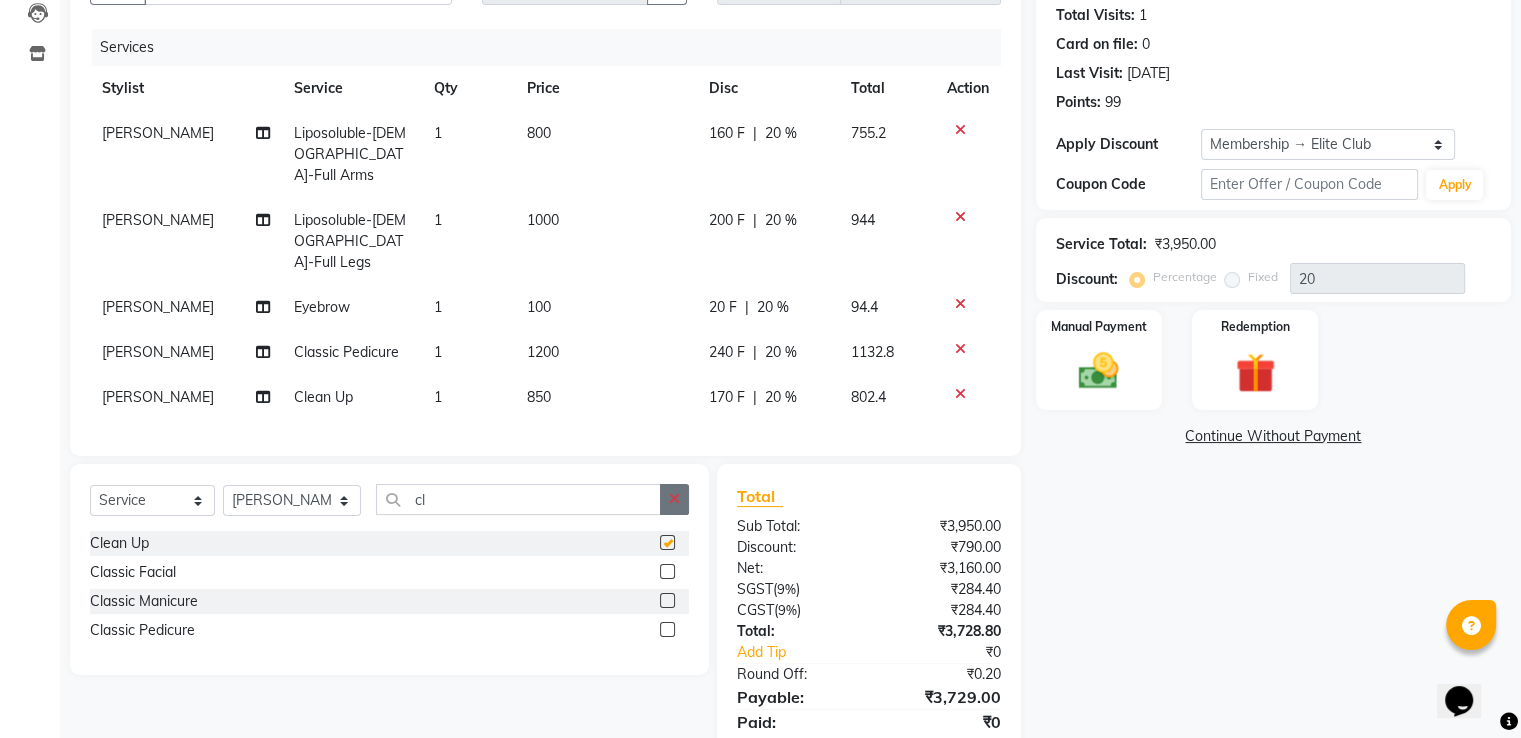 checkbox on "false" 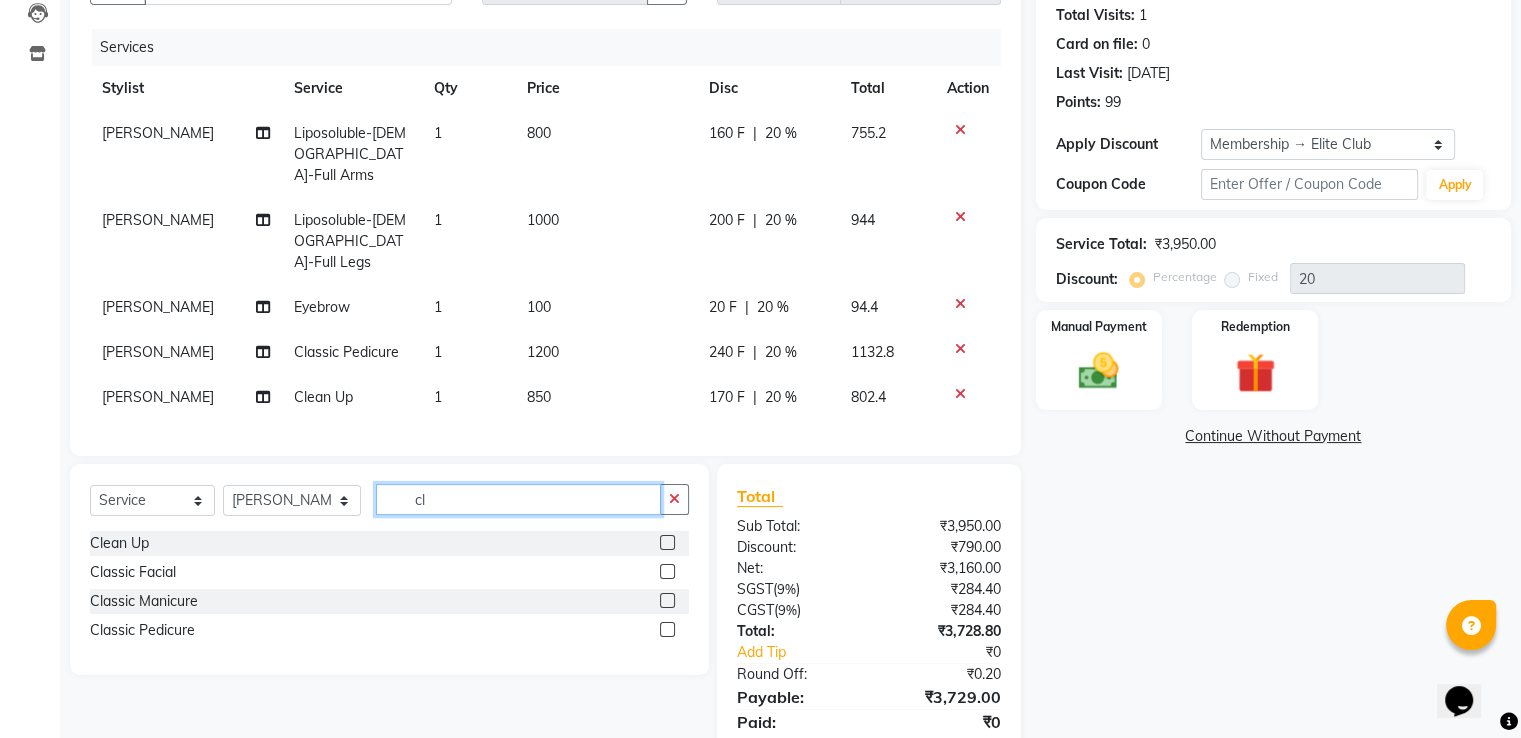 click on "cl" 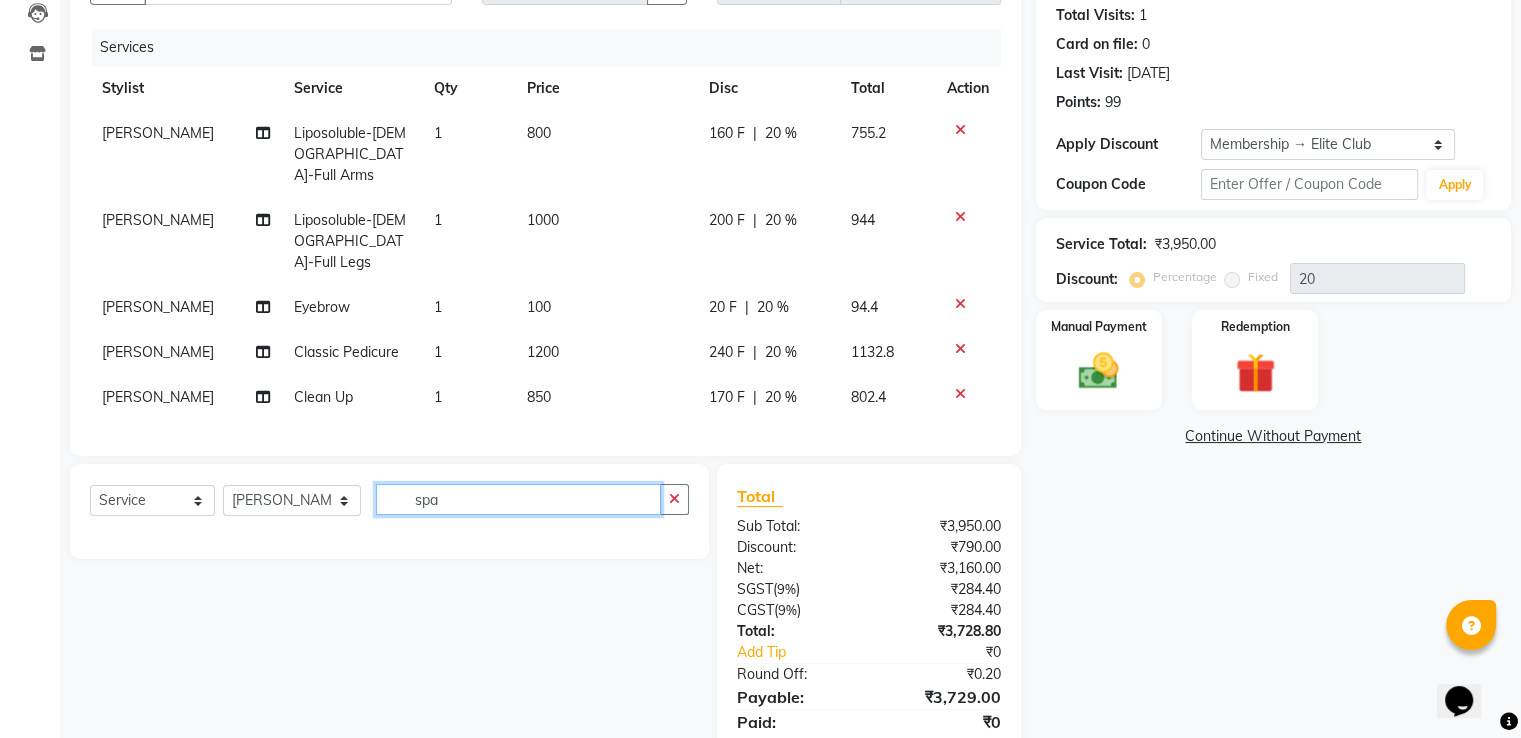 type on "spa" 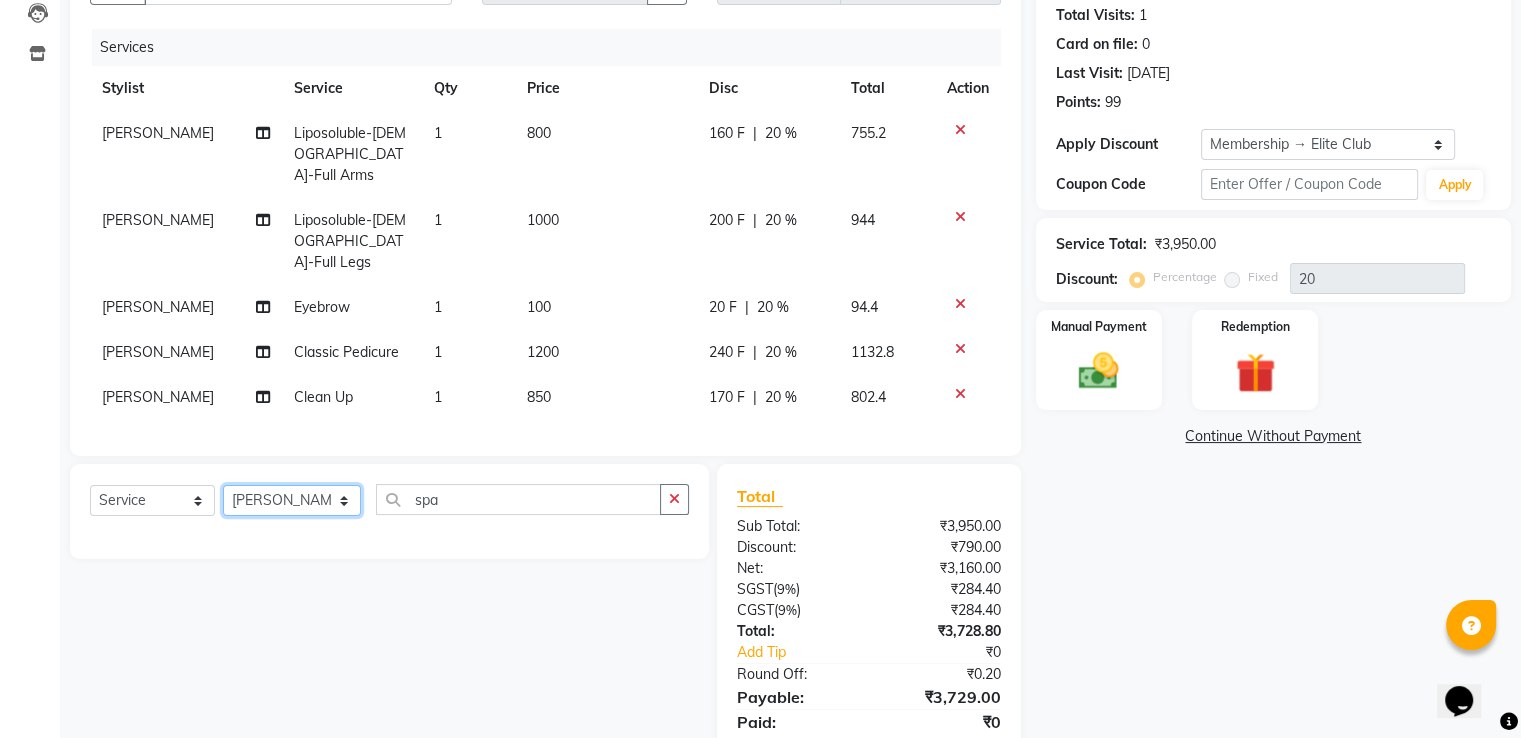 click on "Select Stylist [PERSON_NAME] [PERSON_NAME] [PERSON_NAME] Salon [PERSON_NAME] [PERSON_NAME] [PERSON_NAME] [PERSON_NAME]" 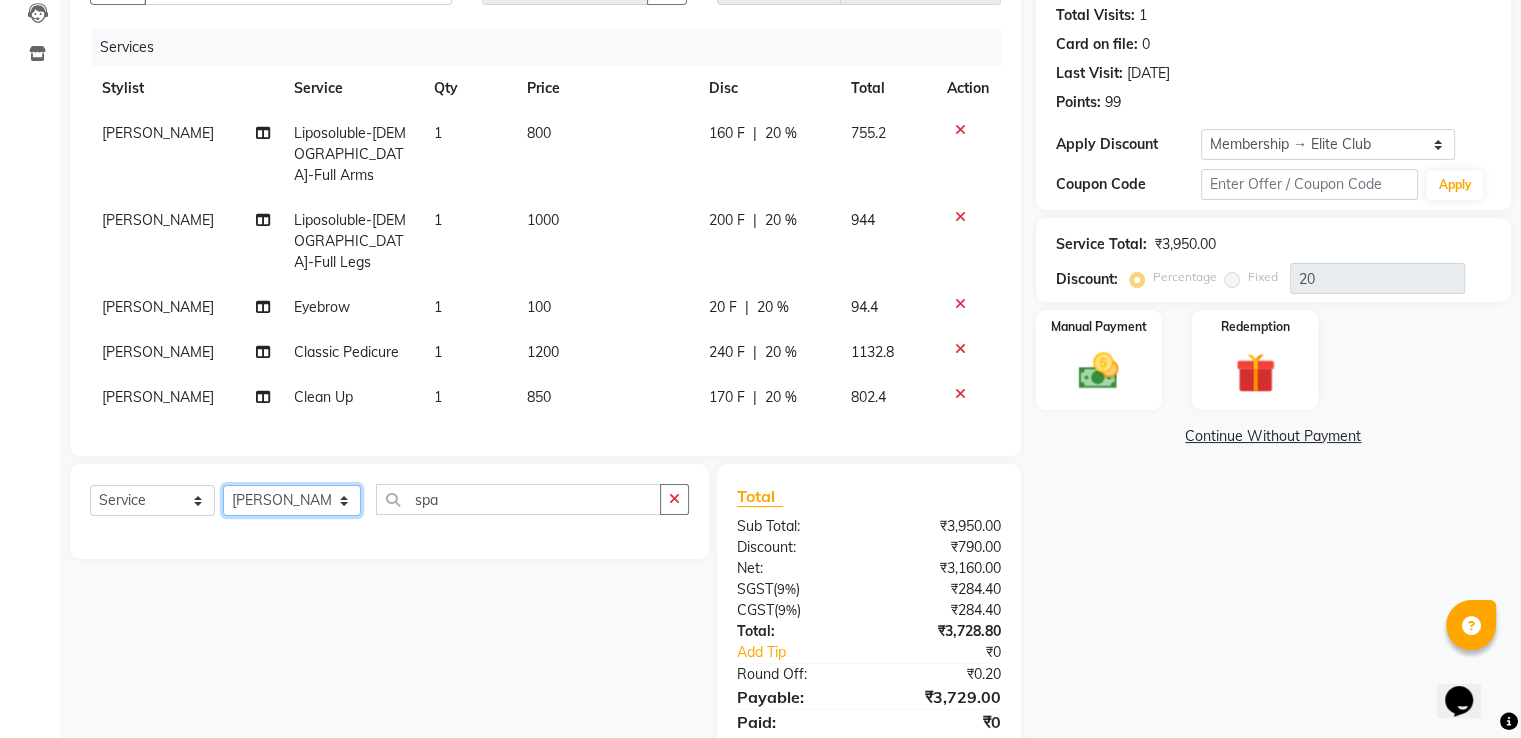 select on "79251" 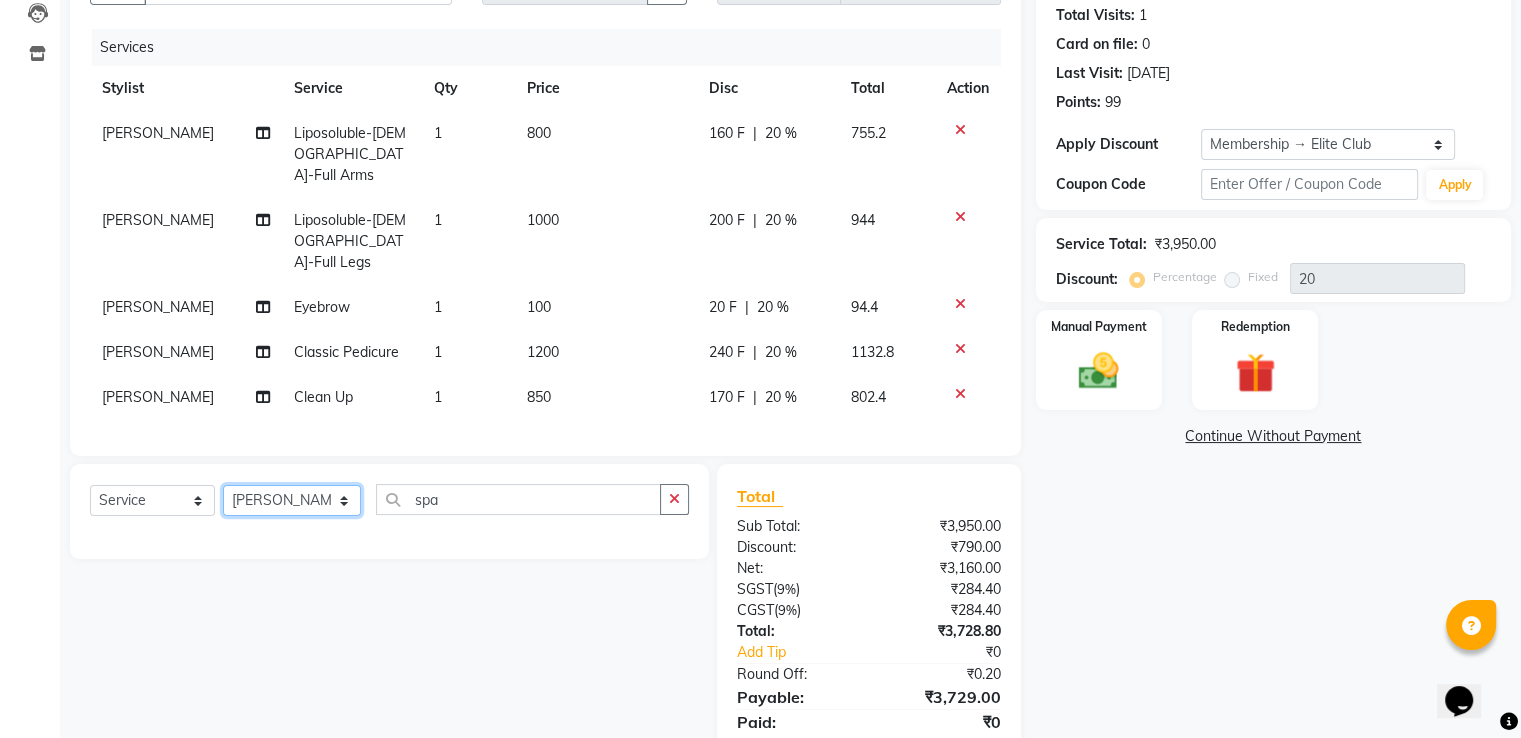 click on "Select Stylist [PERSON_NAME] [PERSON_NAME] [PERSON_NAME] Salon [PERSON_NAME] [PERSON_NAME] [PERSON_NAME] [PERSON_NAME]" 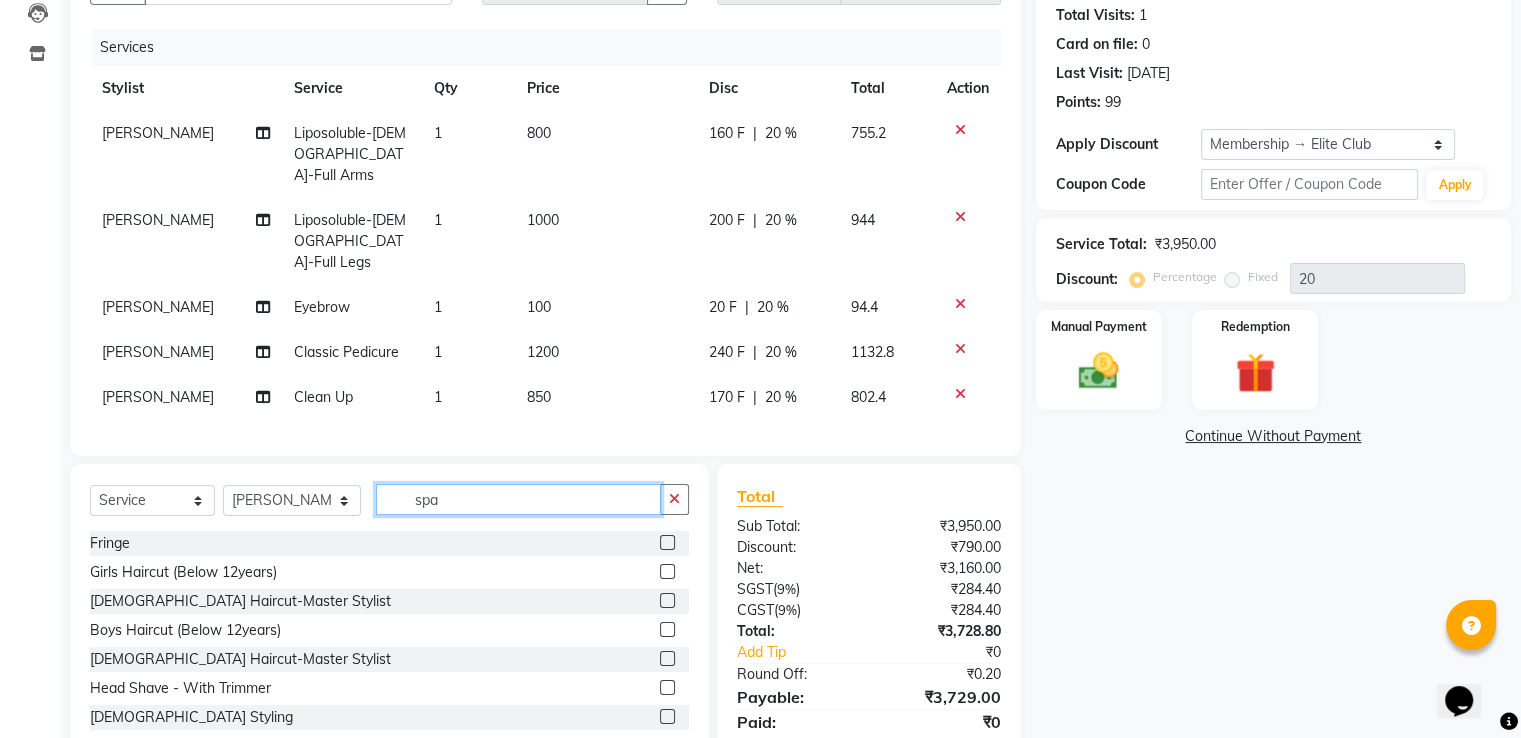 click on "spa" 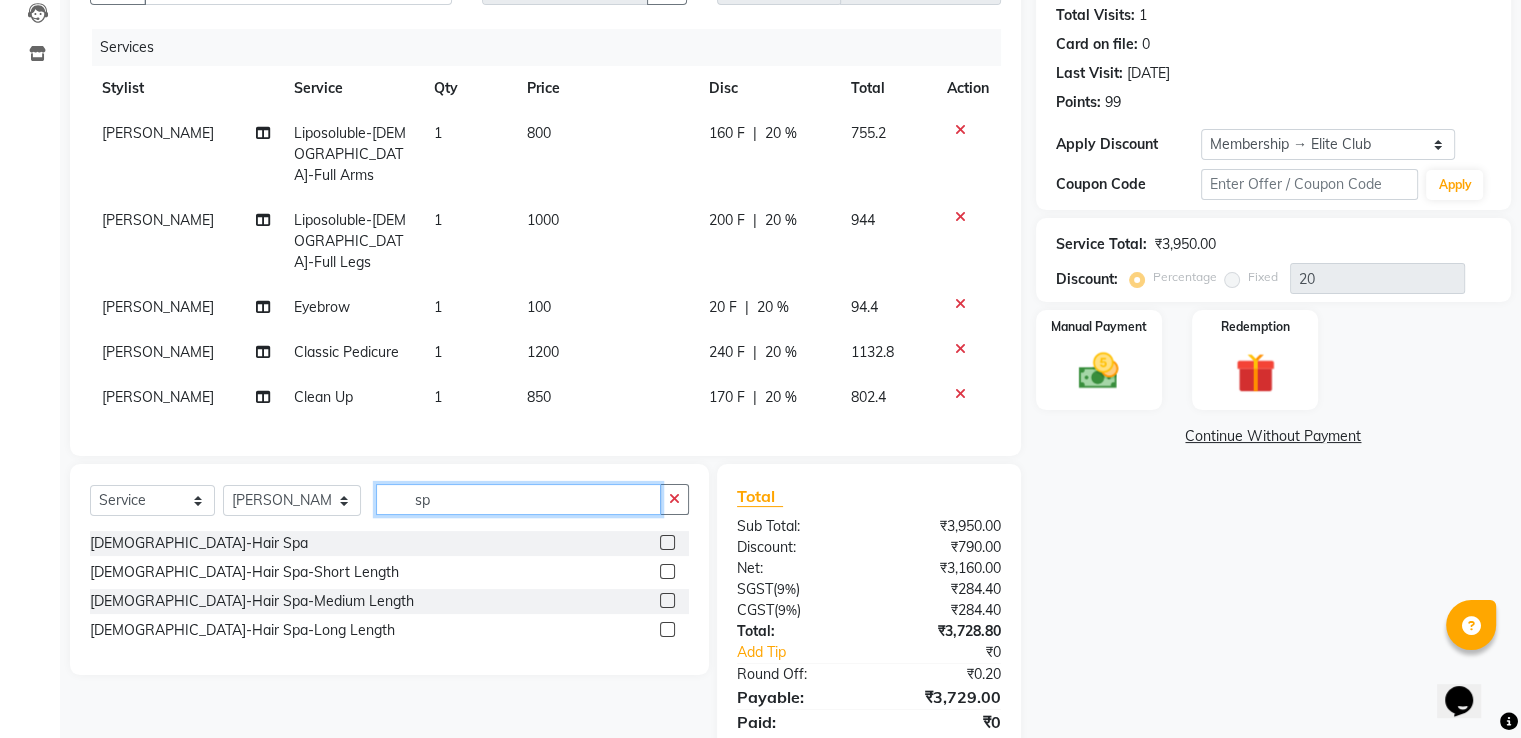 click on "sp" 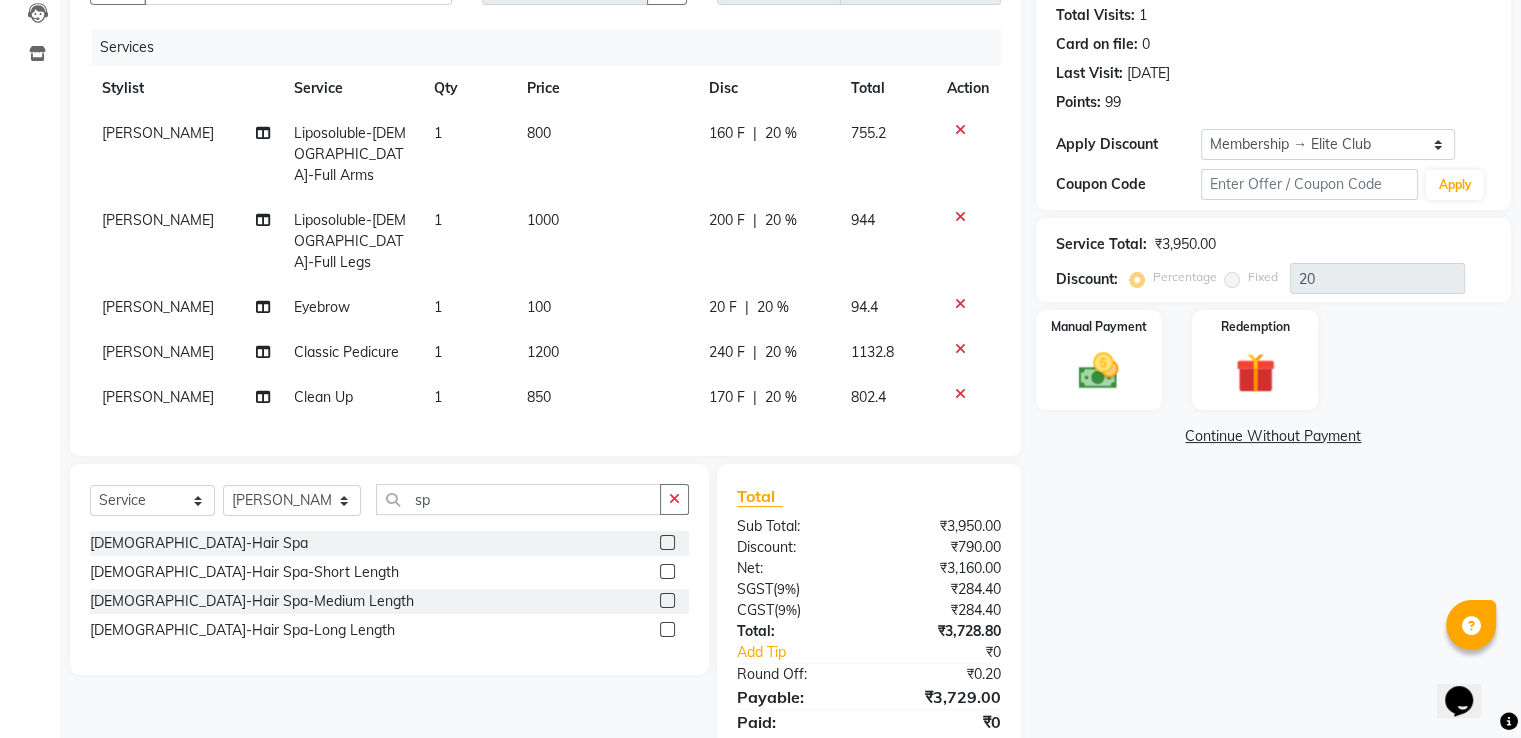 click 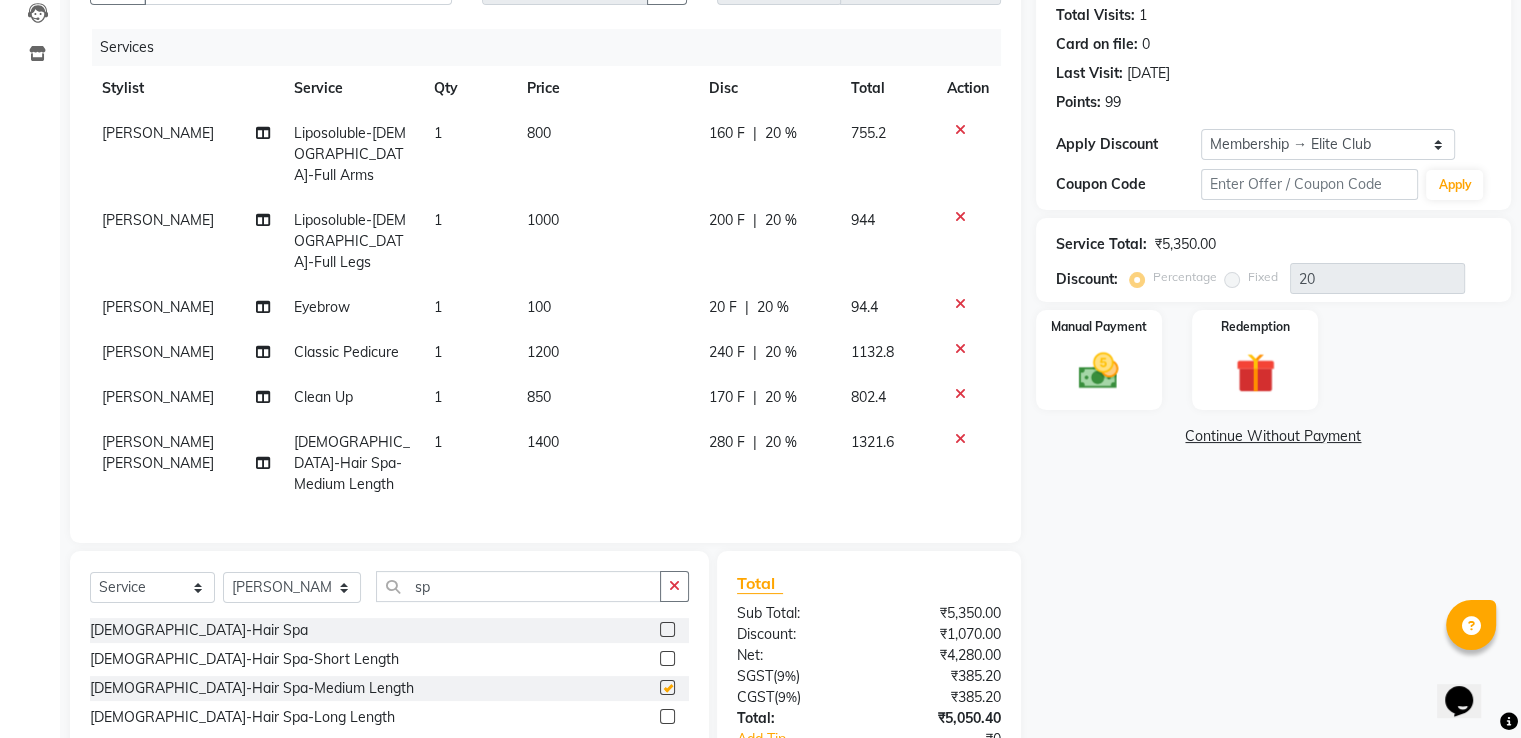 checkbox on "false" 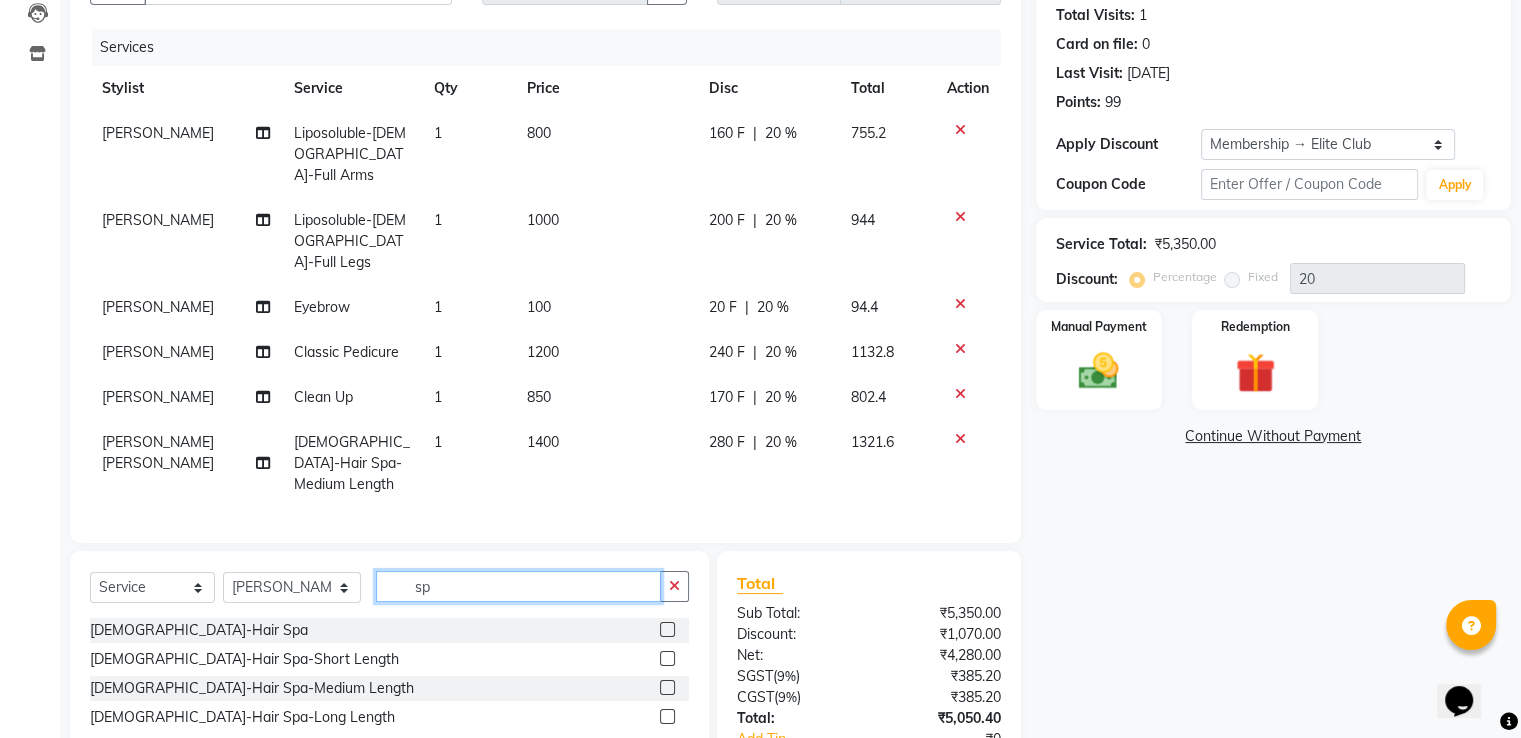 click on "sp" 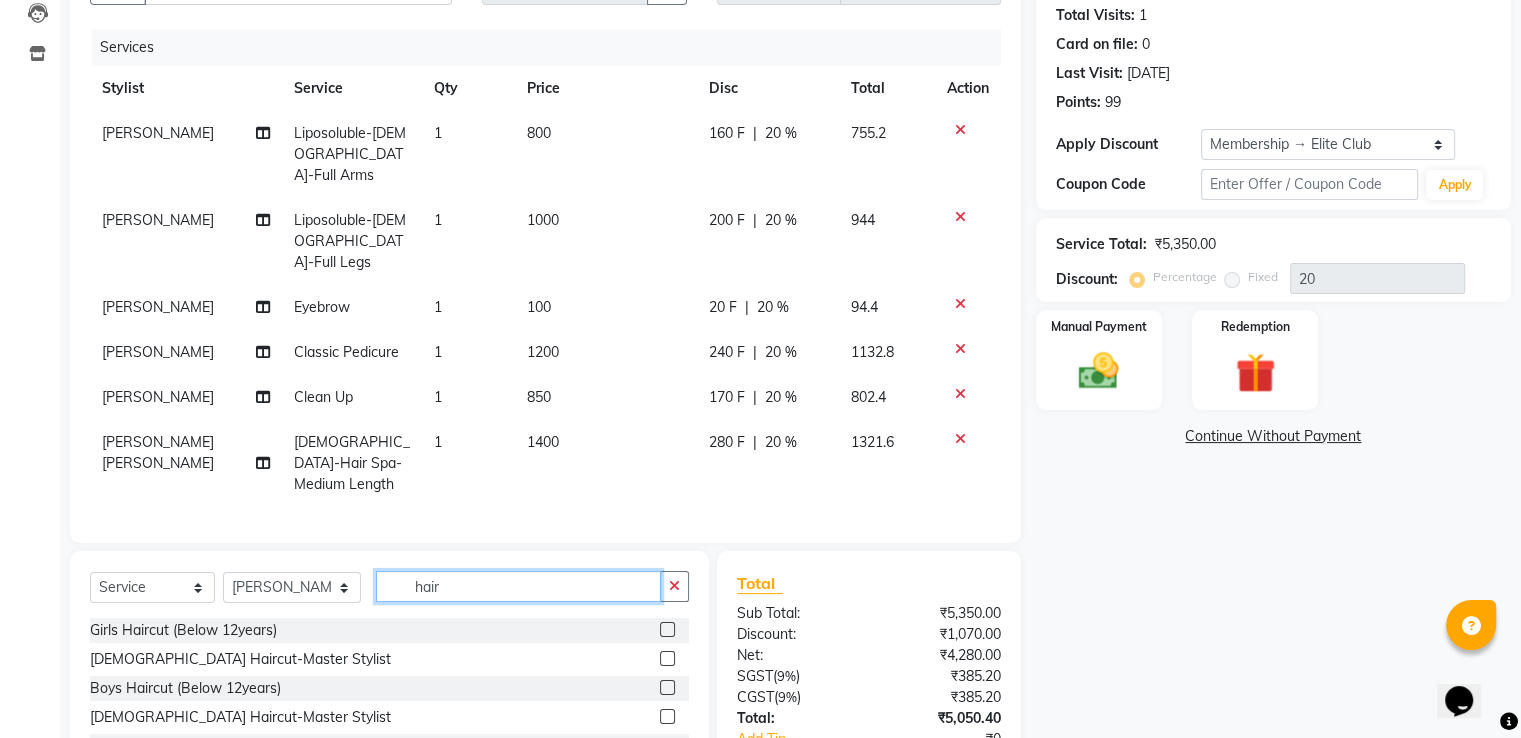 type on "hair" 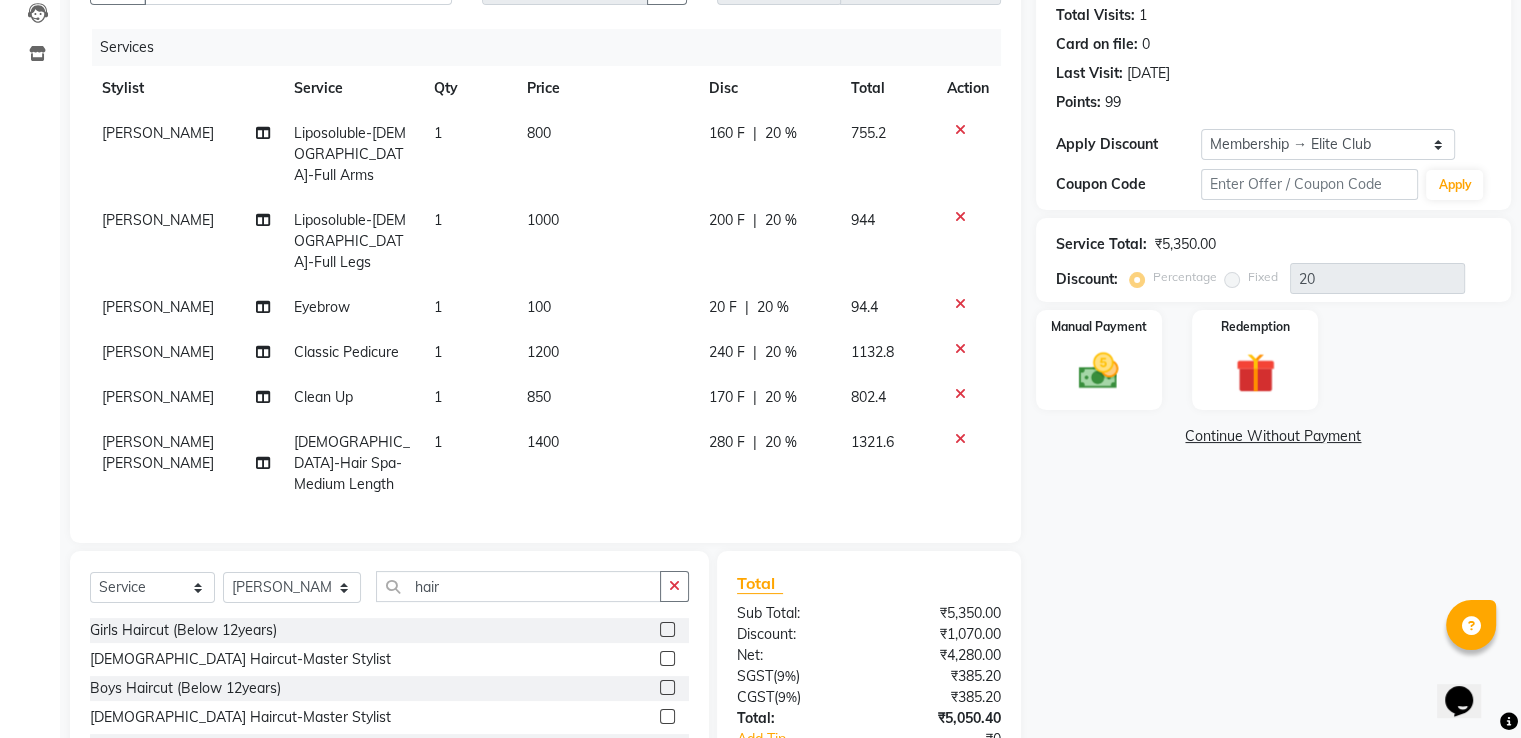 click 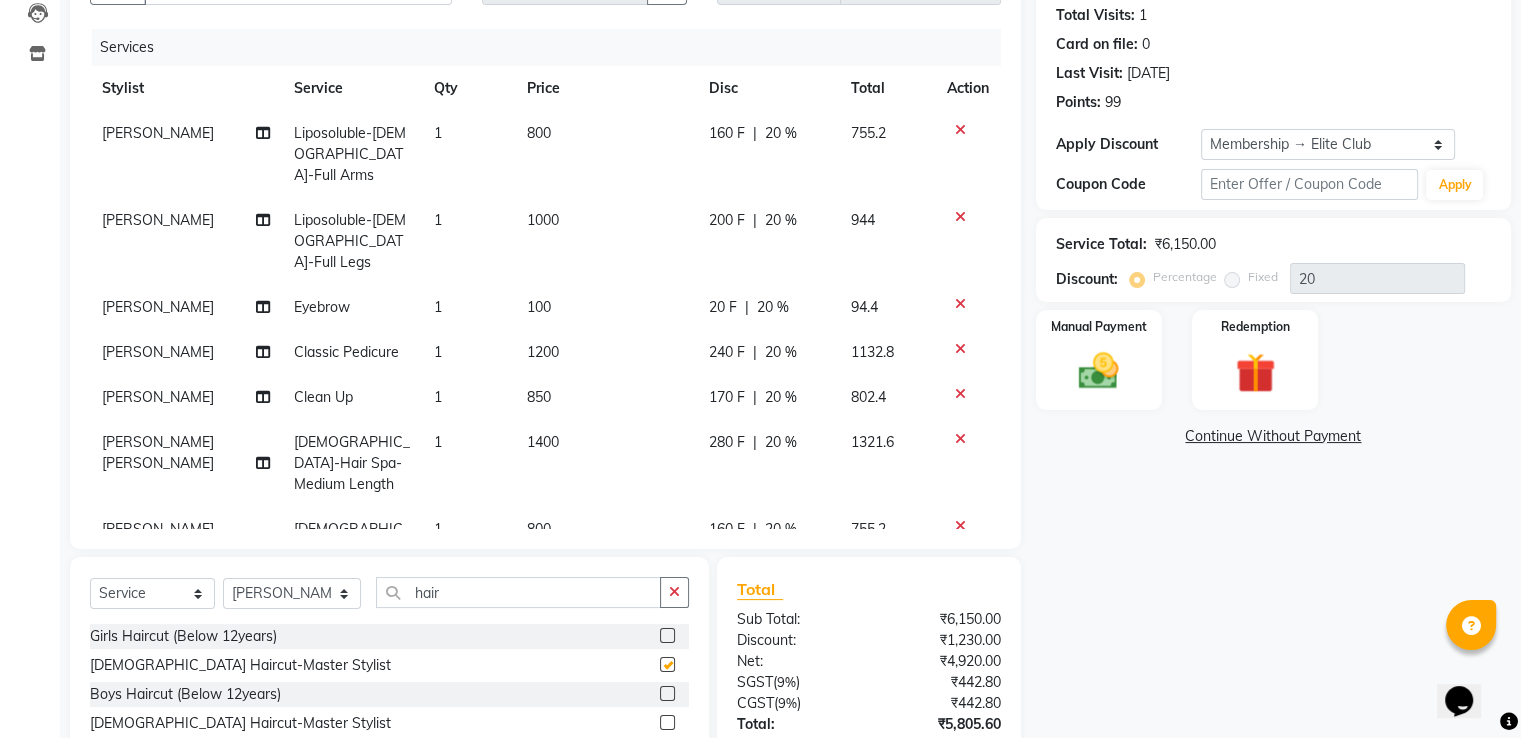 checkbox on "false" 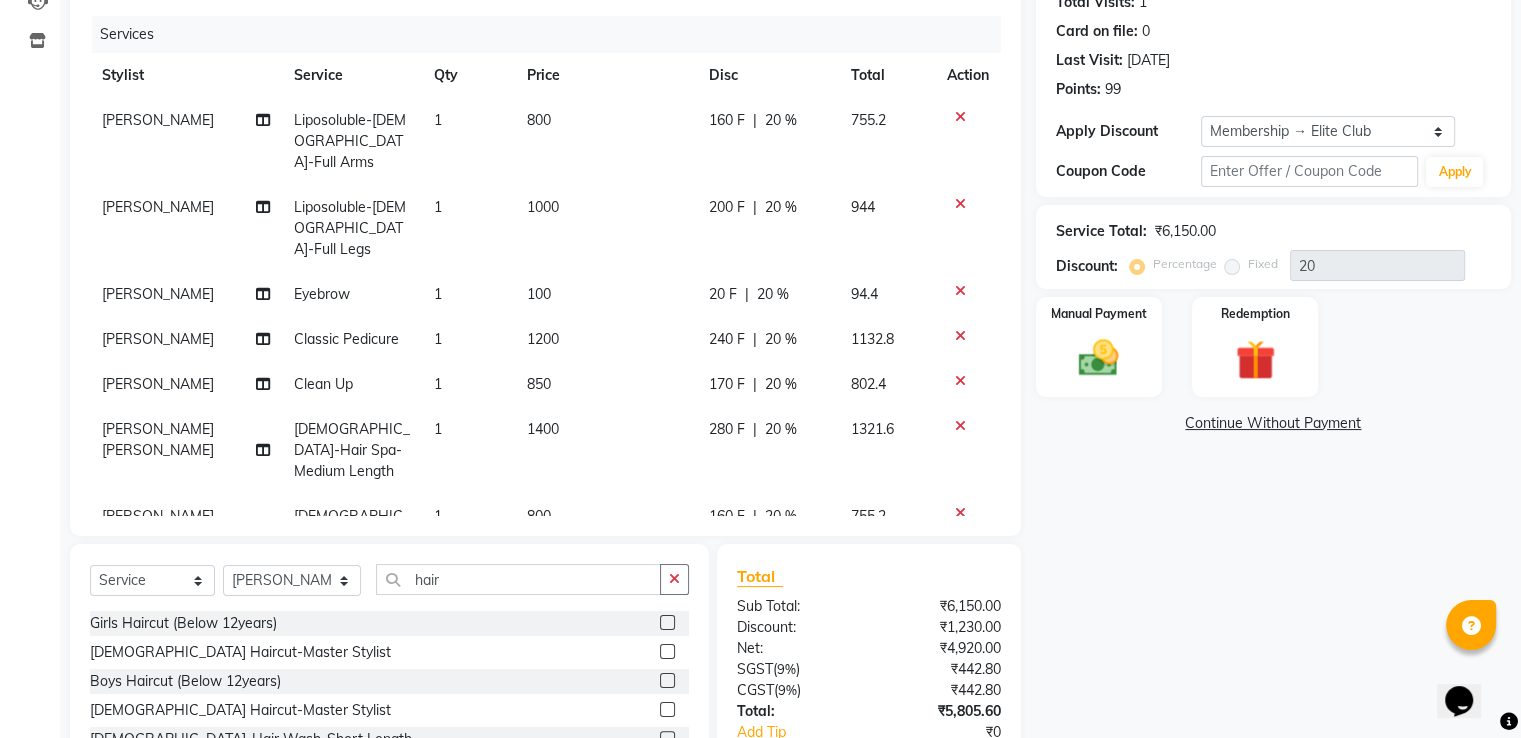scroll, scrollTop: 0, scrollLeft: 0, axis: both 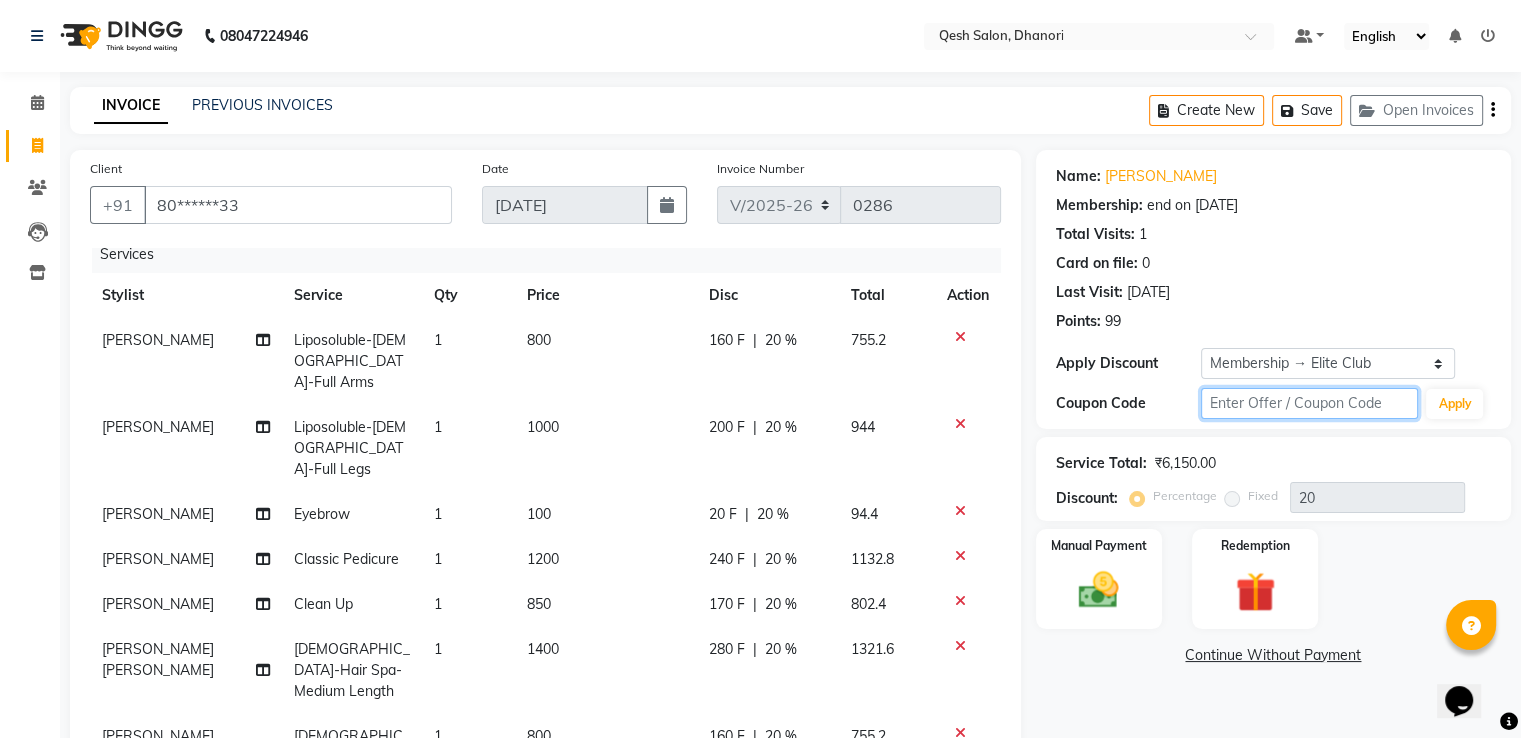 click 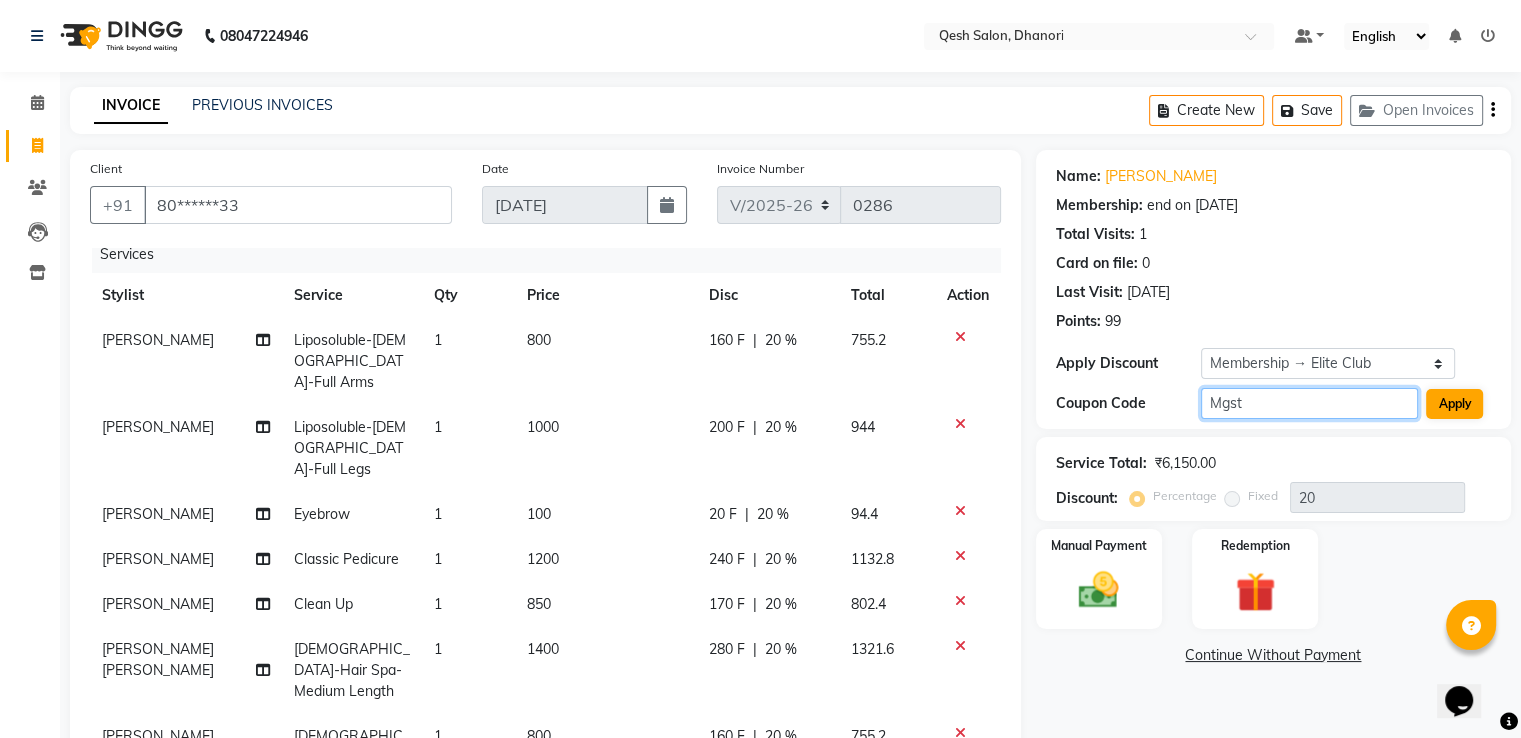type on "Mgst" 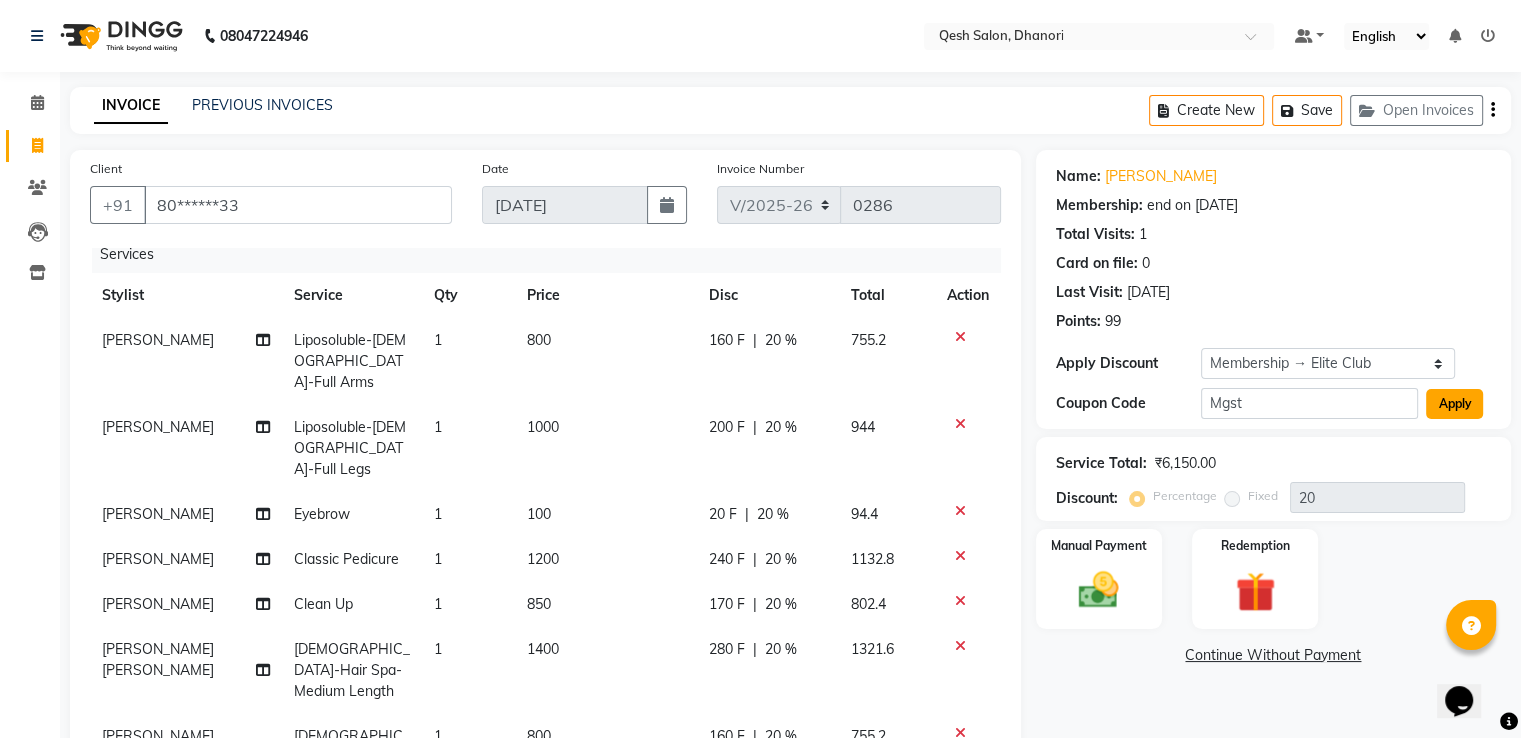 click on "Apply" 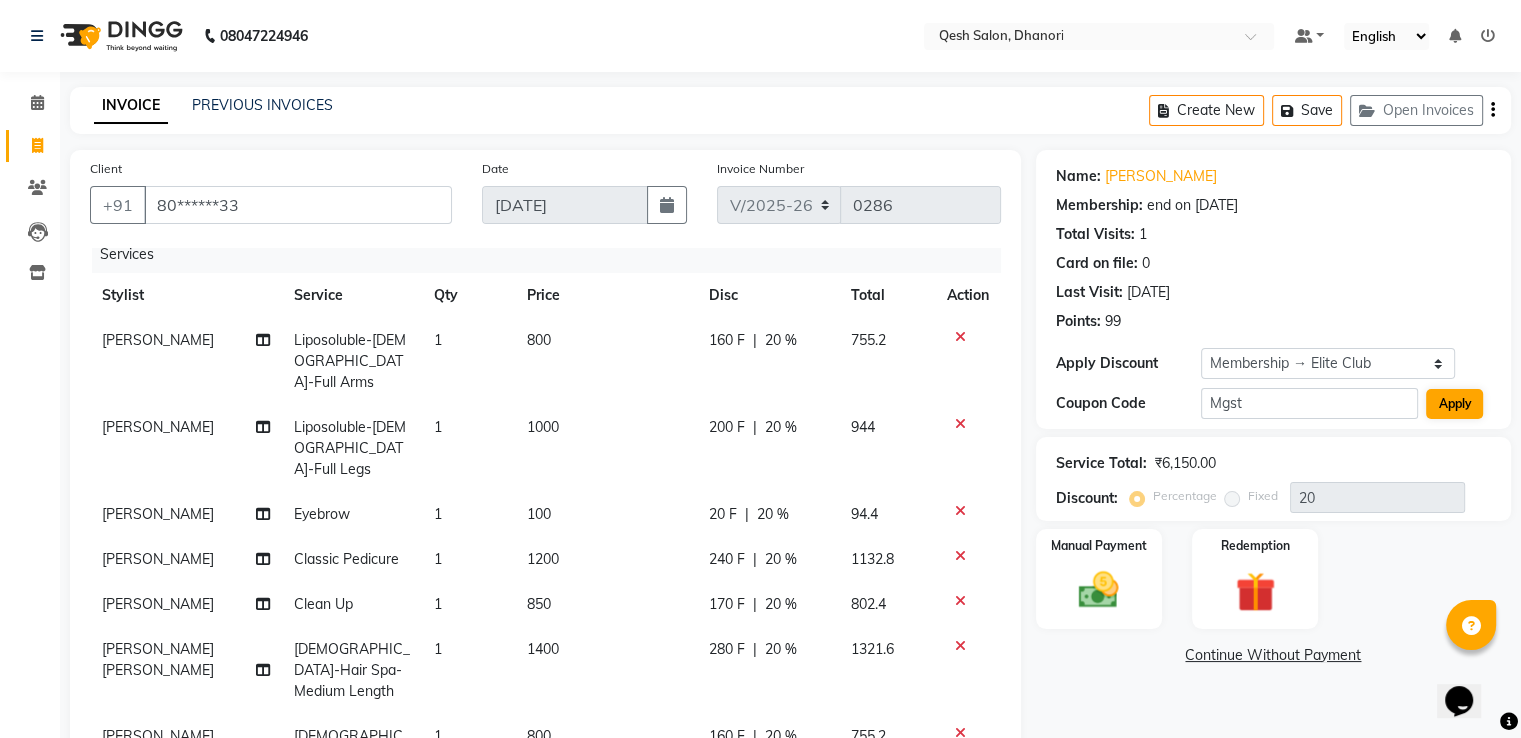select on "0:" 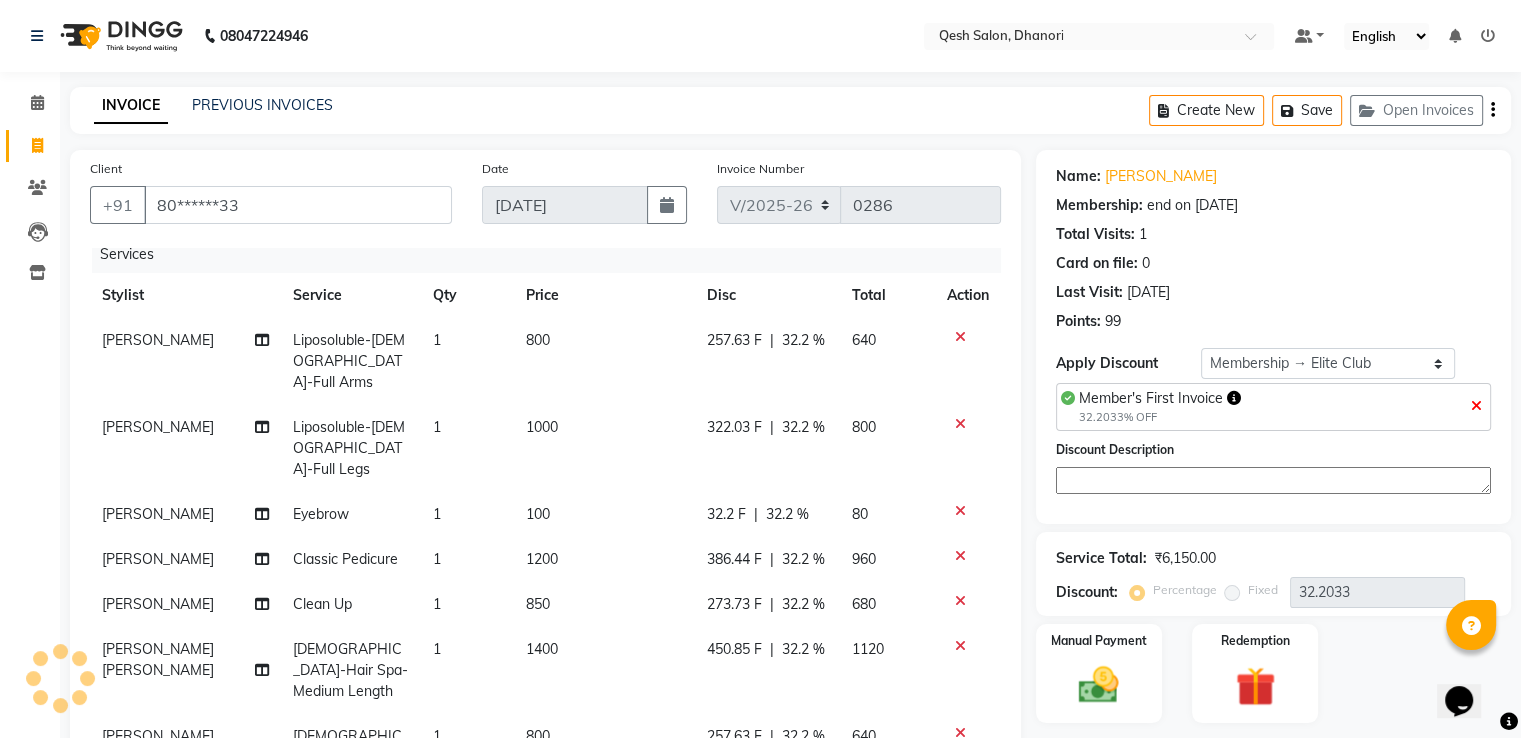 scroll, scrollTop: 0, scrollLeft: 0, axis: both 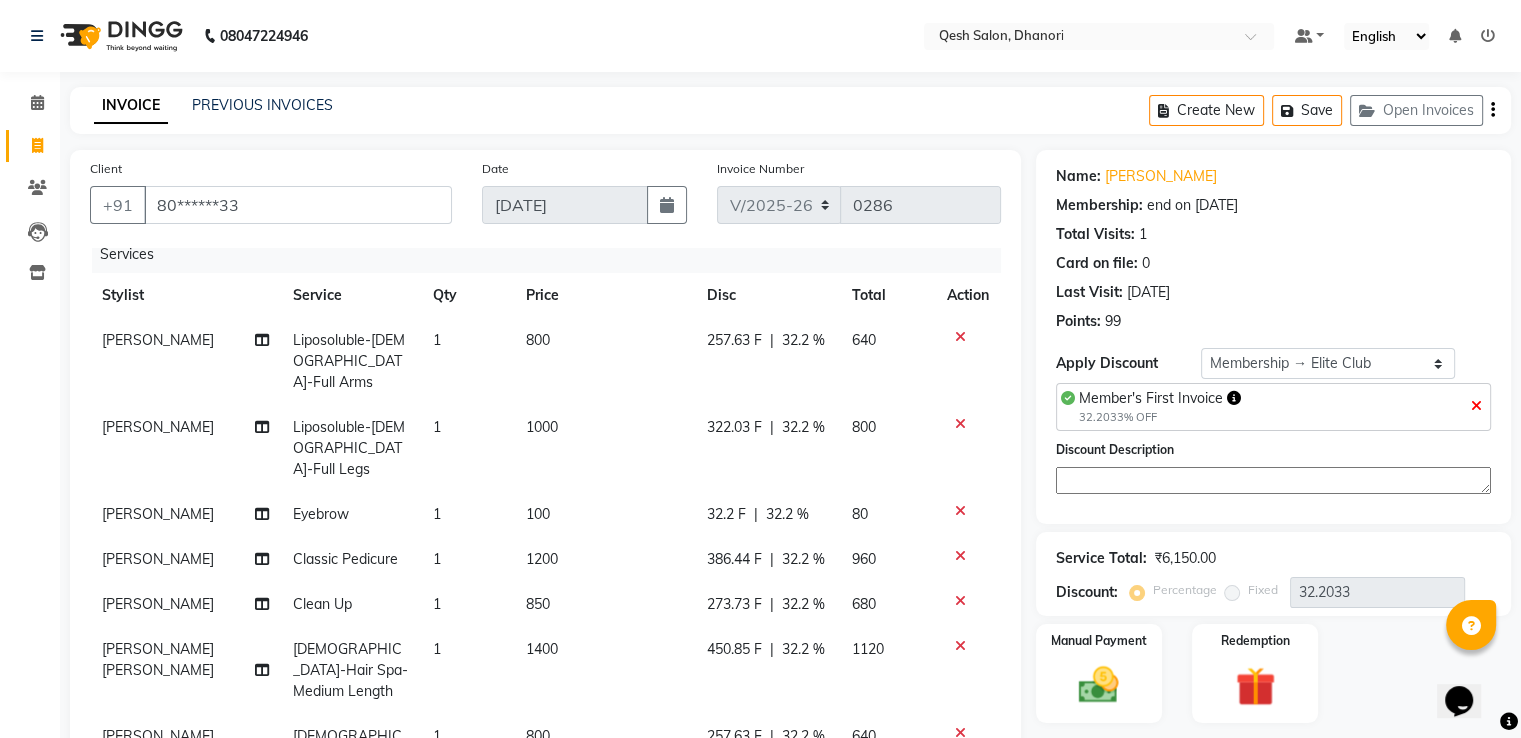 click on "Services Stylist Service Qty Price Disc Total Action Vanita Kamble Liposoluble-Female-Full Arms 1 800 257.63 F | 32.2 % 640 Vanita Kamble Liposoluble-Female-Full Legs 1 1000 322.03 F | 32.2 % 800 Vanita Kamble Eyebrow 1 100 32.2 F | 32.2 % 80 Vanita Kamble Classic Pedicure 1 1200 386.44 F | 32.2 % 960 Vanita Kamble Clean Up 1 850 273.73 F | 32.2 % 680 Harry Siril Anthony Female-Hair Spa-Medium Length 1 1400 450.85 F | 32.2 % 1120 Harry Siril Anthony Female Haircut-Master Stylist 1 800 257.63 F | 32.2 % 640" 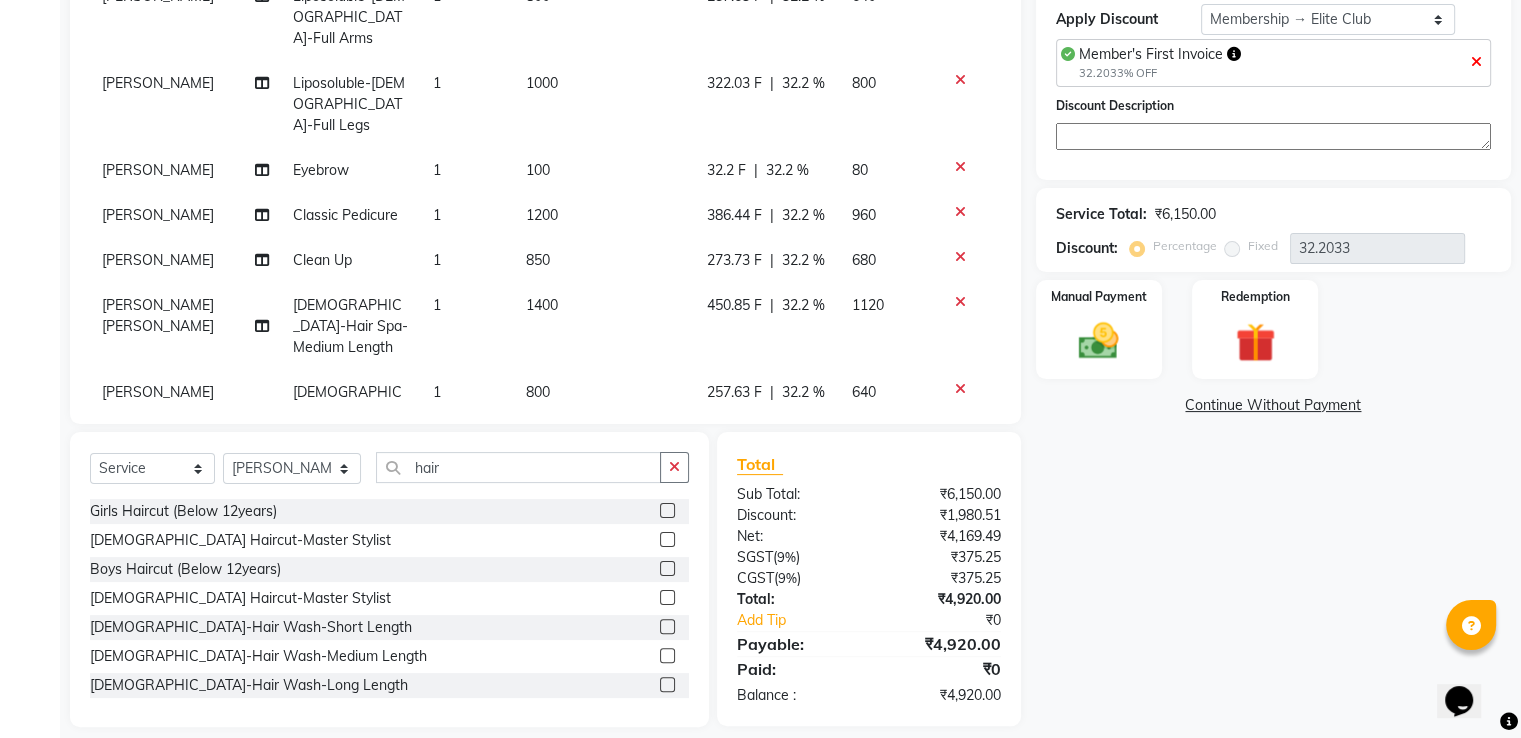 scroll, scrollTop: 364, scrollLeft: 0, axis: vertical 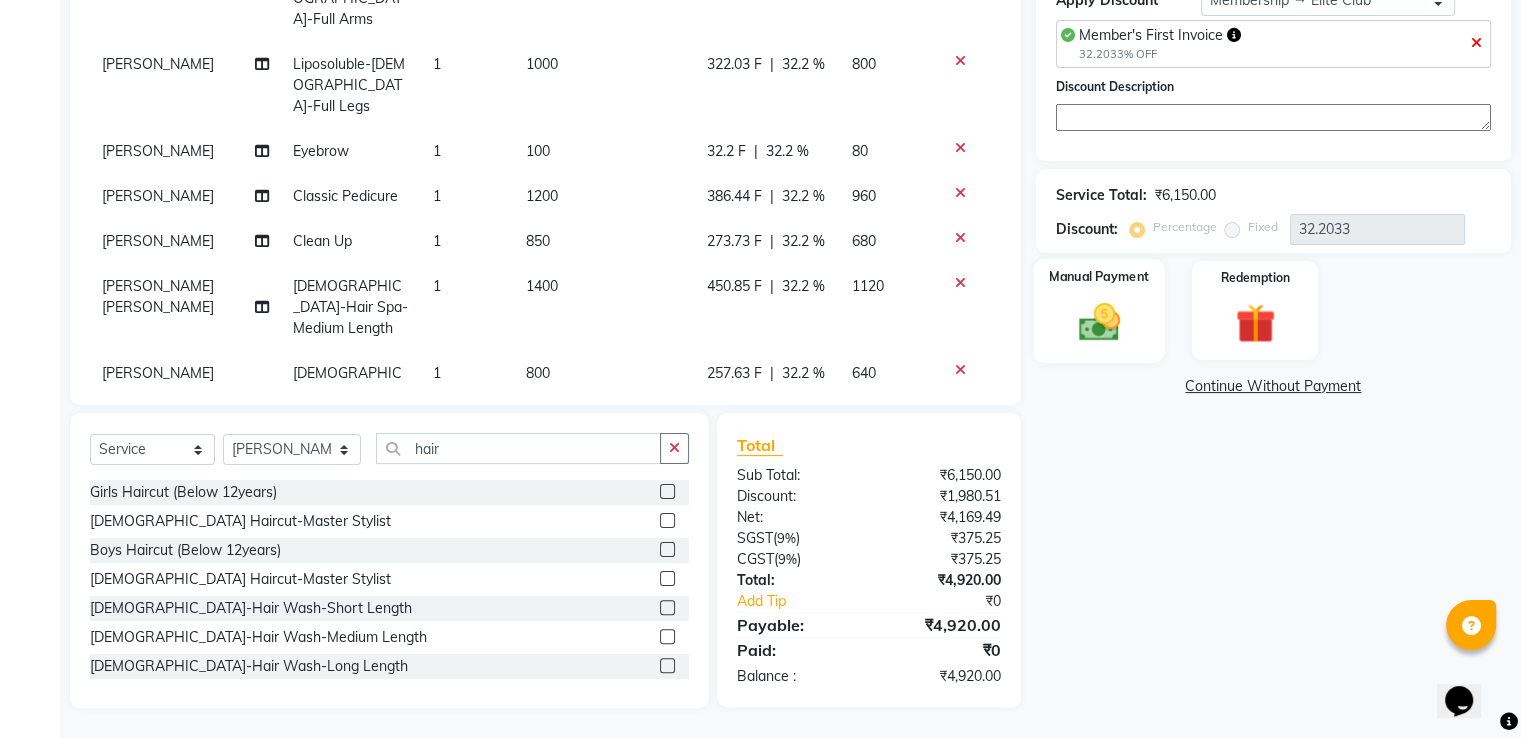 click 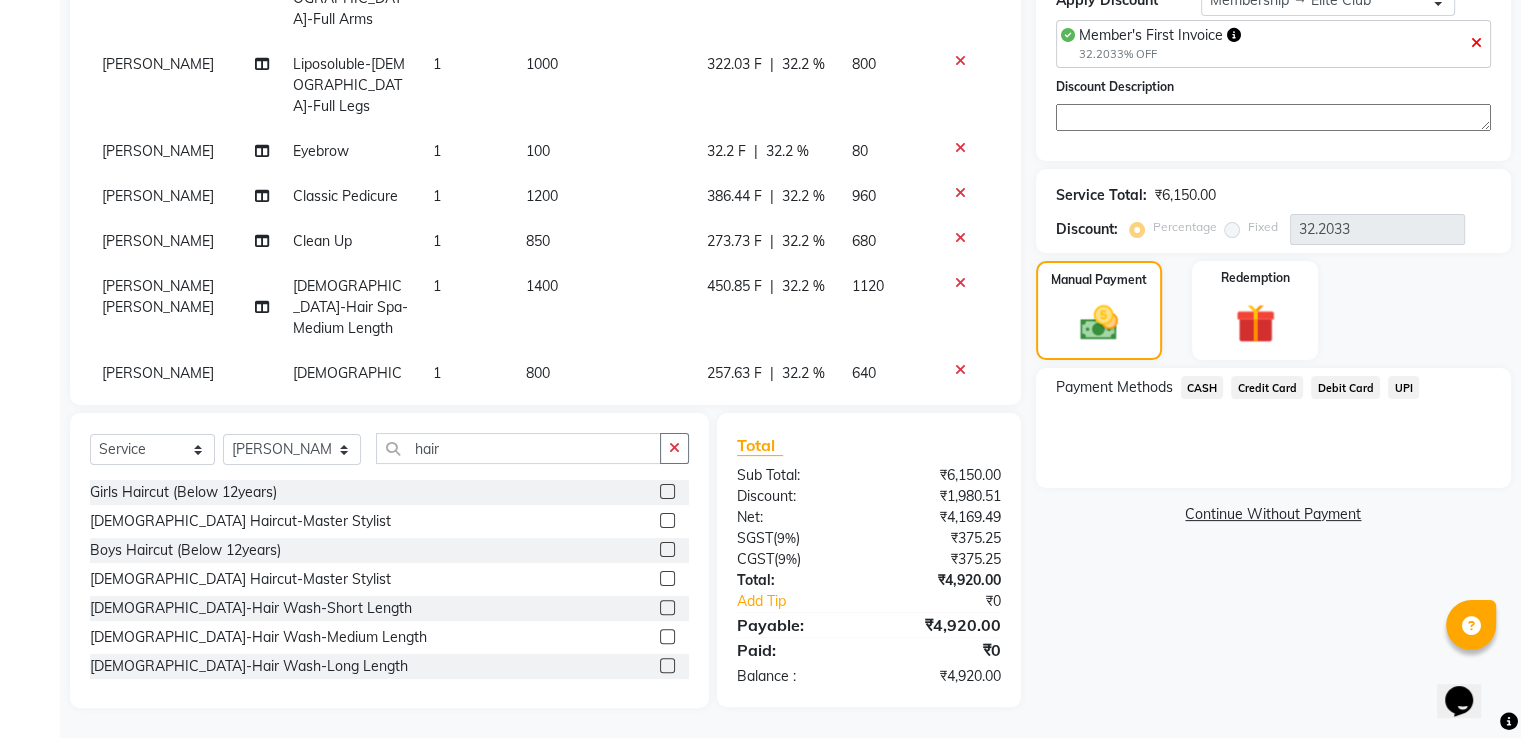 click on "UPI" 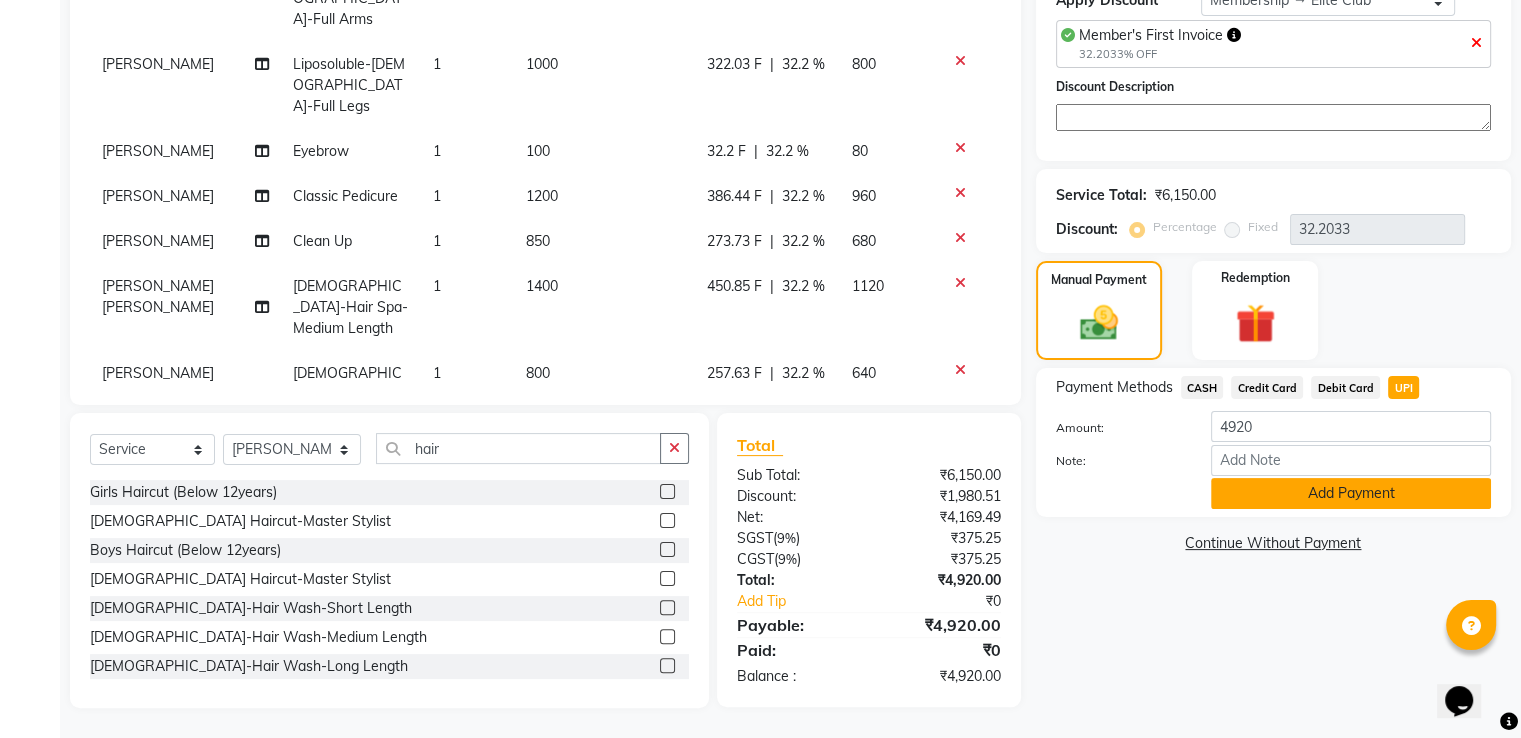 click on "Add Payment" 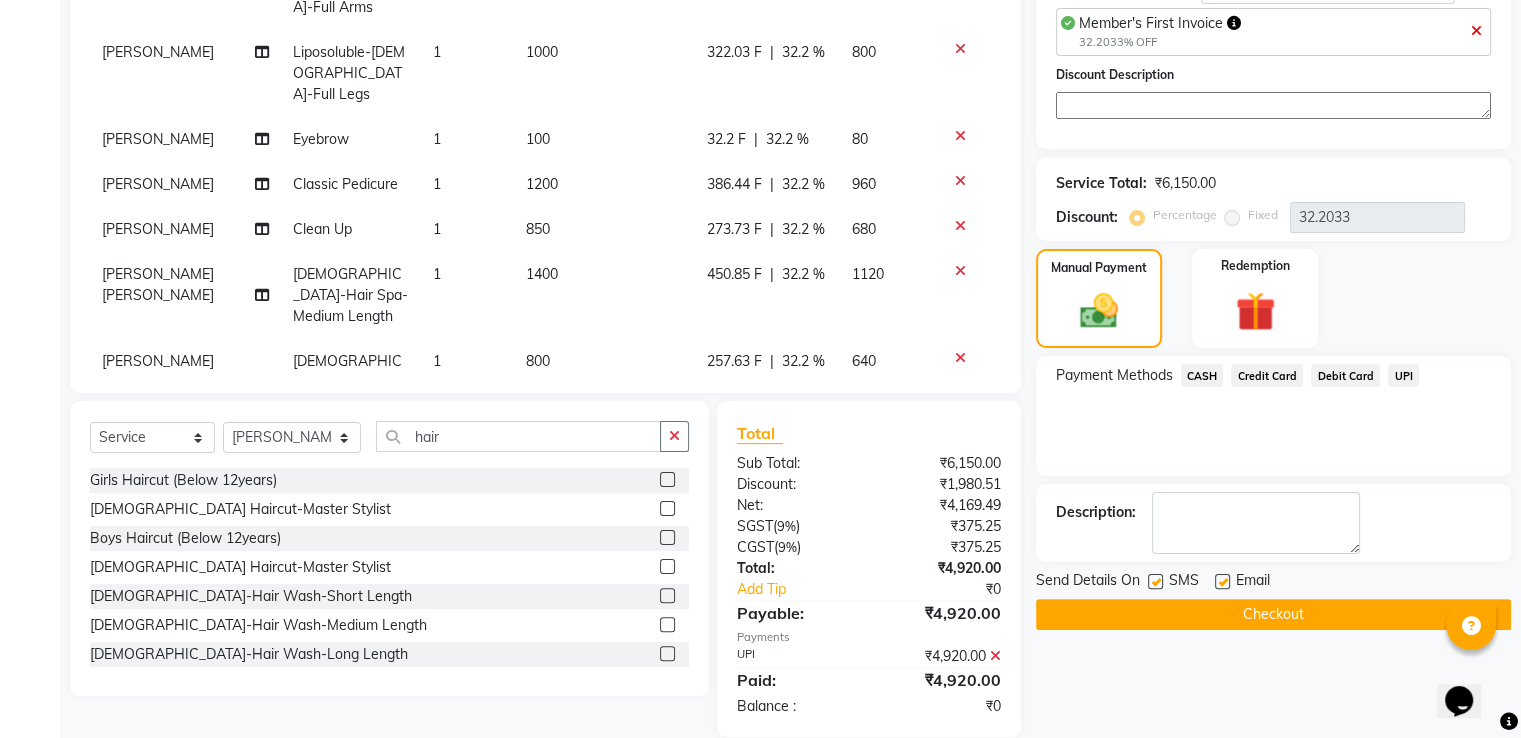 scroll, scrollTop: 404, scrollLeft: 0, axis: vertical 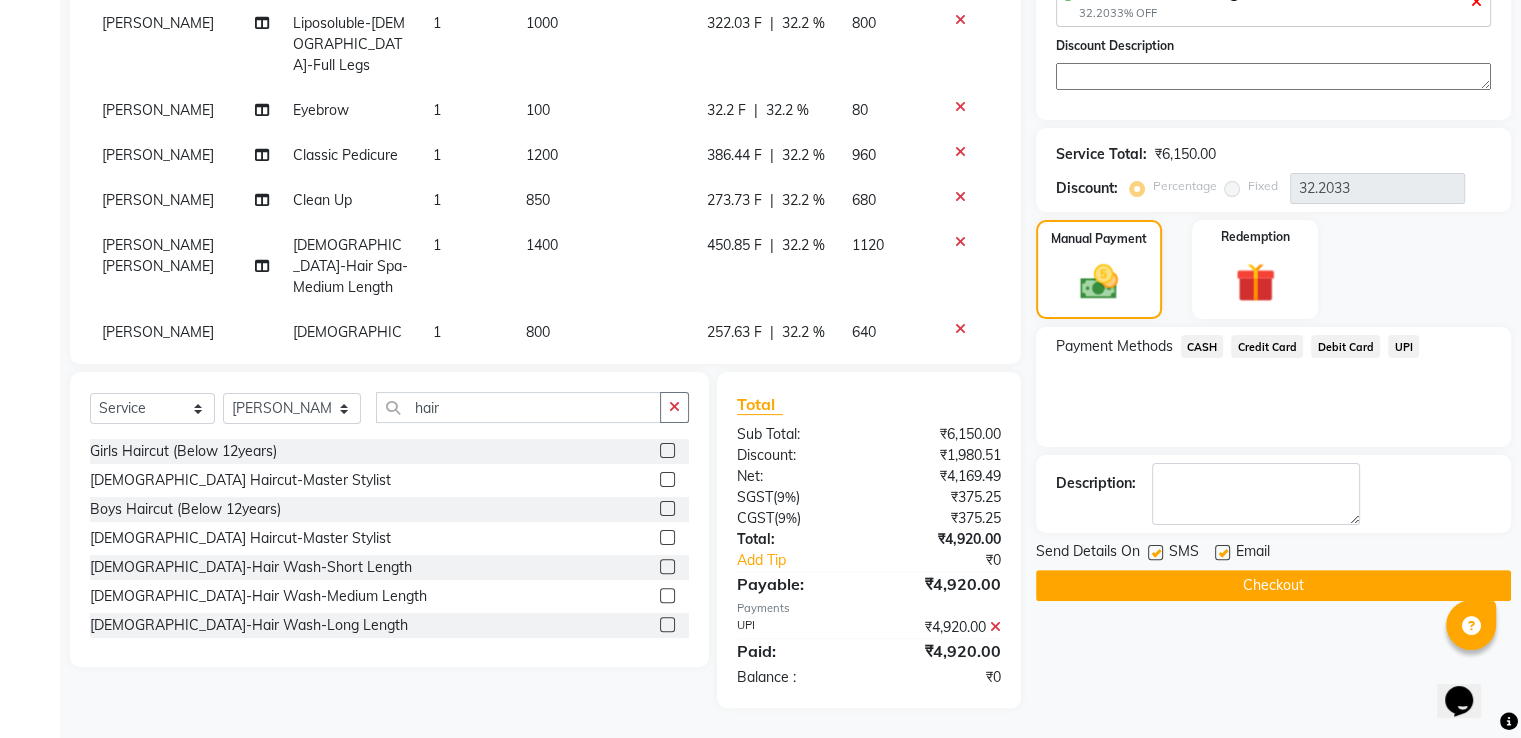 click on "Checkout" 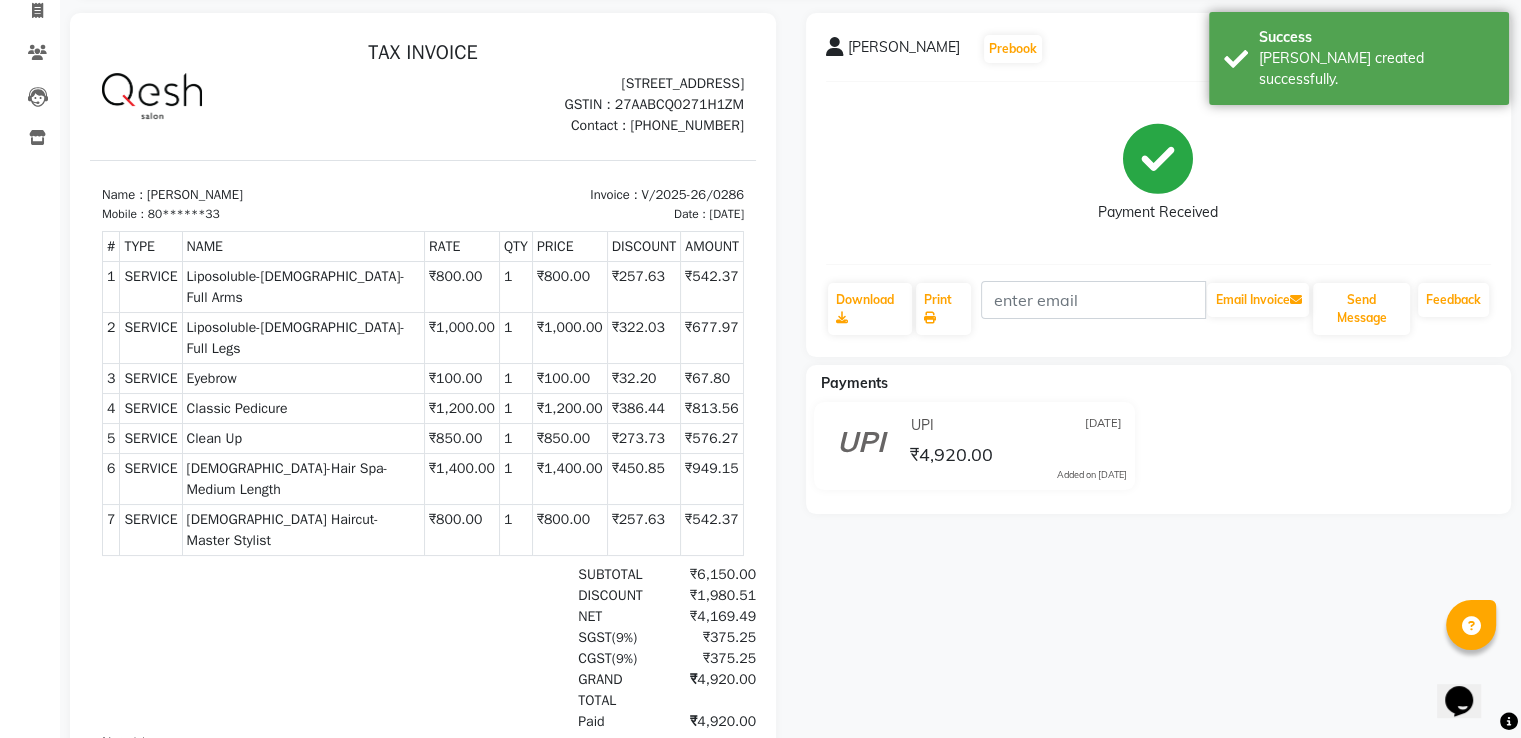 scroll, scrollTop: 0, scrollLeft: 0, axis: both 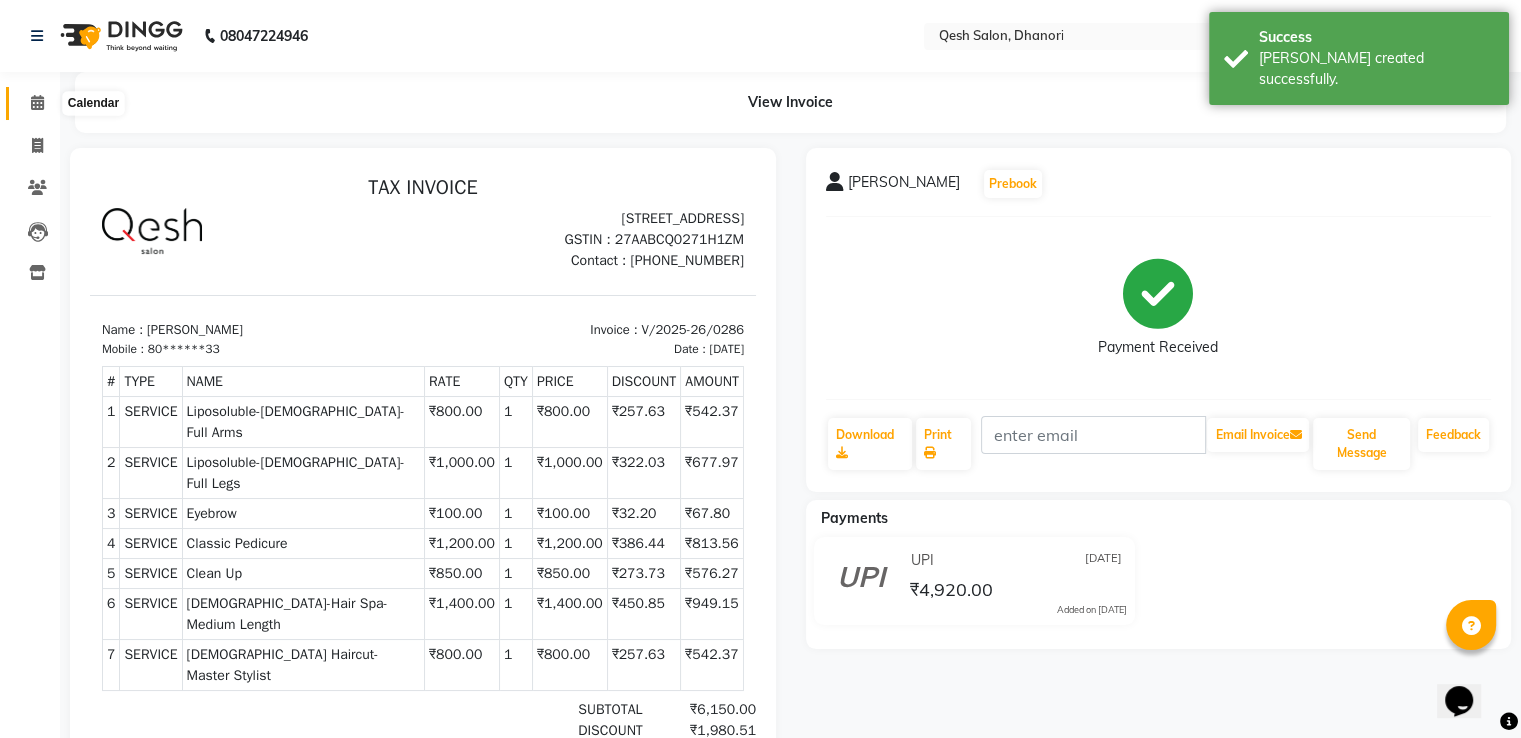click 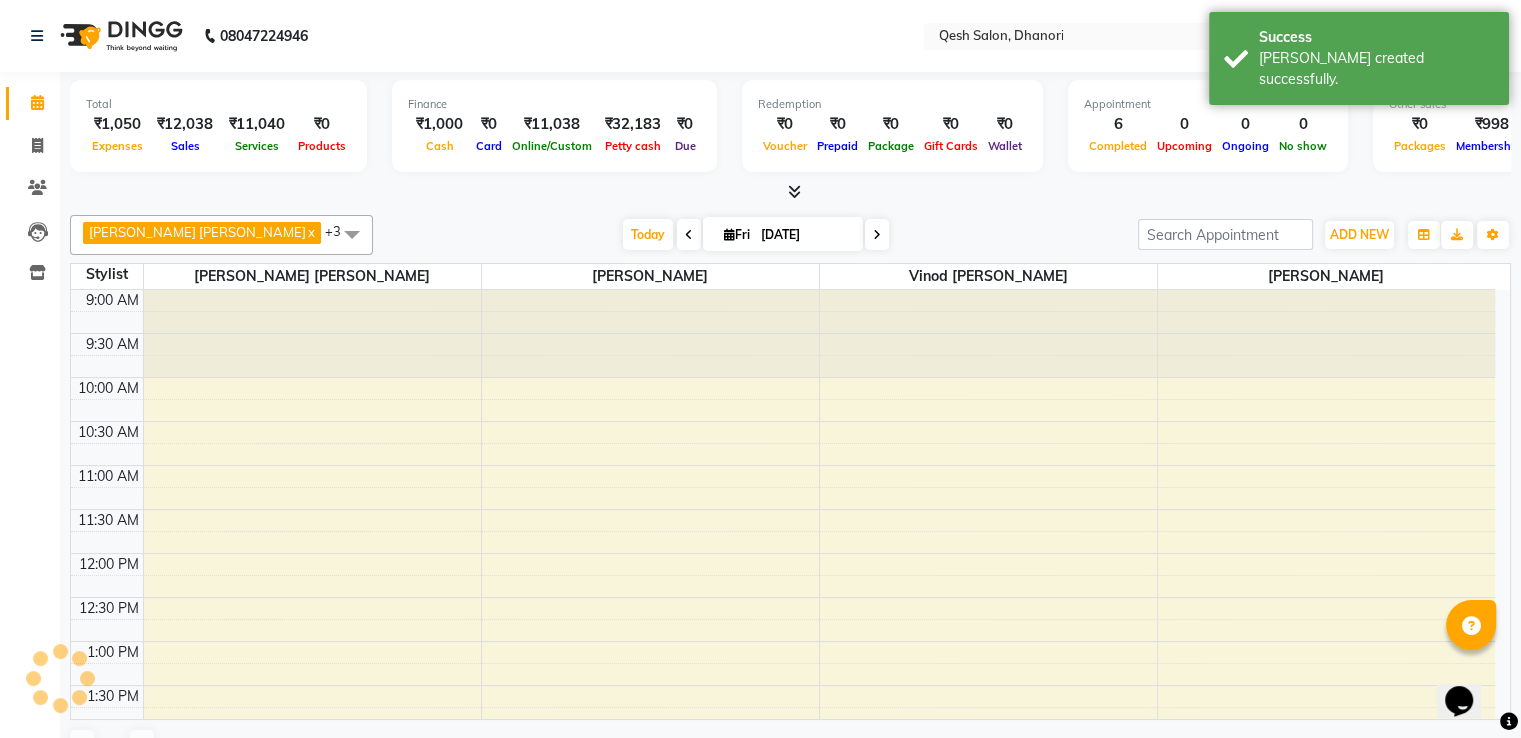 scroll, scrollTop: 0, scrollLeft: 0, axis: both 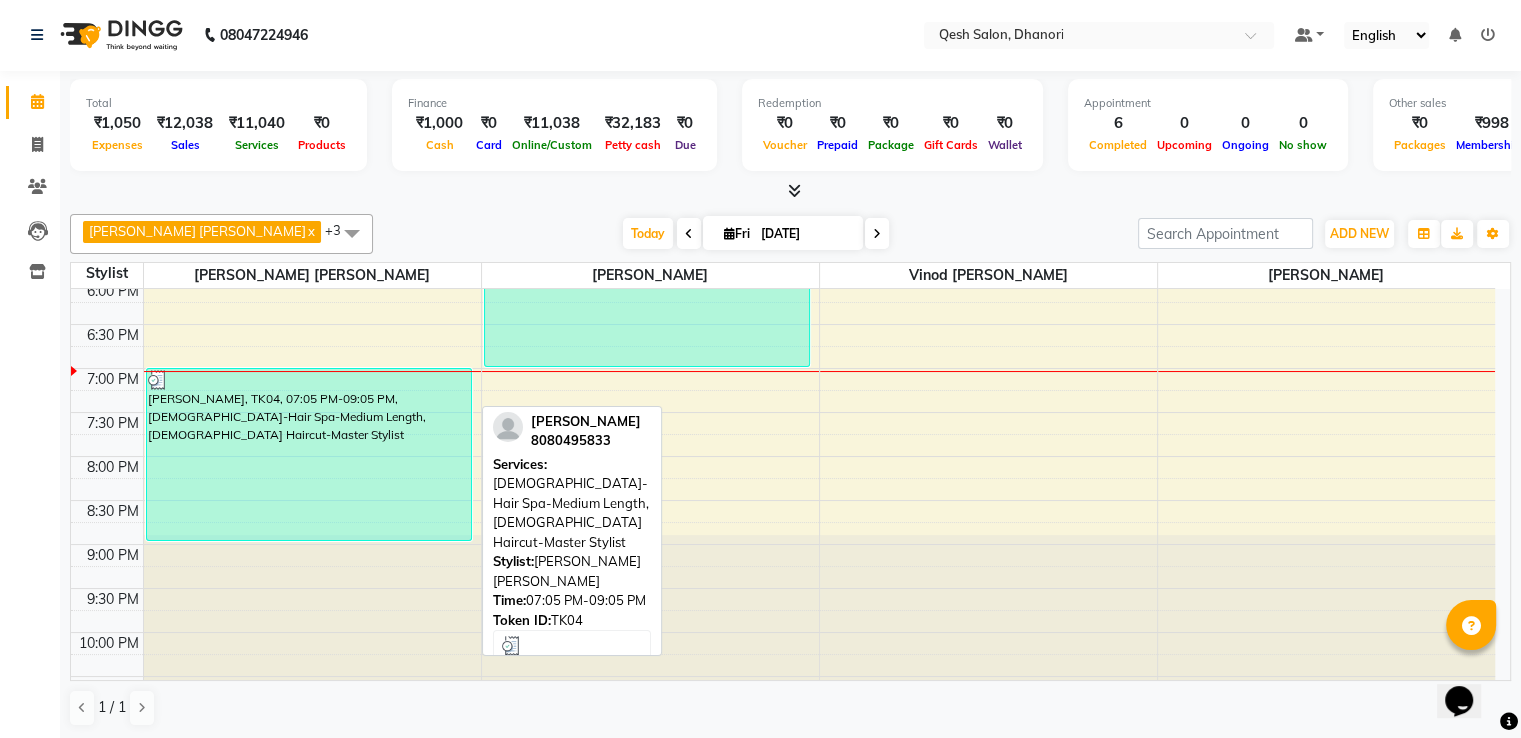 click on "[PERSON_NAME], TK04, 07:05 PM-09:05 PM, [DEMOGRAPHIC_DATA]-Hair Spa-Medium Length,[DEMOGRAPHIC_DATA] Haircut-Master Stylist" at bounding box center [309, 454] 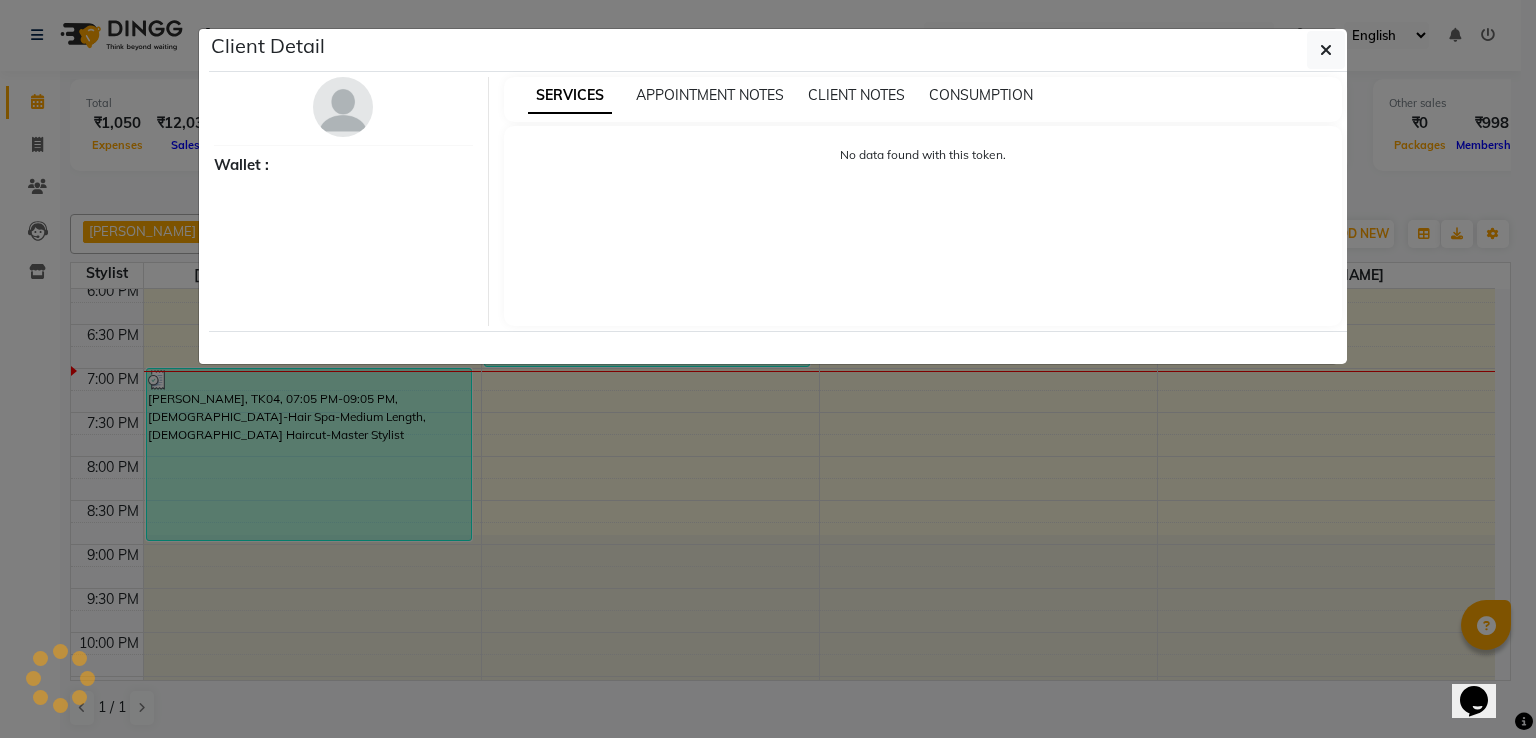 select on "3" 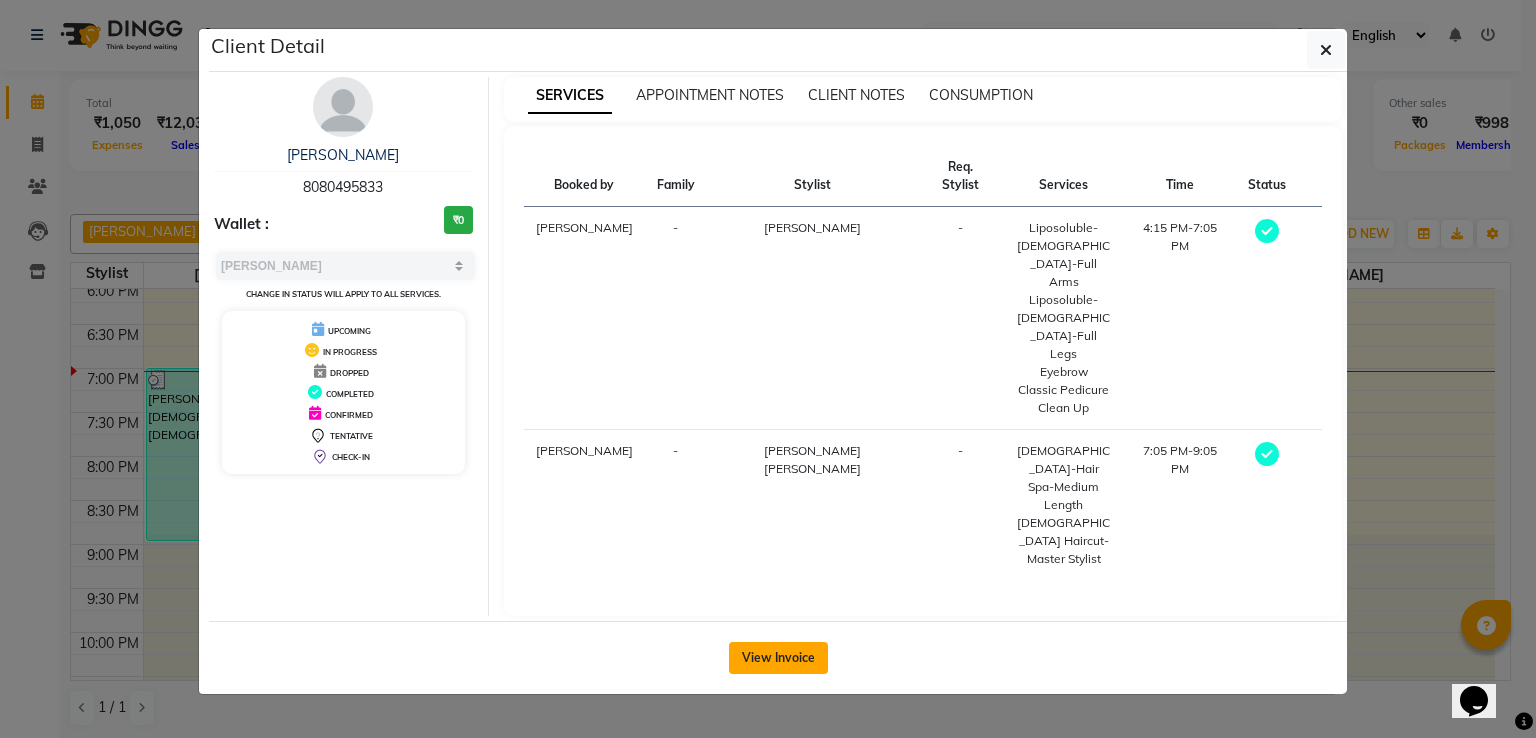 click on "View Invoice" 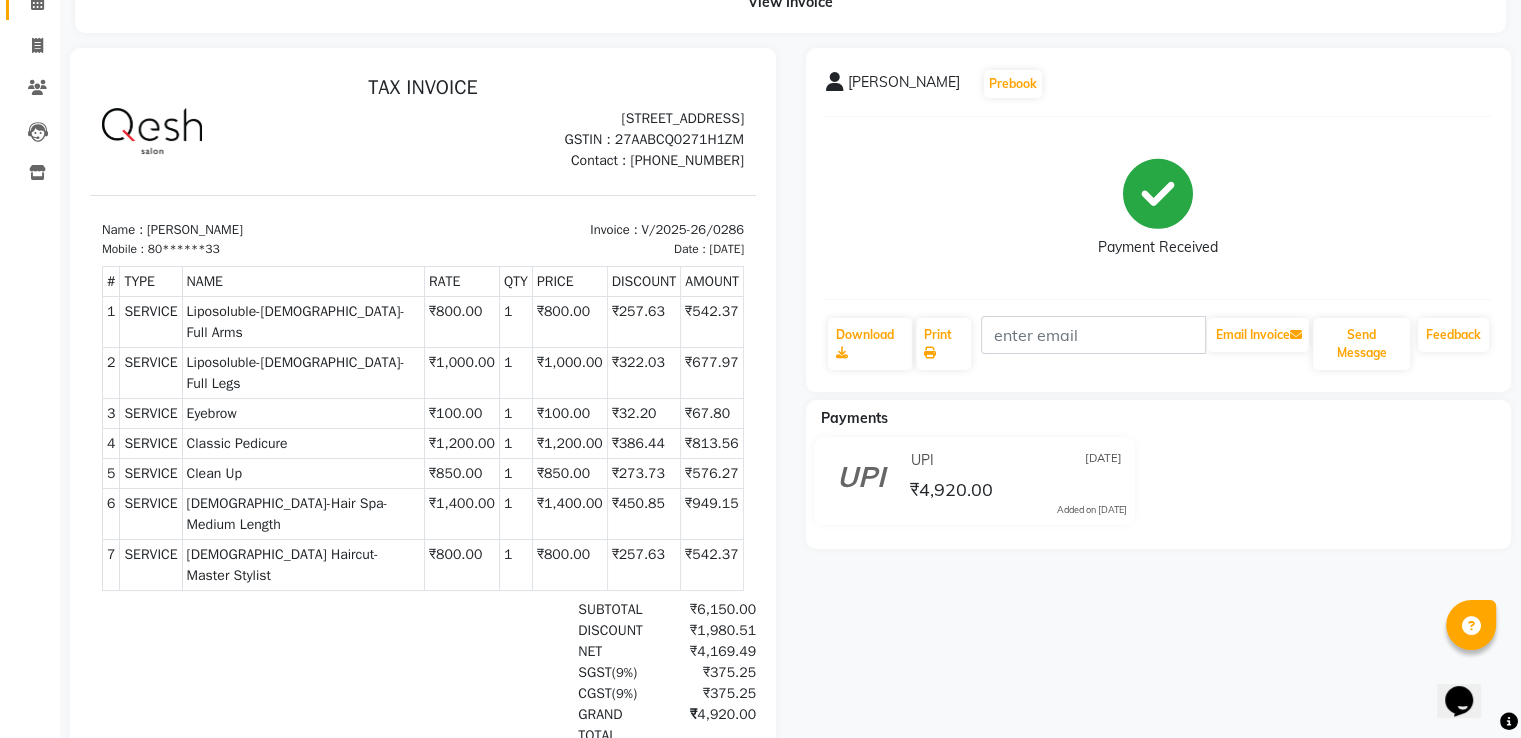scroll, scrollTop: 0, scrollLeft: 0, axis: both 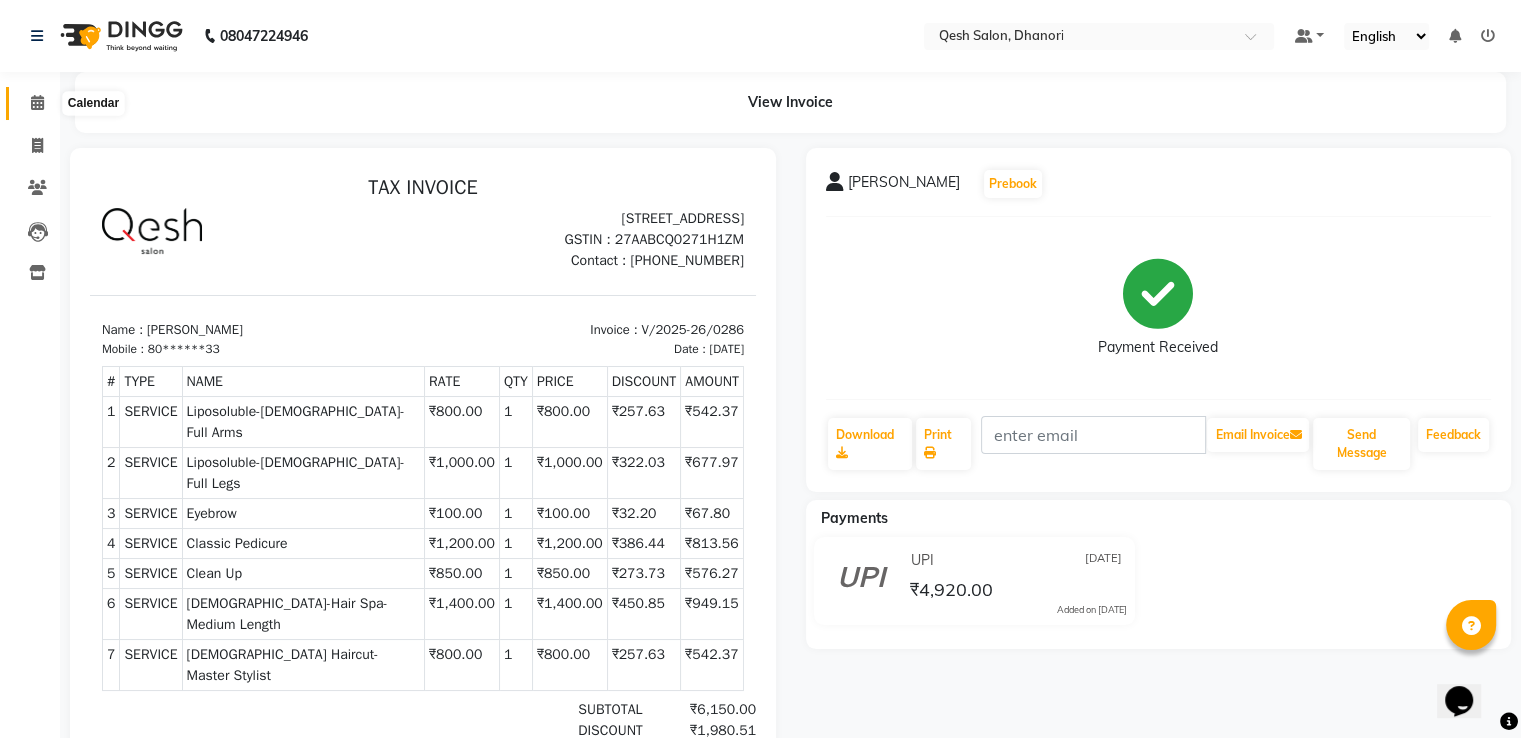 click 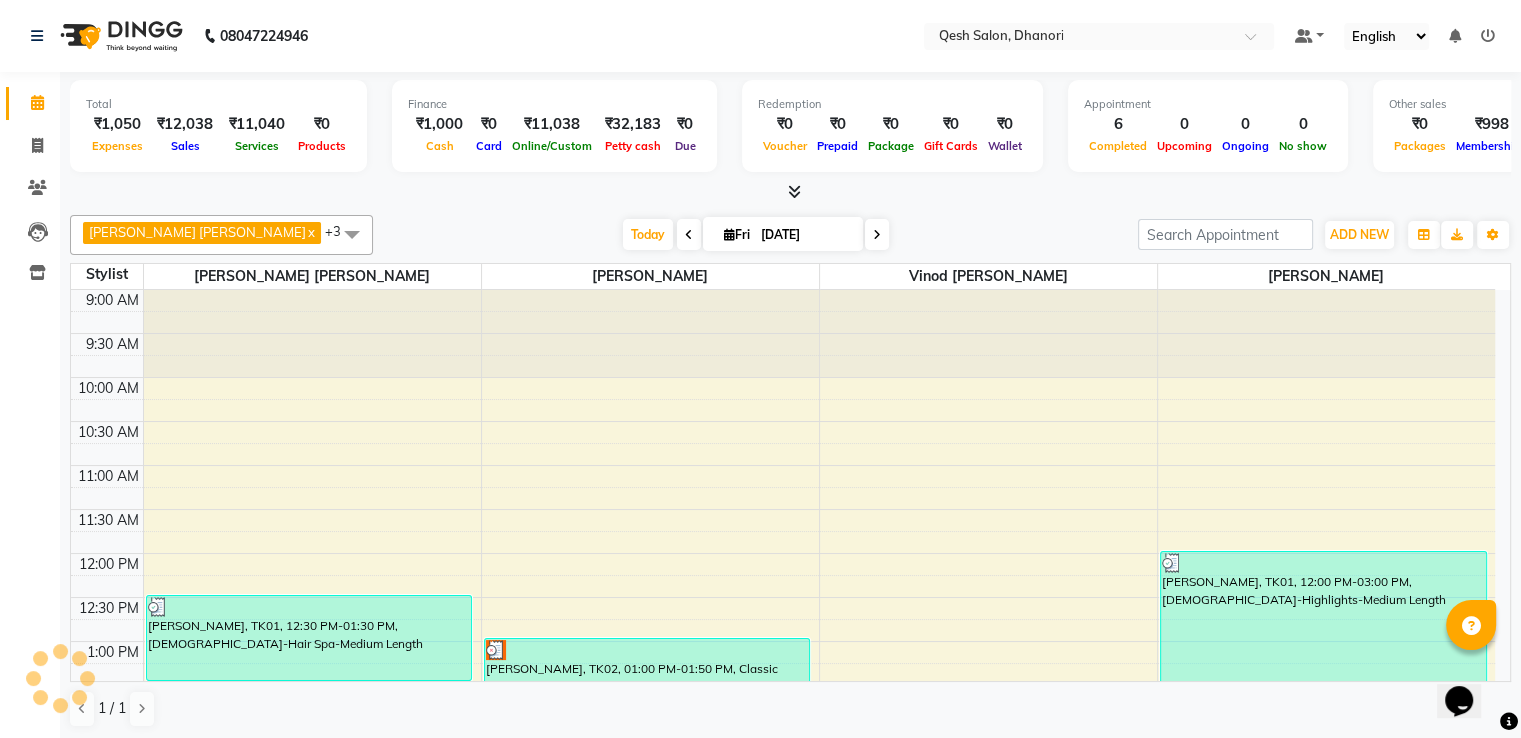 scroll, scrollTop: 0, scrollLeft: 0, axis: both 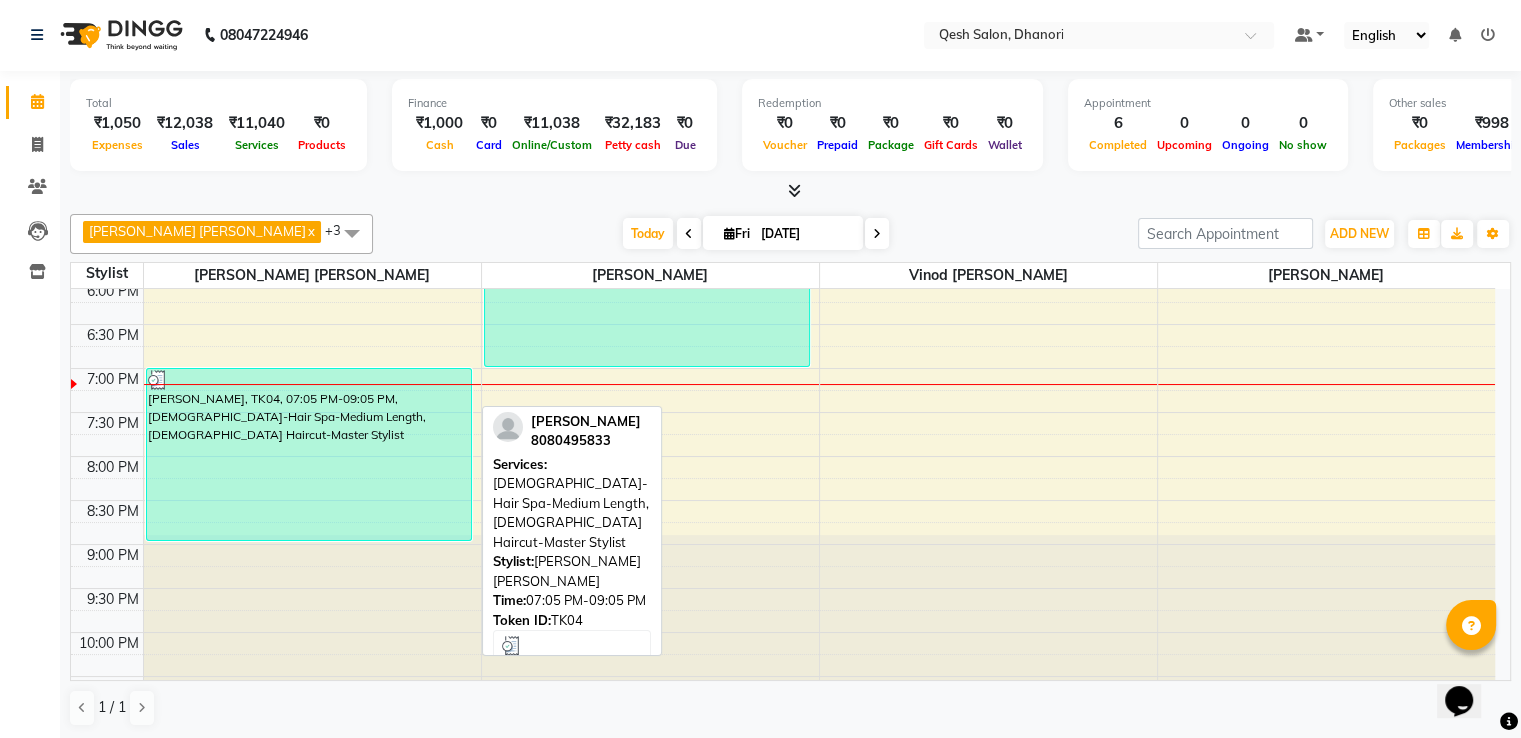 click on "[PERSON_NAME], TK04, 07:05 PM-09:05 PM, [DEMOGRAPHIC_DATA]-Hair Spa-Medium Length,[DEMOGRAPHIC_DATA] Haircut-Master Stylist" at bounding box center [309, 454] 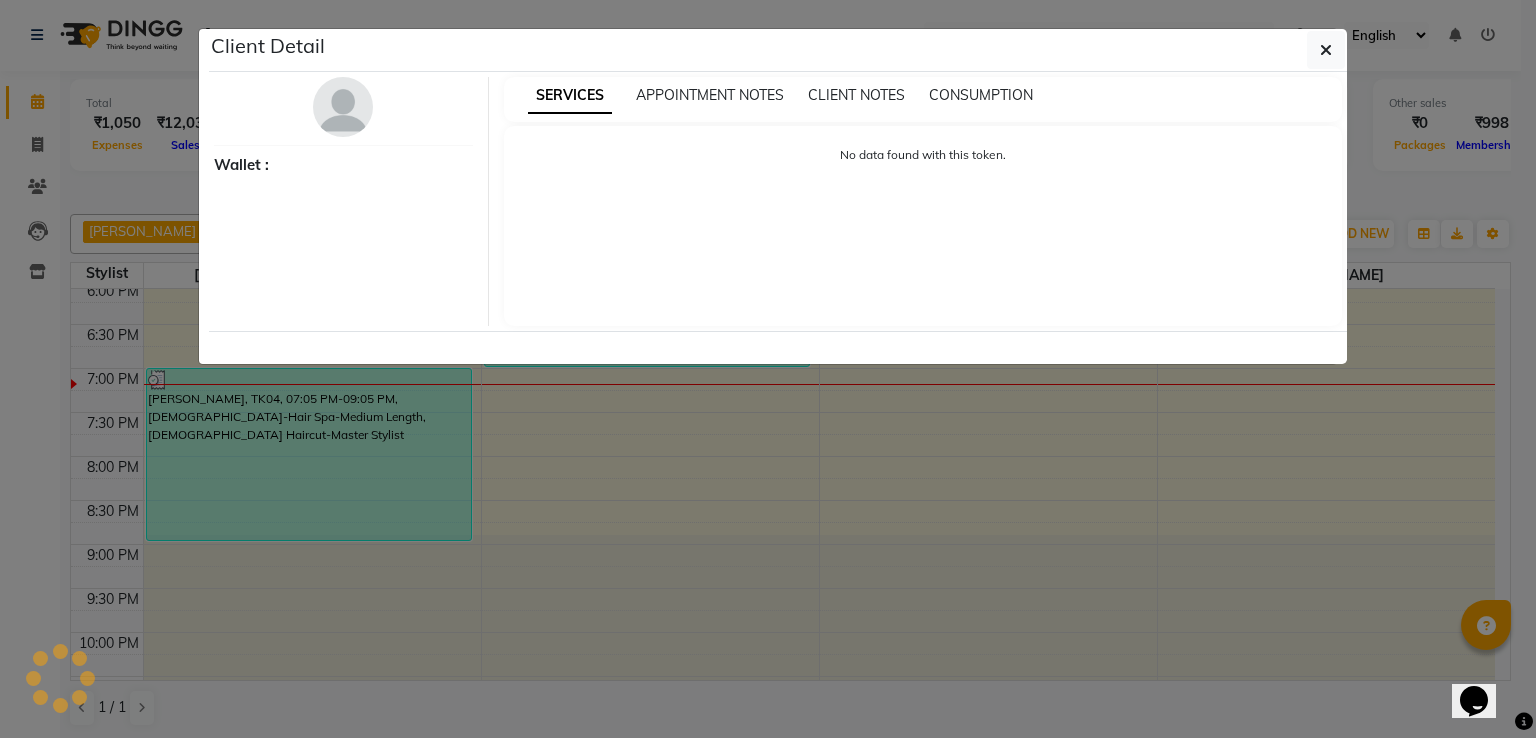 select on "3" 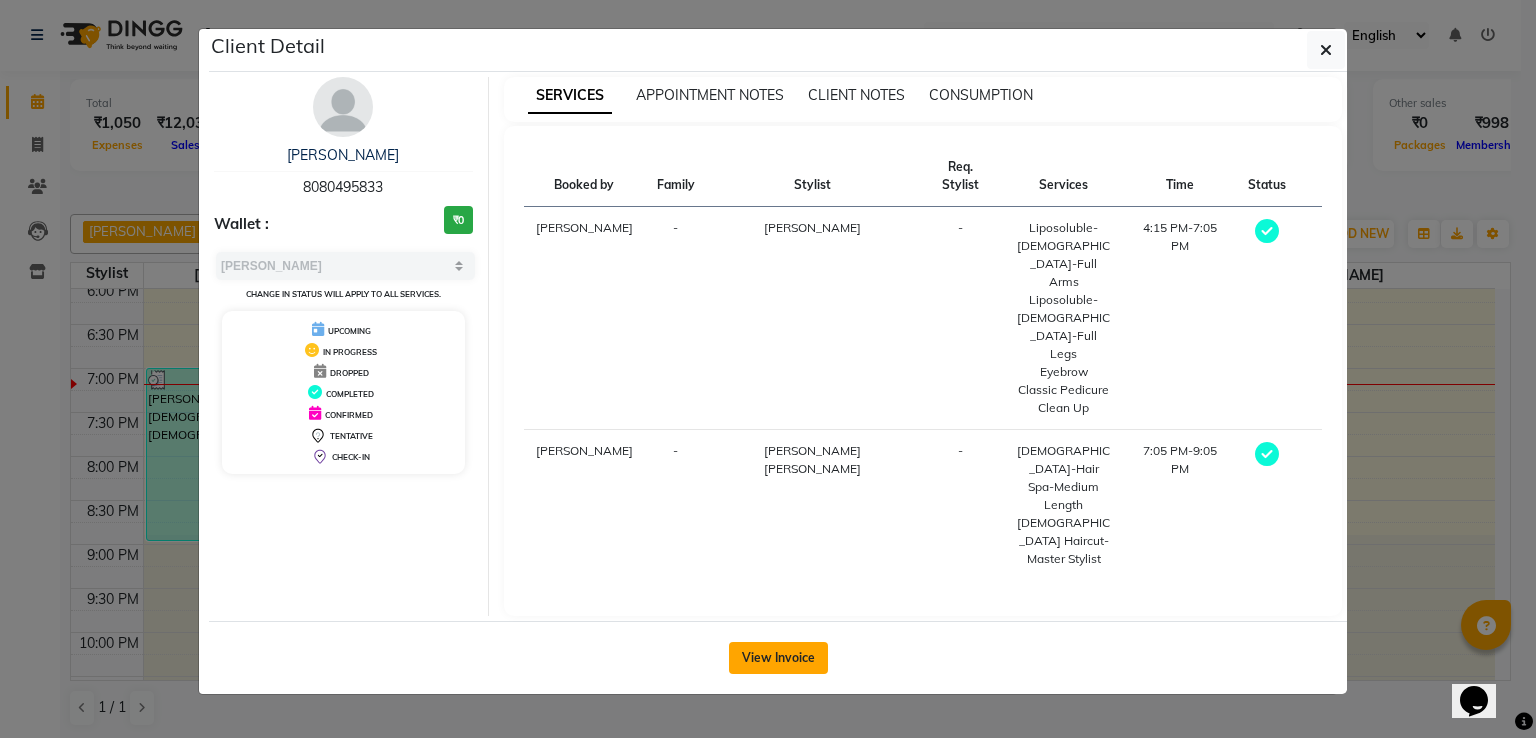 click on "View Invoice" 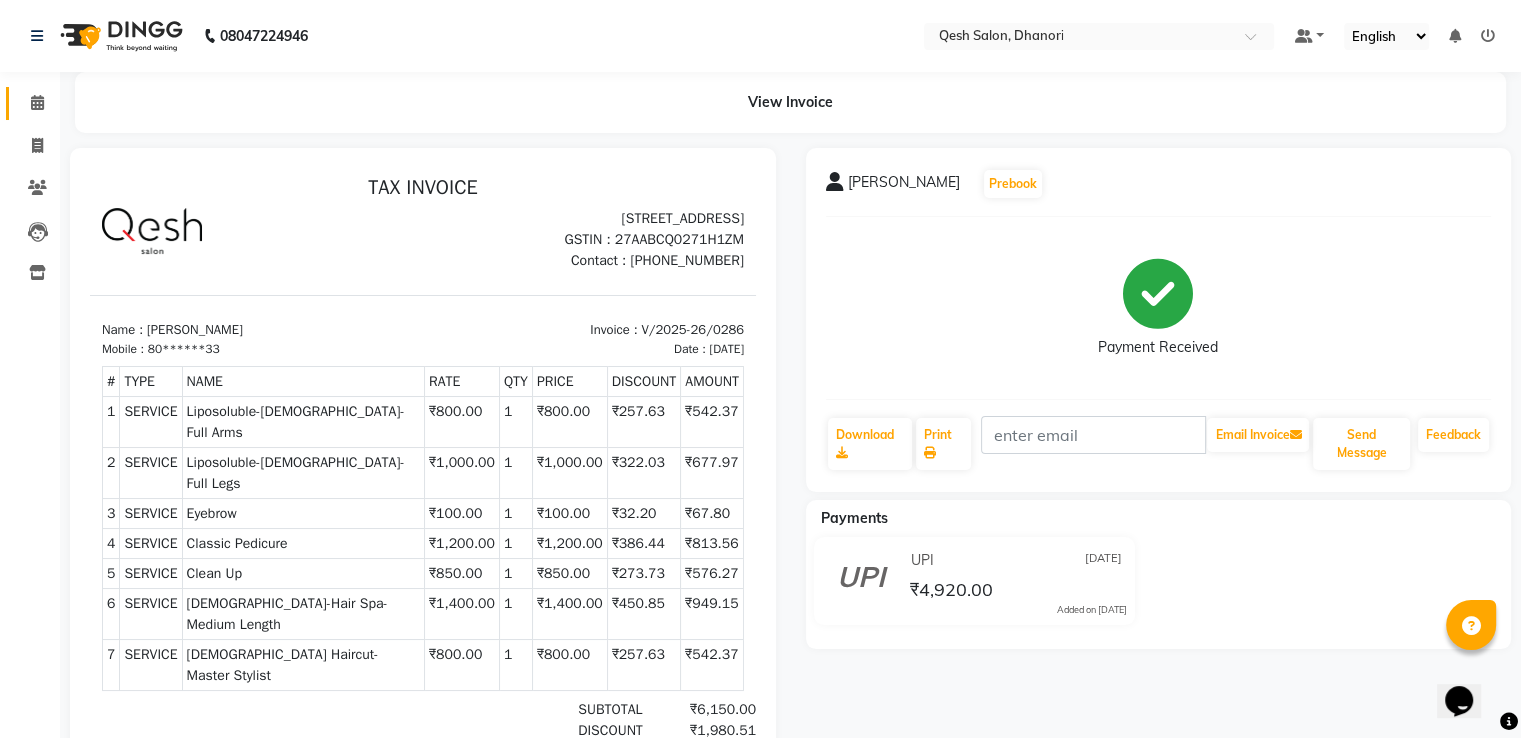 scroll, scrollTop: 0, scrollLeft: 0, axis: both 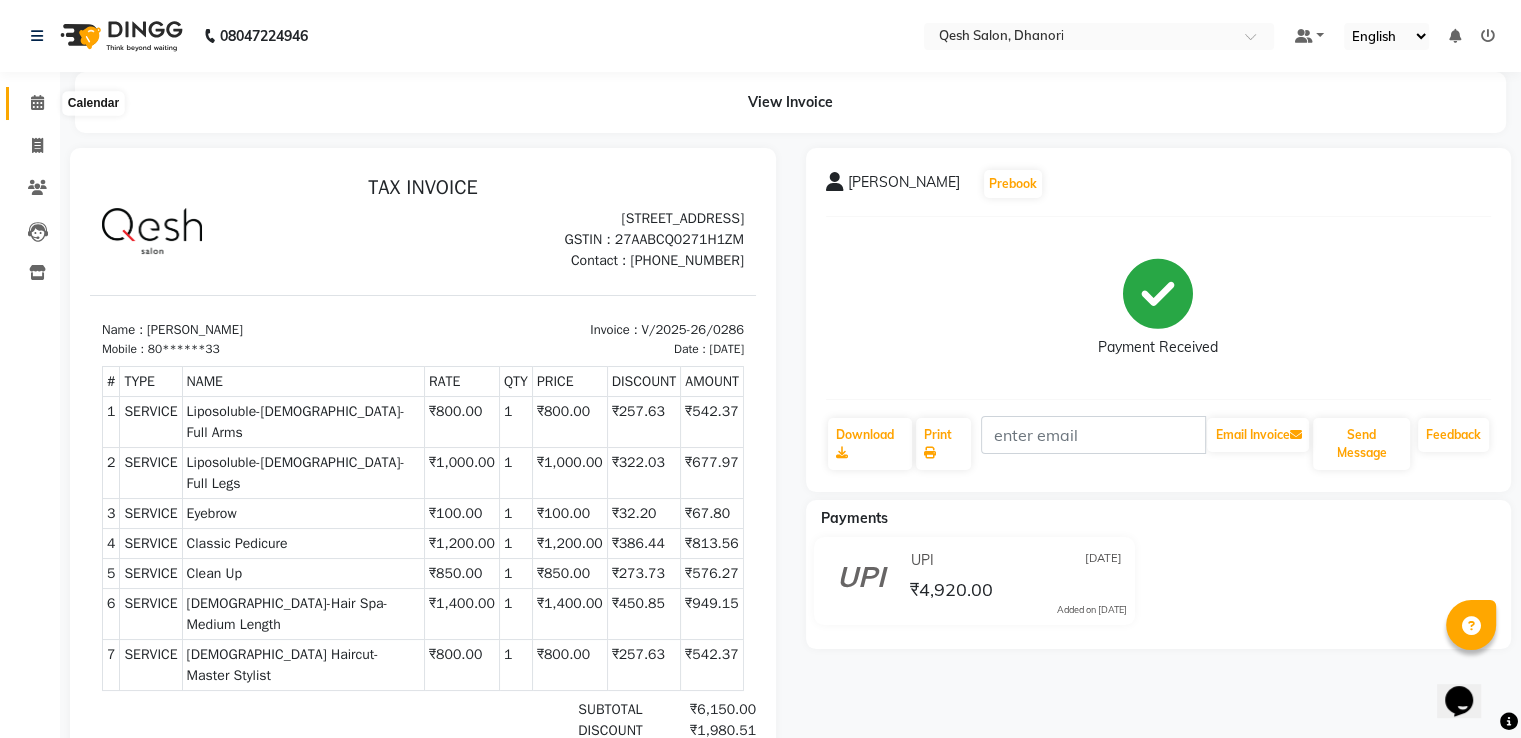 click 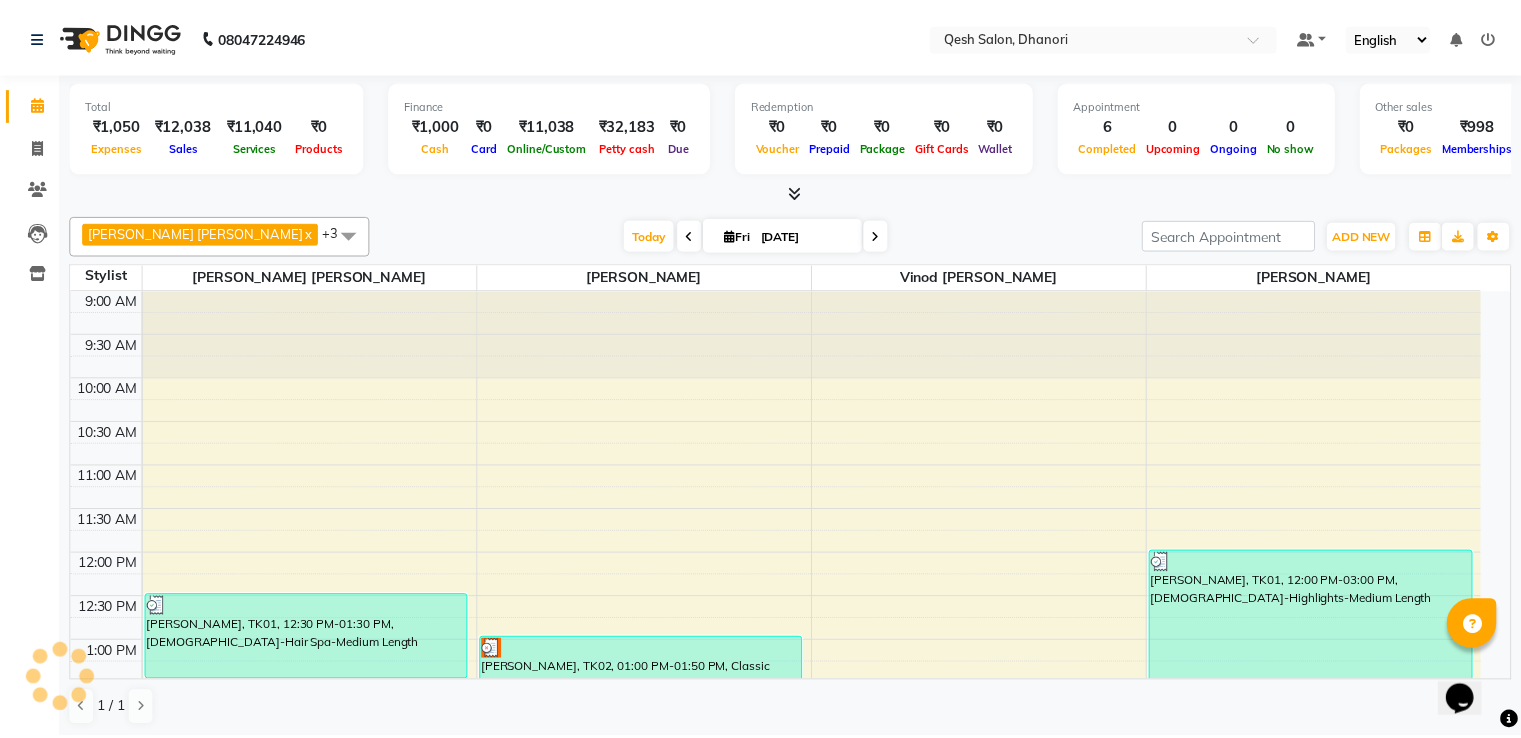scroll, scrollTop: 790, scrollLeft: 0, axis: vertical 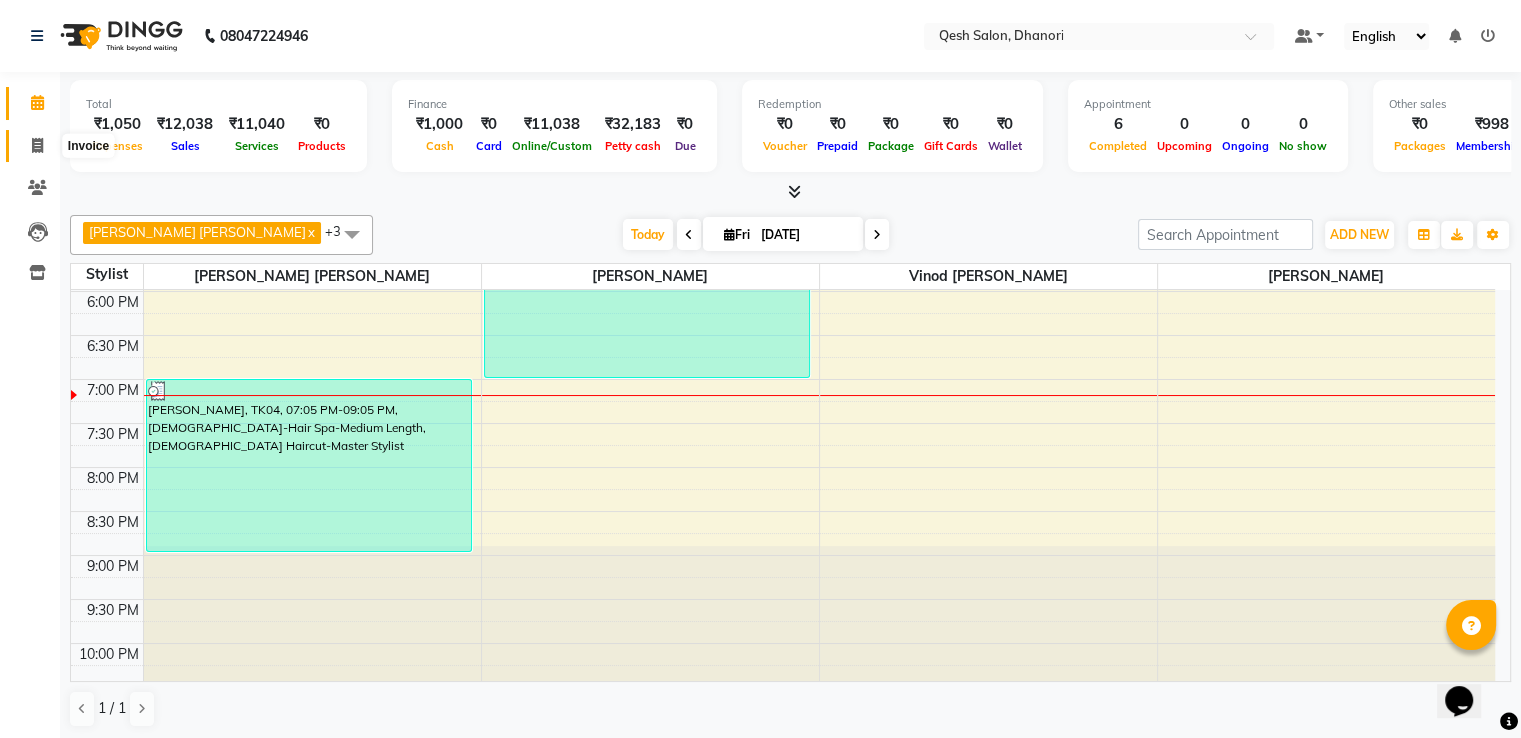 click 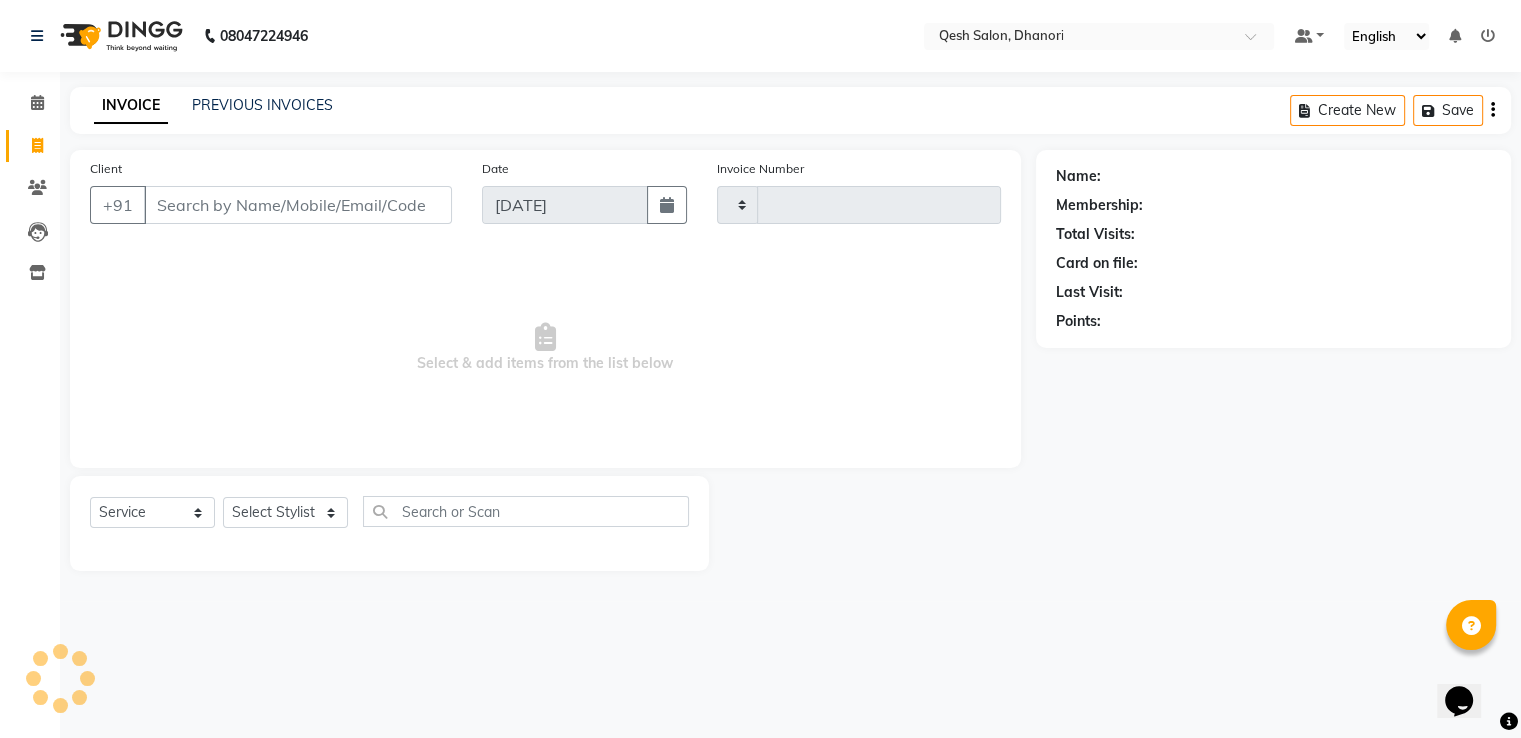 type on "0287" 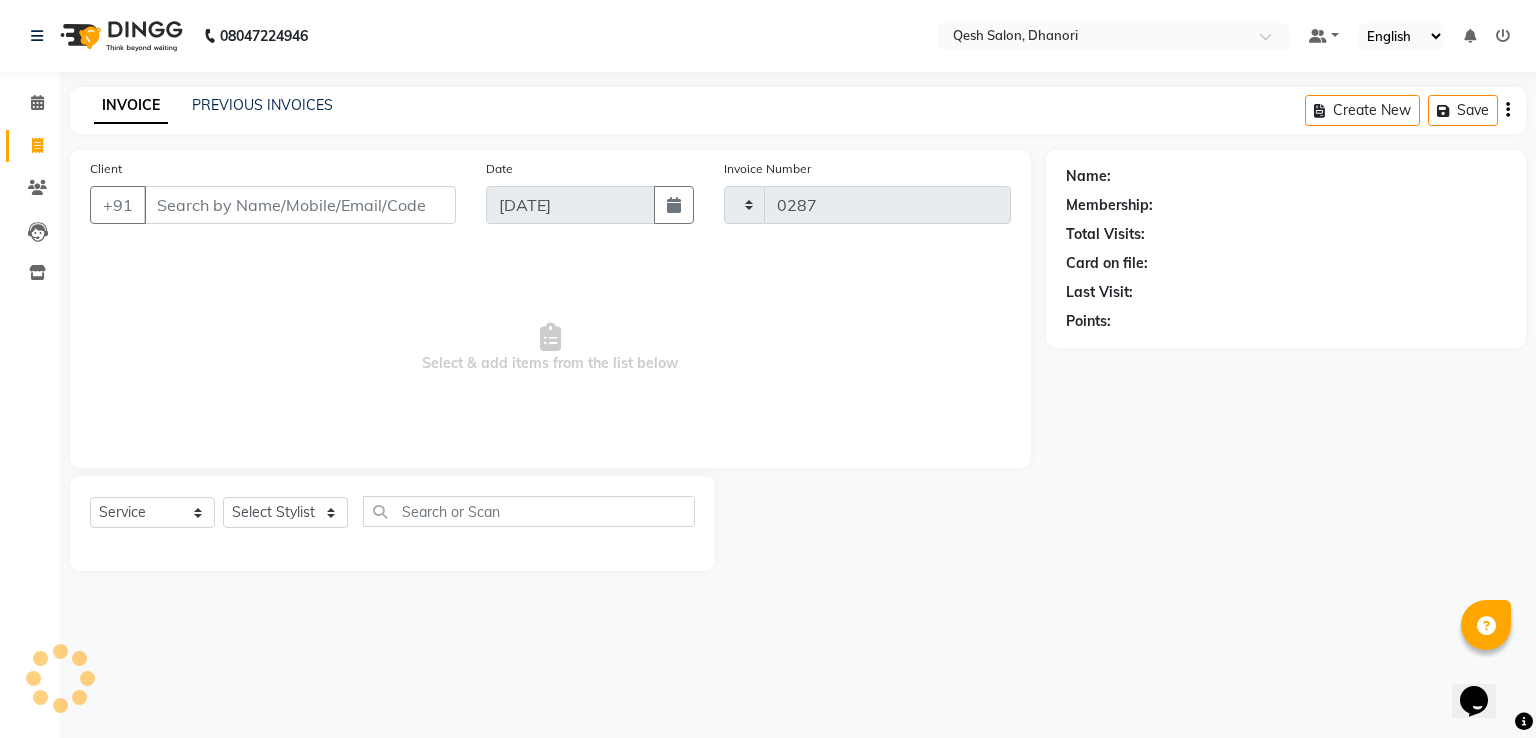 select on "7641" 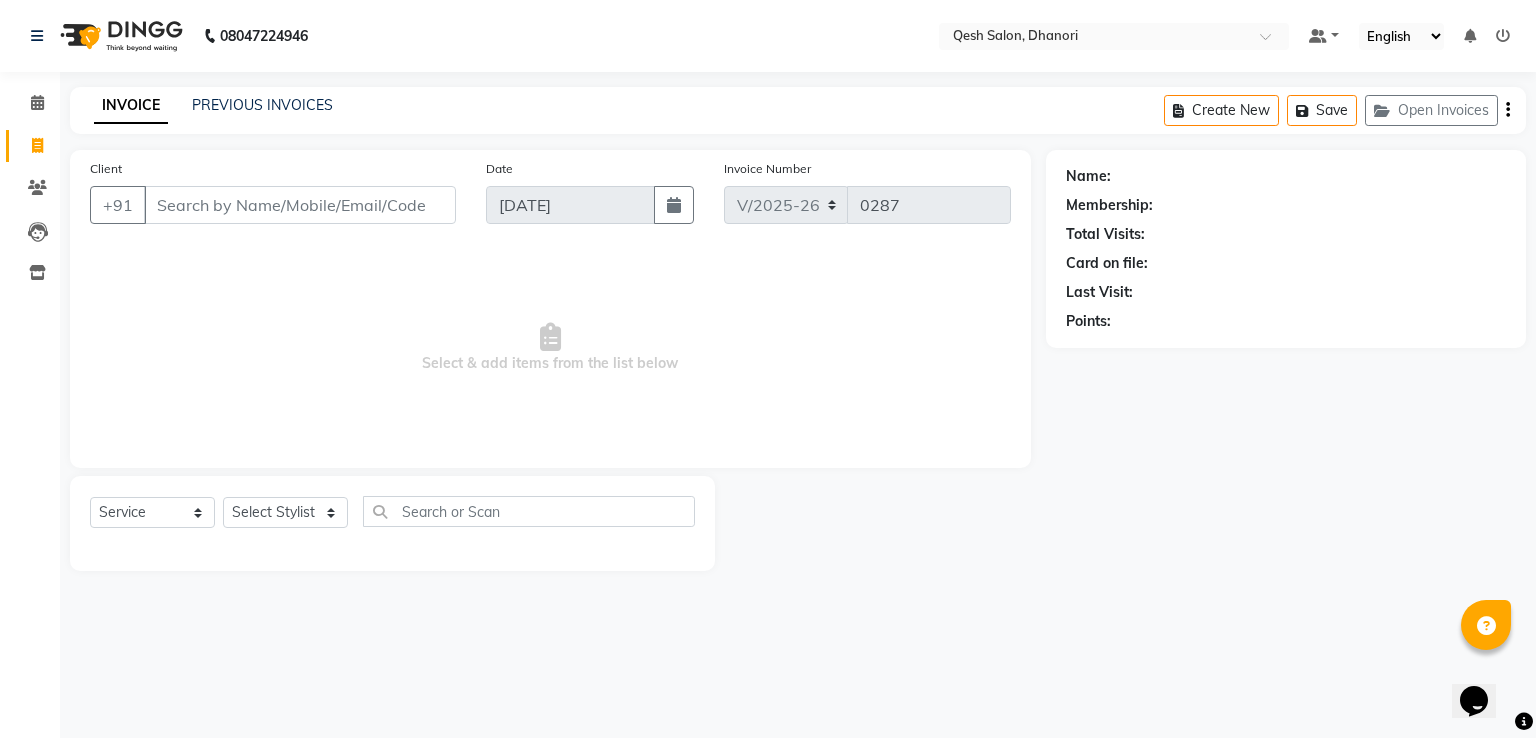 click on "Client" at bounding box center [300, 205] 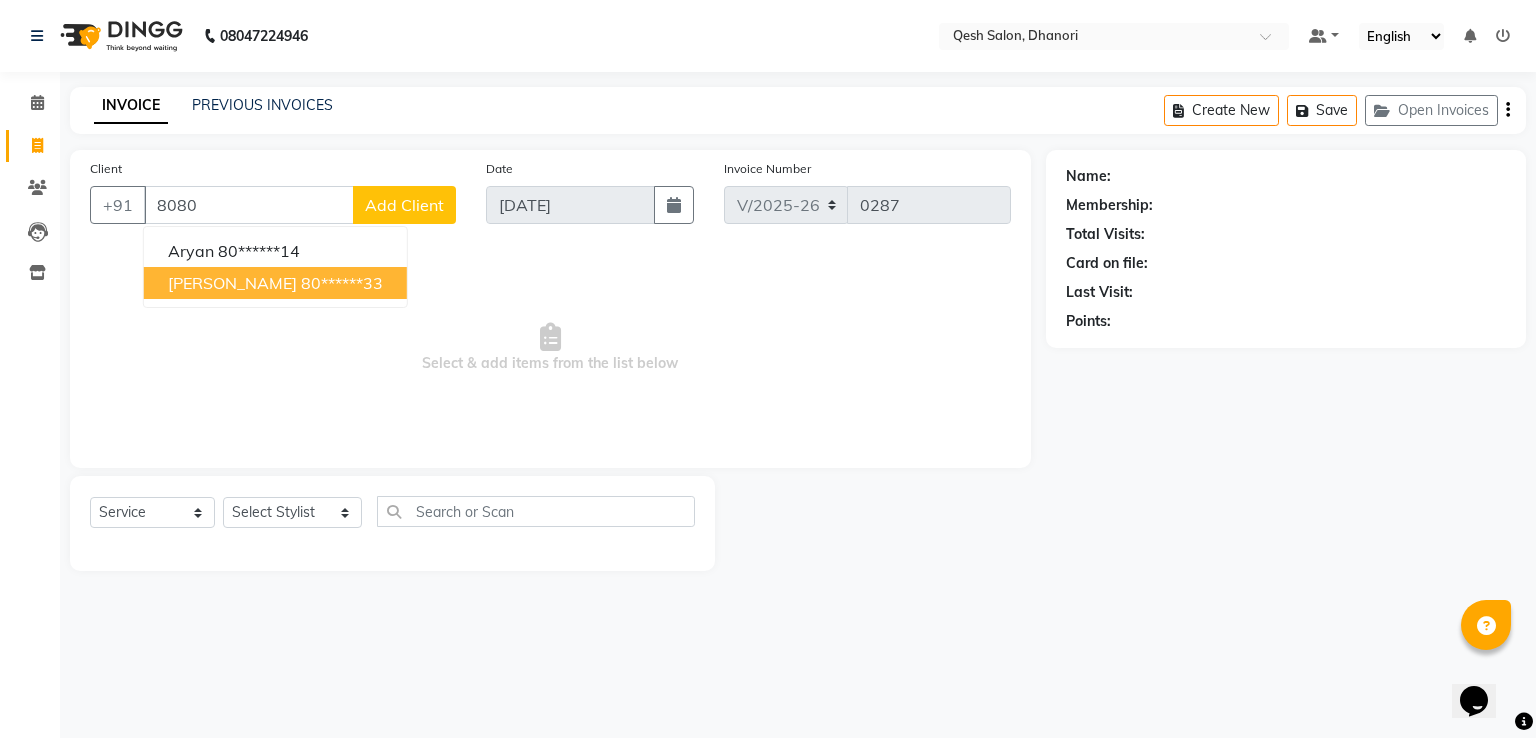 click on "[PERSON_NAME]" at bounding box center [232, 283] 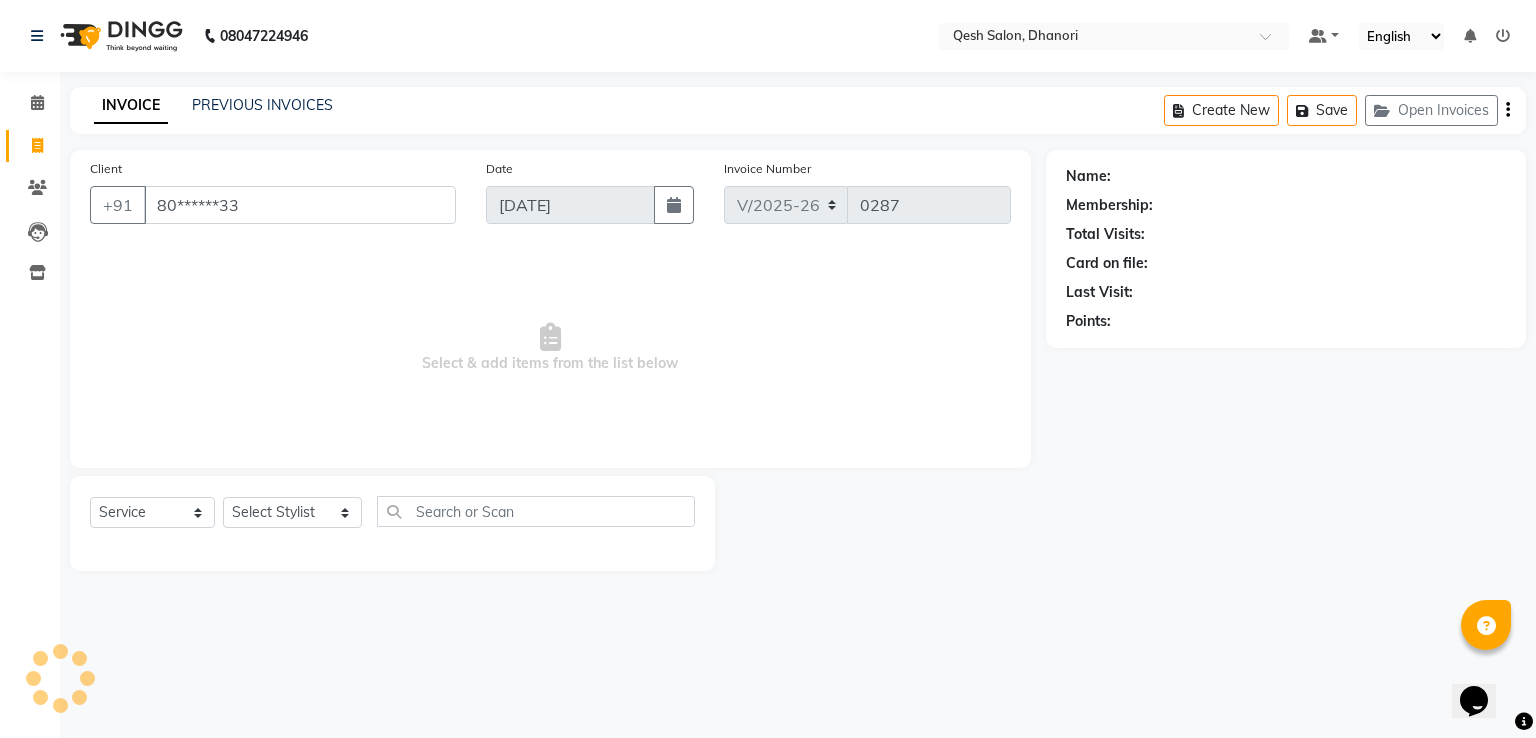type on "80******33" 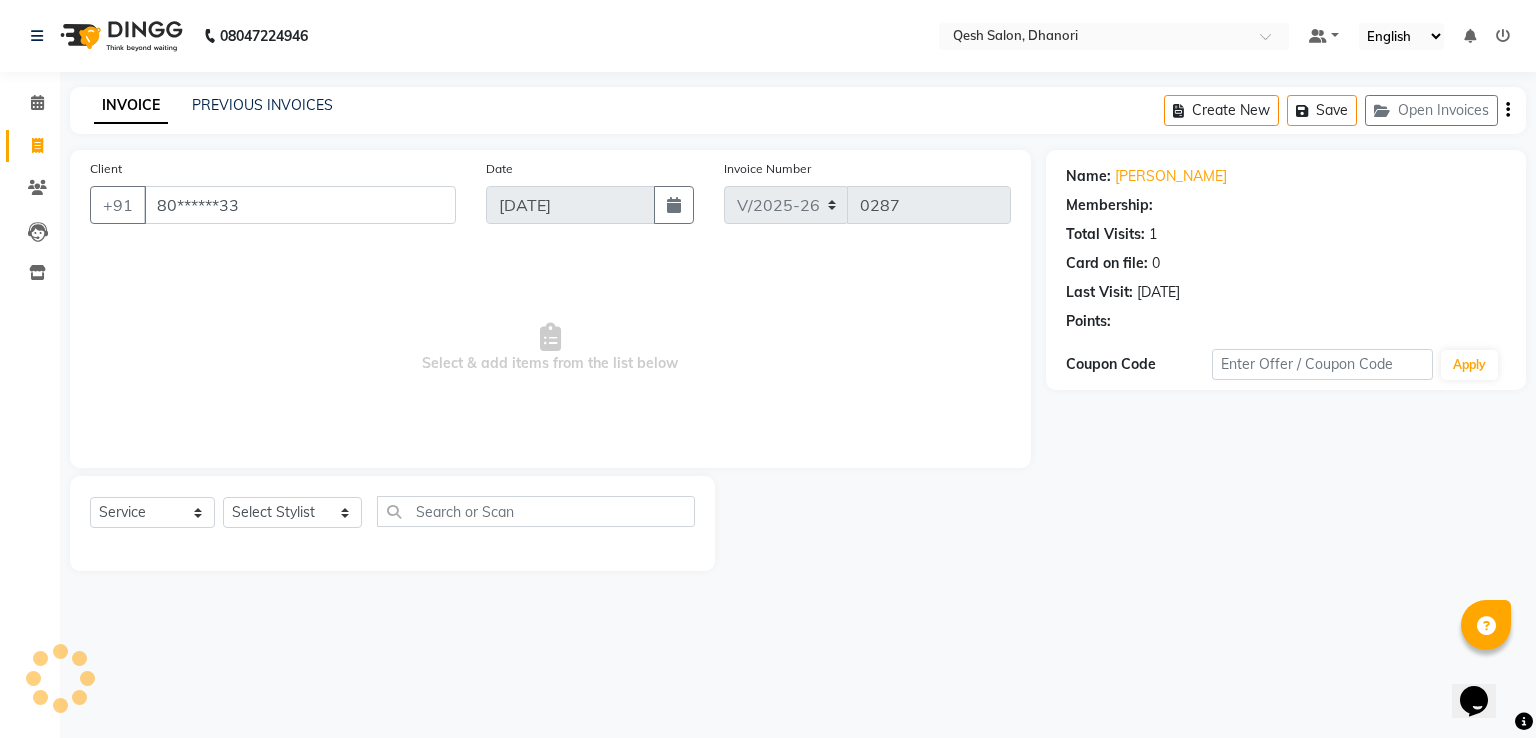 select on "1: Object" 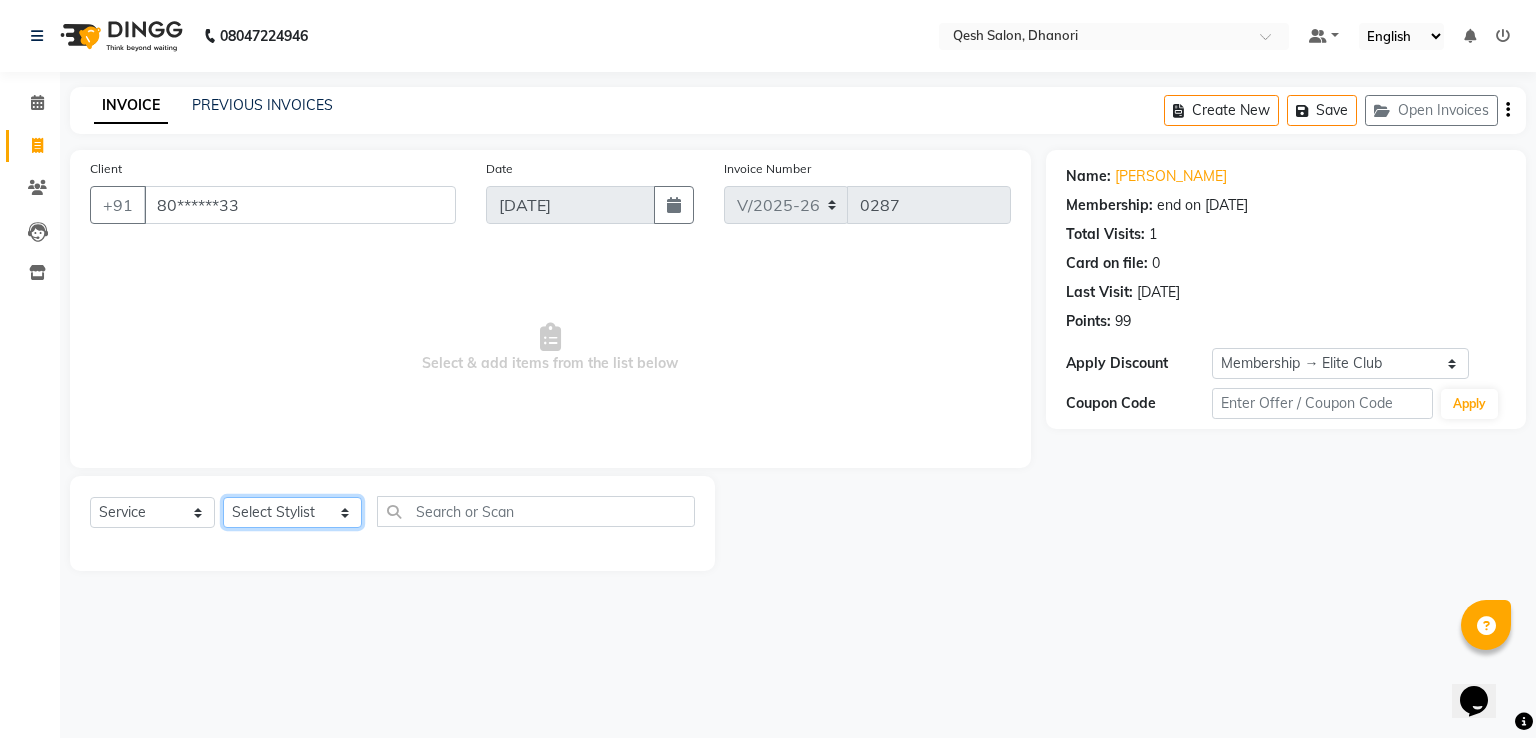 click on "Select Stylist [PERSON_NAME] [PERSON_NAME] [PERSON_NAME] Salon [PERSON_NAME] [PERSON_NAME] [PERSON_NAME] [PERSON_NAME]" 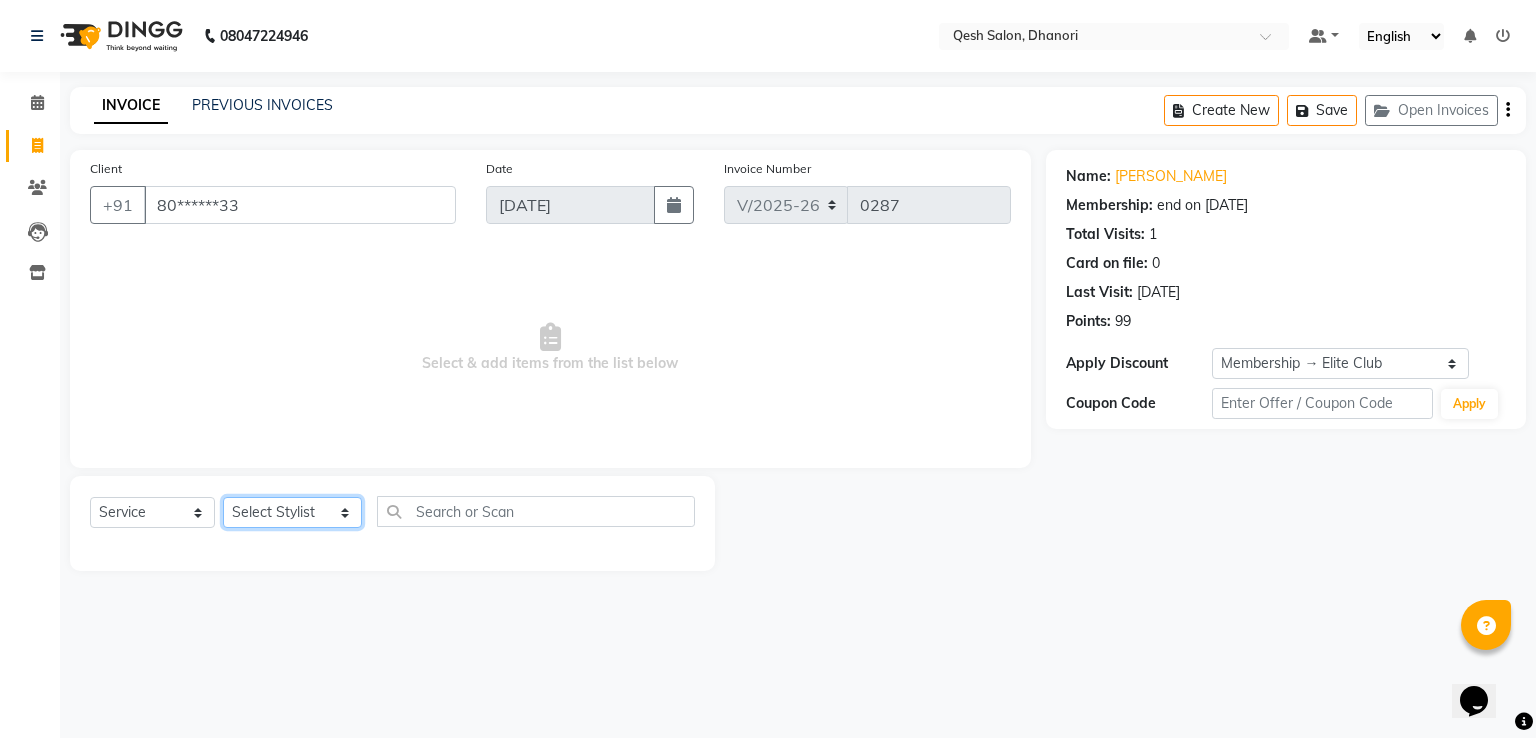 select on "83667" 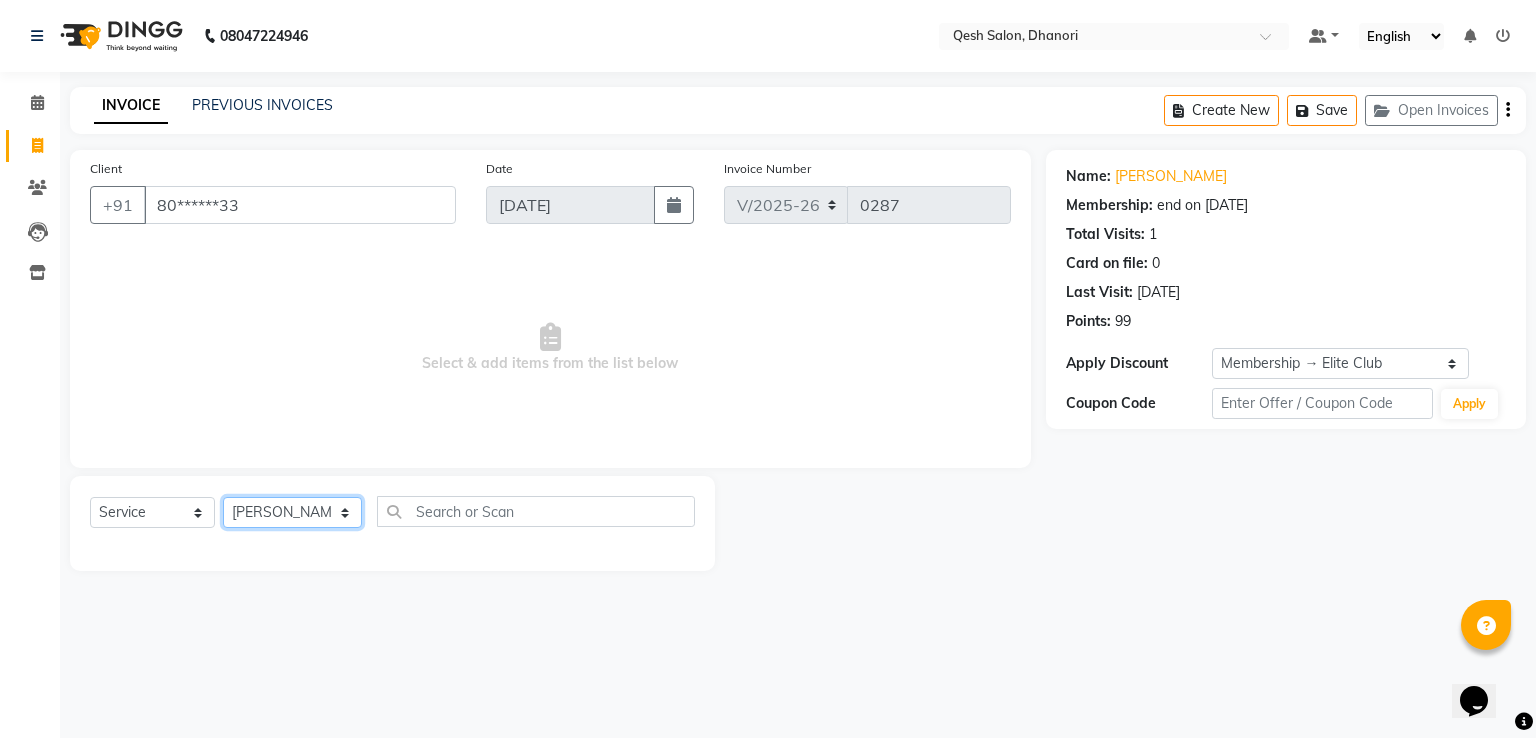 click on "Select Stylist [PERSON_NAME] [PERSON_NAME] [PERSON_NAME] Salon [PERSON_NAME] [PERSON_NAME] [PERSON_NAME] [PERSON_NAME]" 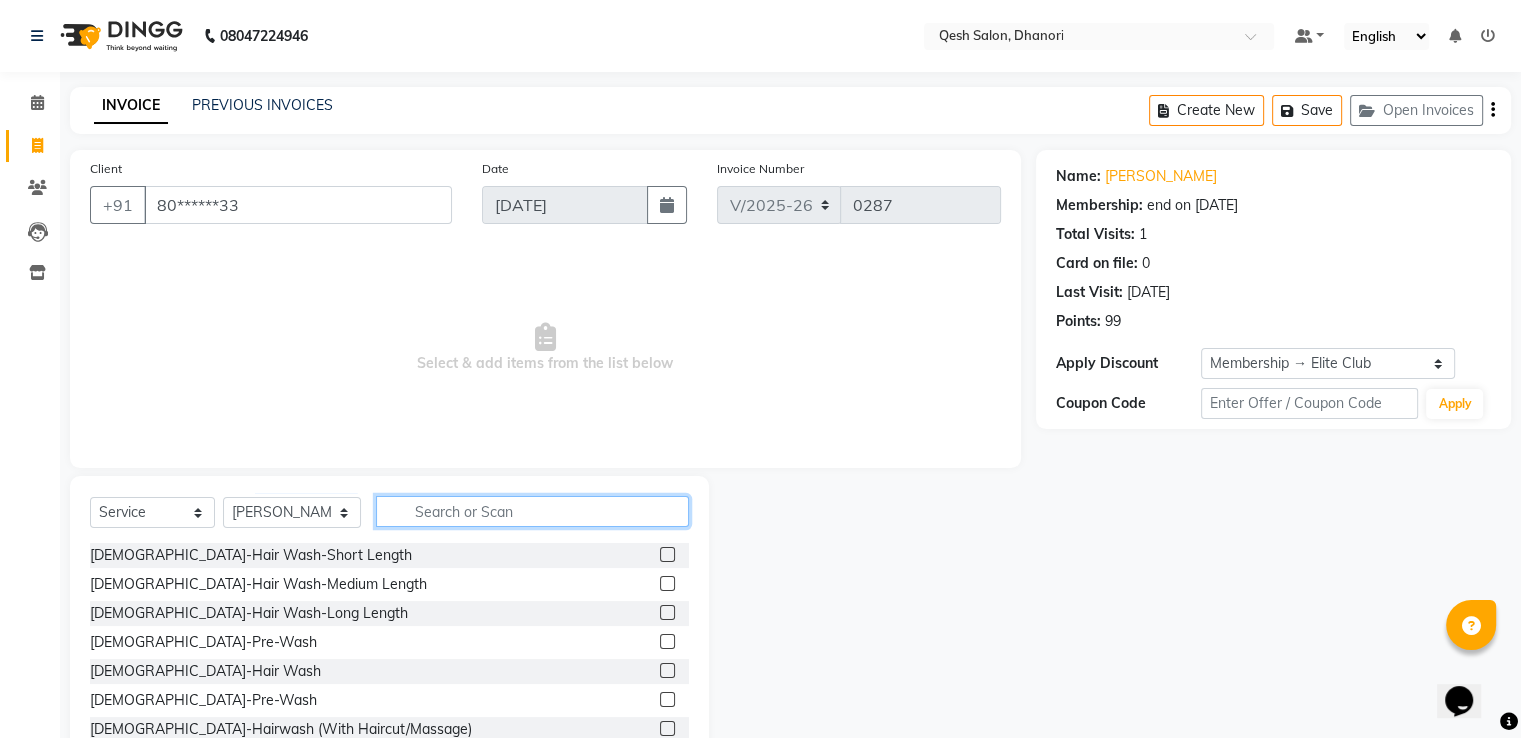 click 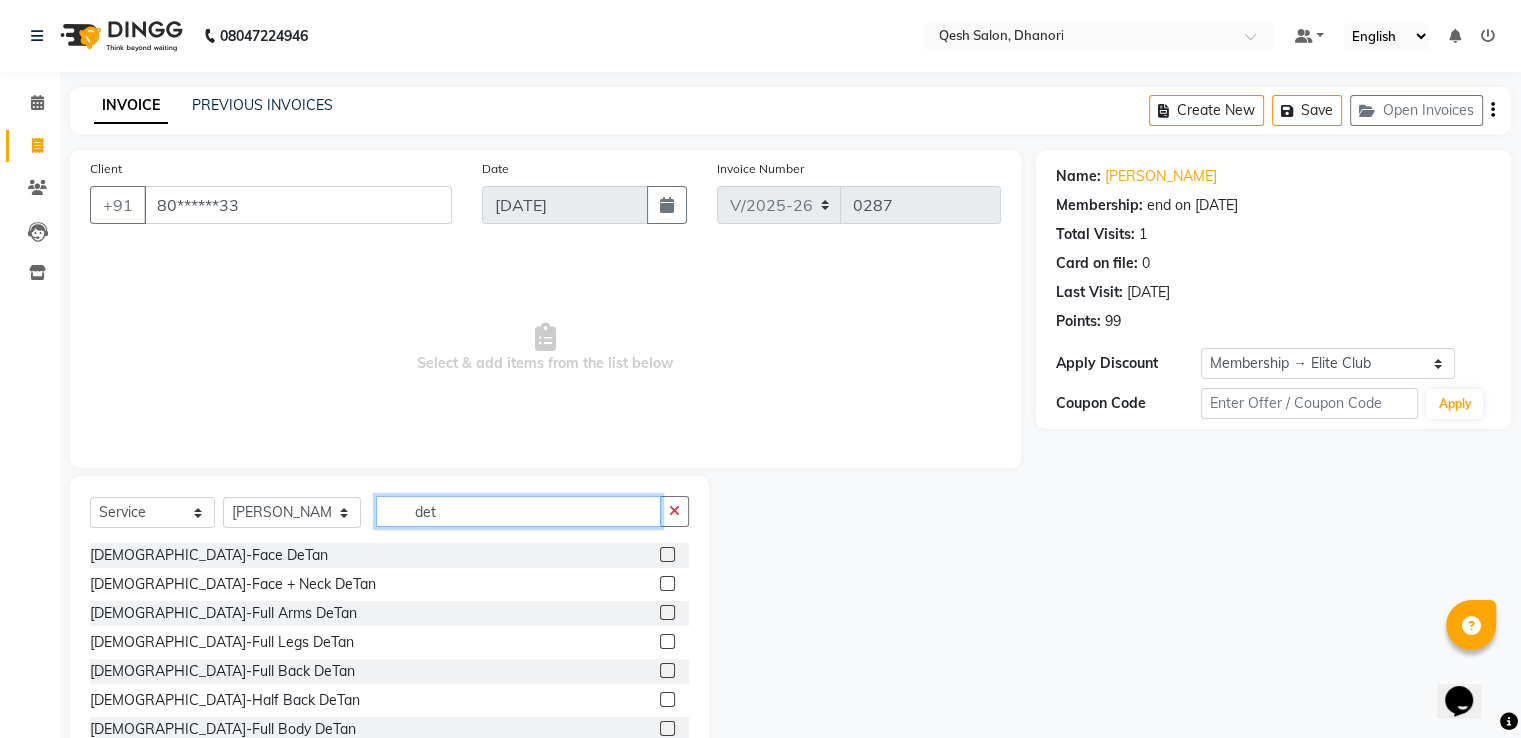 type on "det" 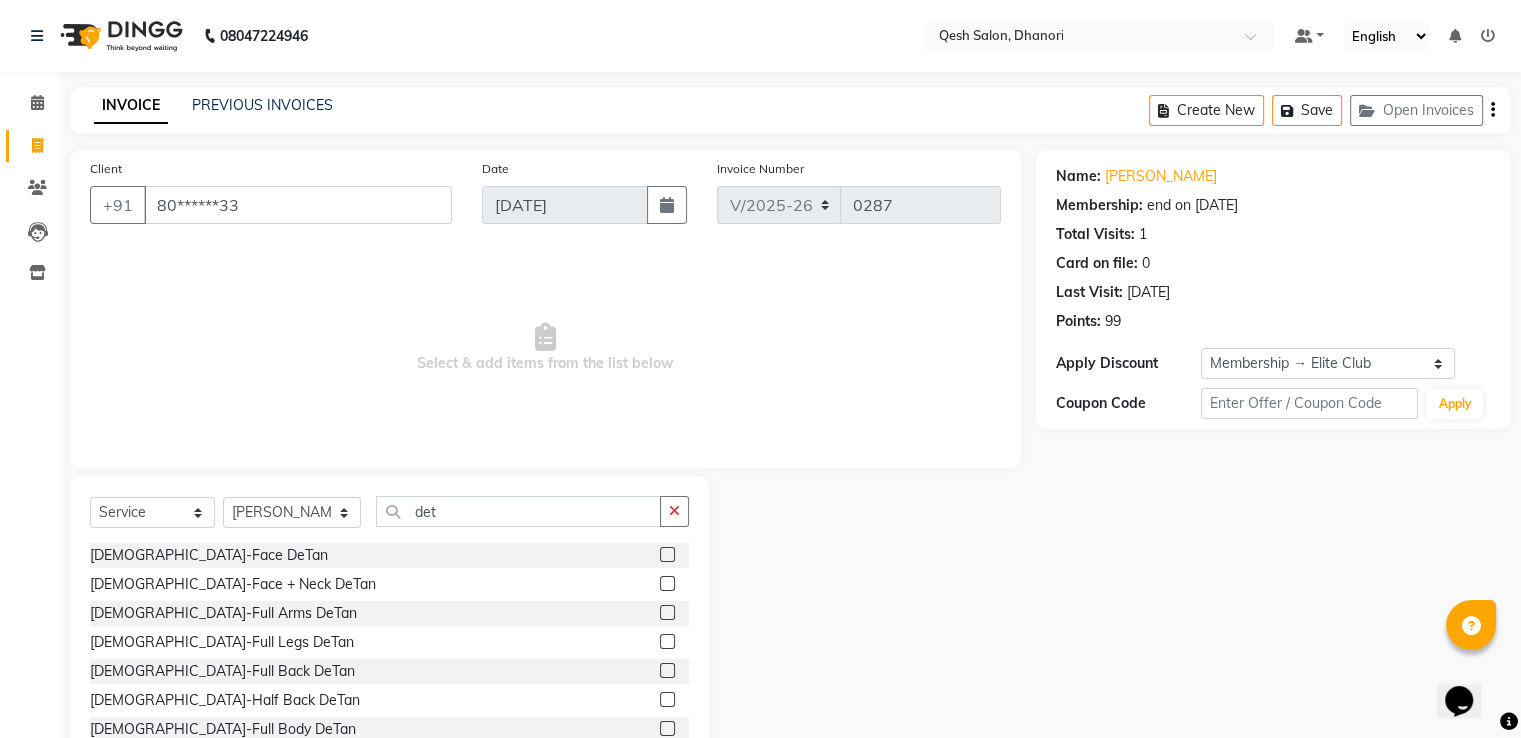 click 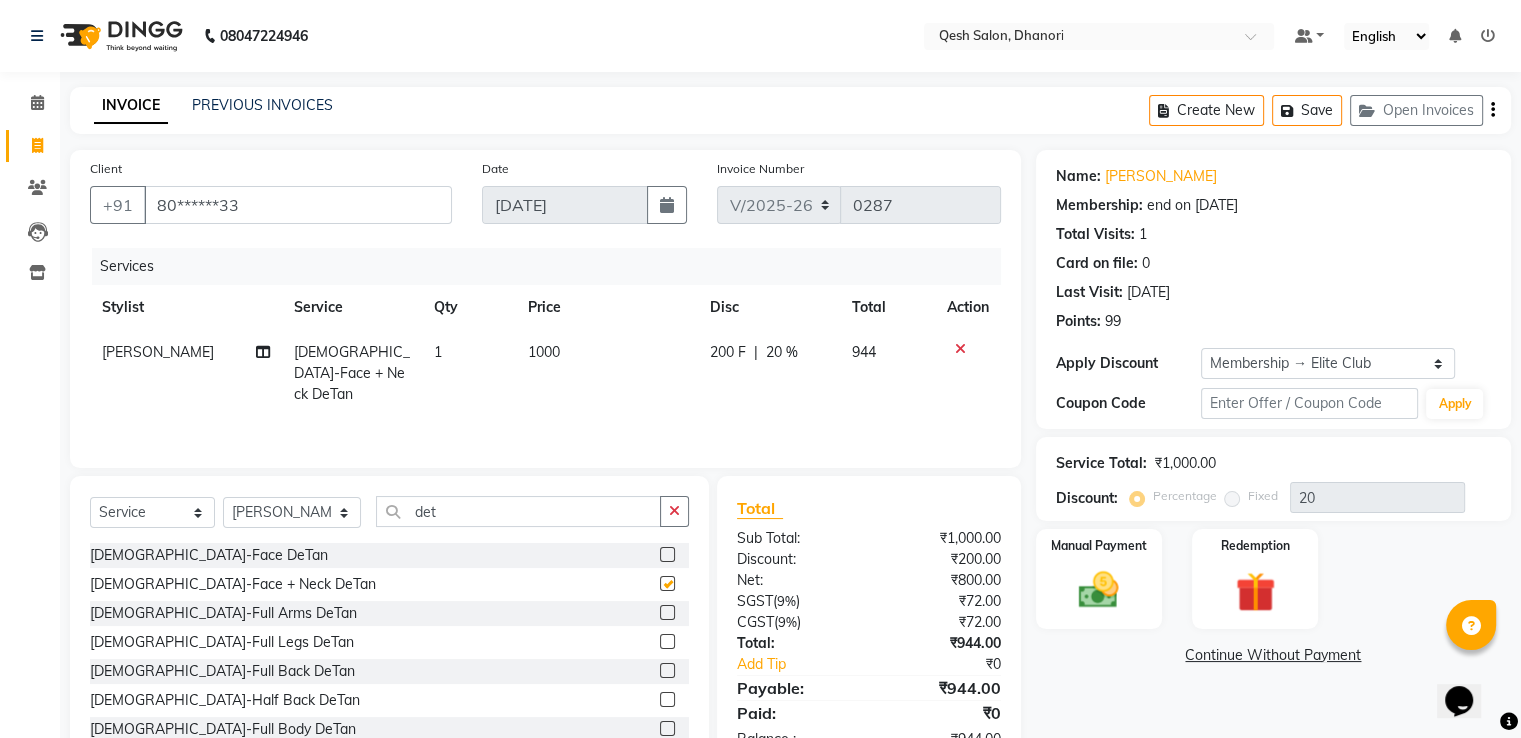 checkbox on "false" 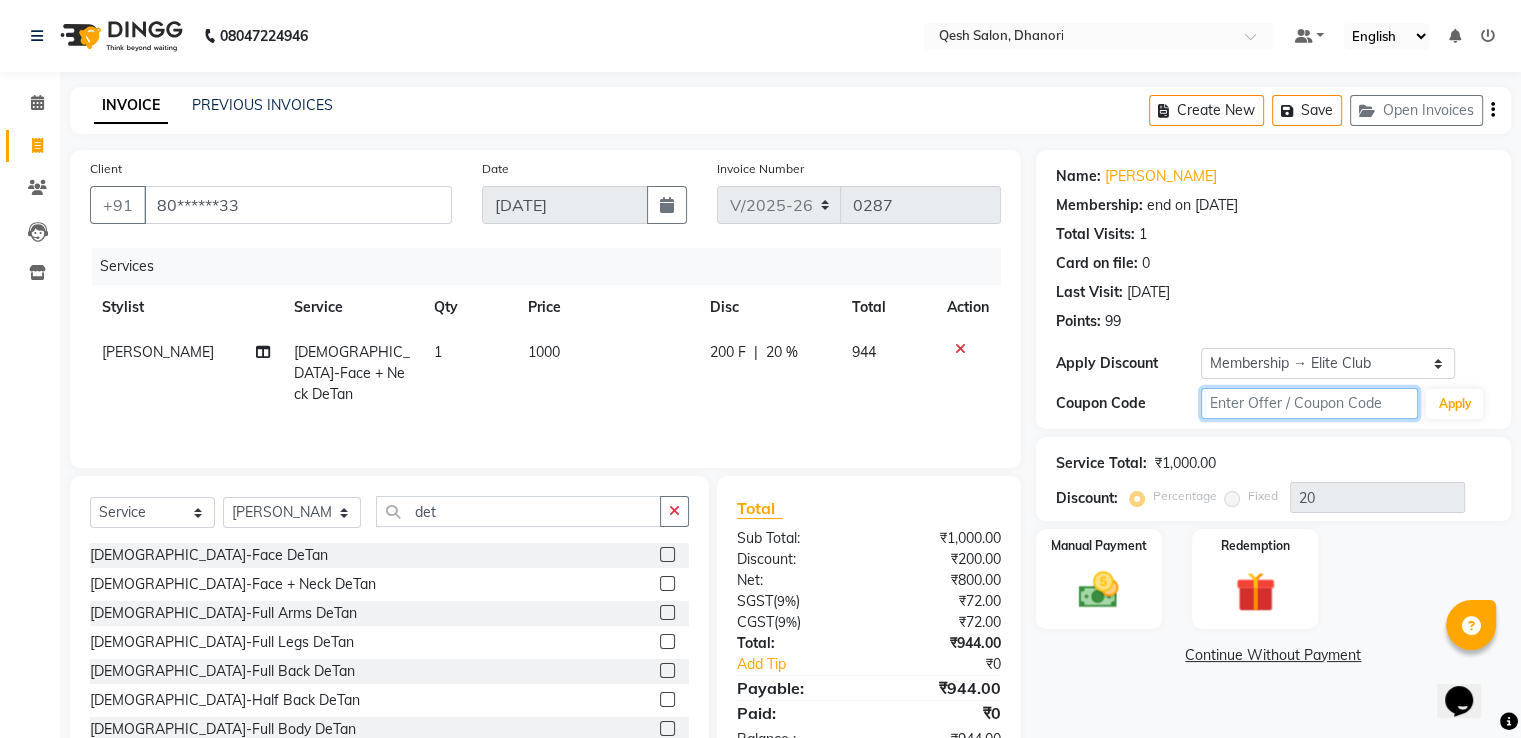 click 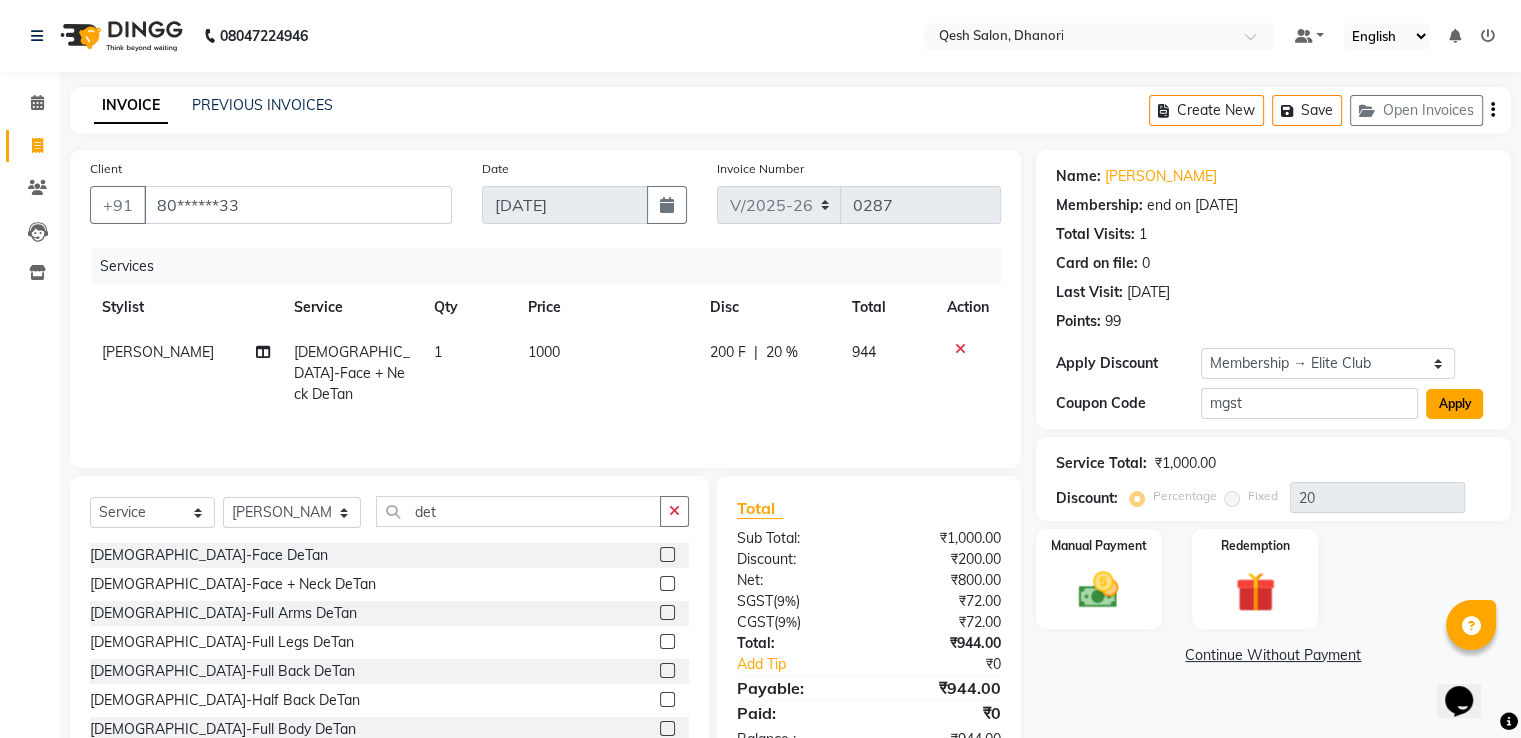 click on "Apply" 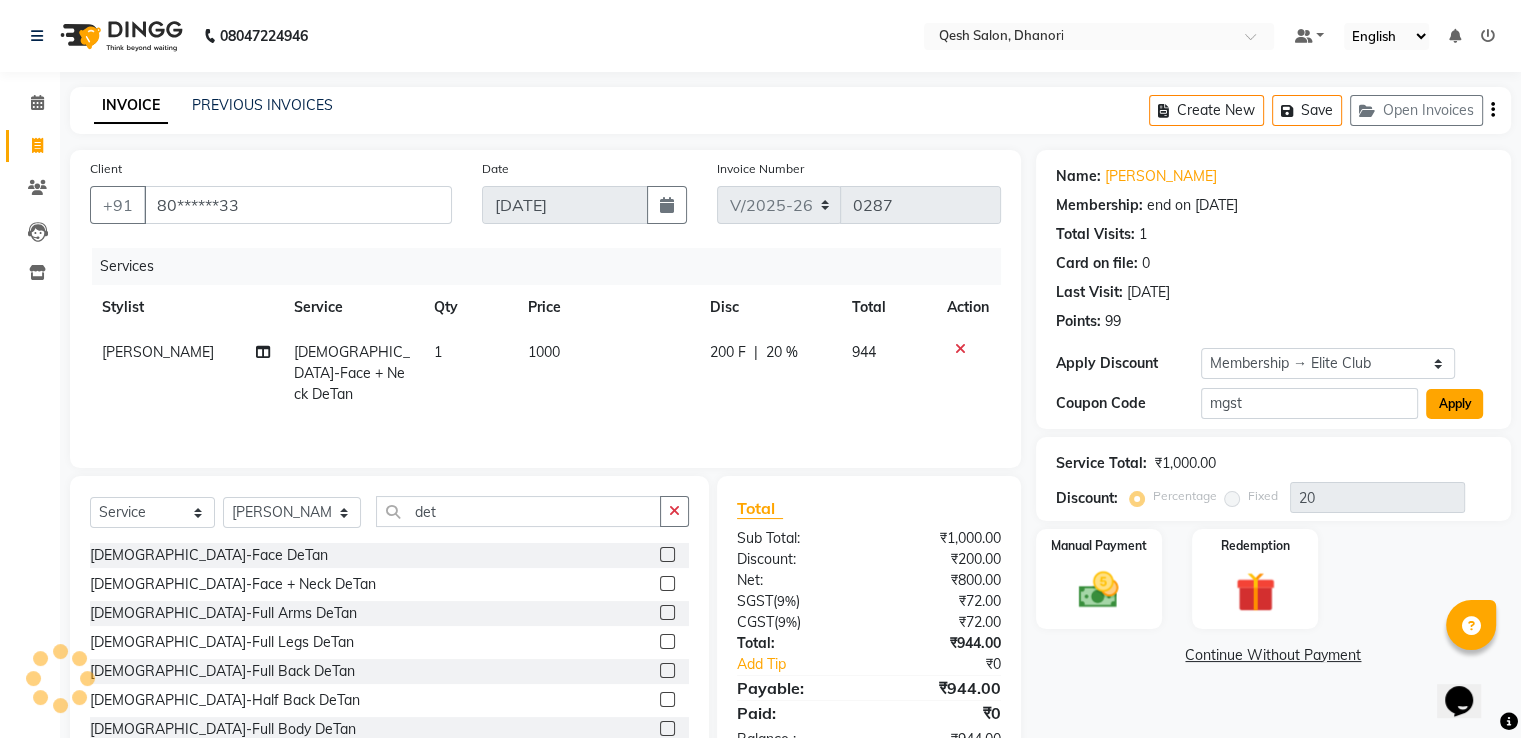 click on "Apply" 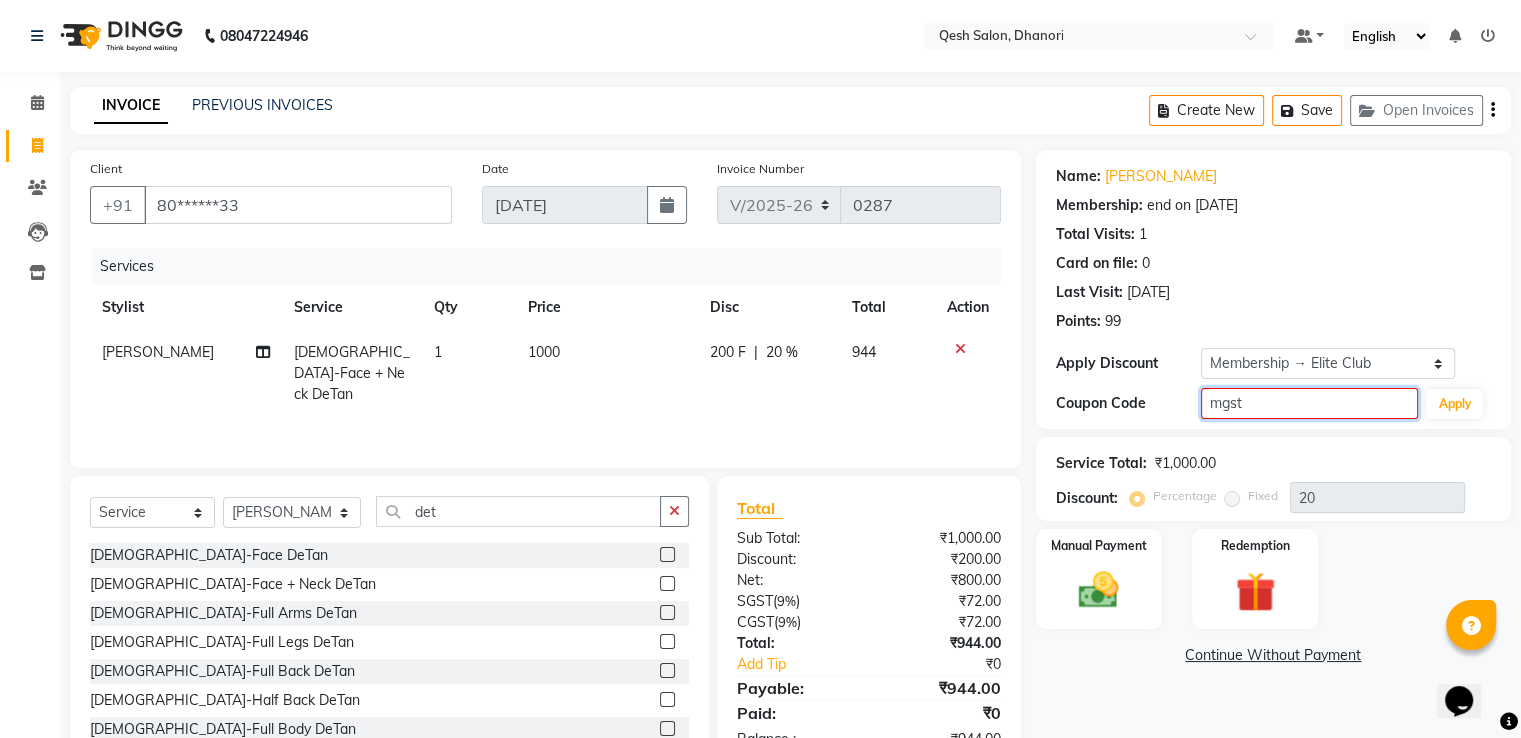 click on "mgst" 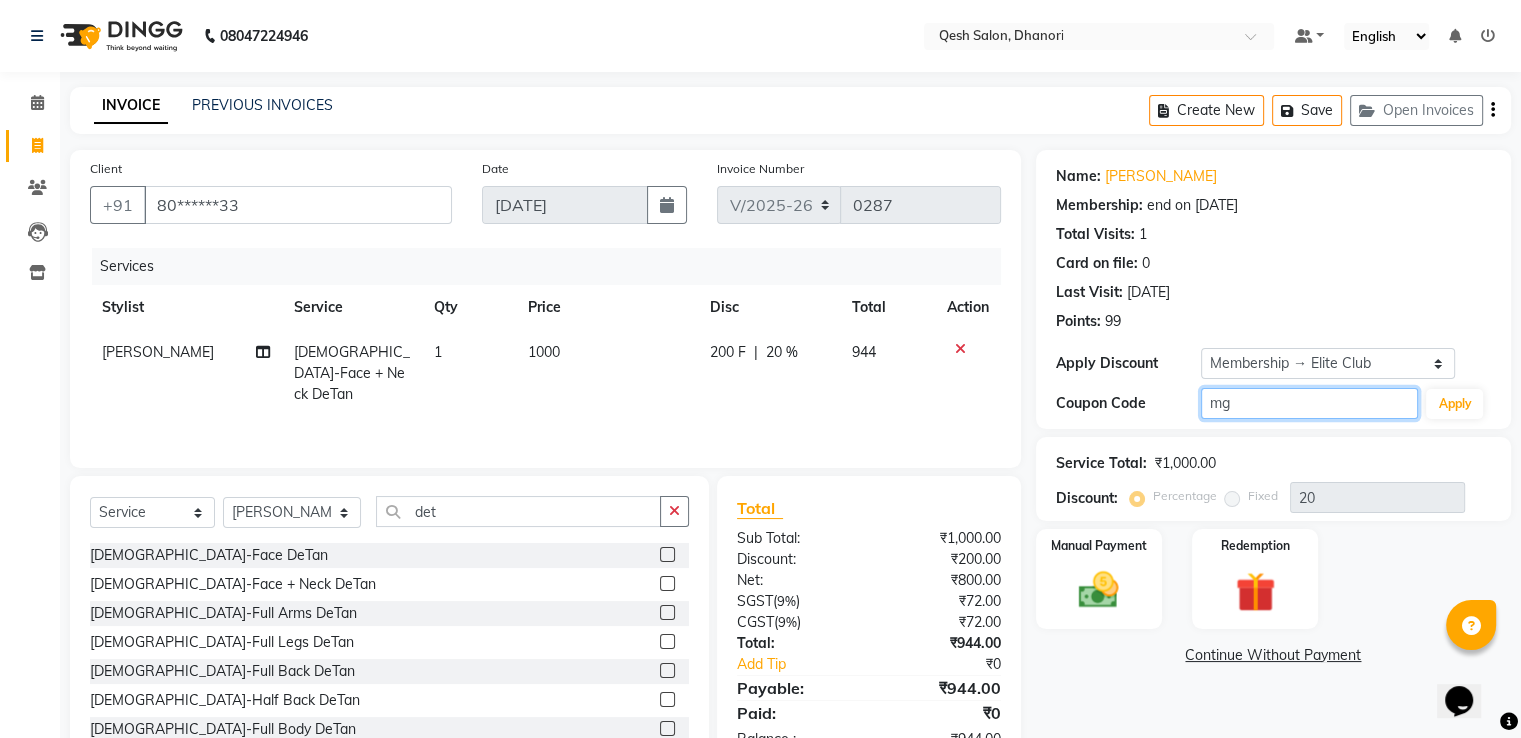 type on "m" 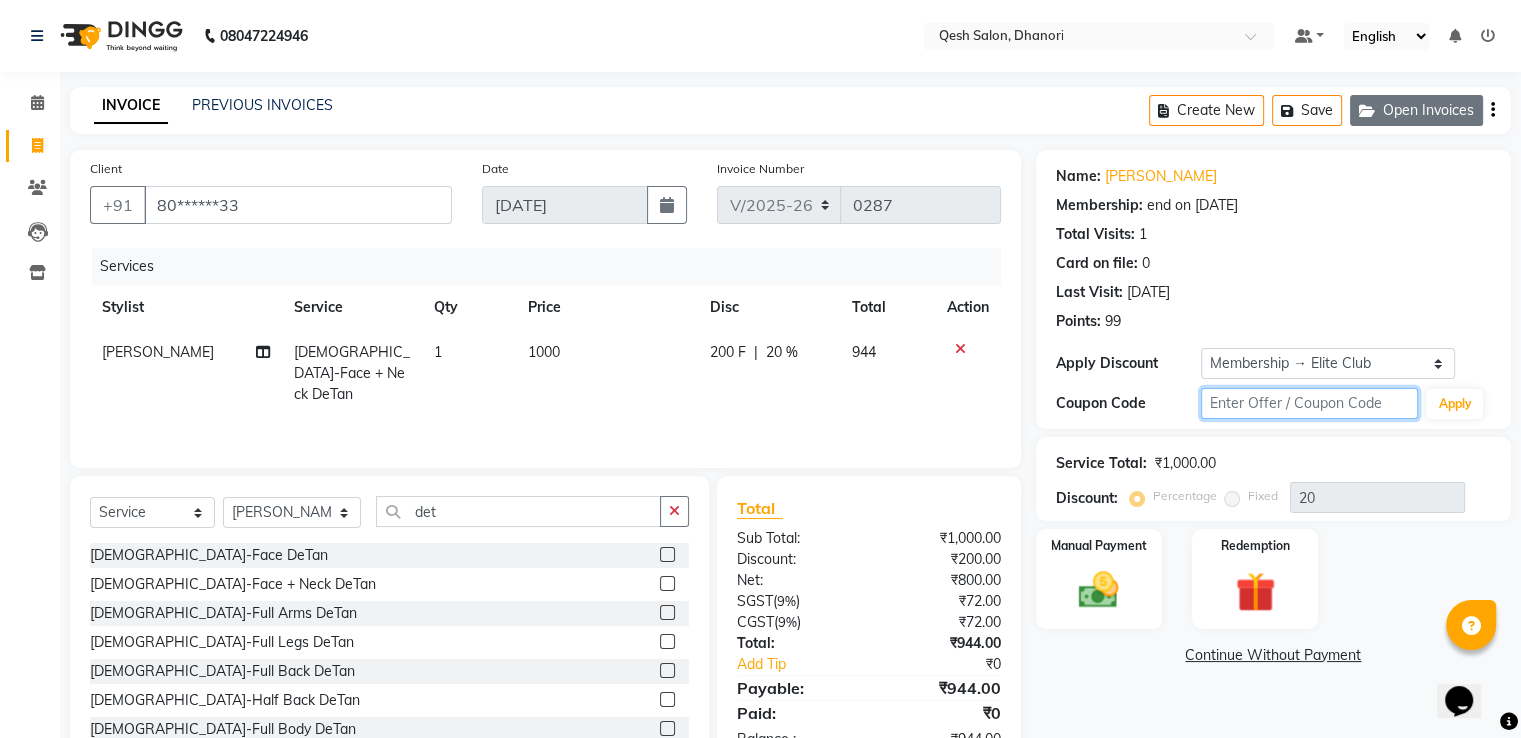 type 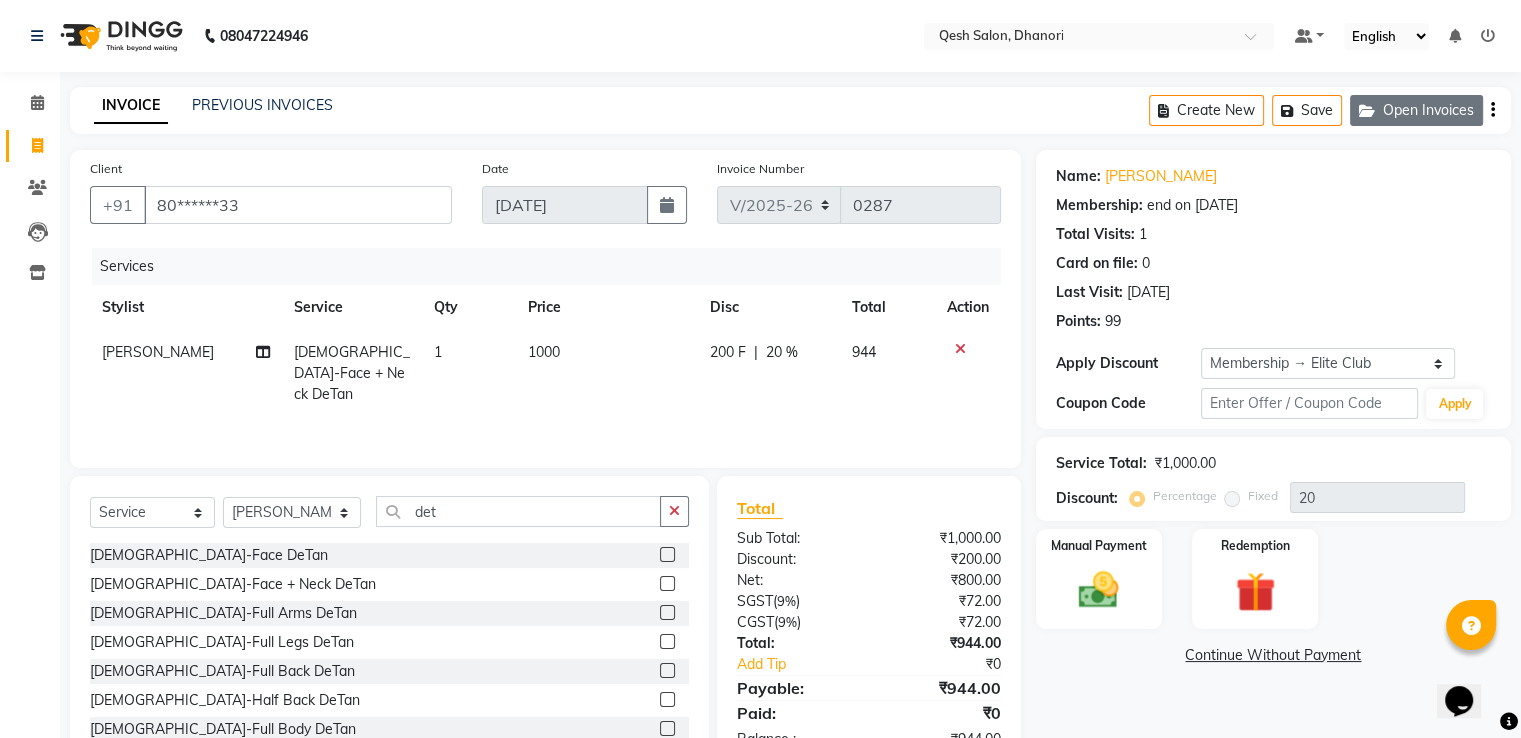 click on "Open Invoices" 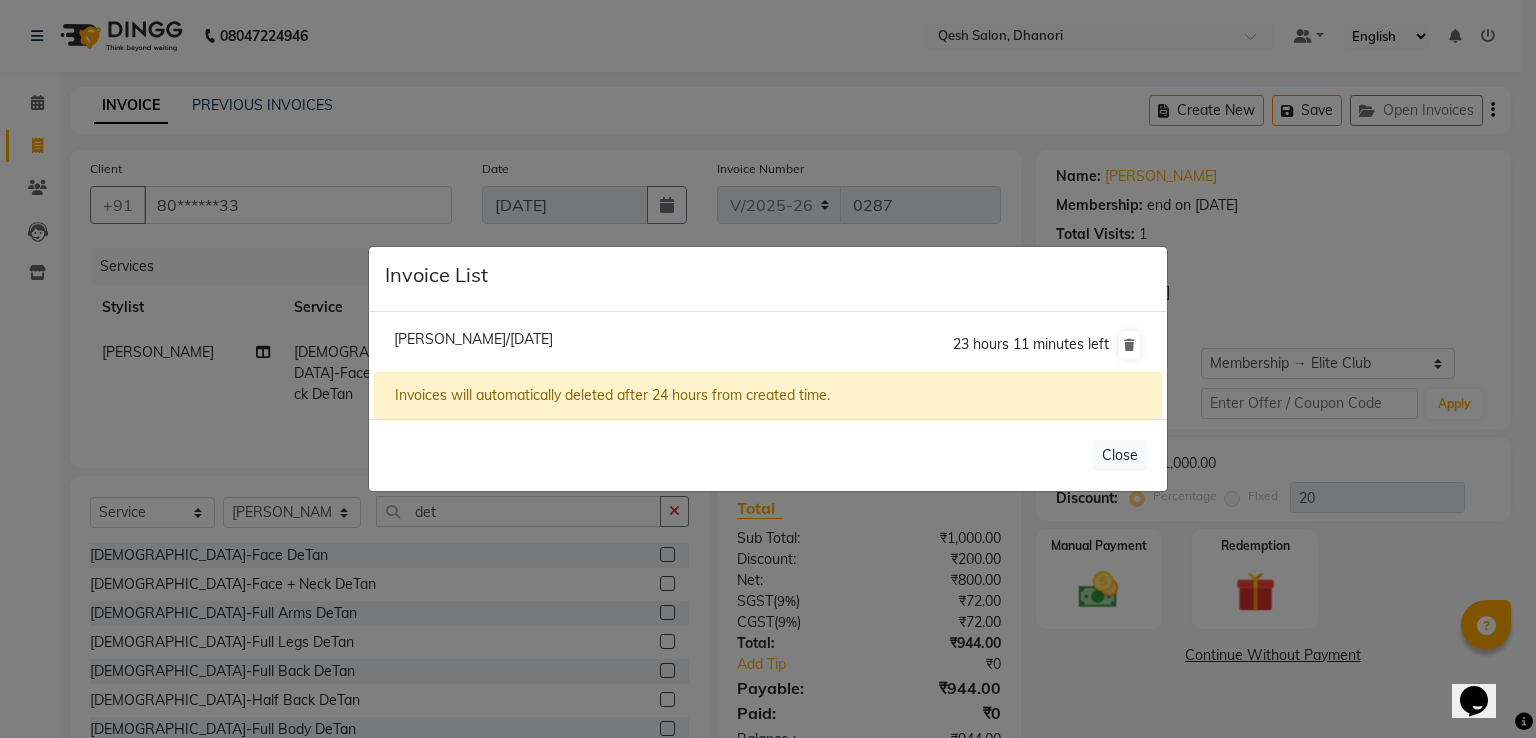 click on "Invoice List  Pranoti Chalke/11 July 2025  23 hours 11 minutes left  Invoices will automatically deleted after 24 hours from created time.   Close" 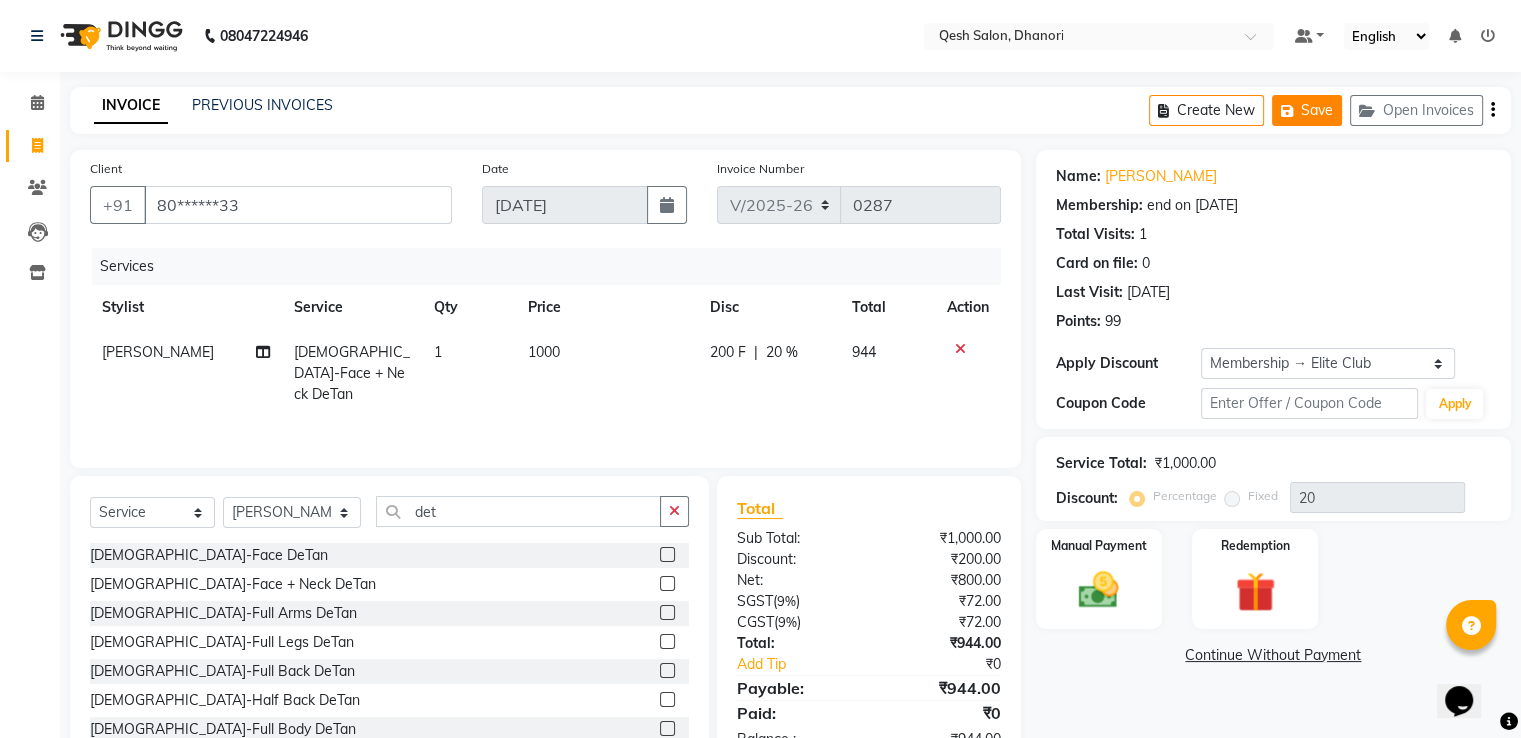click on "Save" 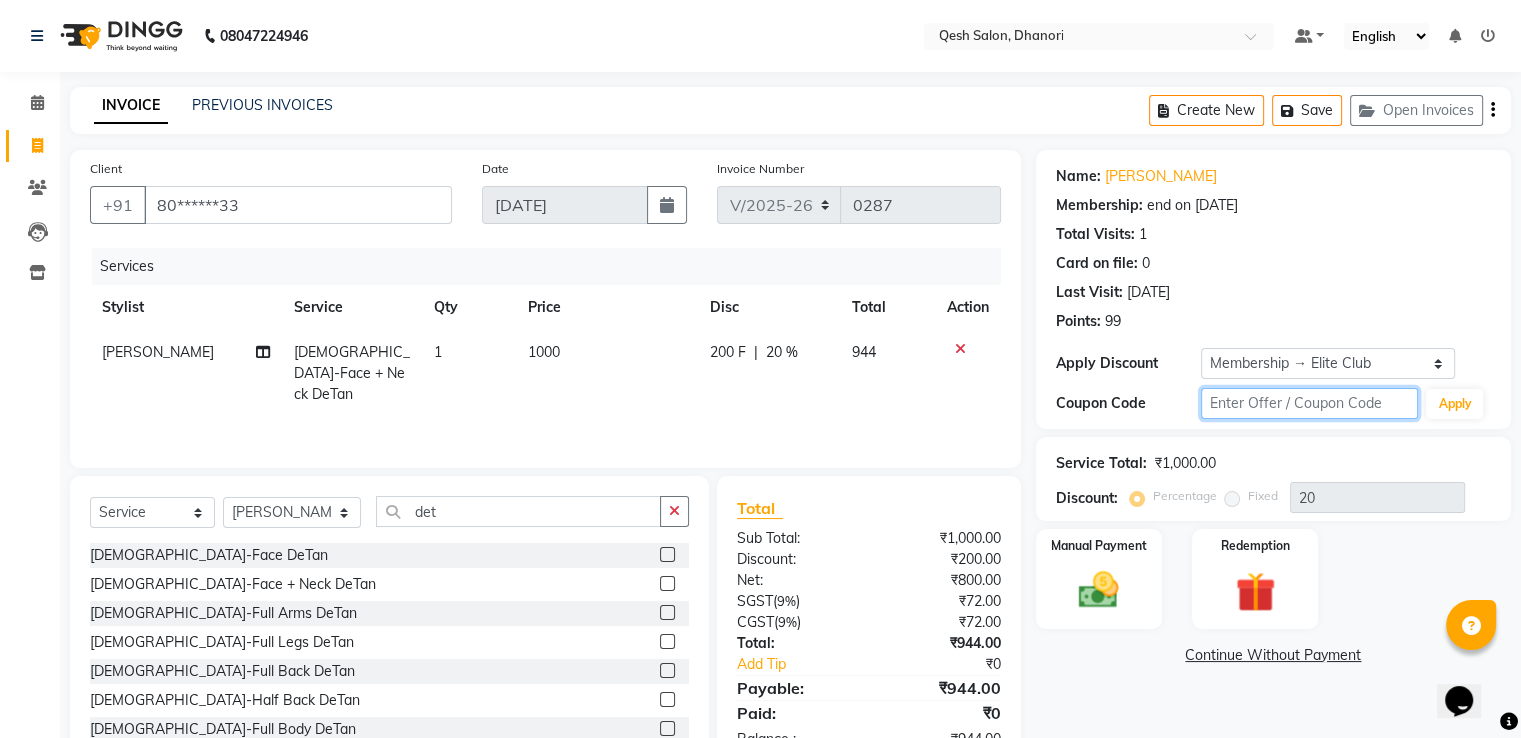 click 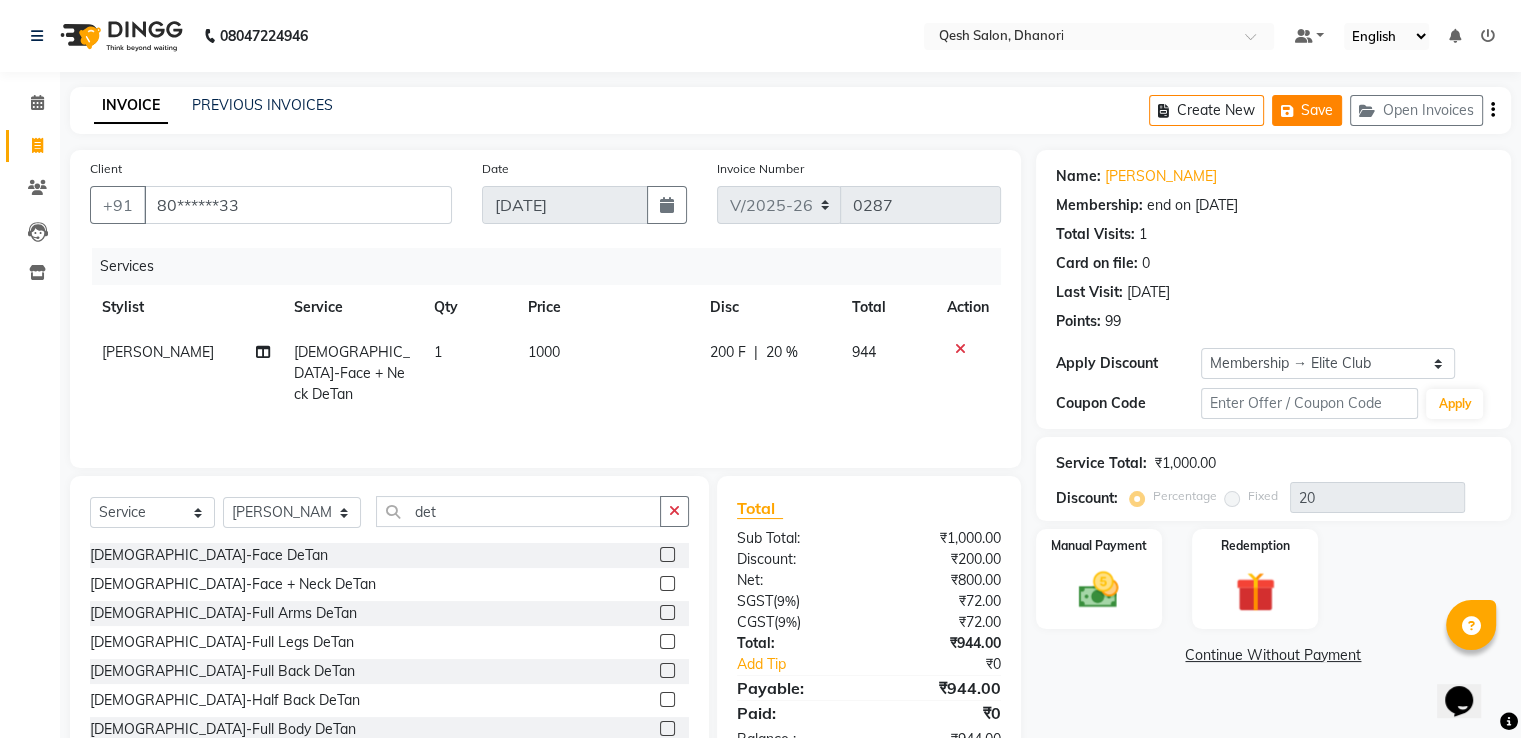 click on "Save" 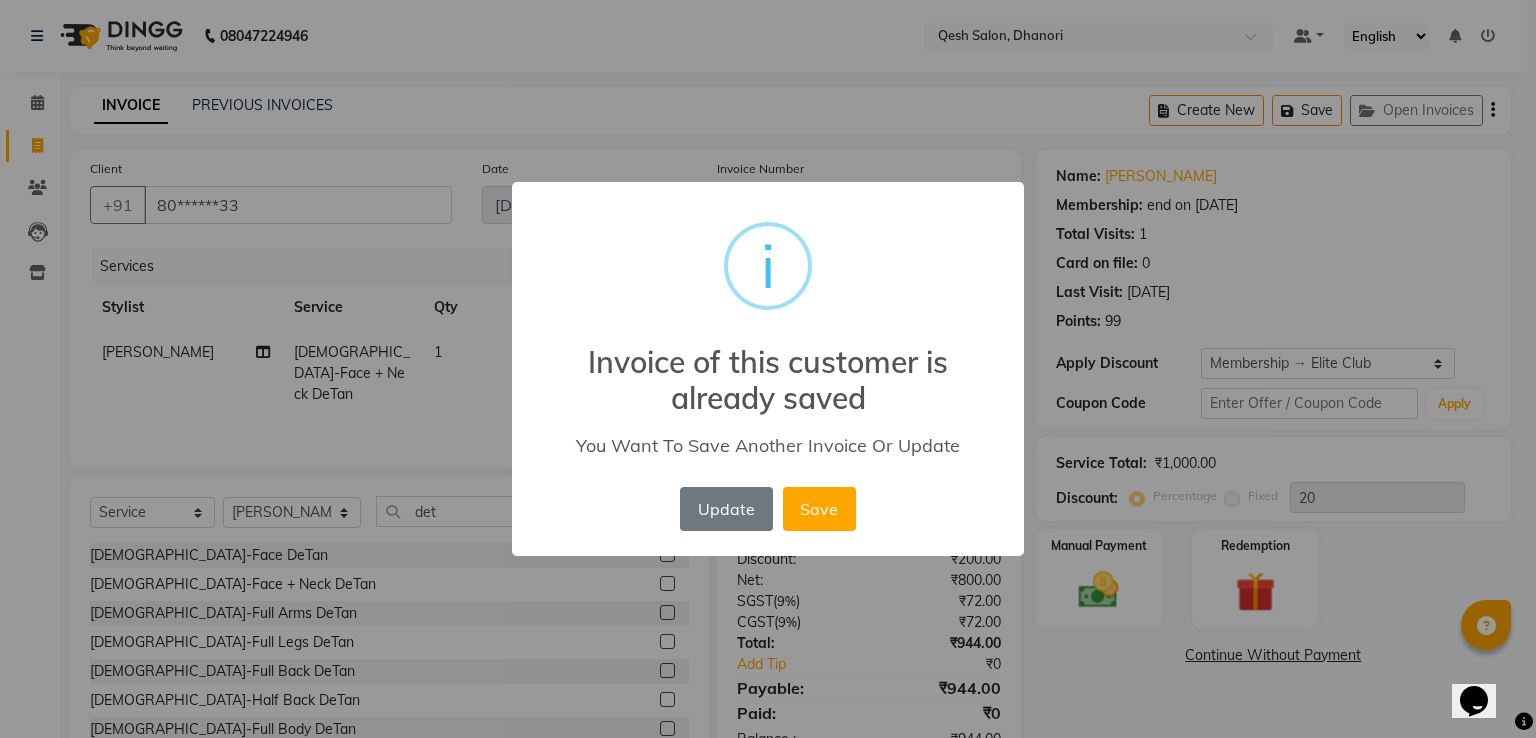 click on "× i Invoice of this customer is already saved You Want To Save Another Invoice Or Update Update No Save" at bounding box center (768, 369) 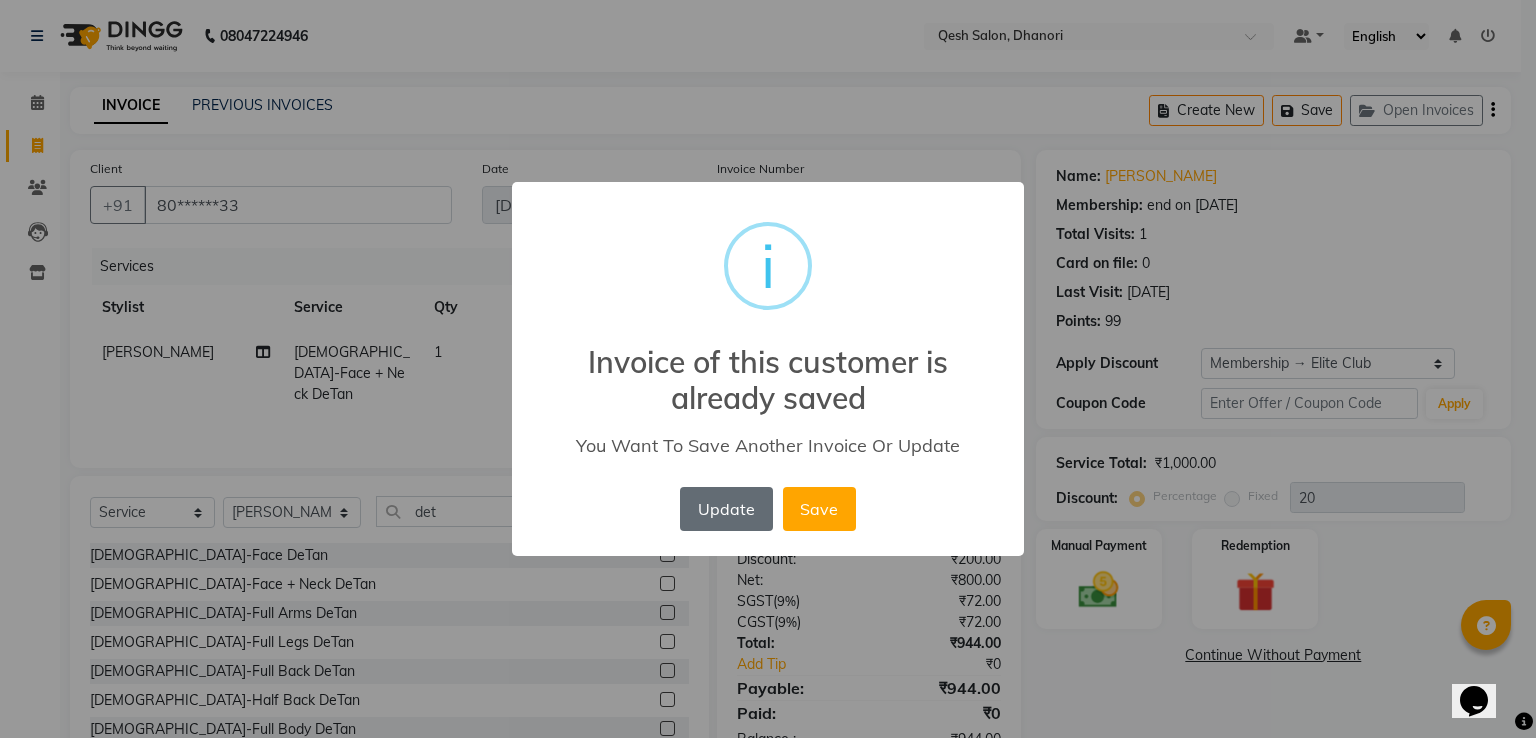click on "Update" at bounding box center [726, 509] 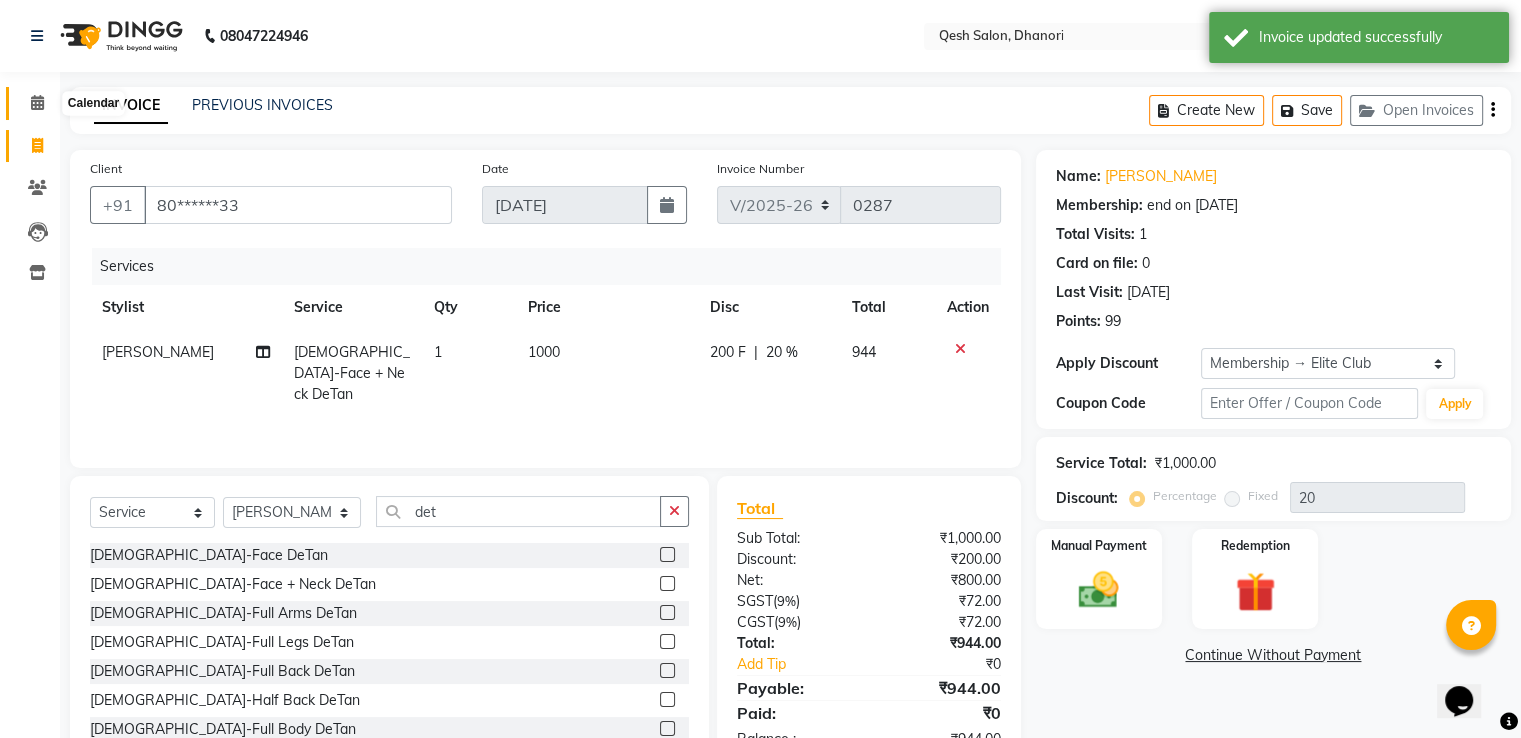 click 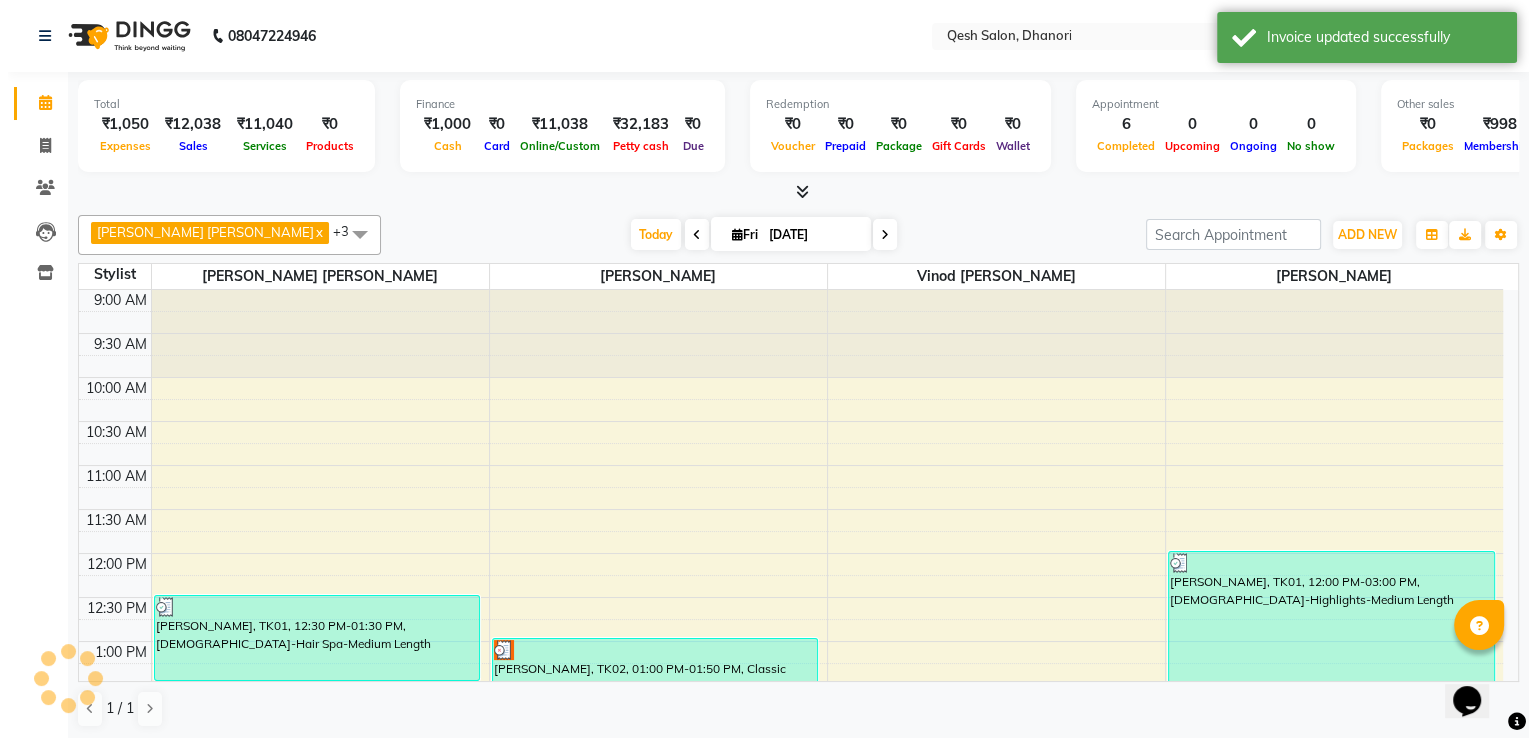 scroll, scrollTop: 0, scrollLeft: 0, axis: both 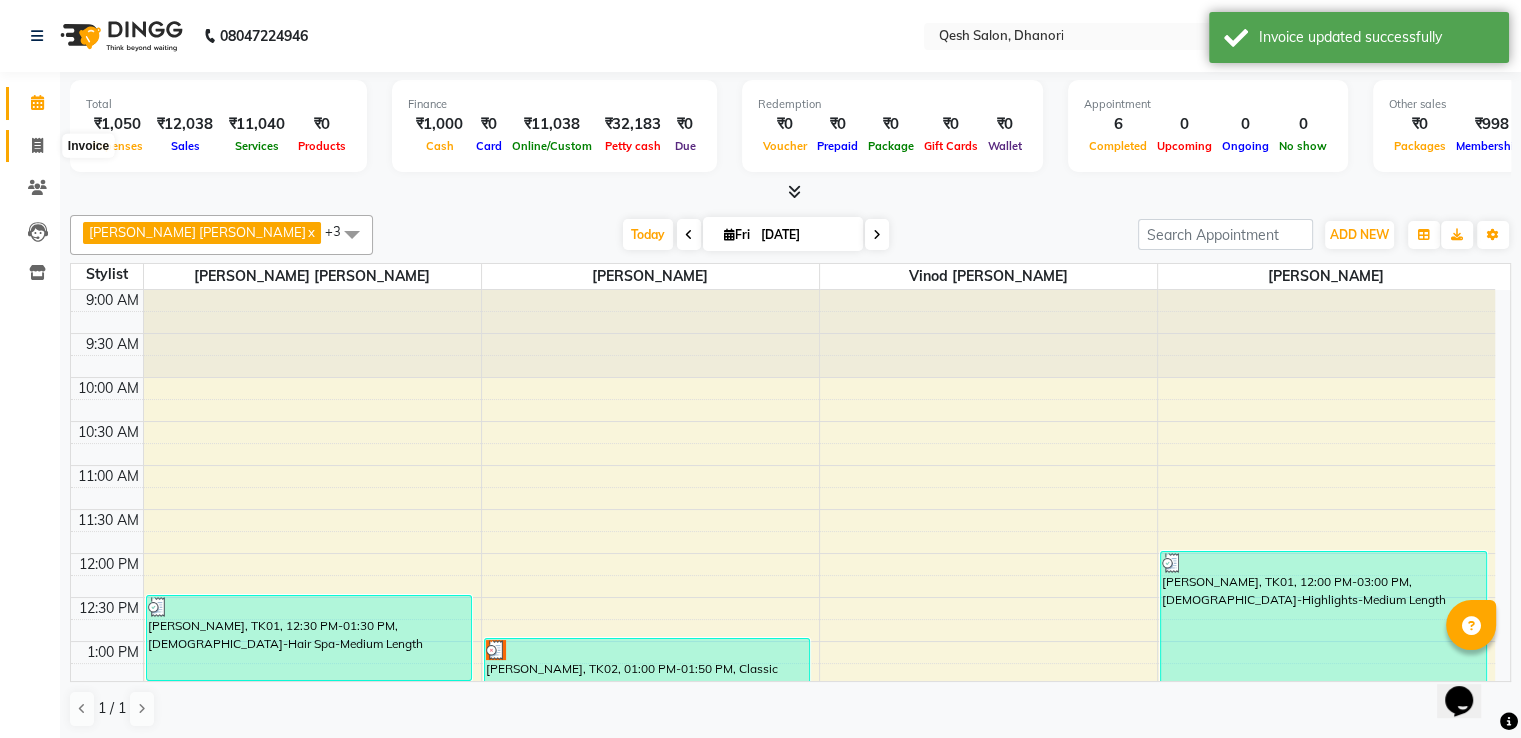 click 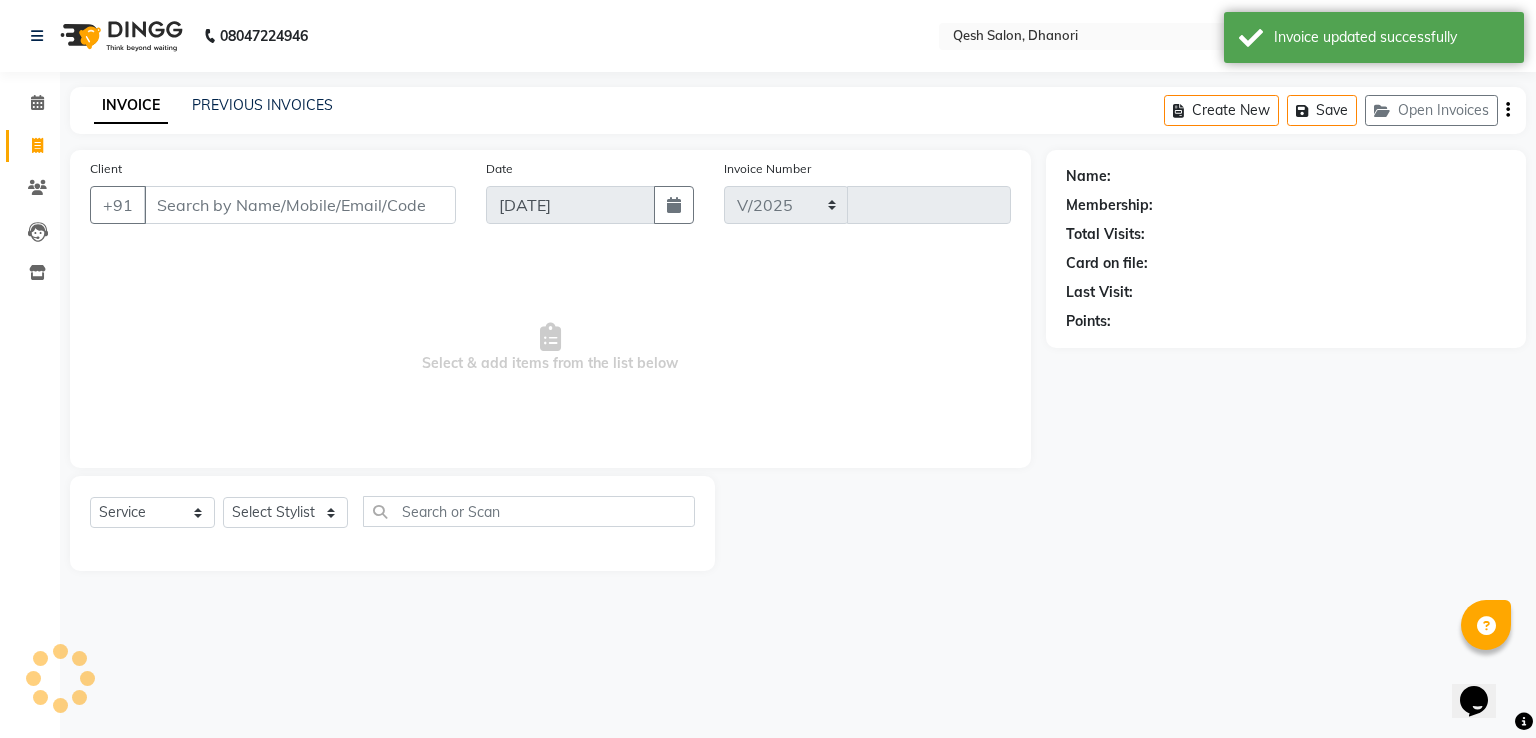 select on "7641" 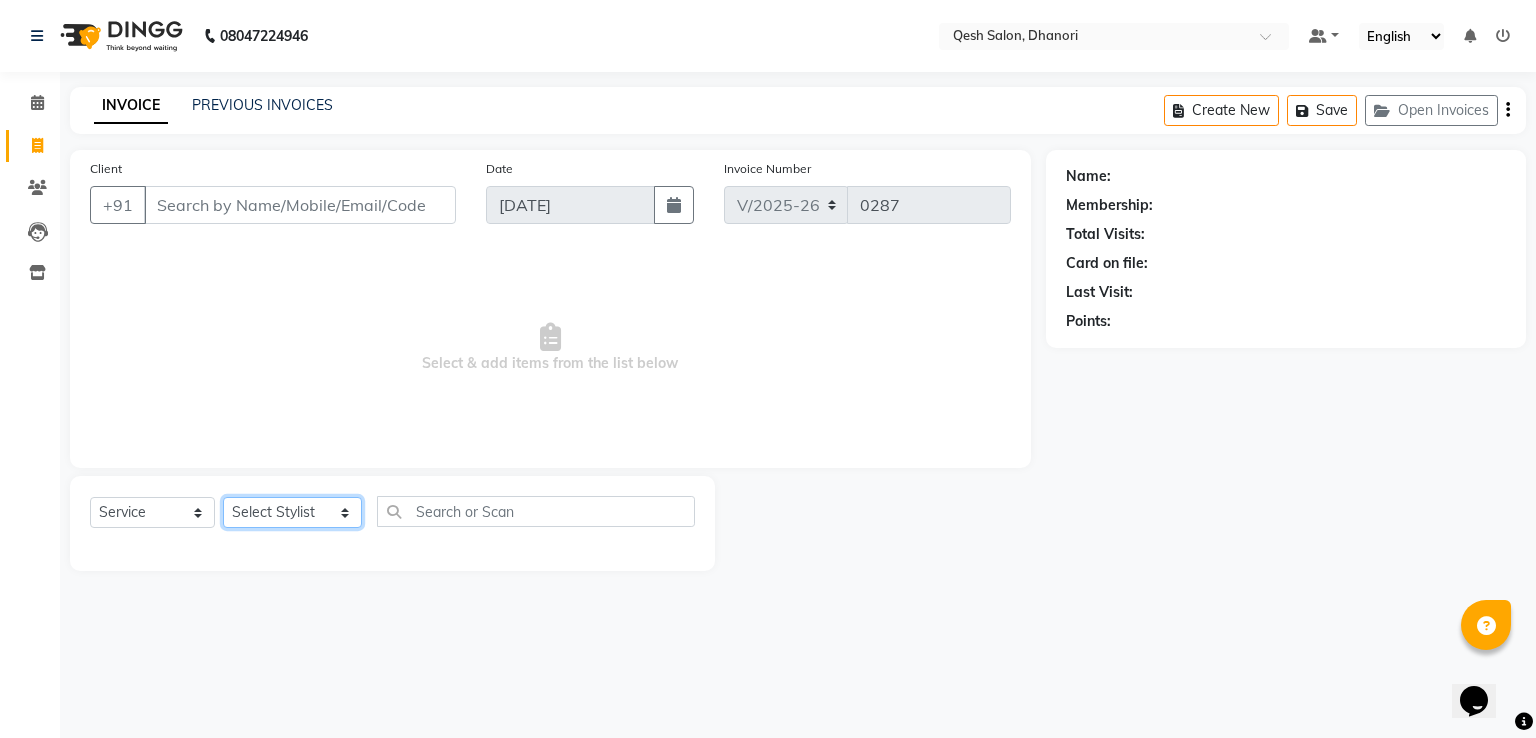 click on "Select Stylist [PERSON_NAME] [PERSON_NAME] [PERSON_NAME] Salon [PERSON_NAME] [PERSON_NAME] [PERSON_NAME] [PERSON_NAME]" 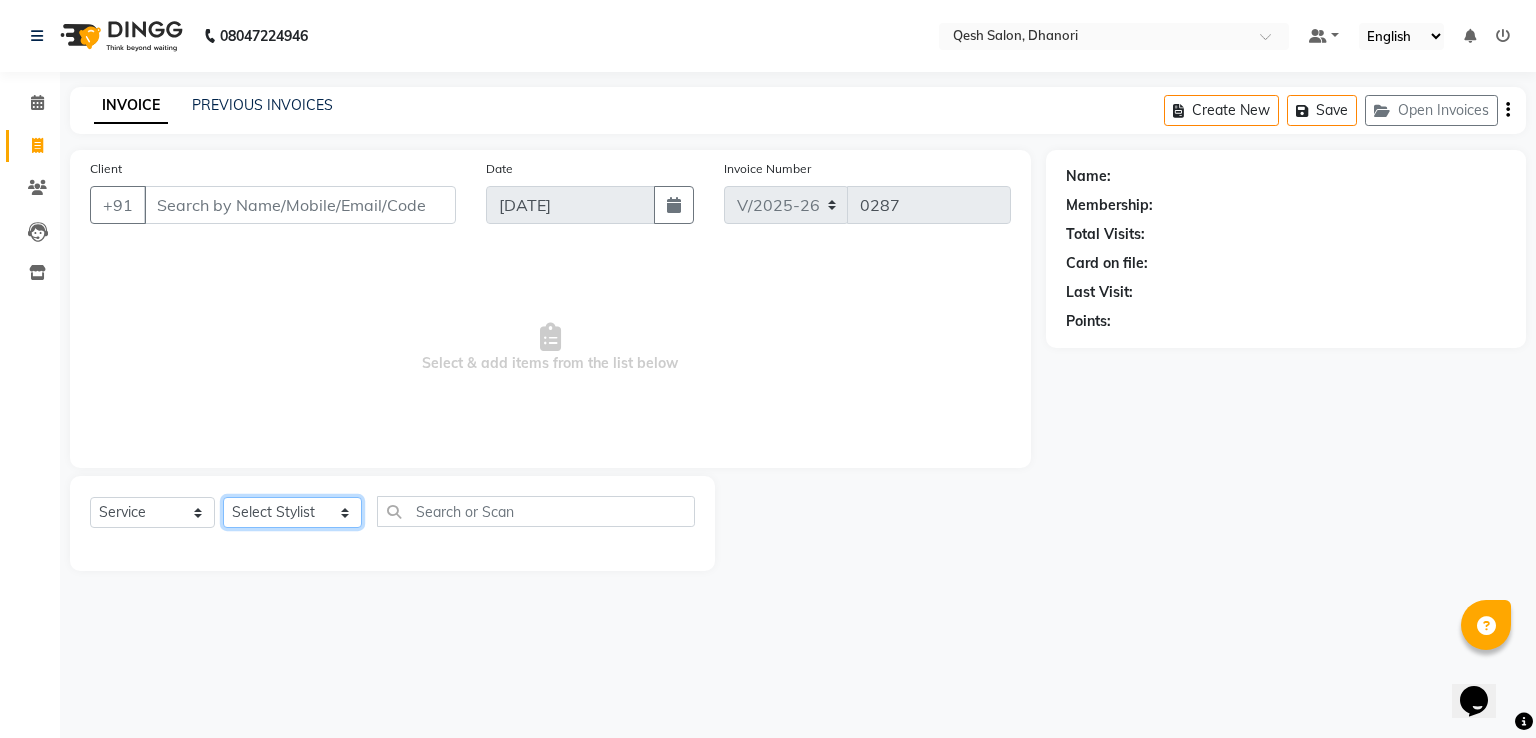select on "83742" 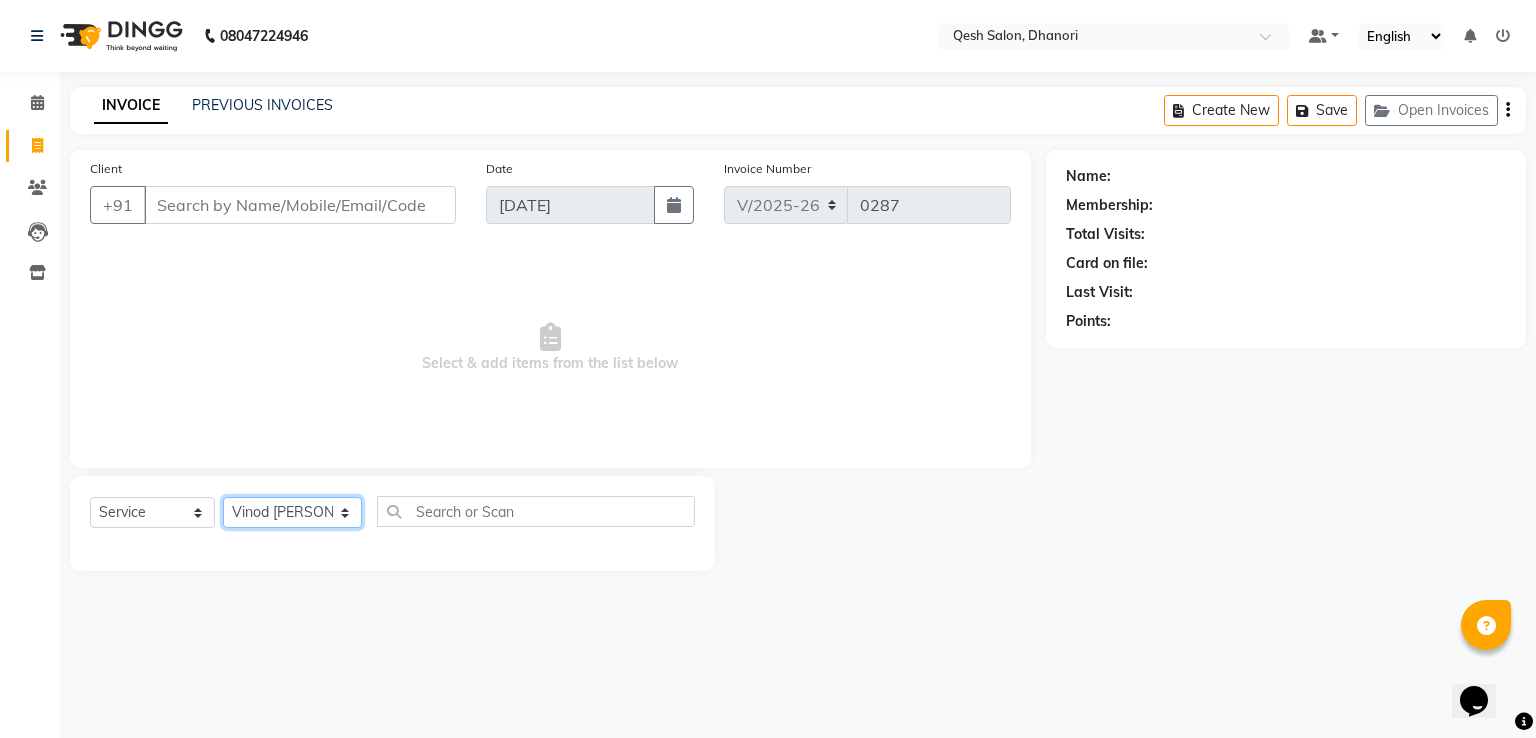 click on "Select Stylist [PERSON_NAME] [PERSON_NAME] [PERSON_NAME] Salon [PERSON_NAME] [PERSON_NAME] [PERSON_NAME] [PERSON_NAME]" 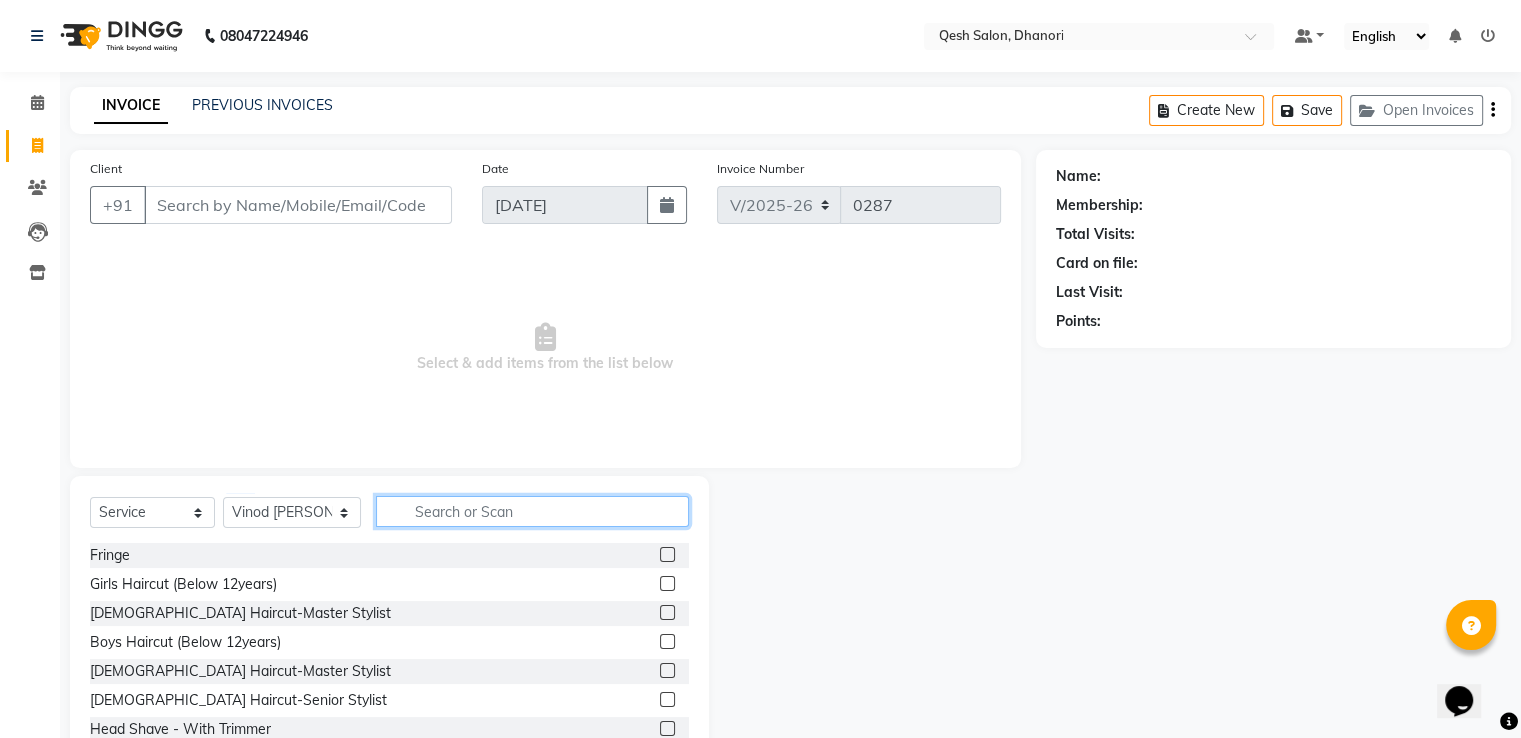 click 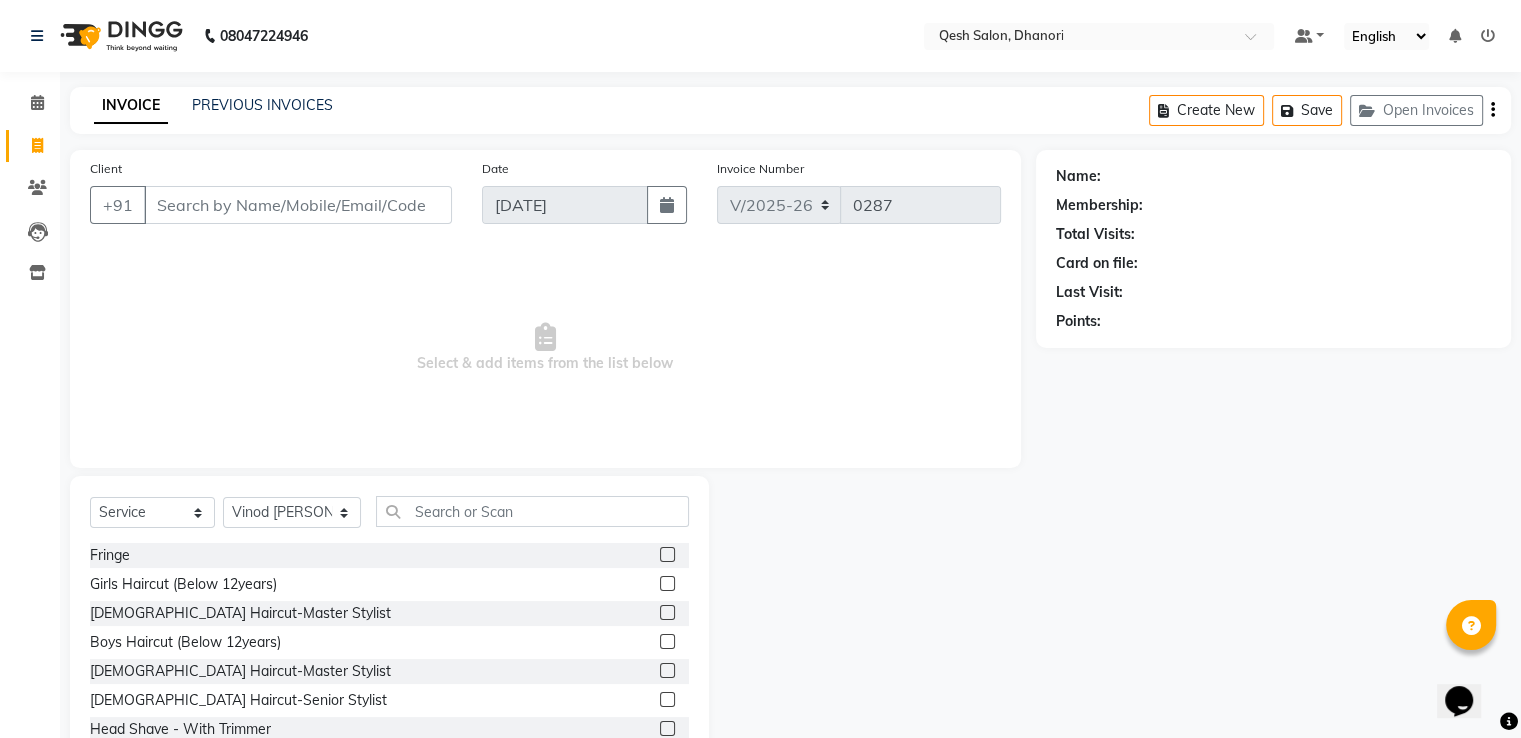 click 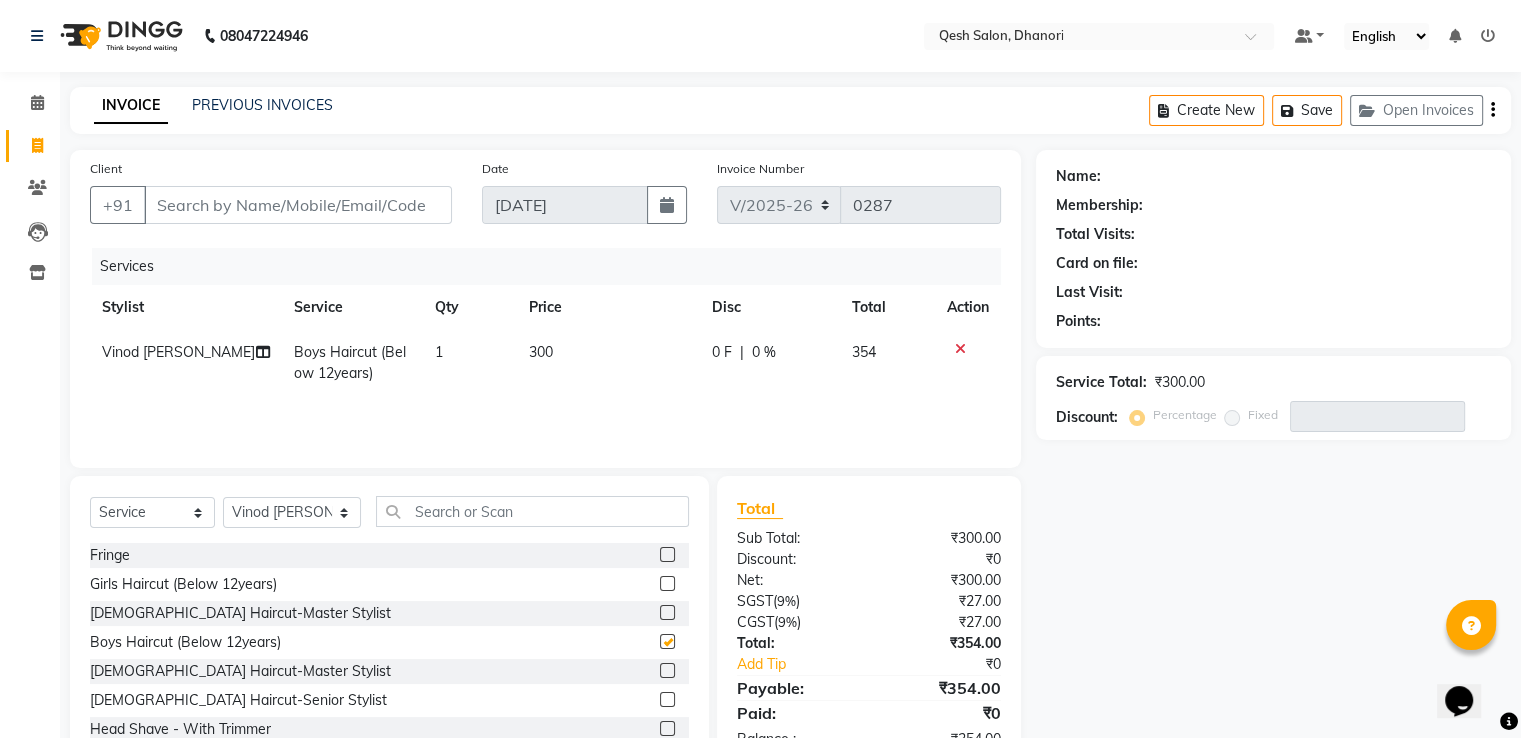 checkbox on "false" 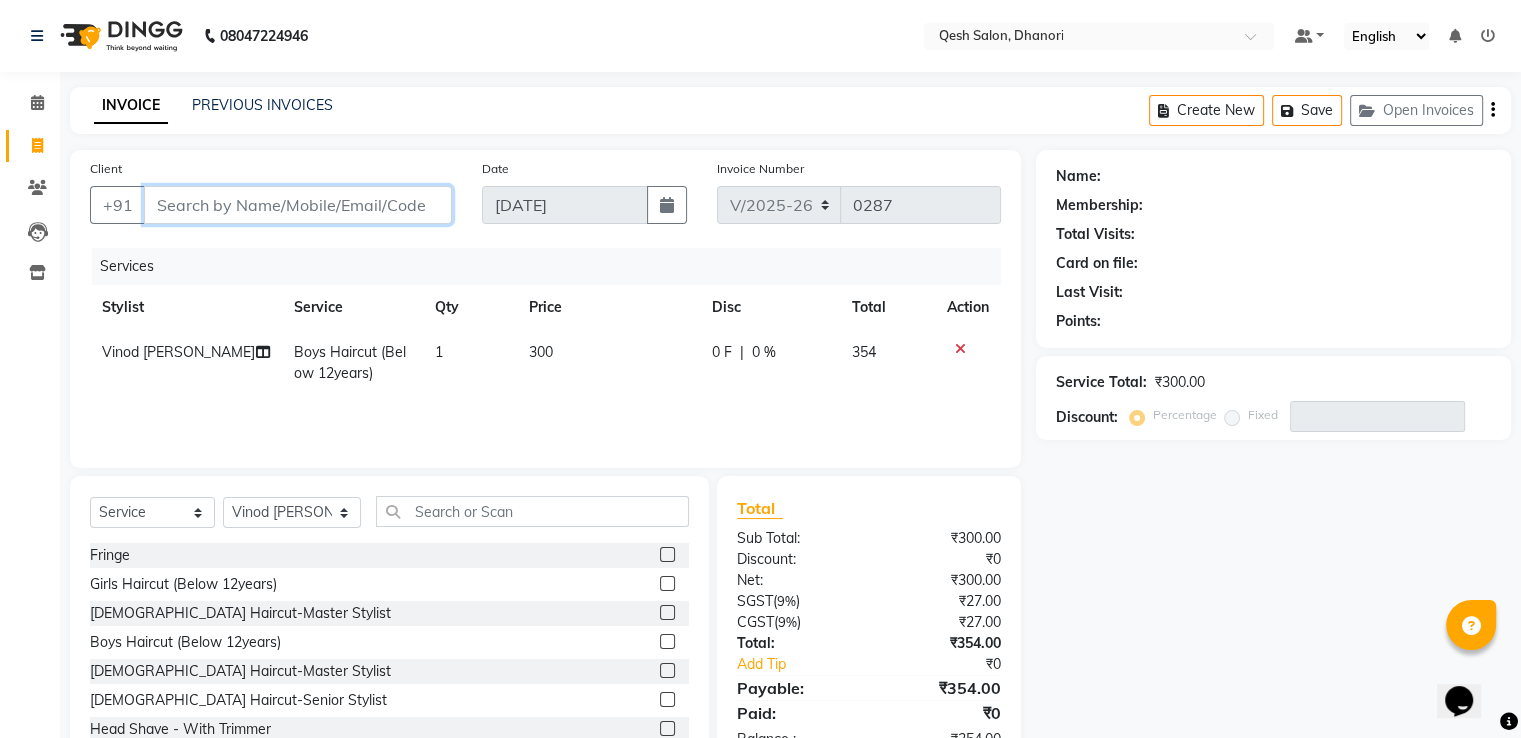 click on "Client" at bounding box center (298, 205) 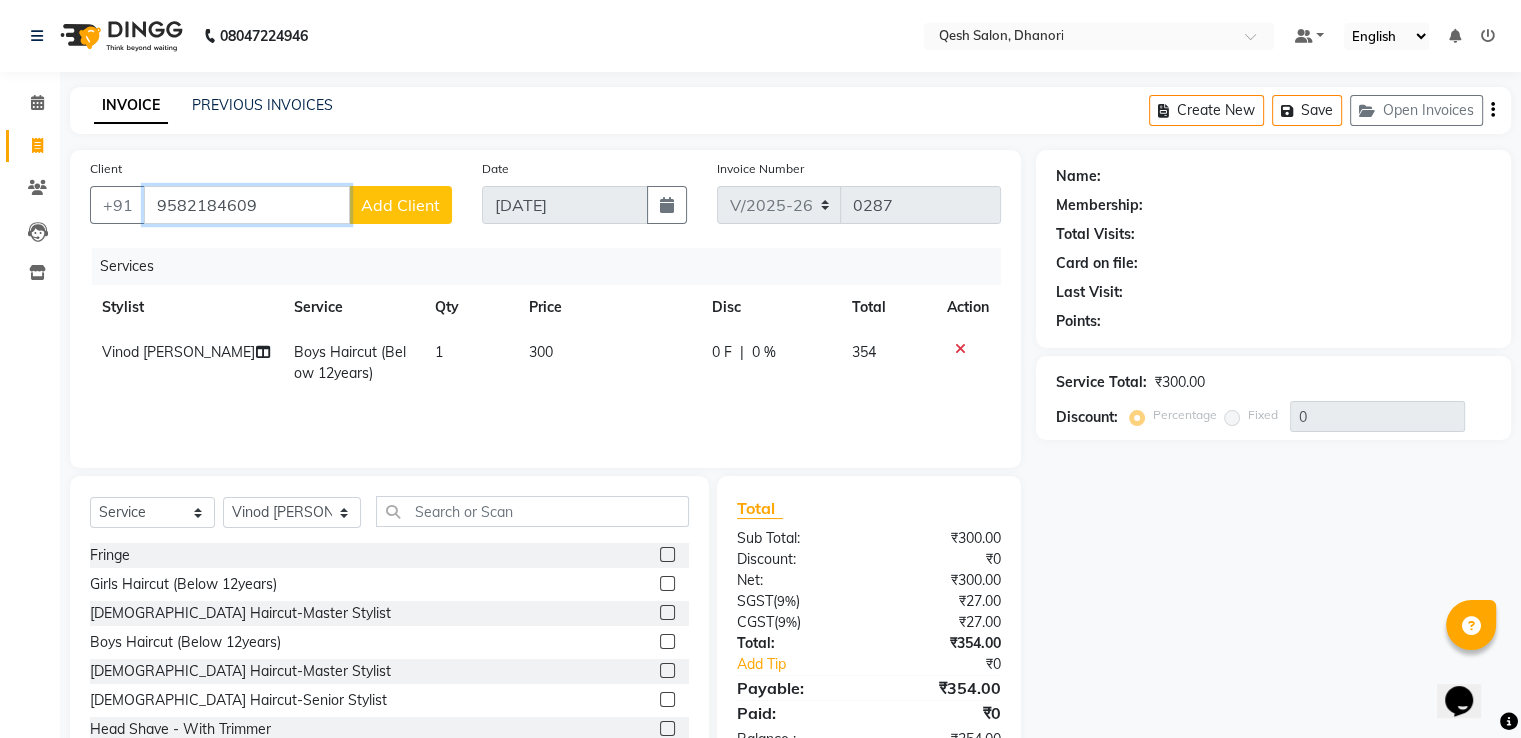 type on "9582184609" 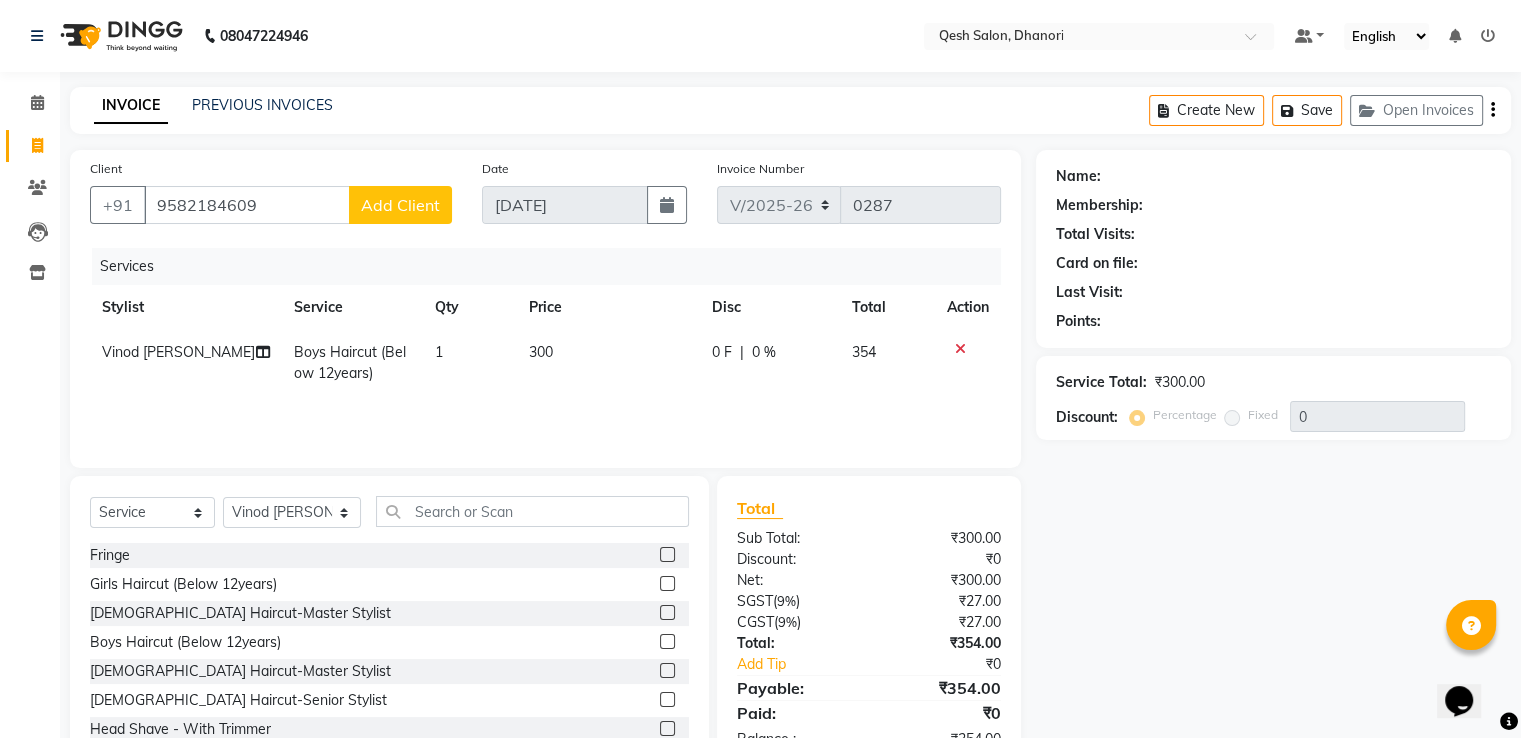 click on "Add Client" 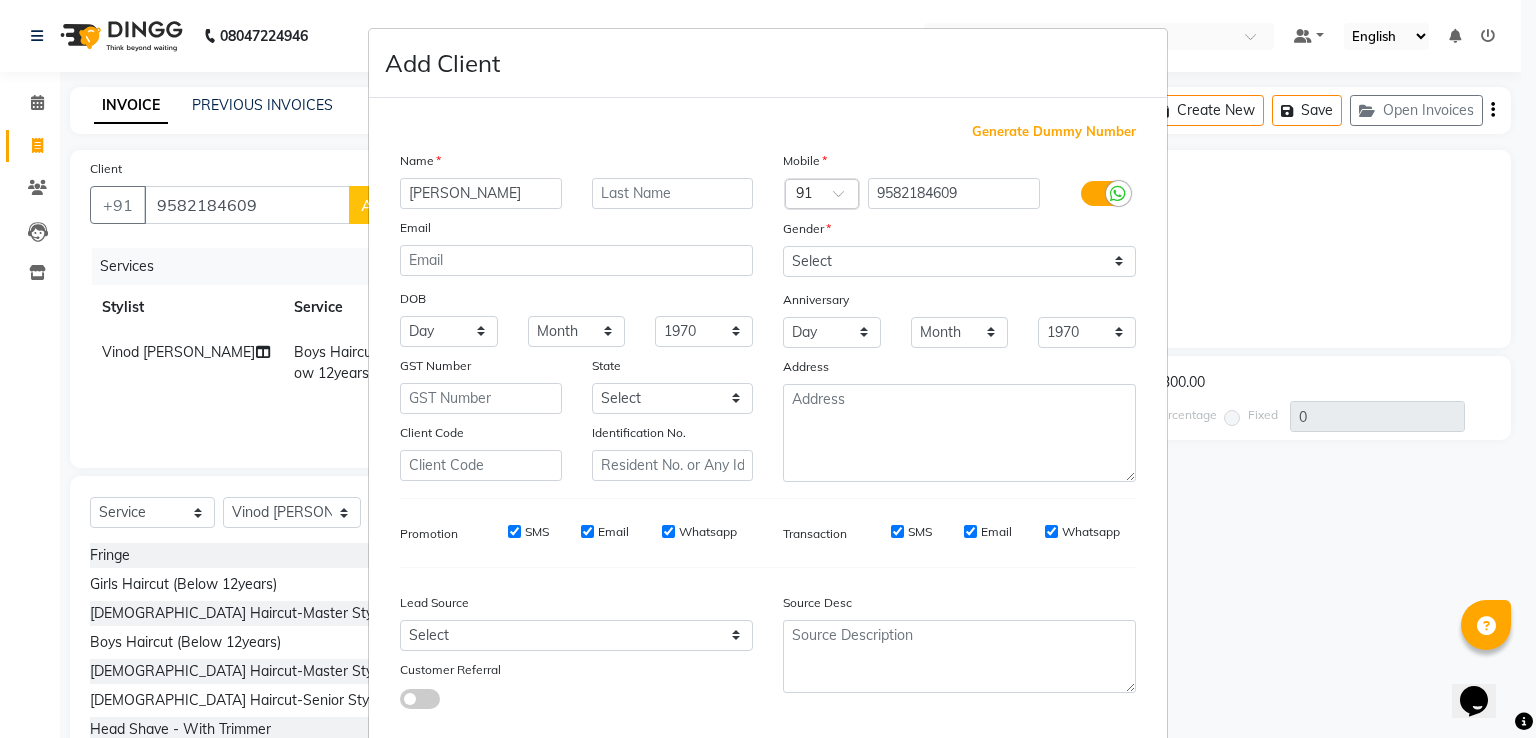 type on "[PERSON_NAME]" 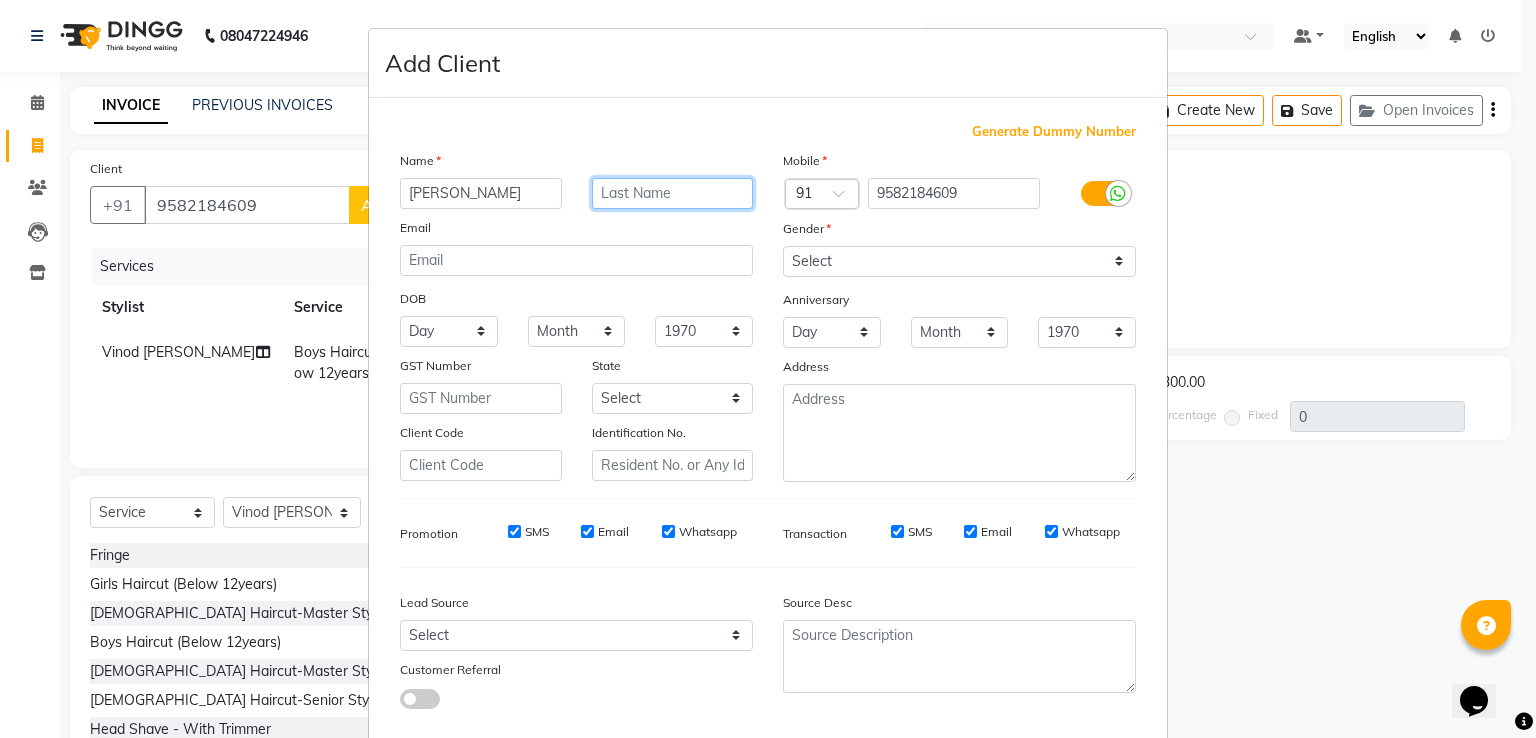 click at bounding box center [673, 193] 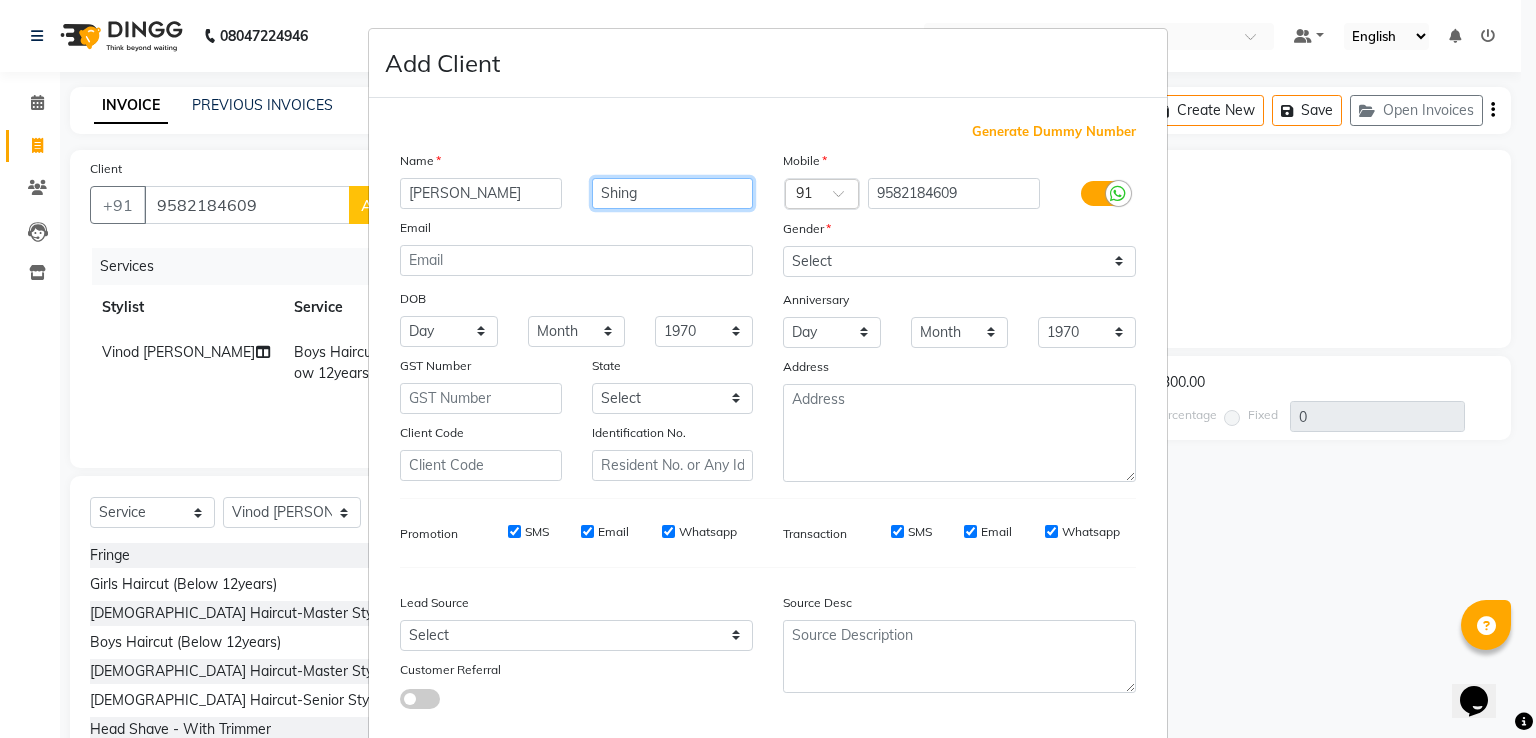 type on "Shing" 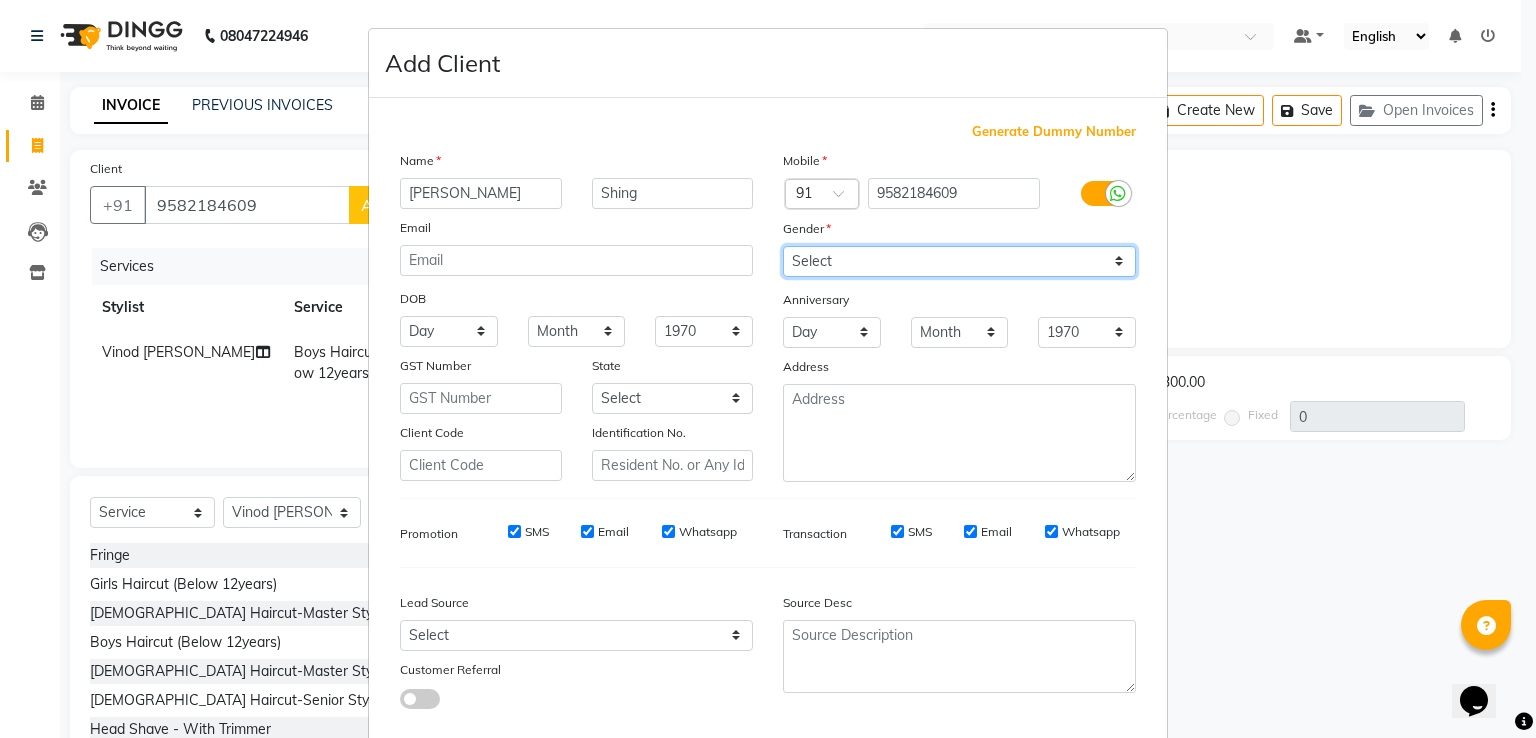 click on "Select Male Female Other Prefer Not To Say" at bounding box center (959, 261) 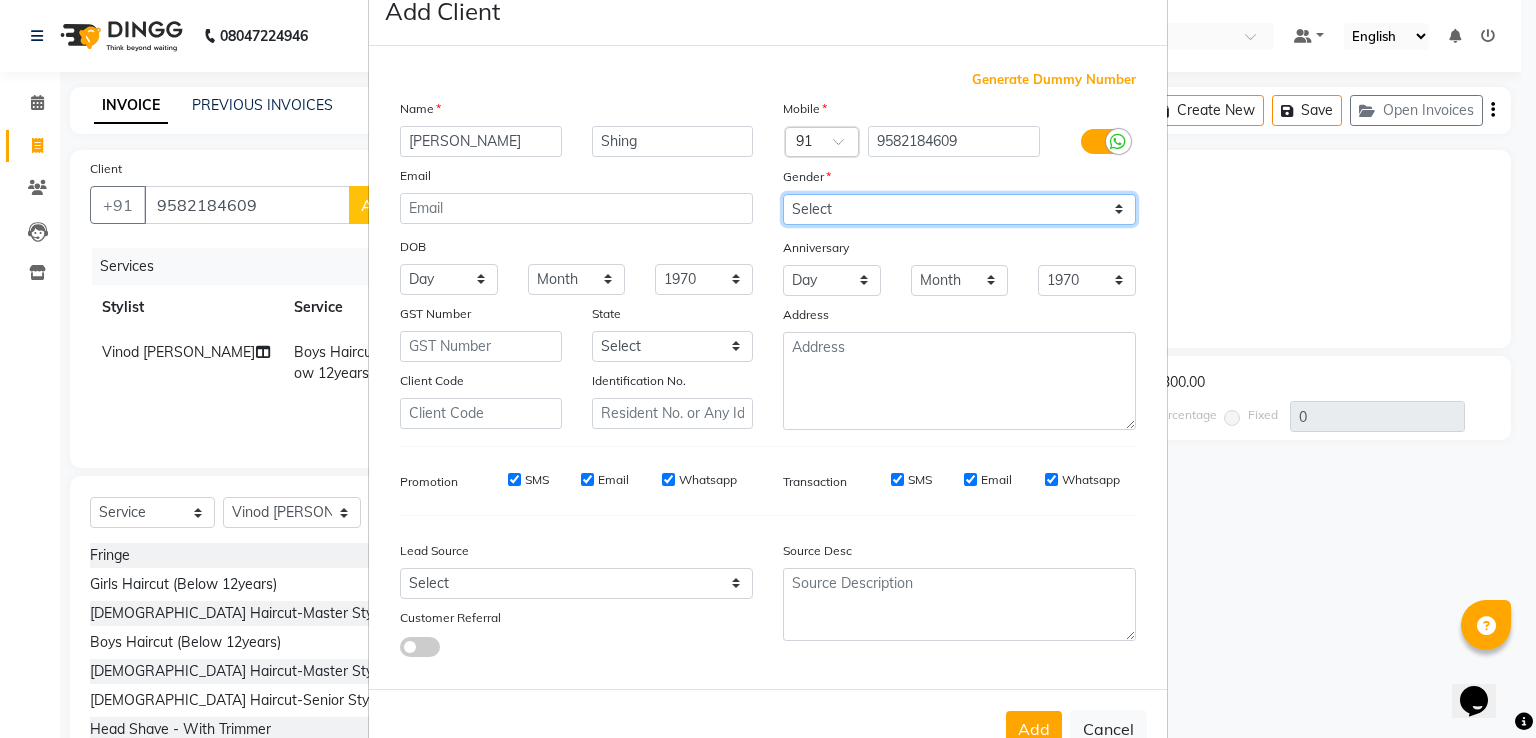 scroll, scrollTop: 100, scrollLeft: 0, axis: vertical 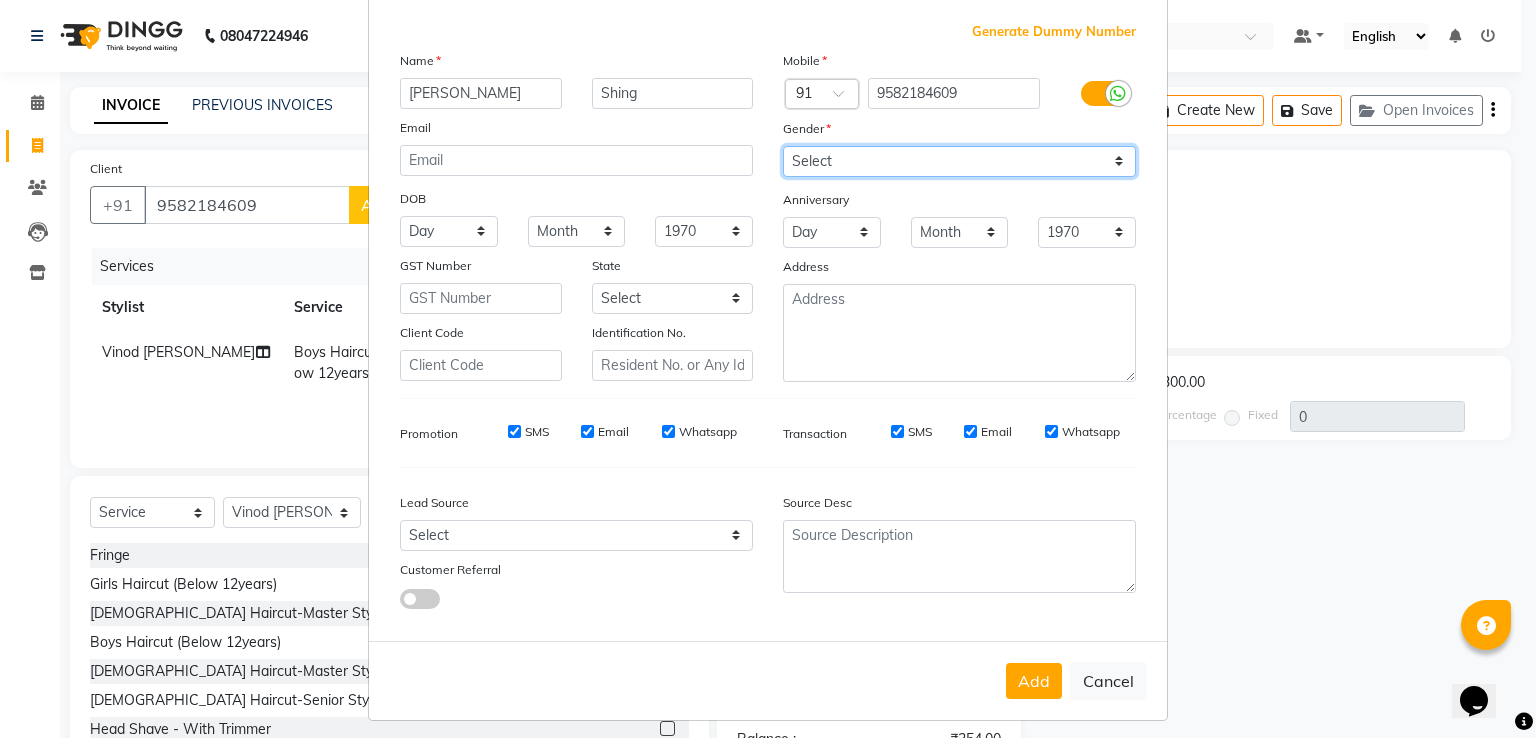 click on "Select Male Female Other Prefer Not To Say" at bounding box center [959, 161] 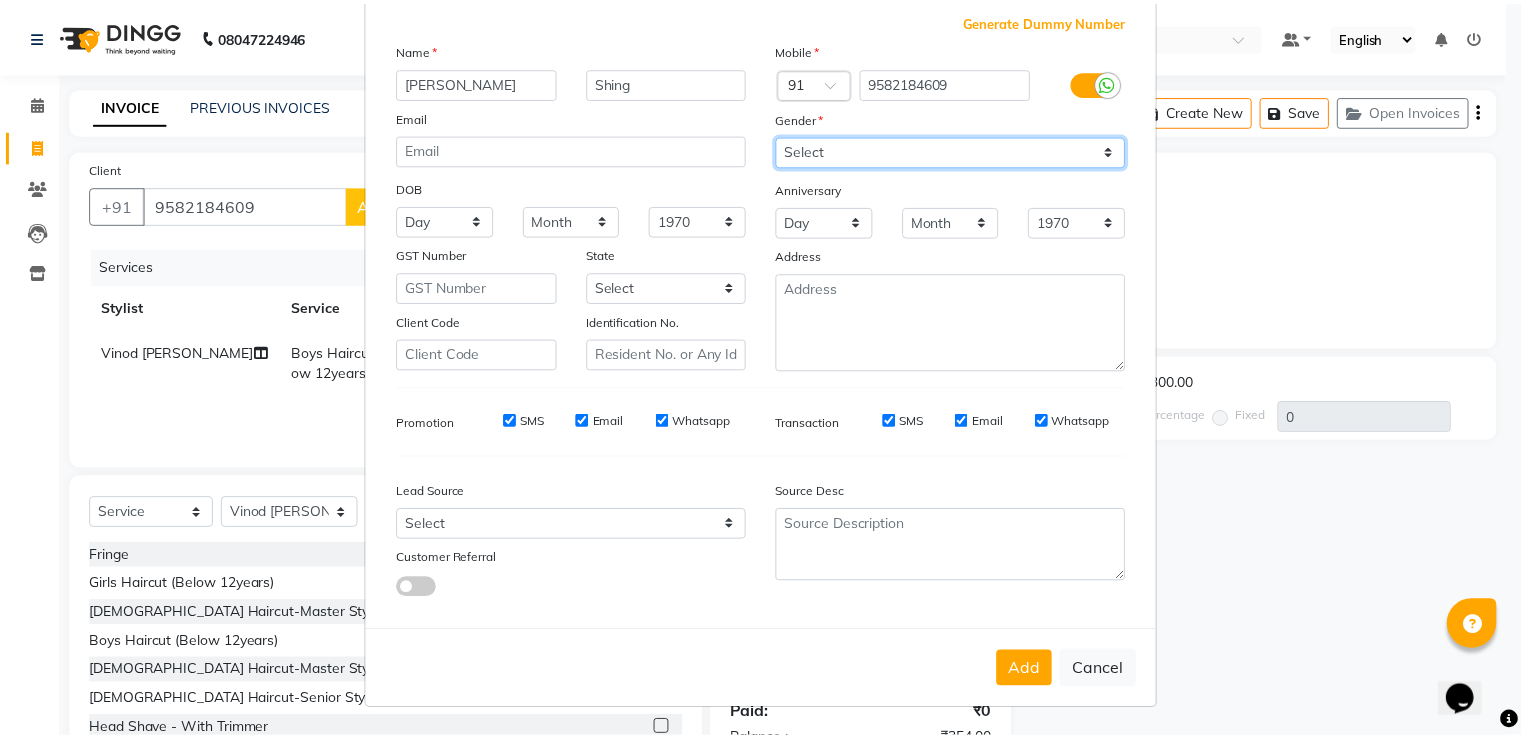 scroll, scrollTop: 119, scrollLeft: 0, axis: vertical 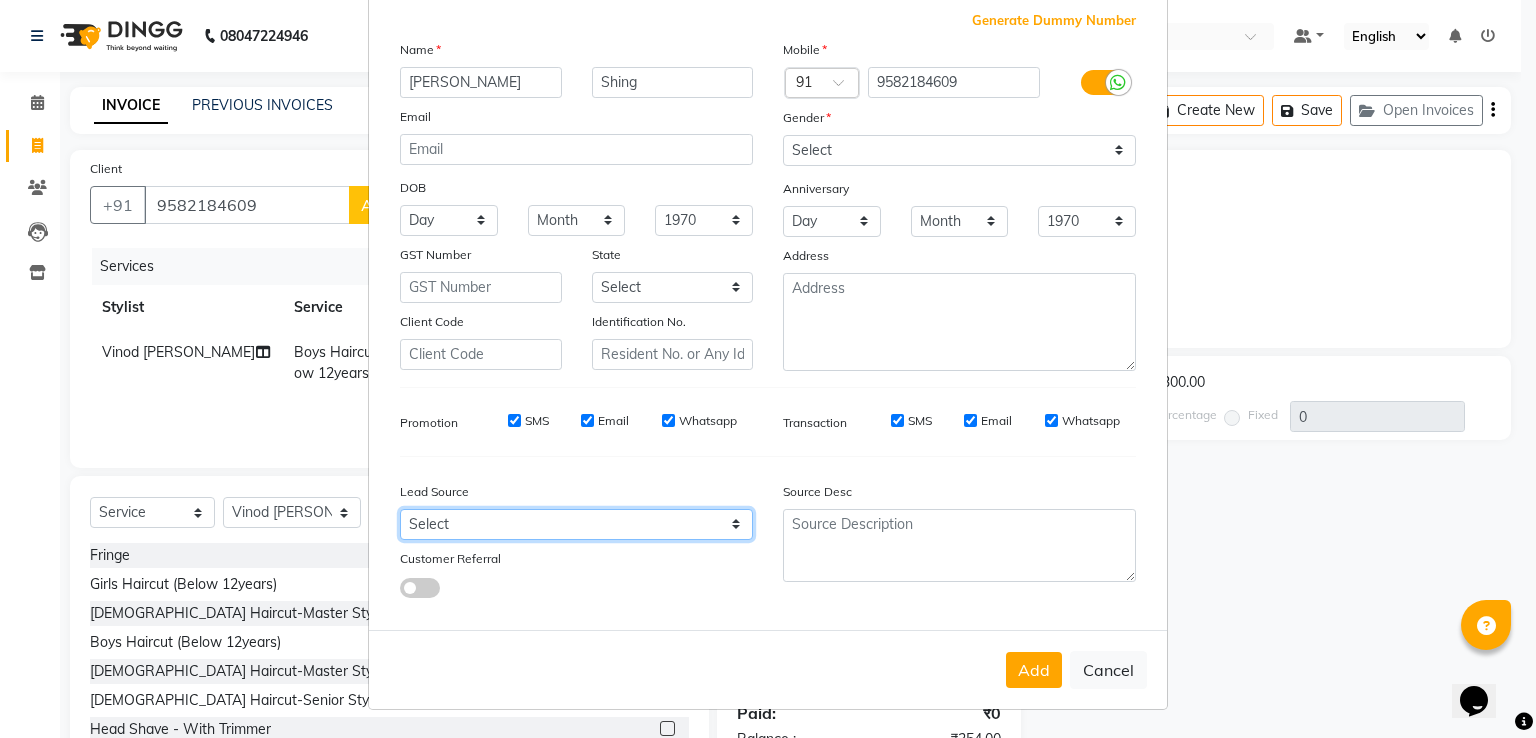 click on "Select Walk-in Referral Internet Friend Word of Mouth Advertisement Facebook JustDial Google Other" at bounding box center (576, 524) 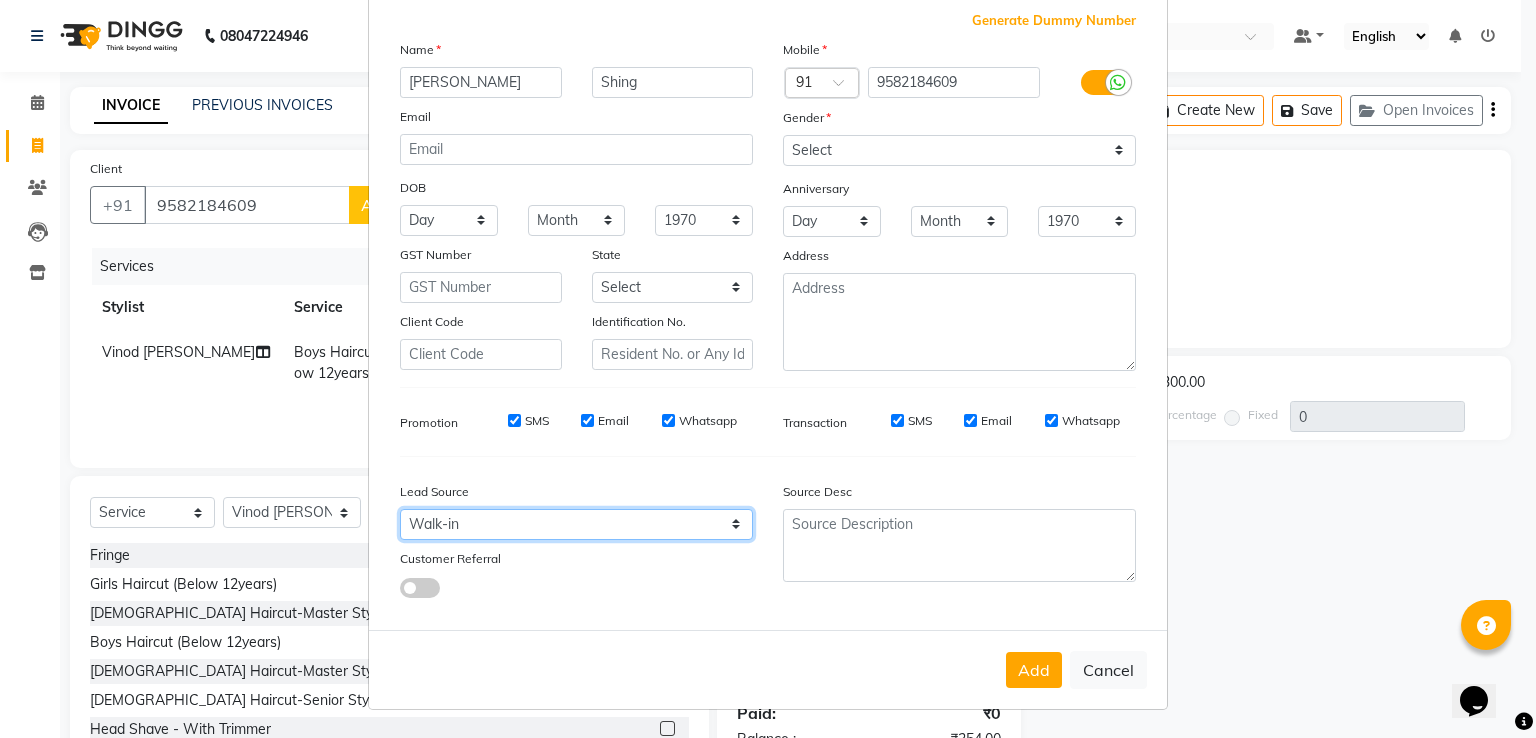 click on "Select Walk-in Referral Internet Friend Word of Mouth Advertisement Facebook JustDial Google Other" at bounding box center [576, 524] 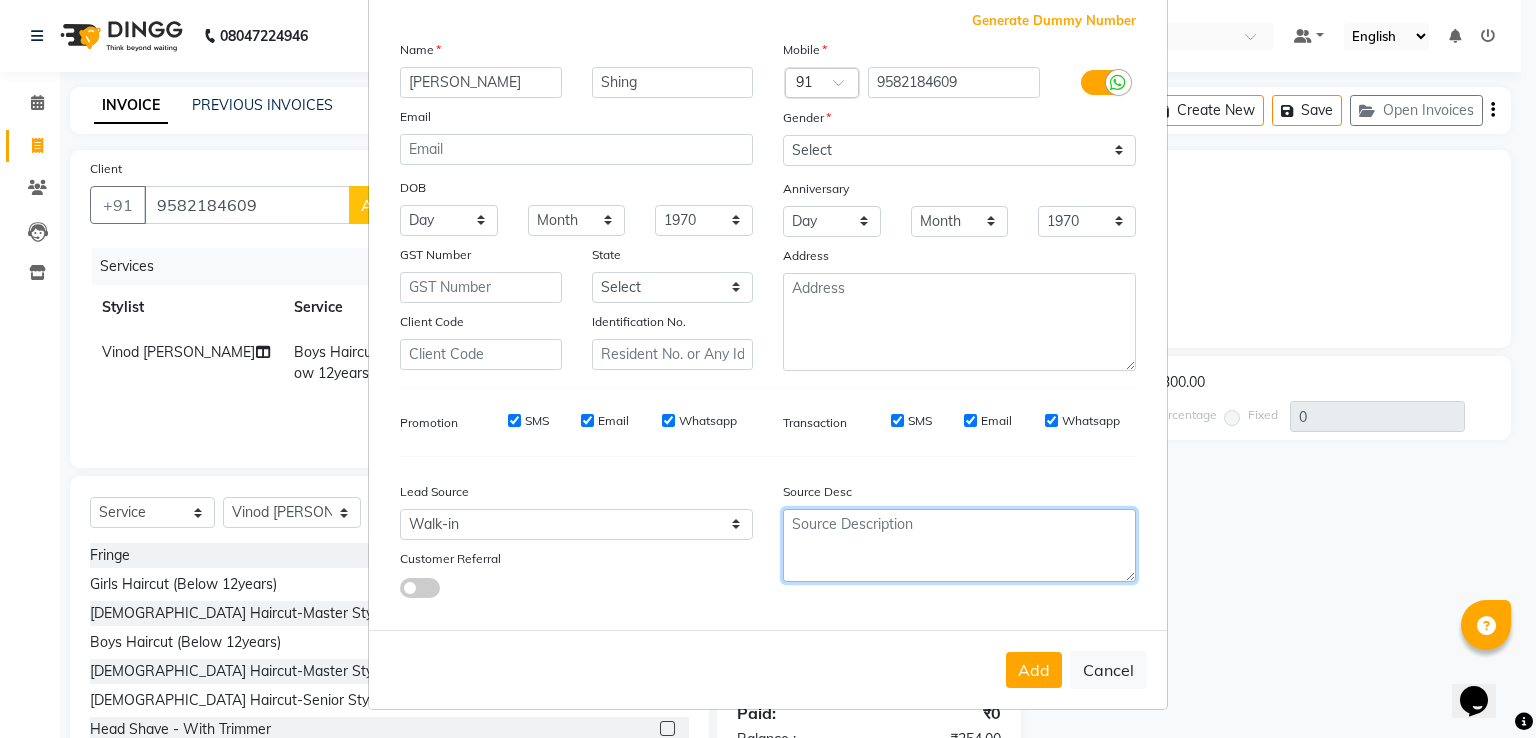 click at bounding box center (959, 545) 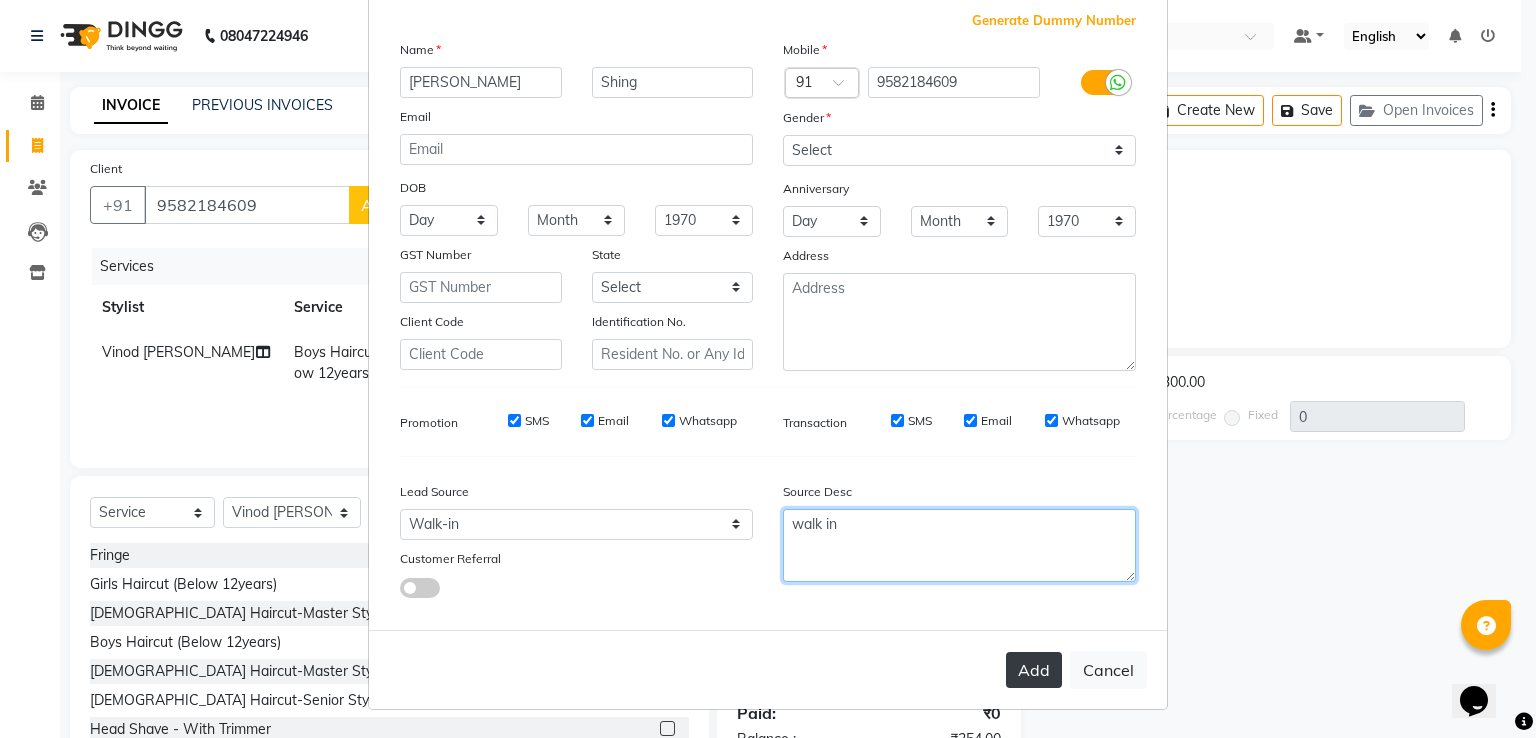 type on "walk in" 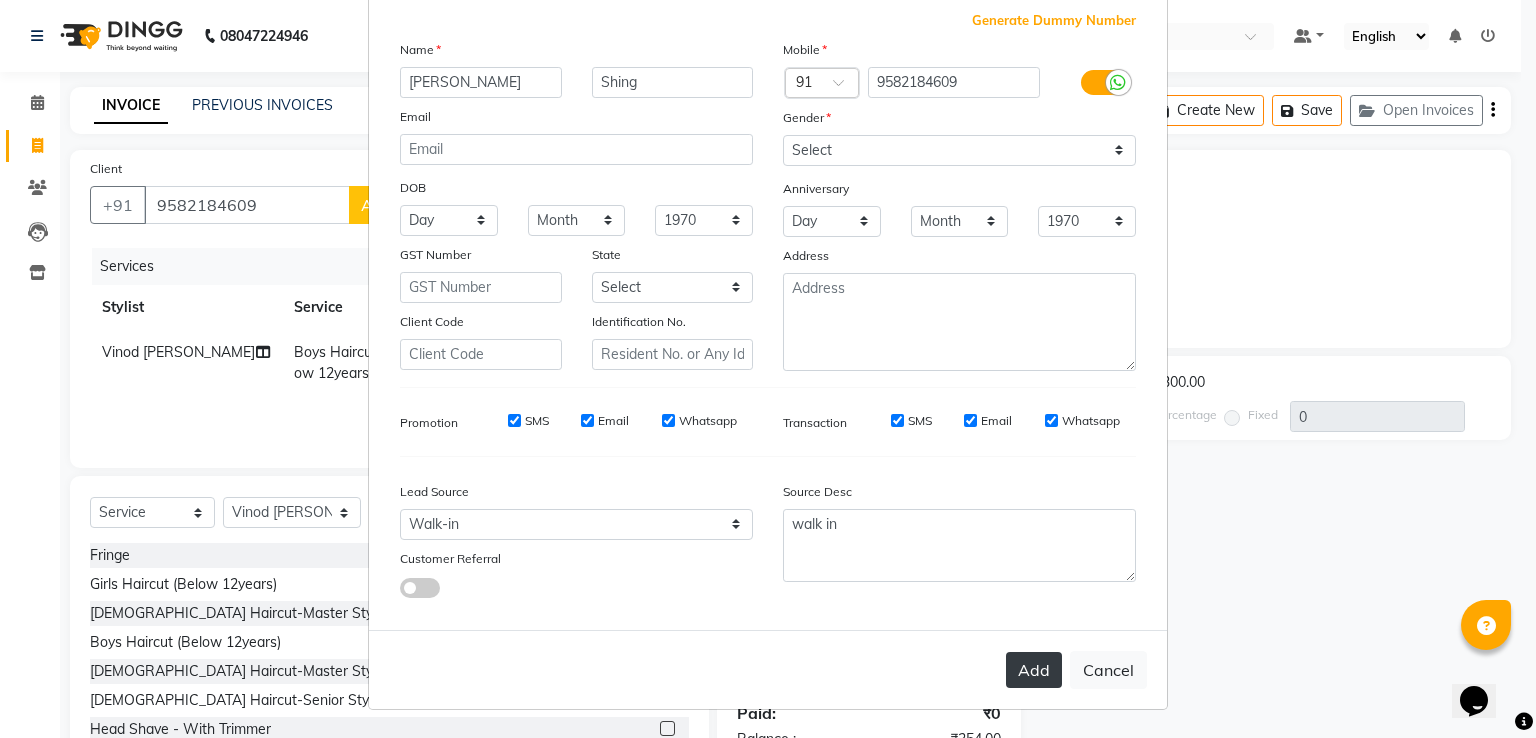 click on "Add" at bounding box center (1034, 670) 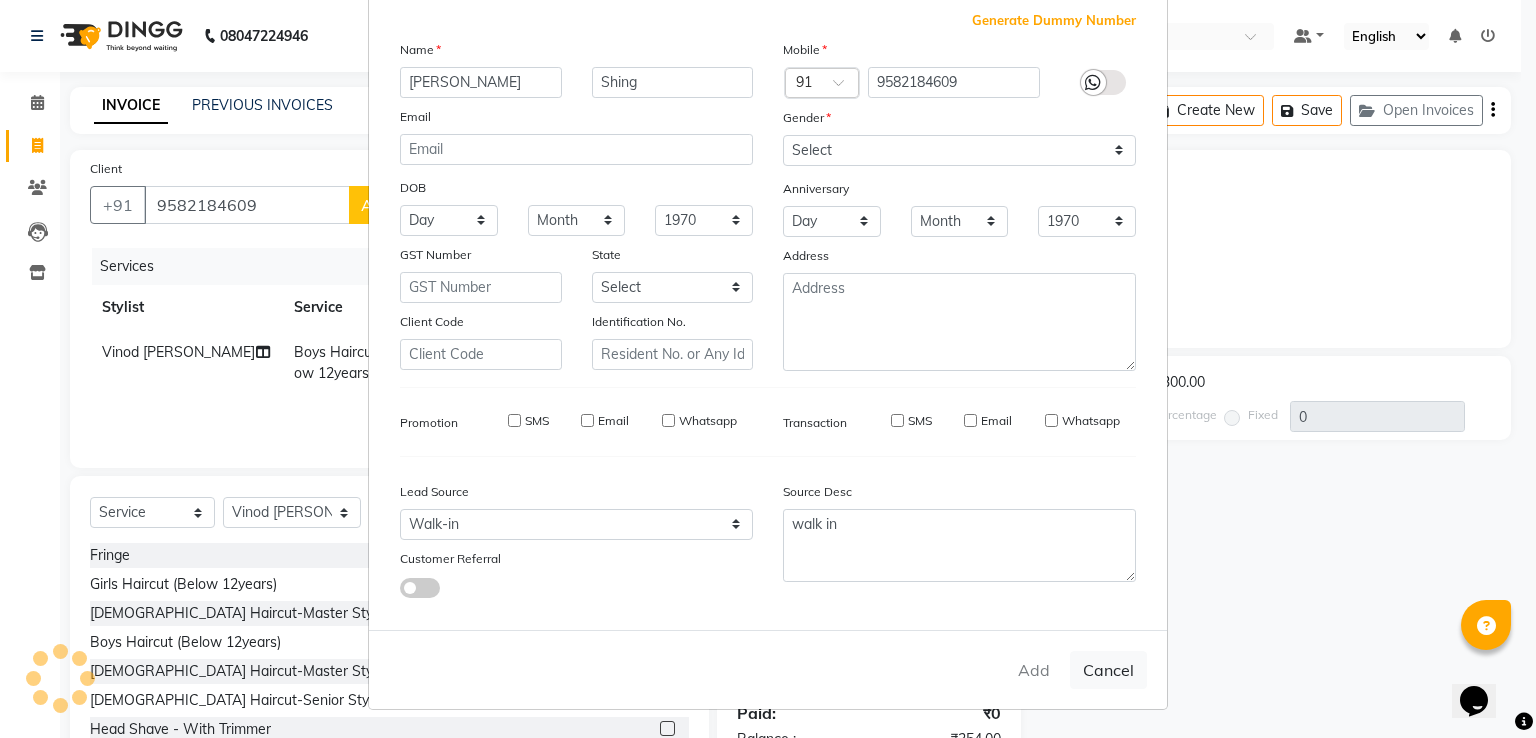 type on "95******09" 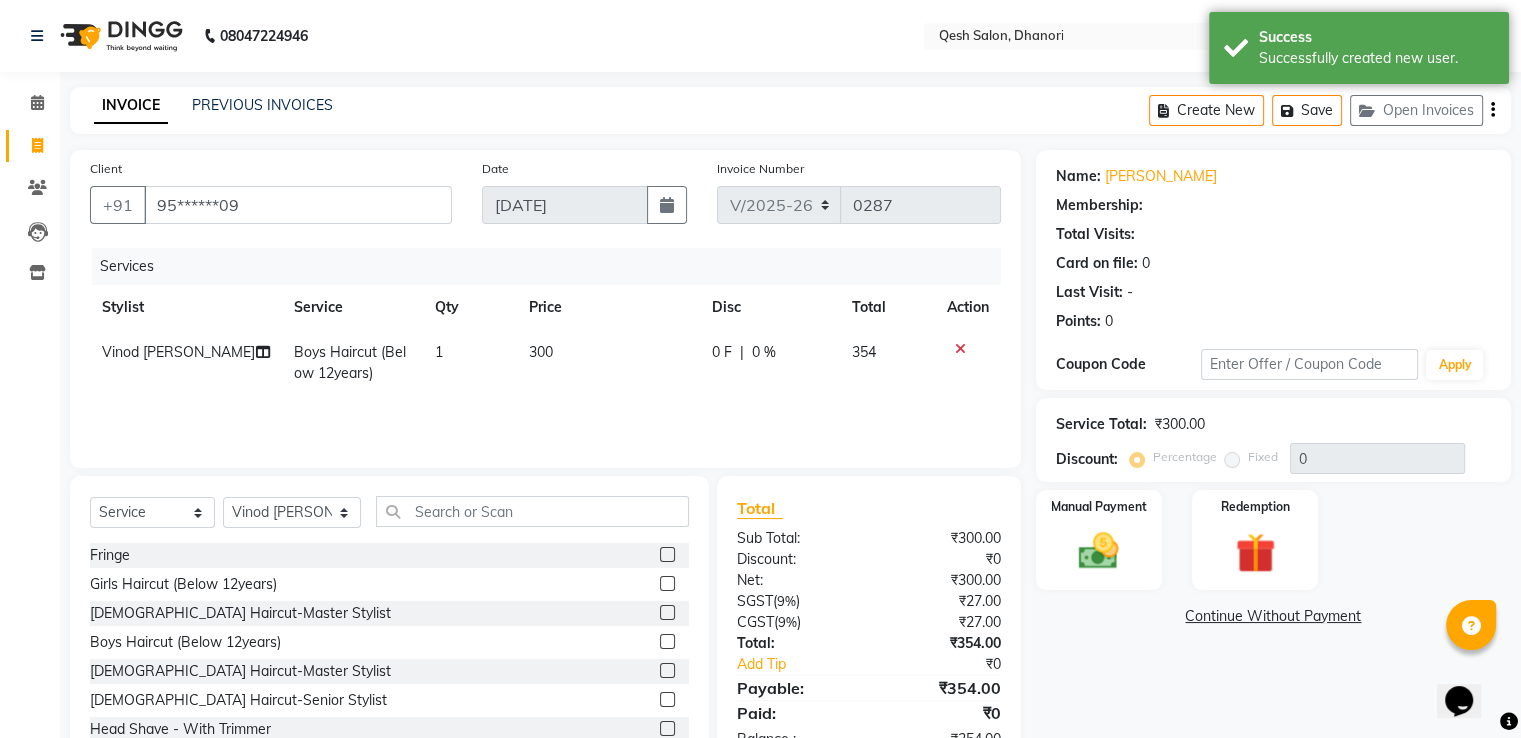 scroll, scrollTop: 64, scrollLeft: 0, axis: vertical 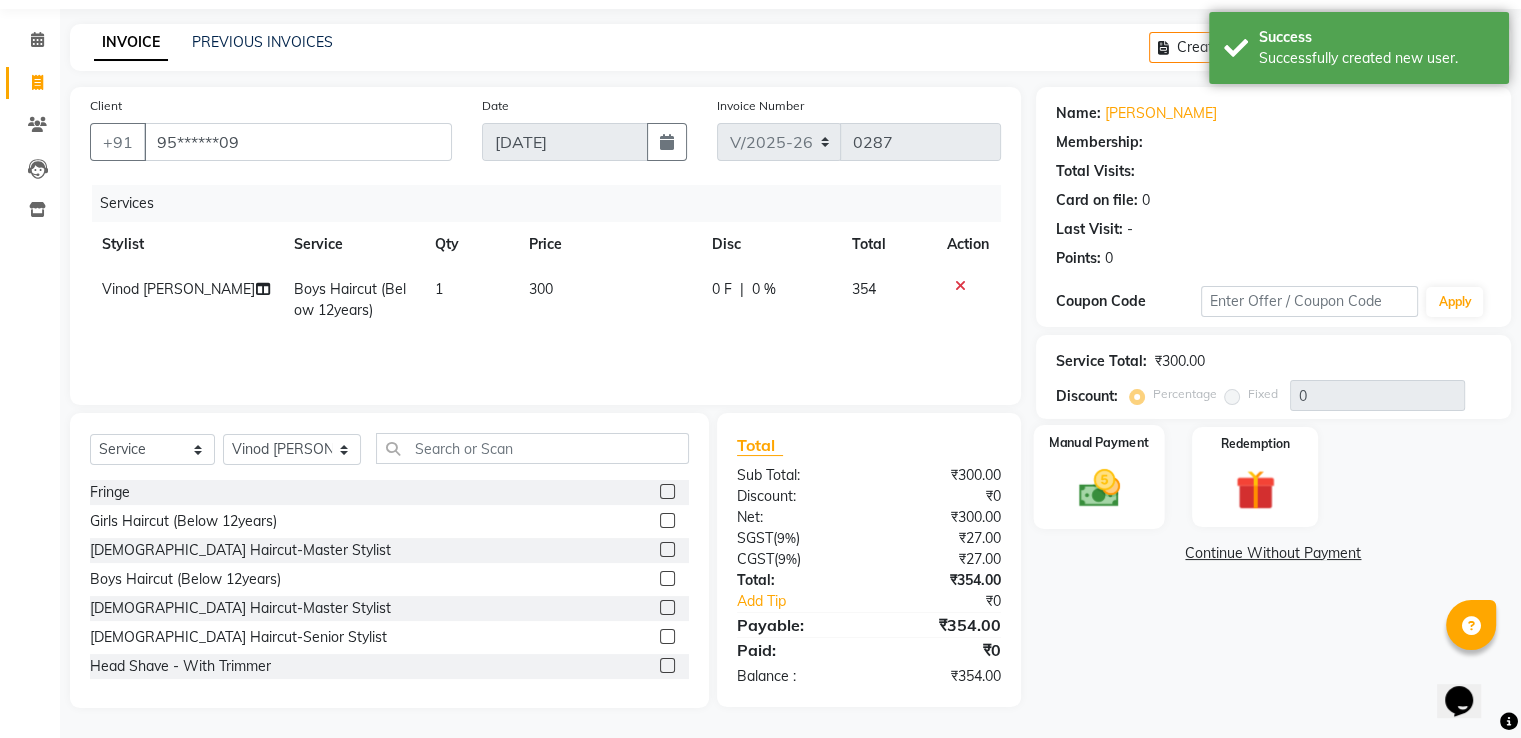 click on "Manual Payment" 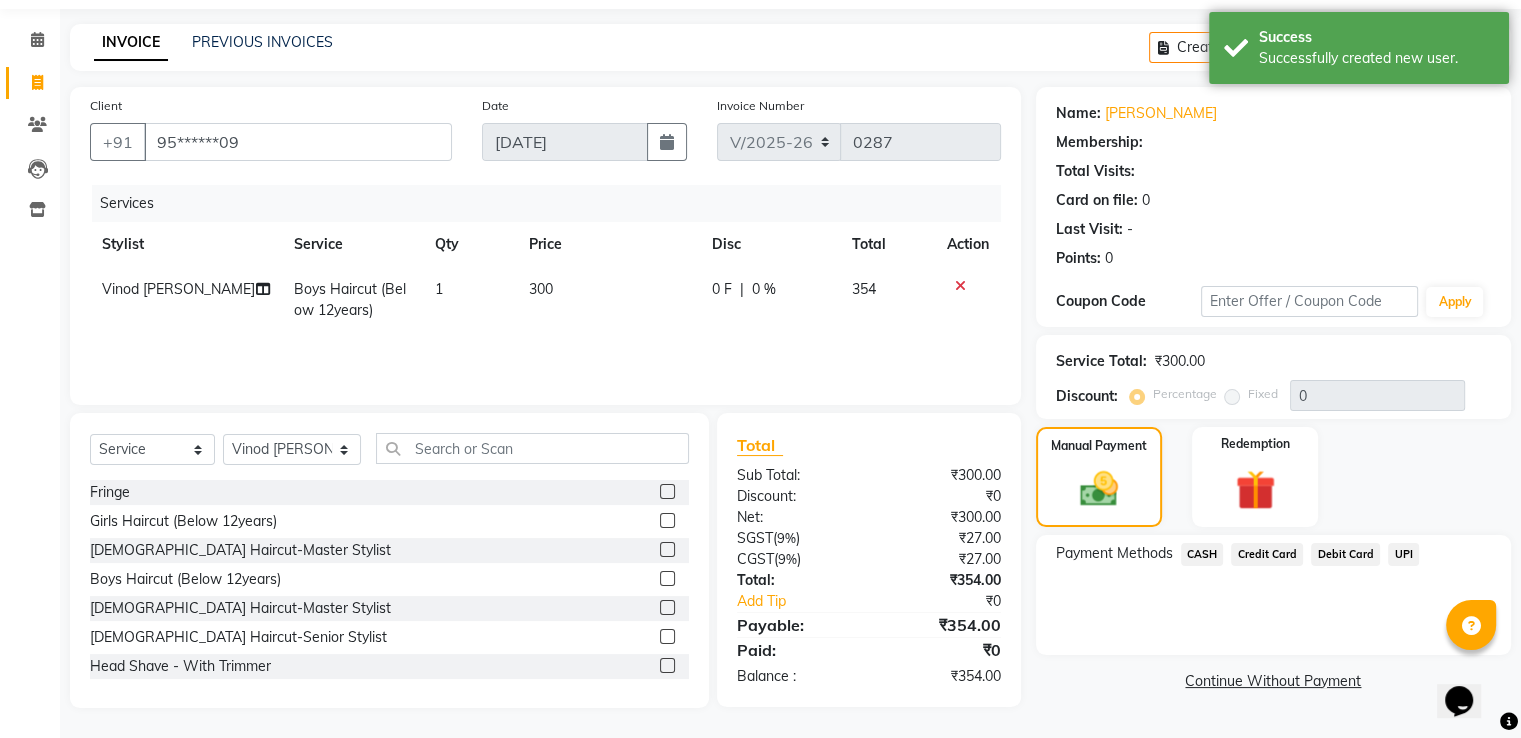 click on "UPI" 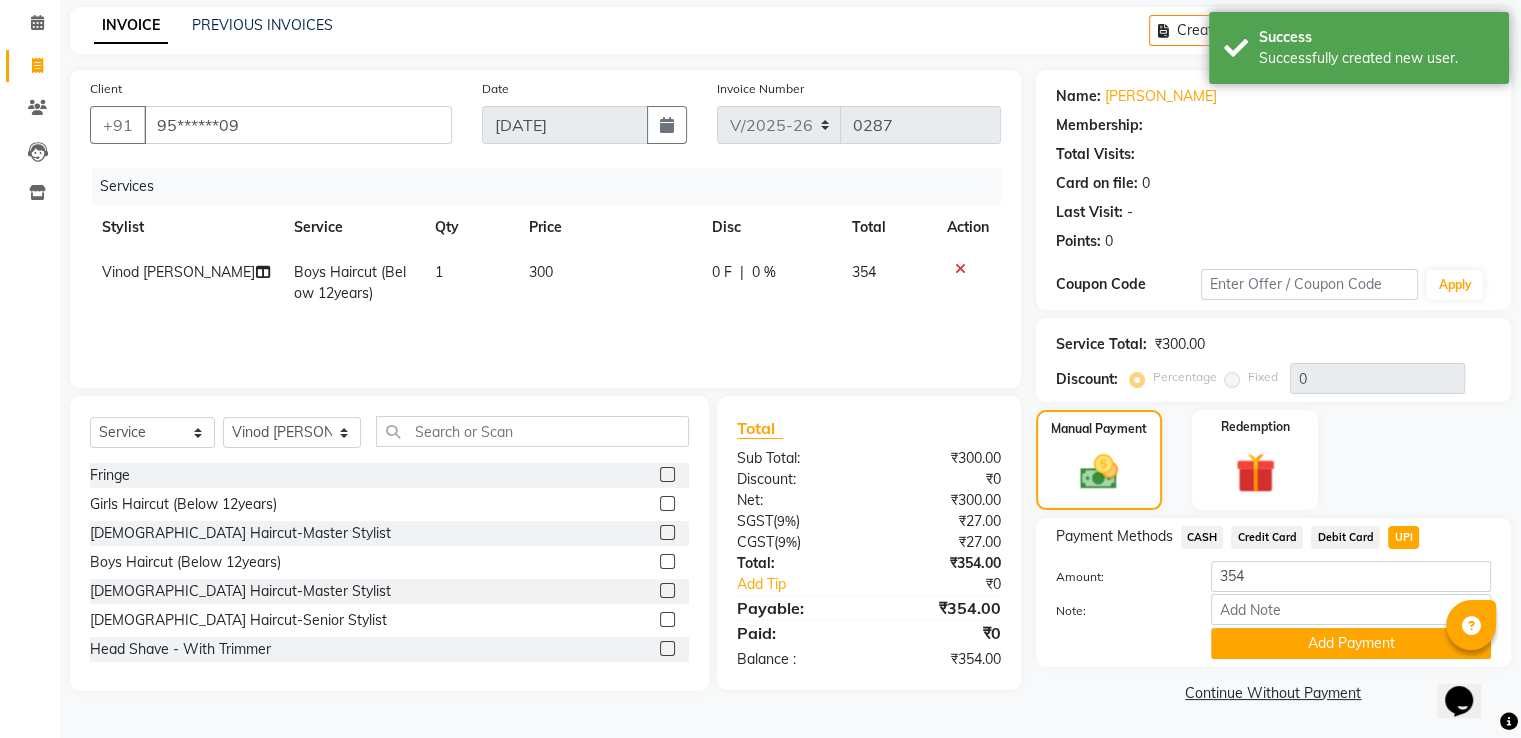 scroll, scrollTop: 81, scrollLeft: 0, axis: vertical 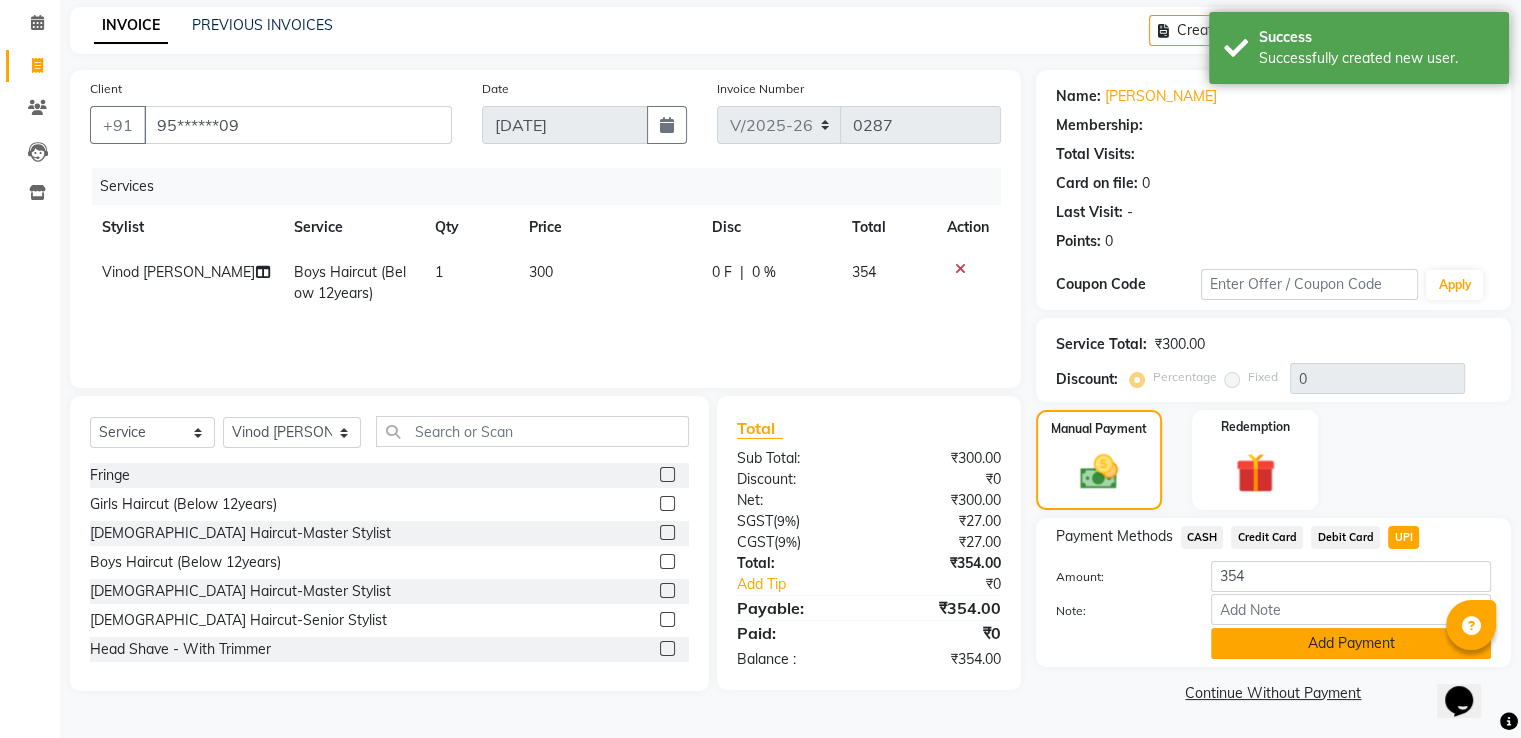 click on "Add Payment" 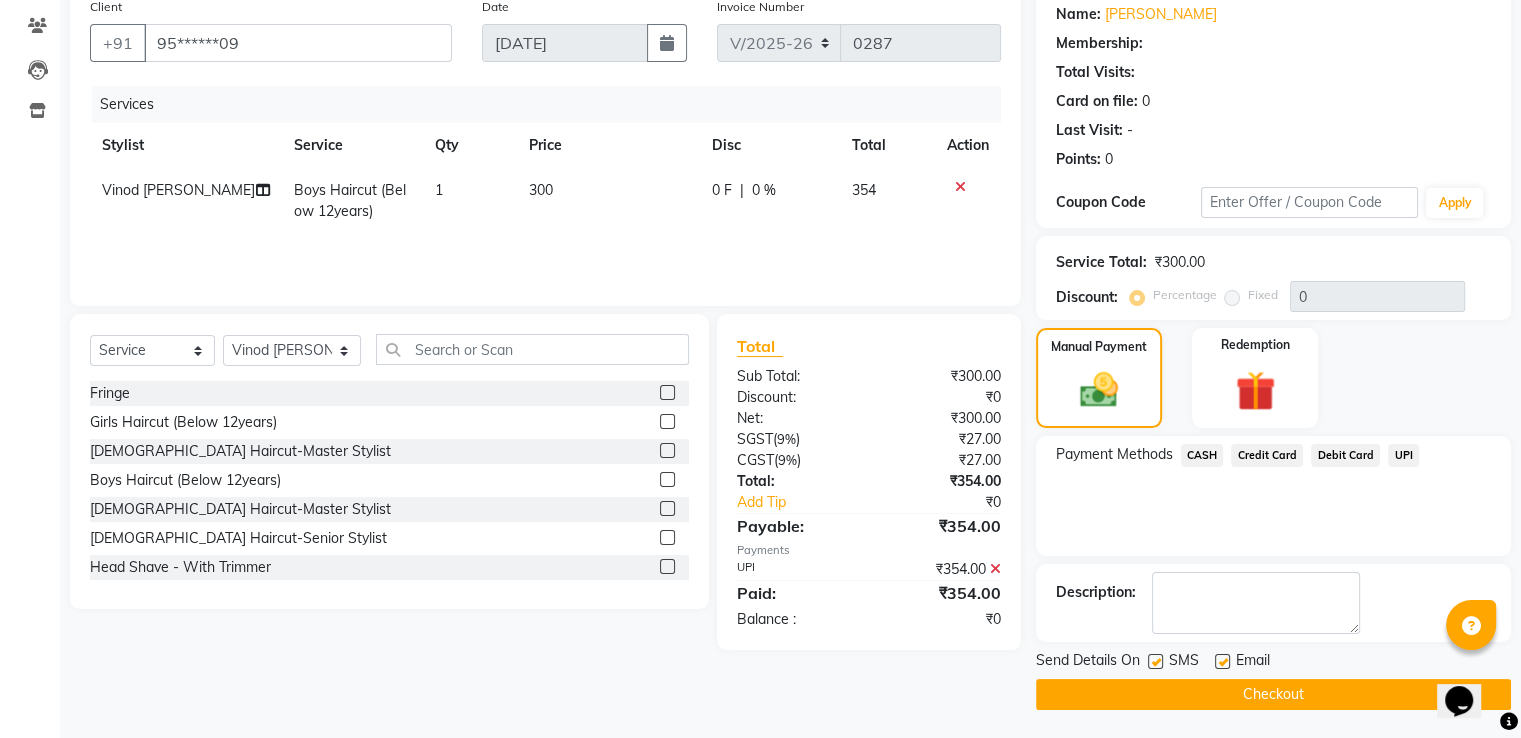scroll, scrollTop: 163, scrollLeft: 0, axis: vertical 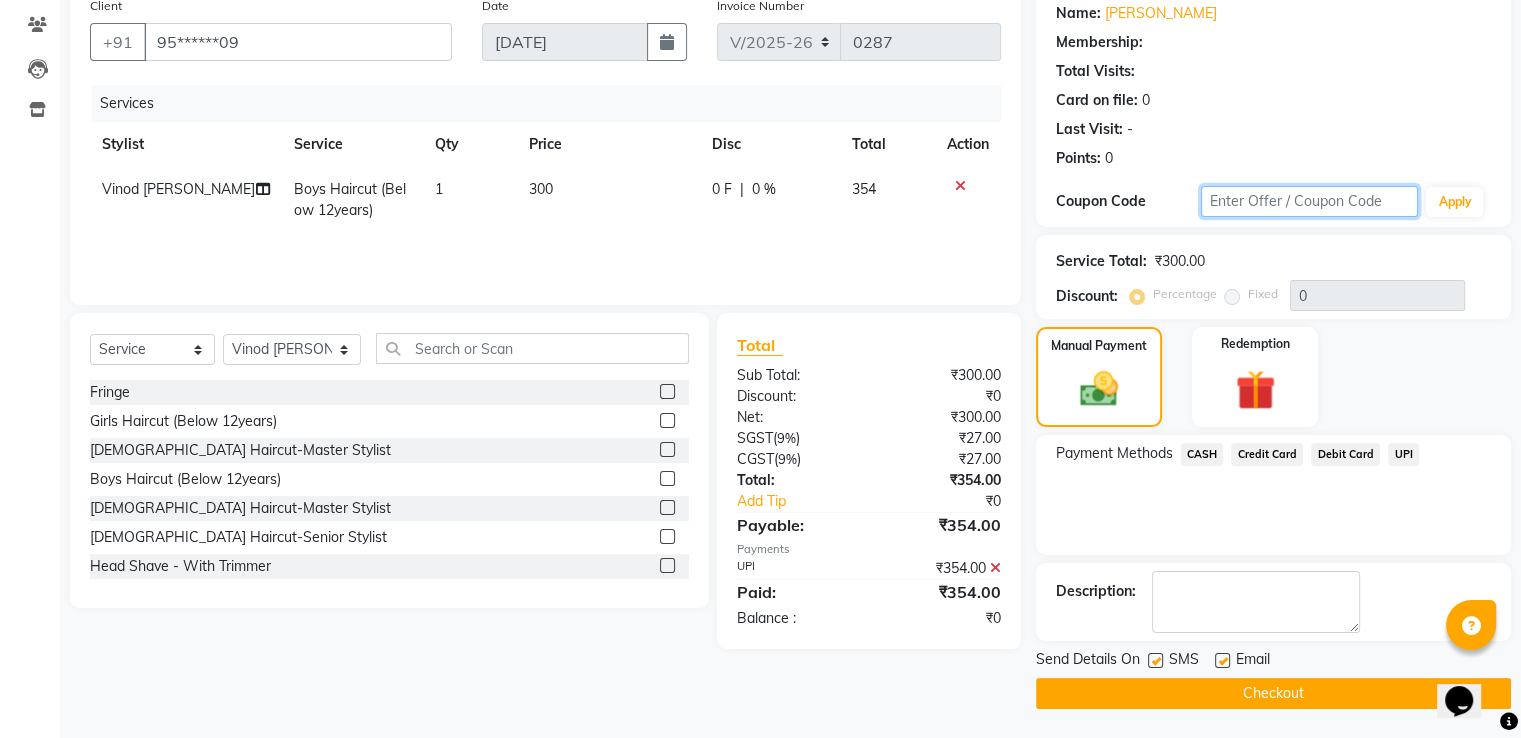 click 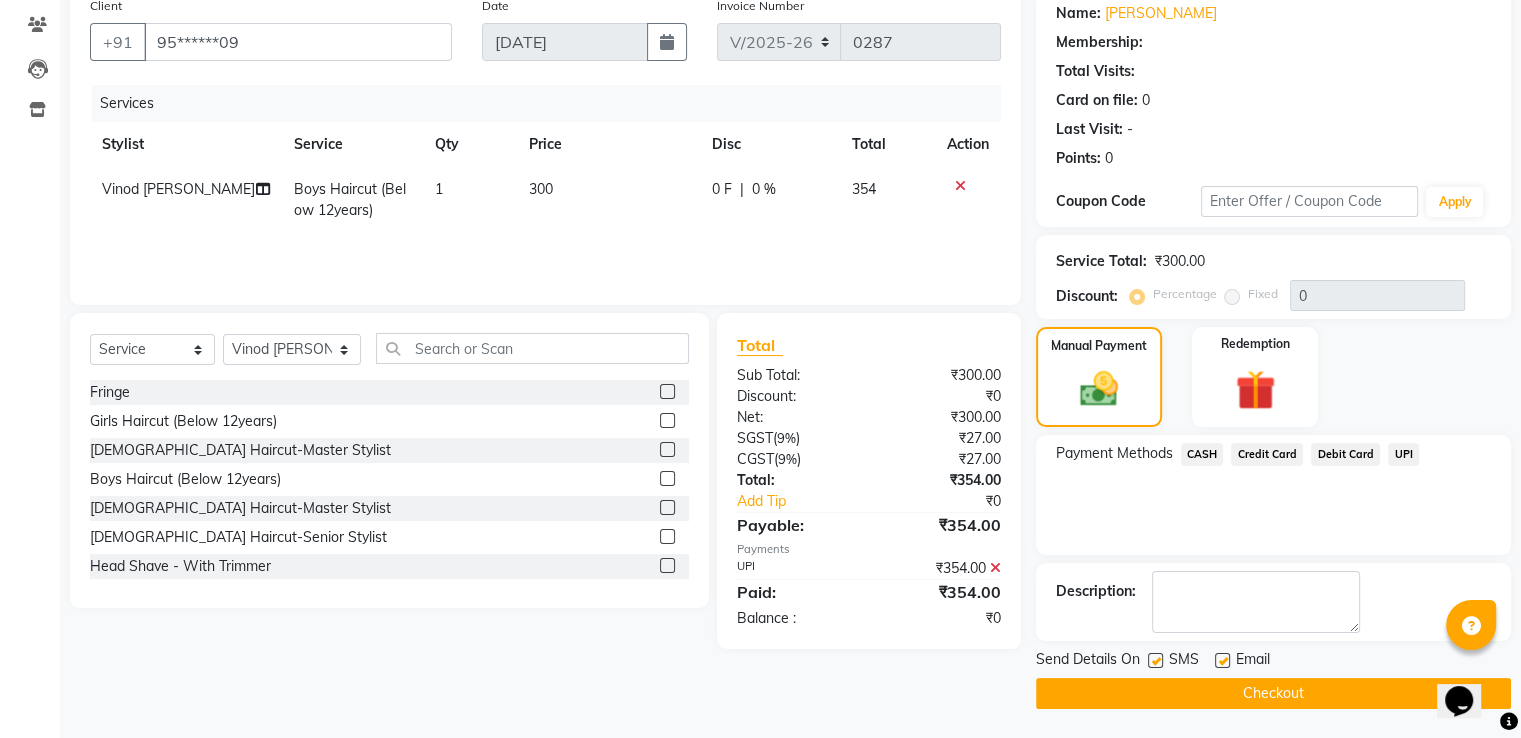 click 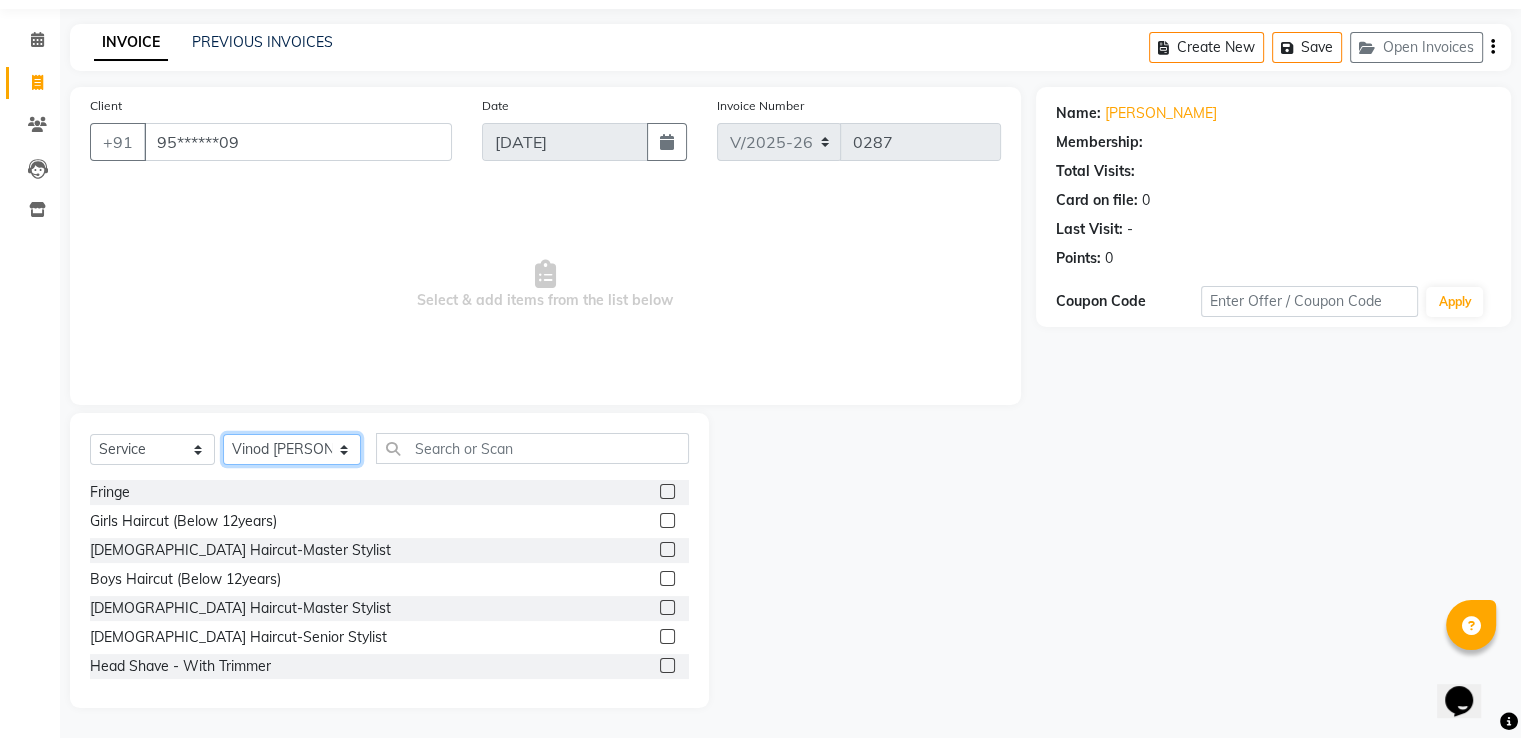 click on "Select Stylist [PERSON_NAME] [PERSON_NAME] [PERSON_NAME] Salon [PERSON_NAME] [PERSON_NAME] [PERSON_NAME] [PERSON_NAME]" 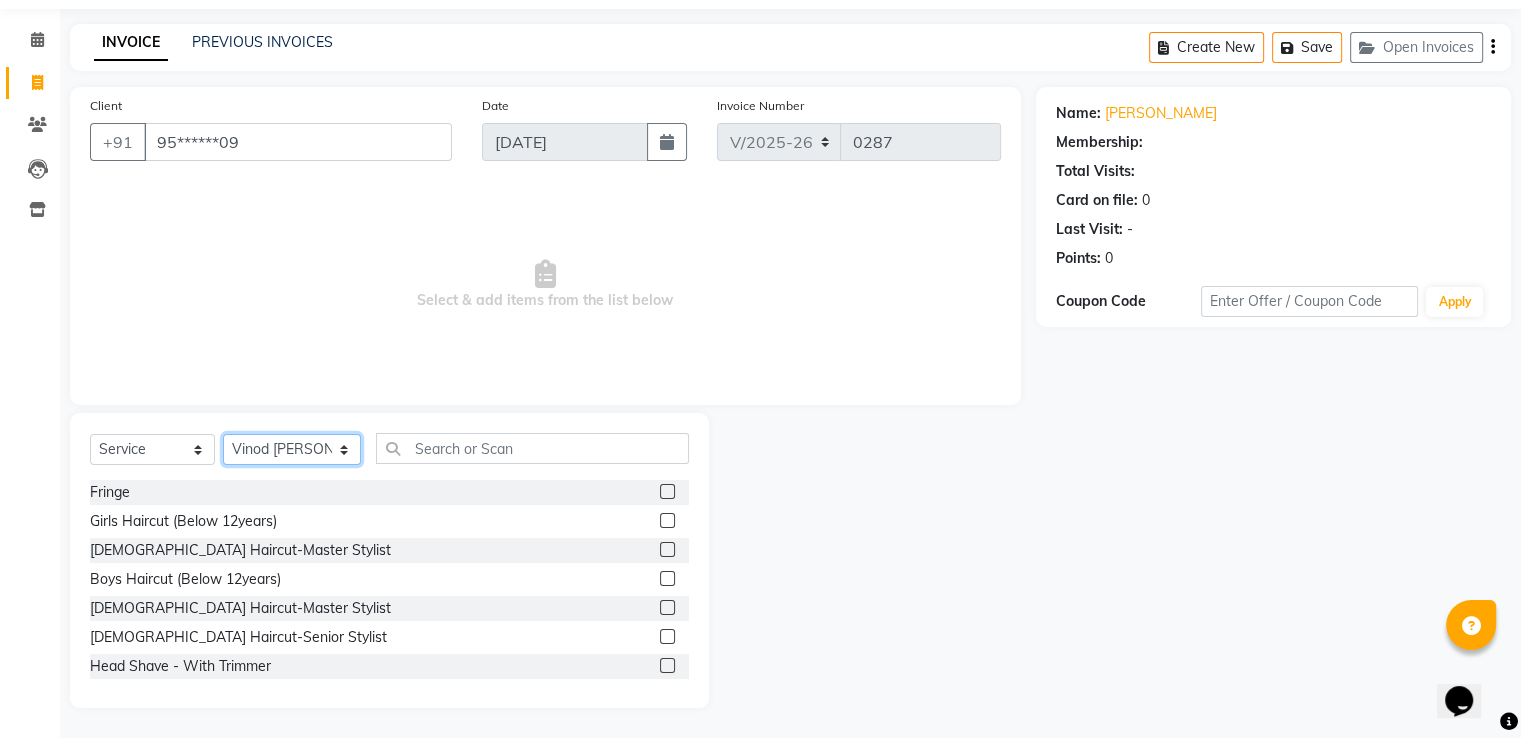 select on "82426" 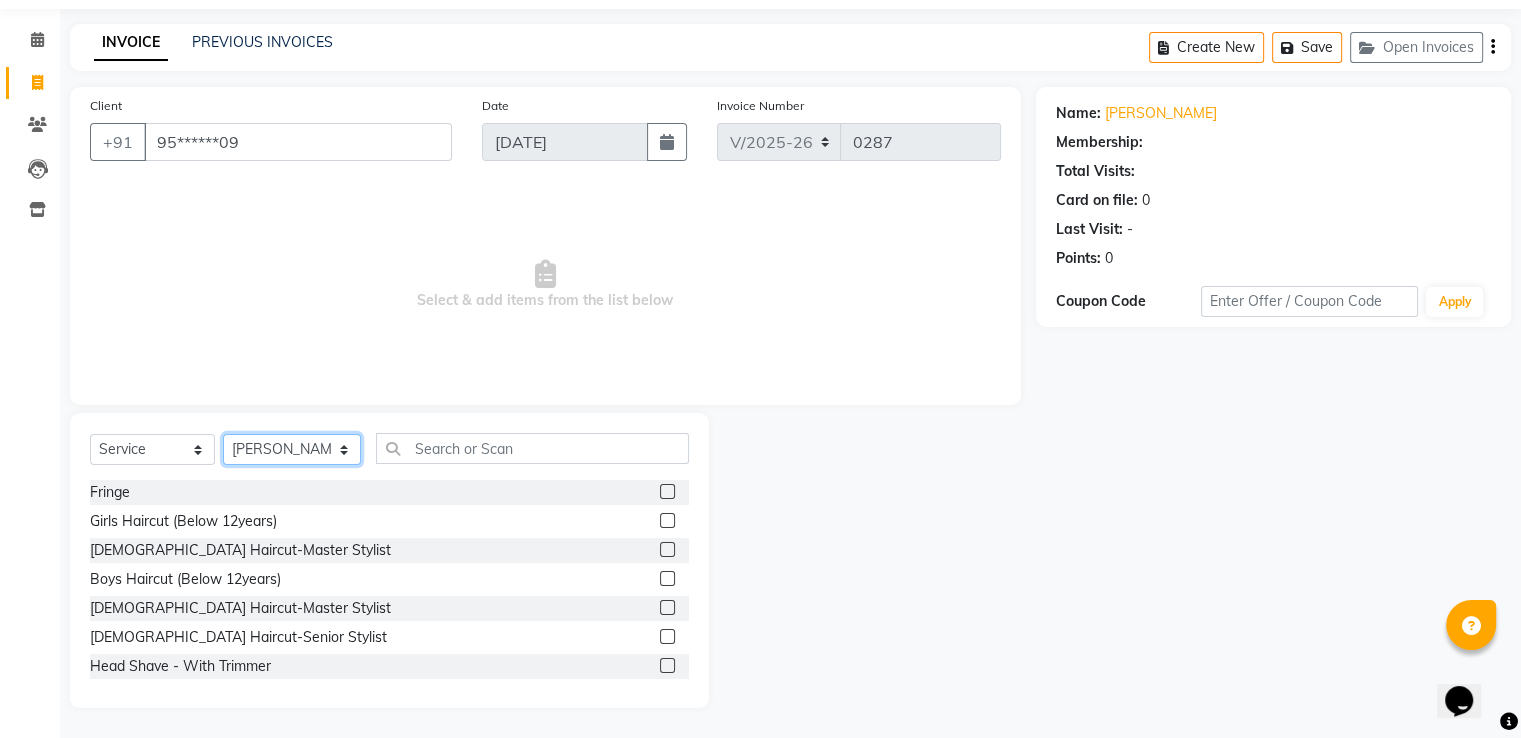 click on "Select Stylist [PERSON_NAME] [PERSON_NAME] [PERSON_NAME] Salon [PERSON_NAME] [PERSON_NAME] [PERSON_NAME] [PERSON_NAME]" 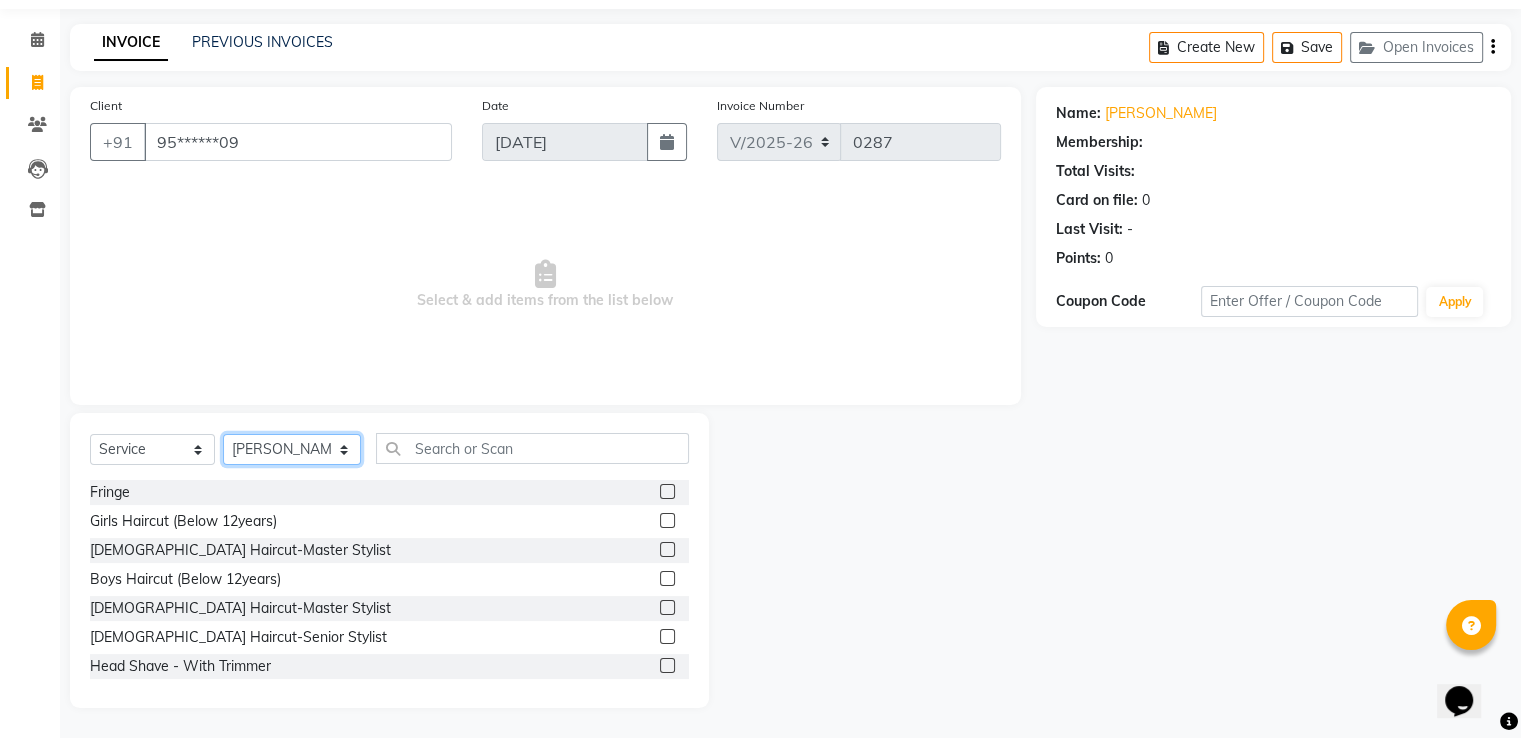 scroll, scrollTop: 0, scrollLeft: 0, axis: both 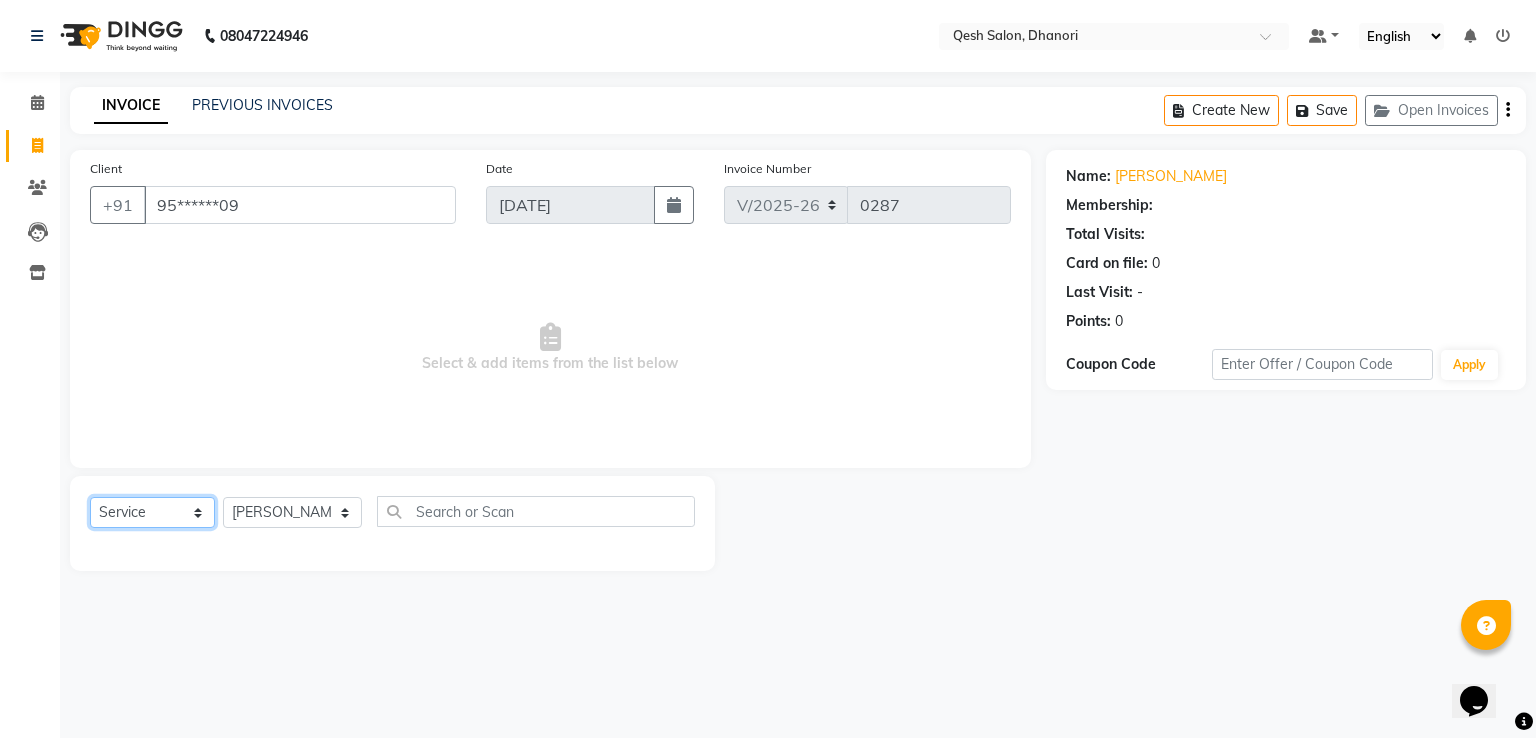 click on "Select  Service  Product  Membership  Package Voucher Prepaid Gift Card" 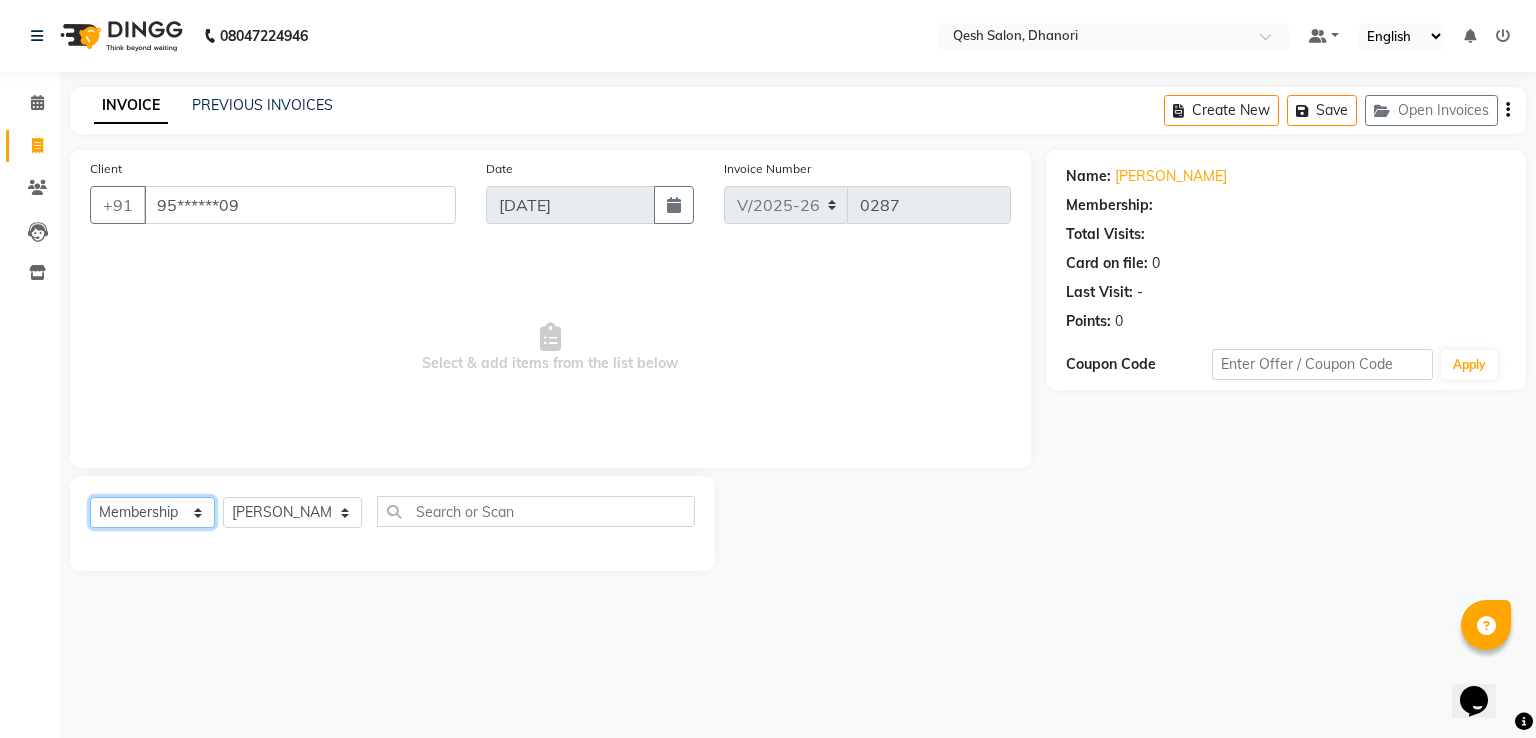 click on "Select  Service  Product  Membership  Package Voucher Prepaid Gift Card" 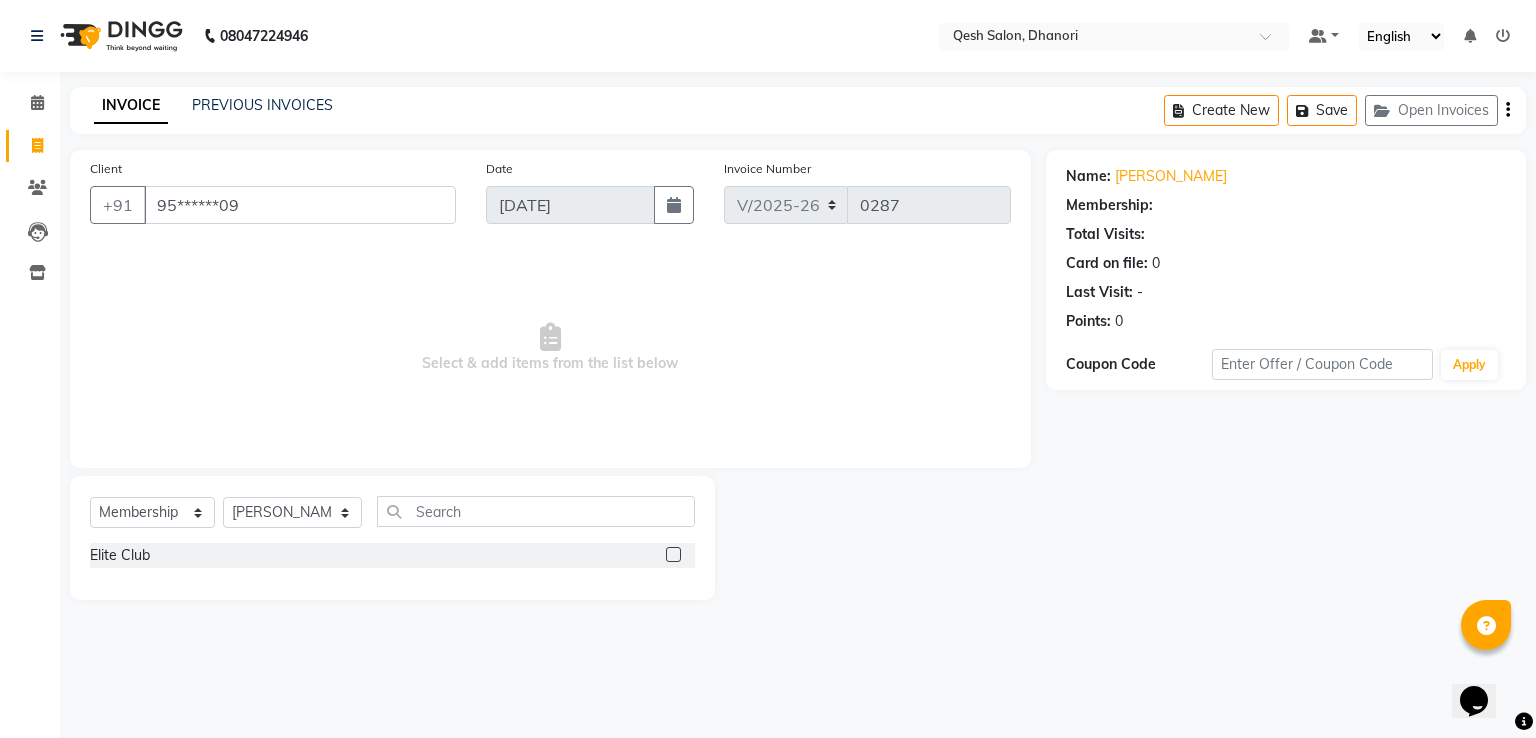 click 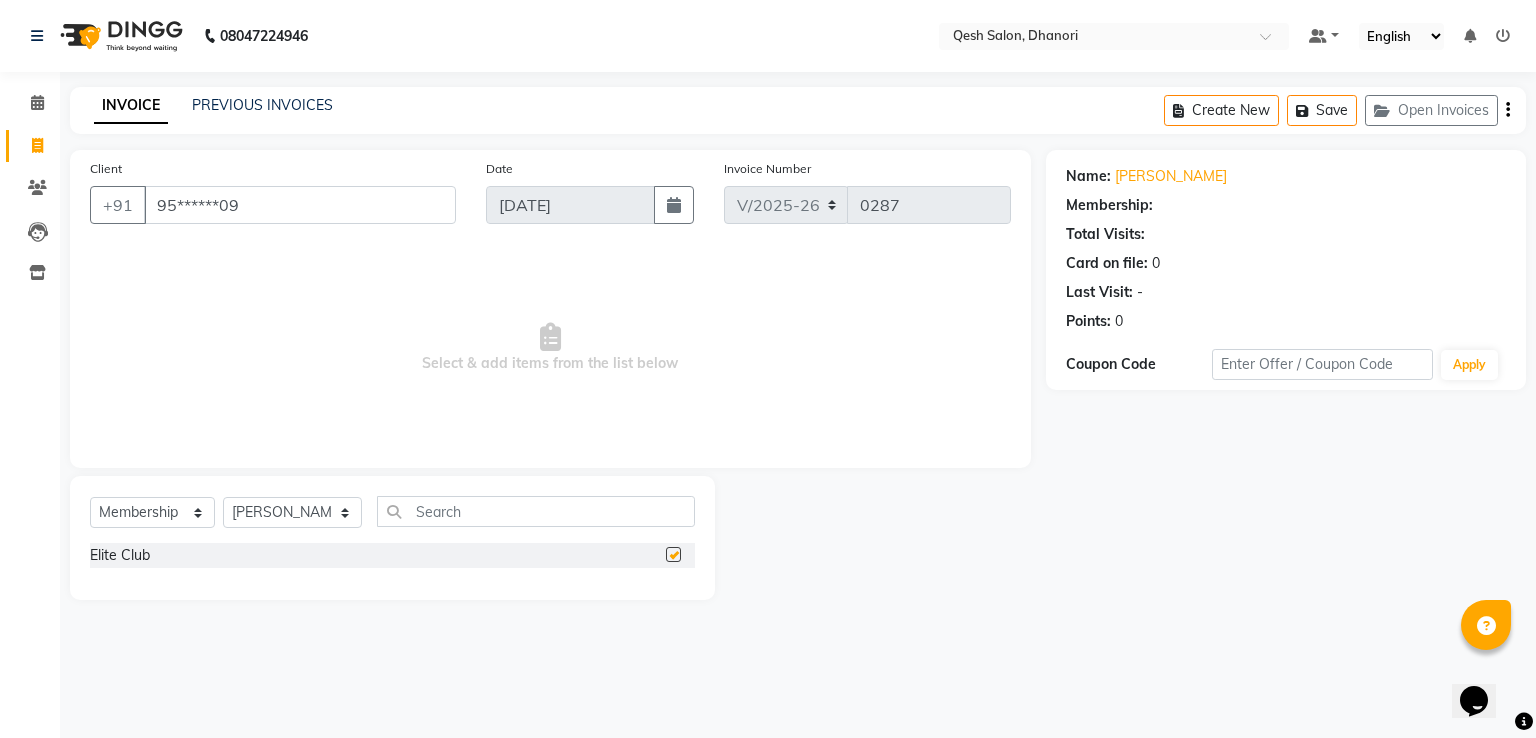 select on "select" 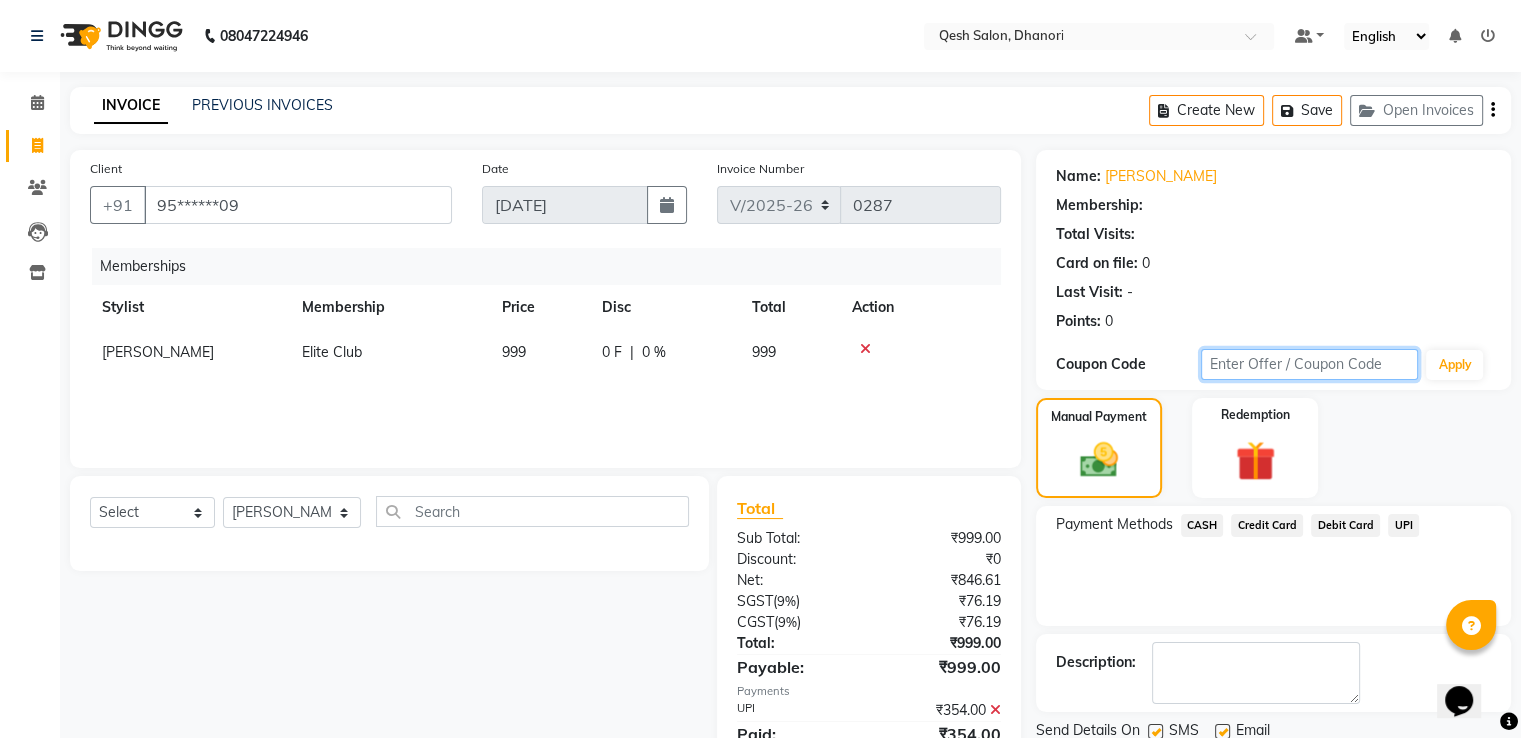 click 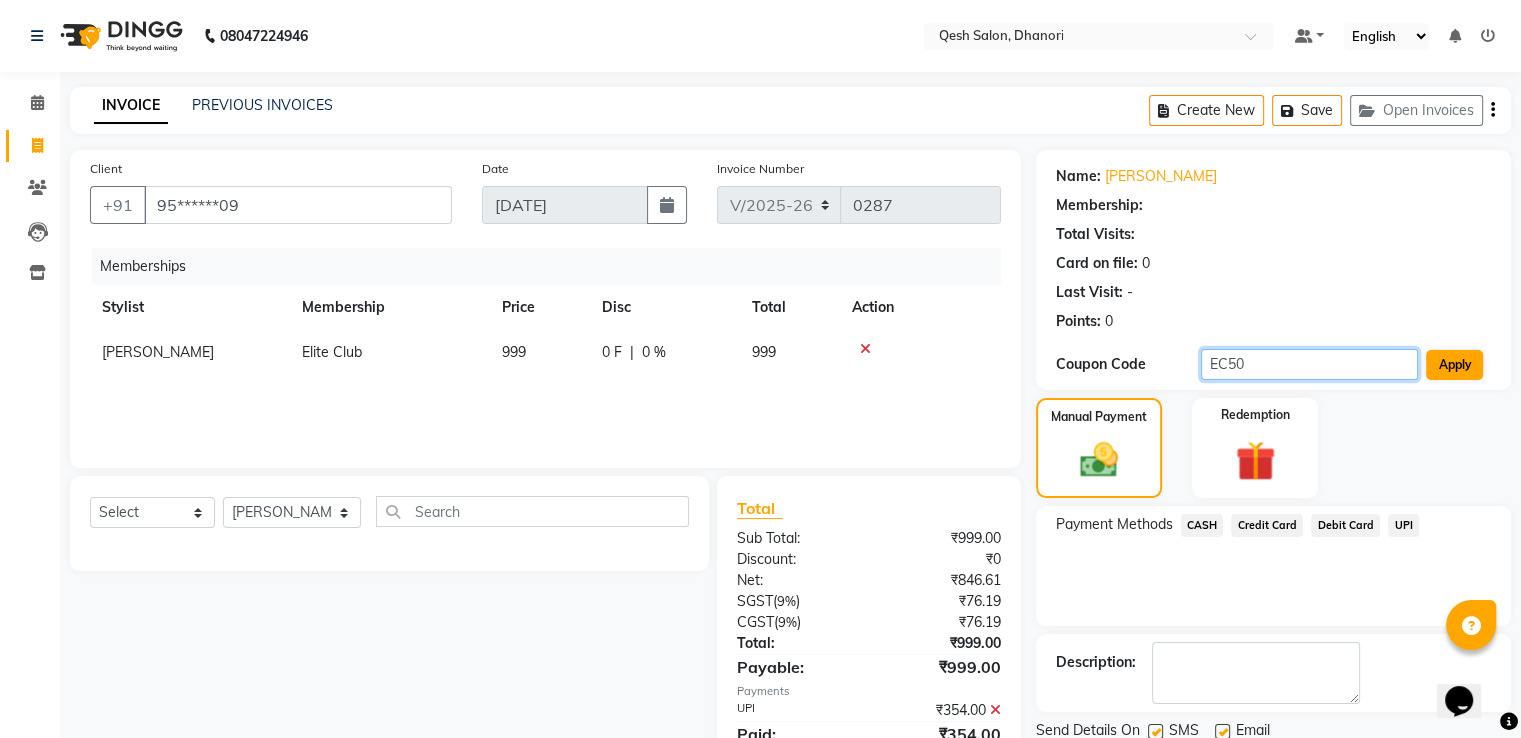 type on "EC50" 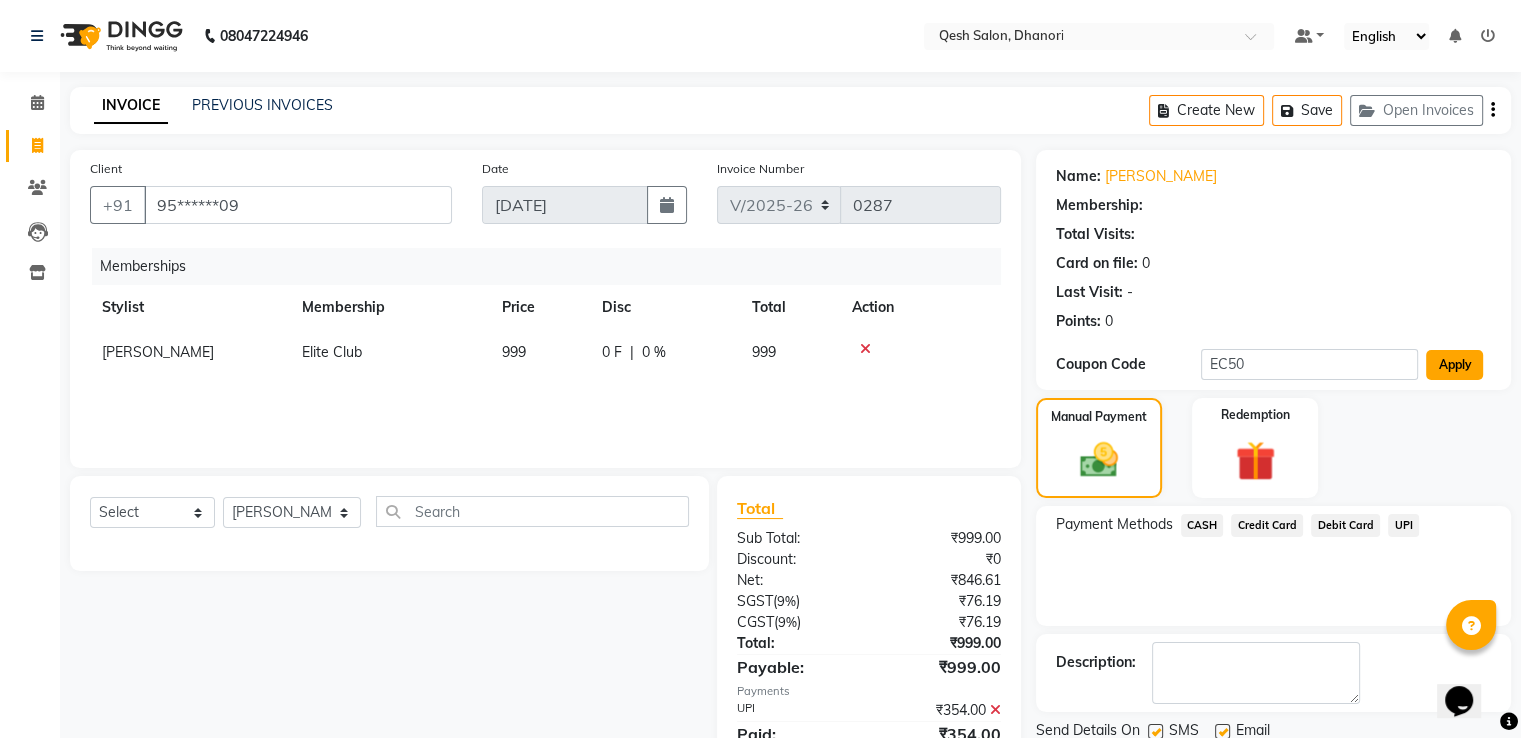 click on "Apply" 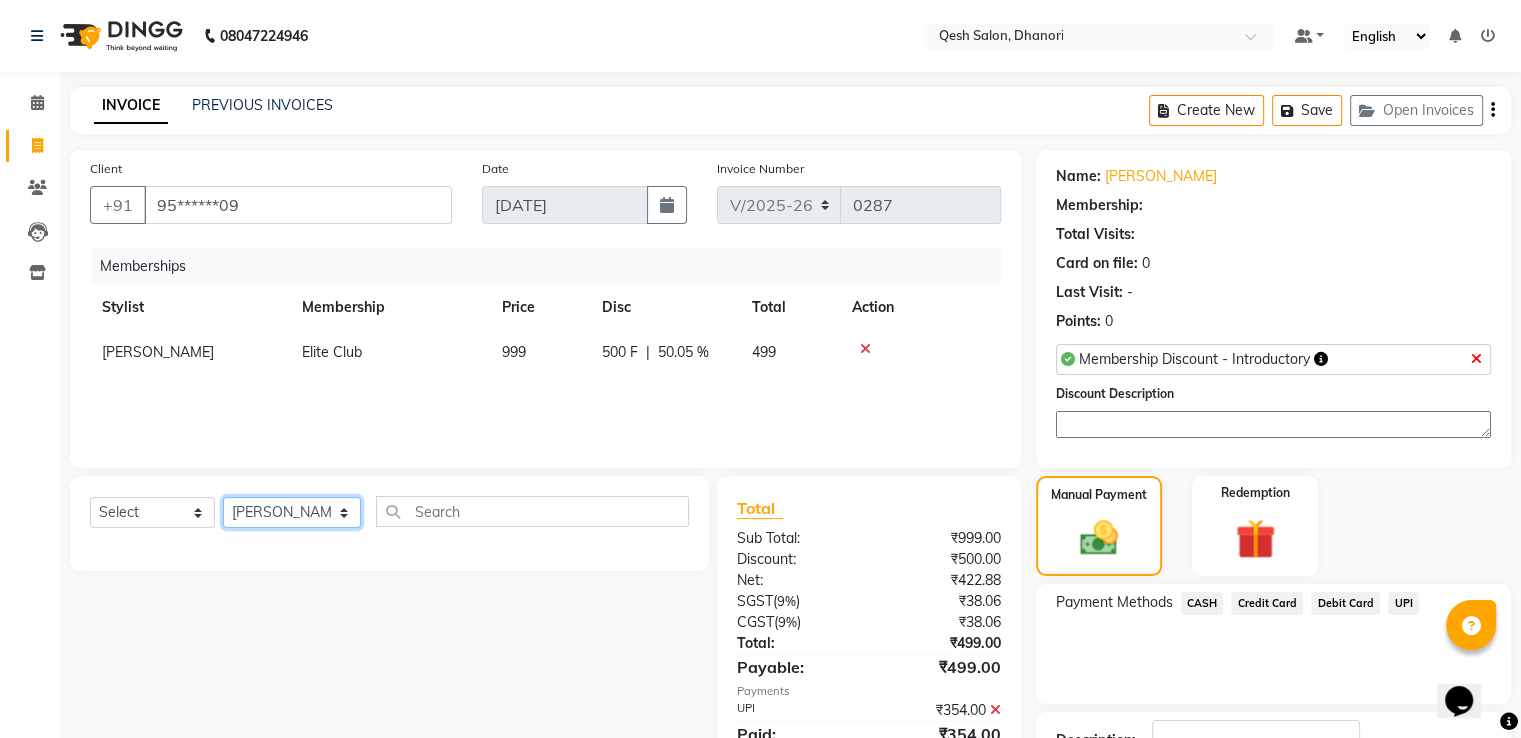 click on "Select Stylist [PERSON_NAME] [PERSON_NAME] [PERSON_NAME] Salon [PERSON_NAME] [PERSON_NAME] [PERSON_NAME] [PERSON_NAME]" 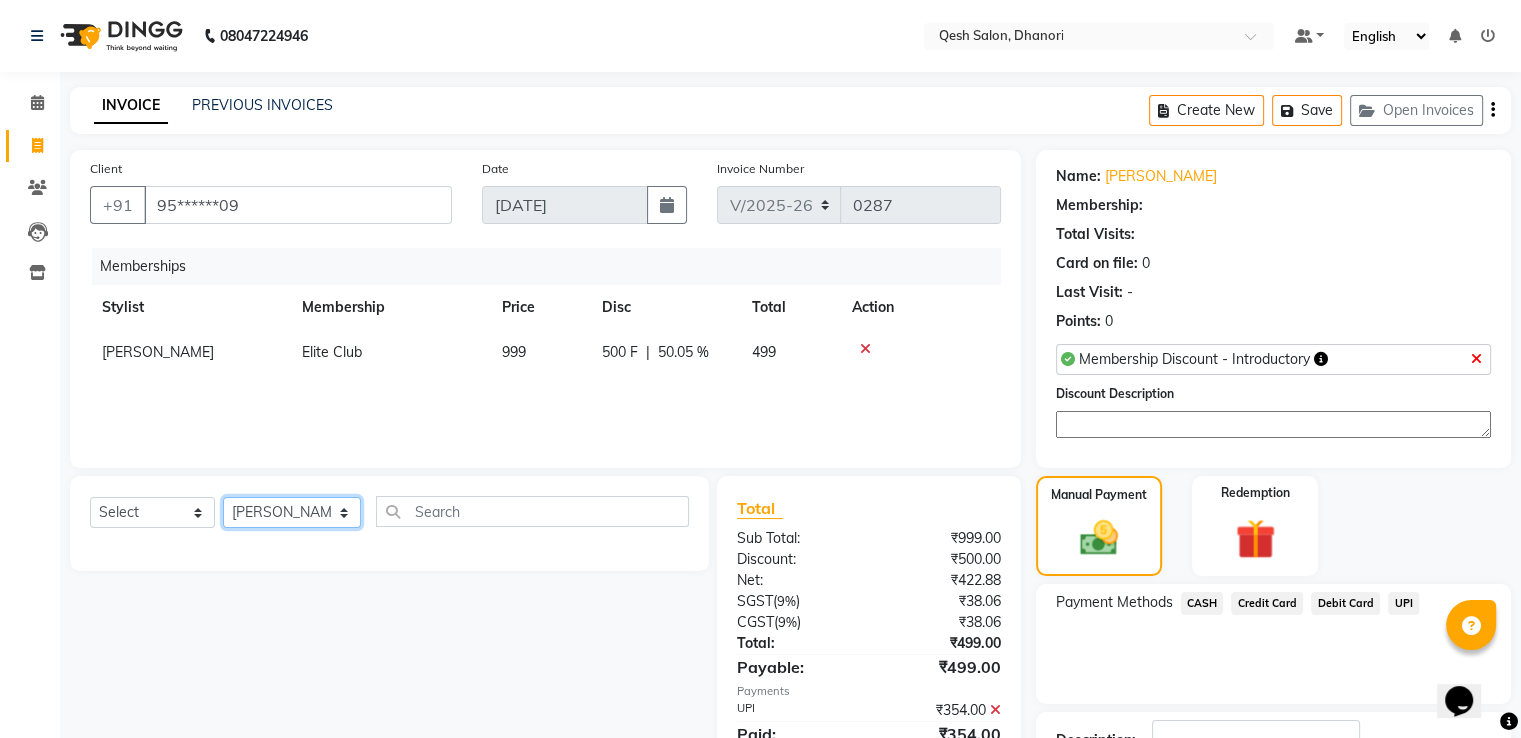 click on "Select Stylist [PERSON_NAME] [PERSON_NAME] [PERSON_NAME] Salon [PERSON_NAME] [PERSON_NAME] [PERSON_NAME] [PERSON_NAME]" 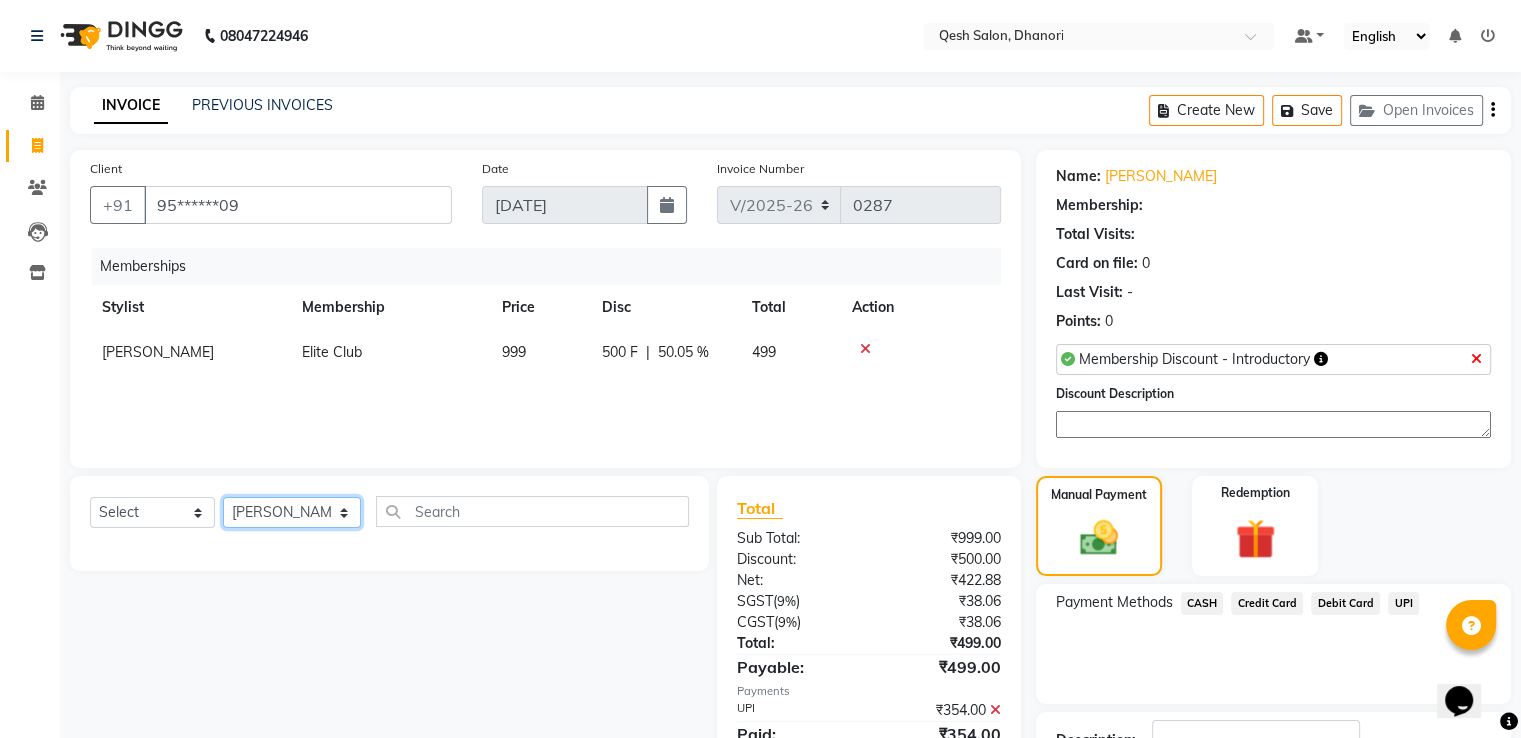 select on "83742" 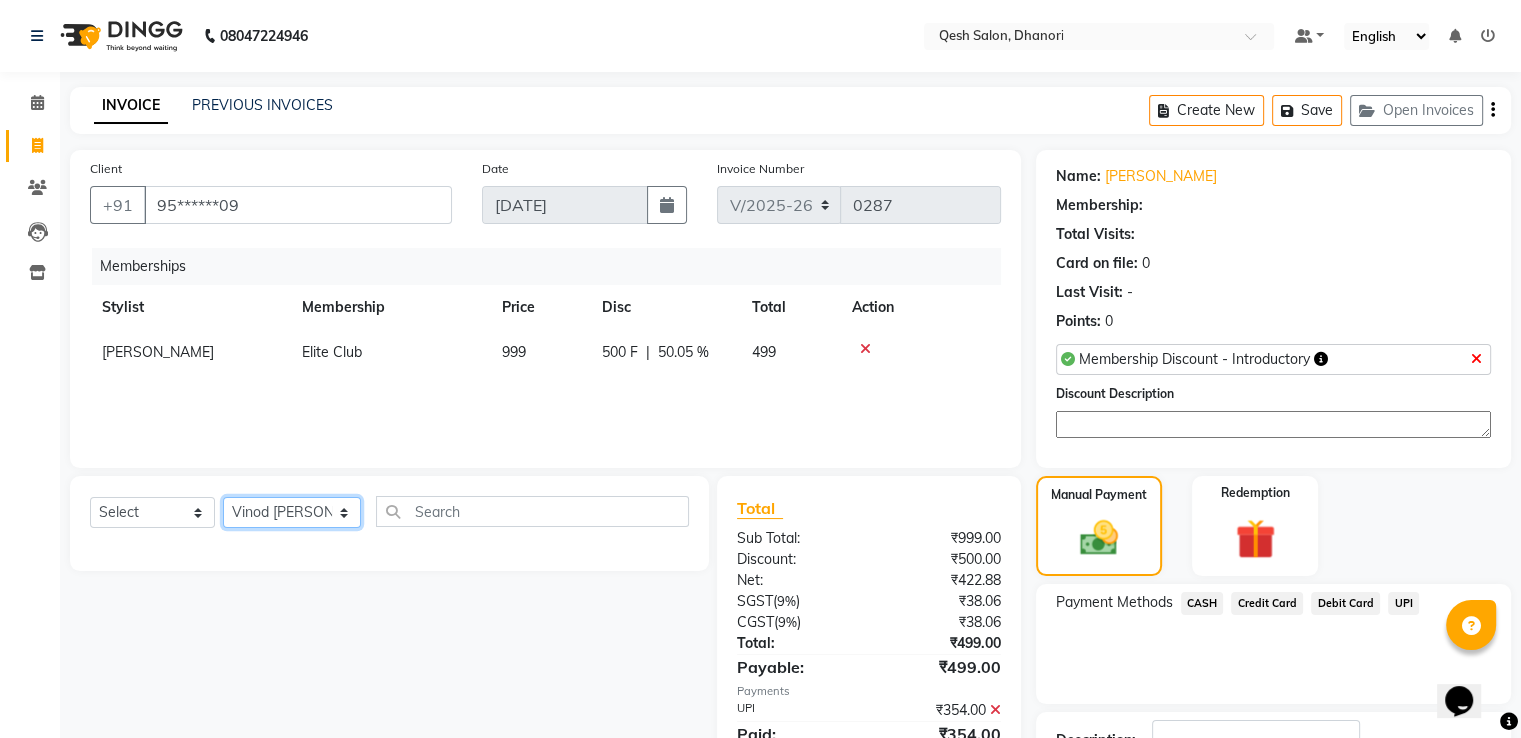 click on "Select Stylist [PERSON_NAME] [PERSON_NAME] [PERSON_NAME] Salon [PERSON_NAME] [PERSON_NAME] [PERSON_NAME] [PERSON_NAME]" 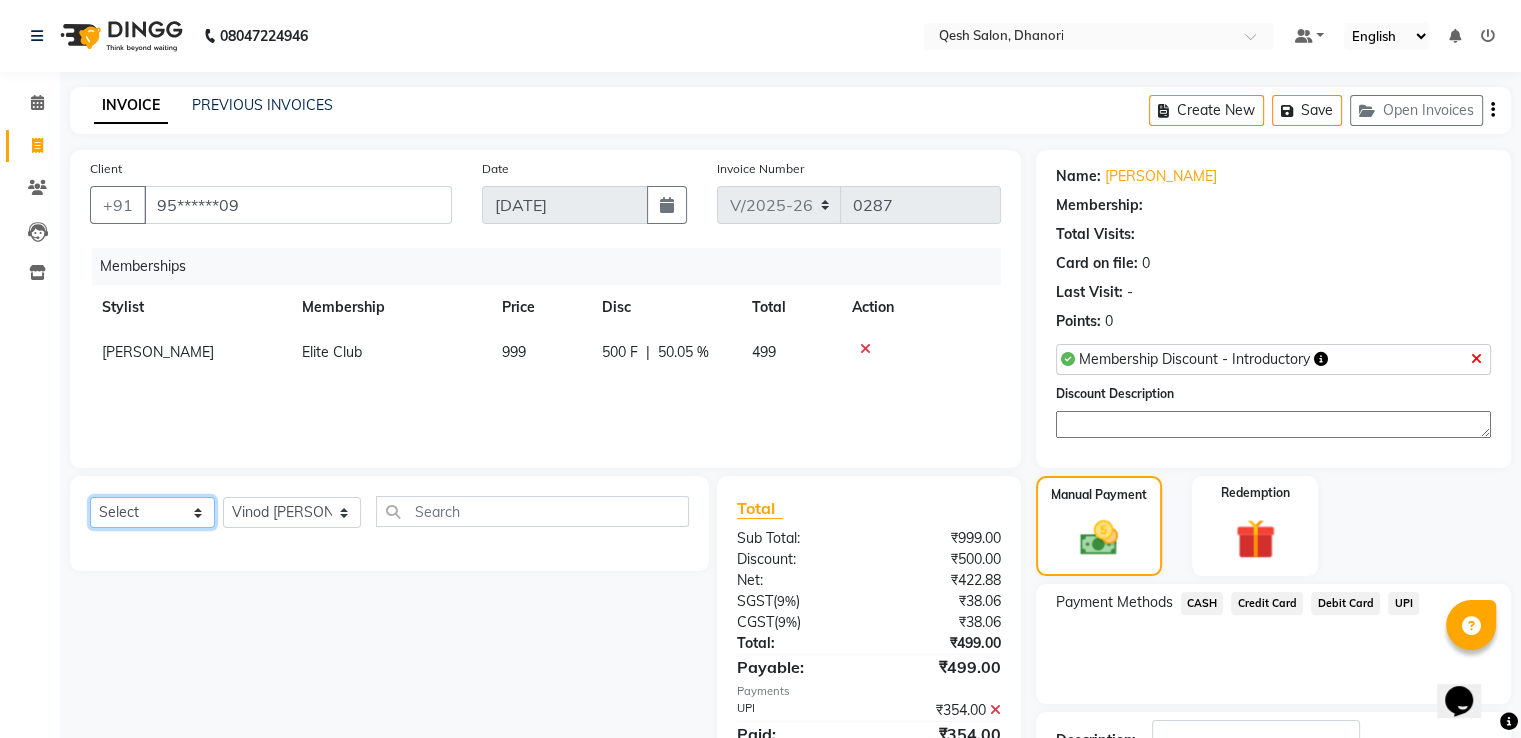 click on "Select  Service  Product  Package Voucher Prepaid Gift Card" 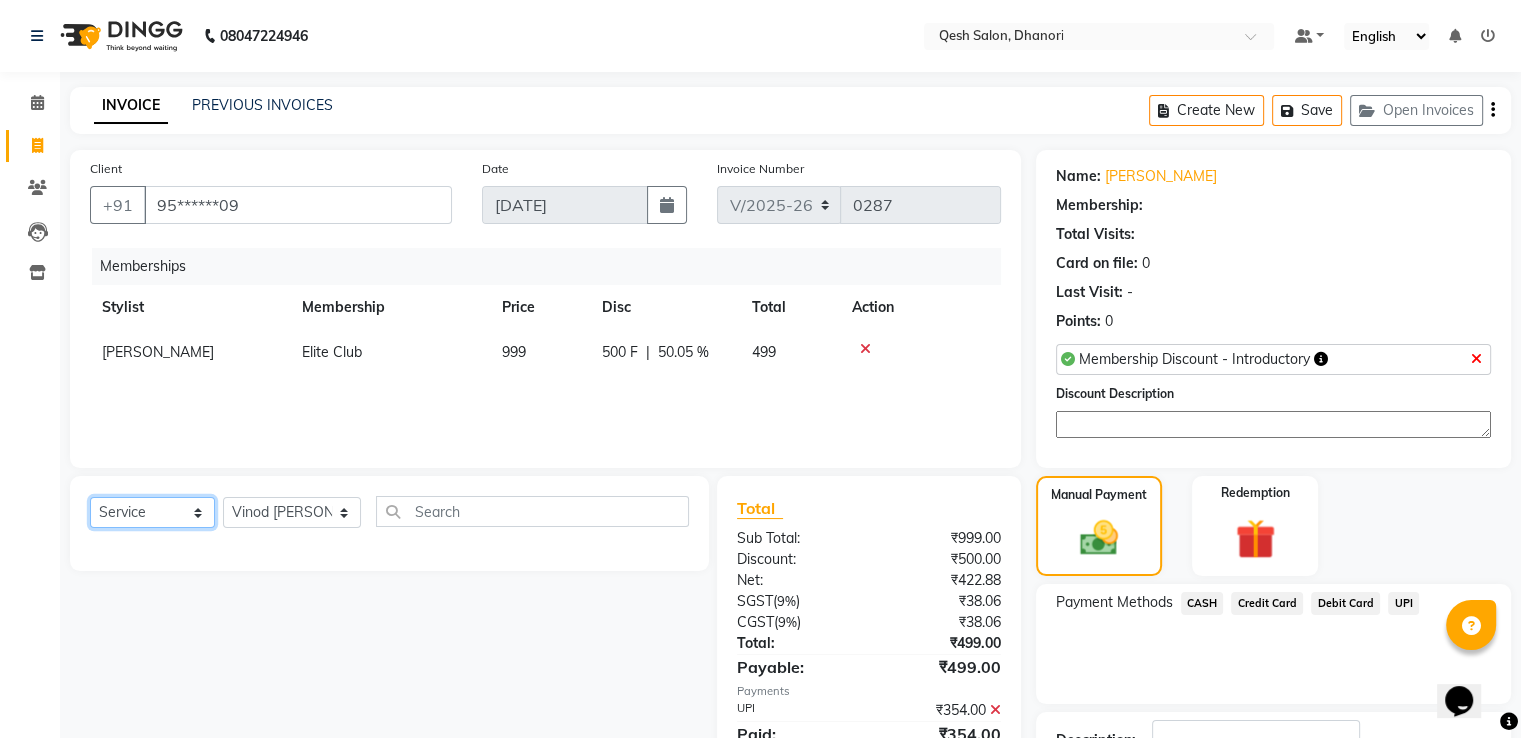 click on "Select  Service  Product  Package Voucher Prepaid Gift Card" 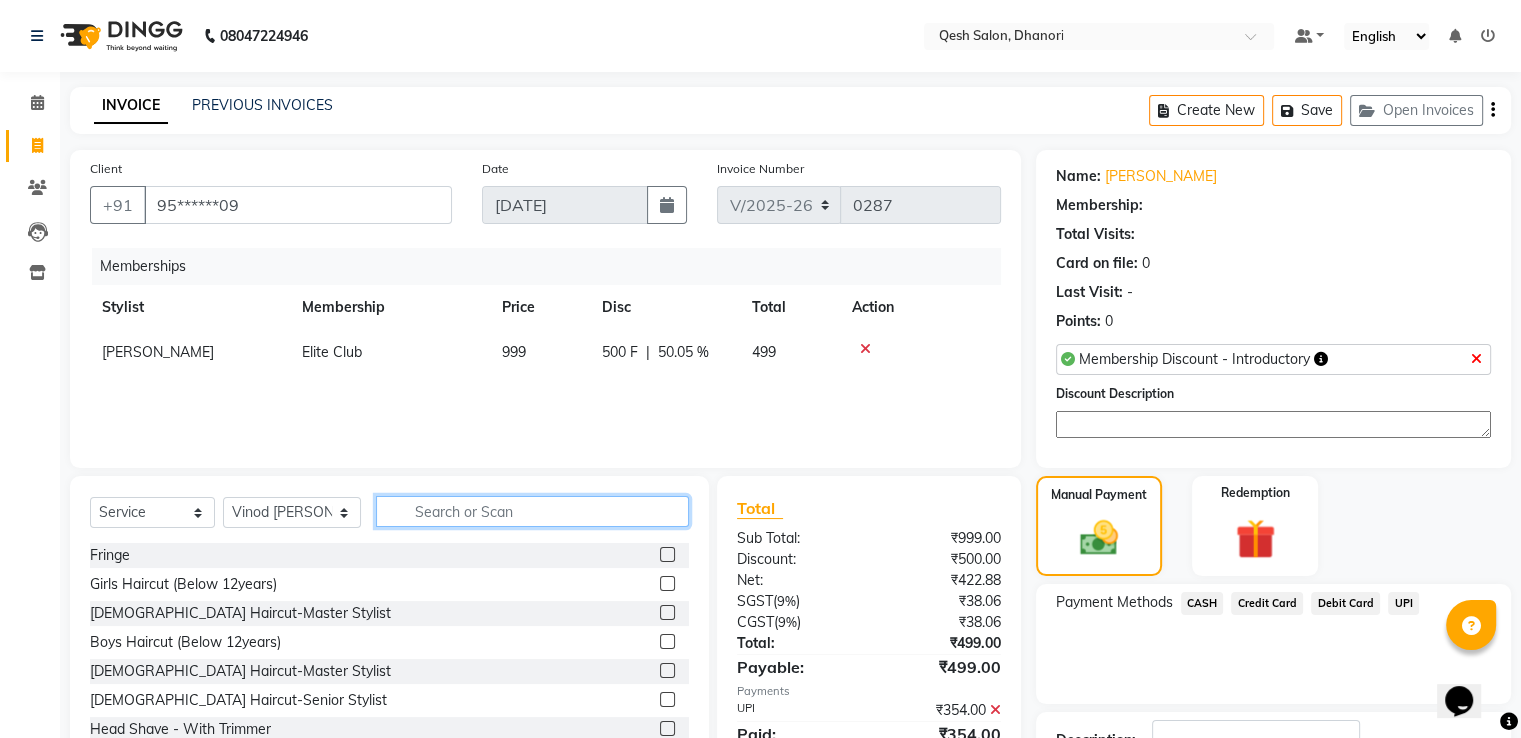 click 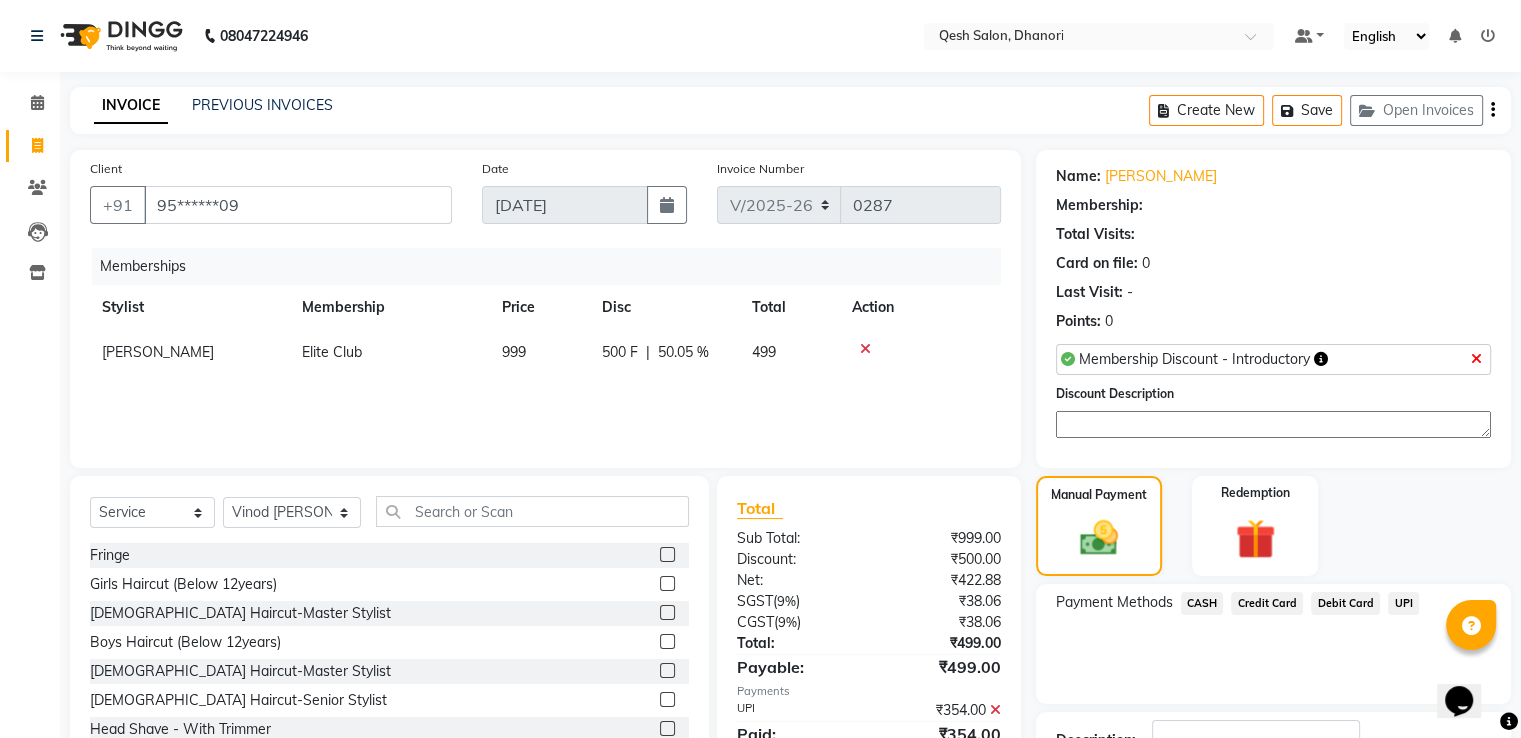 click 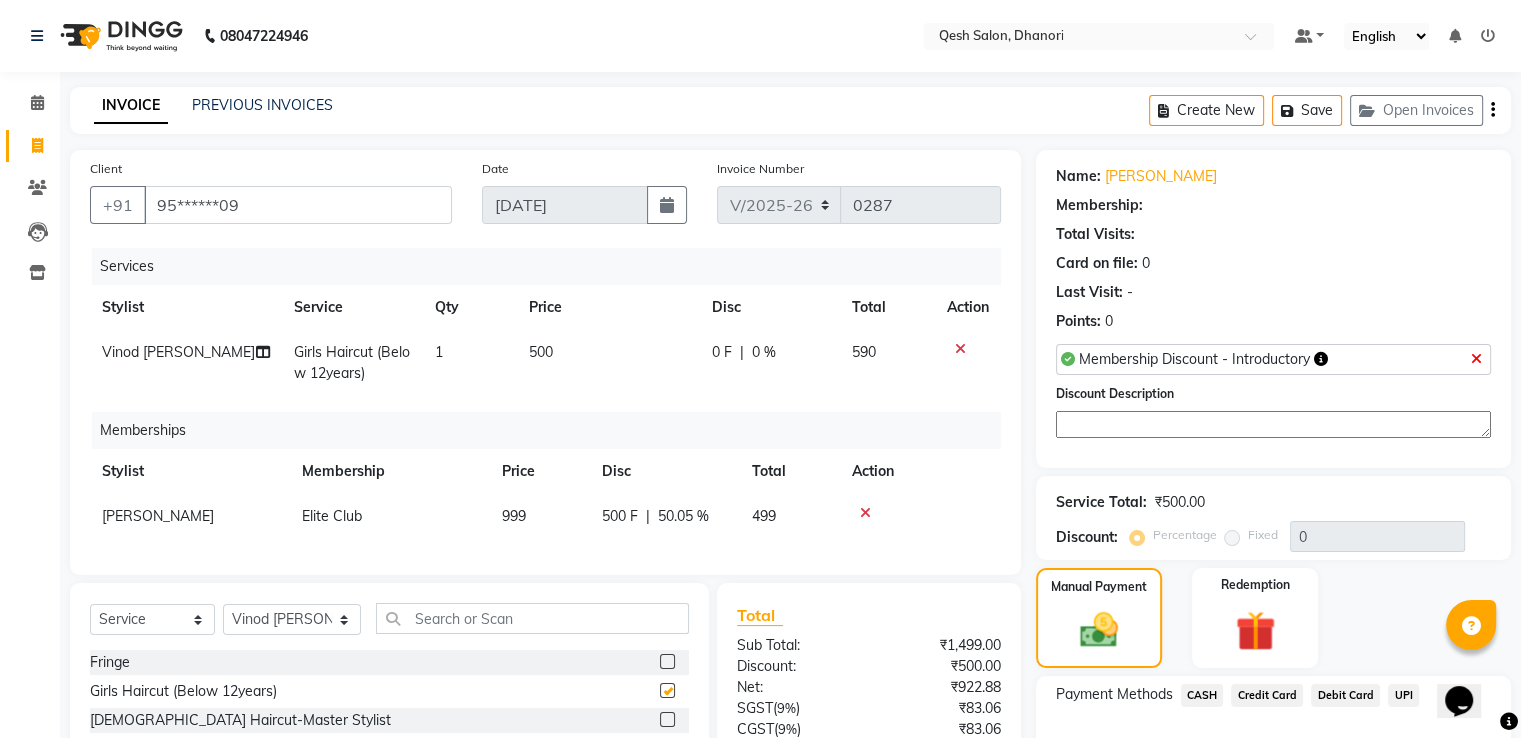 checkbox on "false" 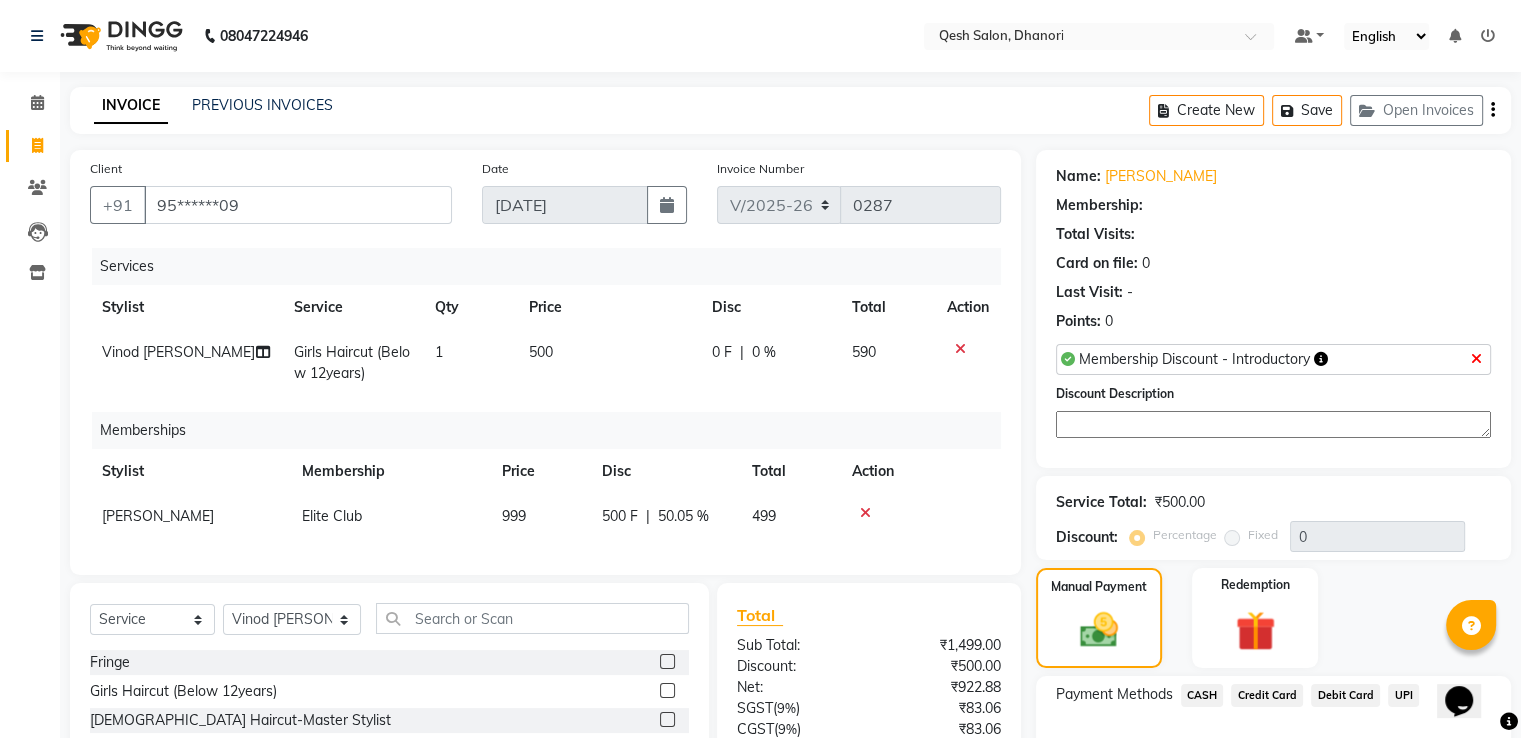 click 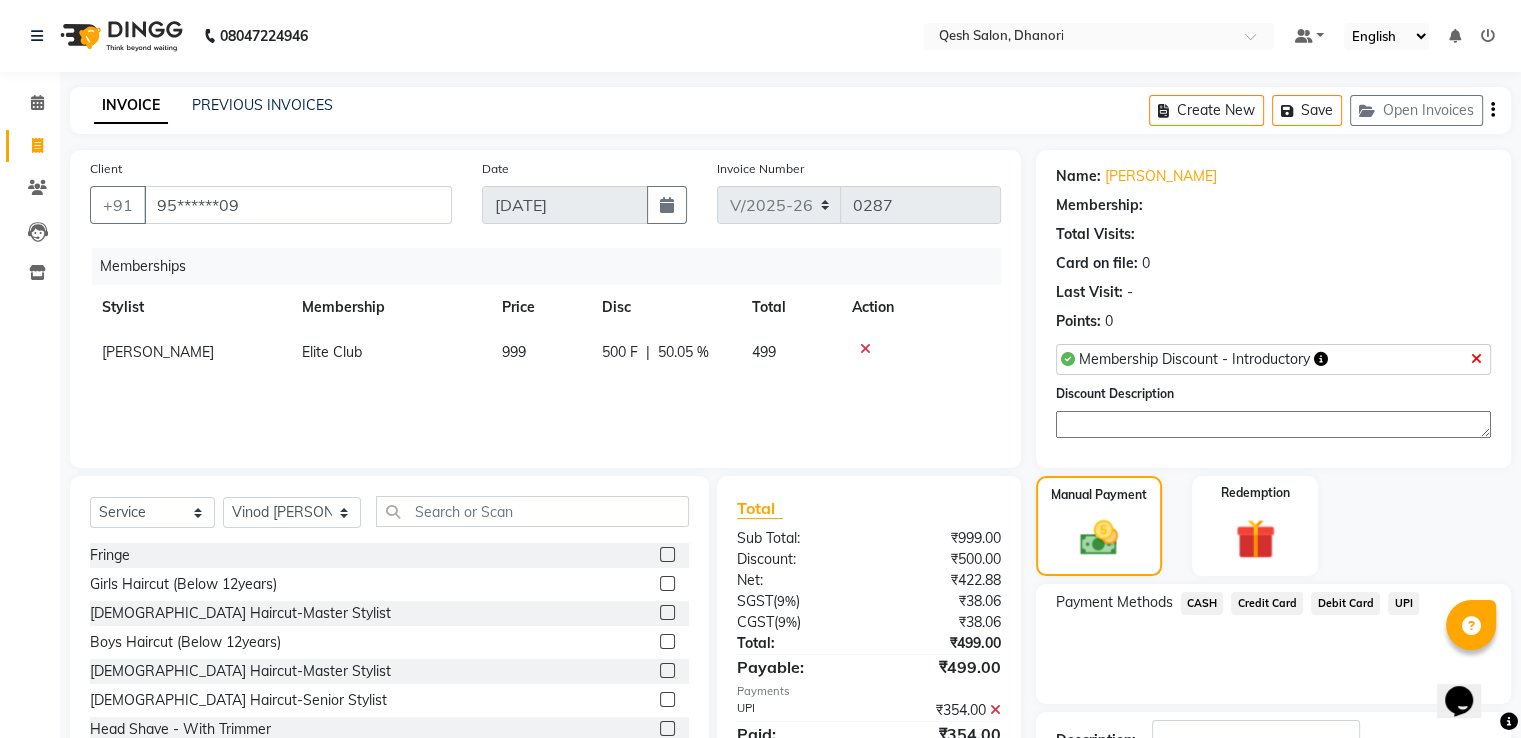 scroll, scrollTop: 148, scrollLeft: 0, axis: vertical 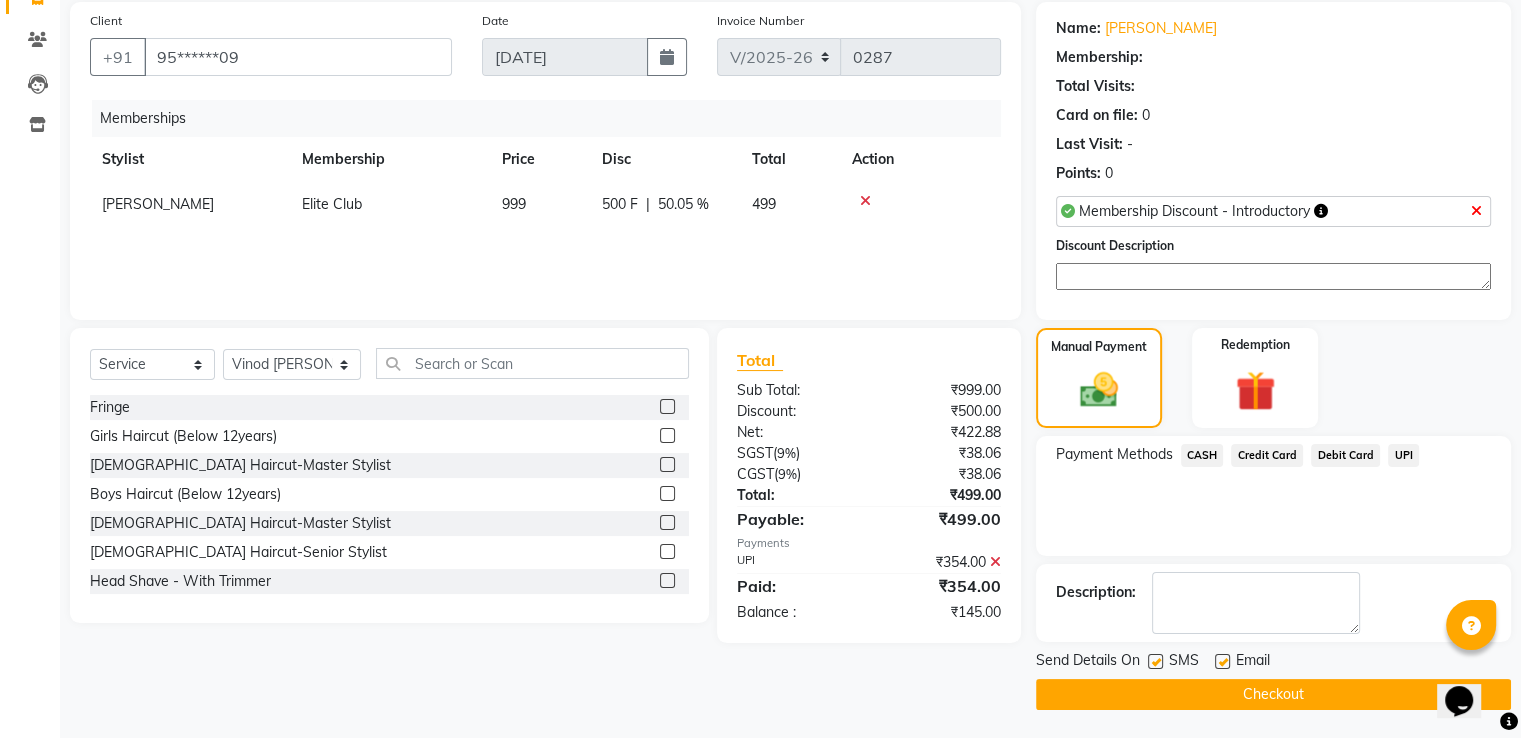 click on "UPI" 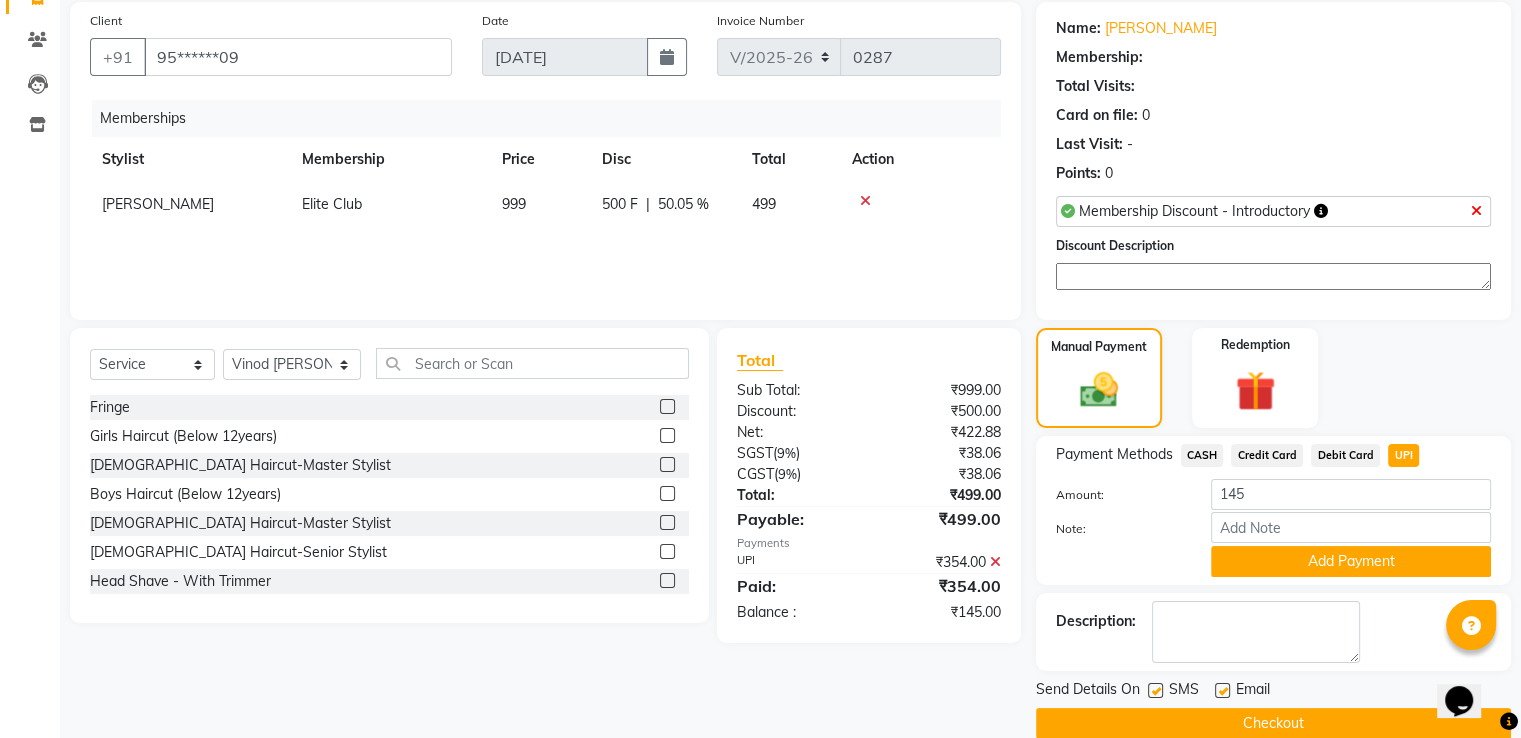 click 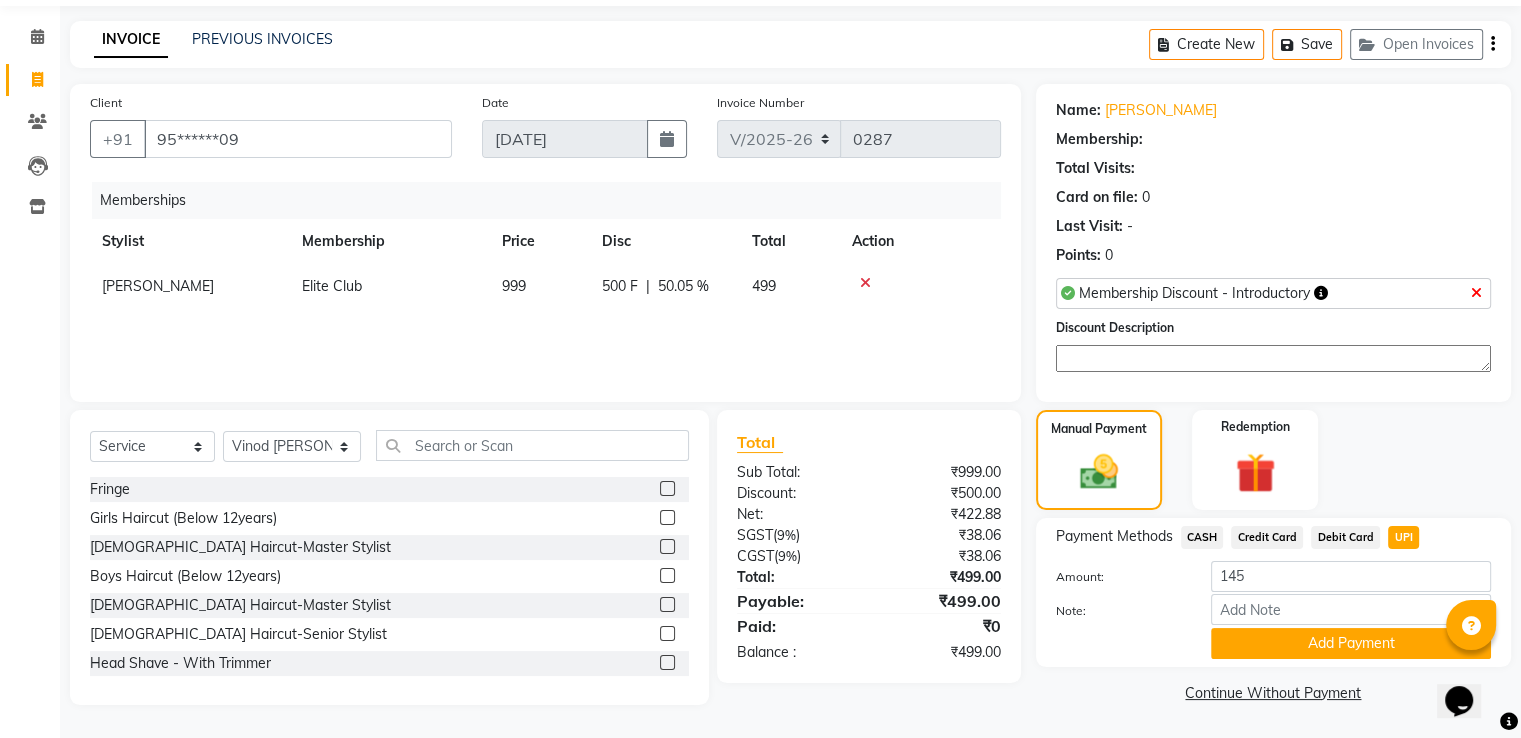 scroll, scrollTop: 67, scrollLeft: 0, axis: vertical 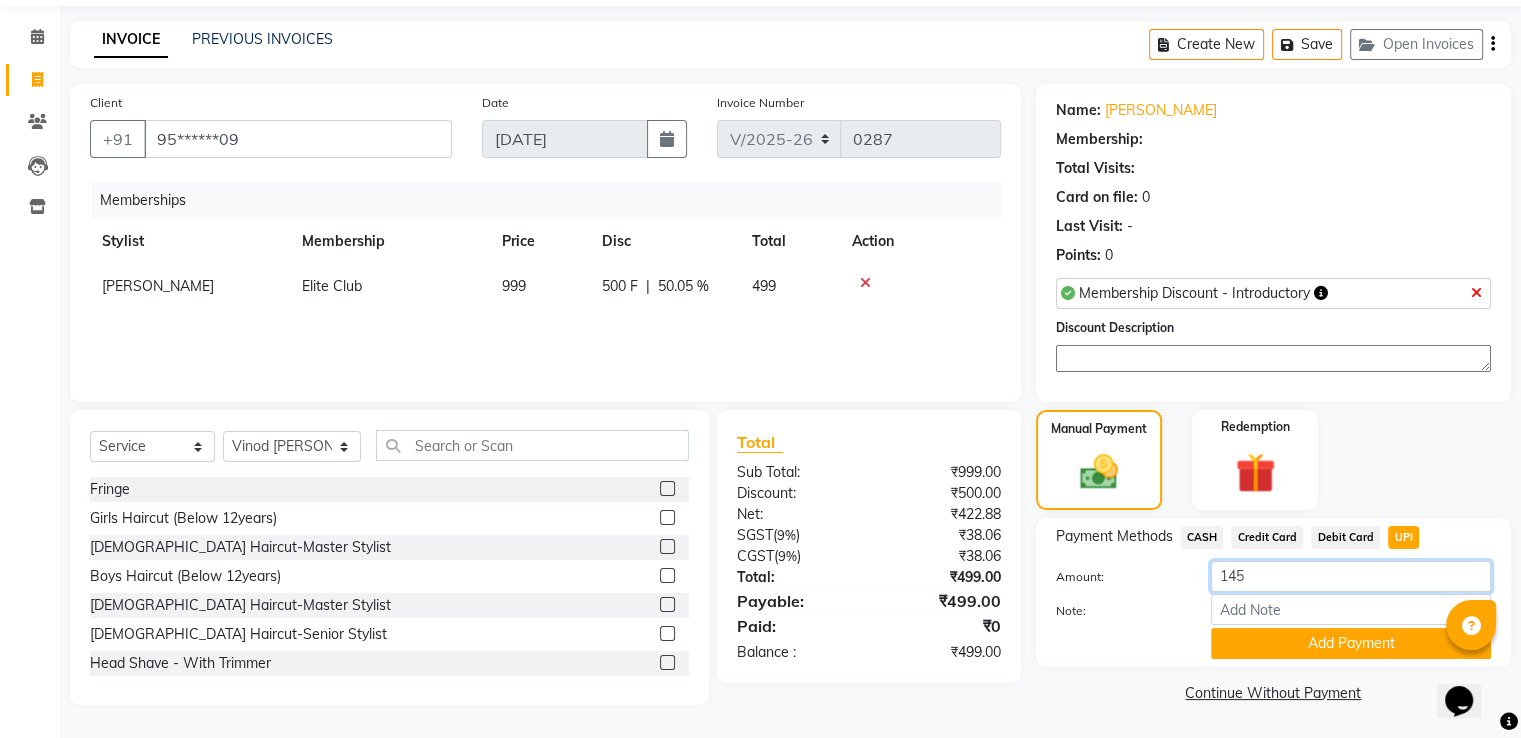click on "145" 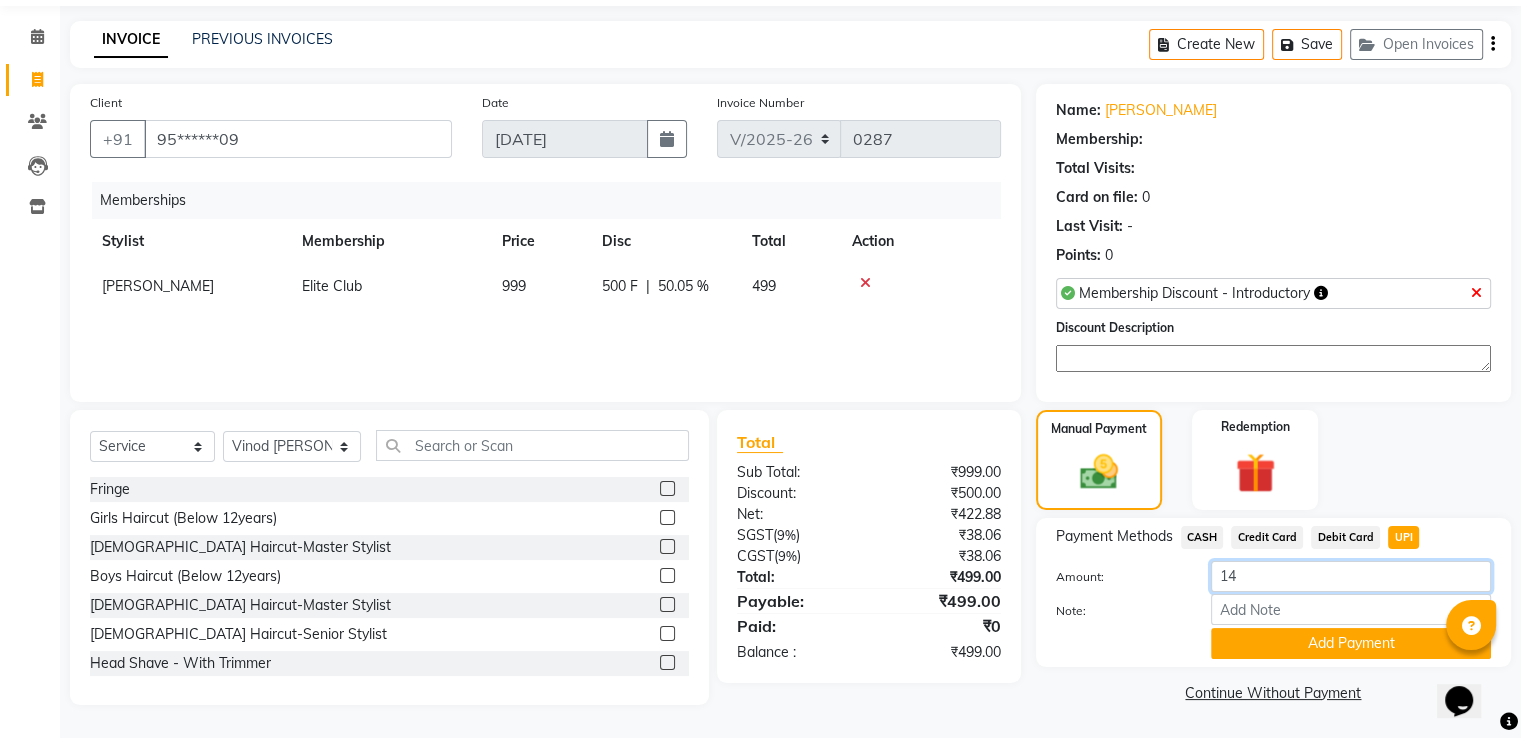 type on "1" 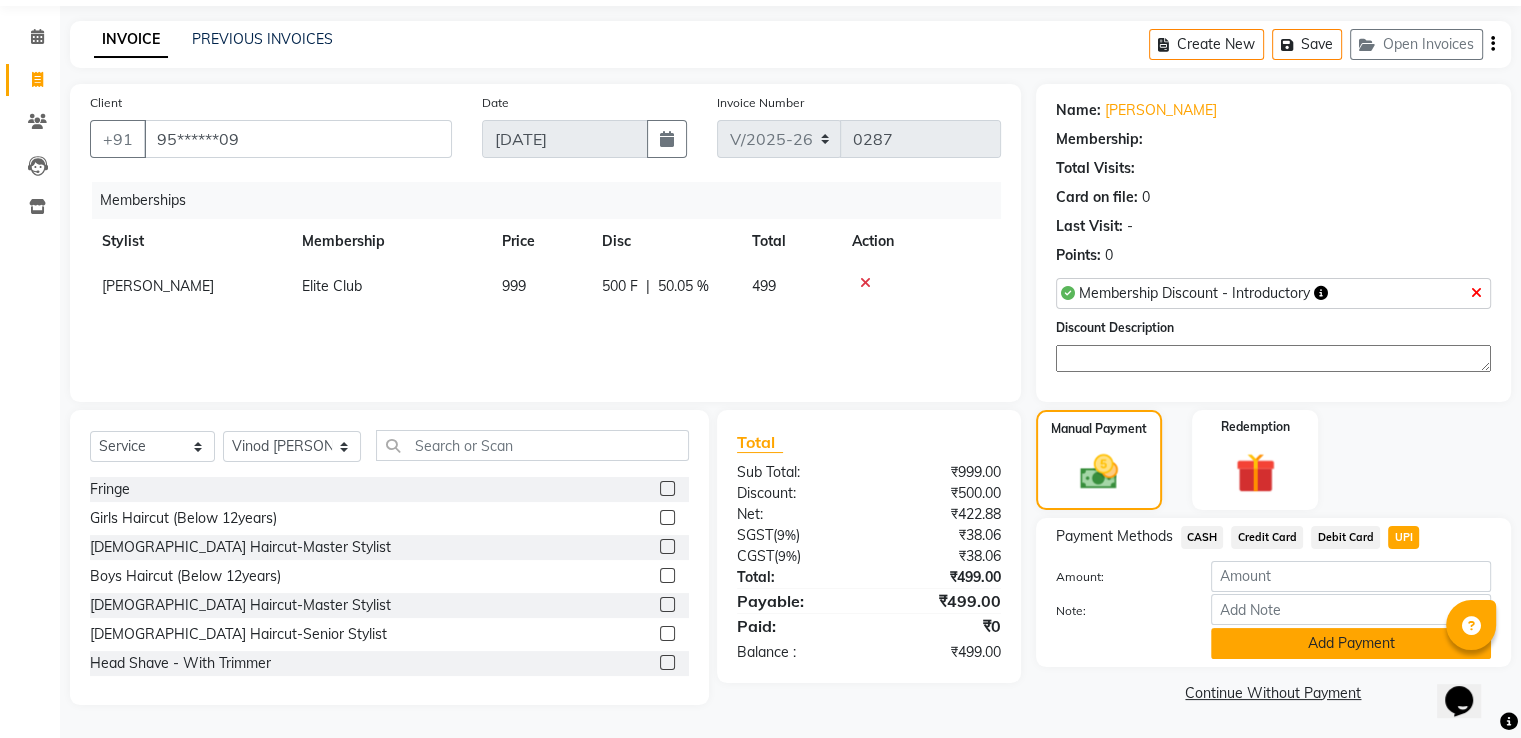 click on "Add Payment" 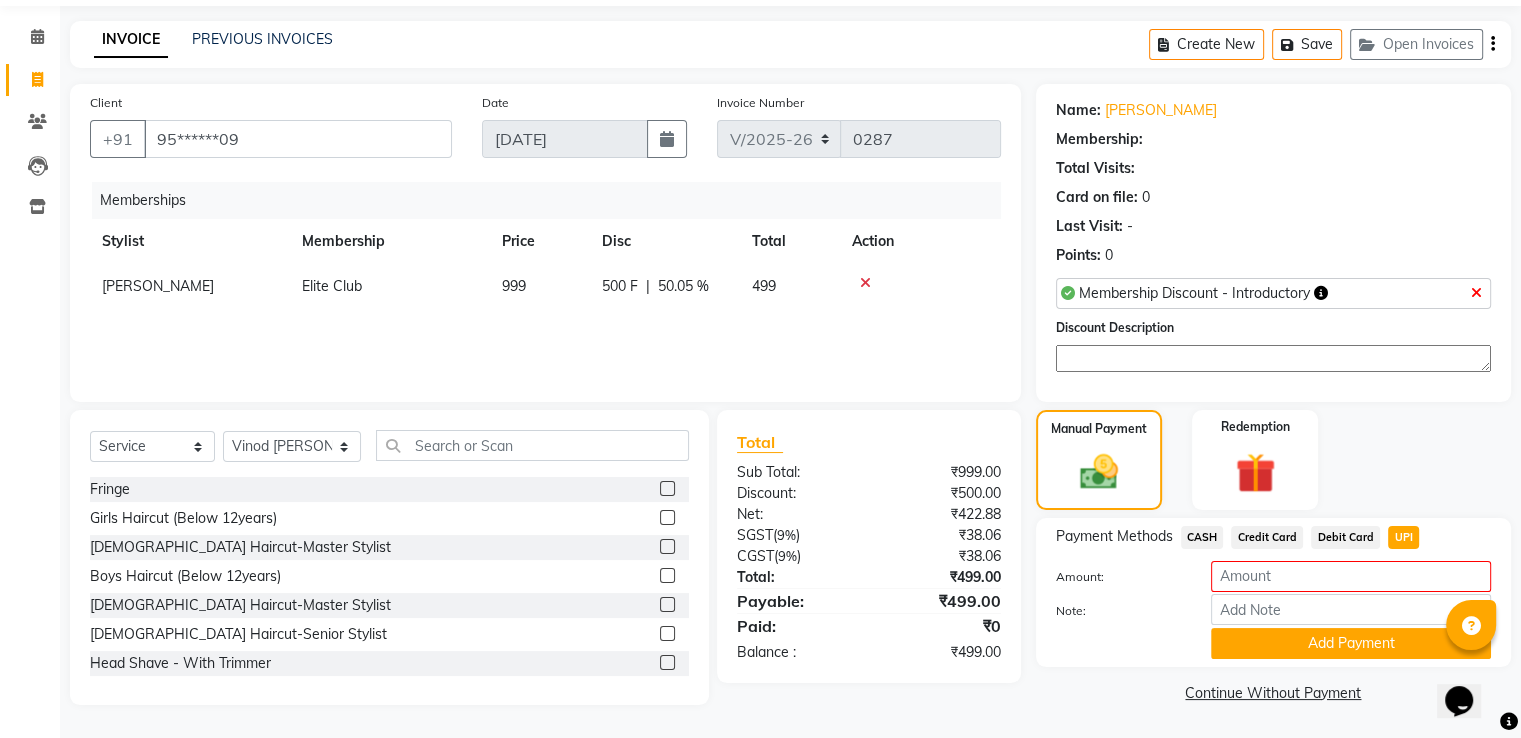 click on "CASH" 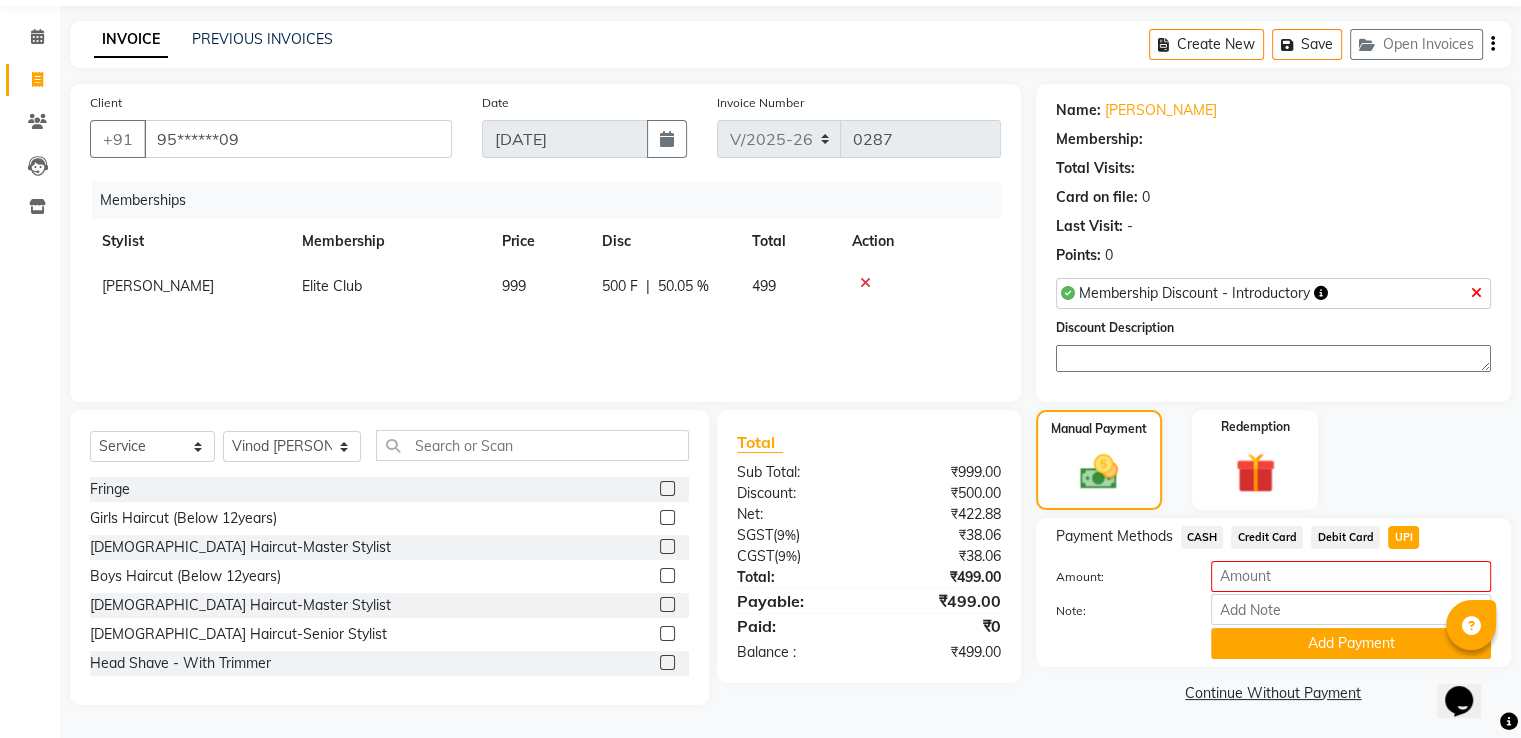 type on "499" 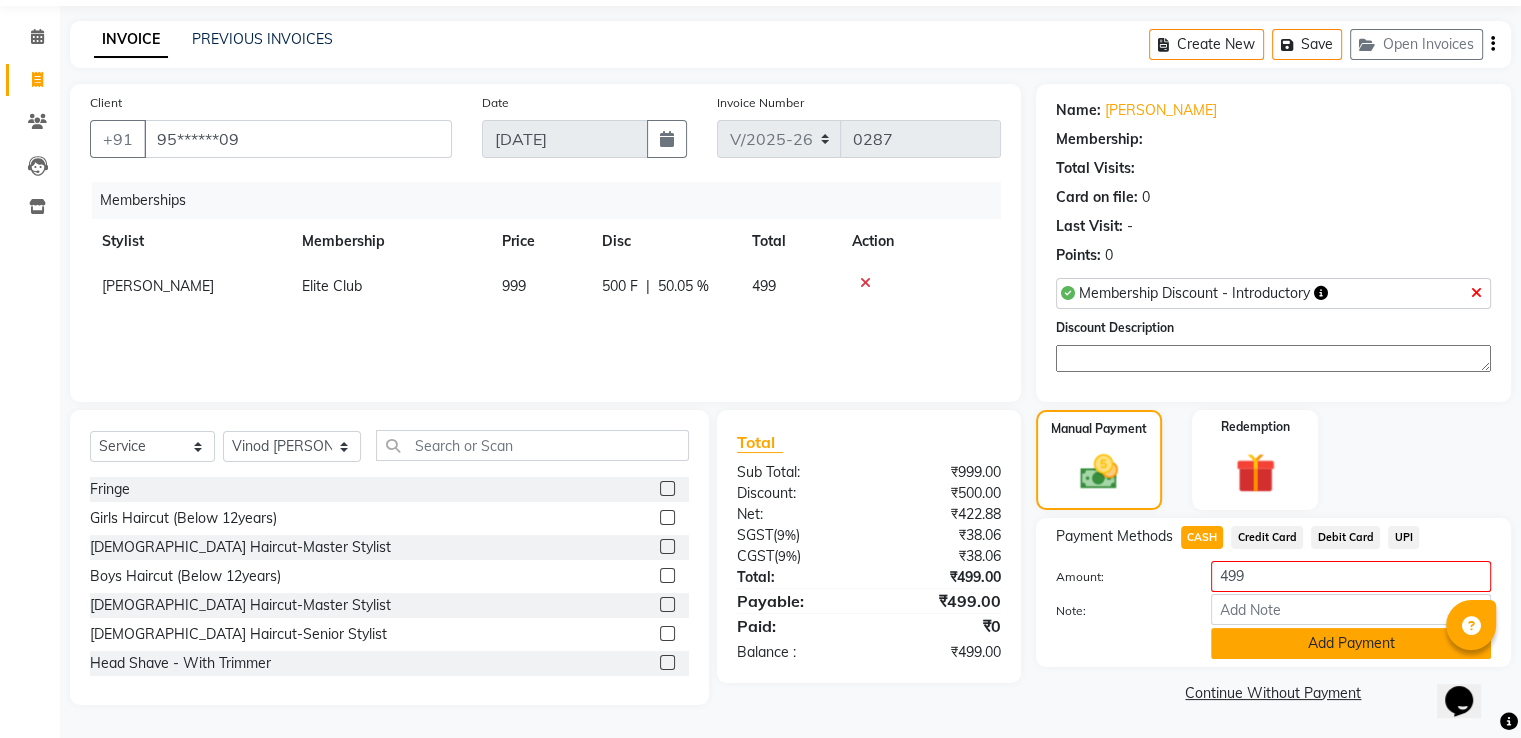 click on "Add Payment" 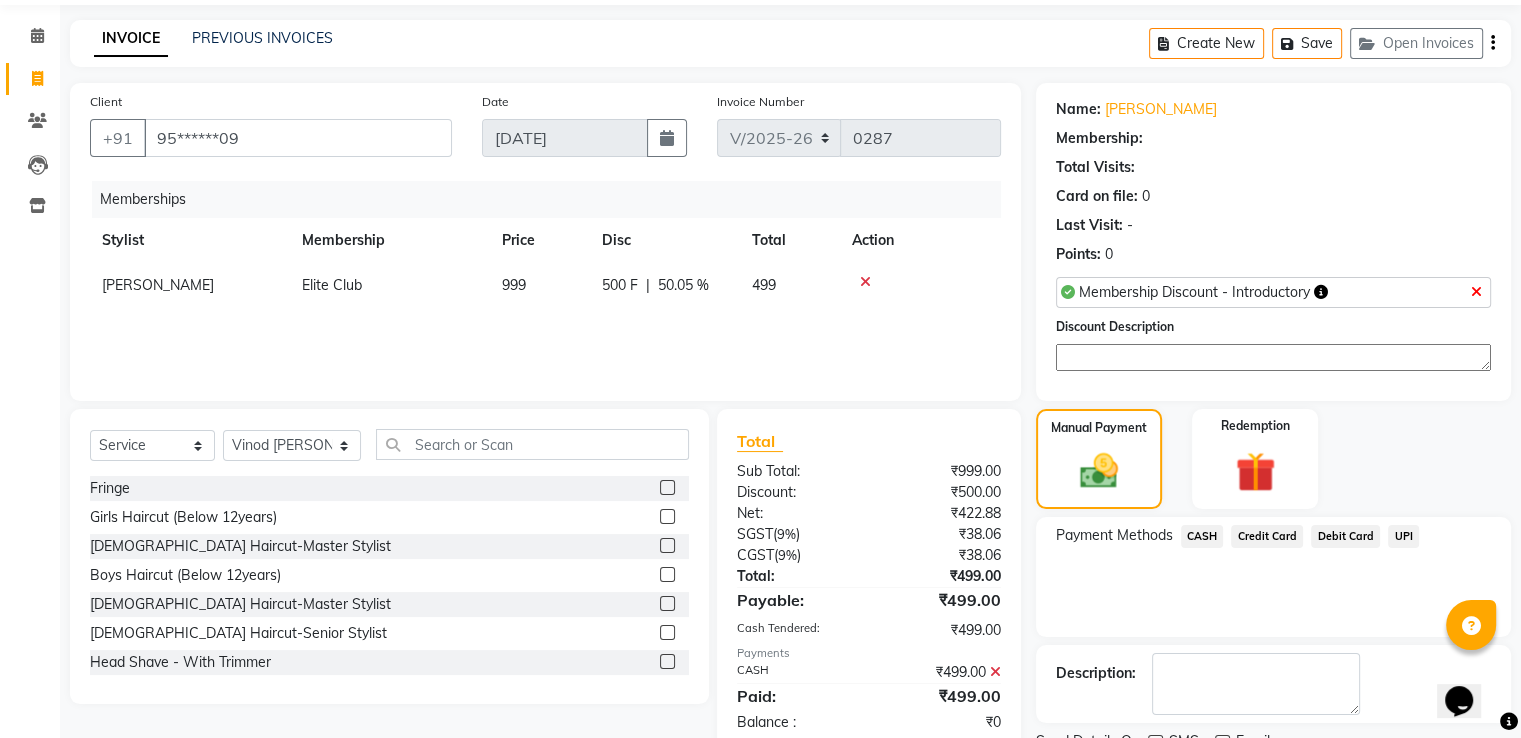 click on "UPI" 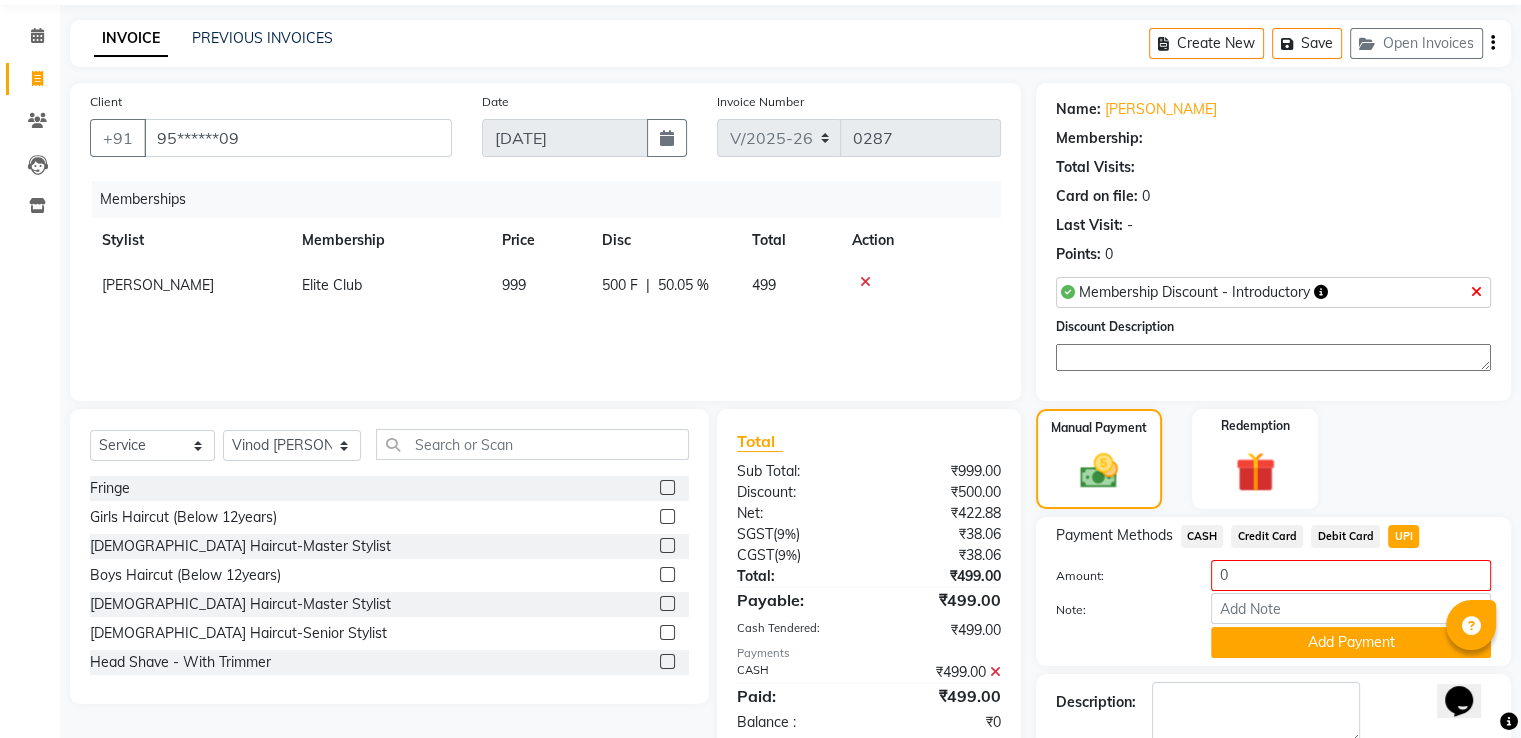 scroll, scrollTop: 179, scrollLeft: 0, axis: vertical 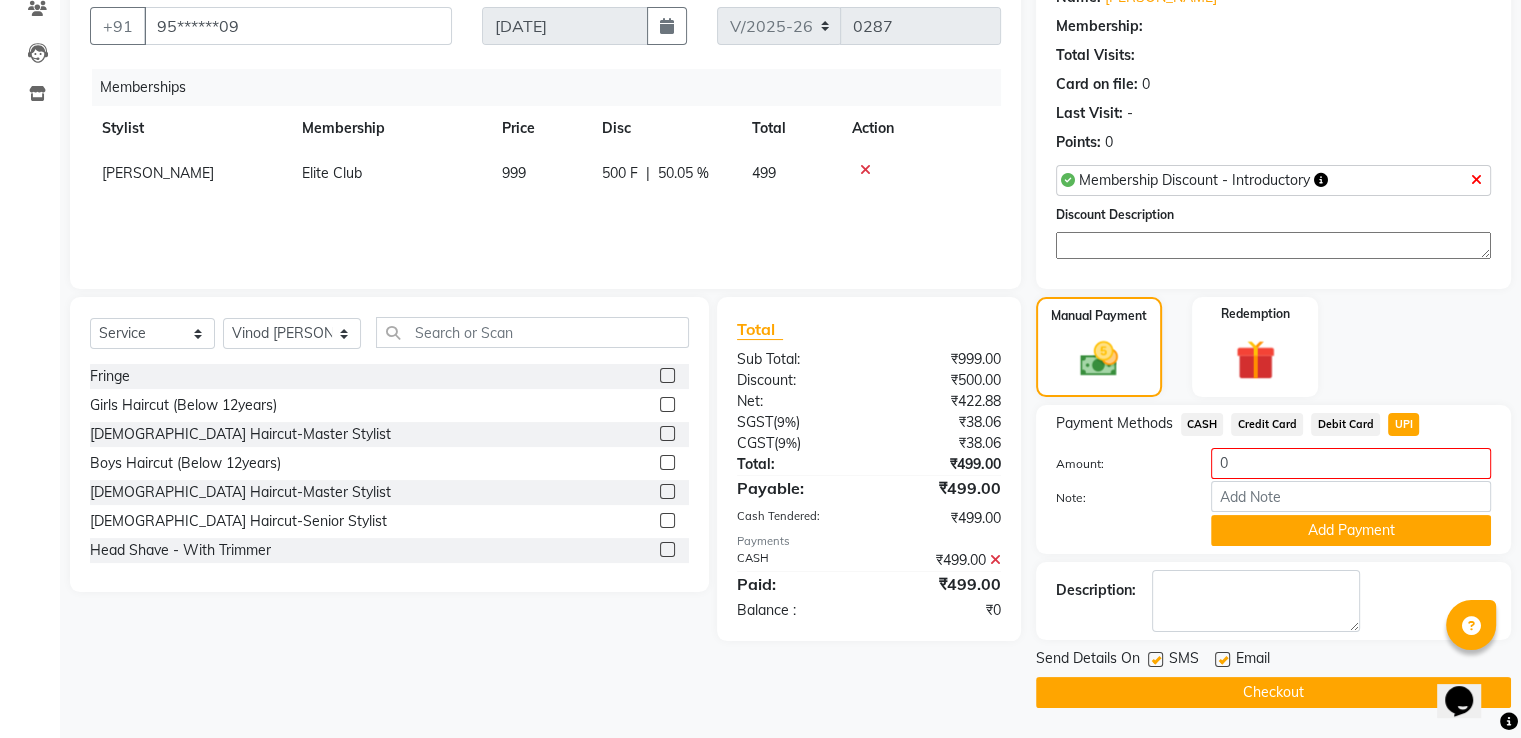 click on "Checkout" 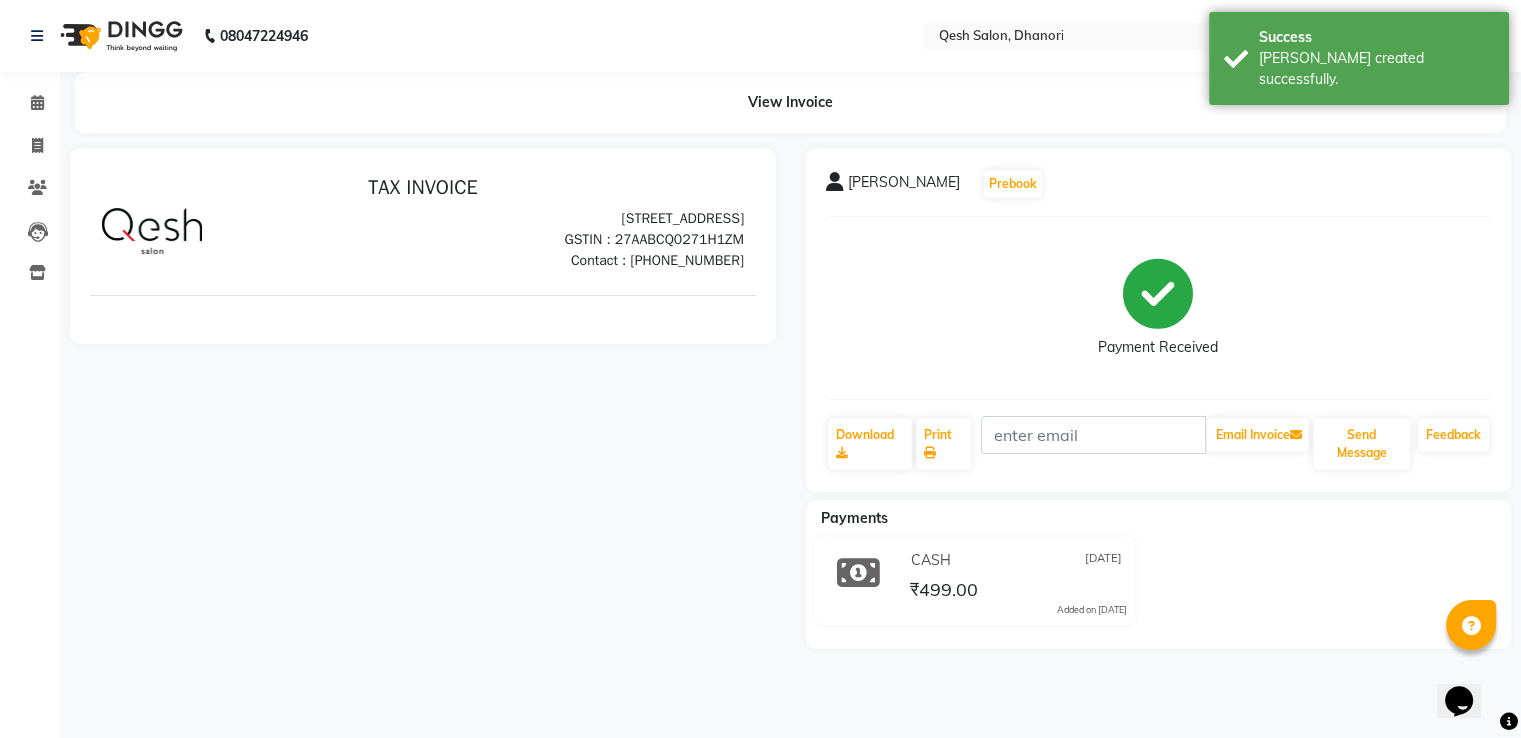 scroll, scrollTop: 0, scrollLeft: 0, axis: both 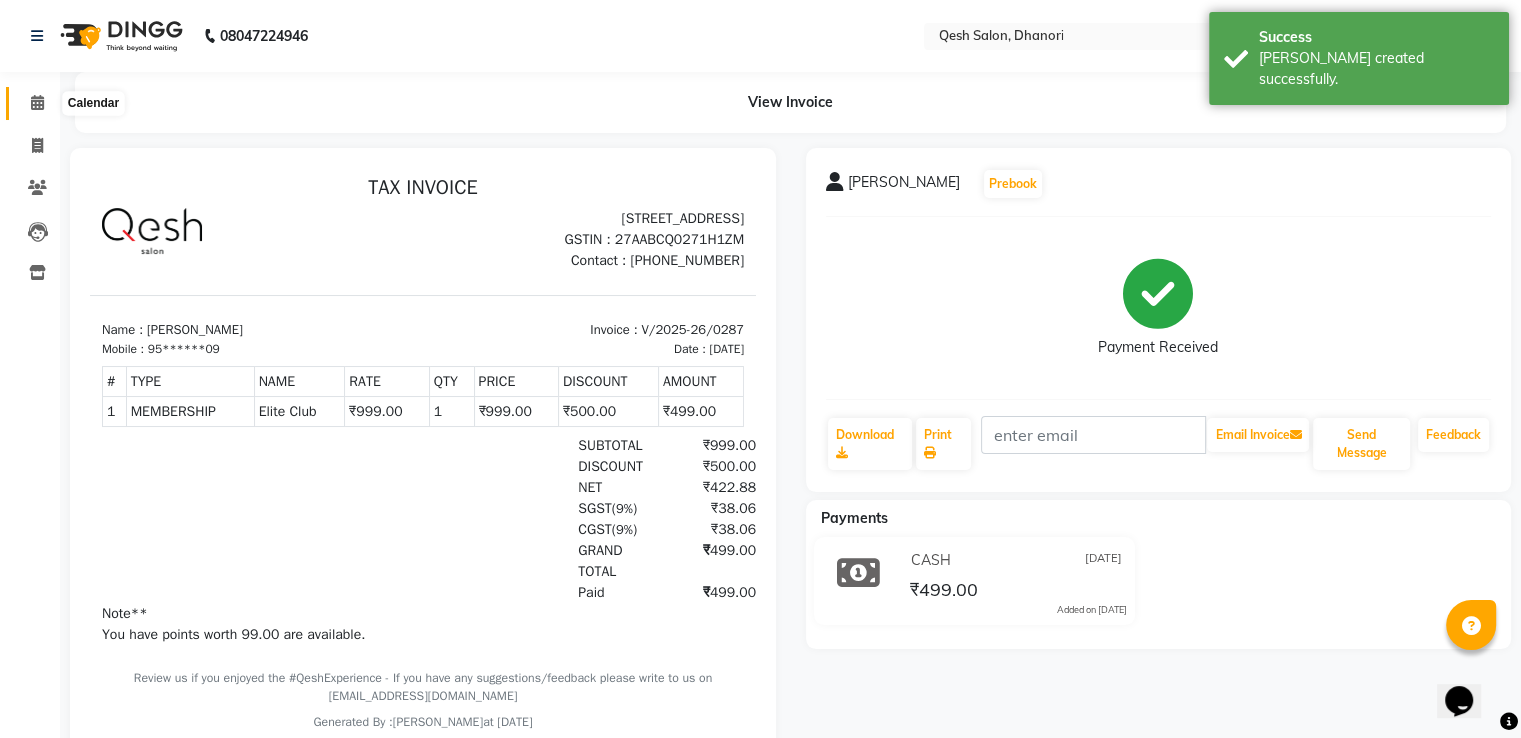 click 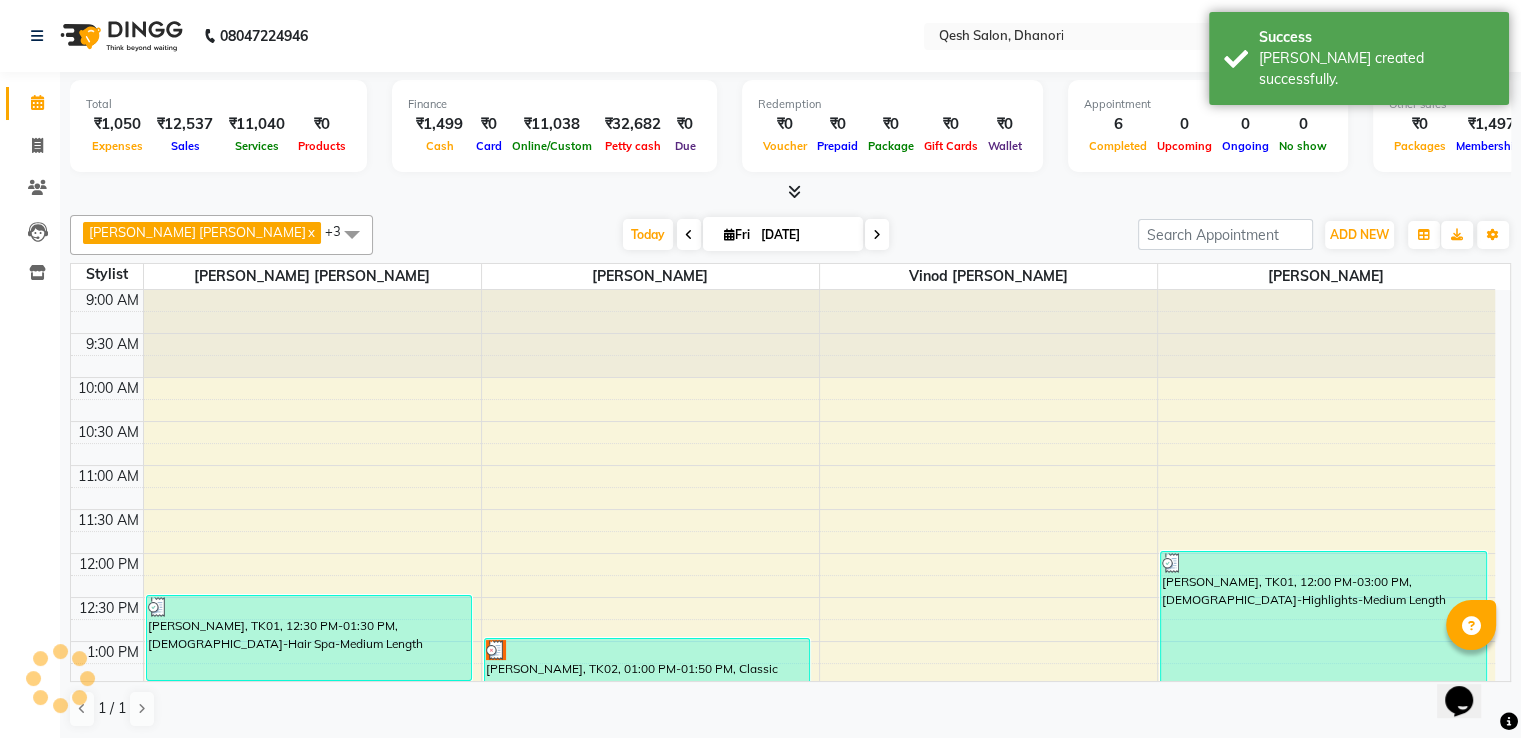 scroll, scrollTop: 0, scrollLeft: 0, axis: both 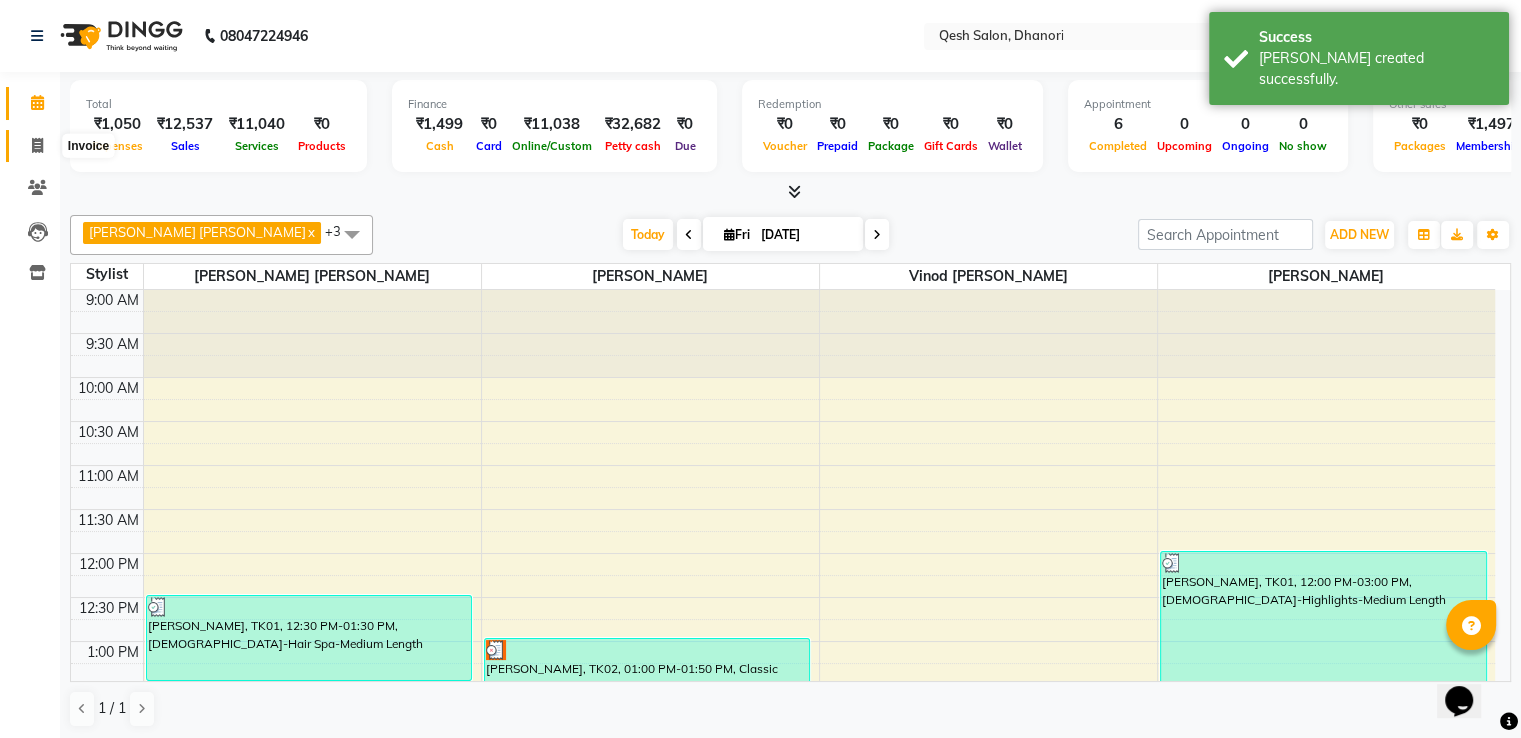 click 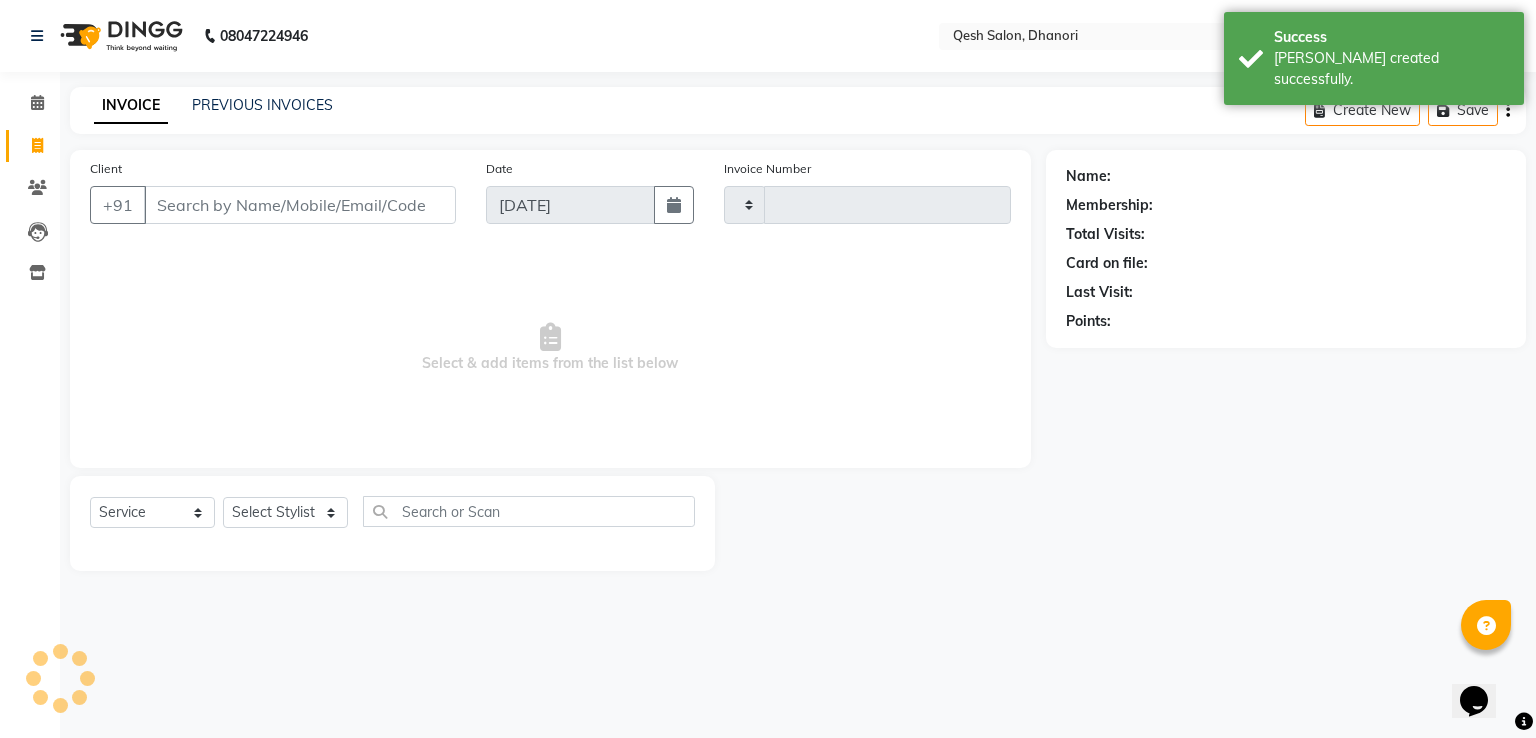 type on "0288" 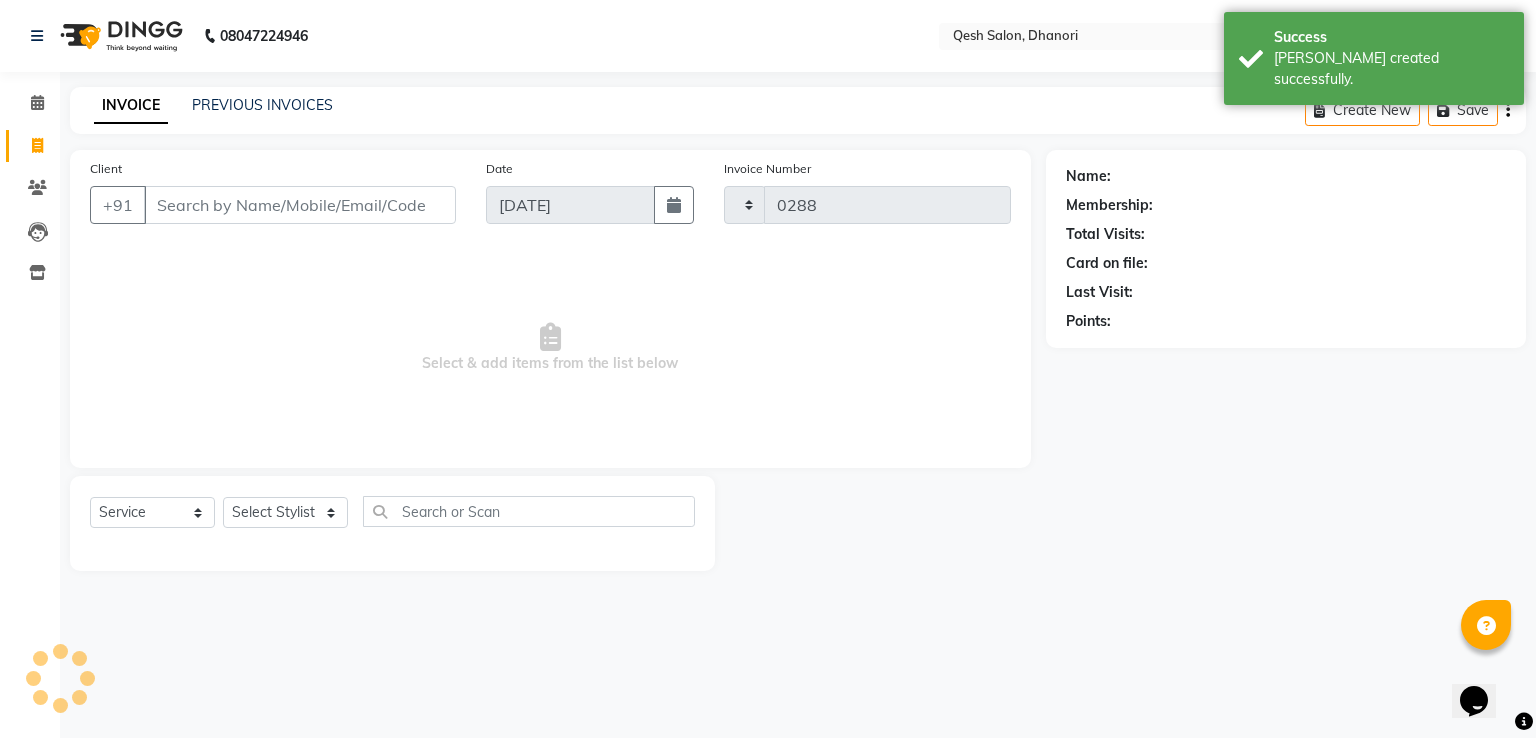 select on "7641" 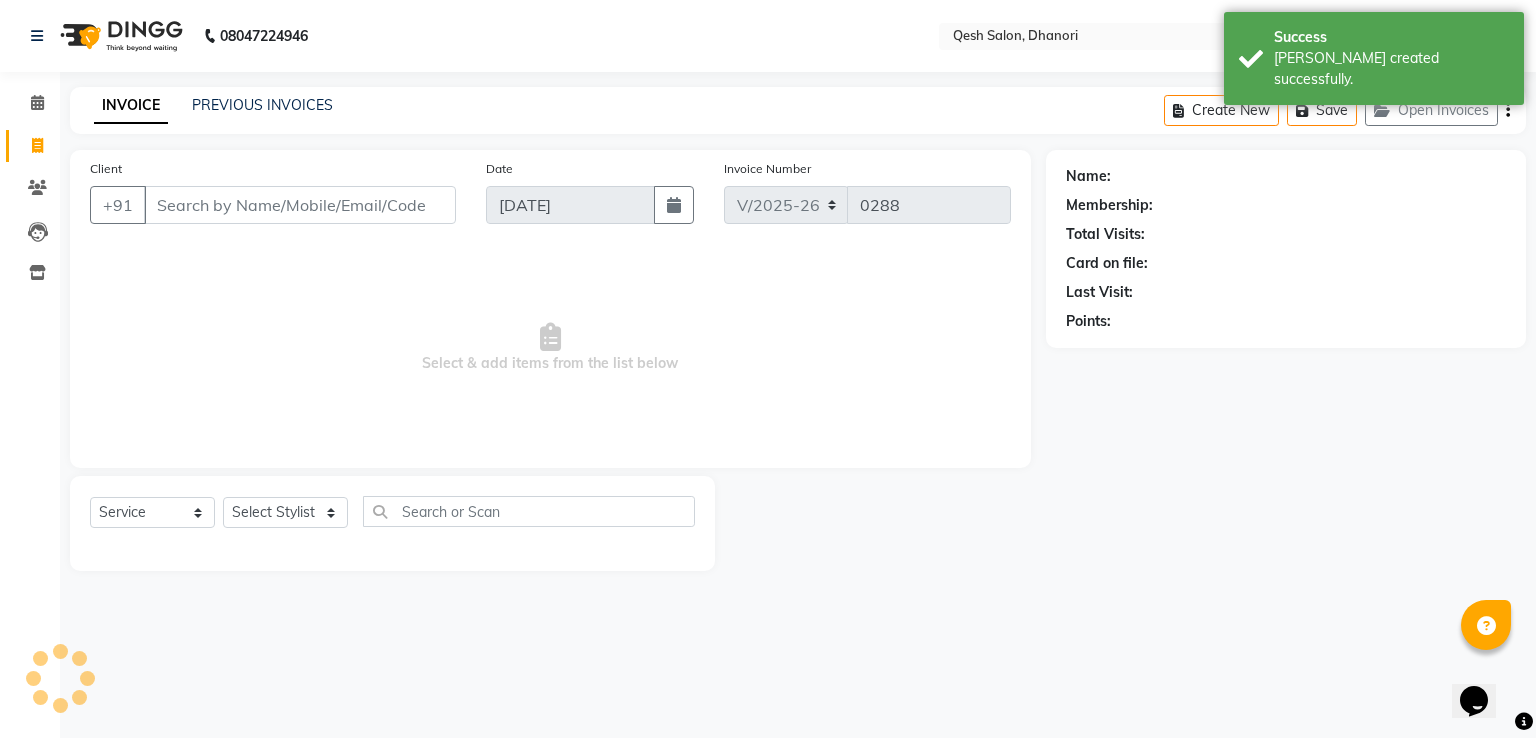 click on "Client" at bounding box center (300, 205) 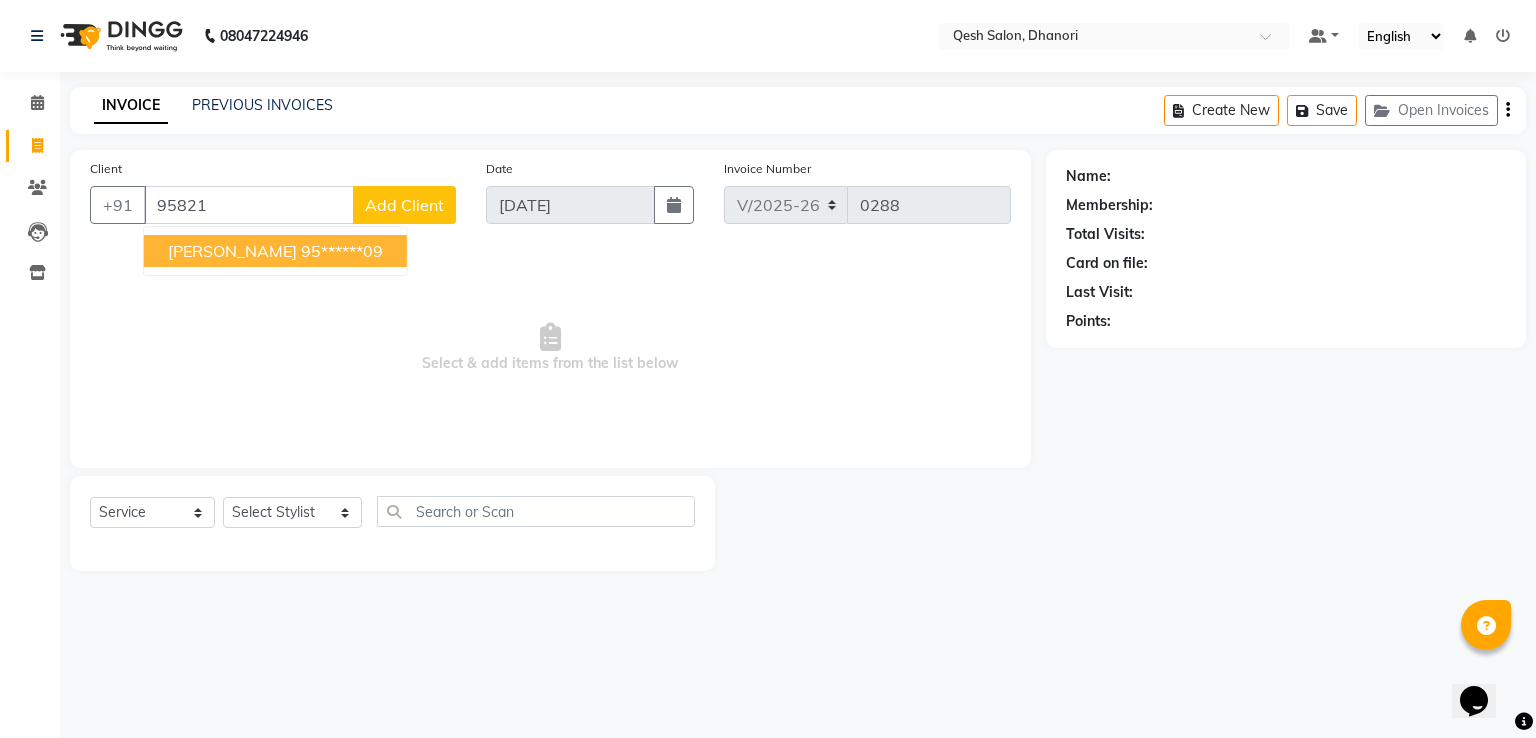click on "95******09" at bounding box center (342, 251) 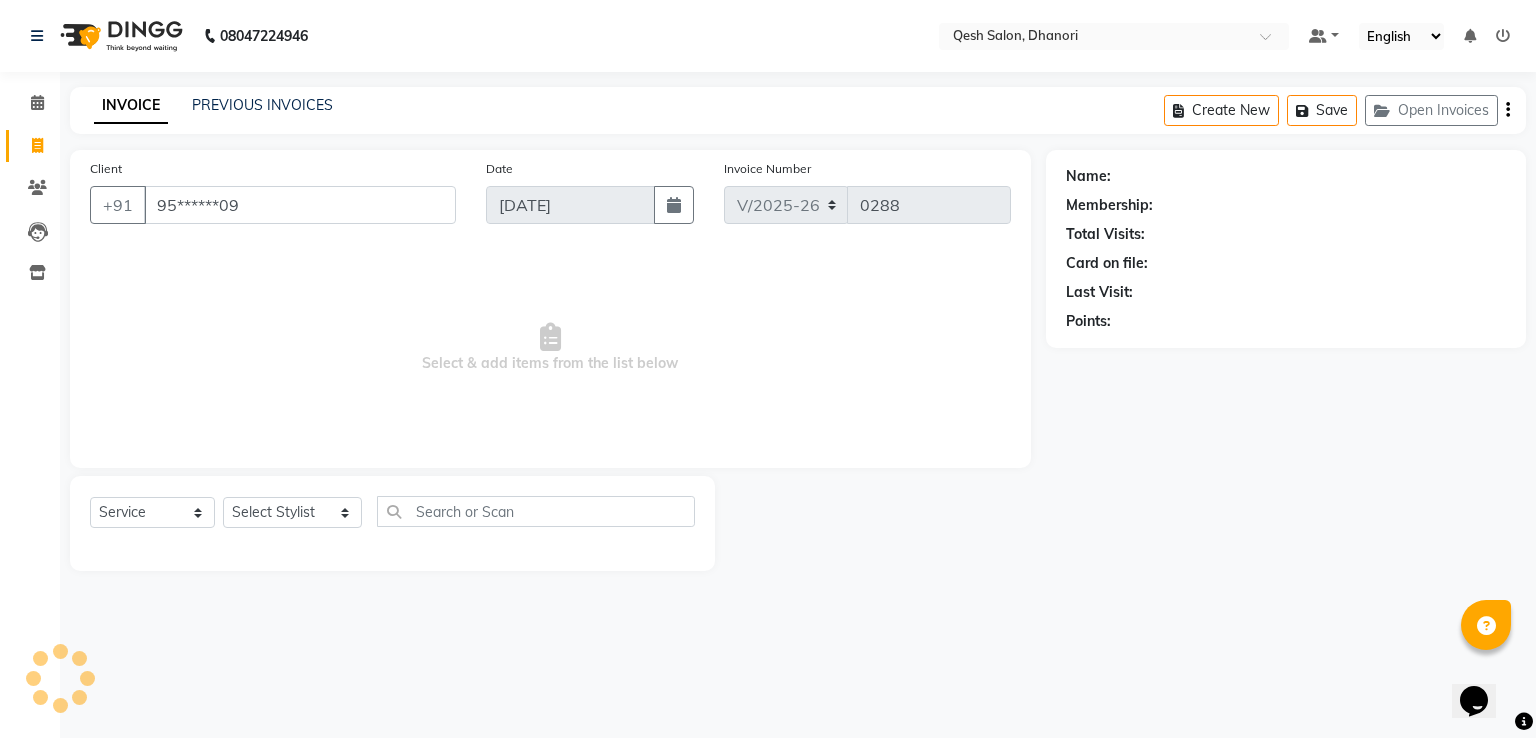 type on "95******09" 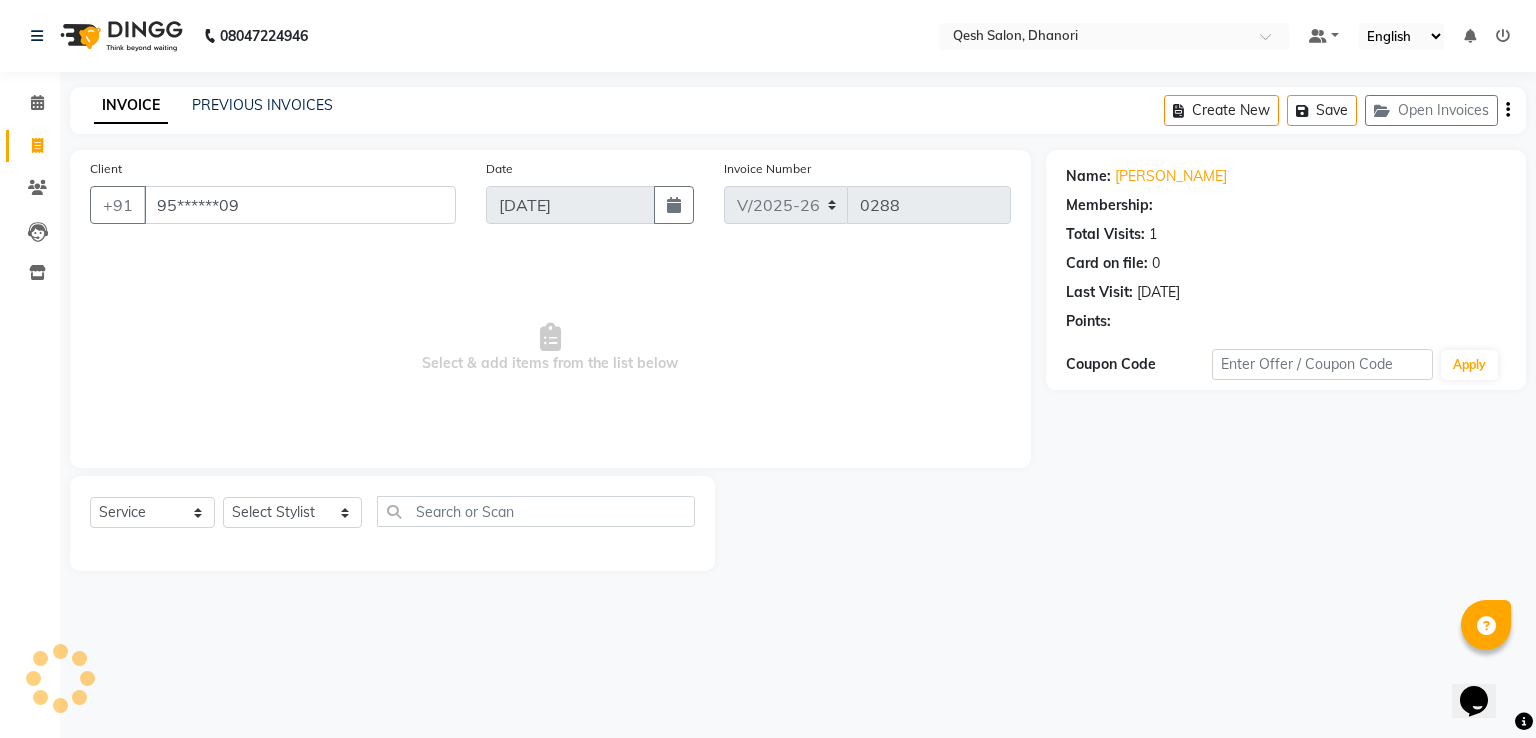 select on "1: Object" 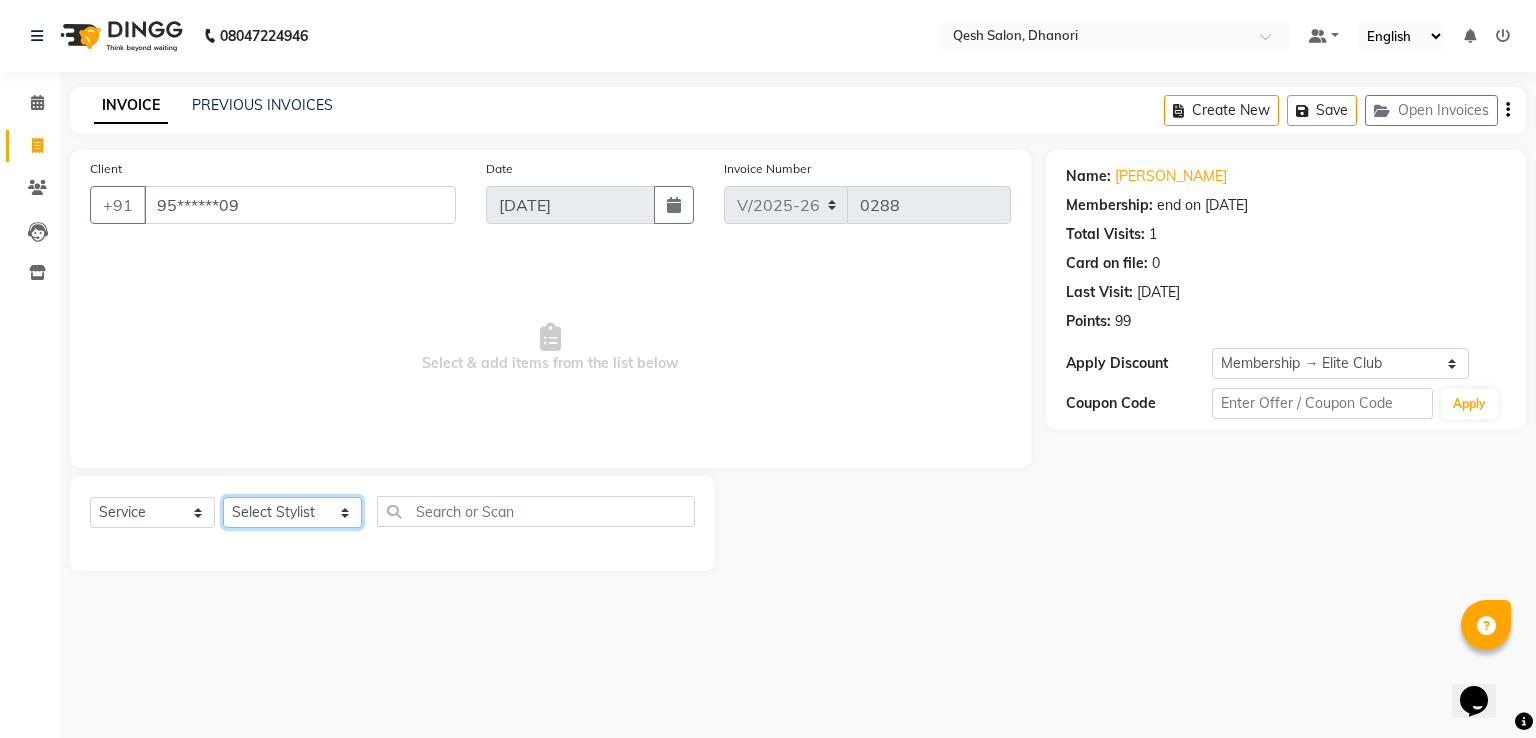click on "Select Stylist [PERSON_NAME] [PERSON_NAME] [PERSON_NAME] Salon [PERSON_NAME] [PERSON_NAME] [PERSON_NAME] [PERSON_NAME]" 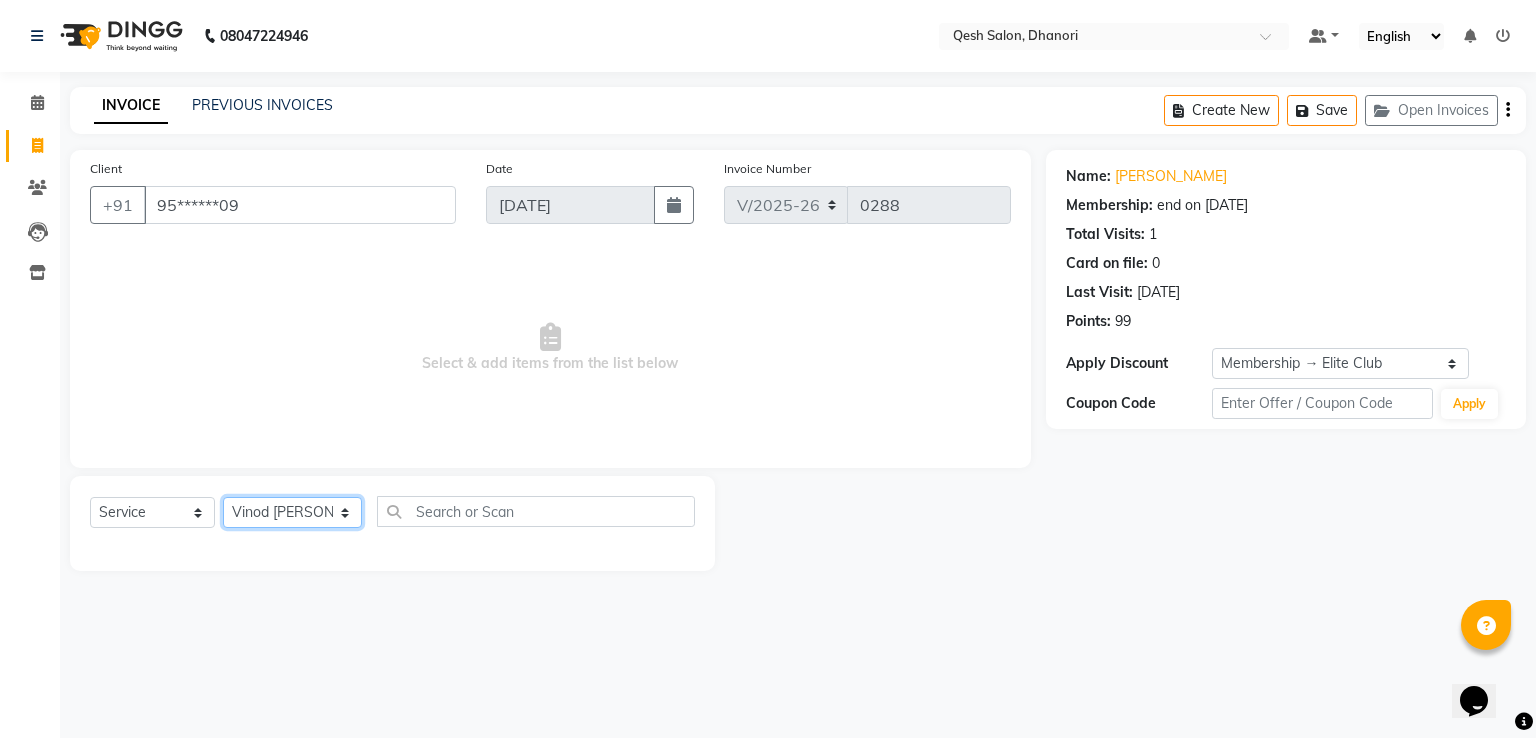 click on "Select Stylist [PERSON_NAME] [PERSON_NAME] [PERSON_NAME] Salon [PERSON_NAME] [PERSON_NAME] [PERSON_NAME] [PERSON_NAME]" 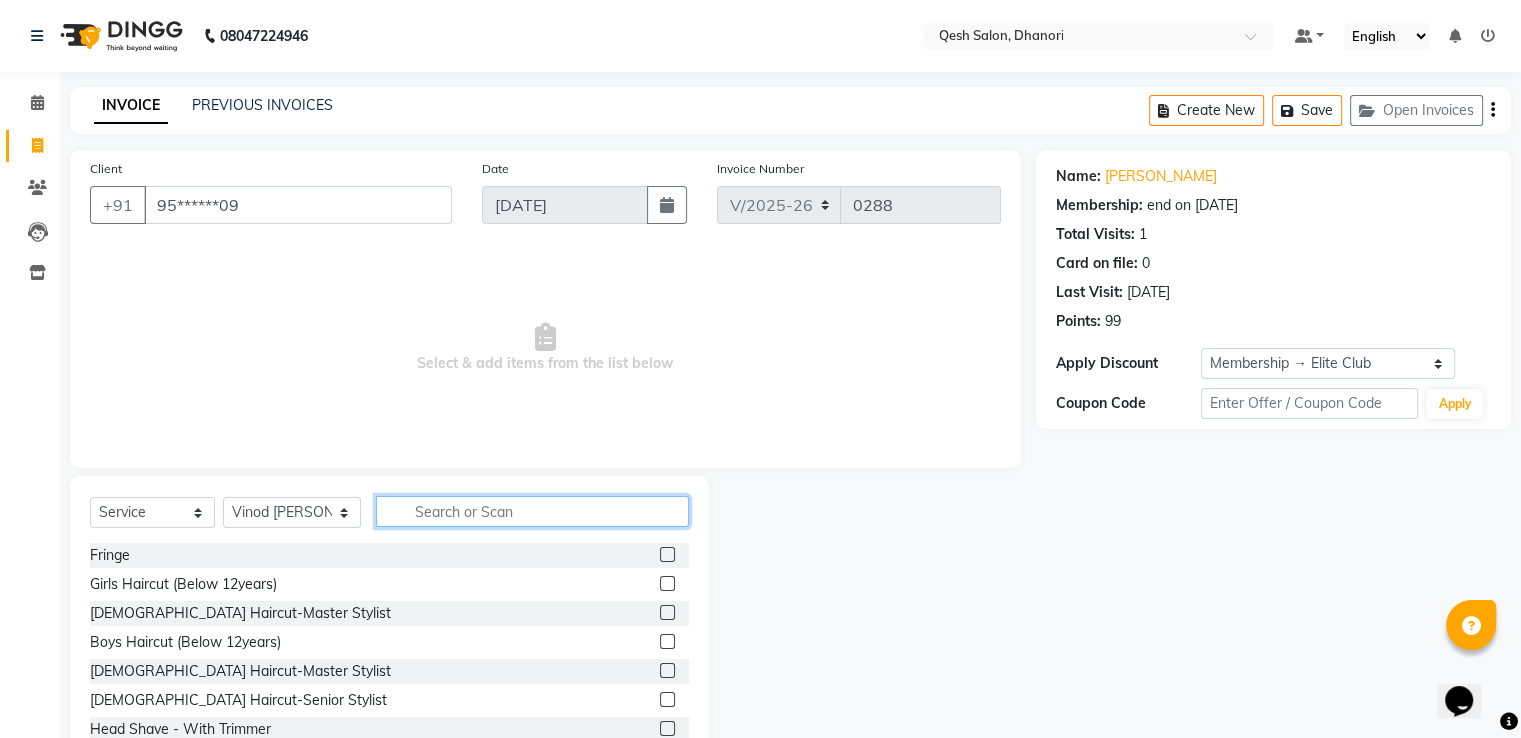 click 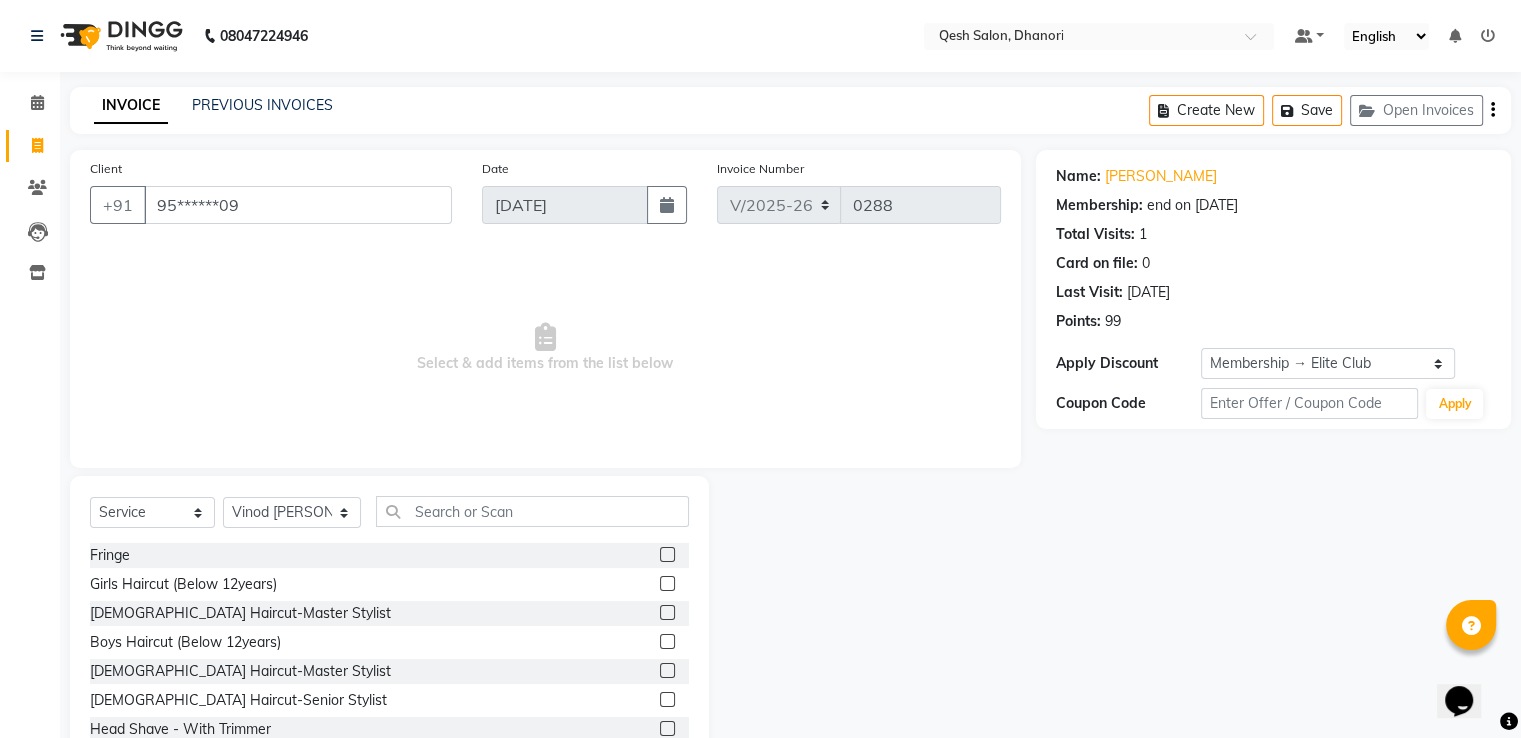 click 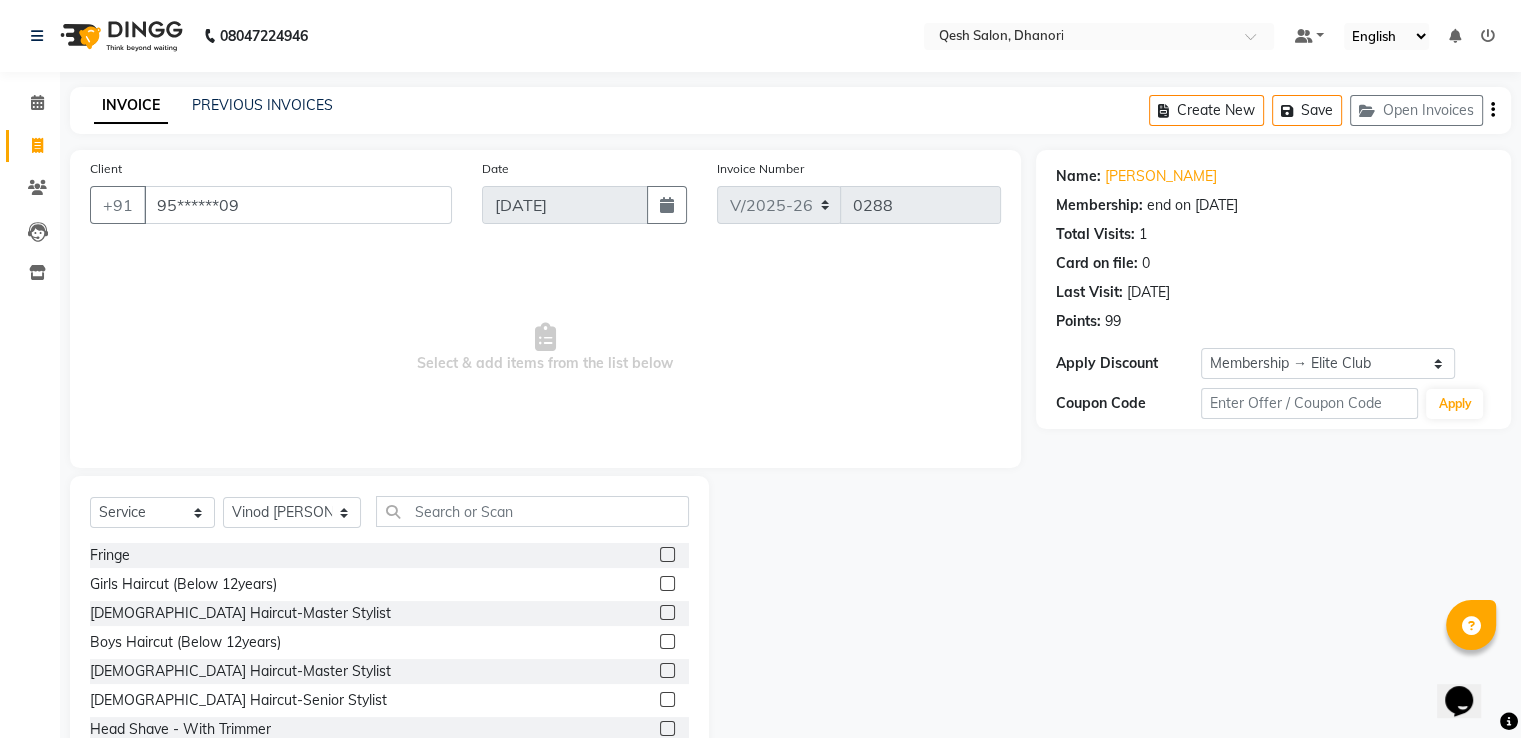 click at bounding box center (666, 584) 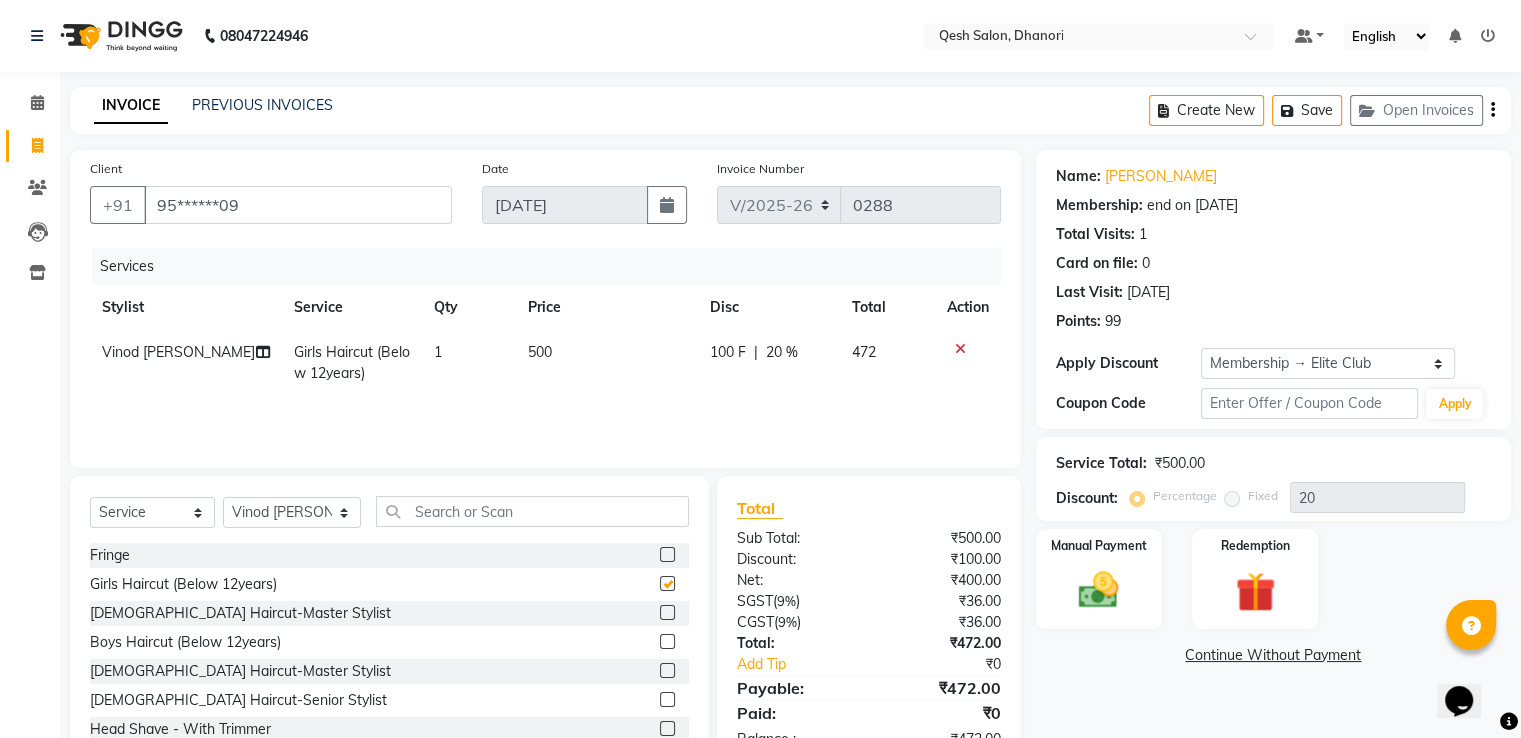 checkbox on "false" 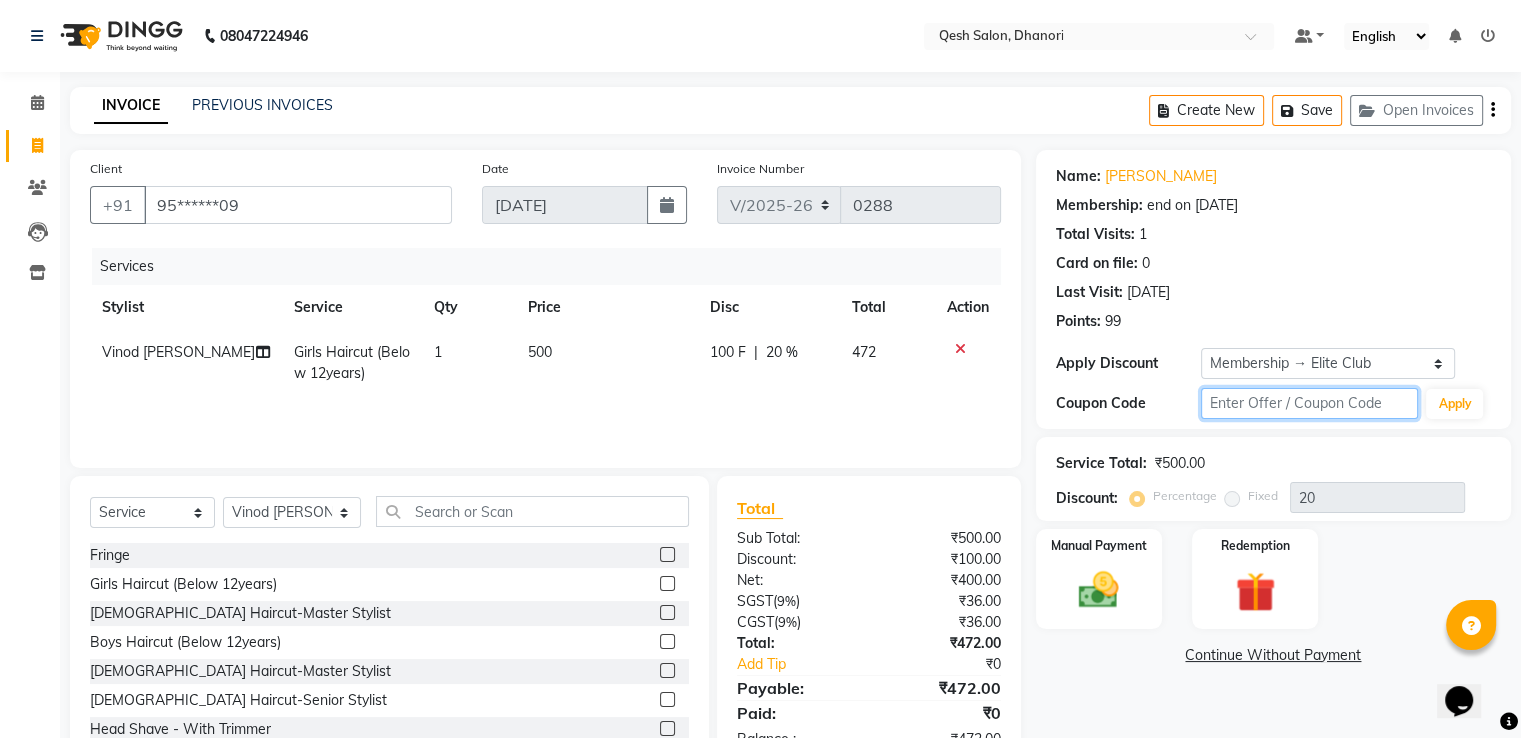 click 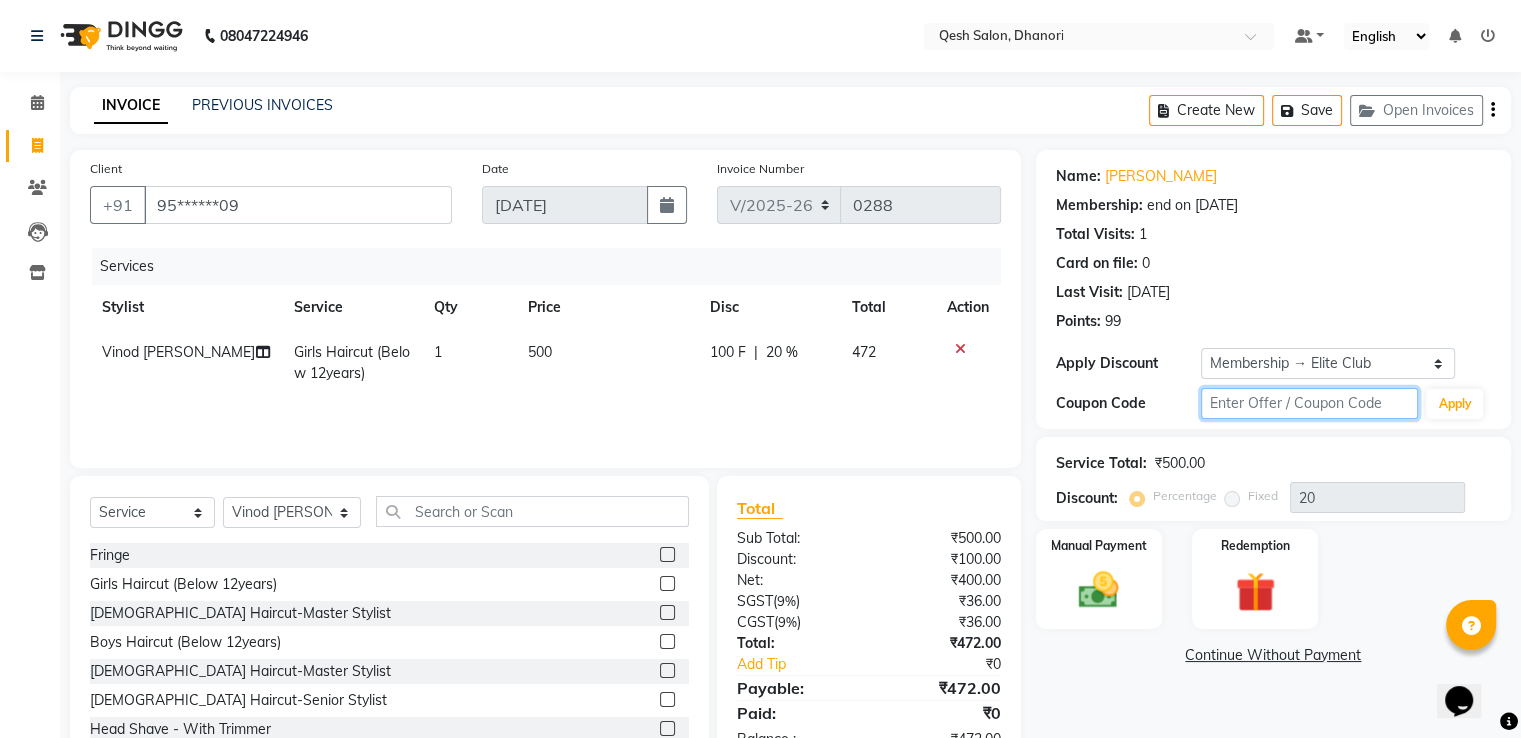 type on "m" 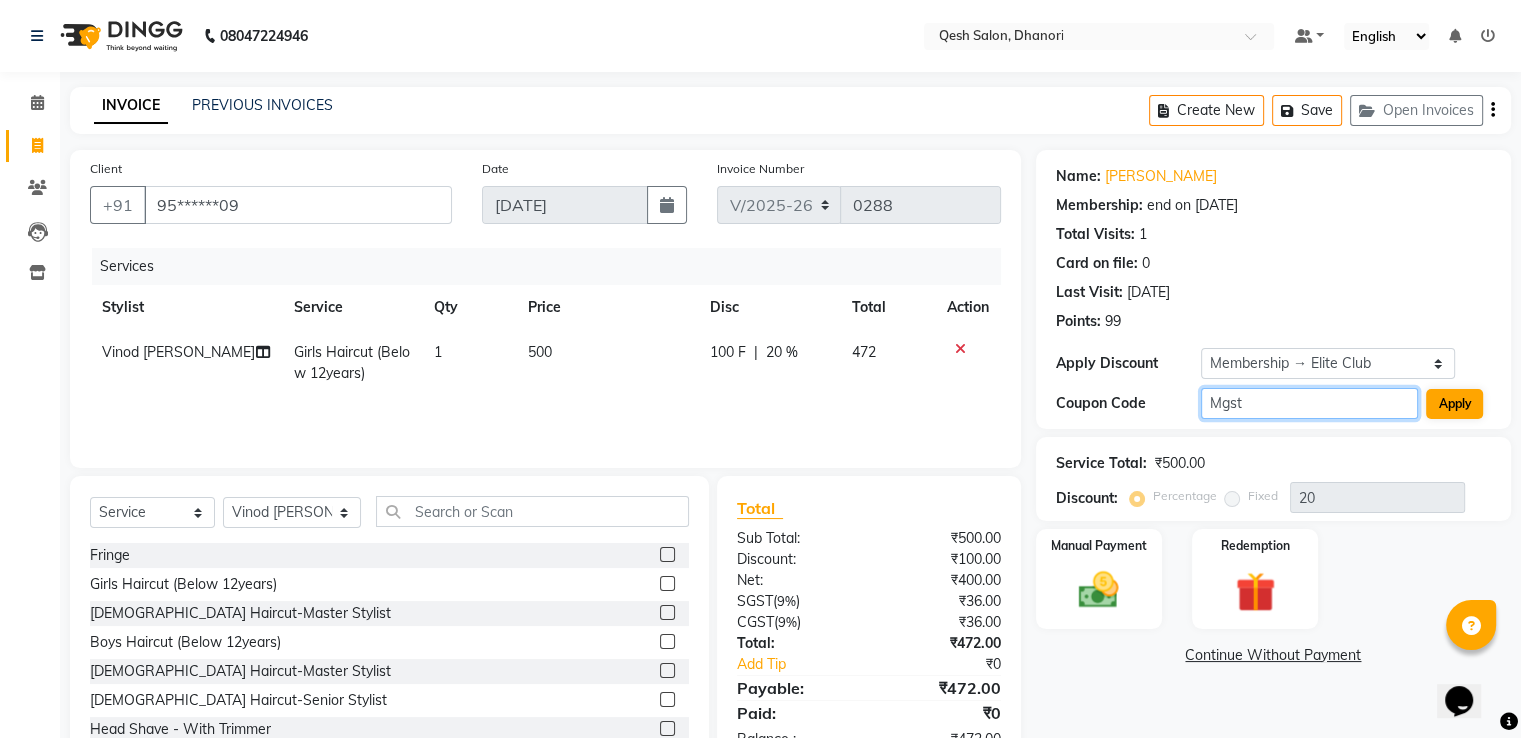 type on "Mgst" 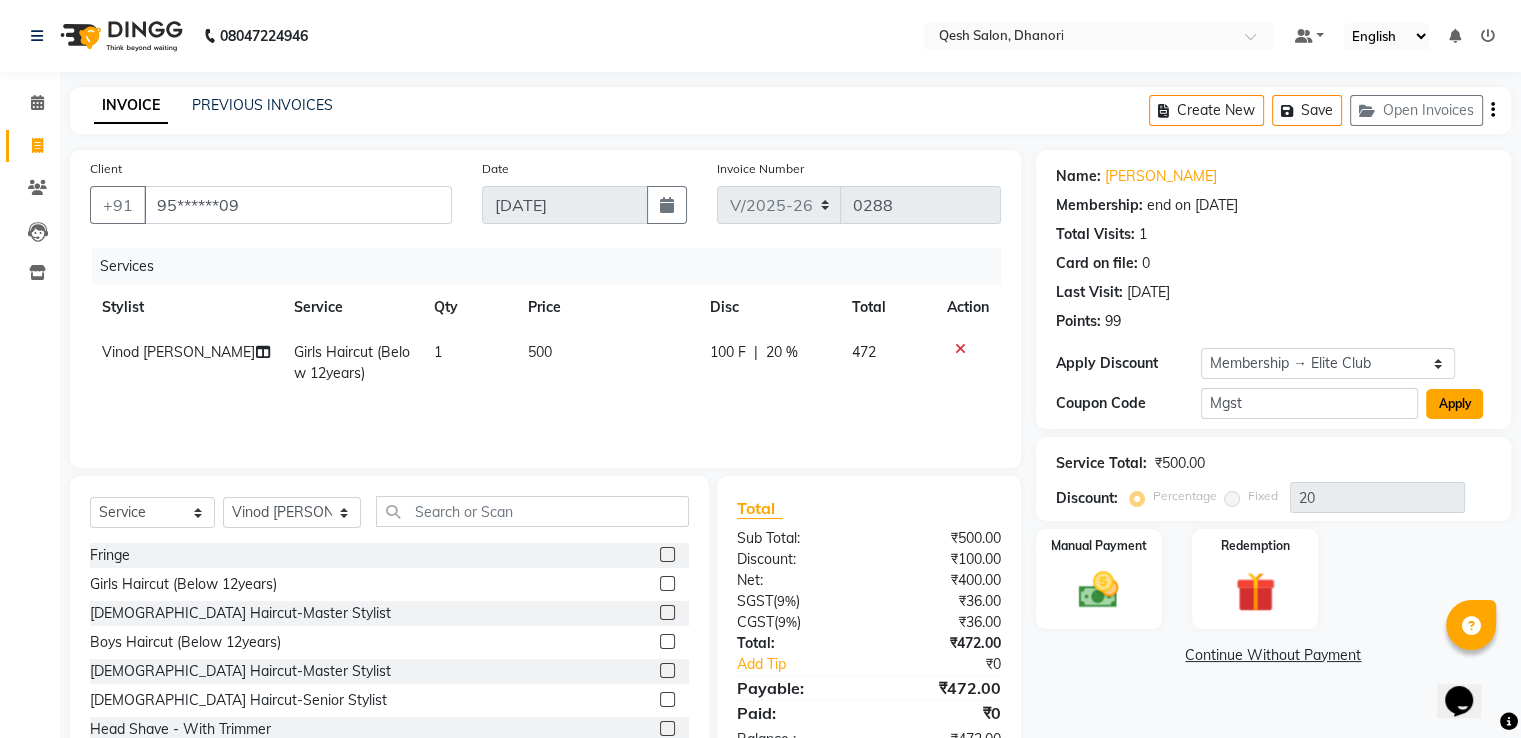 click on "Apply" 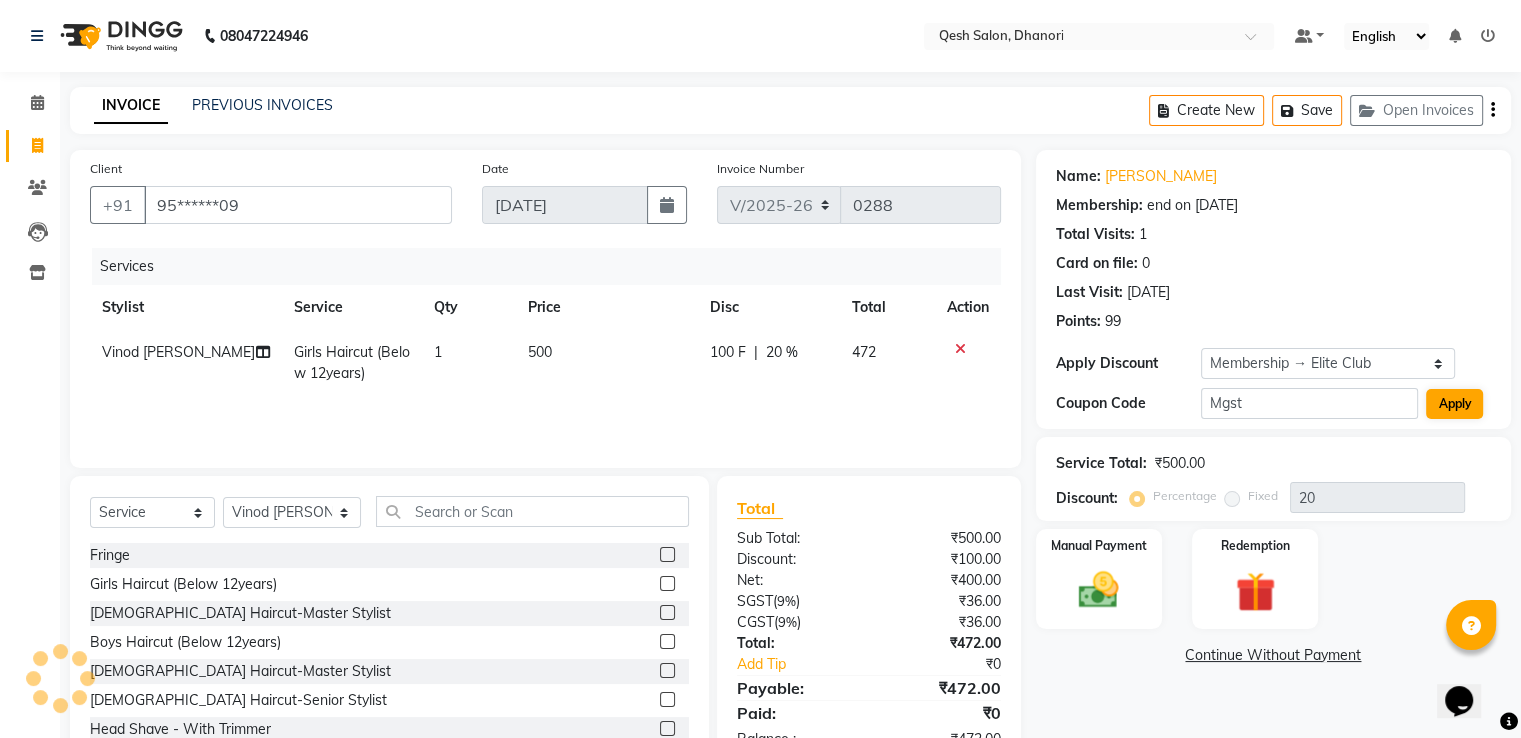 select on "0:" 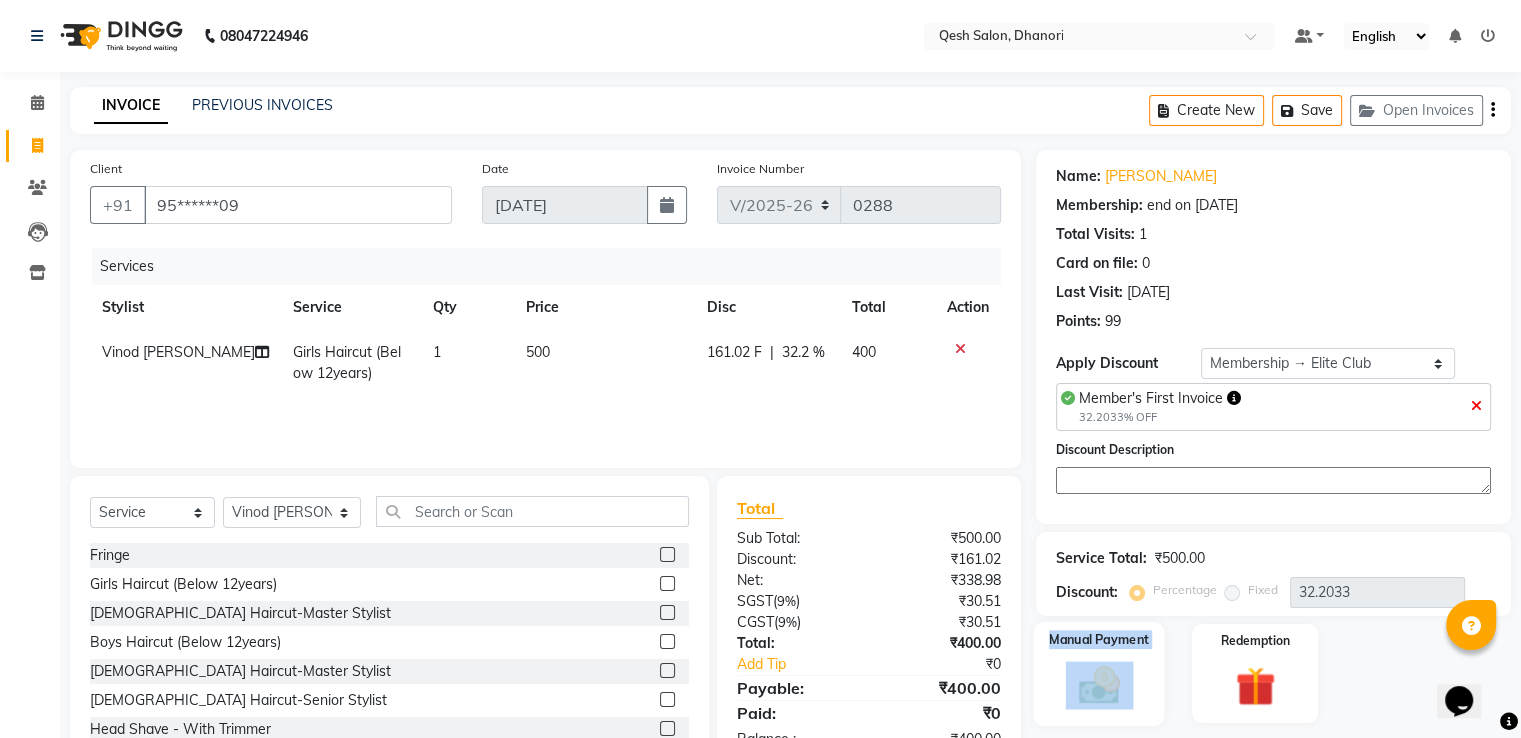 click on "Manual Payment" 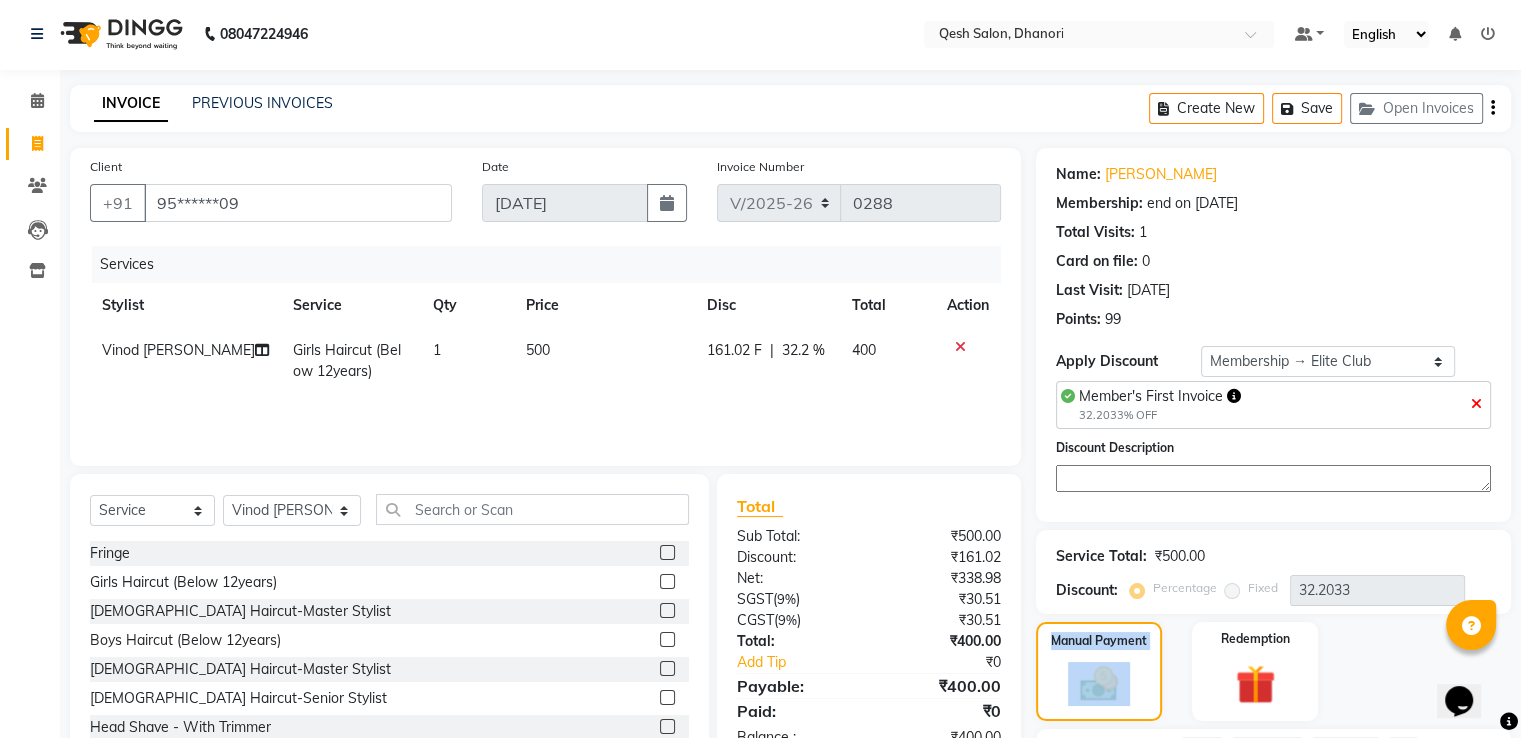 scroll, scrollTop: 0, scrollLeft: 0, axis: both 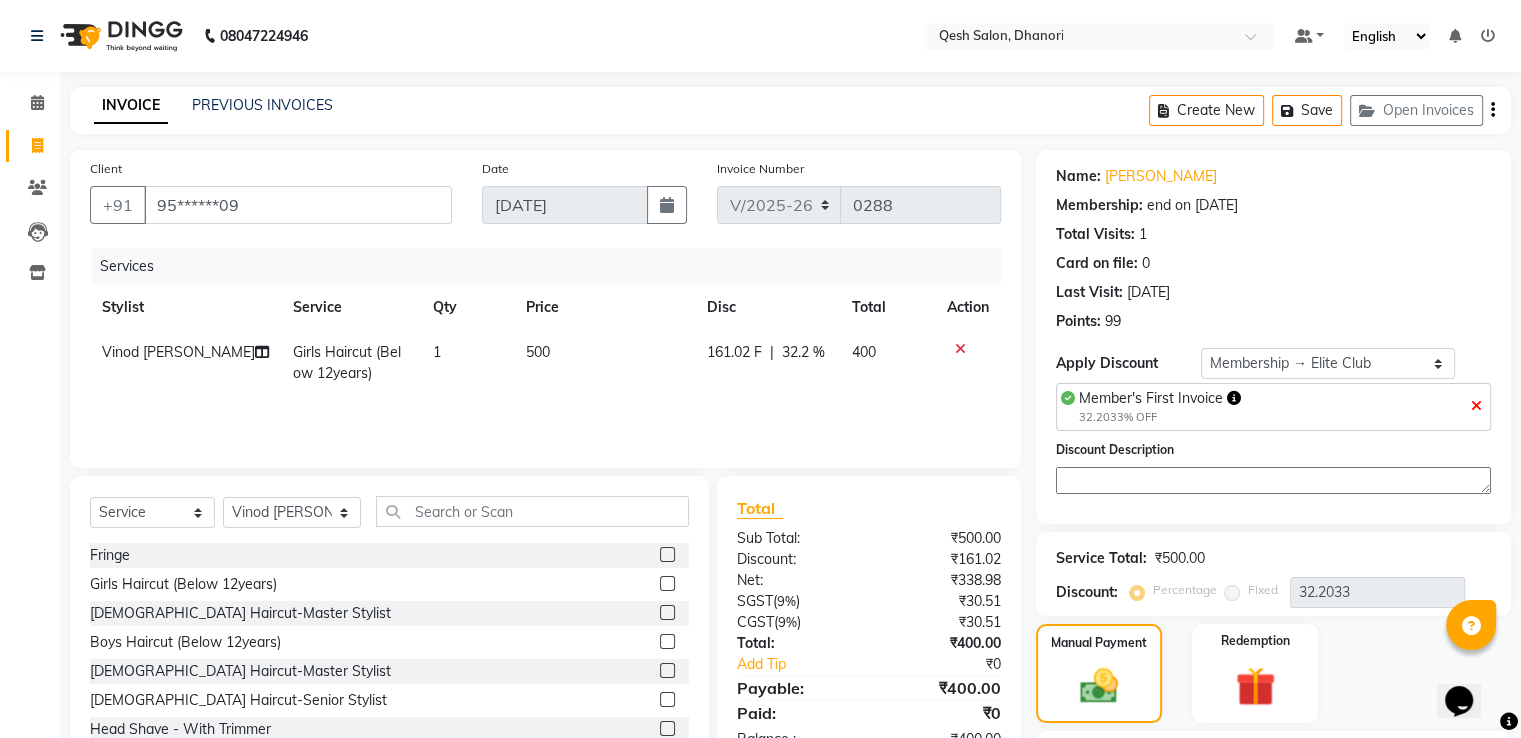 click 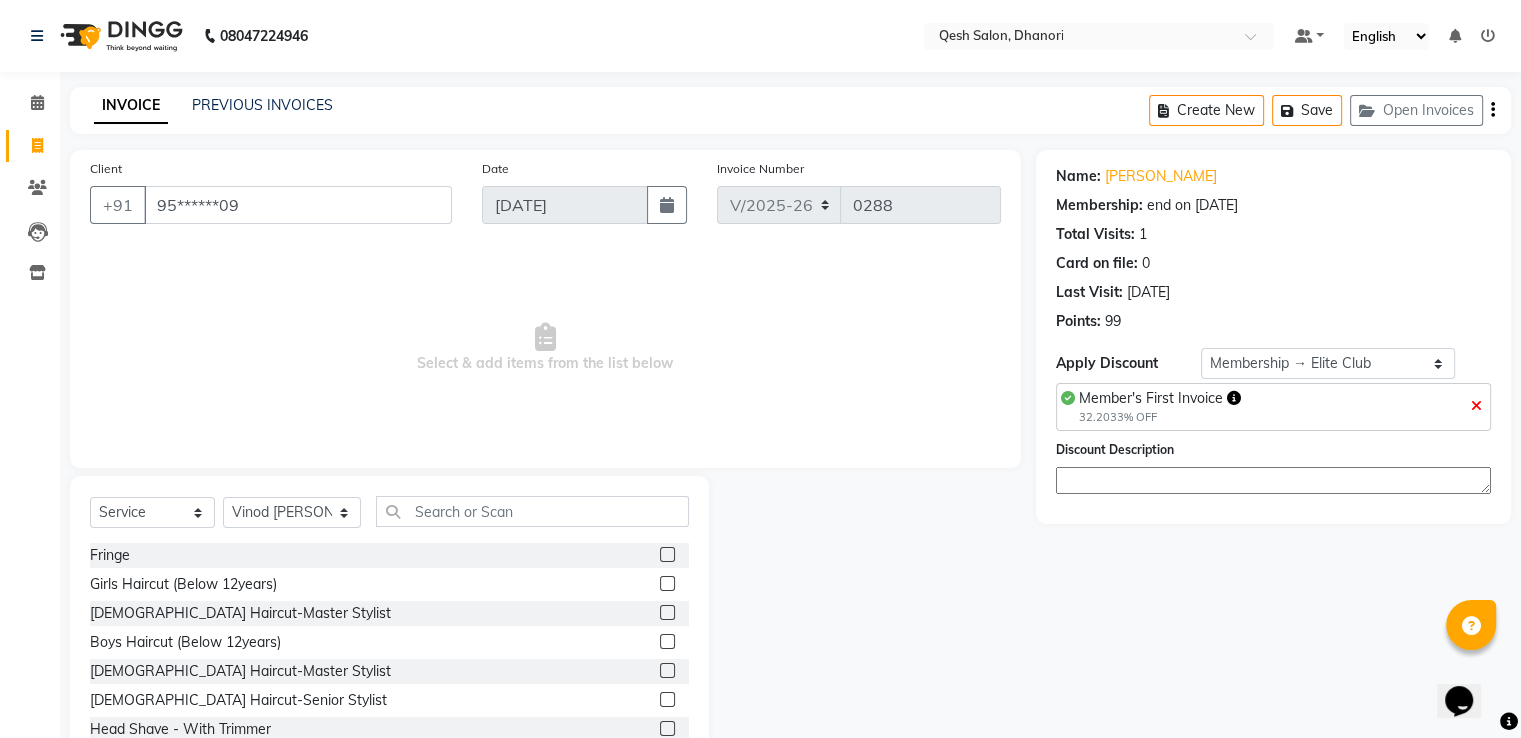 scroll, scrollTop: 64, scrollLeft: 0, axis: vertical 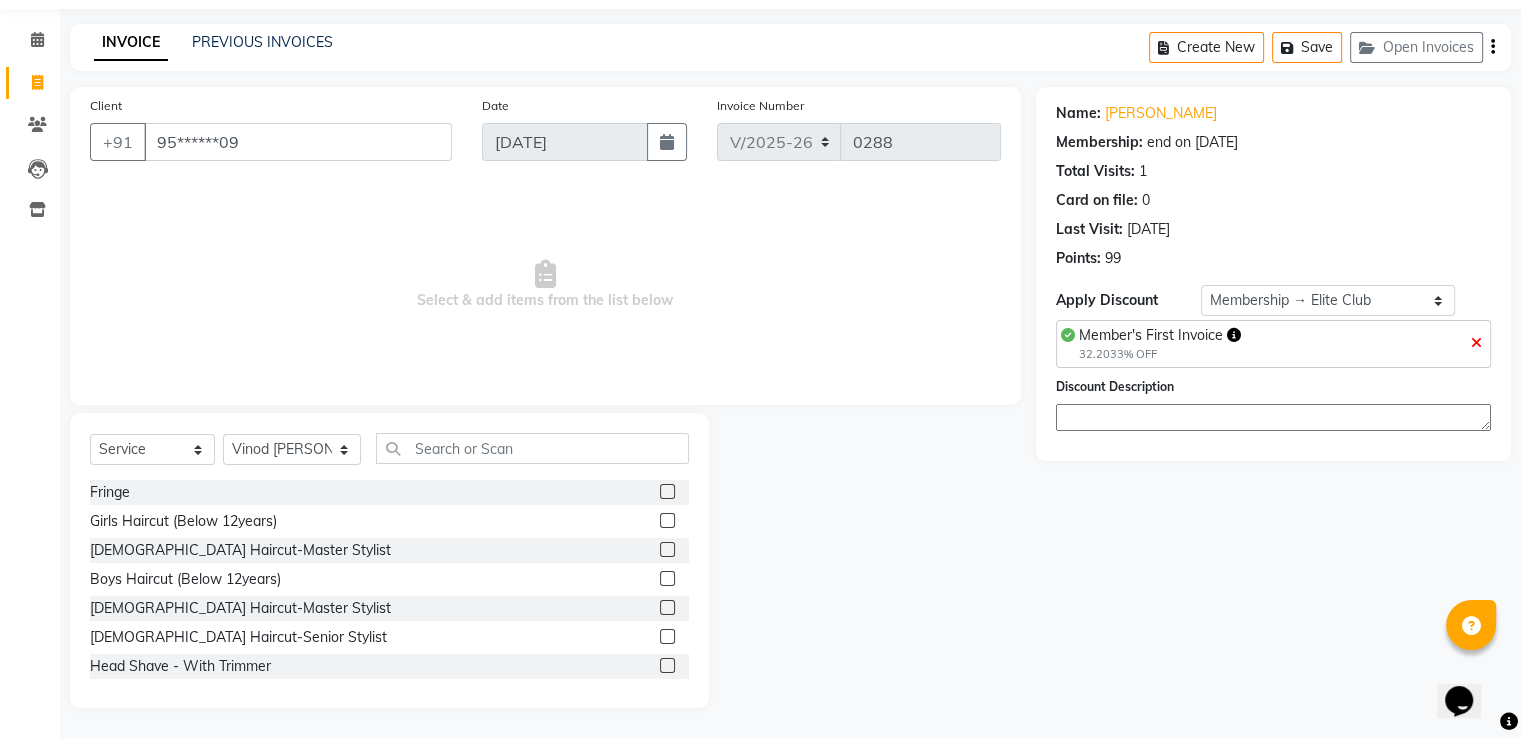 click 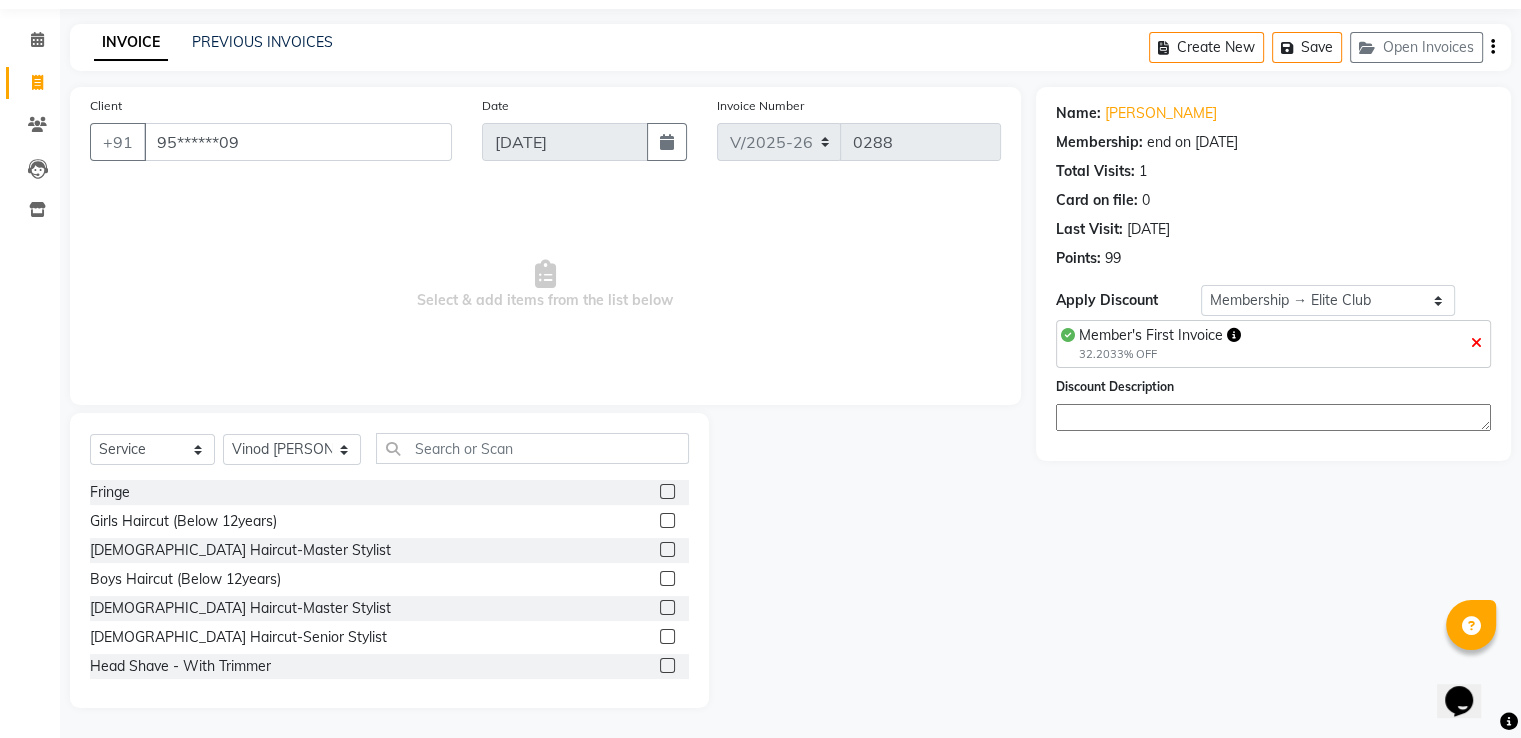 click at bounding box center (666, 579) 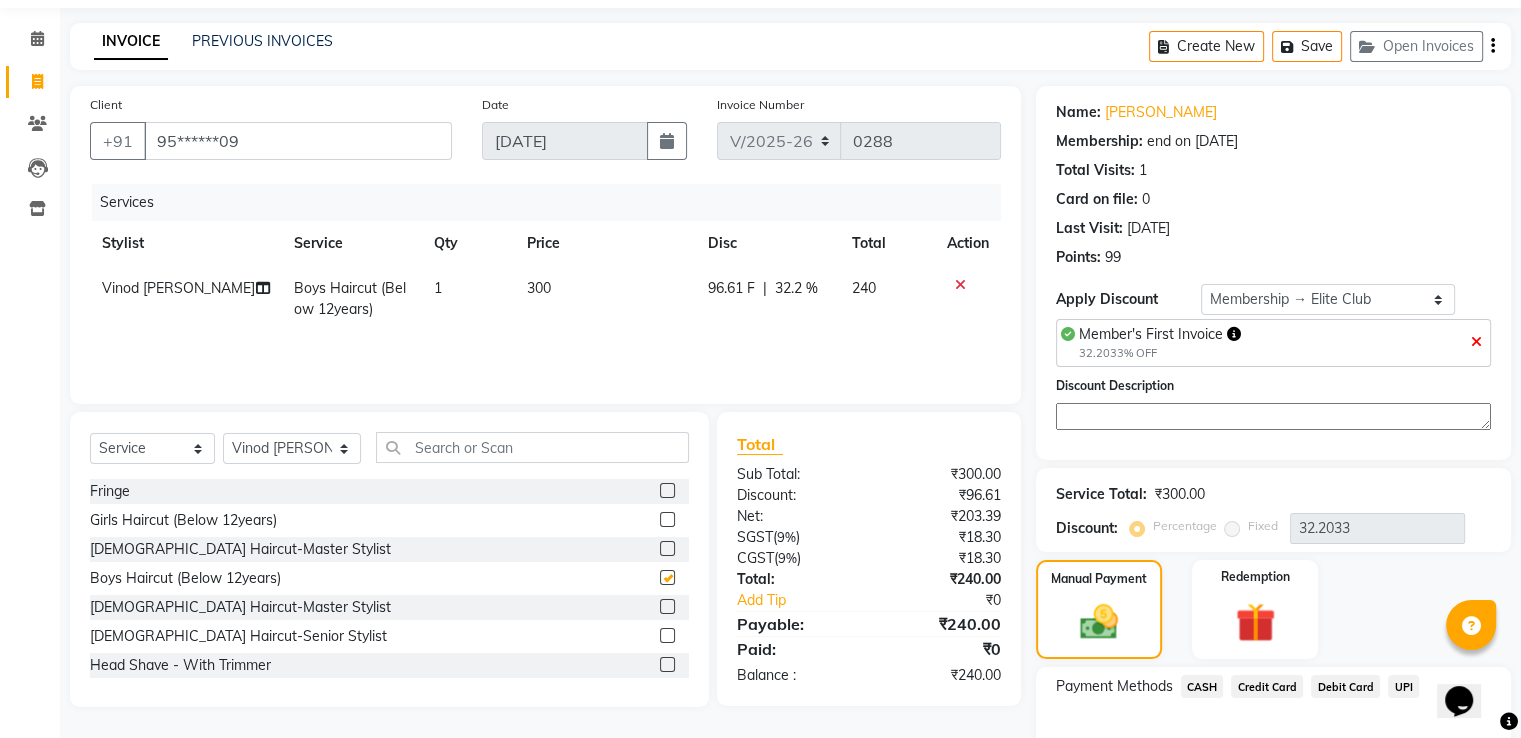 checkbox on "false" 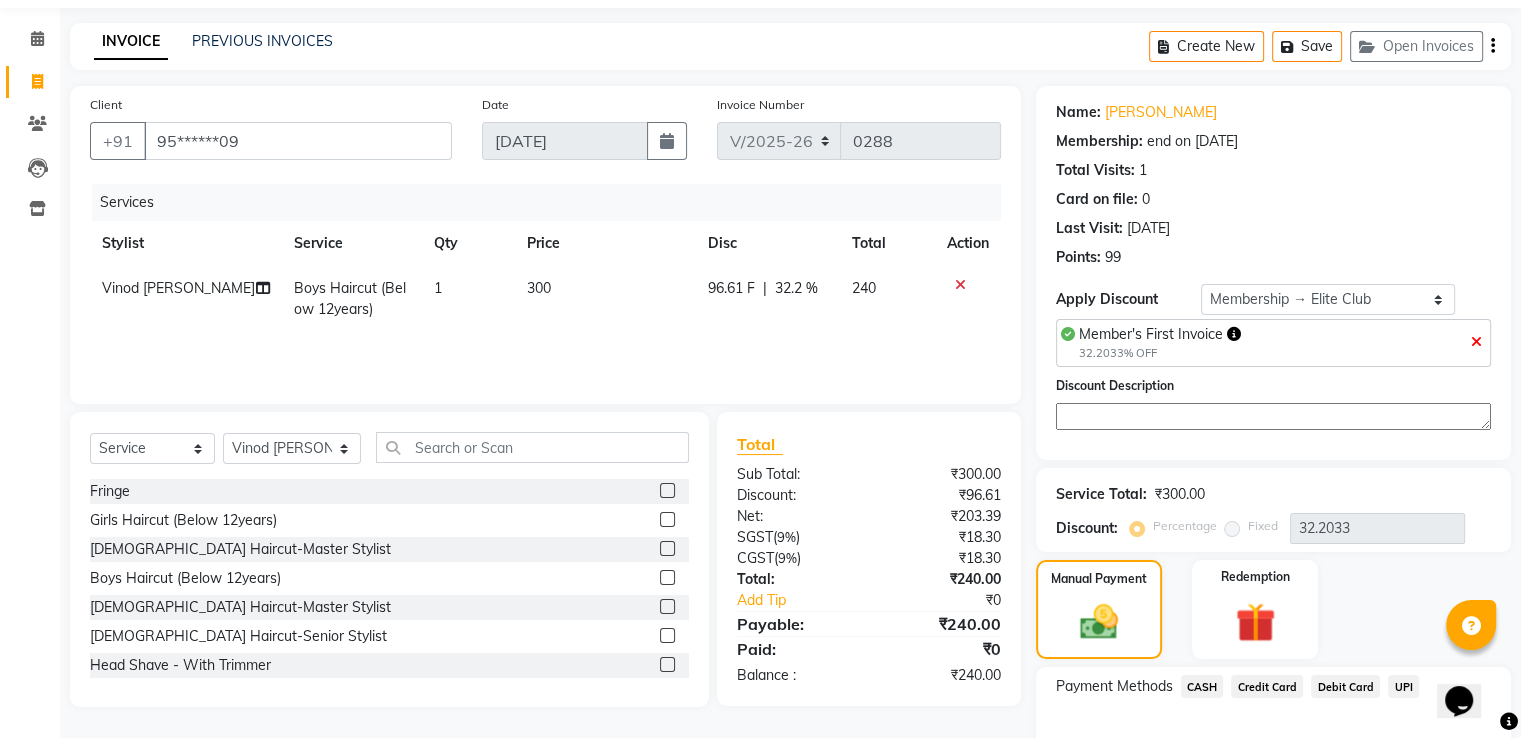 scroll, scrollTop: 184, scrollLeft: 0, axis: vertical 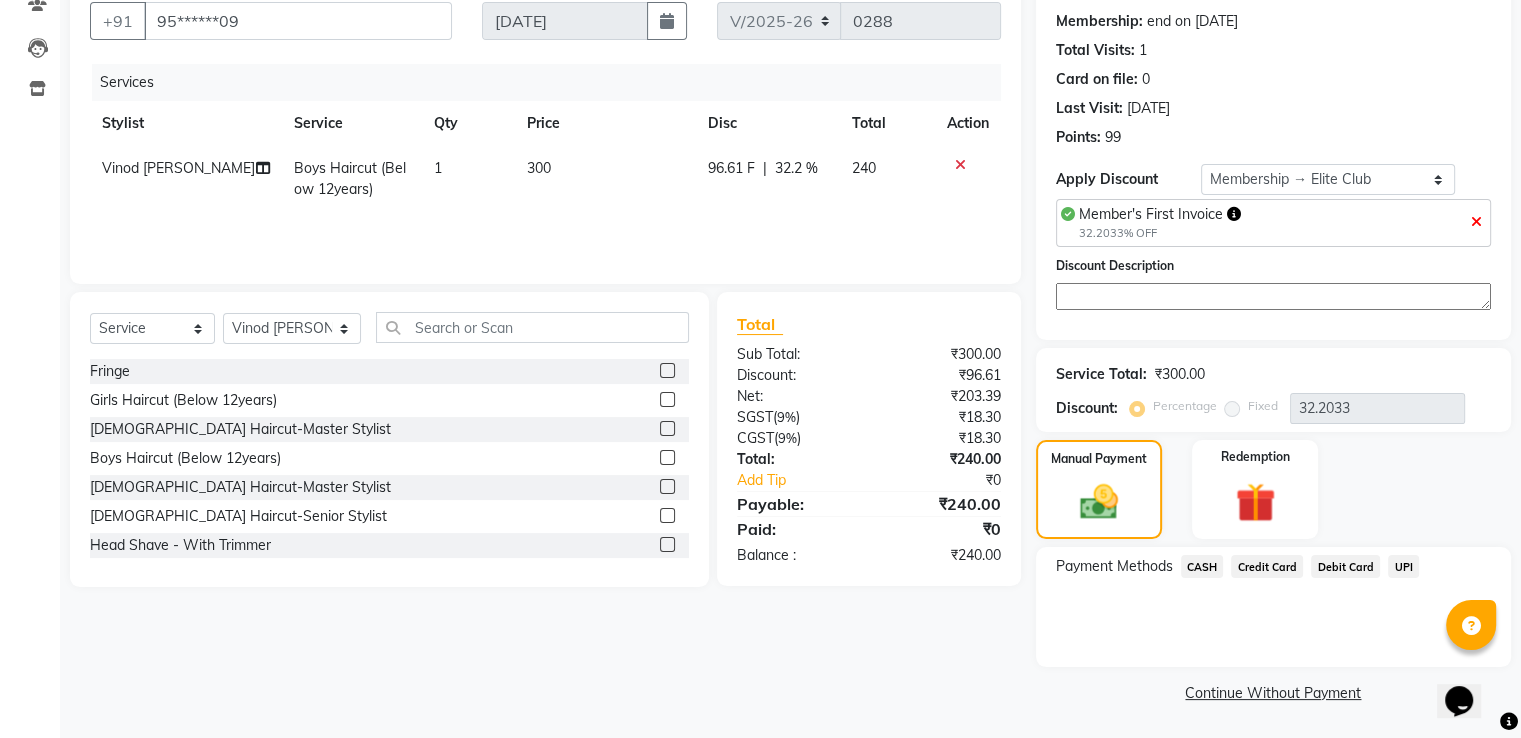 click on "UPI" 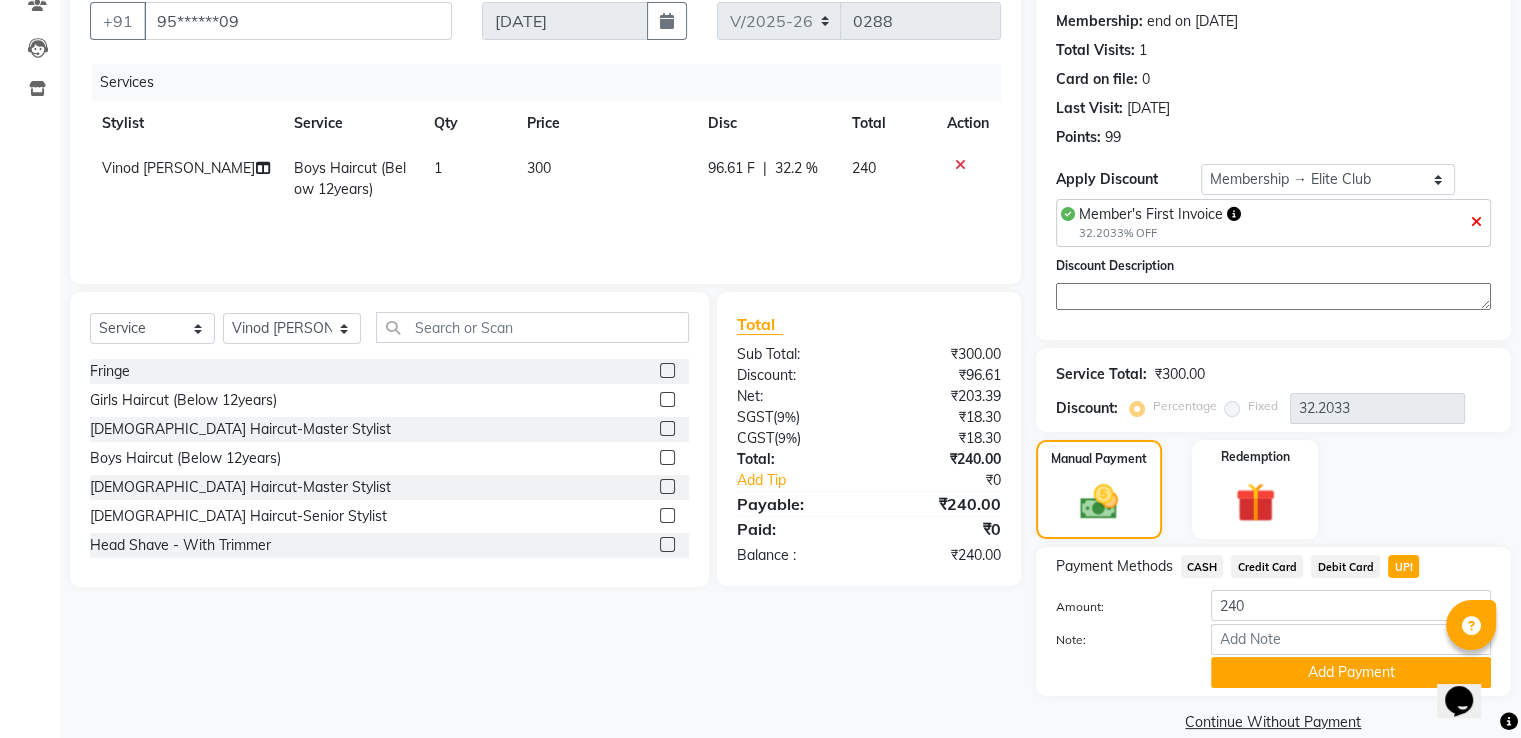 scroll, scrollTop: 214, scrollLeft: 0, axis: vertical 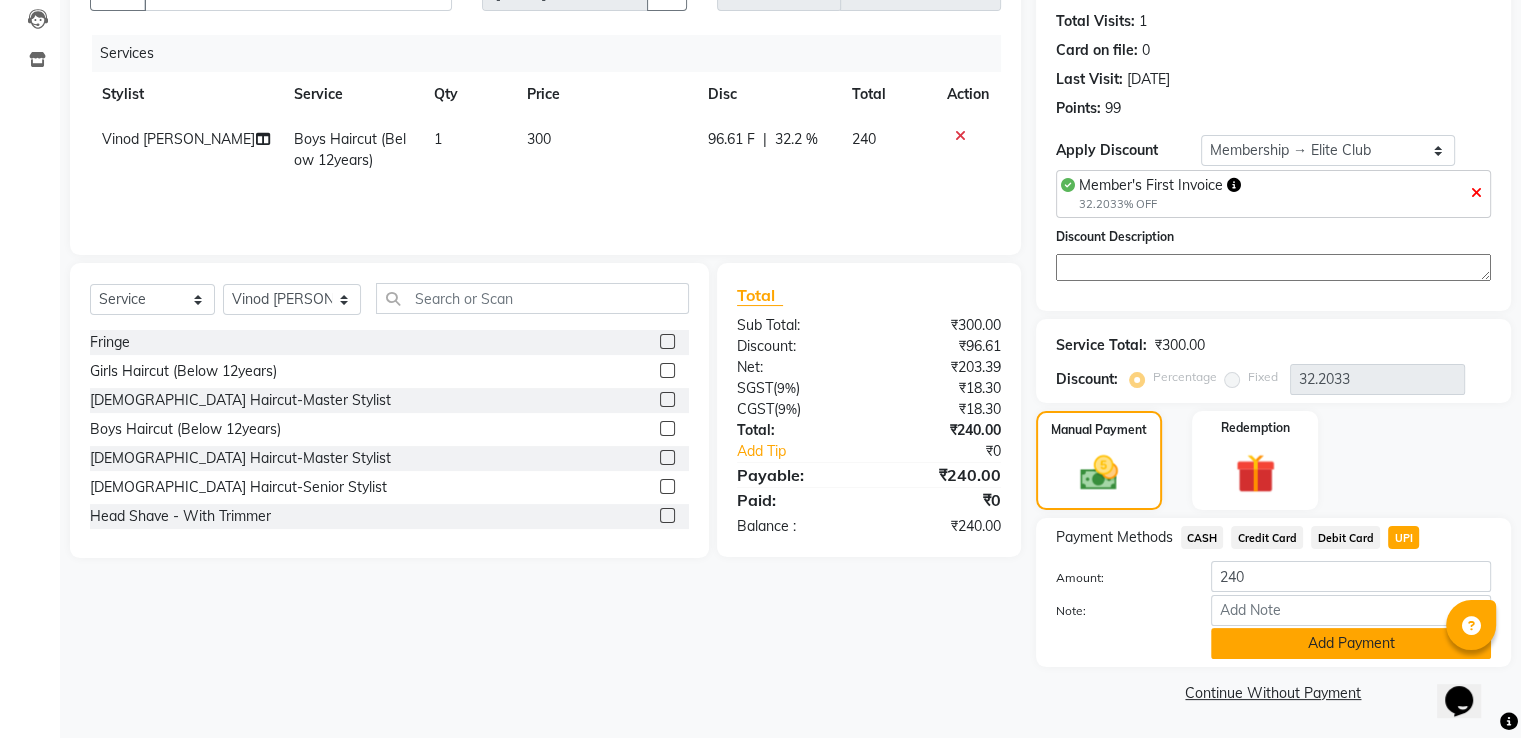 click on "Add Payment" 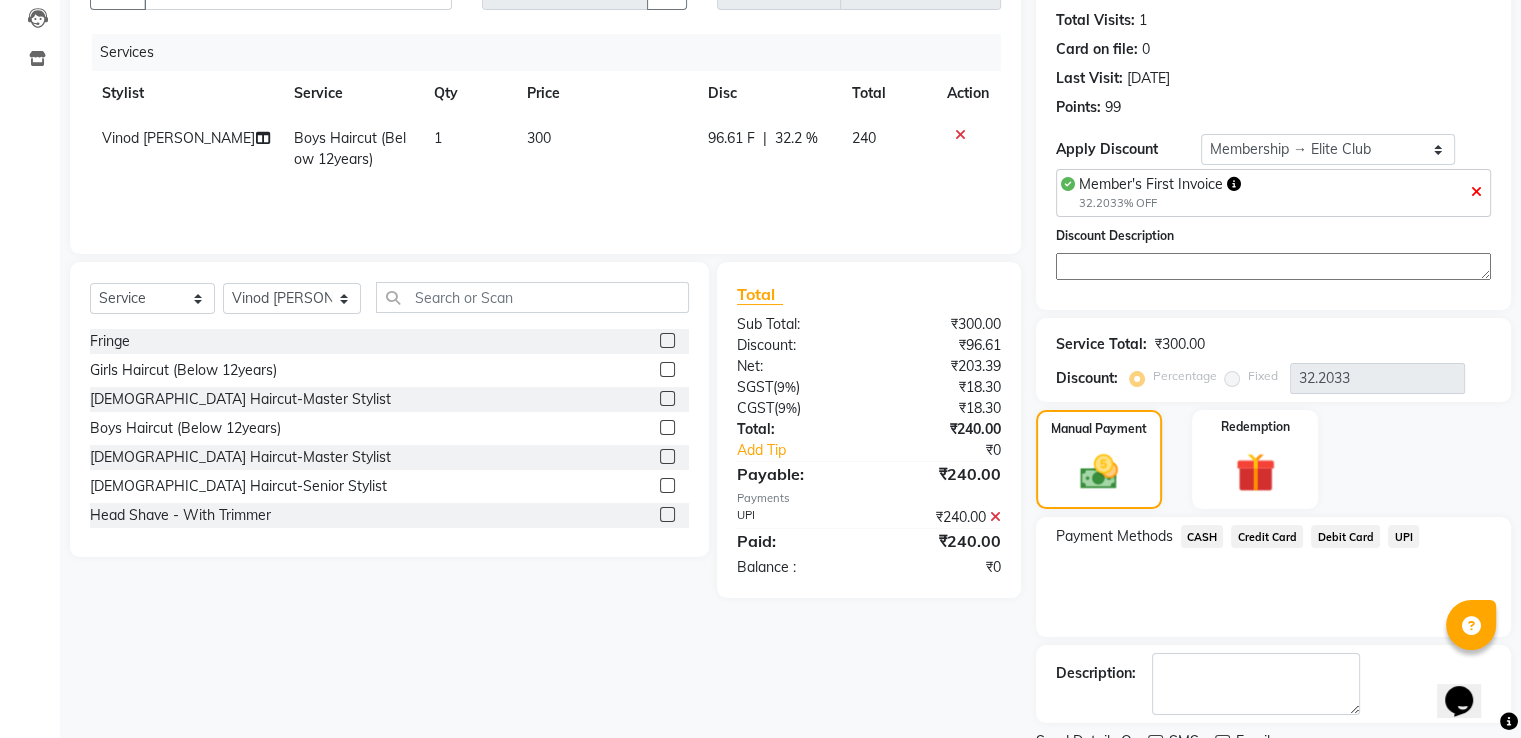 scroll, scrollTop: 296, scrollLeft: 0, axis: vertical 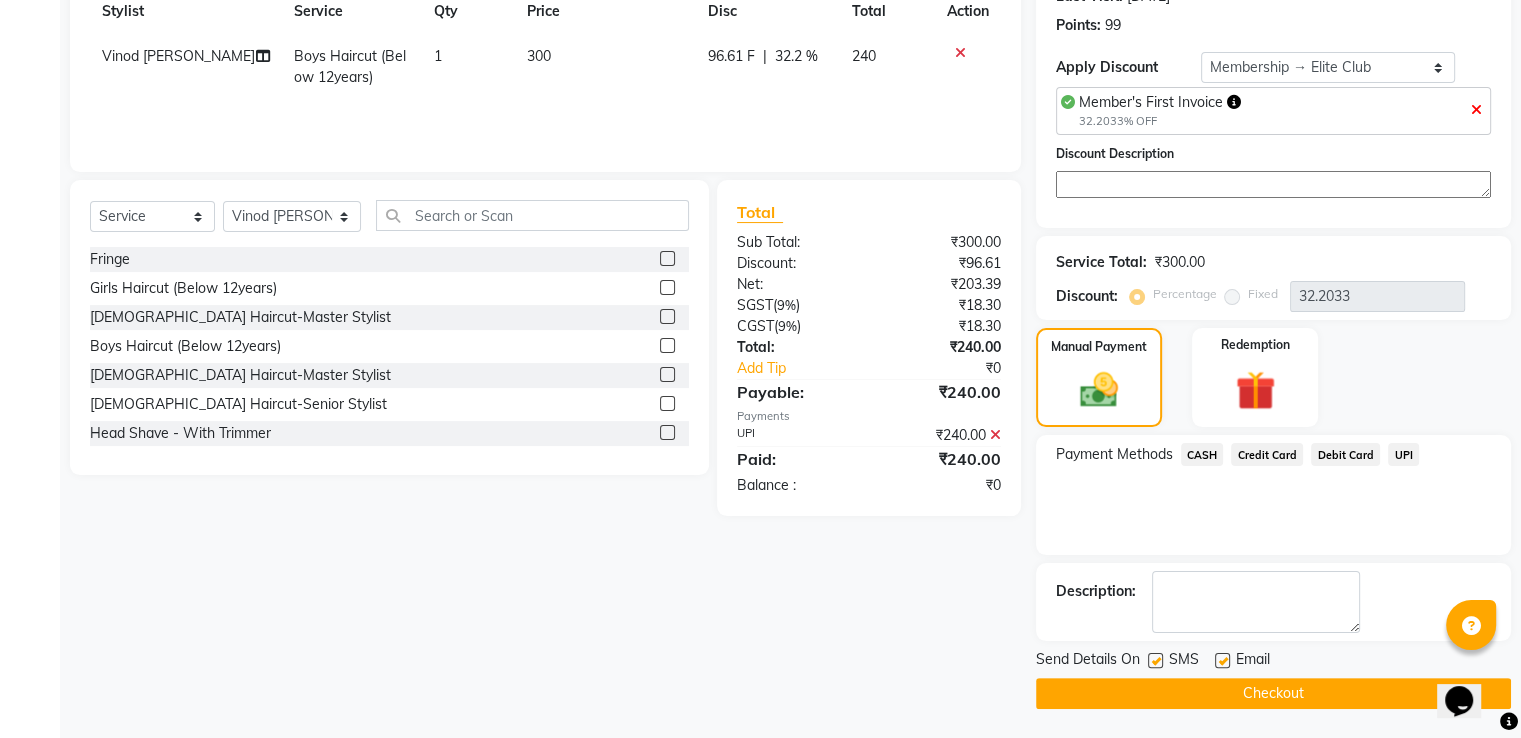 click on "Checkout" 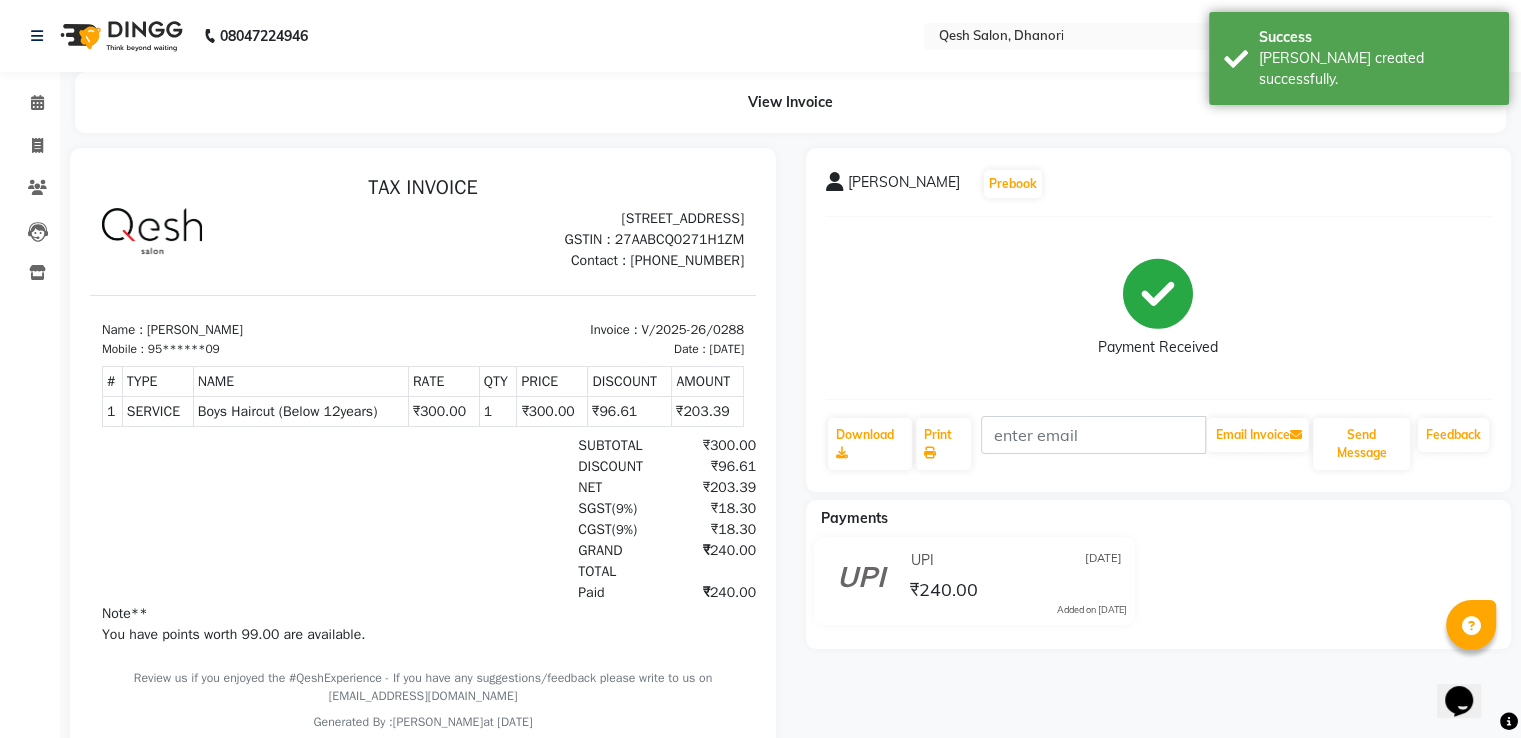 scroll, scrollTop: 0, scrollLeft: 0, axis: both 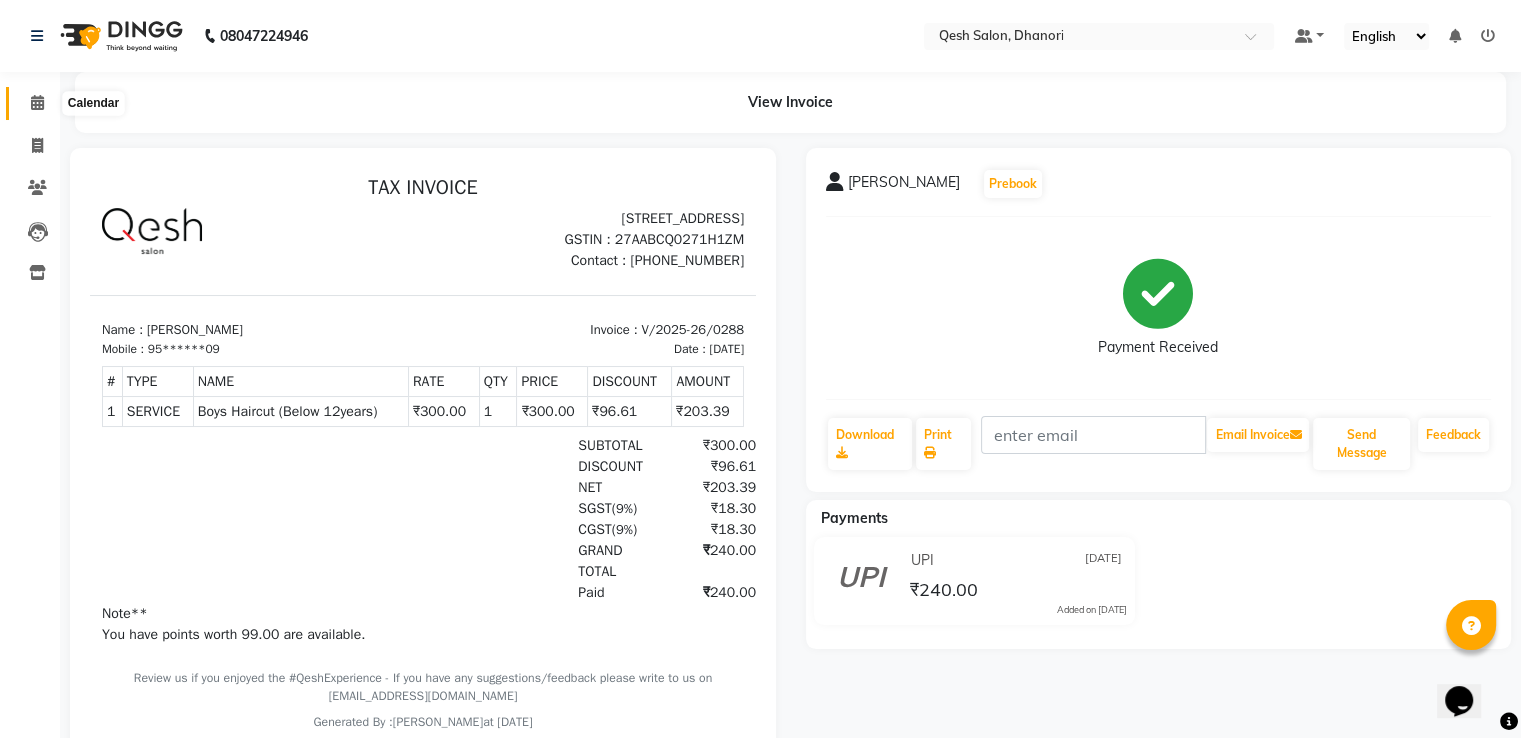 click 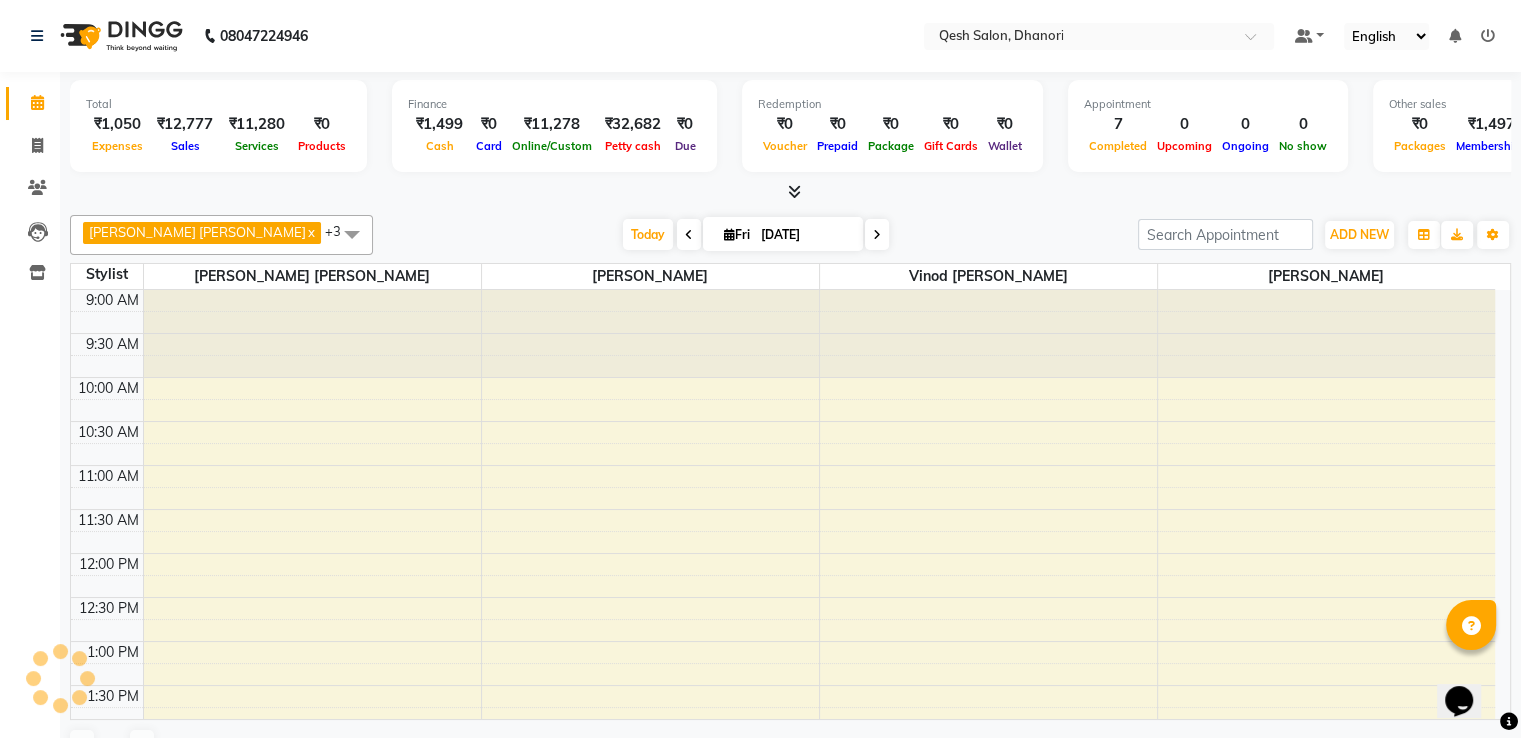 scroll, scrollTop: 828, scrollLeft: 0, axis: vertical 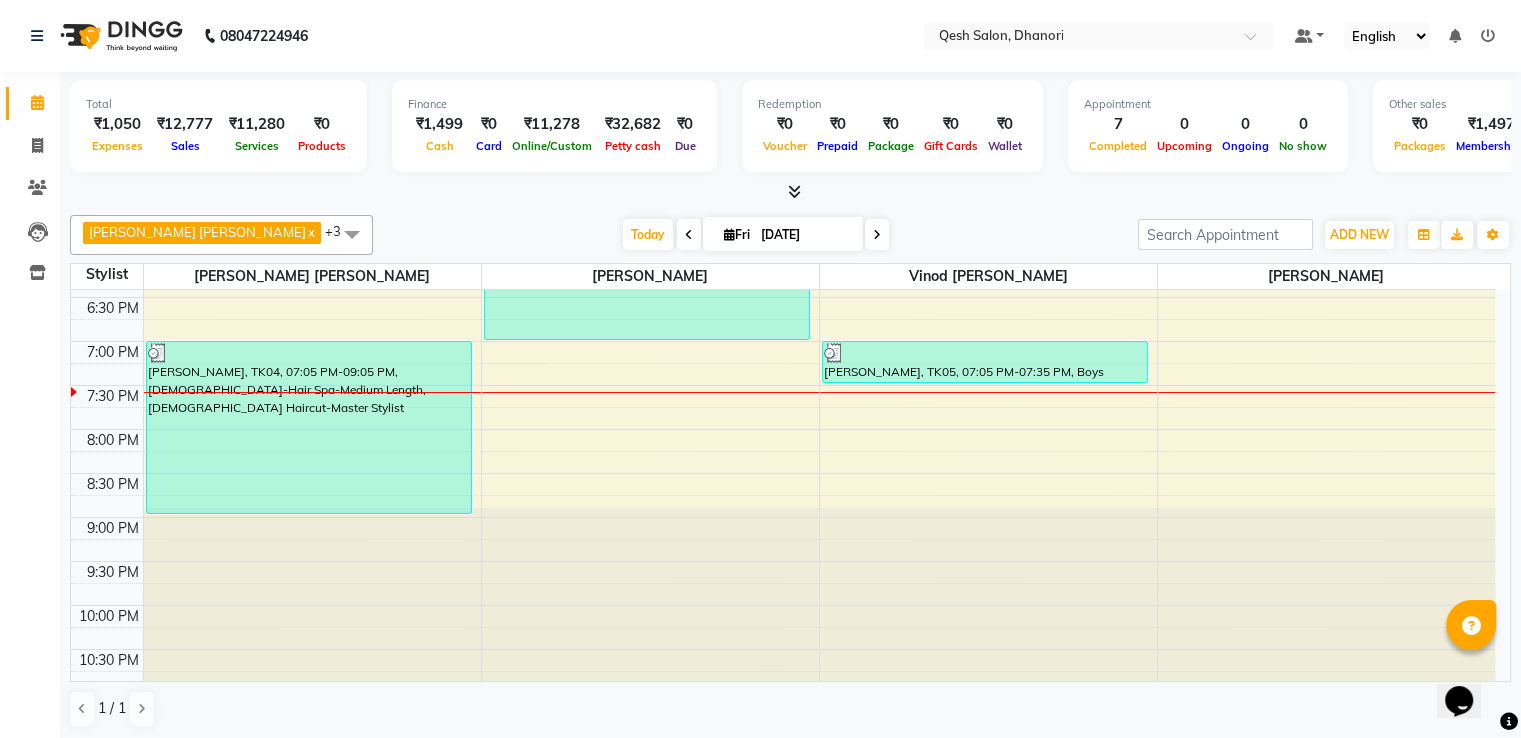 click on "Memberships" at bounding box center (1491, 145) 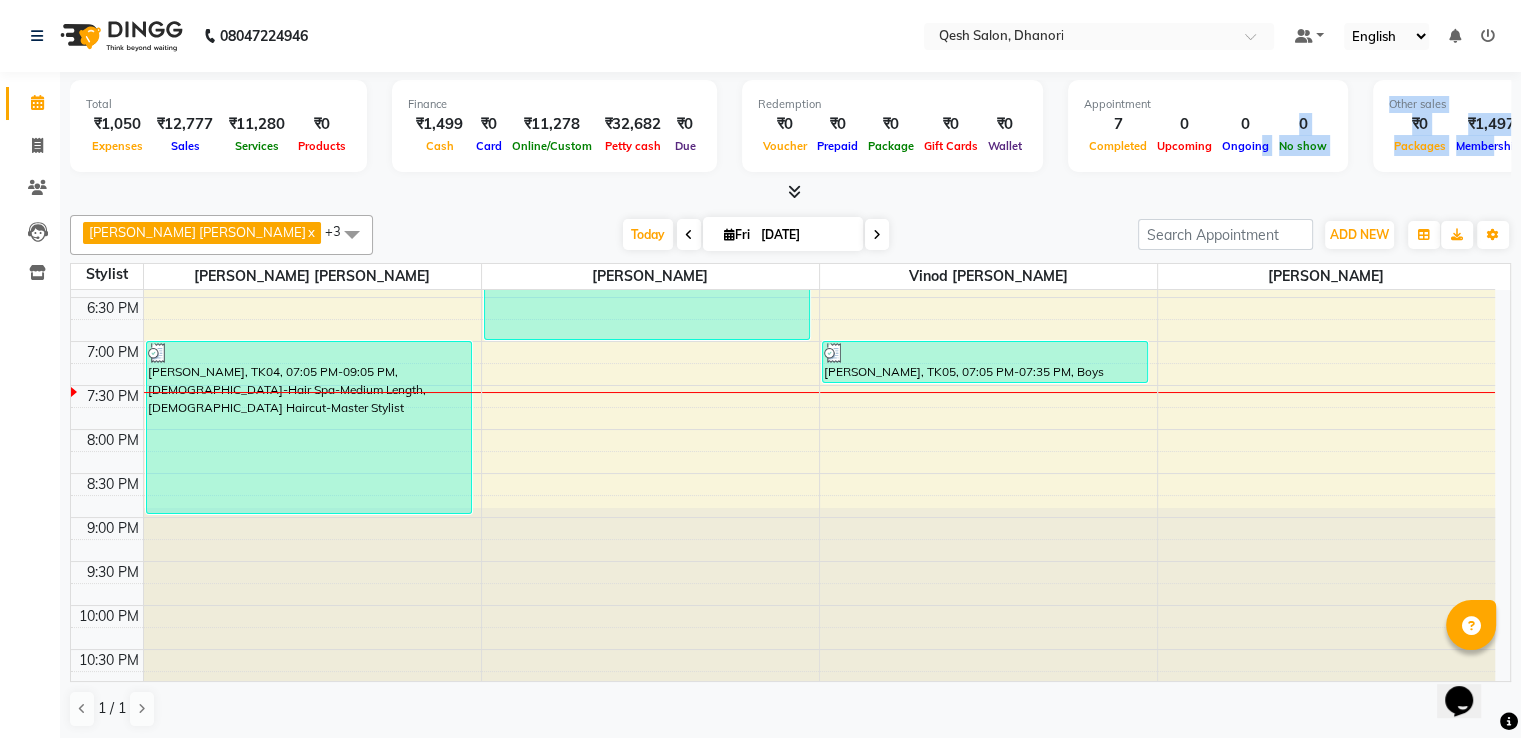 drag, startPoint x: 1486, startPoint y: 150, endPoint x: 1260, endPoint y: 153, distance: 226.01991 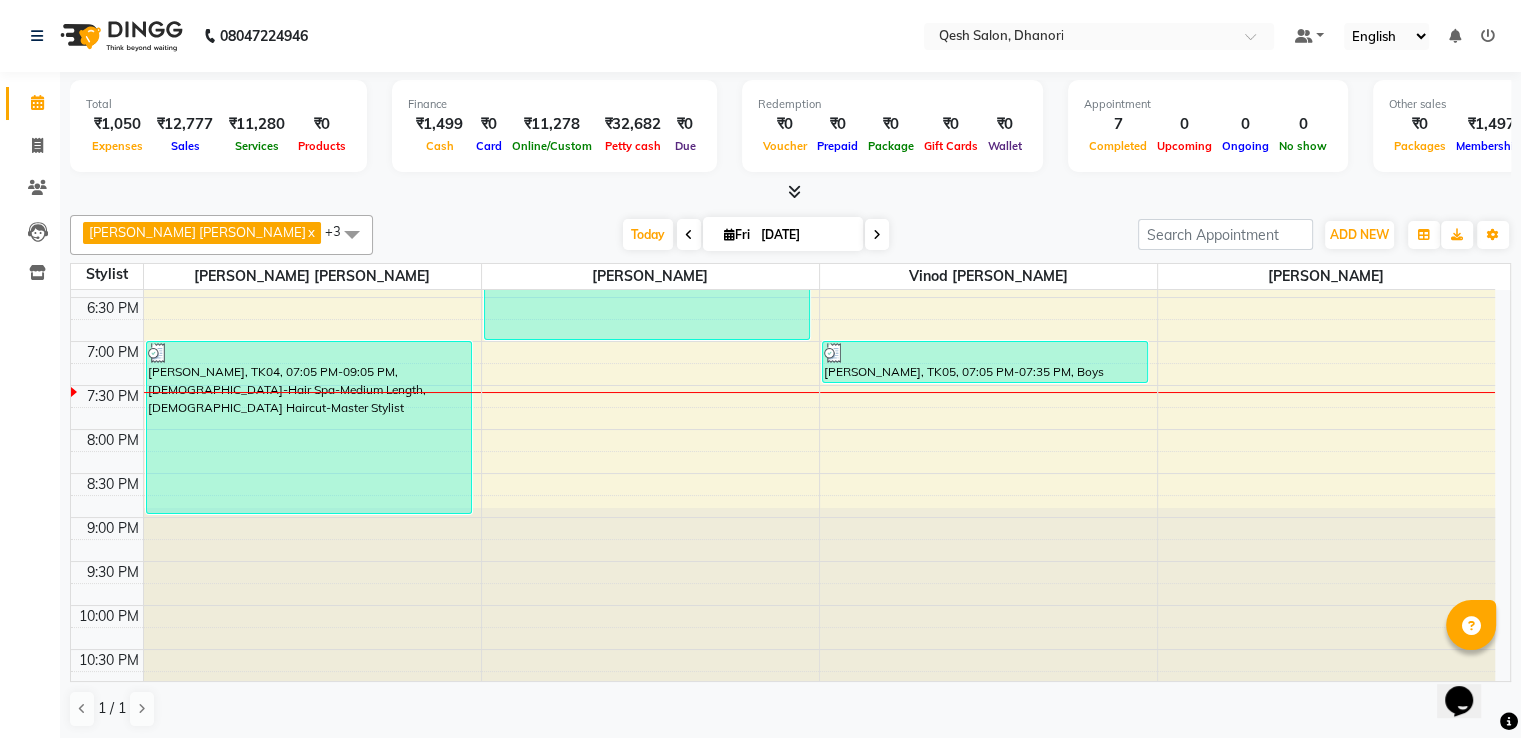 click at bounding box center [790, 192] 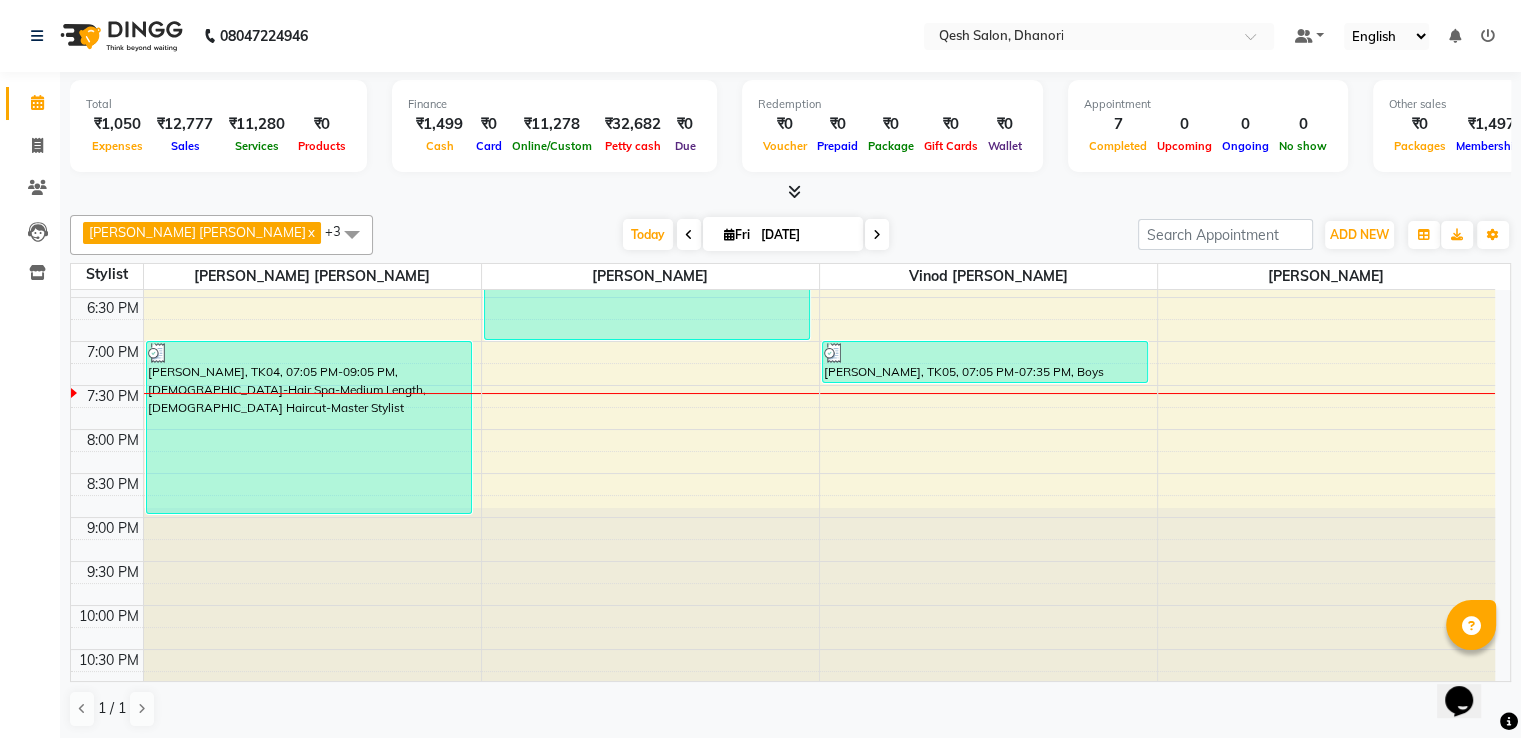click on "₹1,499" at bounding box center (439, 124) 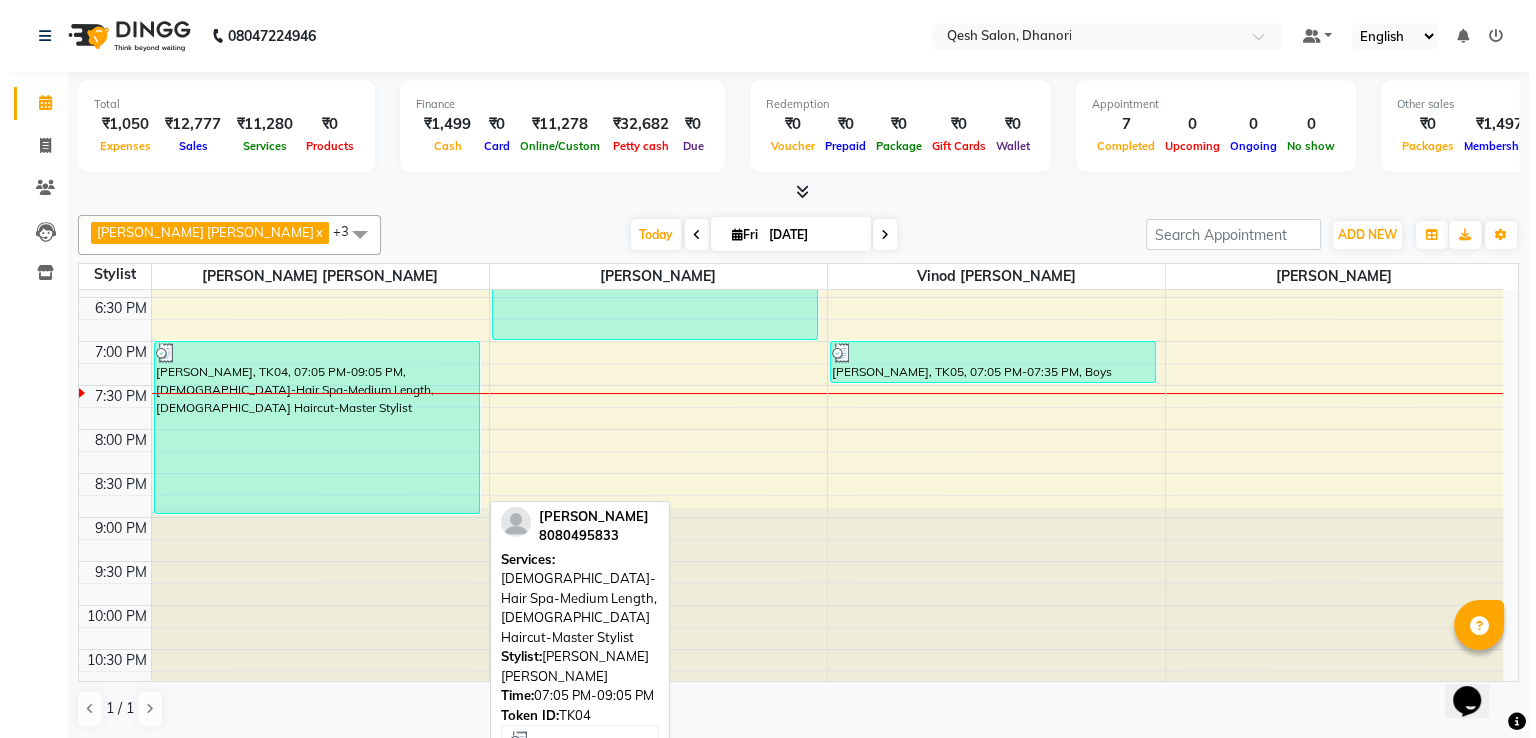 scroll, scrollTop: 1, scrollLeft: 0, axis: vertical 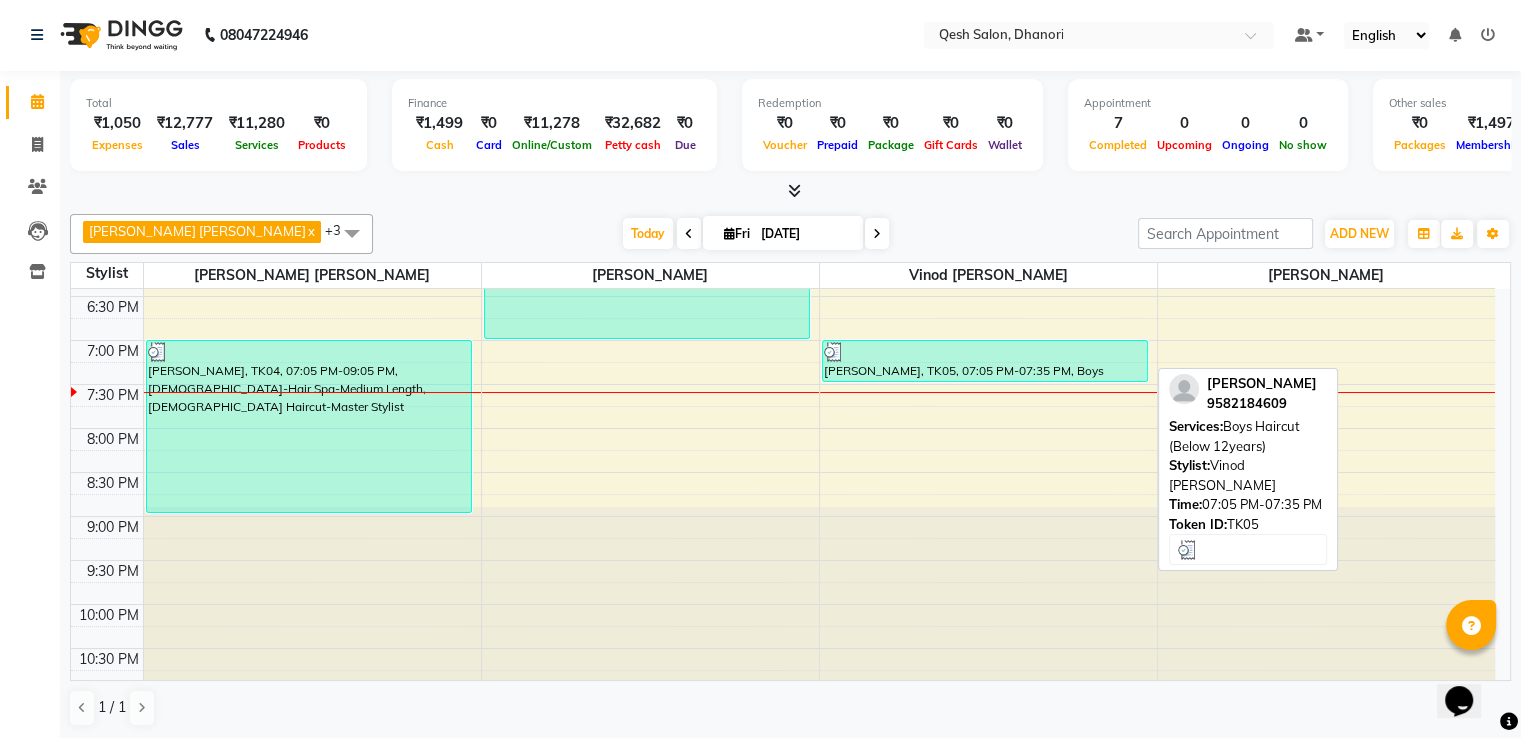 click on "[PERSON_NAME], TK05, 07:05 PM-07:35 PM, Boys Haircut (Below 12years)" at bounding box center (985, 361) 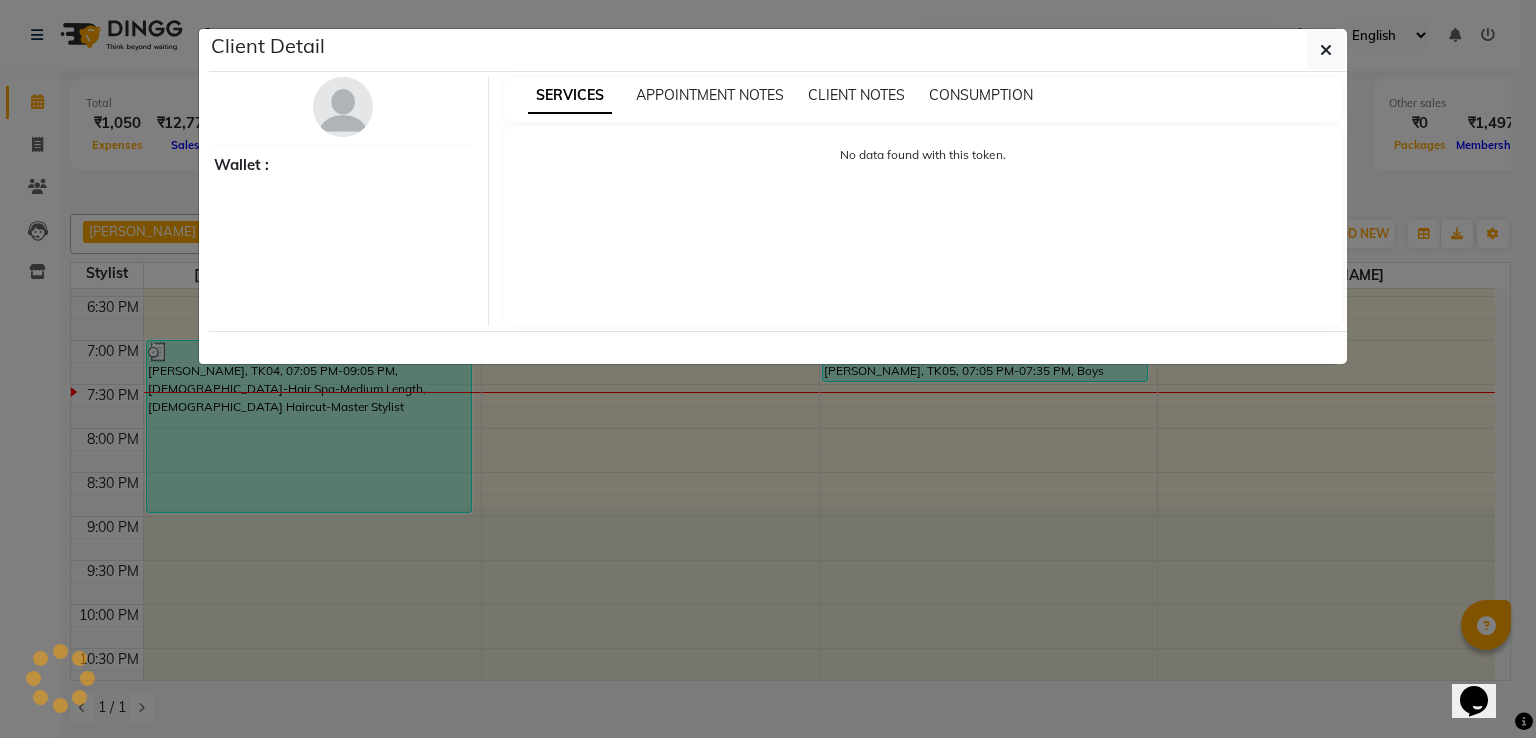 select on "3" 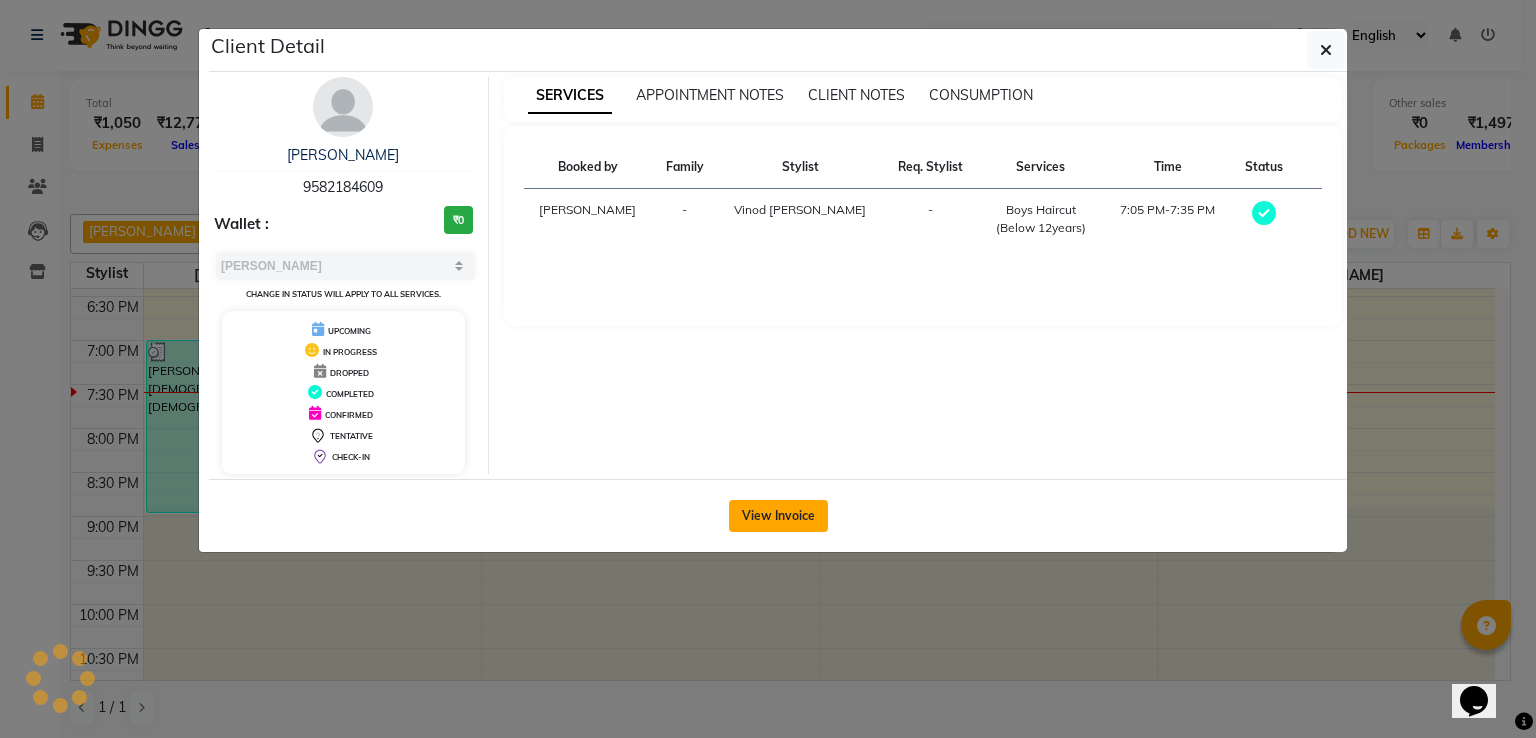 click on "View Invoice" 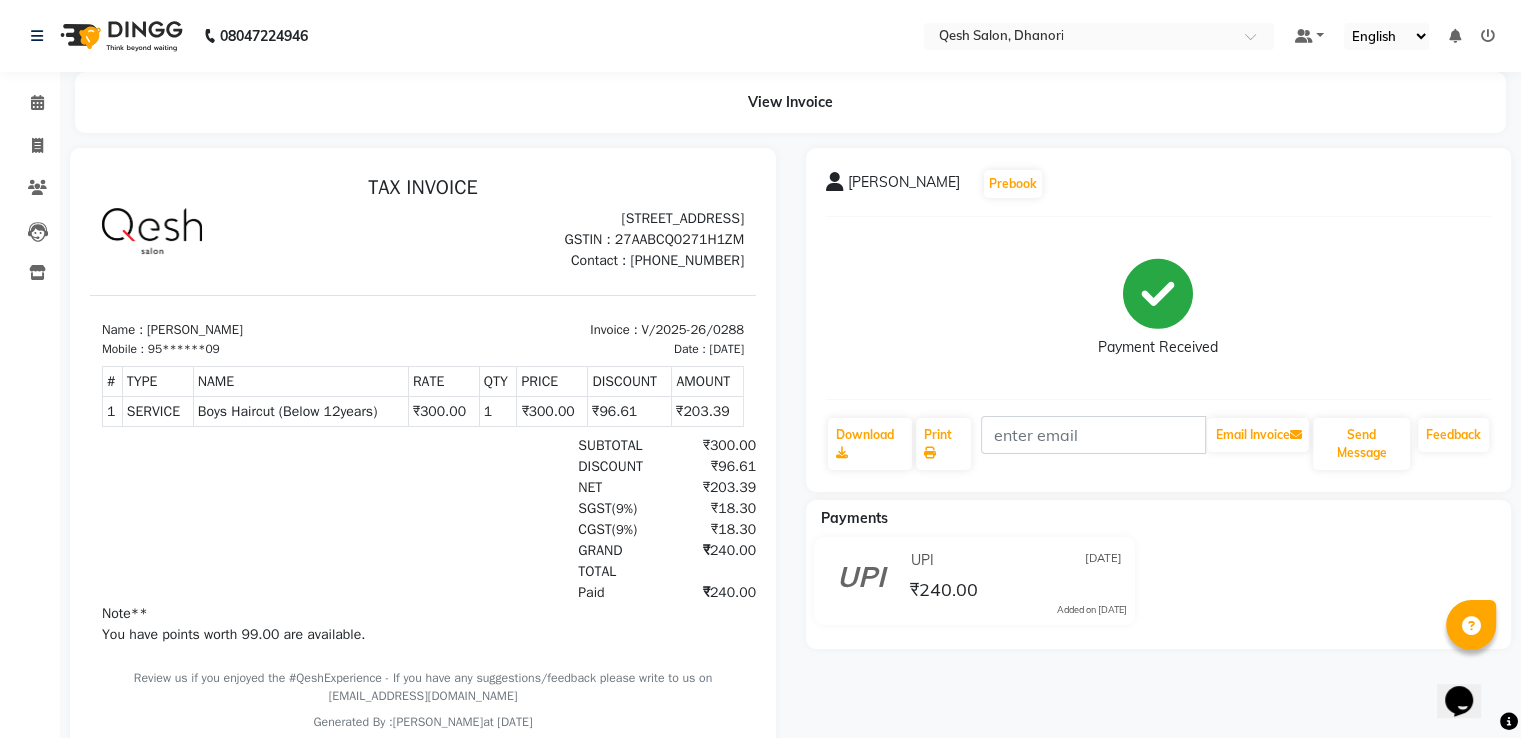 scroll, scrollTop: 16, scrollLeft: 0, axis: vertical 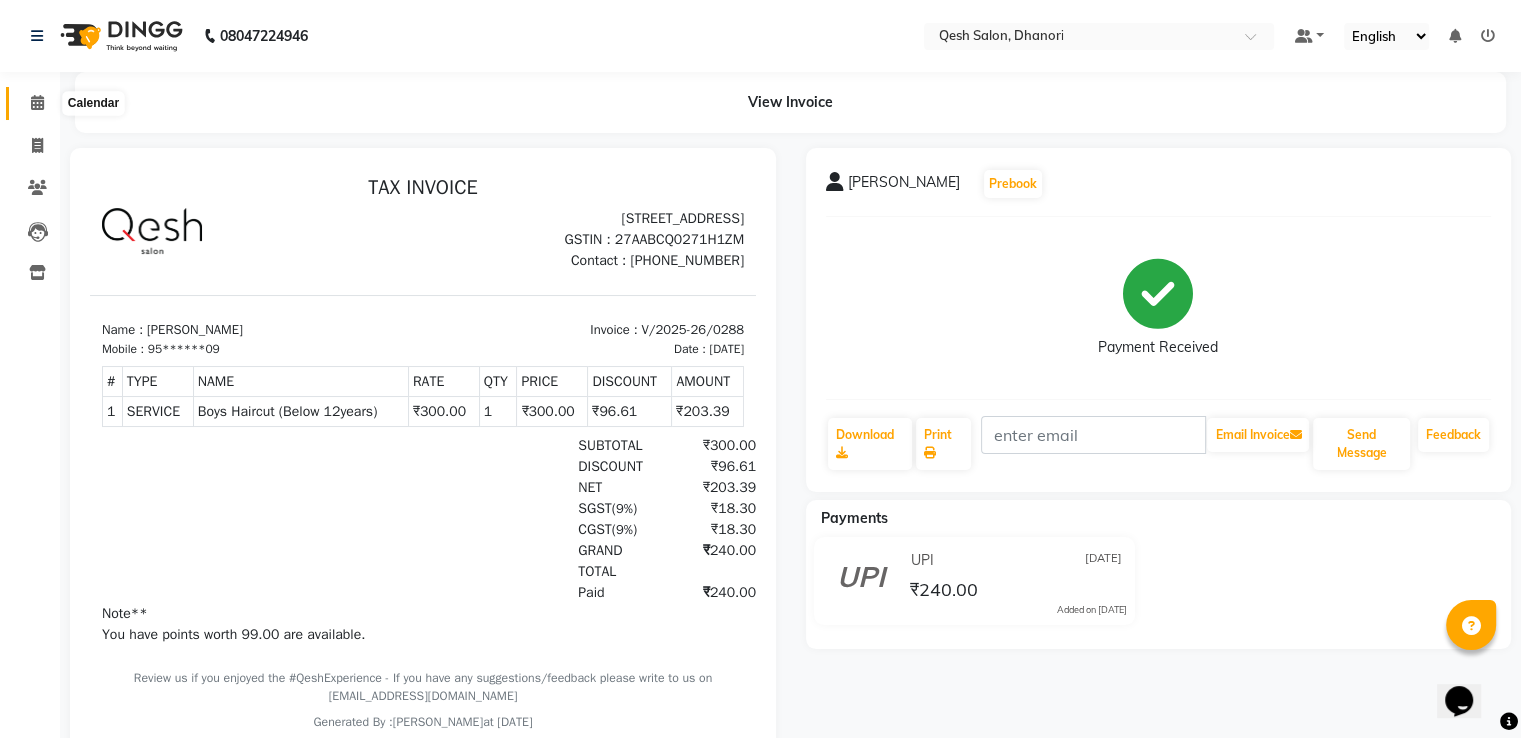 click 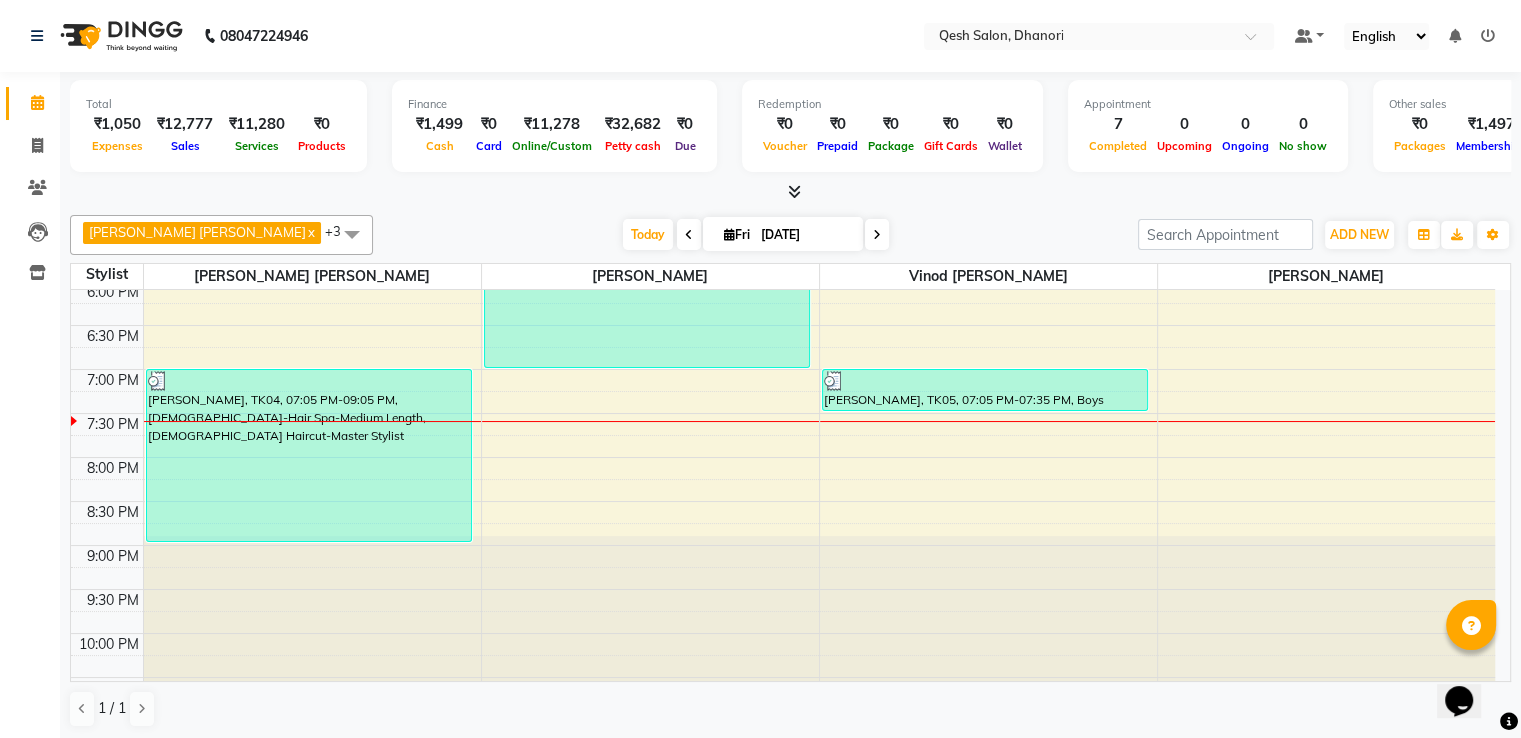 scroll, scrollTop: 700, scrollLeft: 0, axis: vertical 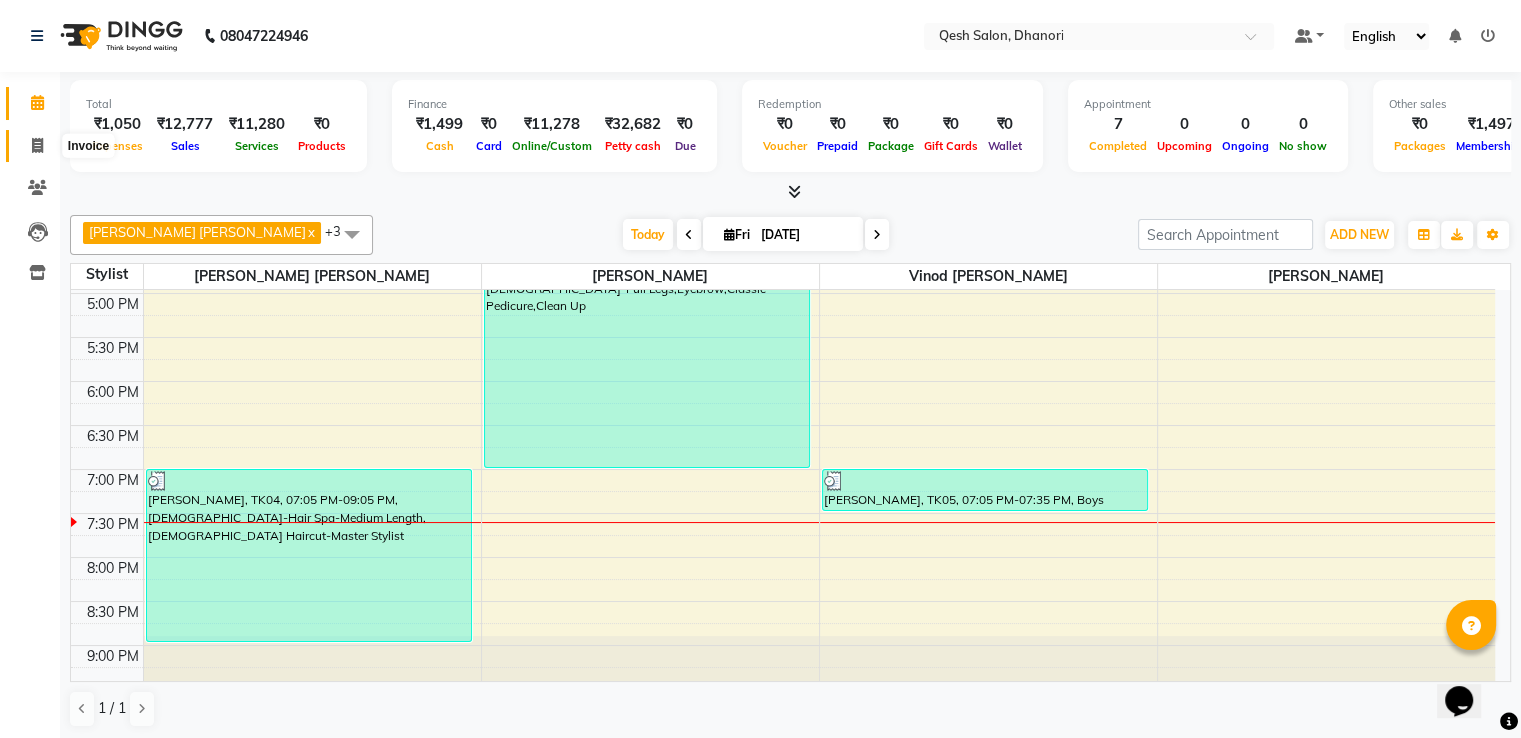 click 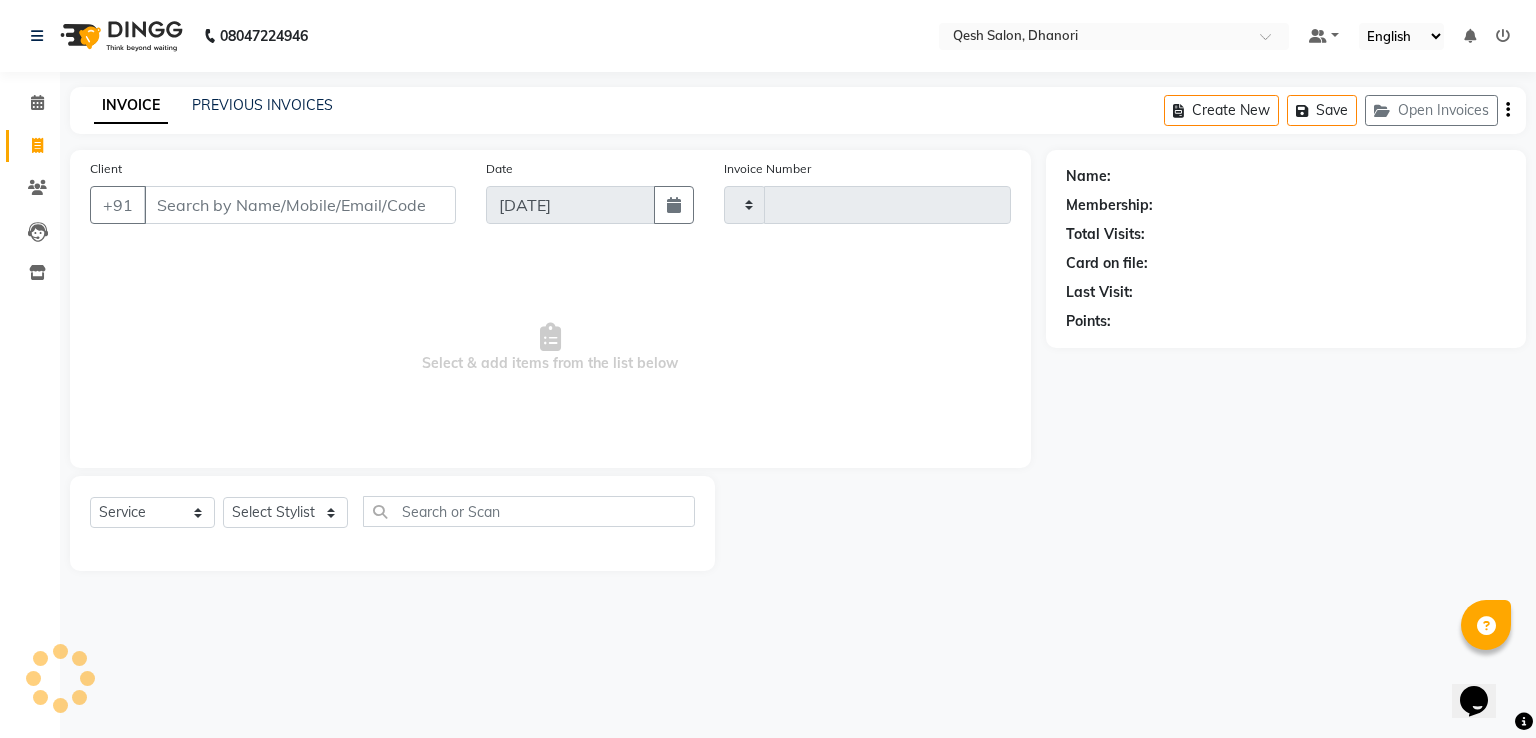 type on "0289" 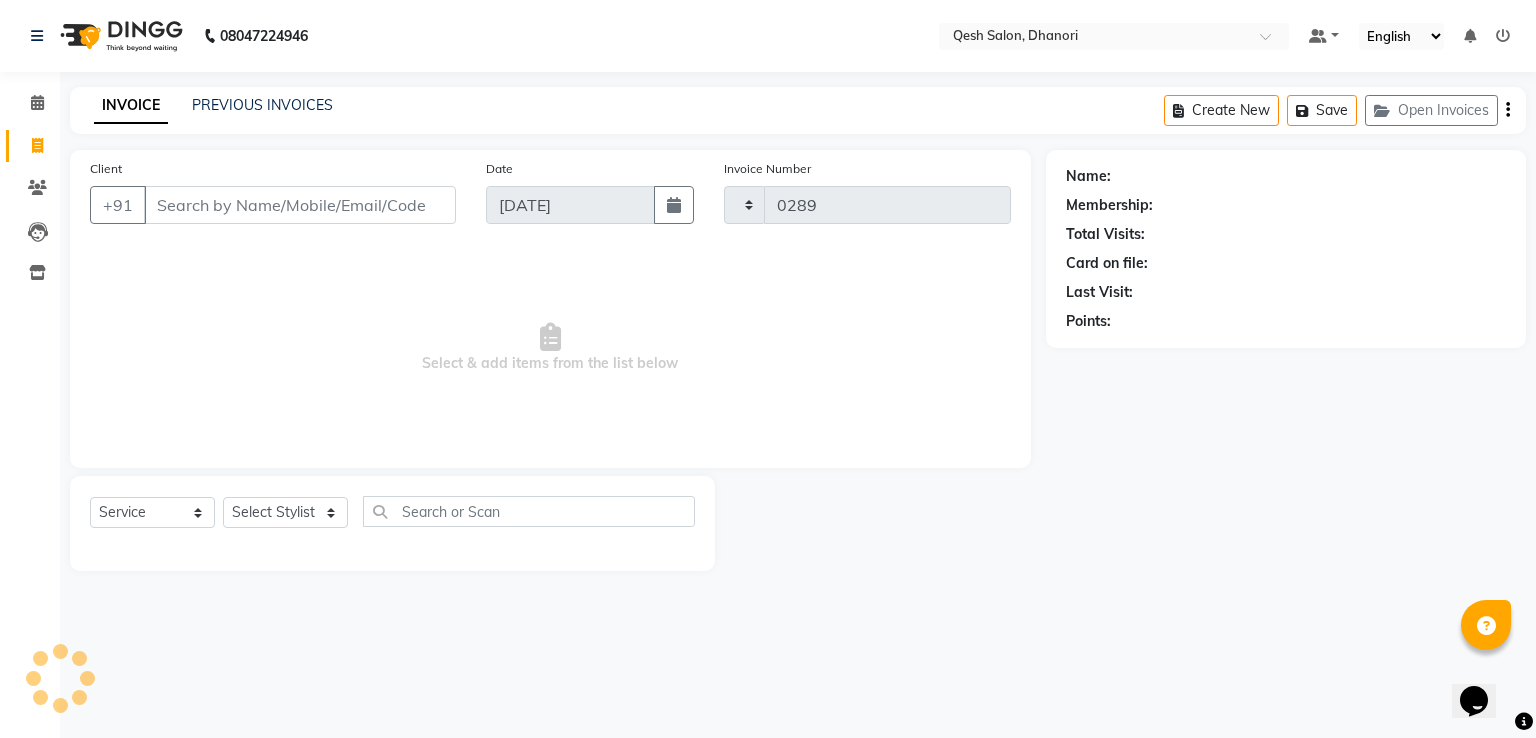 select on "7641" 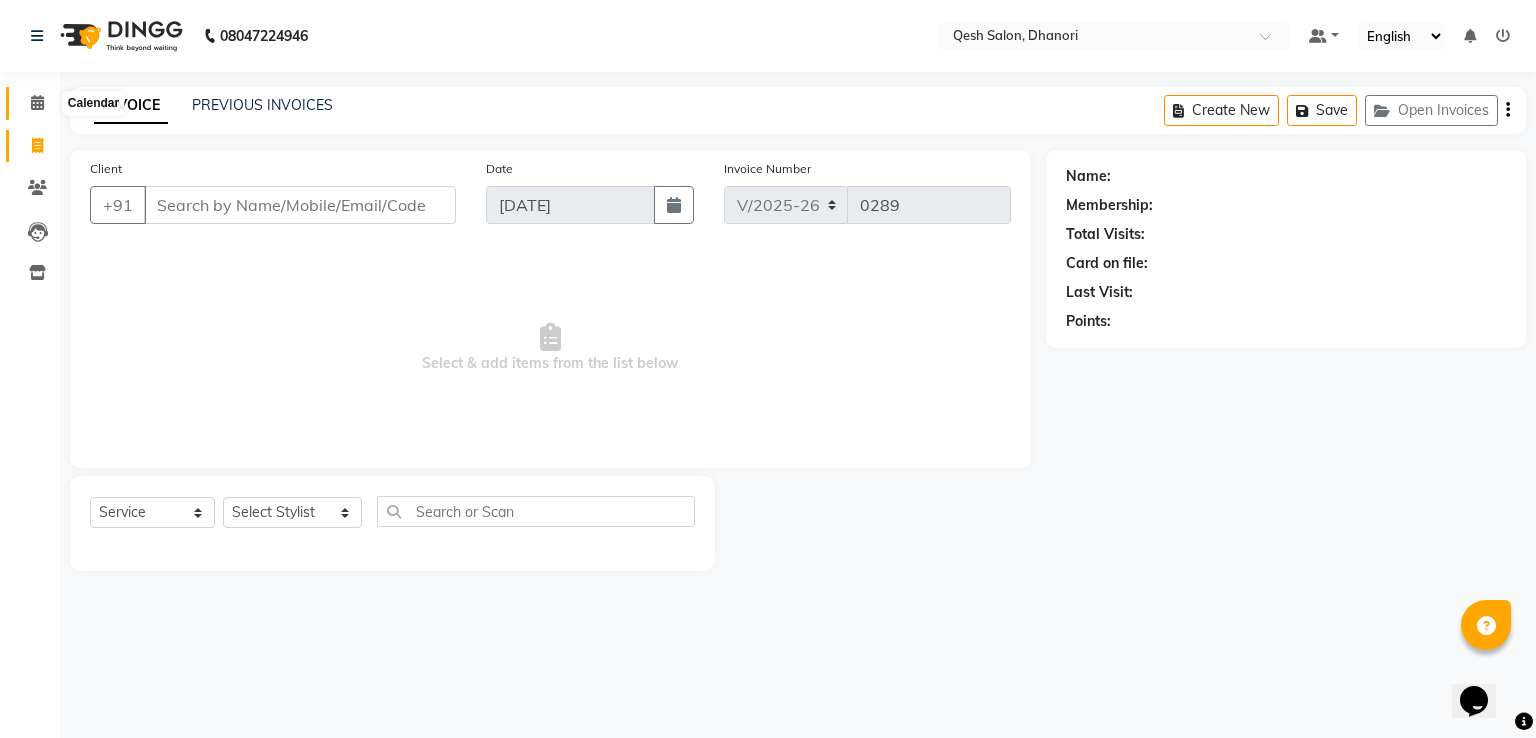 click 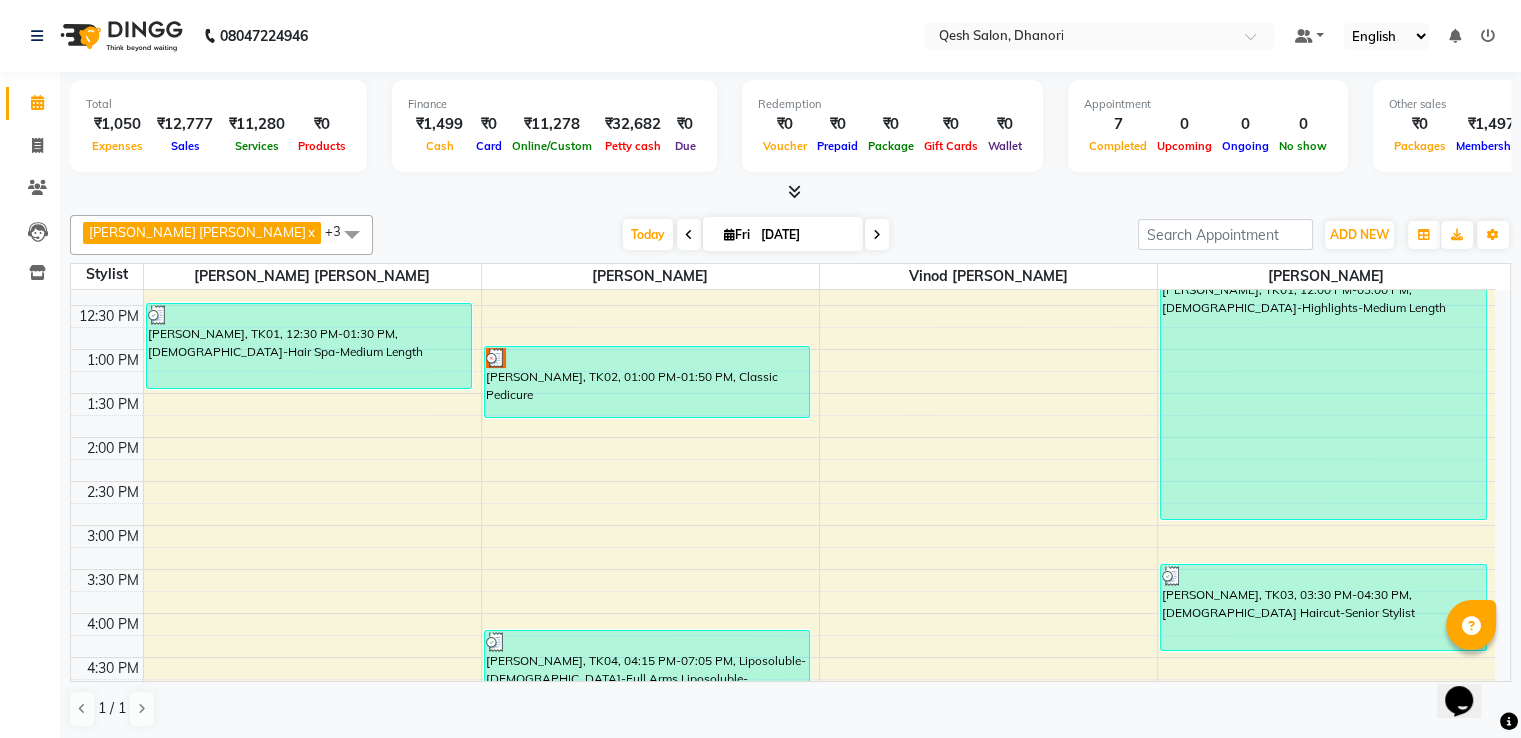 scroll, scrollTop: 290, scrollLeft: 0, axis: vertical 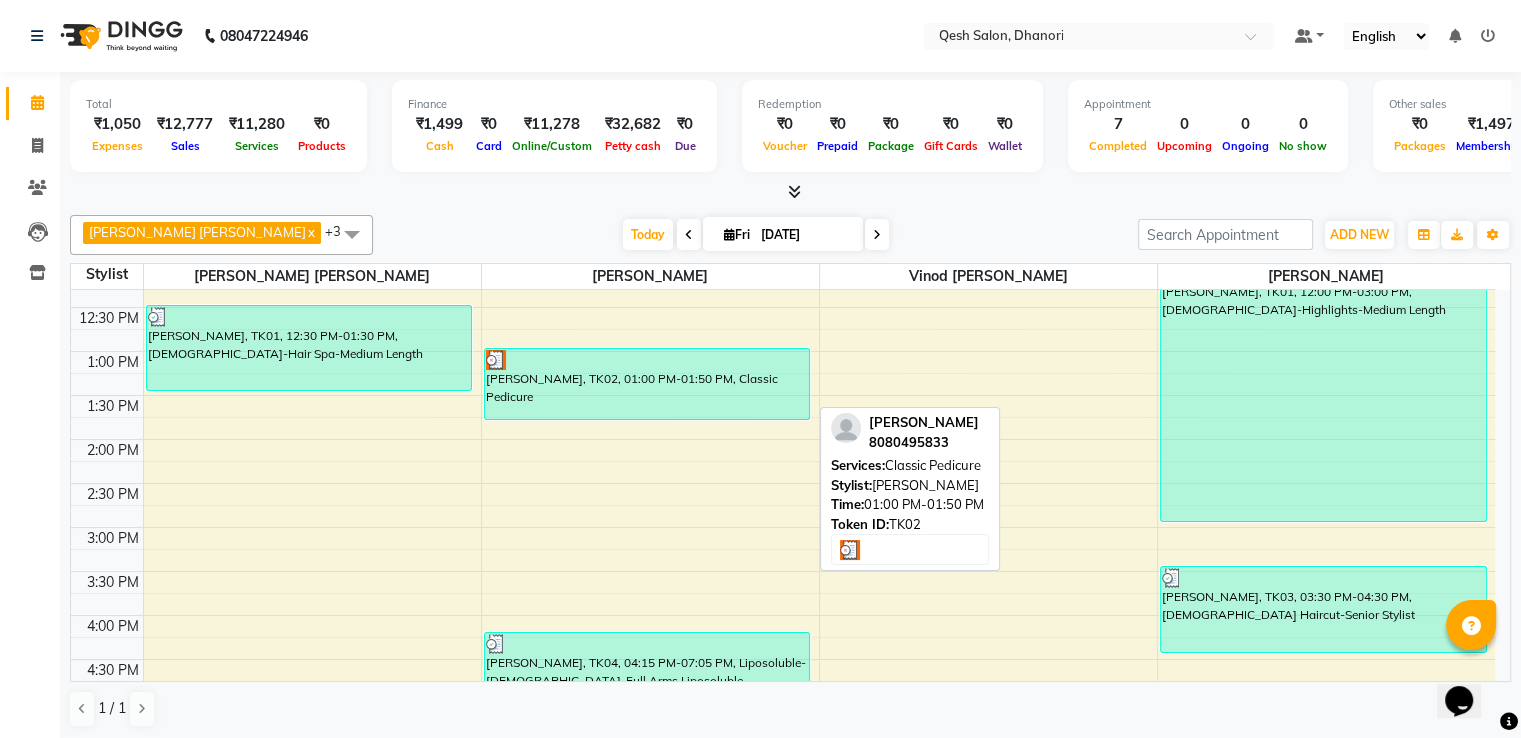 drag, startPoint x: 651, startPoint y: 375, endPoint x: 668, endPoint y: 379, distance: 17.464249 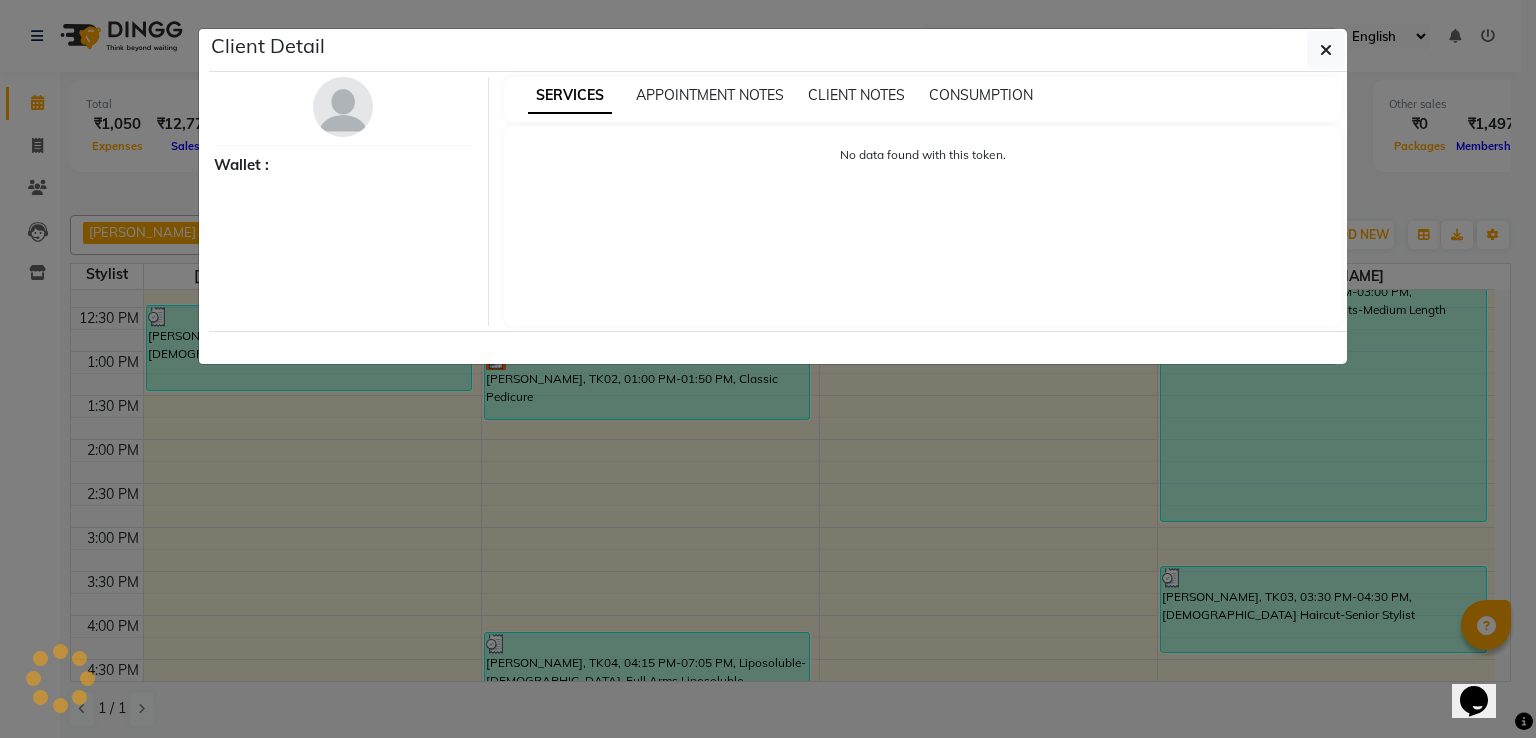 select on "3" 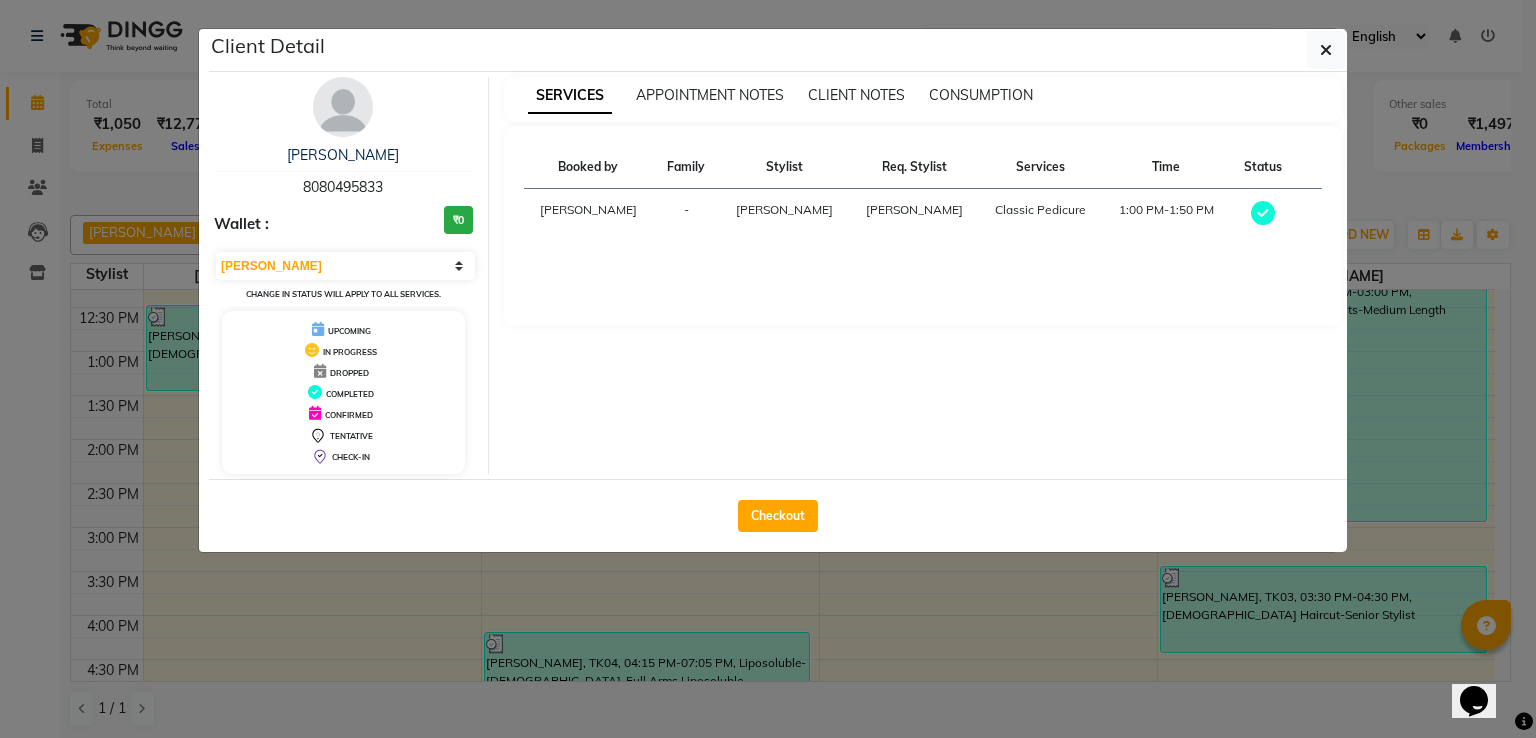 drag, startPoint x: 795, startPoint y: 517, endPoint x: 796, endPoint y: 492, distance: 25.019993 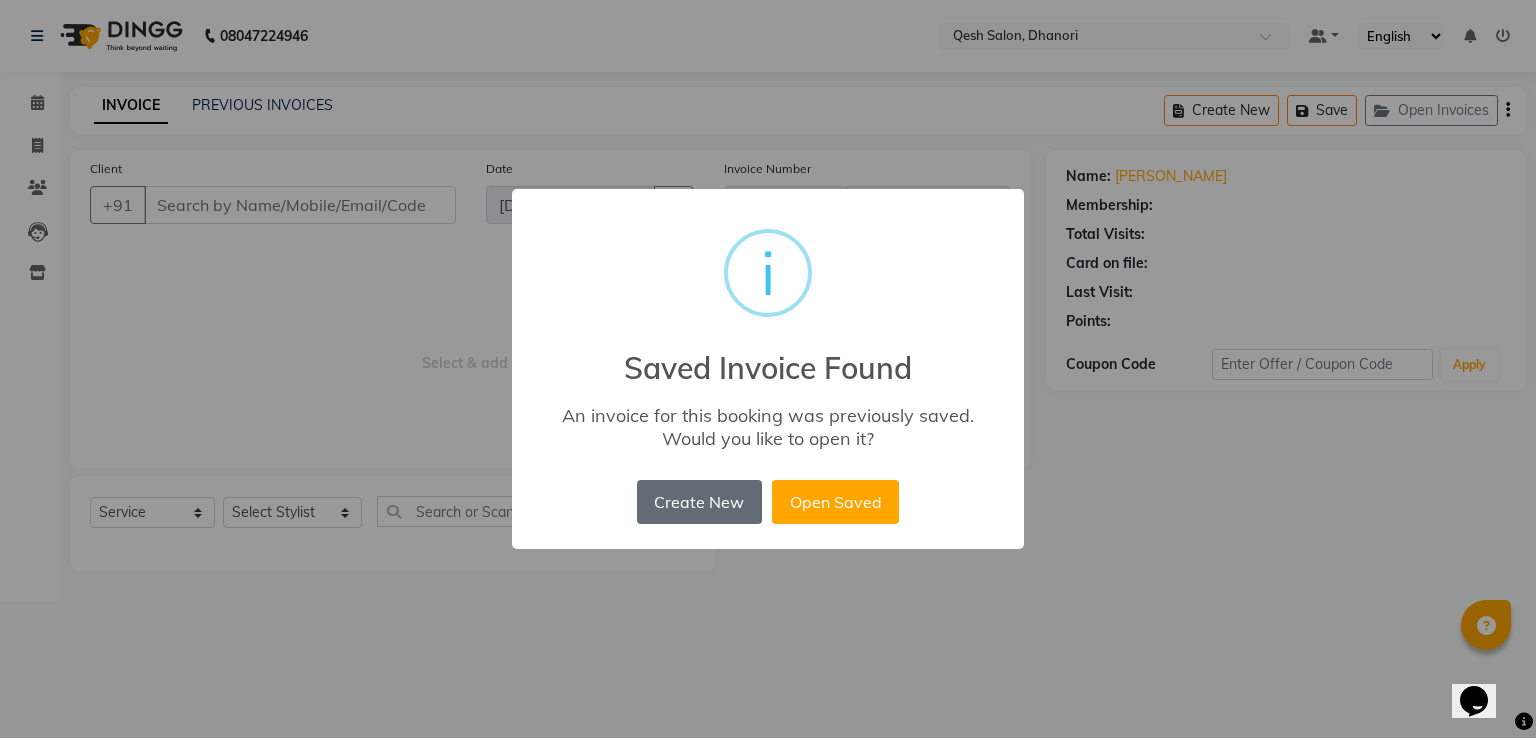 click on "Create New" at bounding box center (699, 502) 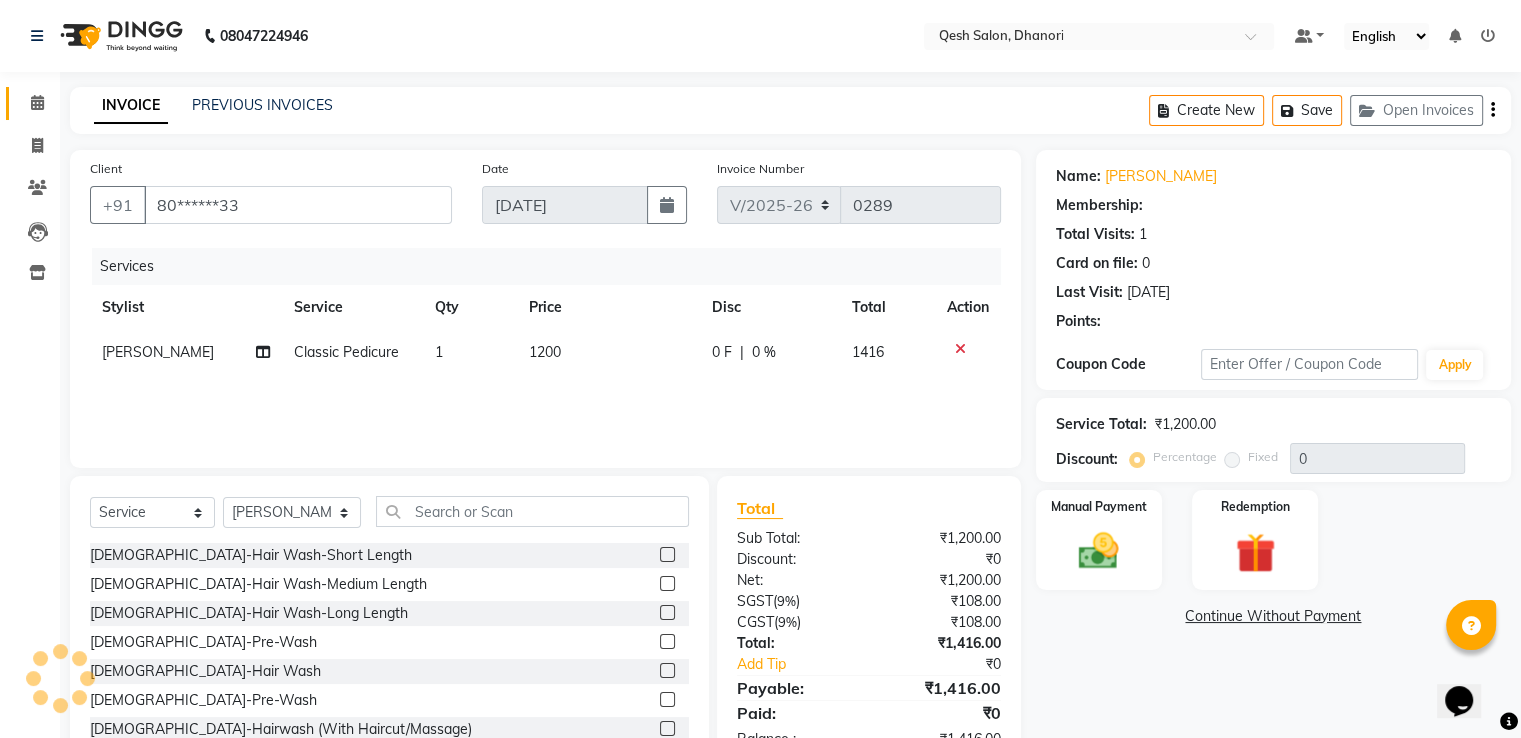 select on "1: Object" 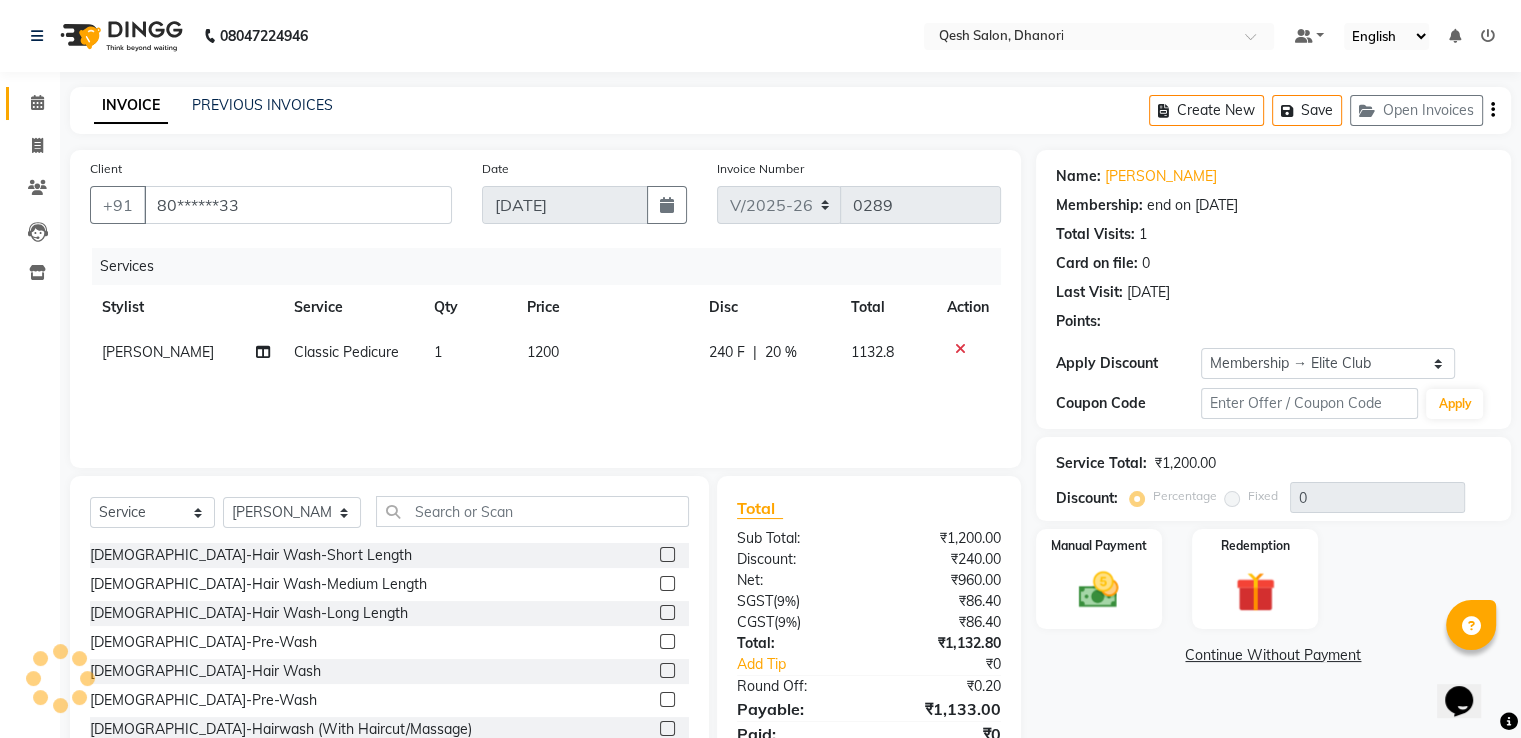 type on "20" 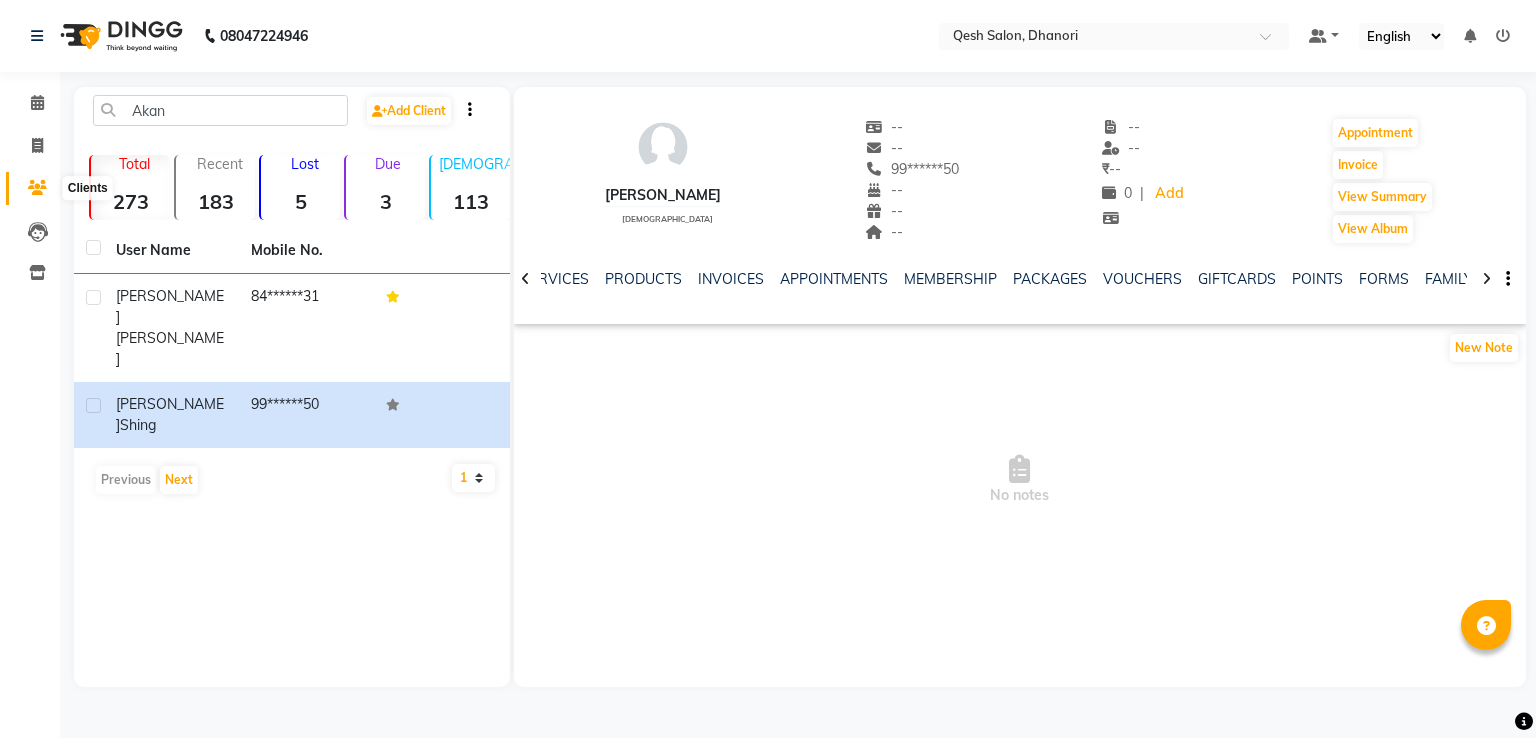 scroll, scrollTop: 0, scrollLeft: 0, axis: both 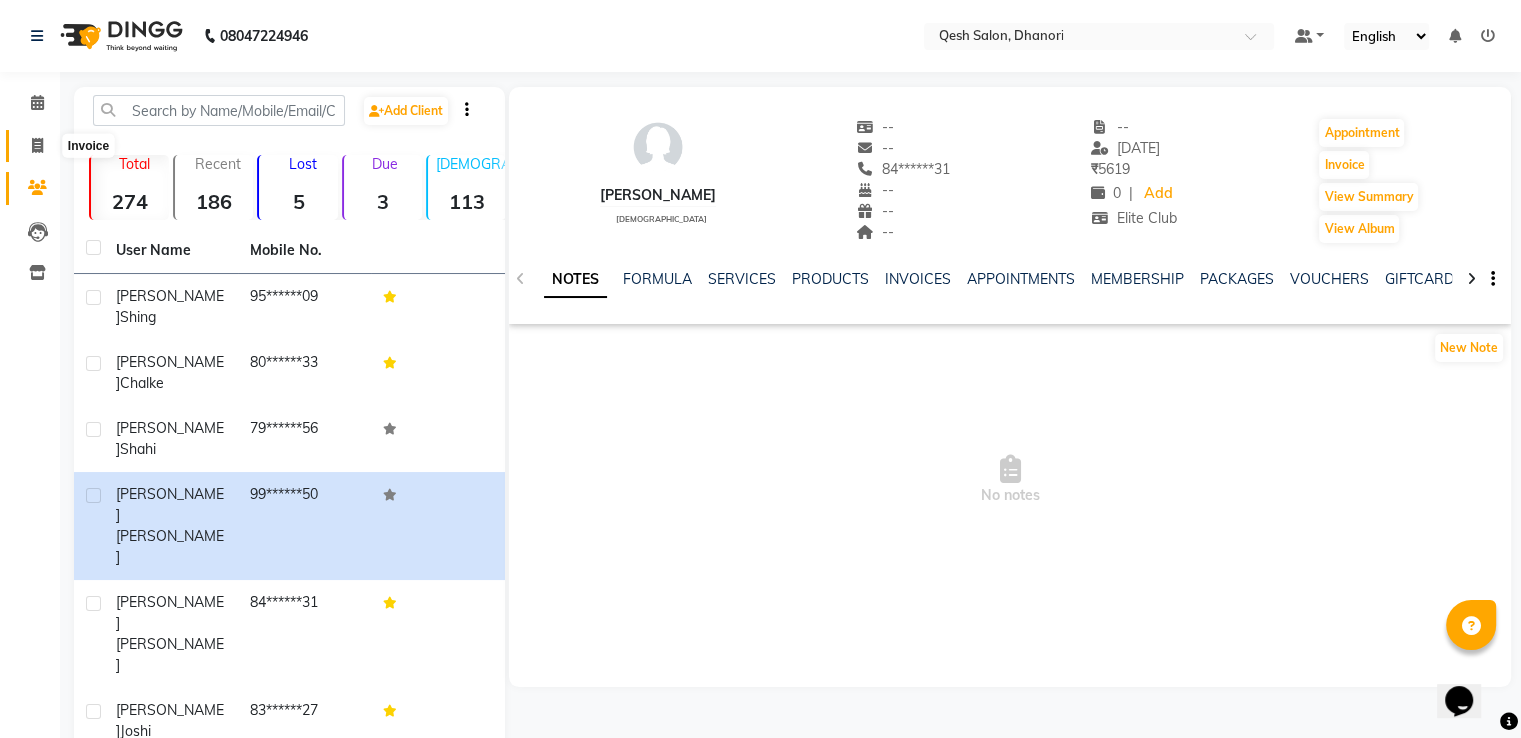 click 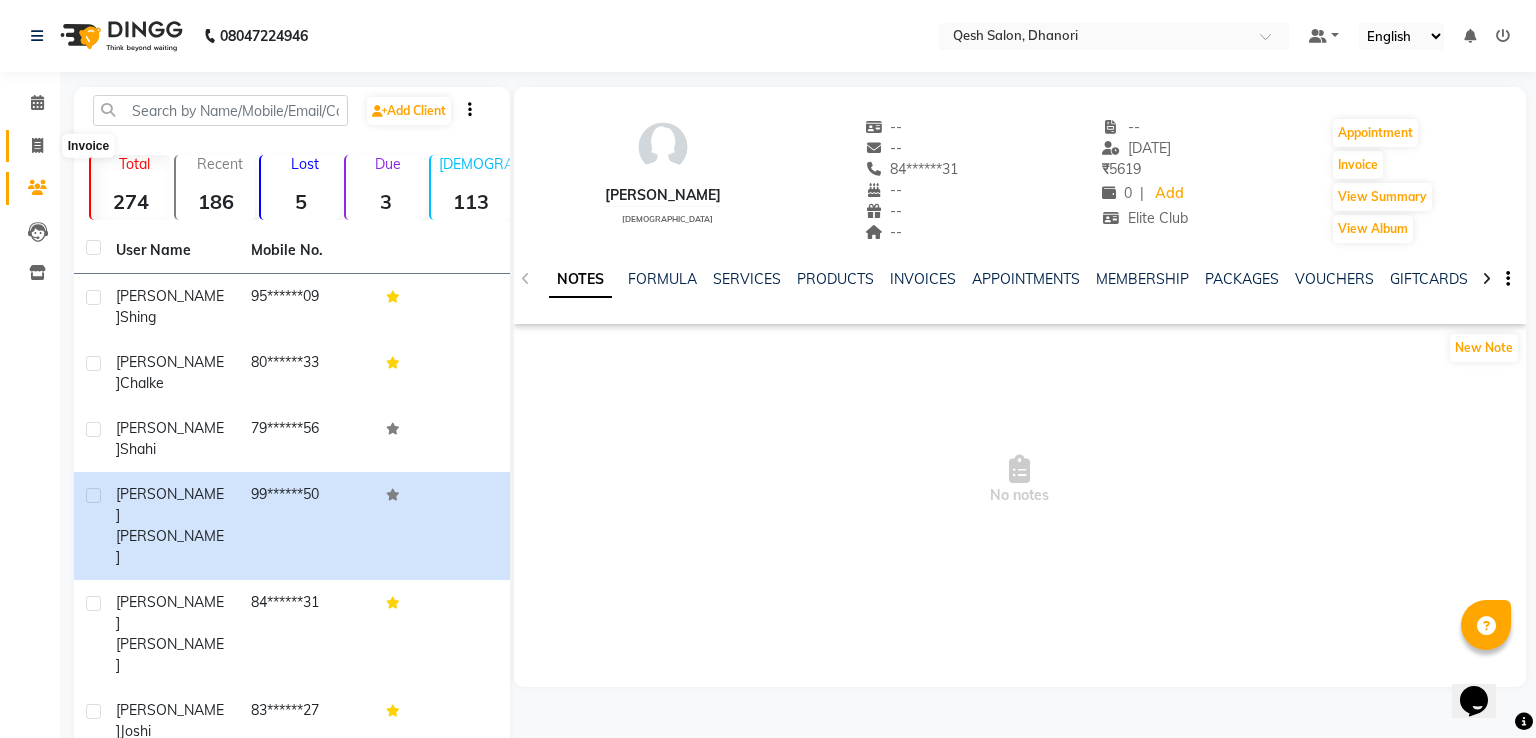 select on "service" 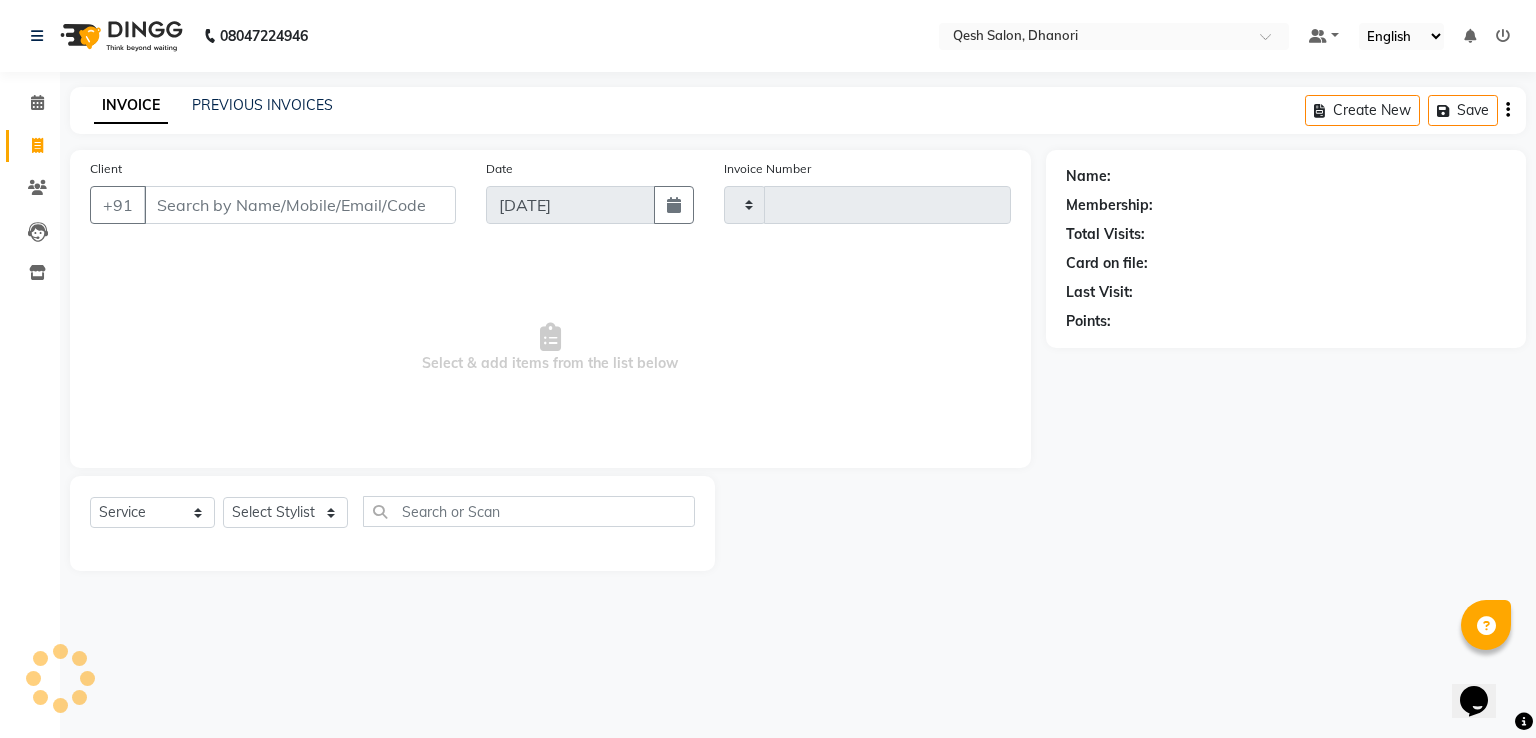 type on "0289" 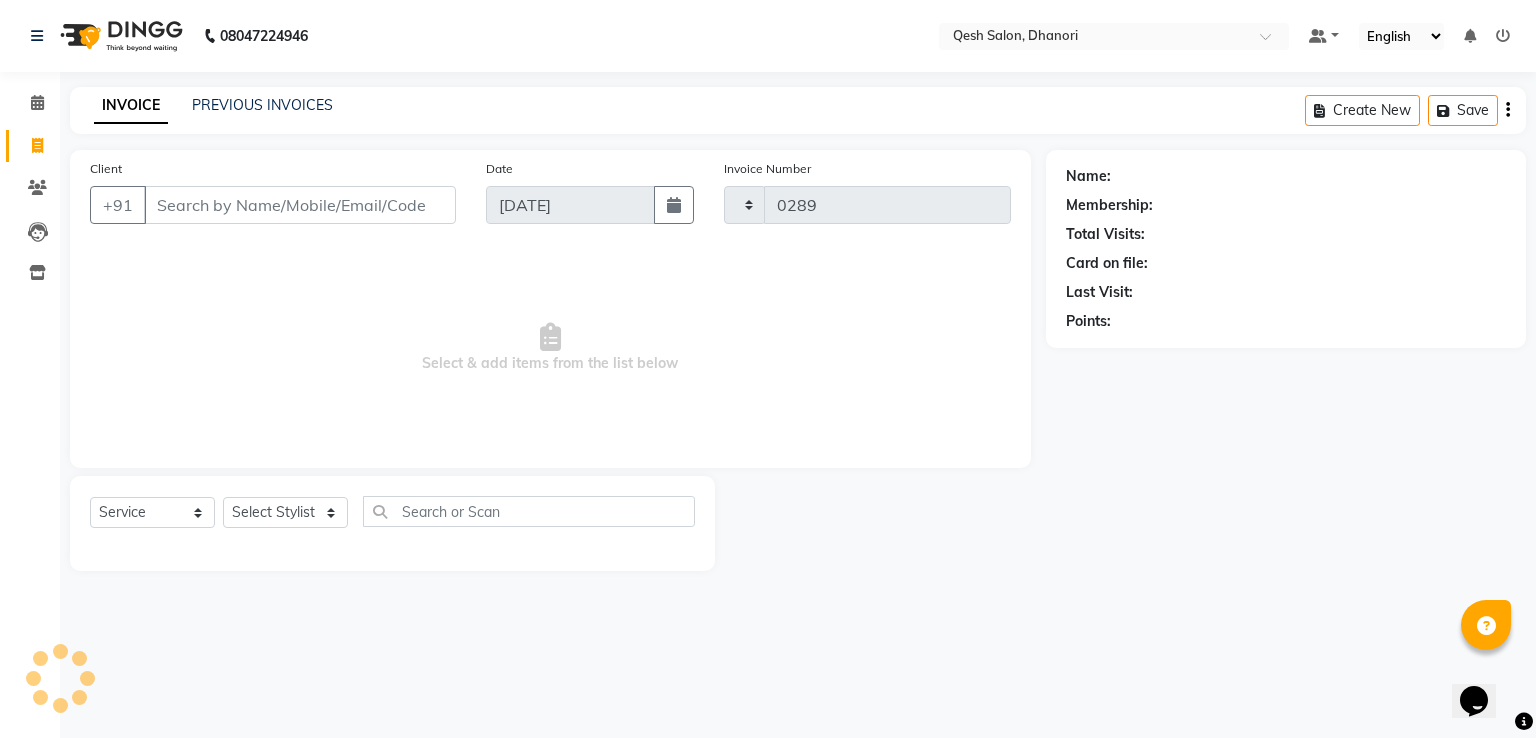 select on "7641" 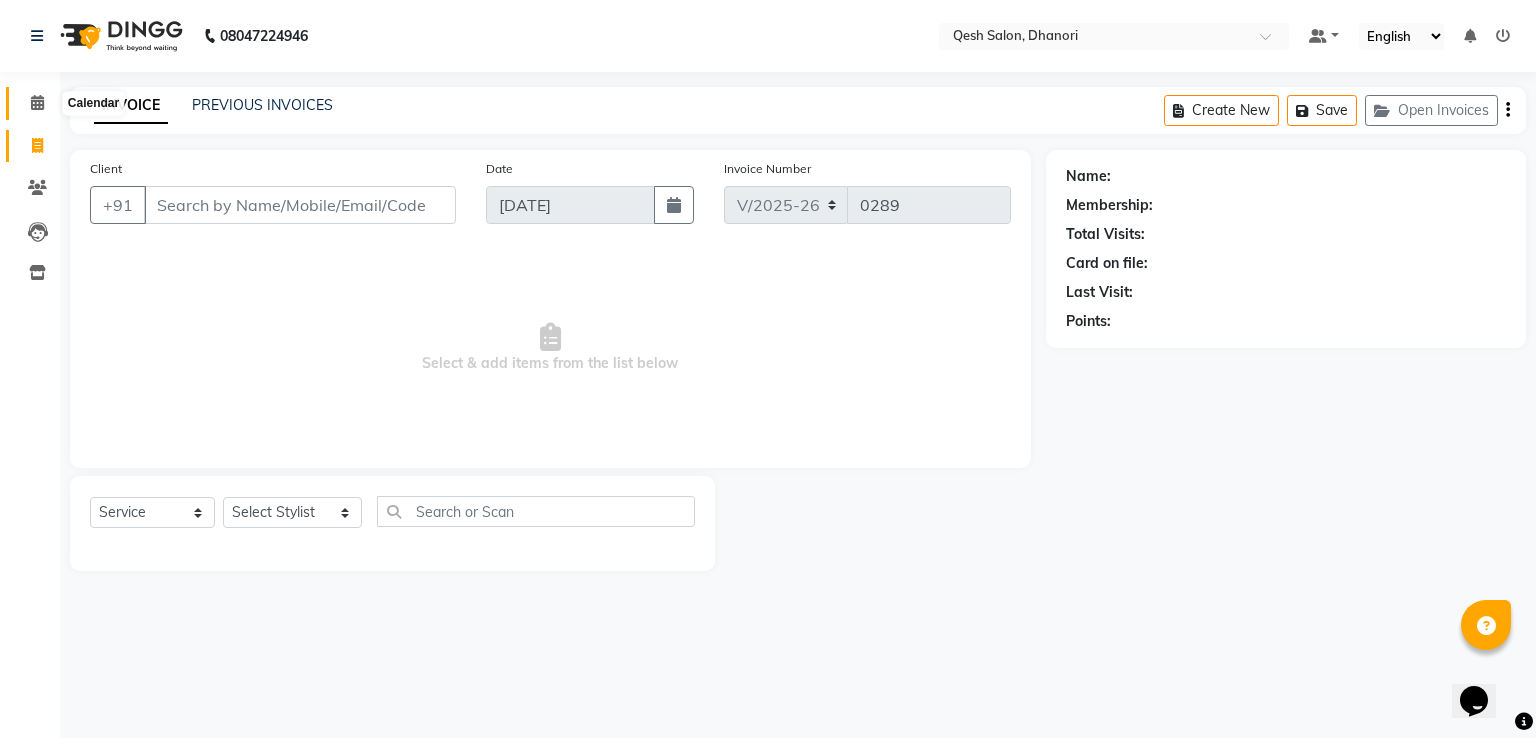 click 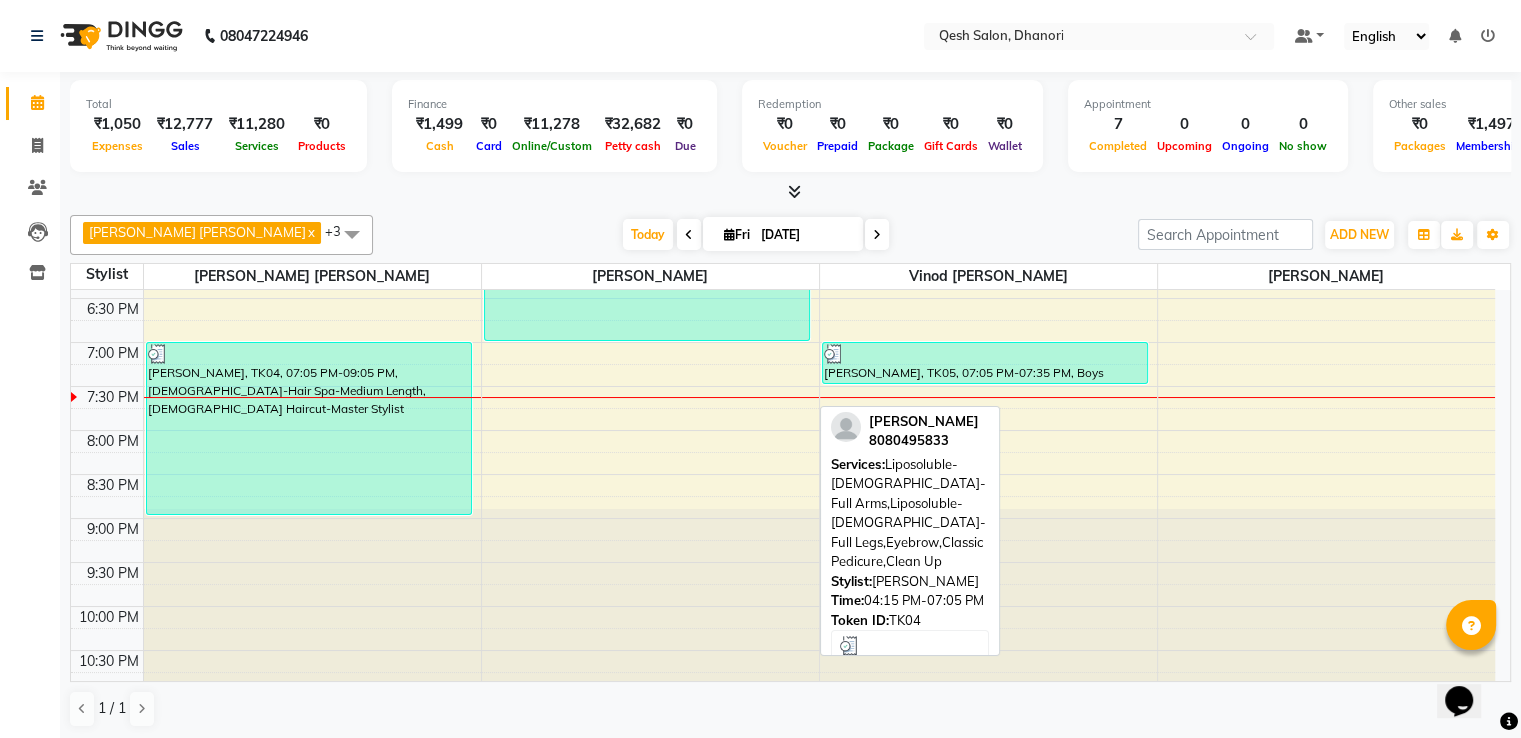 scroll, scrollTop: 828, scrollLeft: 0, axis: vertical 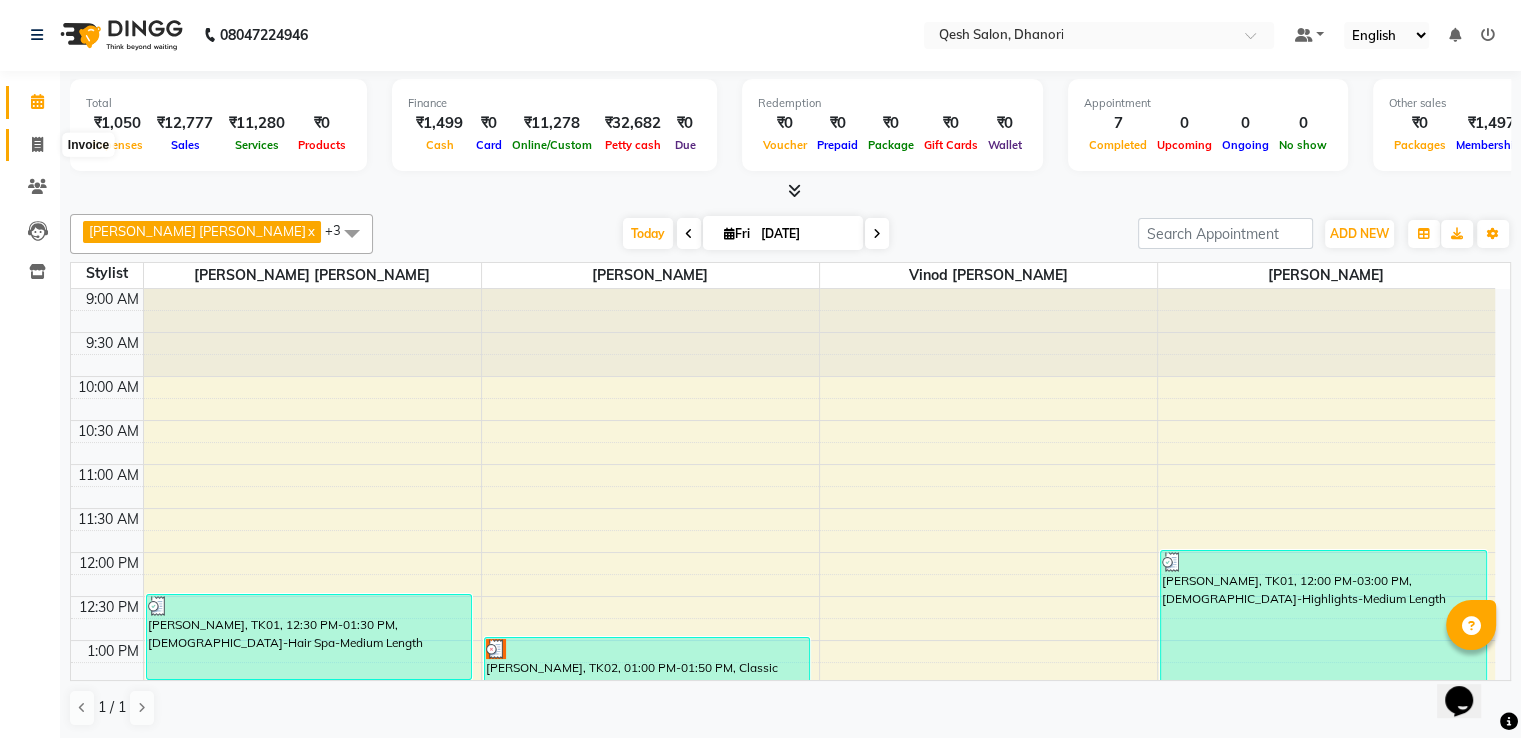 click 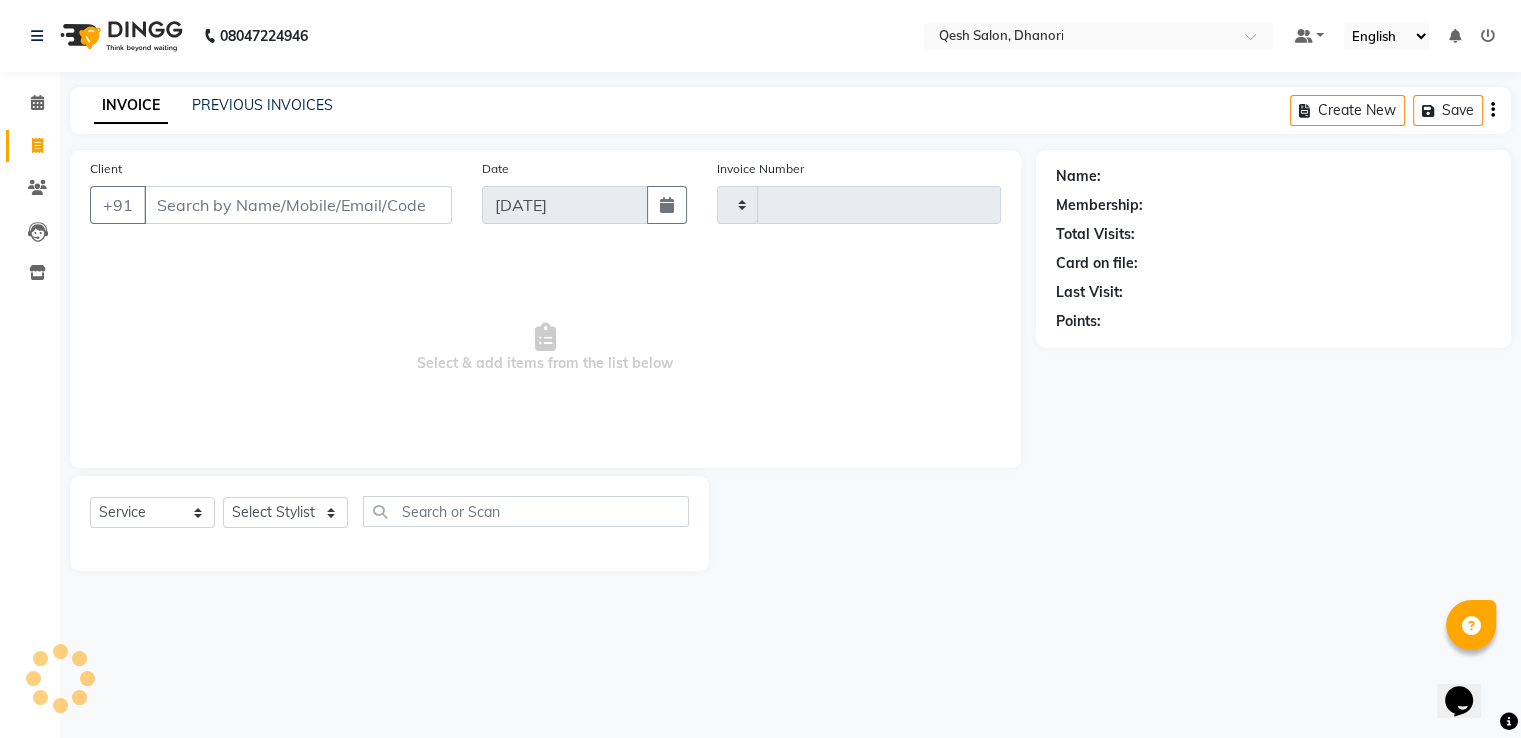 scroll, scrollTop: 0, scrollLeft: 0, axis: both 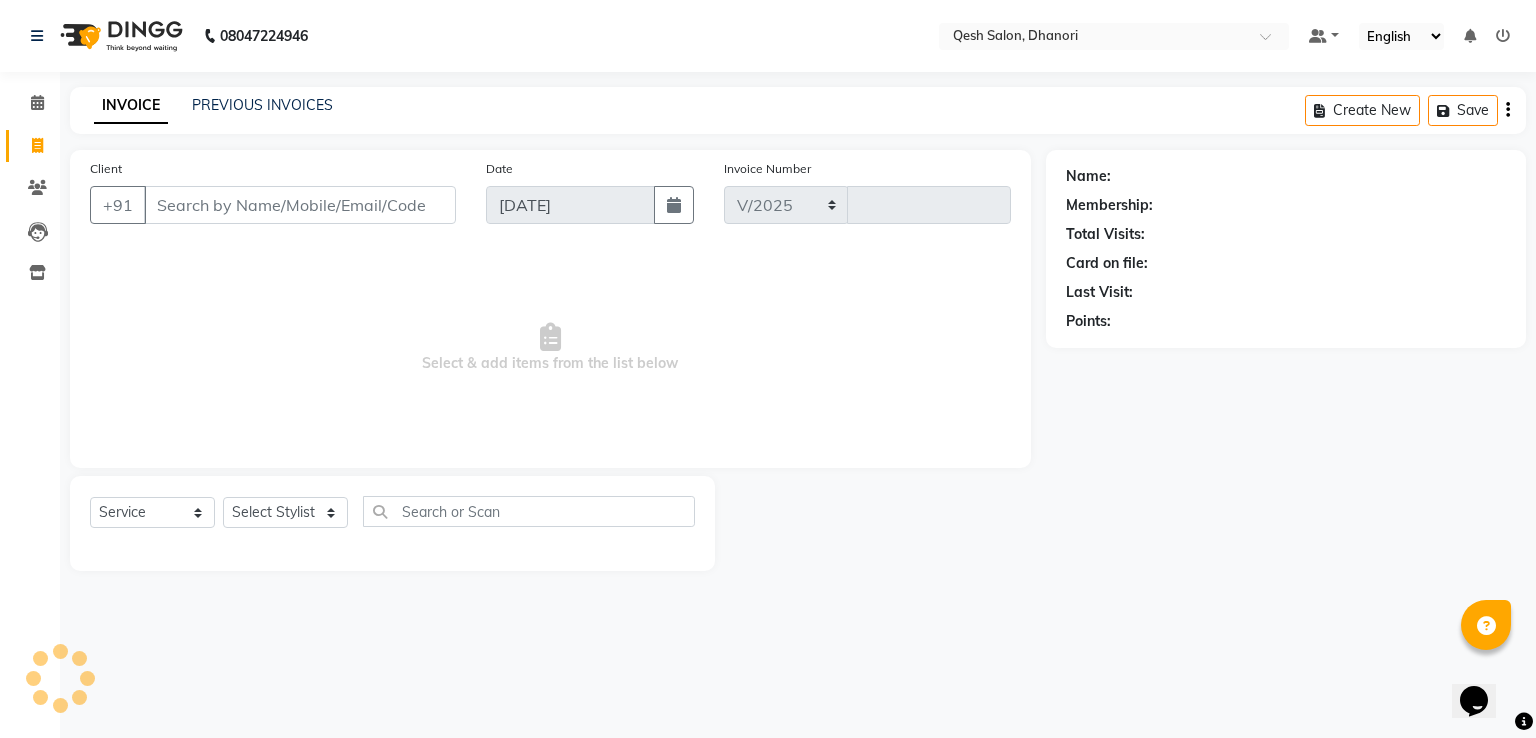 select on "7641" 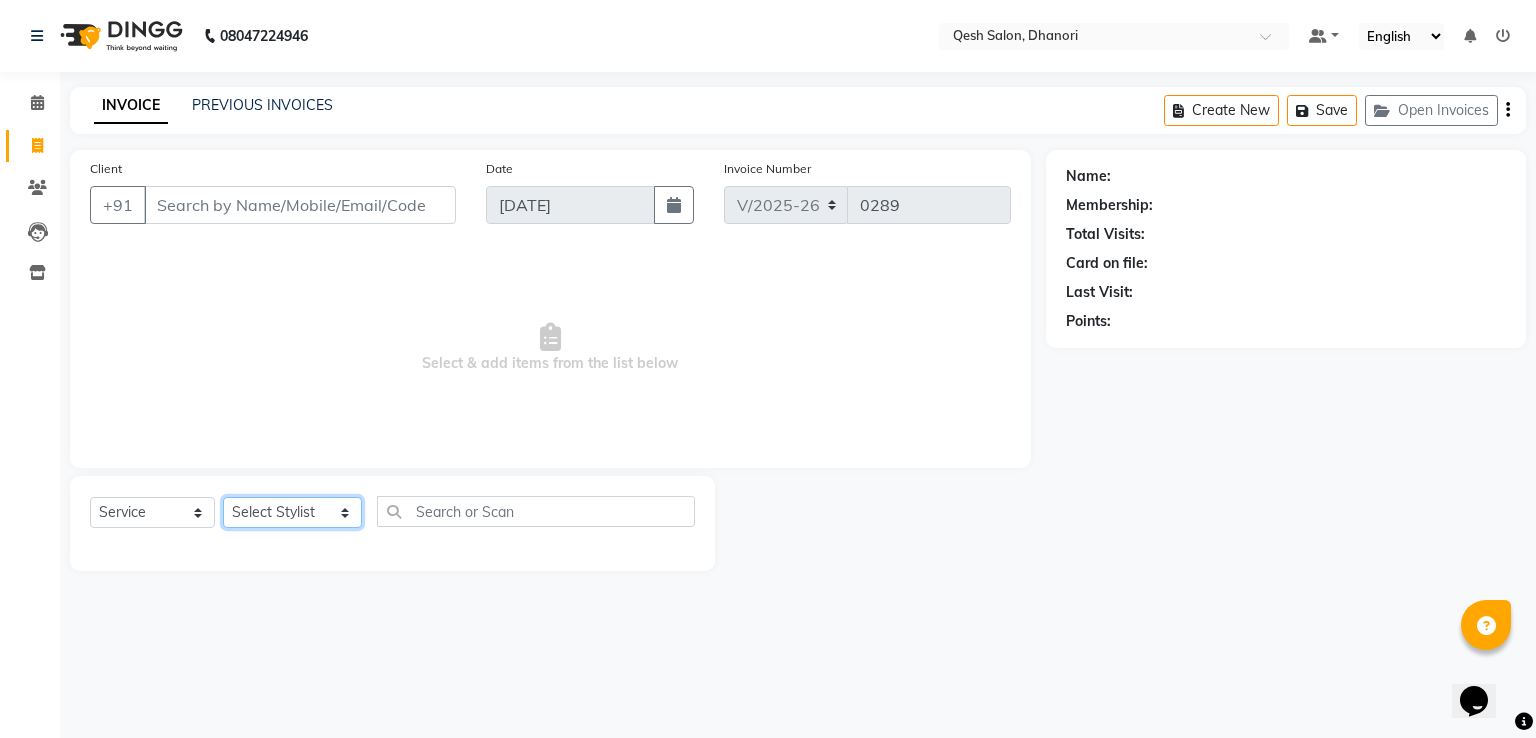 click on "Select Stylist [PERSON_NAME] [PERSON_NAME] [PERSON_NAME] Salon [PERSON_NAME] [PERSON_NAME] [PERSON_NAME] [PERSON_NAME]" 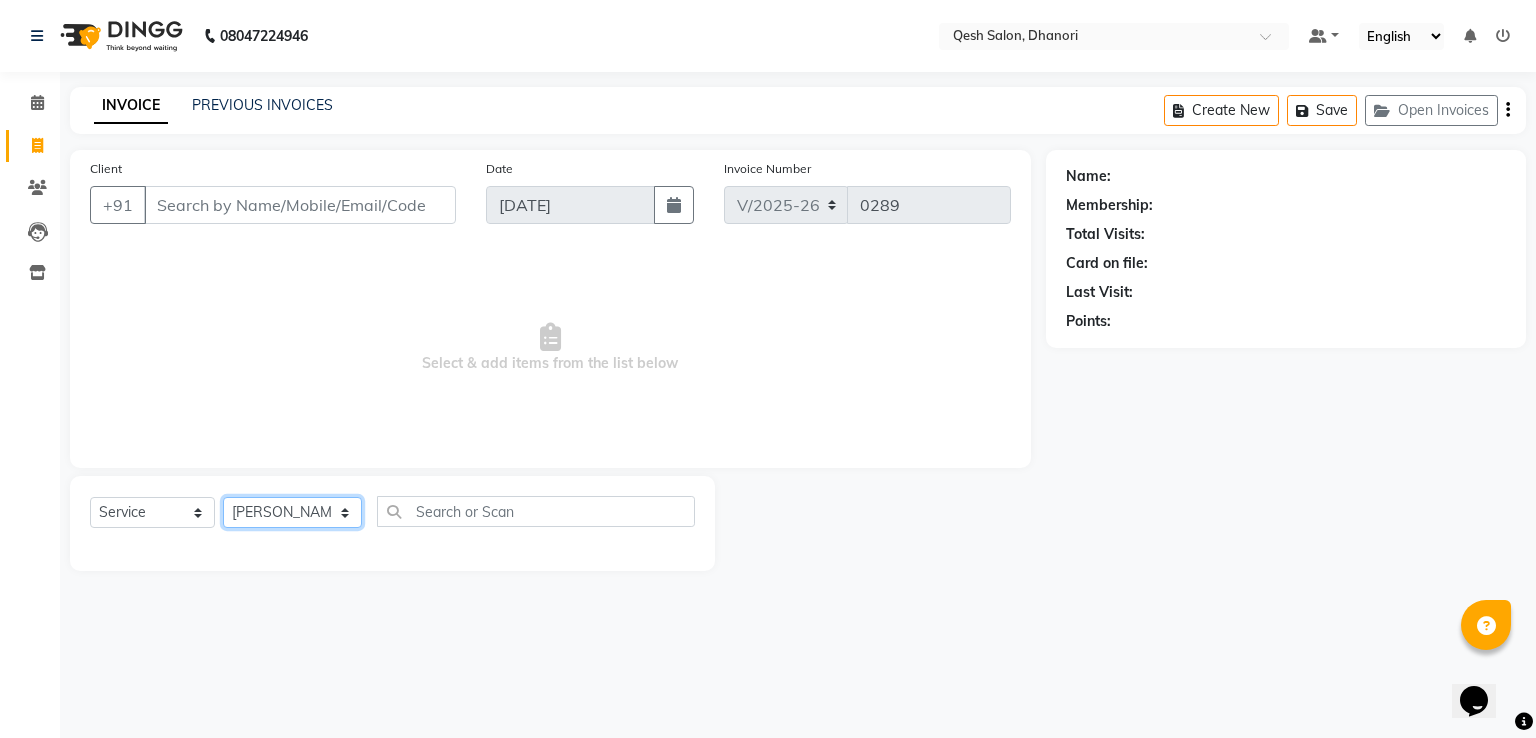 click on "Select Stylist [PERSON_NAME] [PERSON_NAME] [PERSON_NAME] Salon [PERSON_NAME] [PERSON_NAME] [PERSON_NAME] [PERSON_NAME]" 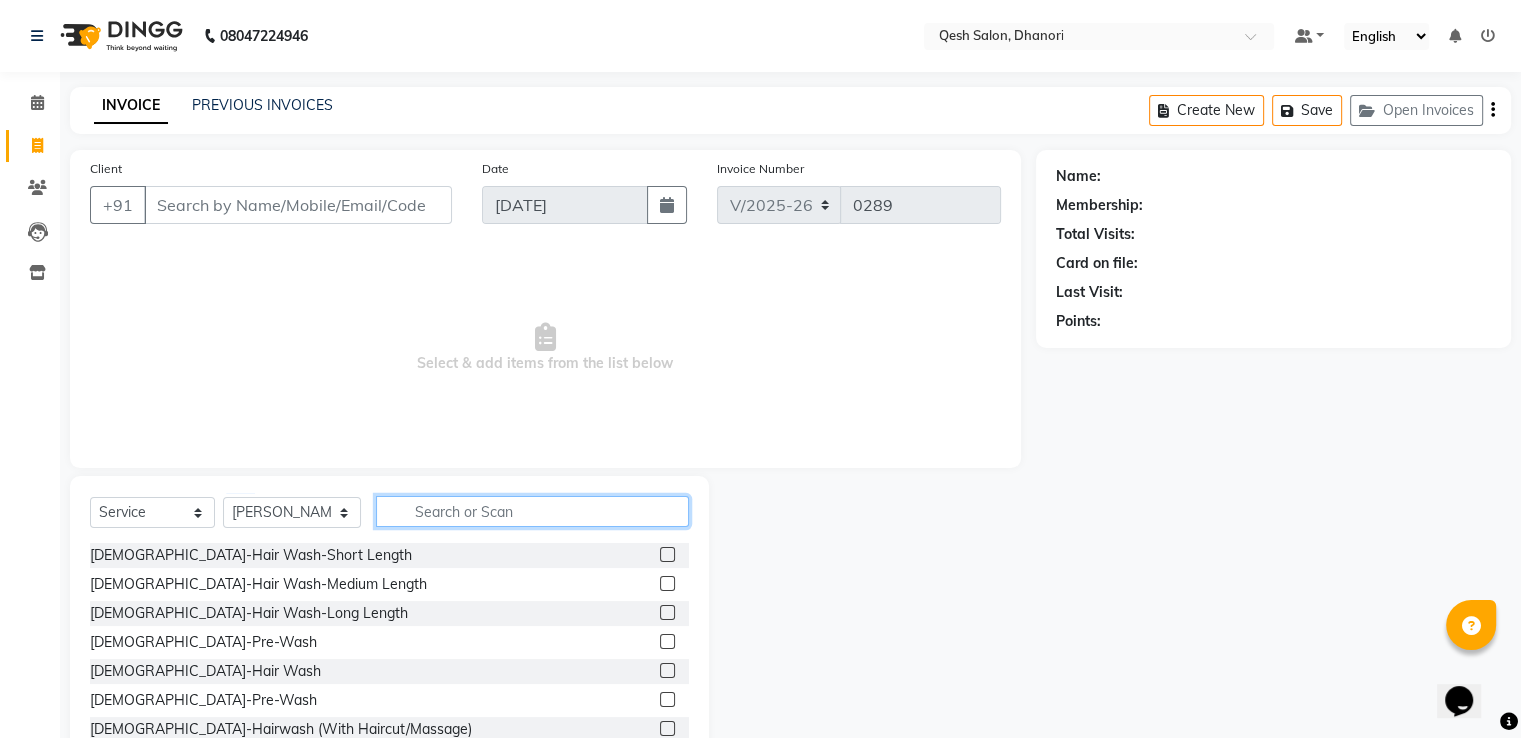 click 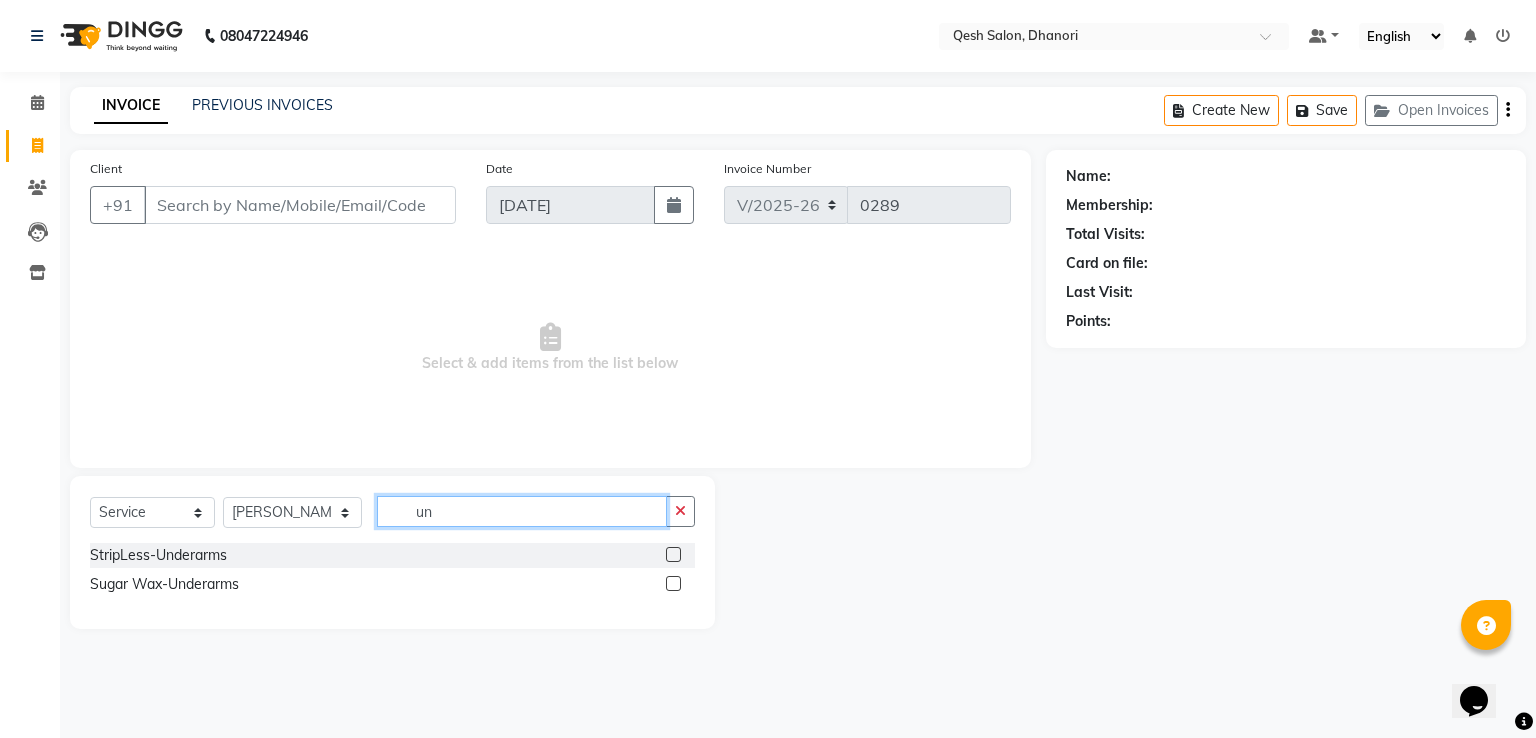 type on "un" 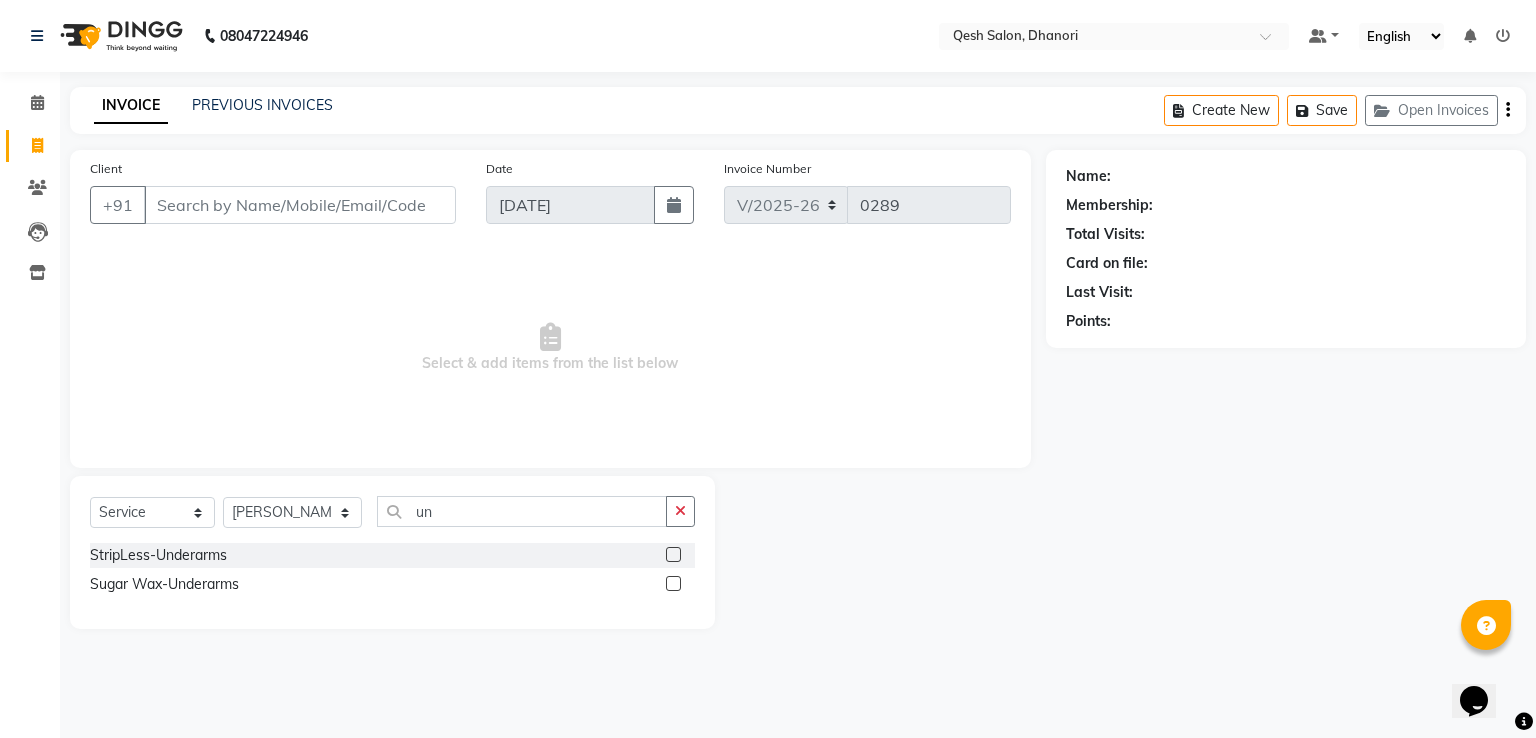 click 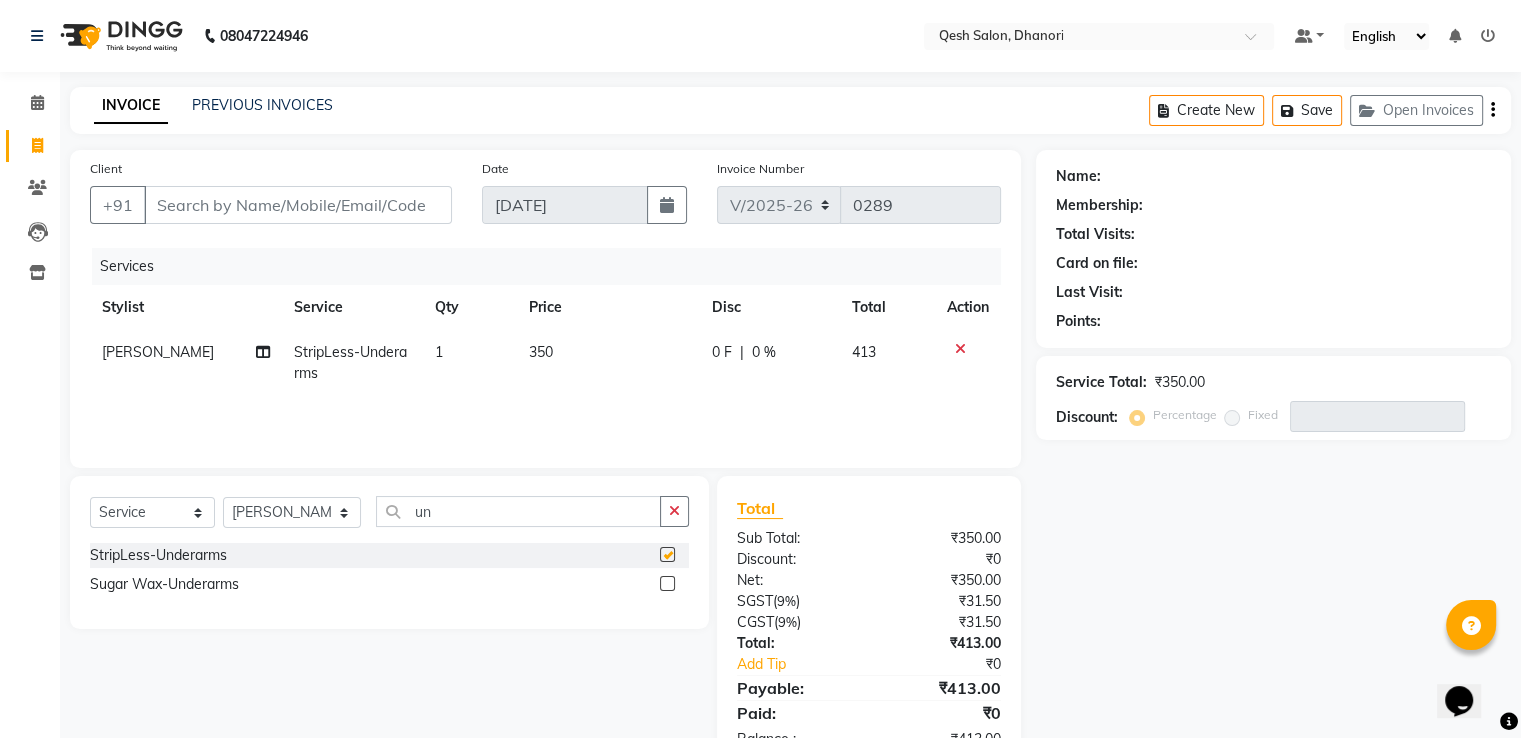 checkbox on "false" 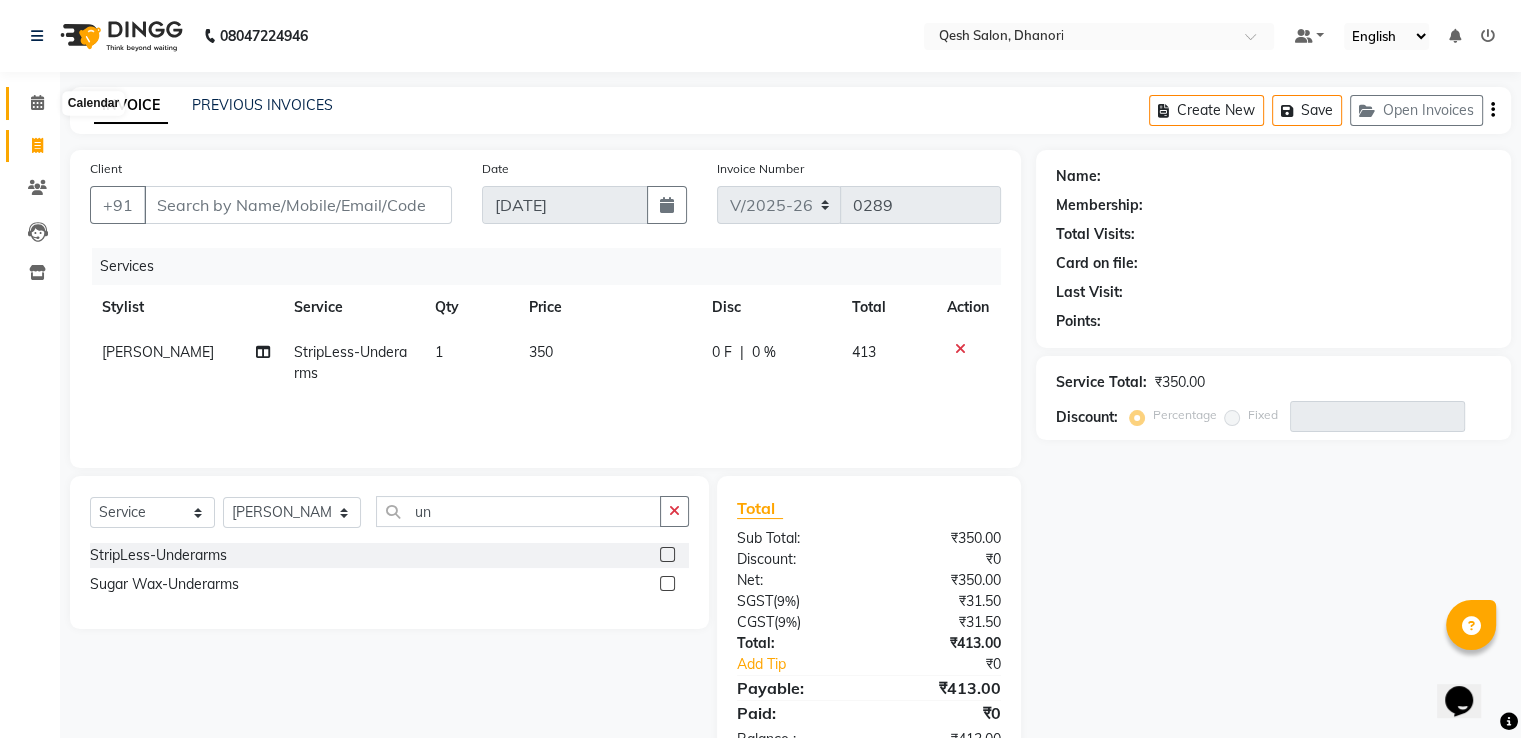 click 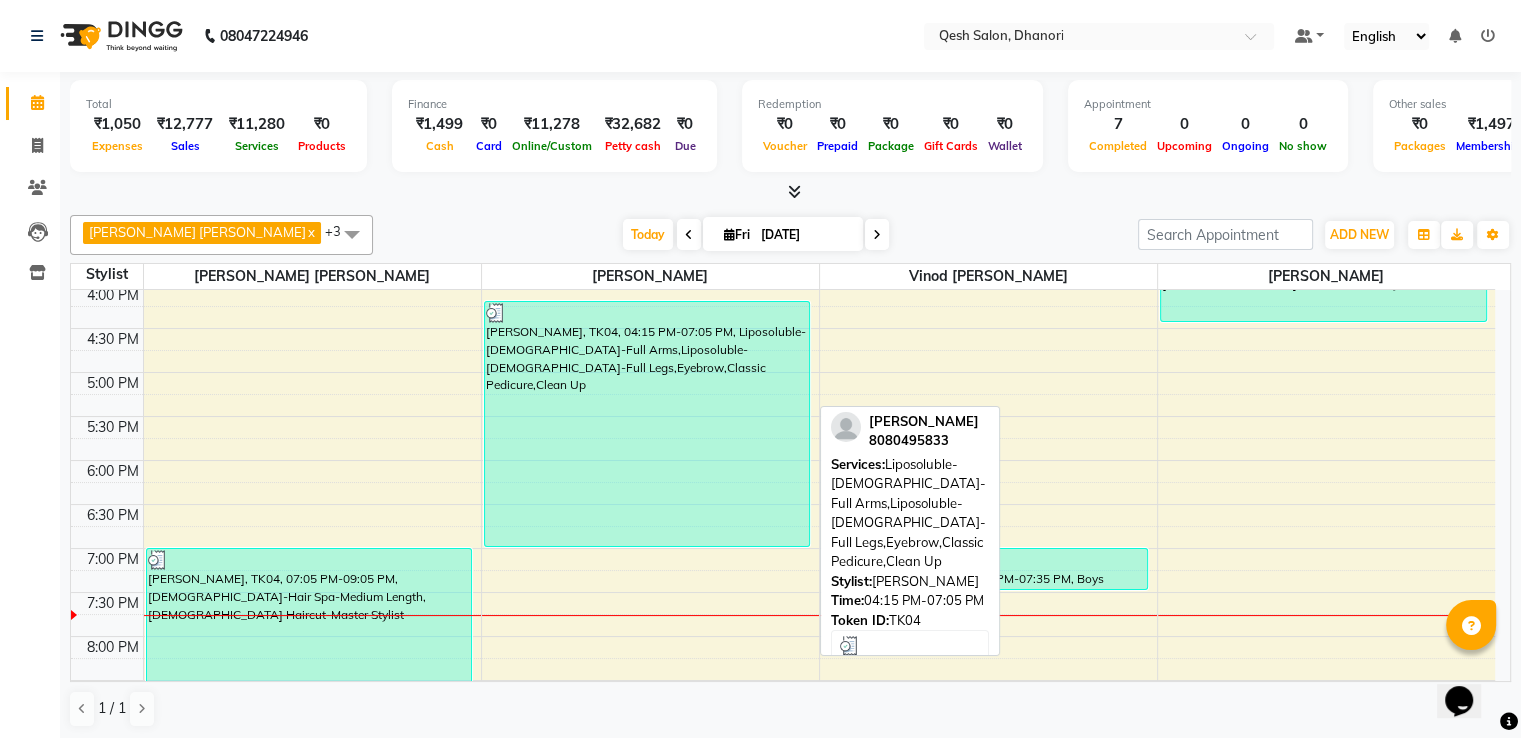 scroll, scrollTop: 800, scrollLeft: 0, axis: vertical 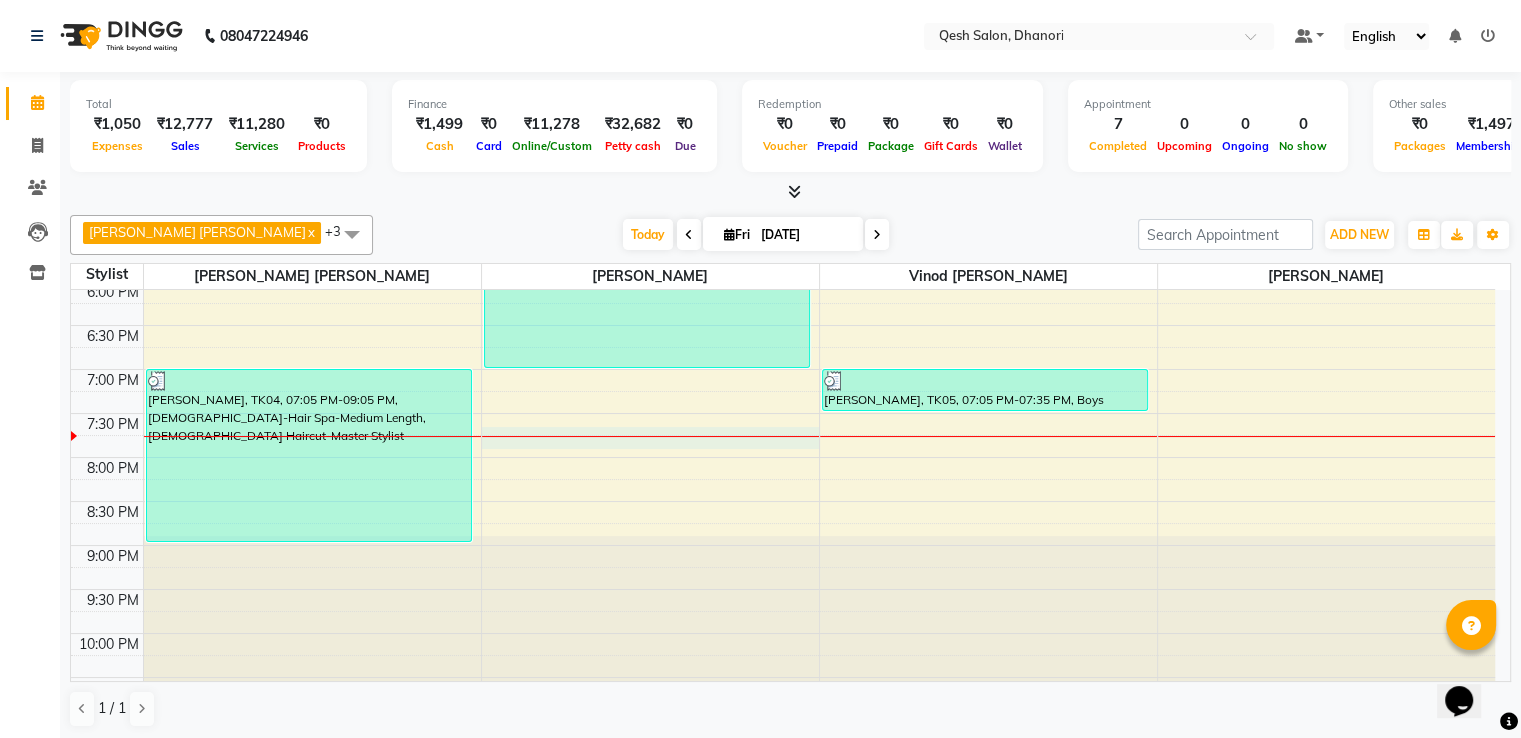 click on "9:00 AM 9:30 AM 10:00 AM 10:30 AM 11:00 AM 11:30 AM 12:00 PM 12:30 PM 1:00 PM 1:30 PM 2:00 PM 2:30 PM 3:00 PM 3:30 PM 4:00 PM 4:30 PM 5:00 PM 5:30 PM 6:00 PM 6:30 PM 7:00 PM 7:30 PM 8:00 PM 8:30 PM 9:00 PM 9:30 PM 10:00 PM 10:30 PM     [PERSON_NAME], TK01, 12:30 PM-01:30 PM, [DEMOGRAPHIC_DATA]-Hair Spa-Medium Length     [PERSON_NAME], TK04, 07:05 PM-09:05 PM, [DEMOGRAPHIC_DATA]-Hair Spa-Medium Length,[DEMOGRAPHIC_DATA] Haircut-Master Stylist     [PERSON_NAME], TK02, 01:00 PM-01:50 PM, Classic Pedicure     [PERSON_NAME], TK04, 04:15 PM-07:05 PM, Liposoluble-[DEMOGRAPHIC_DATA]-Full Arms,Liposoluble-[DEMOGRAPHIC_DATA]-Full Legs,Eyebrow,Classic Pedicure,Clean Up     [PERSON_NAME], TK05, 07:05 PM-07:35 PM, Boys Haircut (Below 12years)     [PERSON_NAME], TK01, 12:00 PM-03:00 PM, [DEMOGRAPHIC_DATA]-Highlights-Medium Length     [PERSON_NAME], TK03, 03:30 PM-04:30 PM, [DEMOGRAPHIC_DATA] Haircut-Senior Stylist" at bounding box center [783, 105] 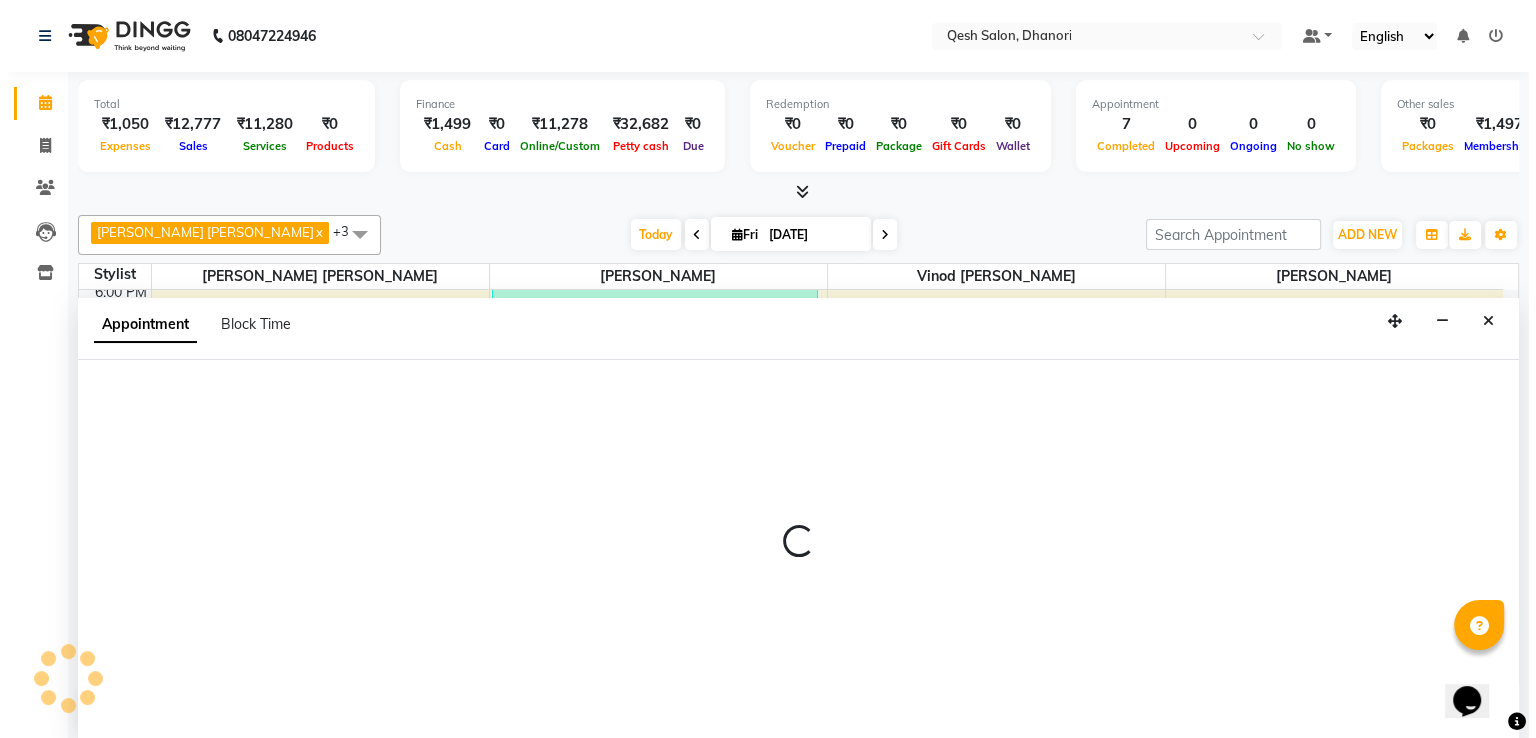 scroll, scrollTop: 1, scrollLeft: 0, axis: vertical 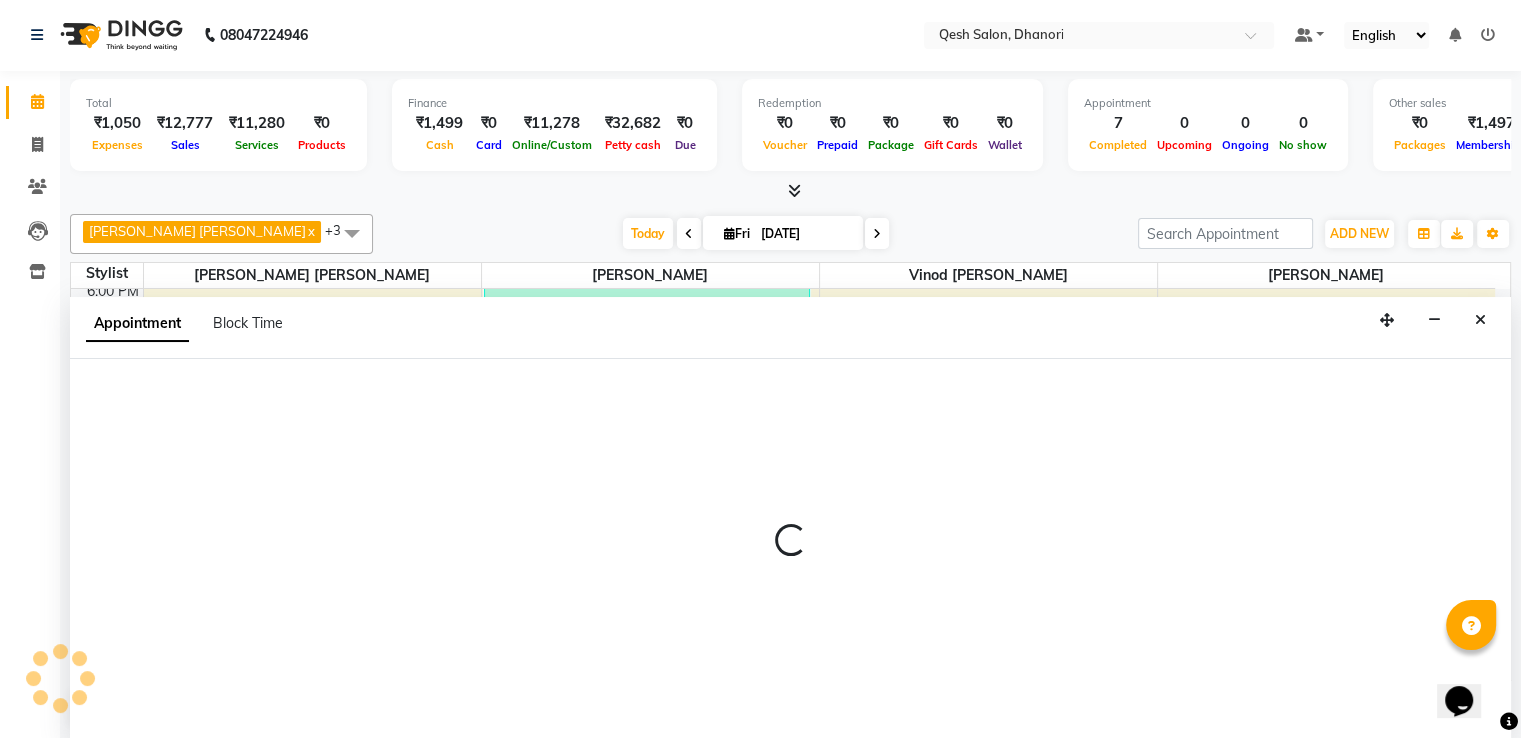 select on "83667" 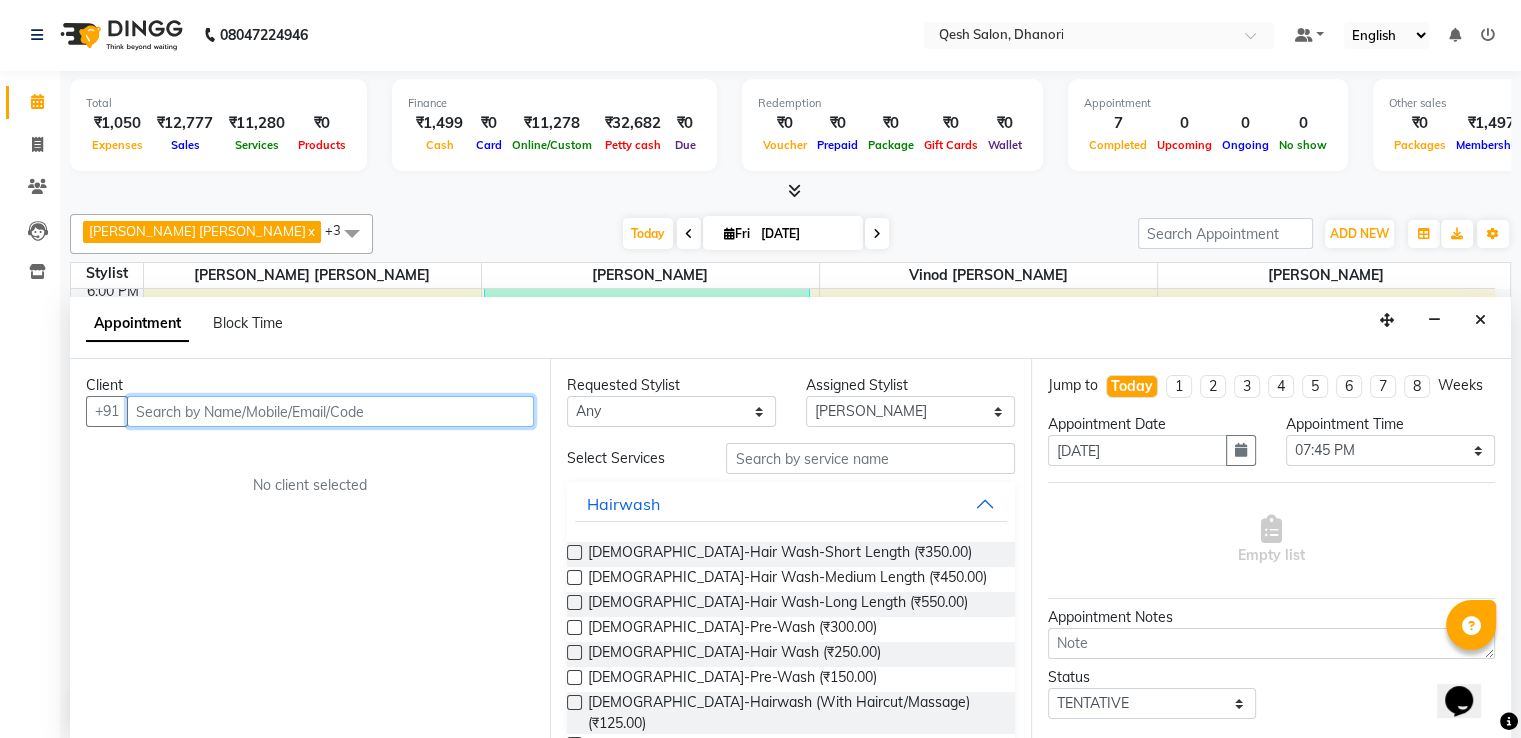 click at bounding box center (330, 411) 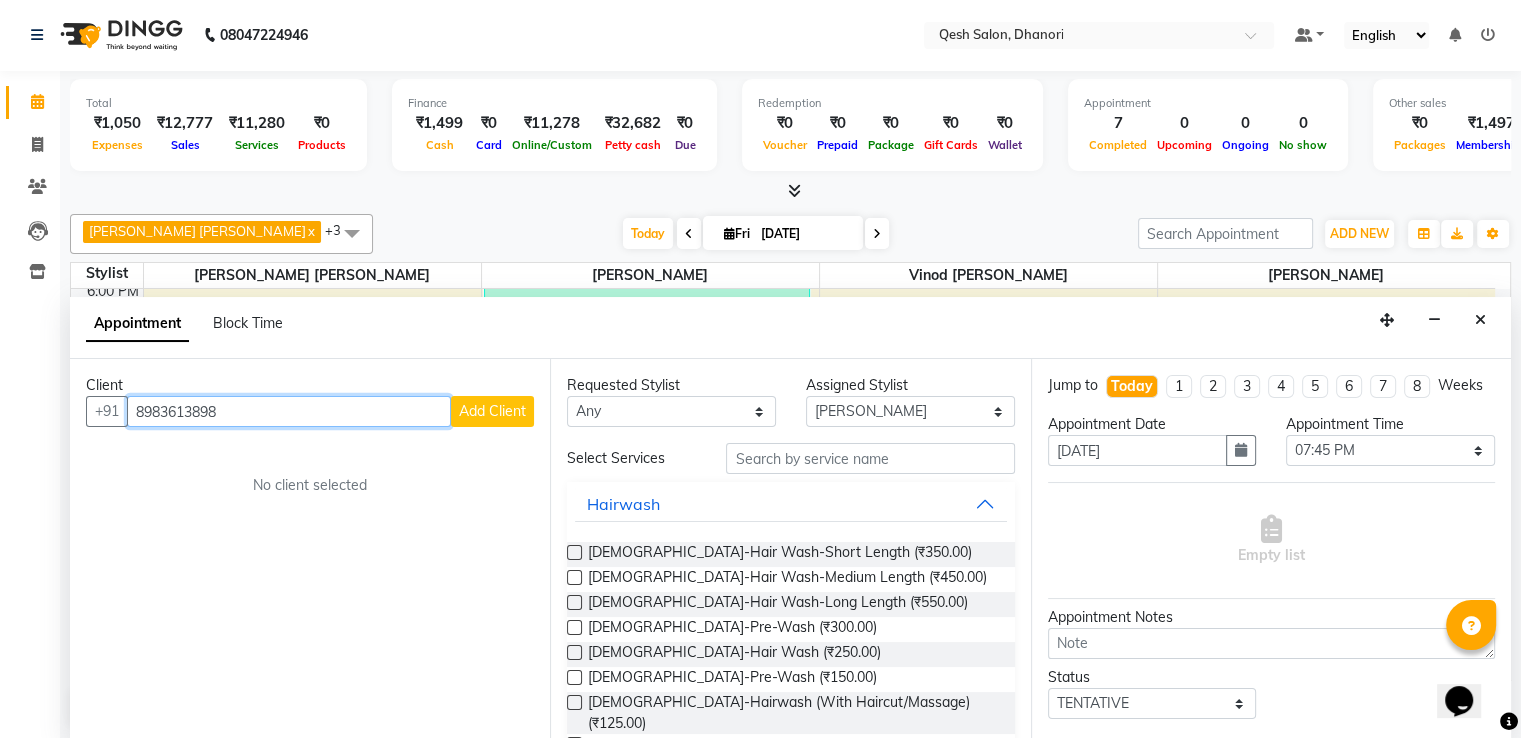 type on "8983613898" 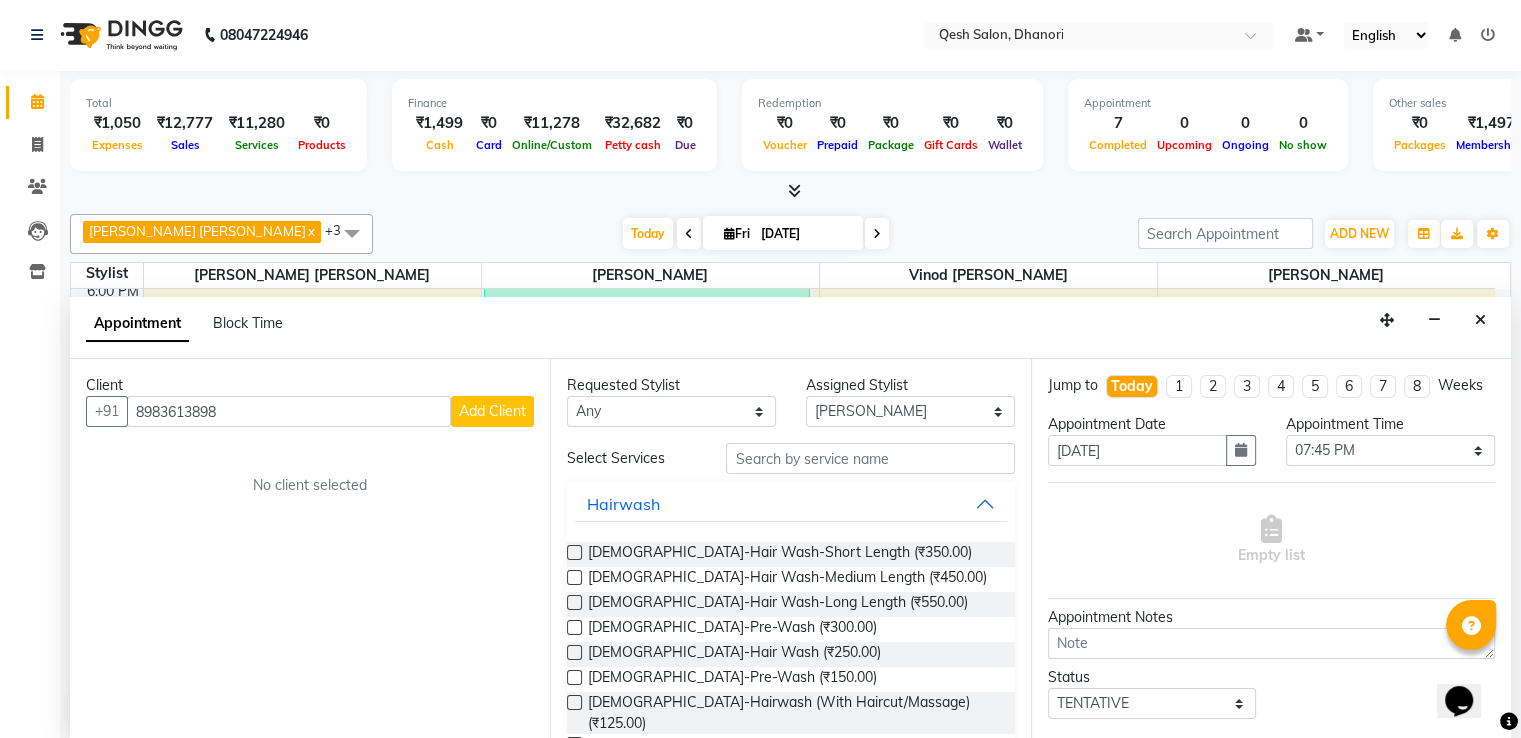 click on "Add Client" at bounding box center [492, 411] 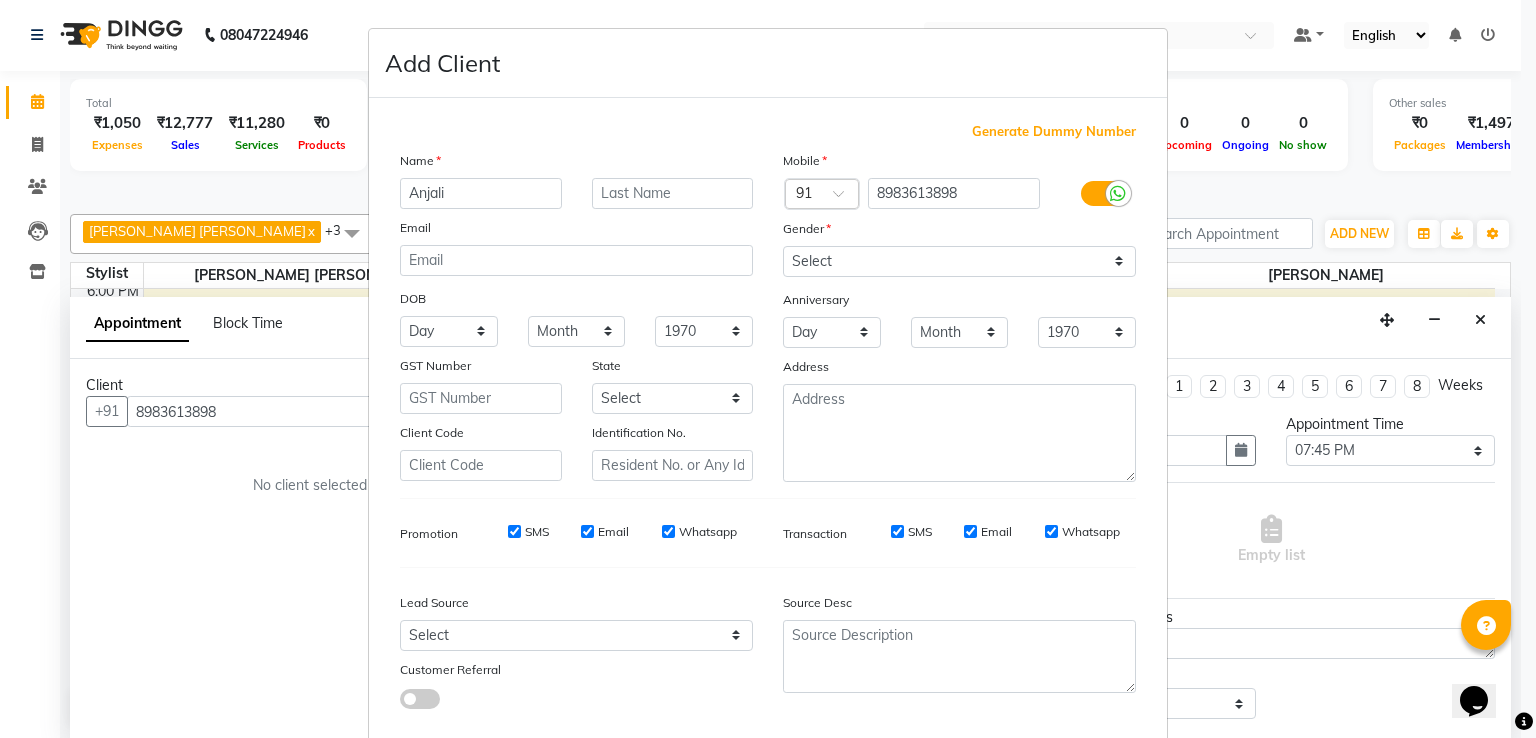 type on "Anjali" 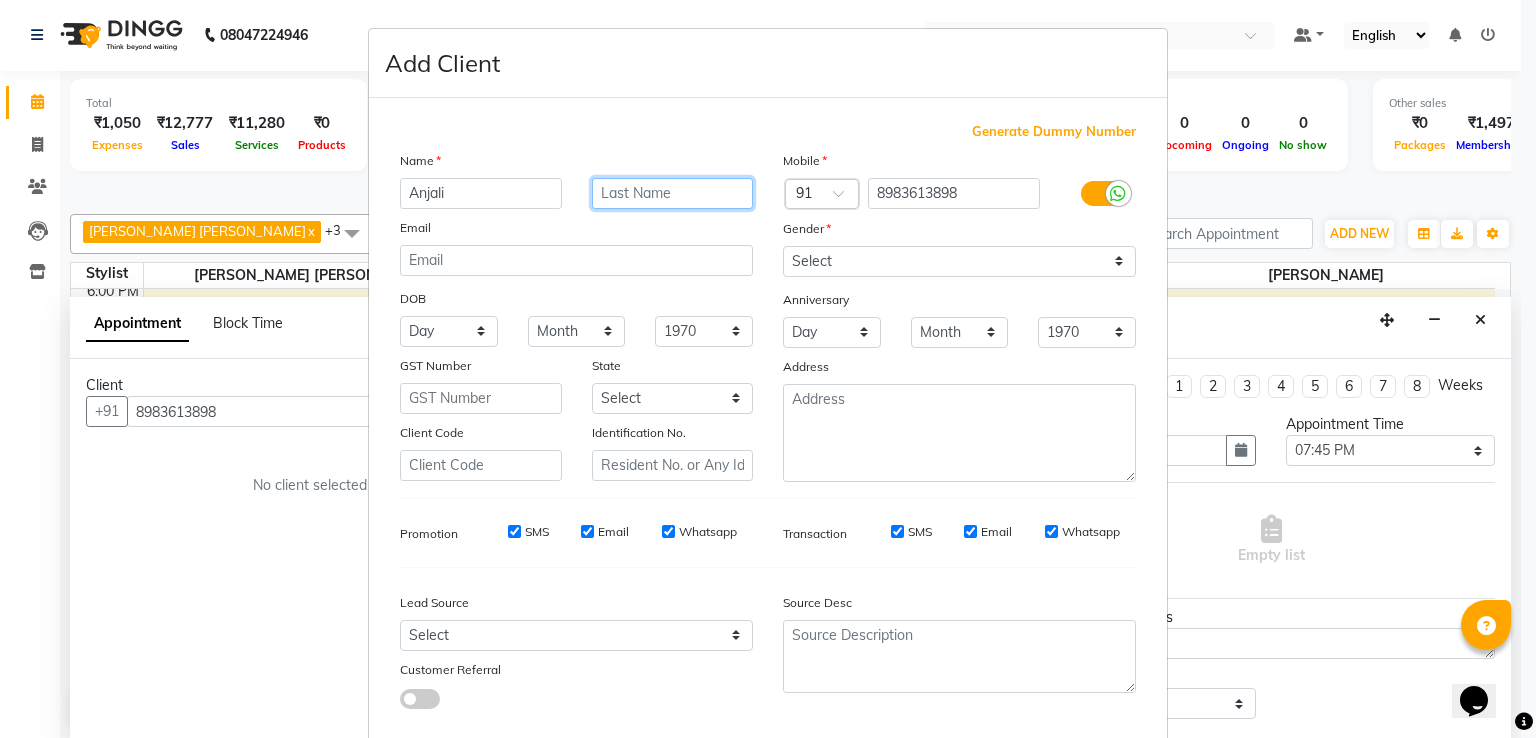 click at bounding box center (673, 193) 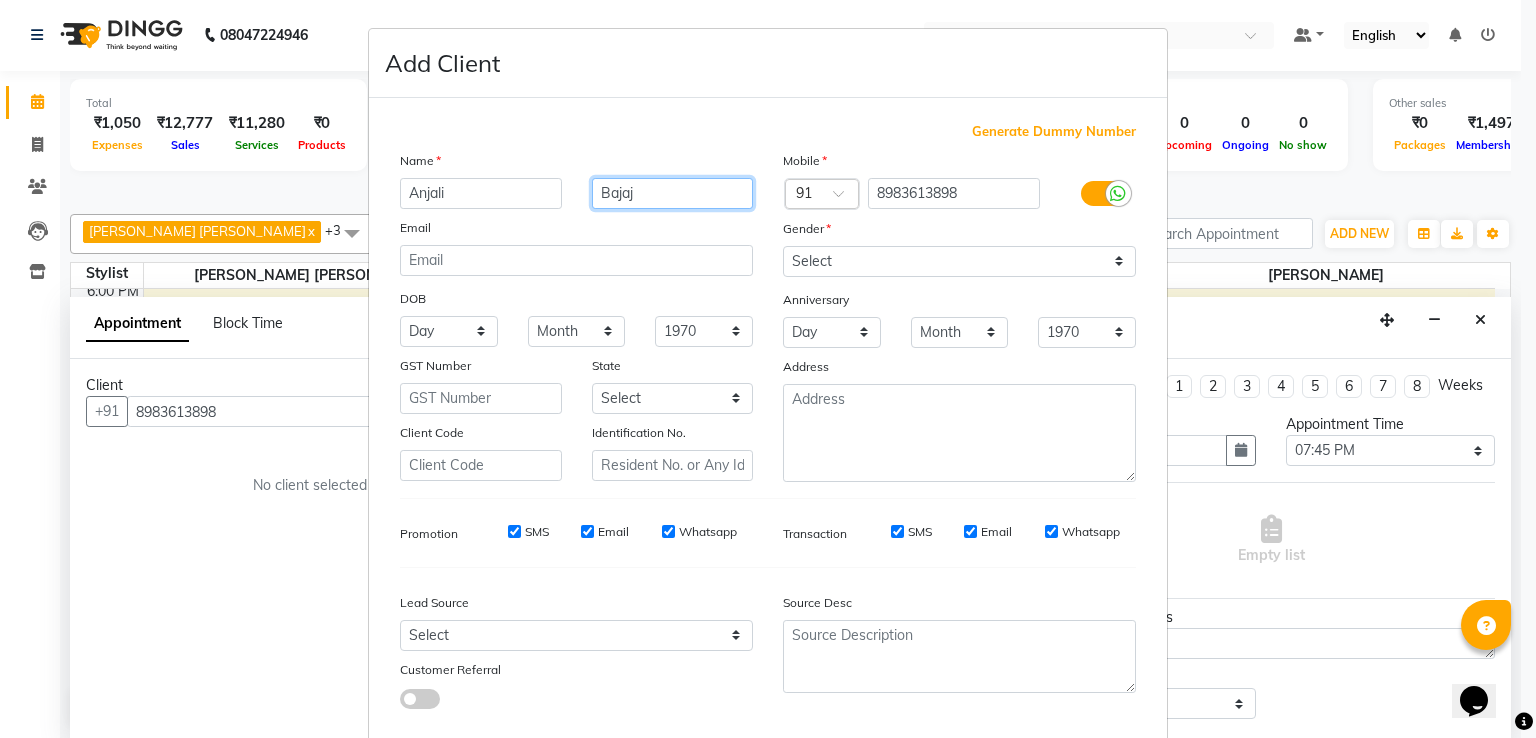 type on "Bajaj" 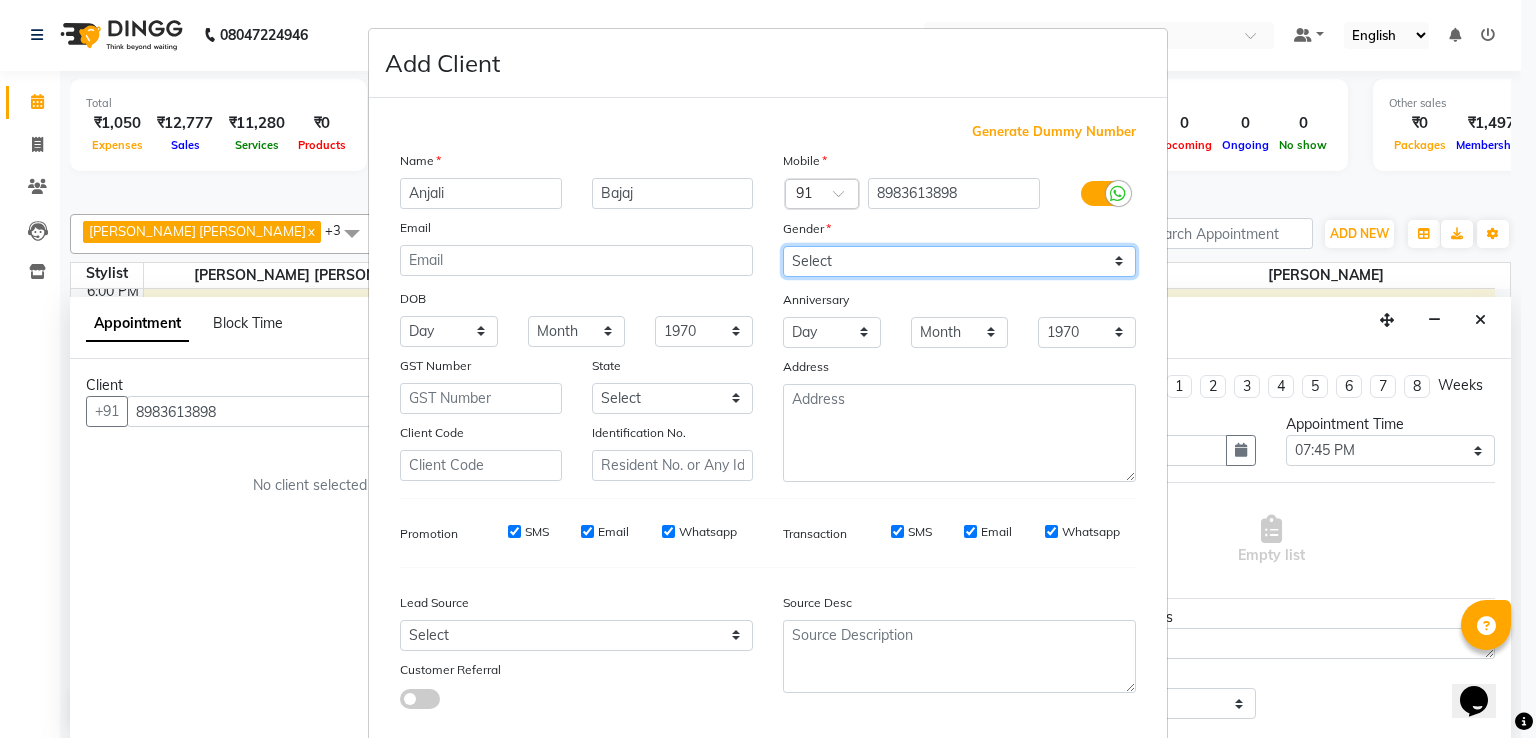 click on "Select [DEMOGRAPHIC_DATA] [DEMOGRAPHIC_DATA] Other Prefer Not To Say" at bounding box center (959, 261) 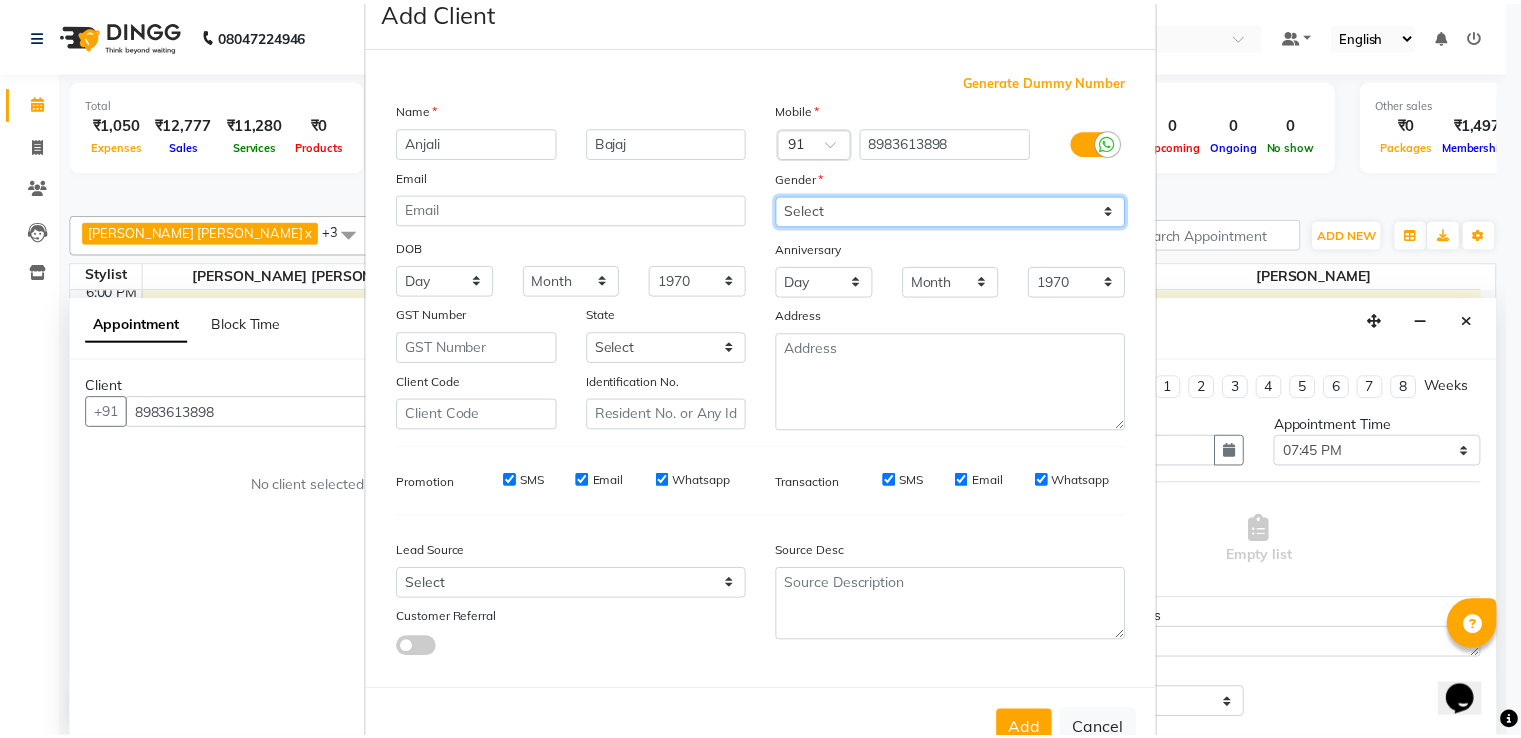scroll, scrollTop: 119, scrollLeft: 0, axis: vertical 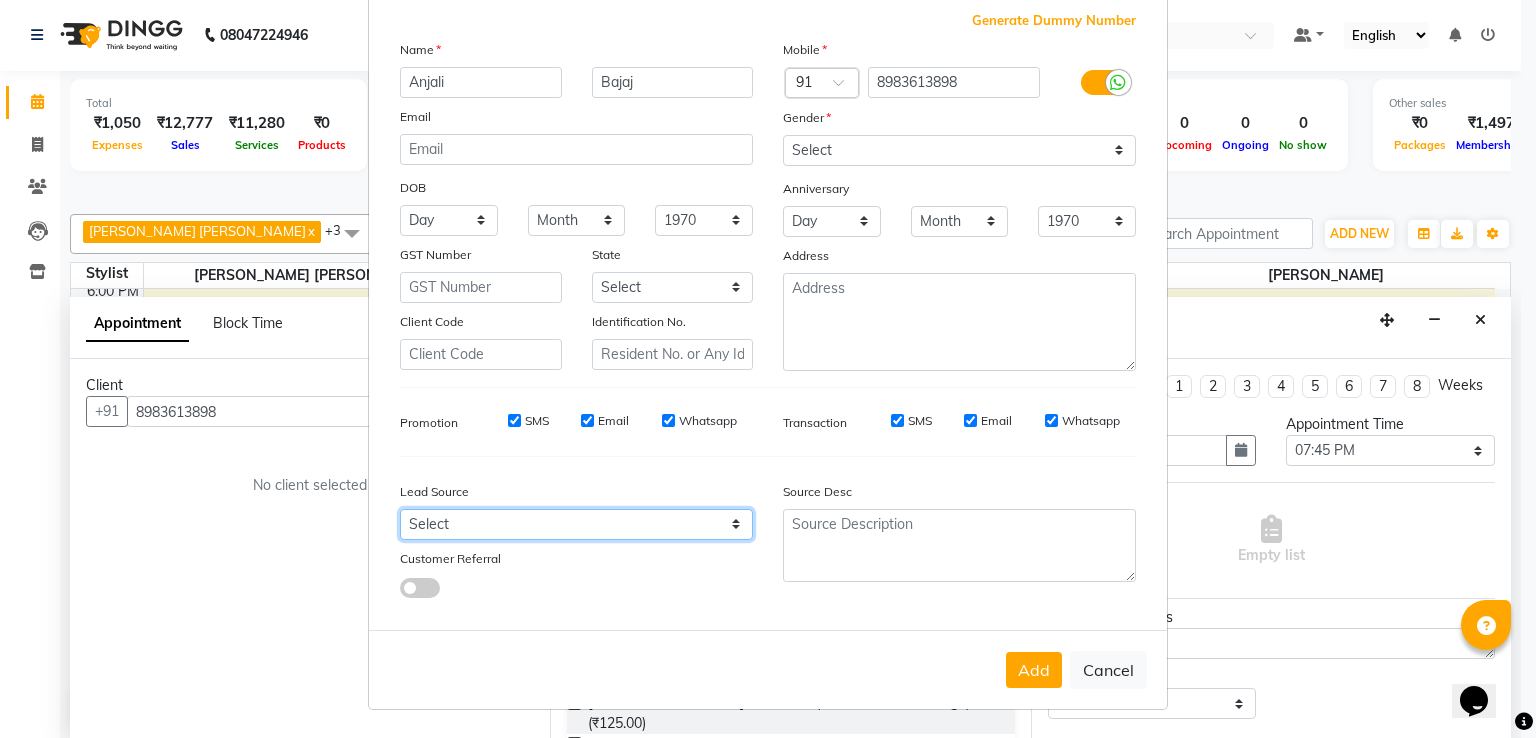 click on "Select Walk-in Referral Internet Friend Word of Mouth Advertisement Facebook JustDial Google Other" at bounding box center [576, 524] 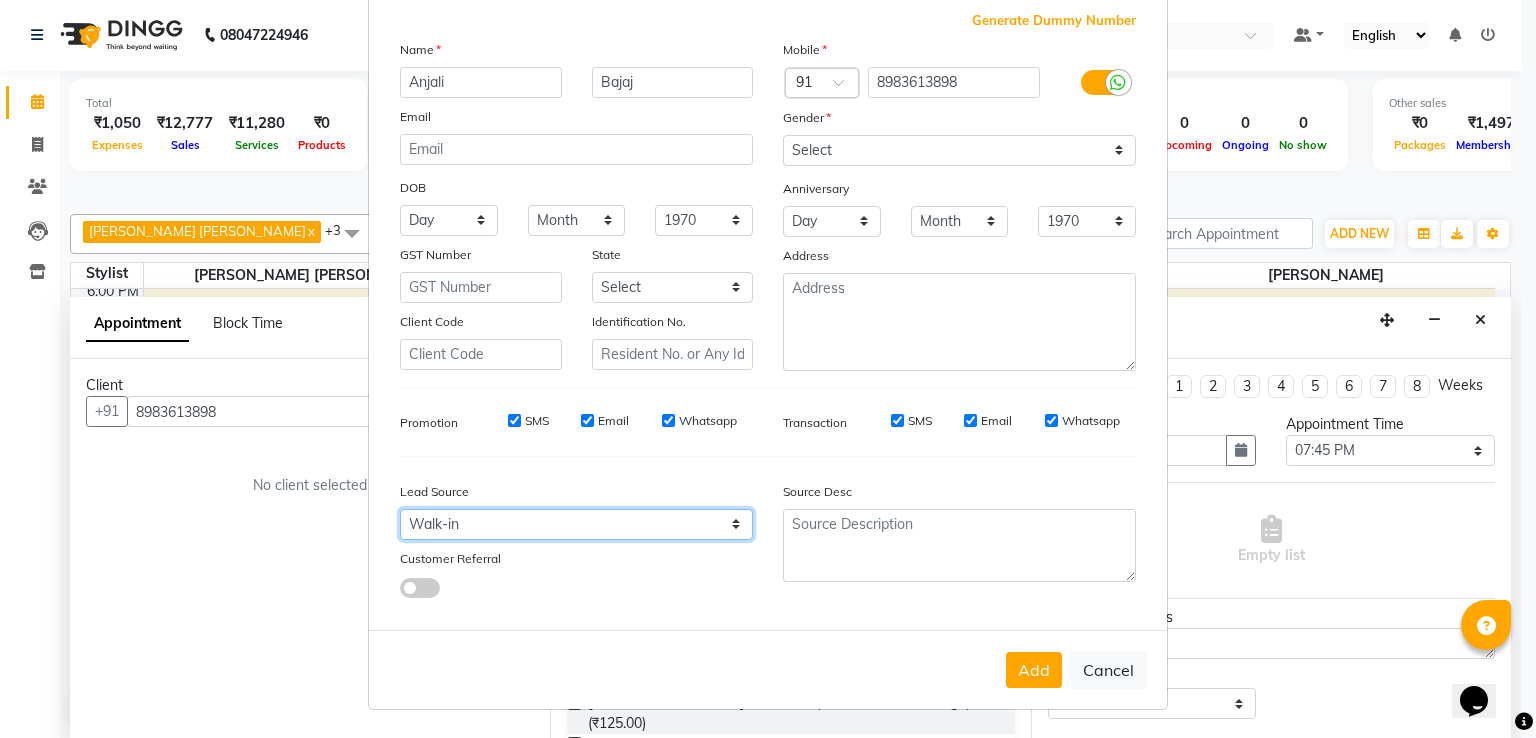 click on "Select Walk-in Referral Internet Friend Word of Mouth Advertisement Facebook JustDial Google Other" at bounding box center (576, 524) 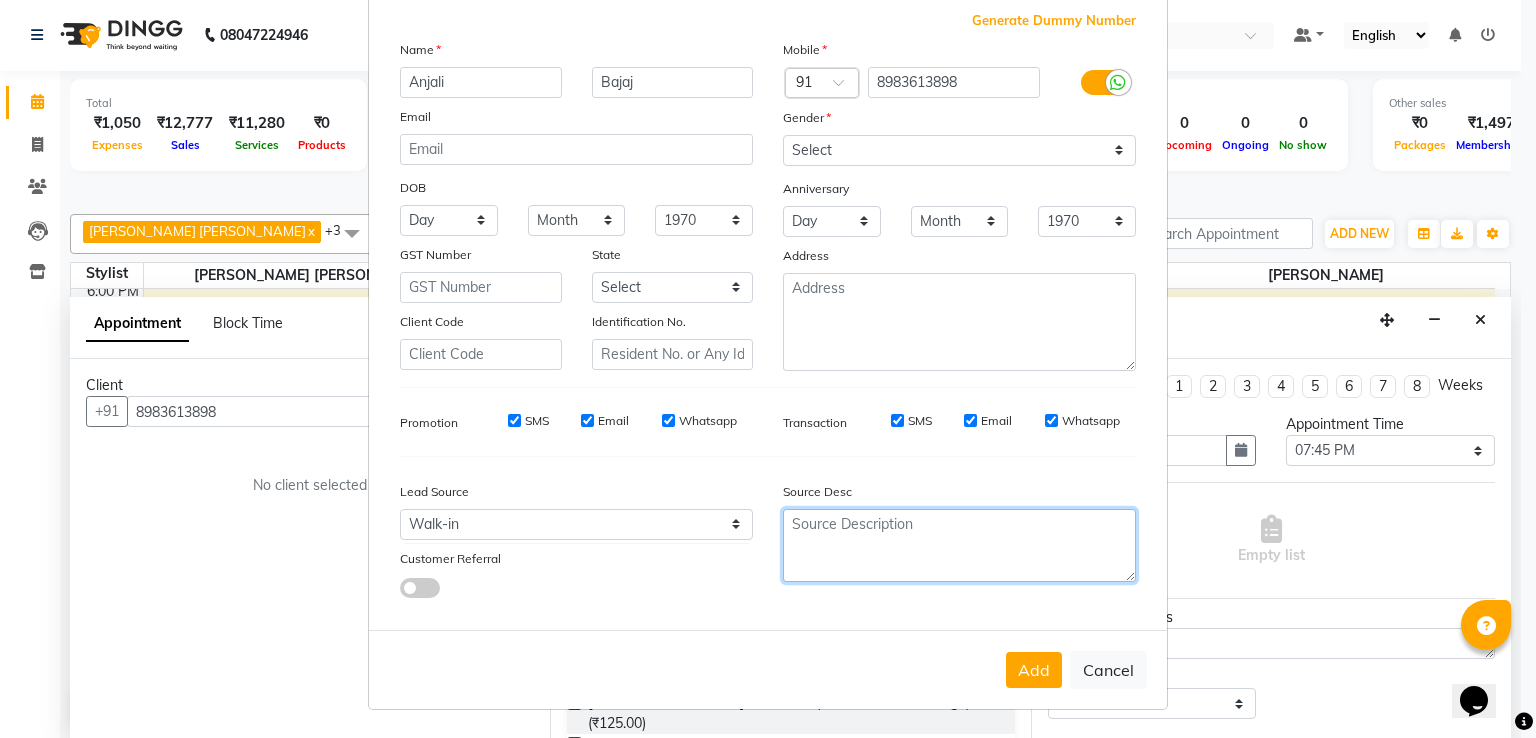 click at bounding box center (959, 545) 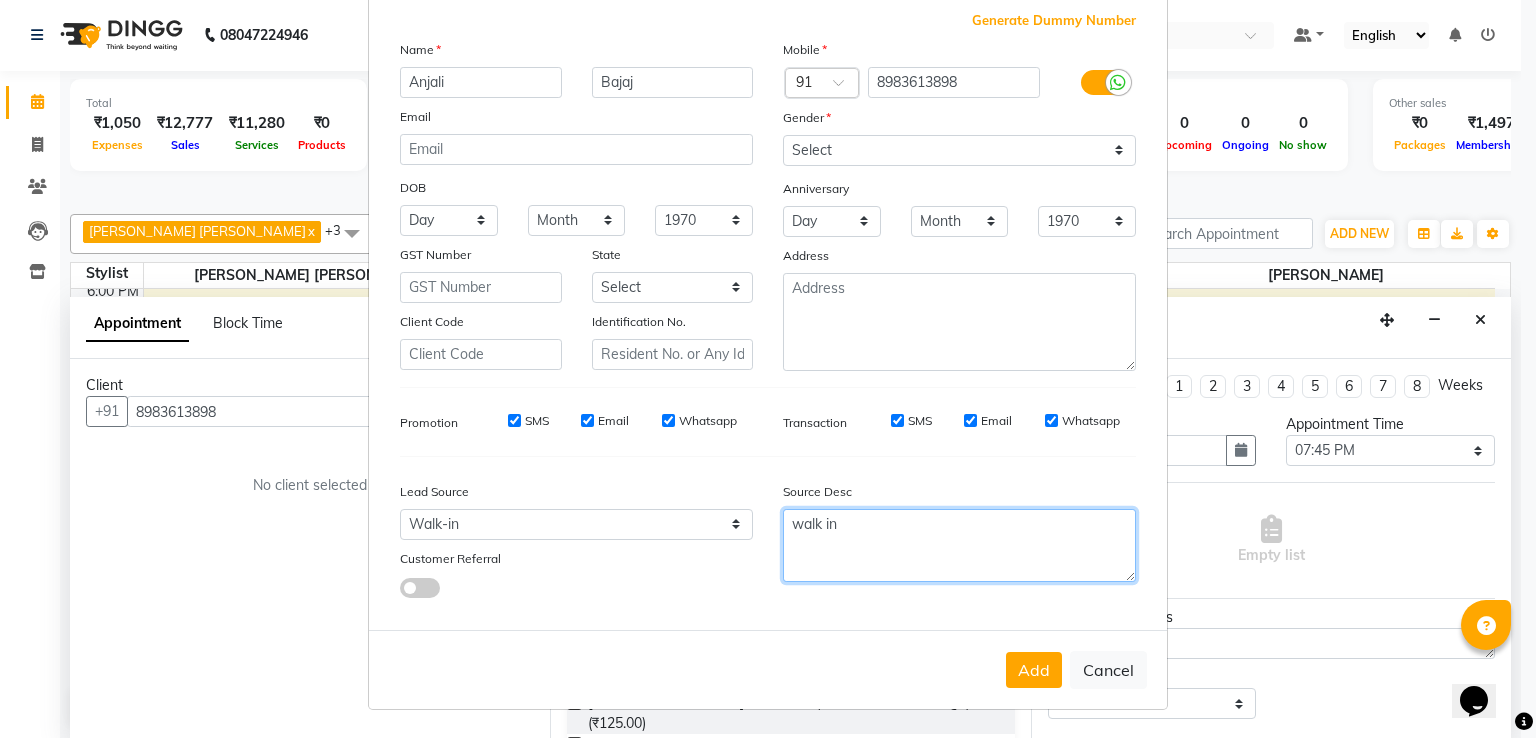 type on "walk in" 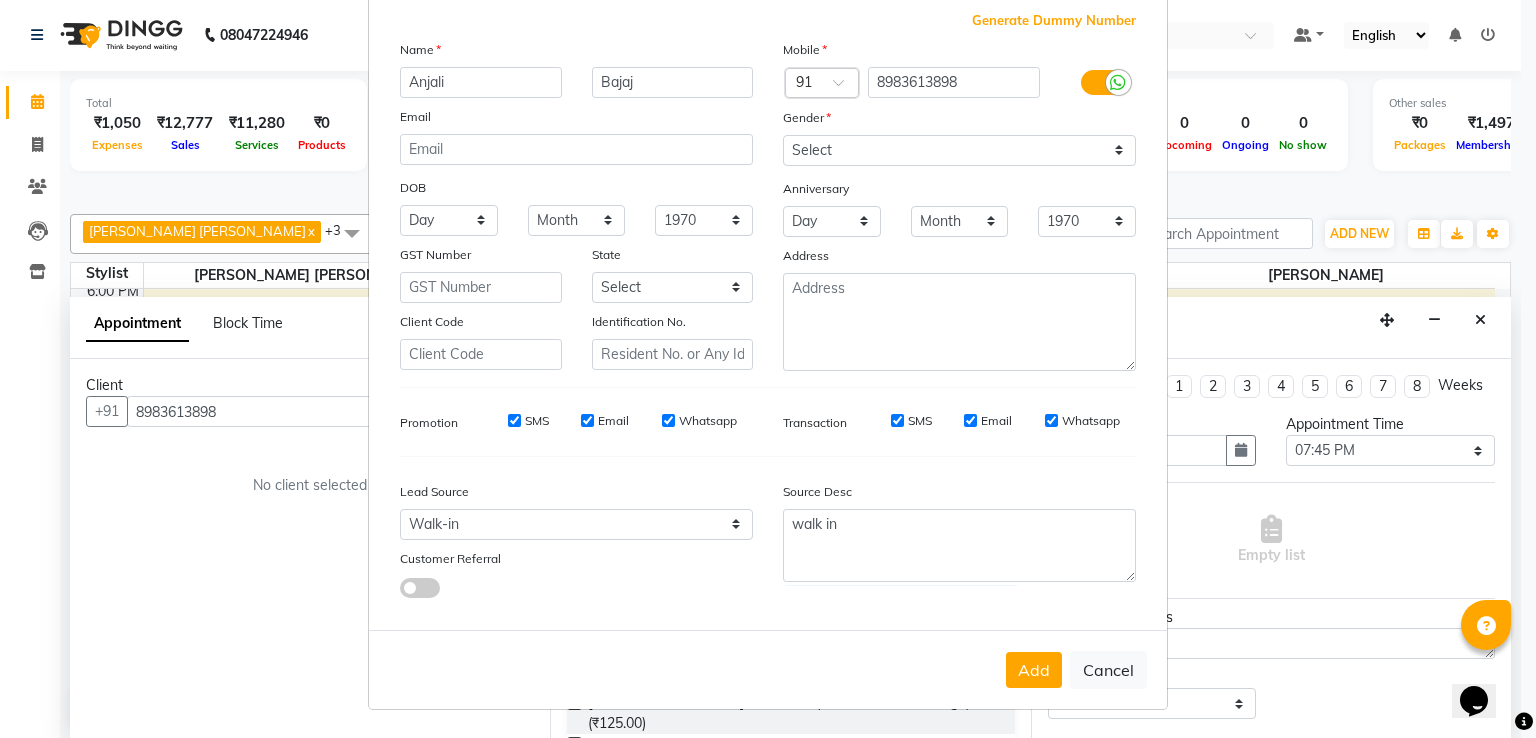 drag, startPoint x: 1008, startPoint y: 704, endPoint x: 1028, endPoint y: 725, distance: 29 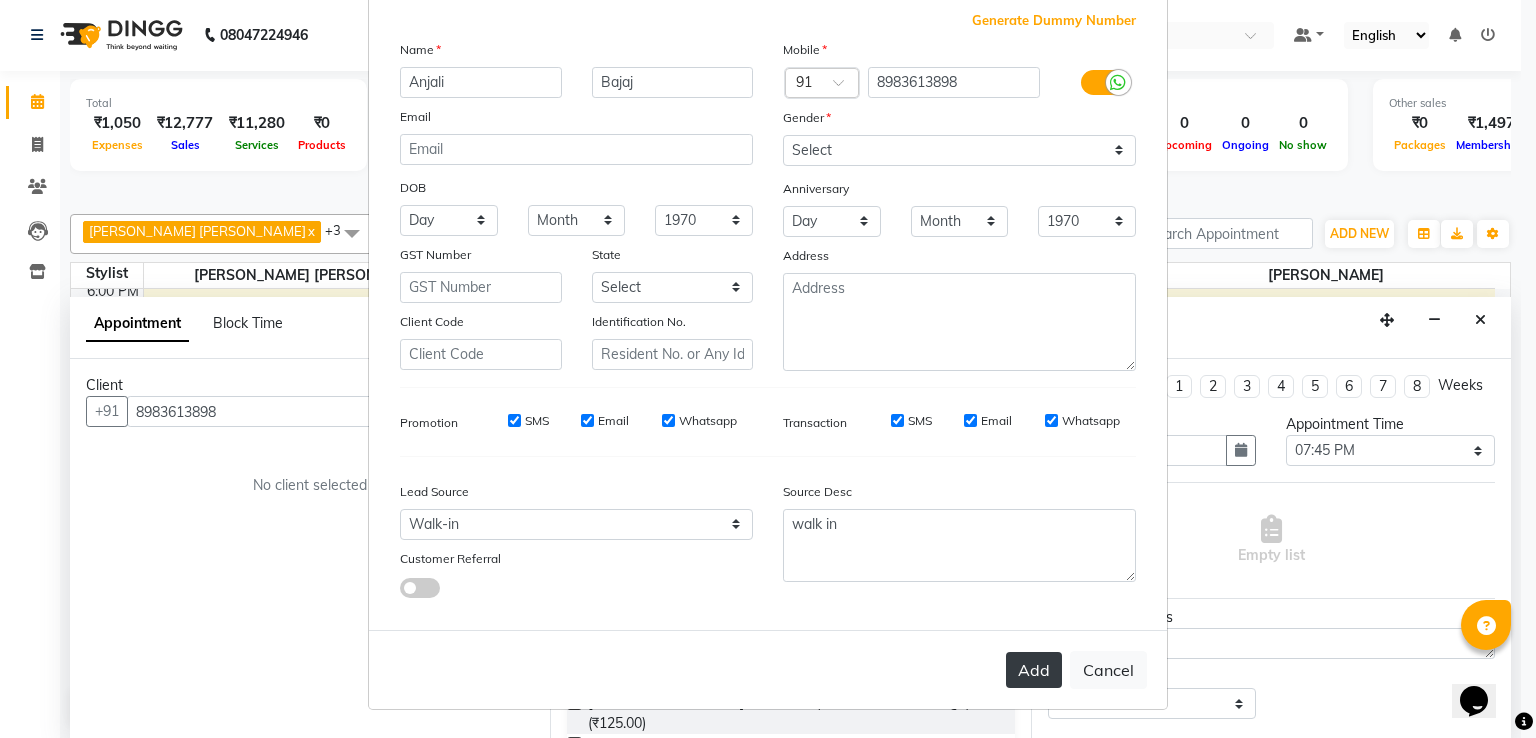 click on "Add" at bounding box center (1034, 670) 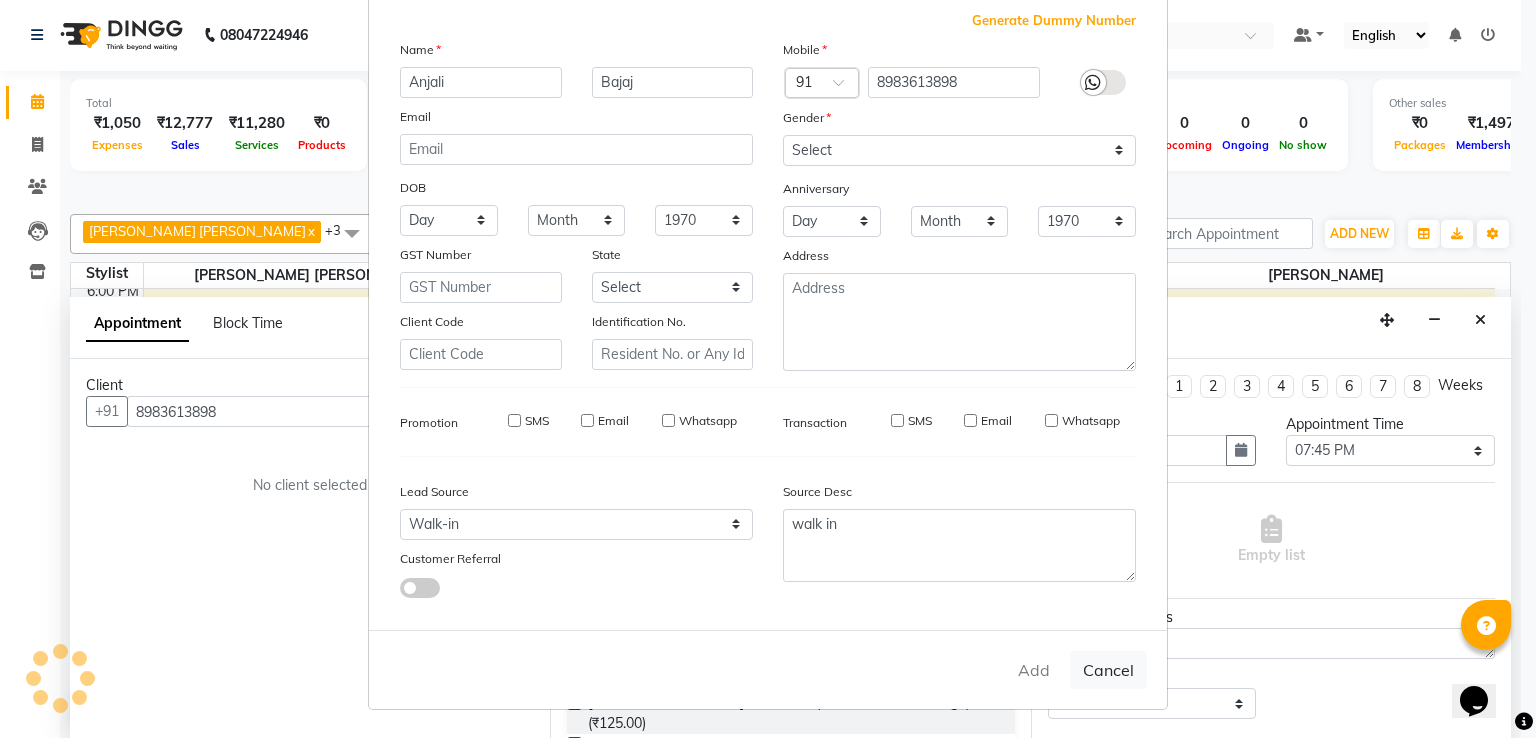 type on "89******98" 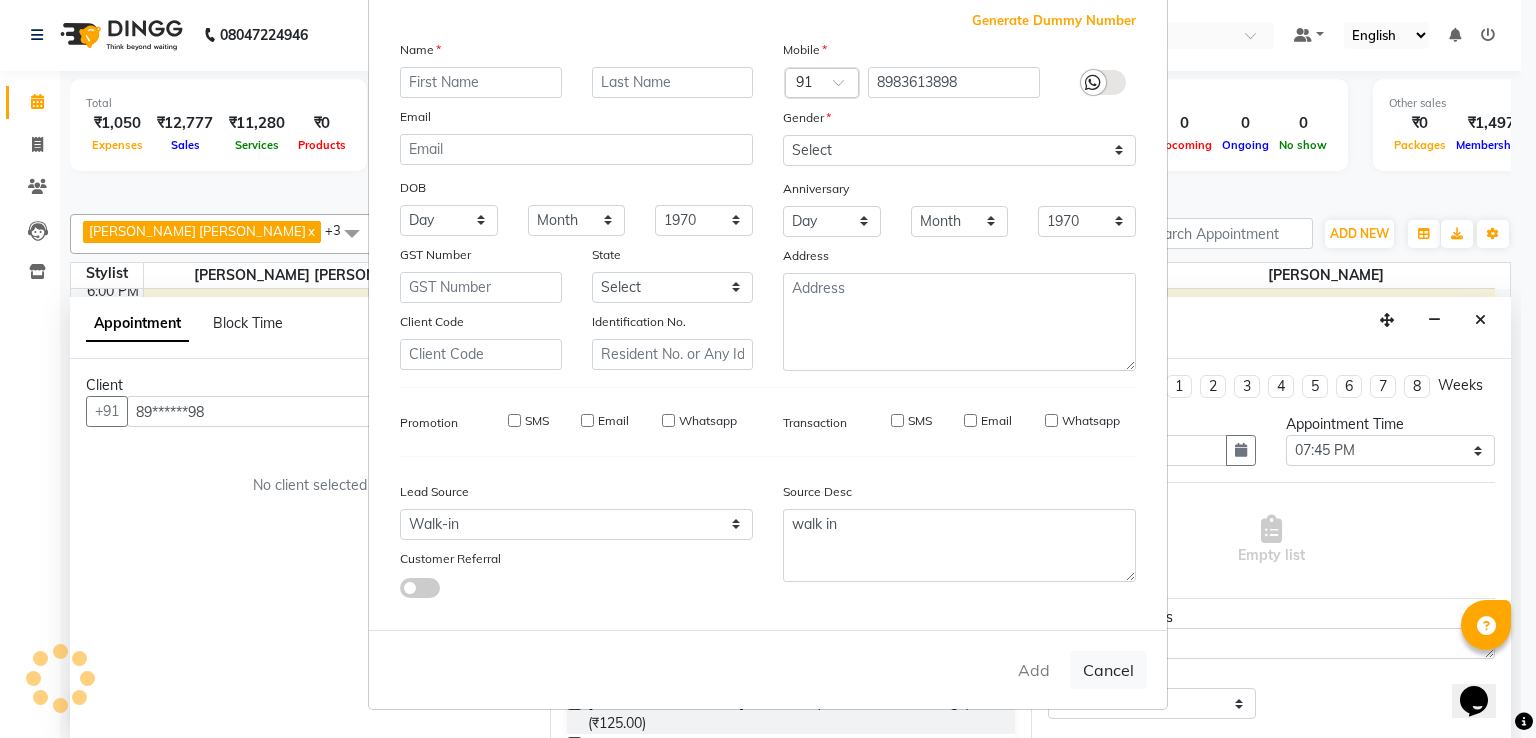 select 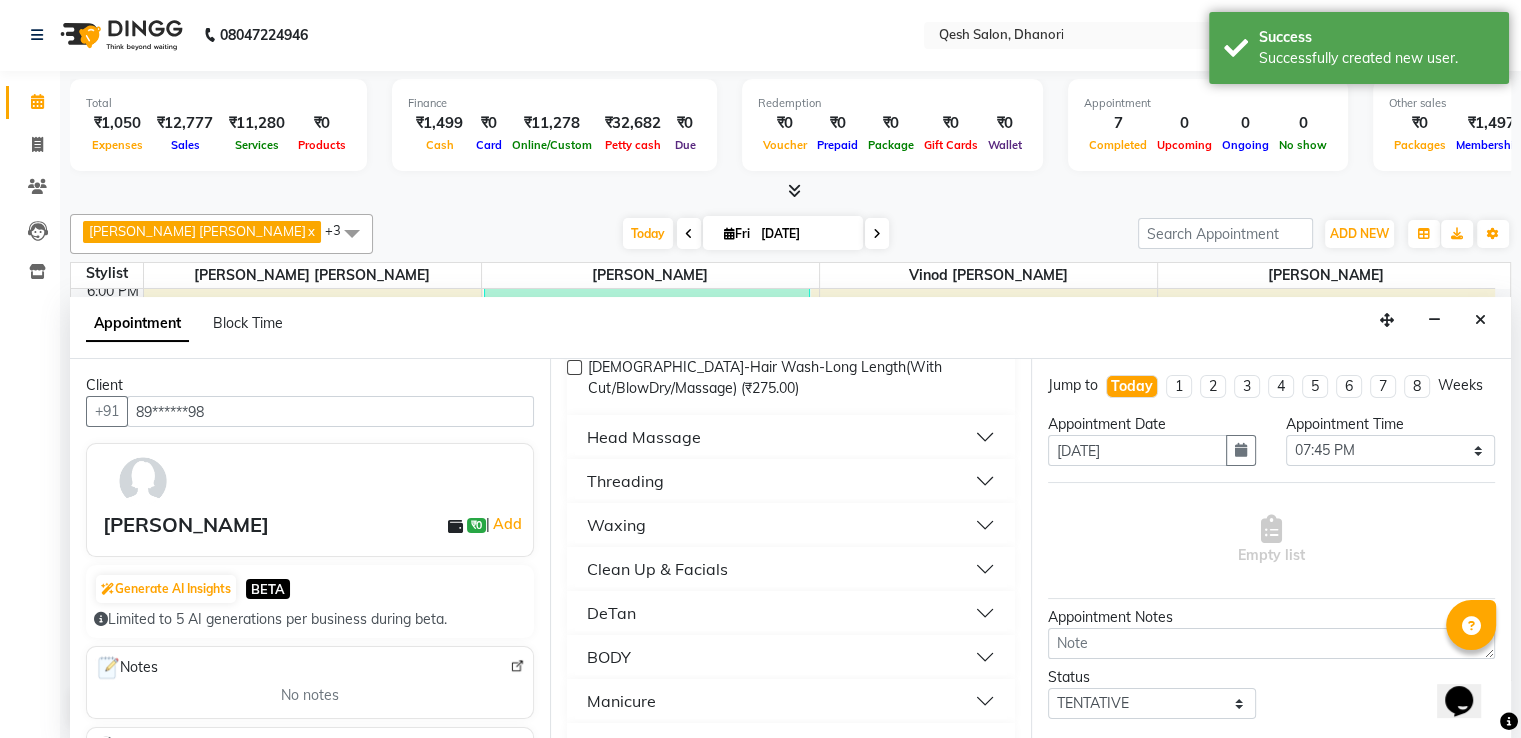 scroll, scrollTop: 500, scrollLeft: 0, axis: vertical 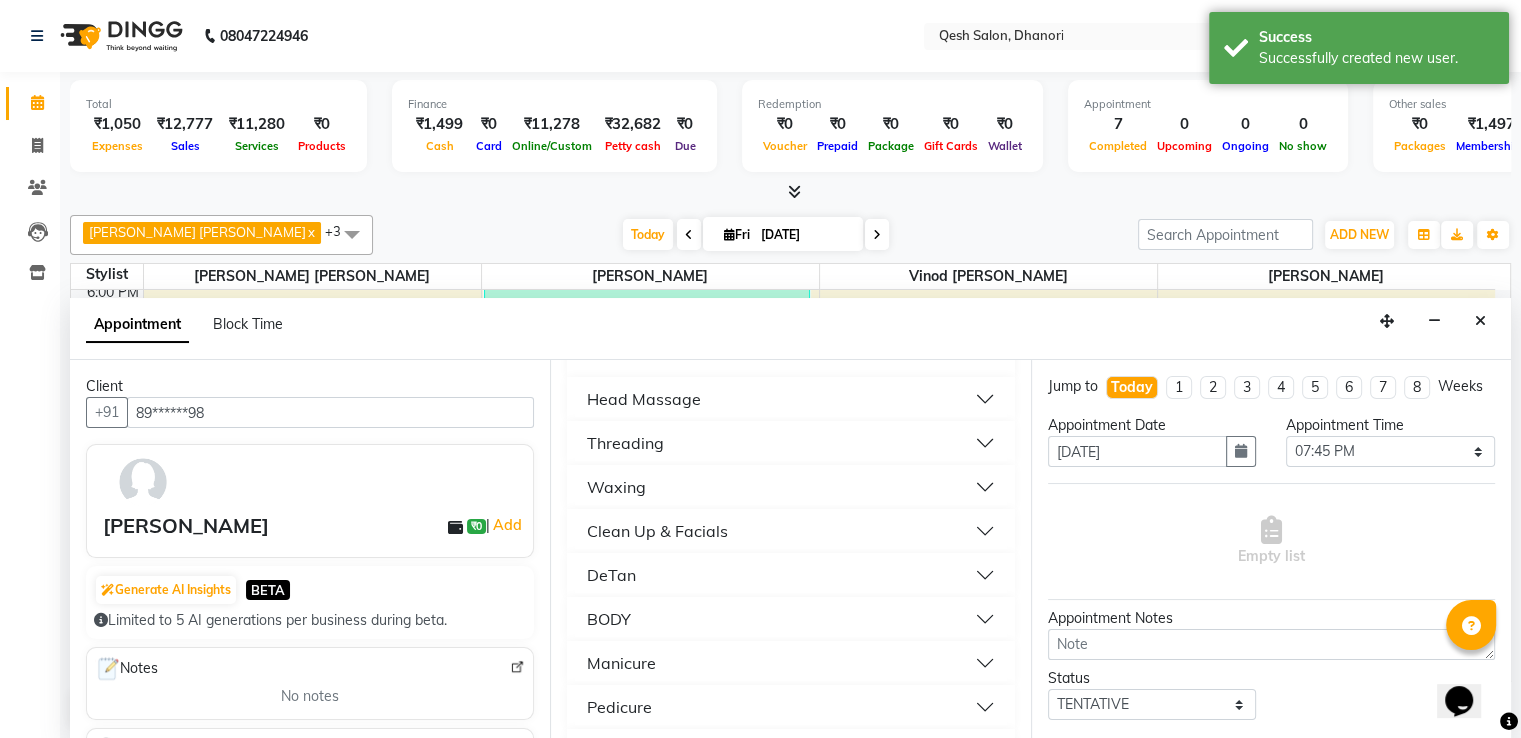 click on "Threading" at bounding box center [790, 443] 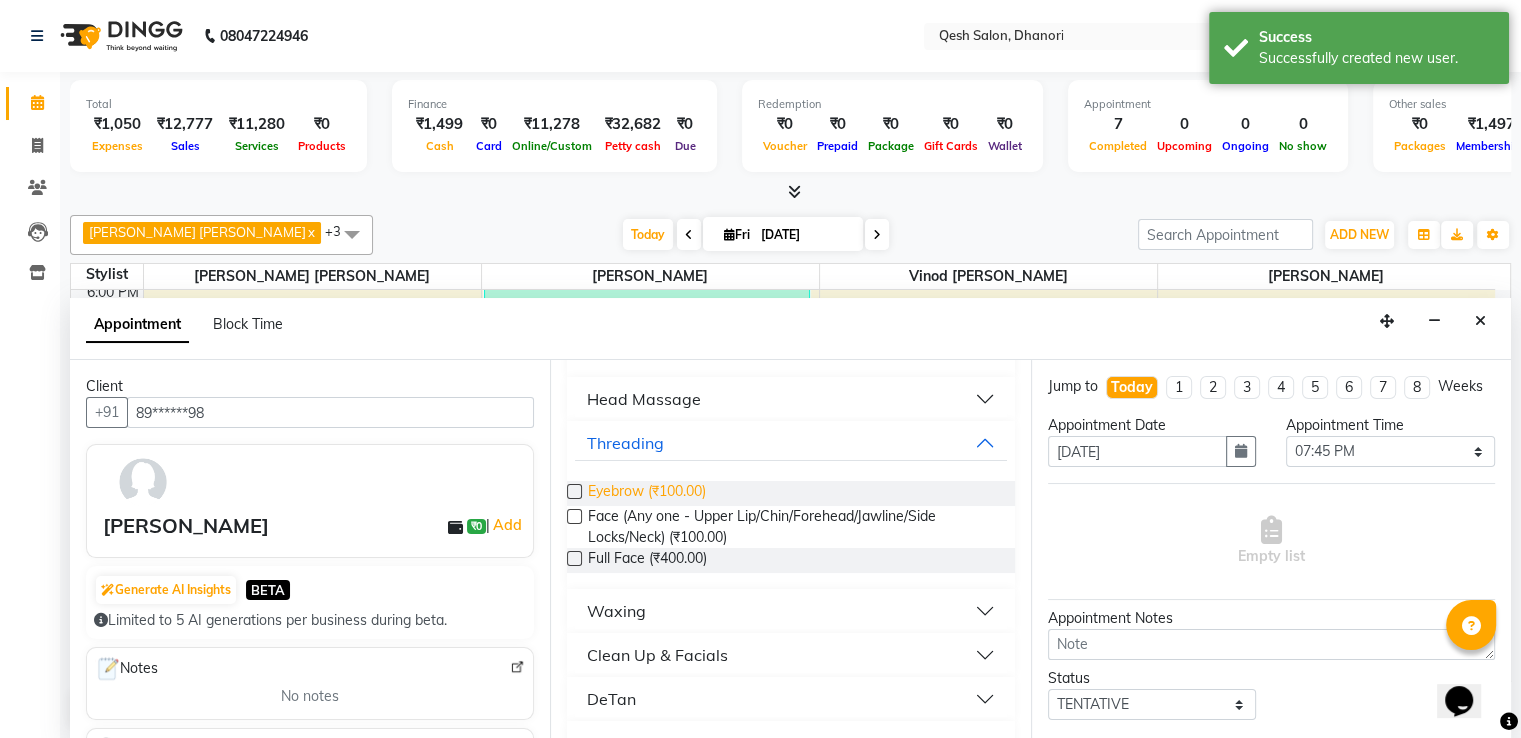 click on "Eyebrow (₹100.00)" at bounding box center (647, 493) 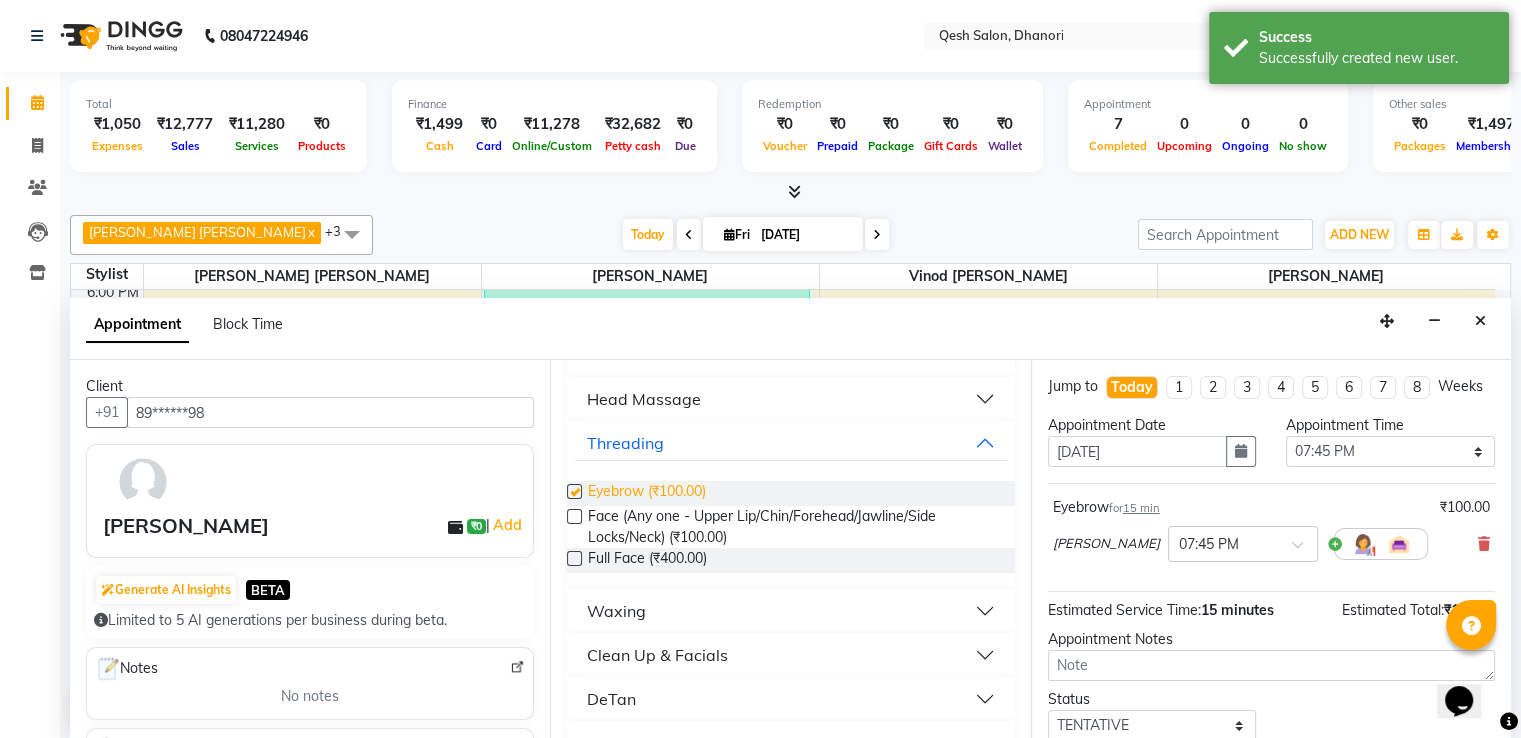 checkbox on "false" 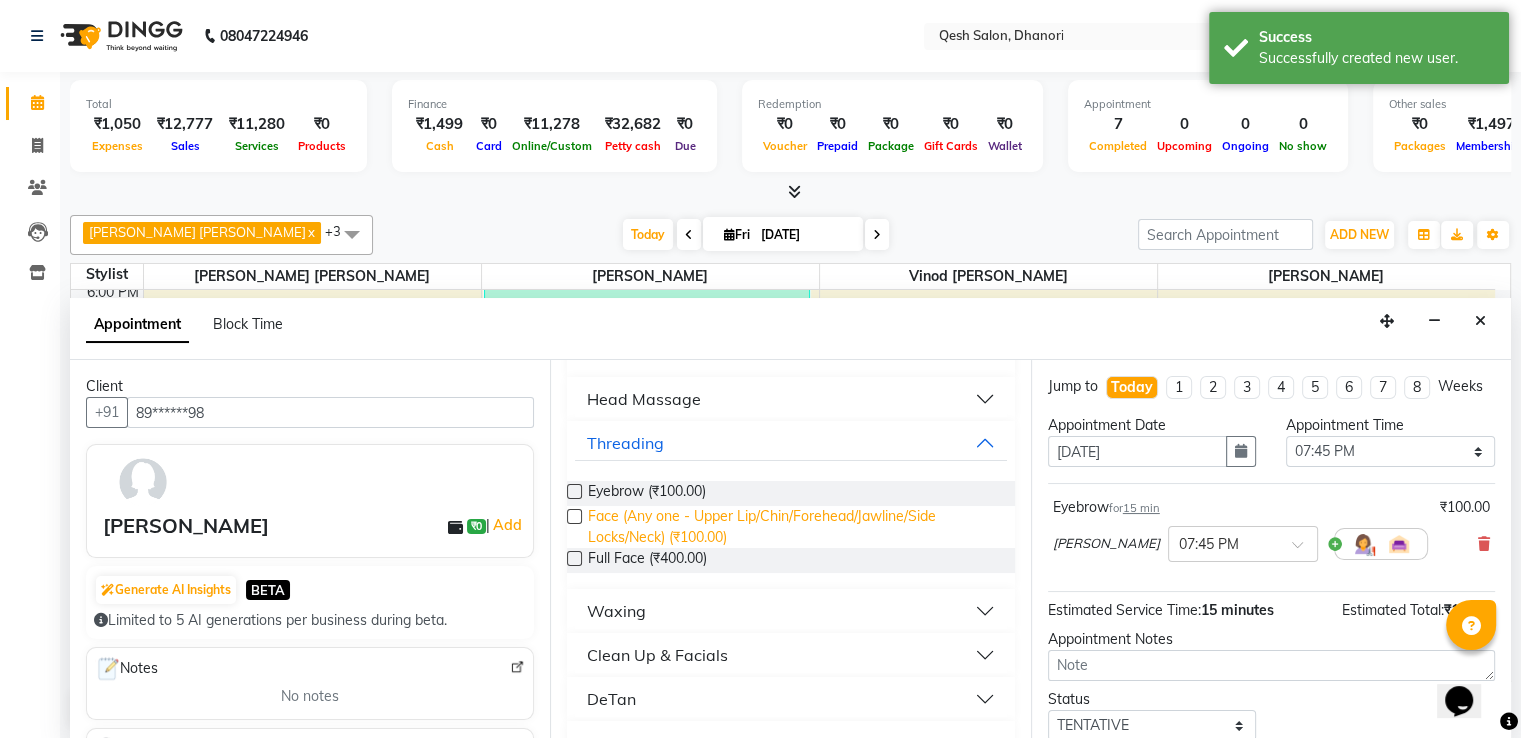 click on "Face (Any one - Upper Lip/Chin/Forehead/Jawline/Side Locks/Neck) (₹100.00)" at bounding box center (793, 527) 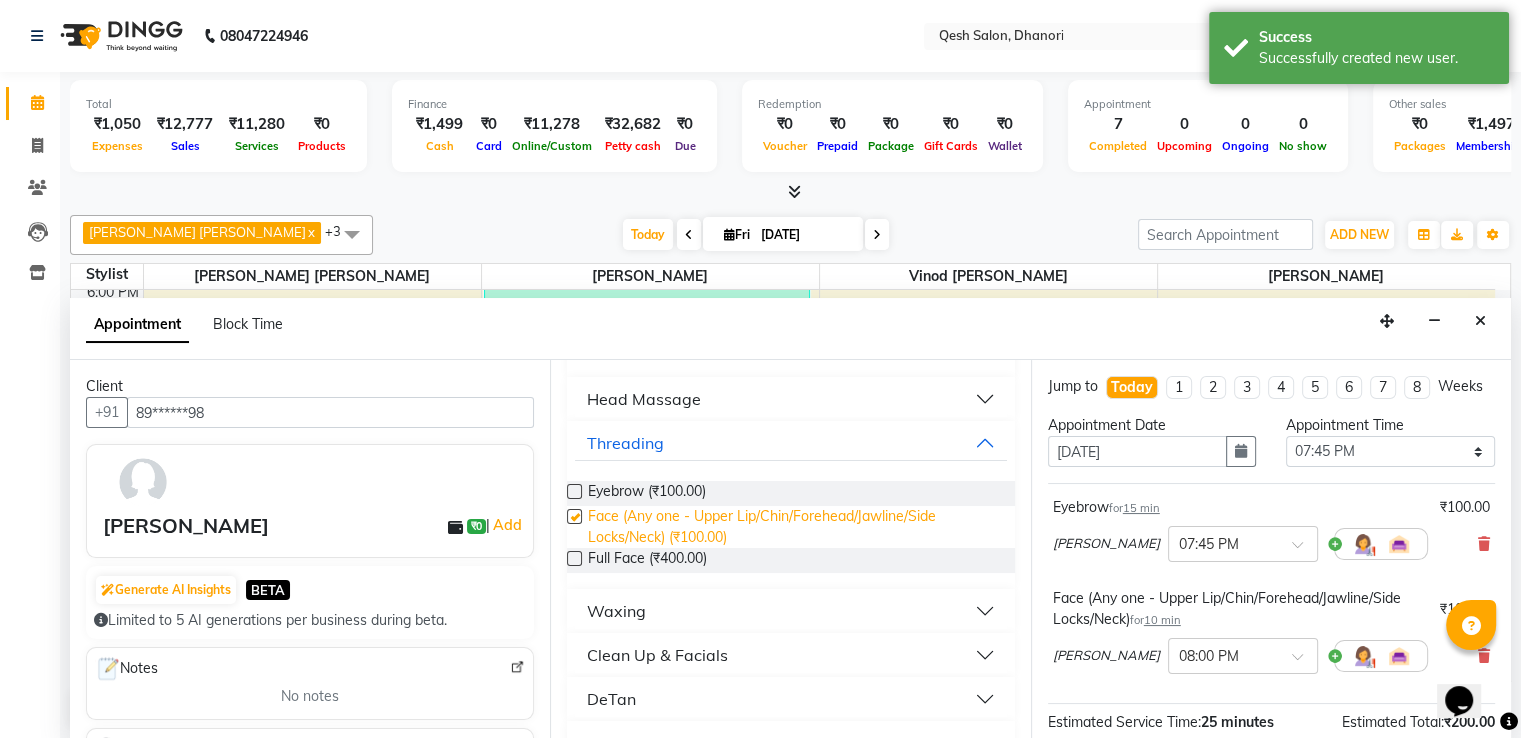 checkbox on "false" 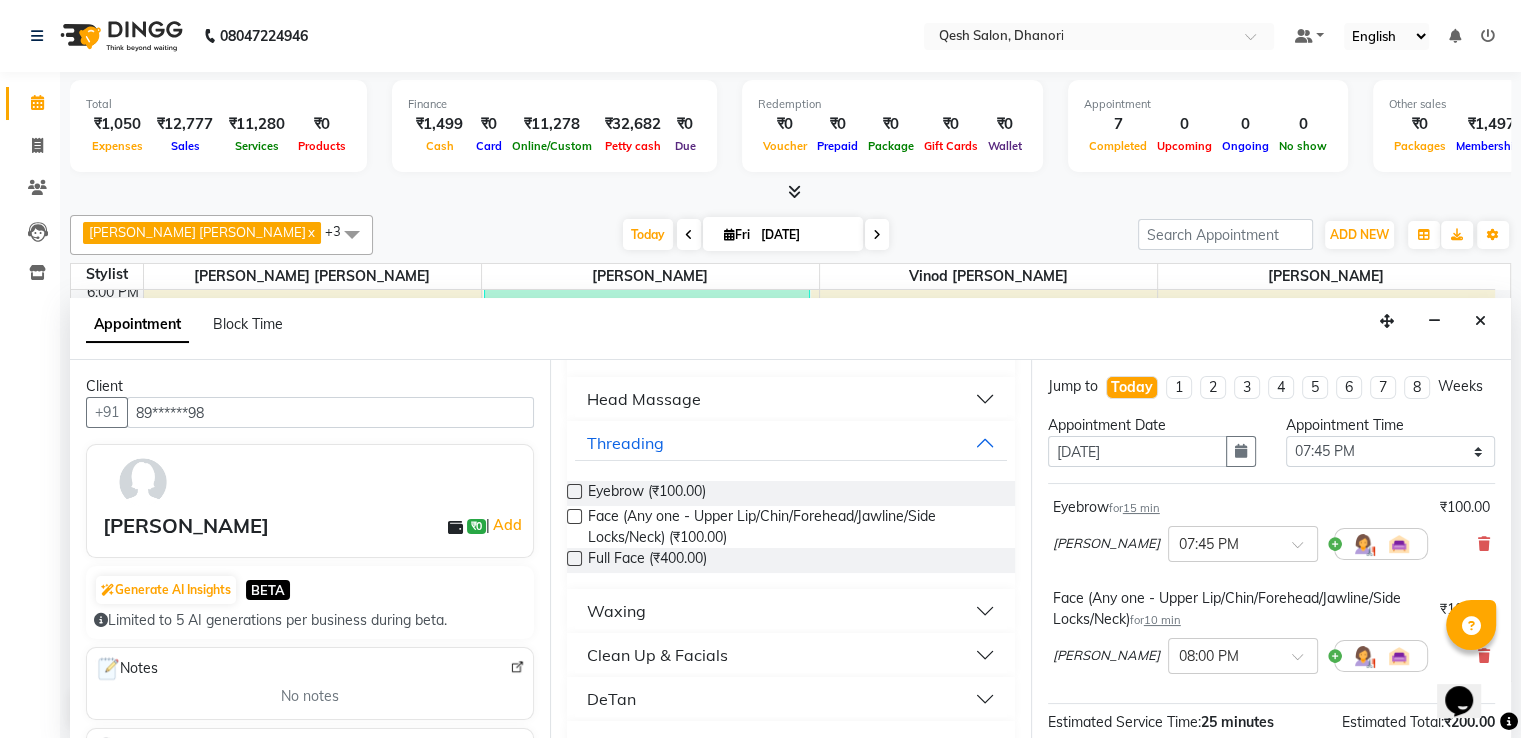 click on "Waxing" at bounding box center (790, 611) 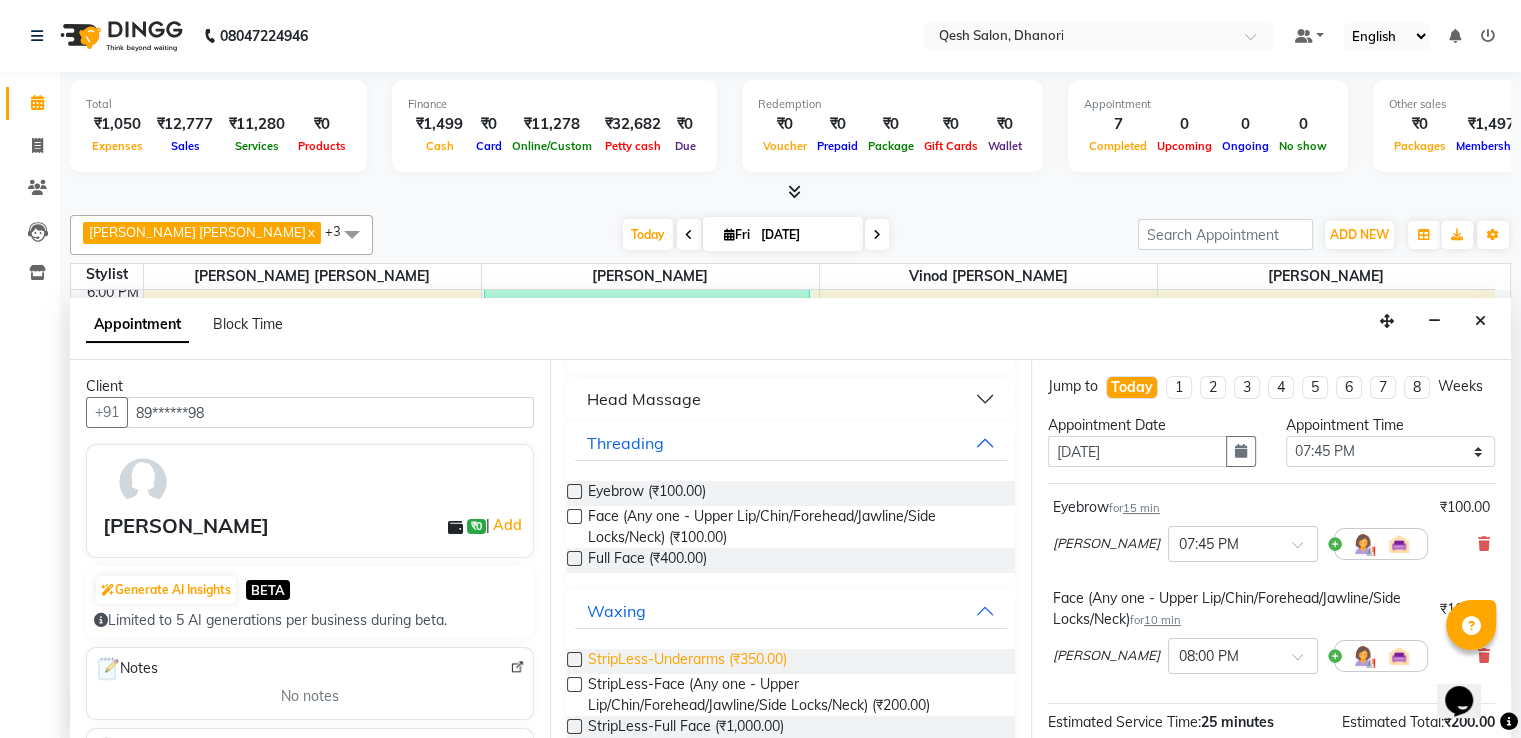 click on "StripLess-Underarms (₹350.00)" at bounding box center [687, 661] 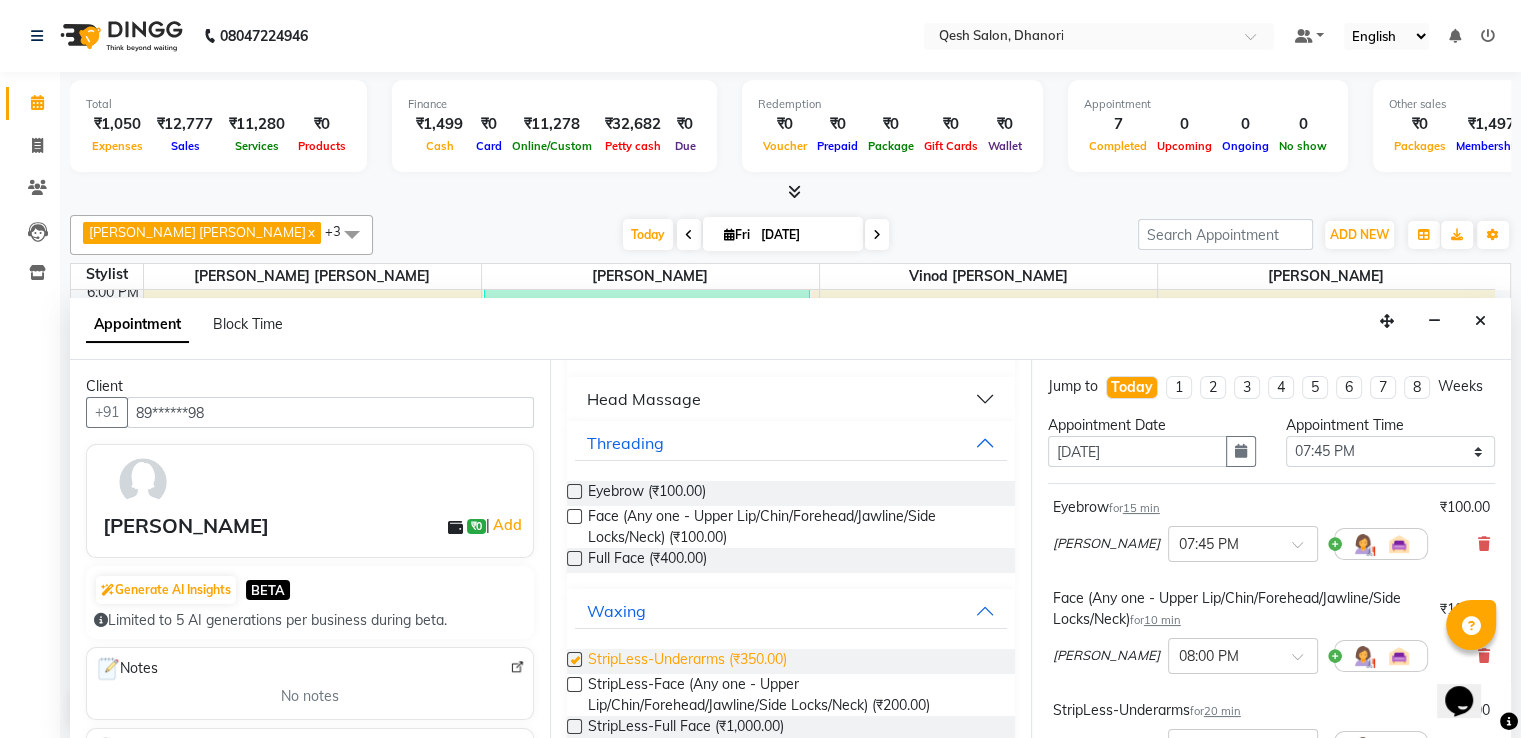 checkbox on "false" 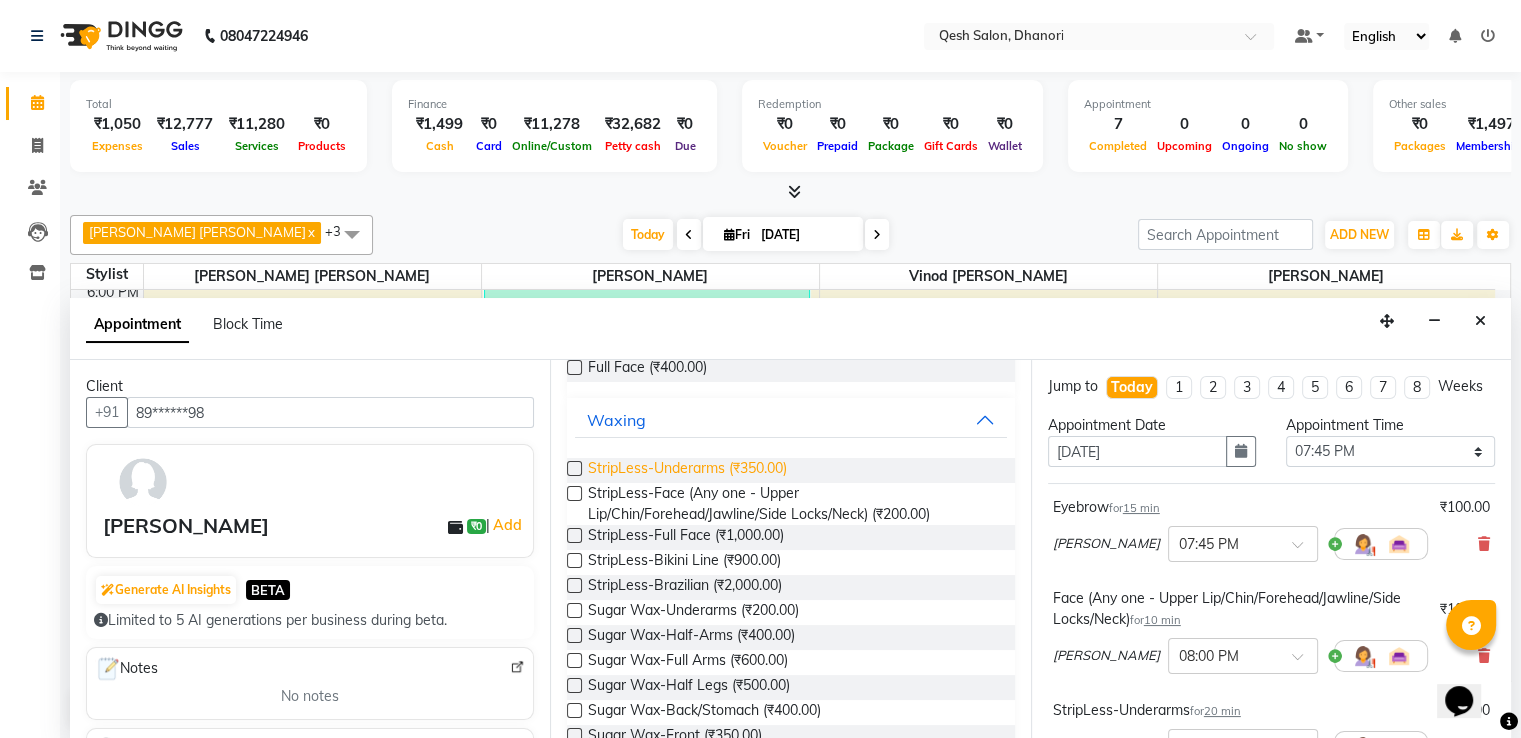scroll, scrollTop: 700, scrollLeft: 0, axis: vertical 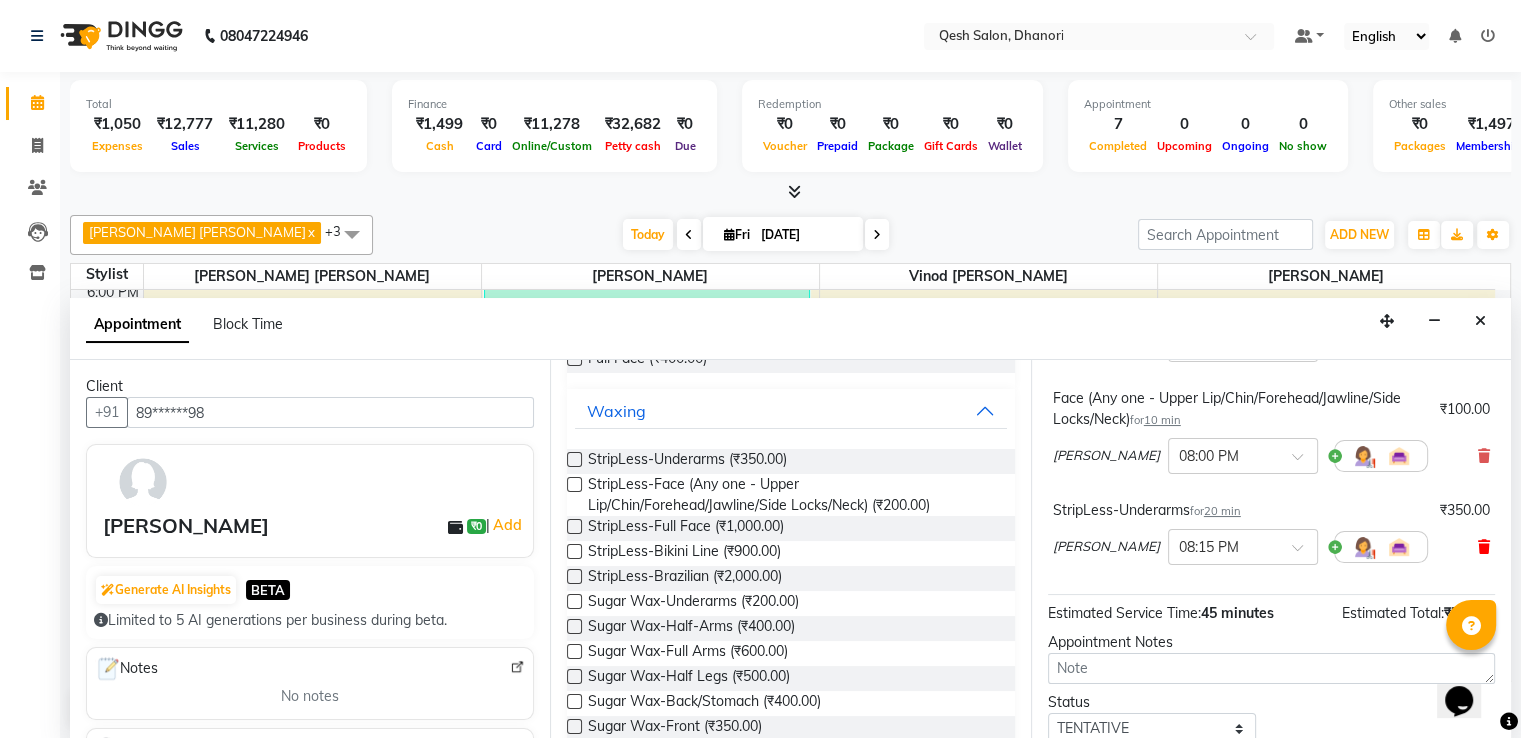 click at bounding box center (1484, 547) 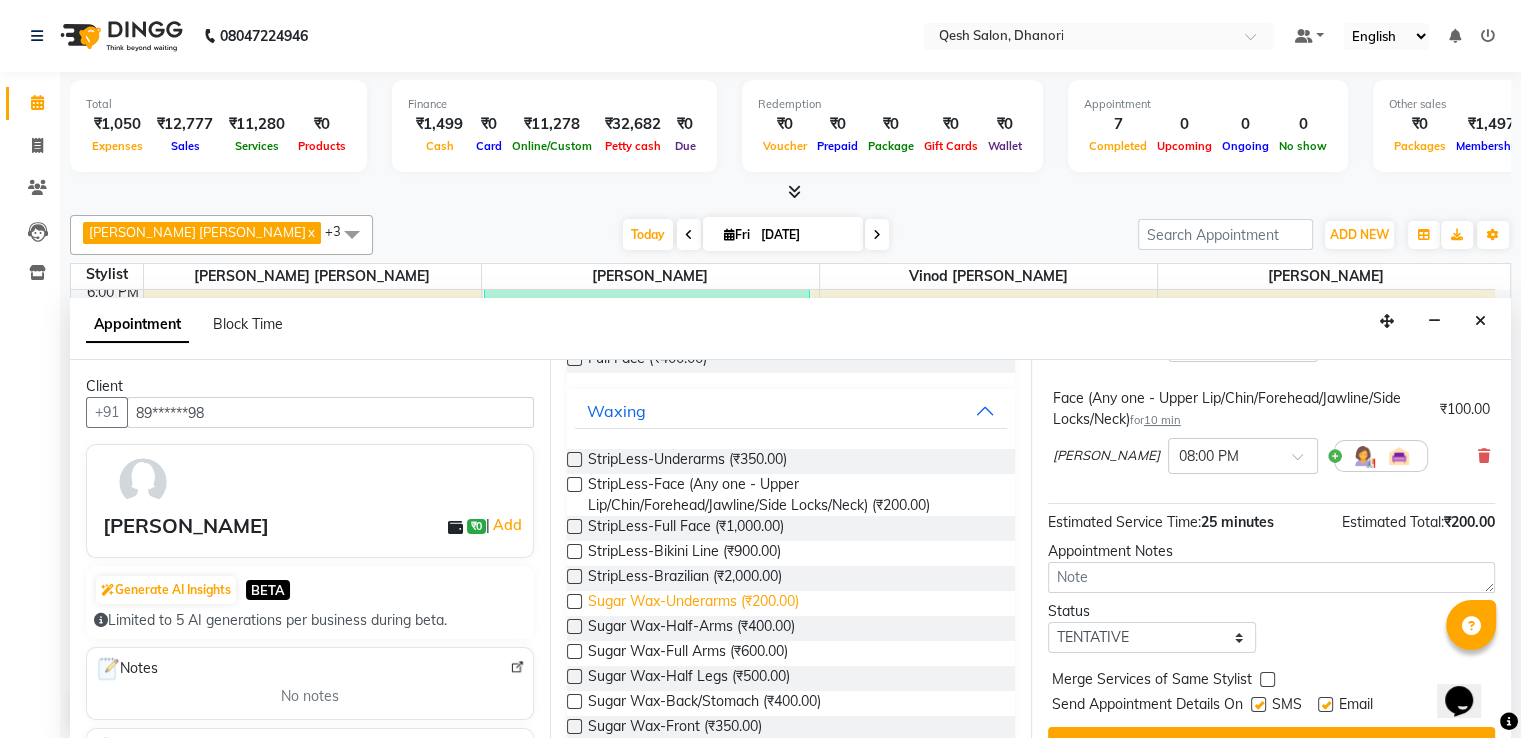 click on "Sugar Wax-Underarms (₹200.00)" at bounding box center (693, 603) 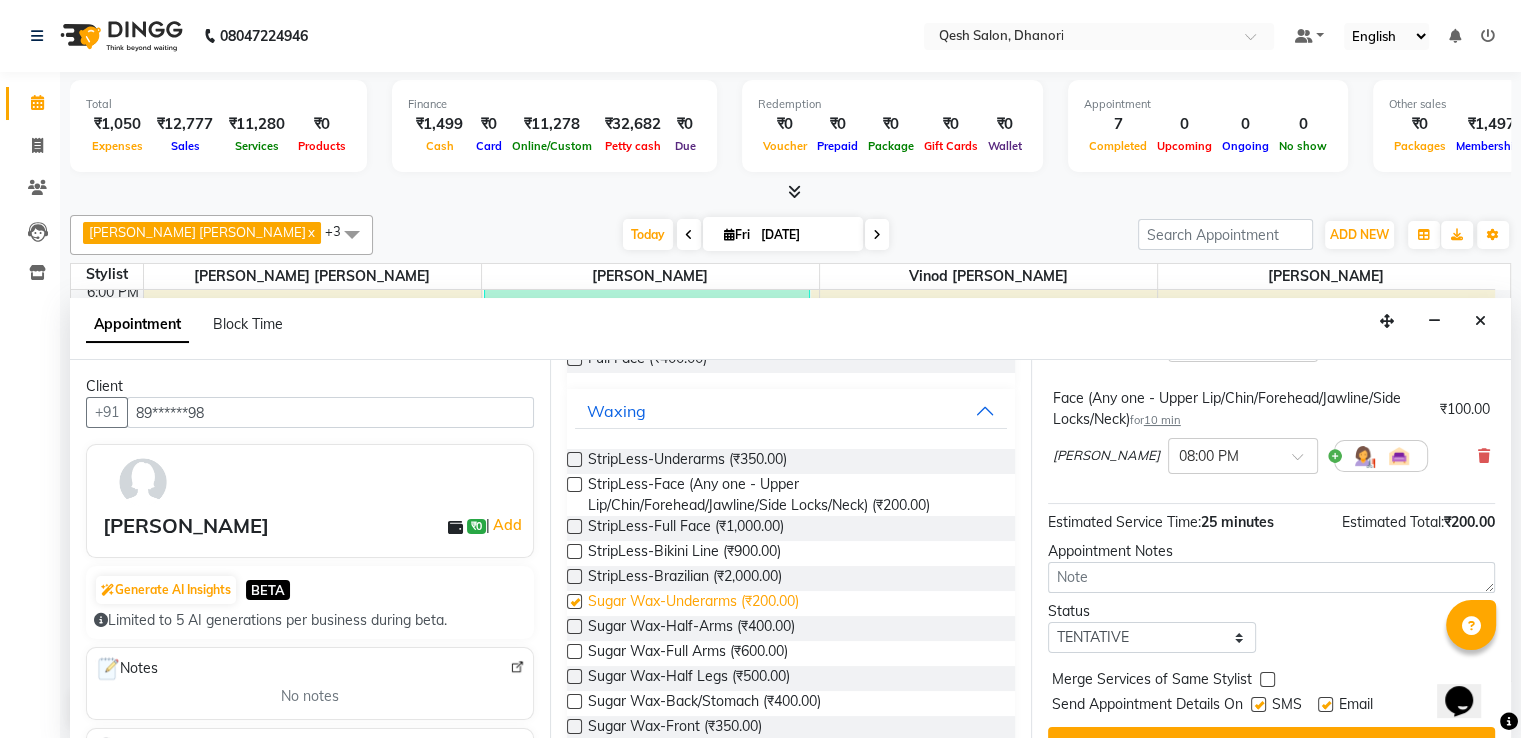 checkbox on "false" 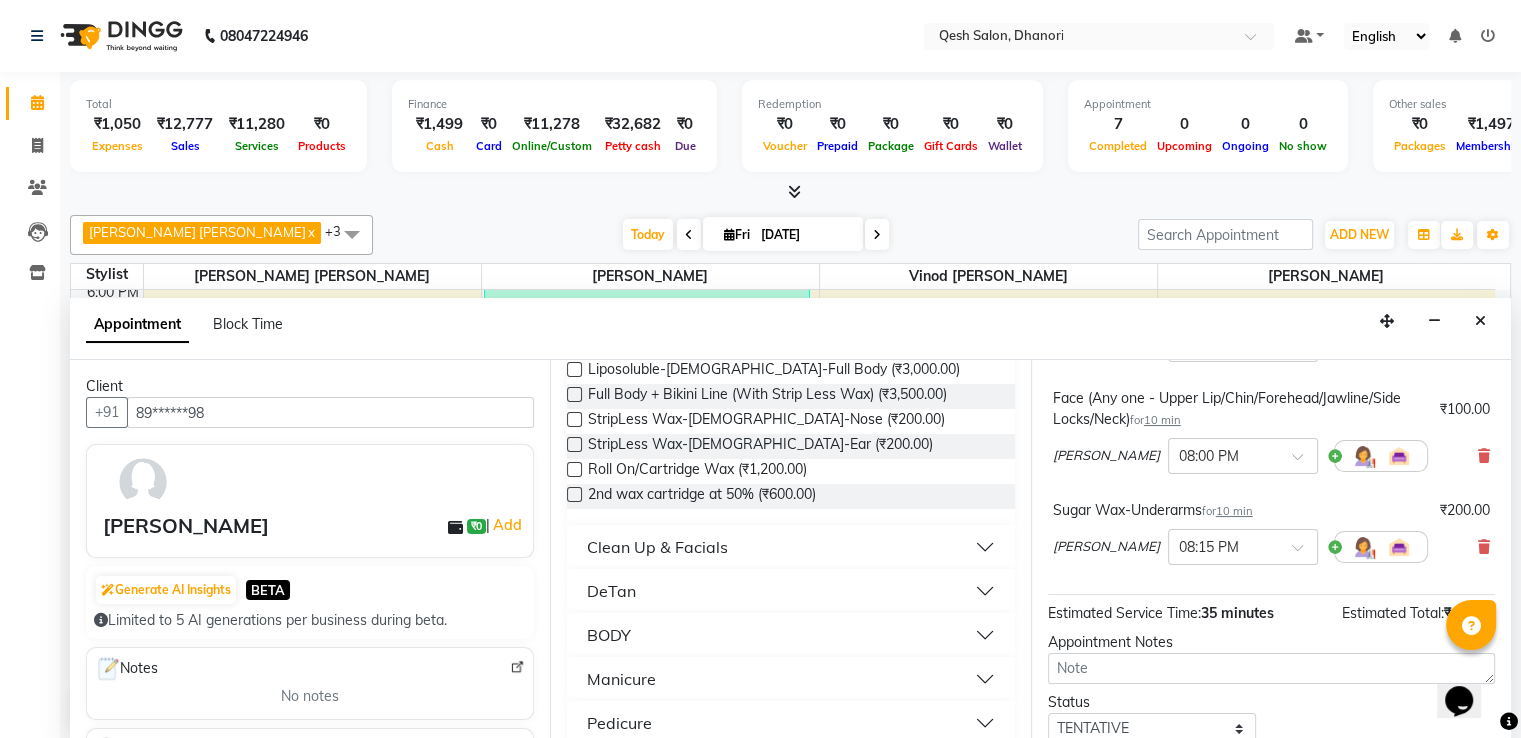 scroll, scrollTop: 1467, scrollLeft: 0, axis: vertical 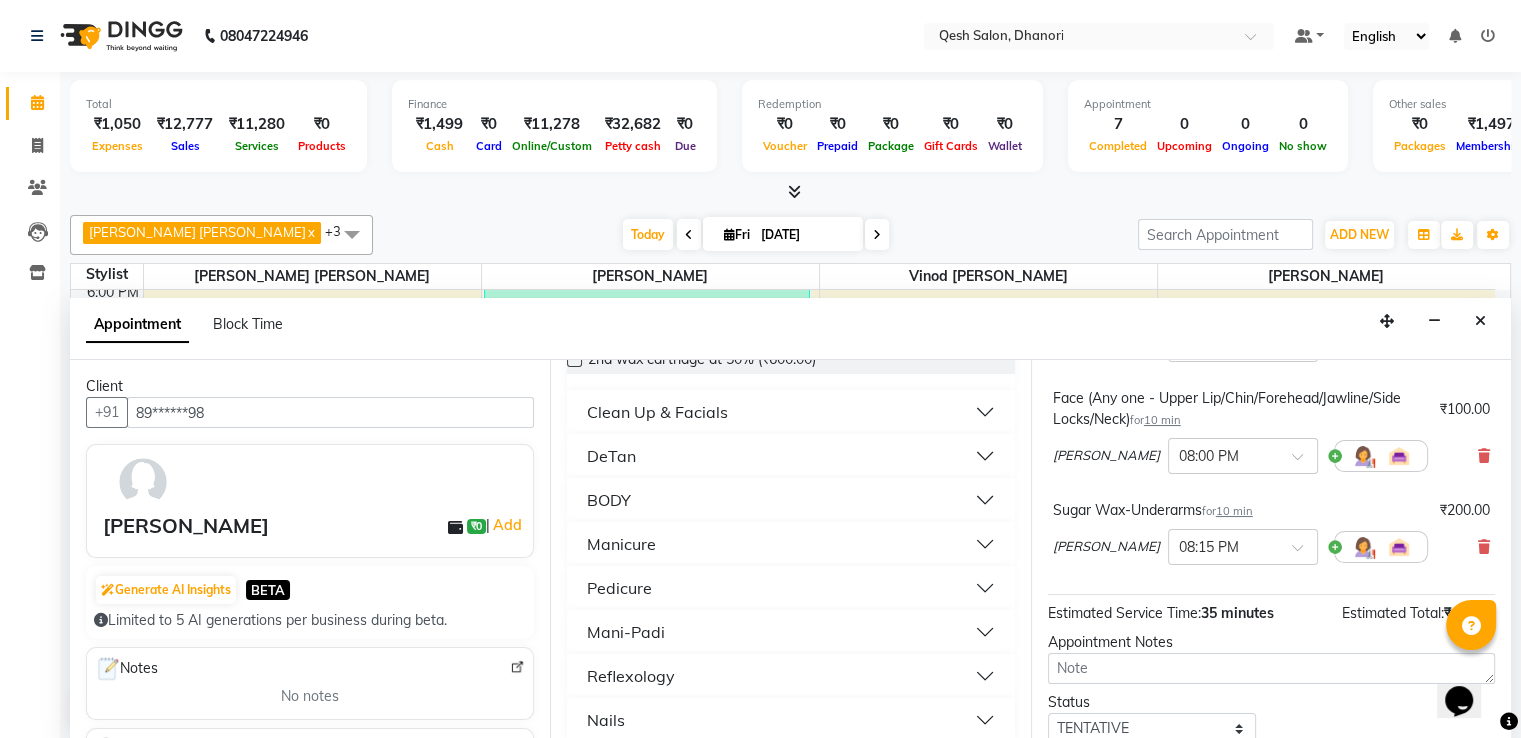 click on "Clean Up & Facials" at bounding box center (790, 412) 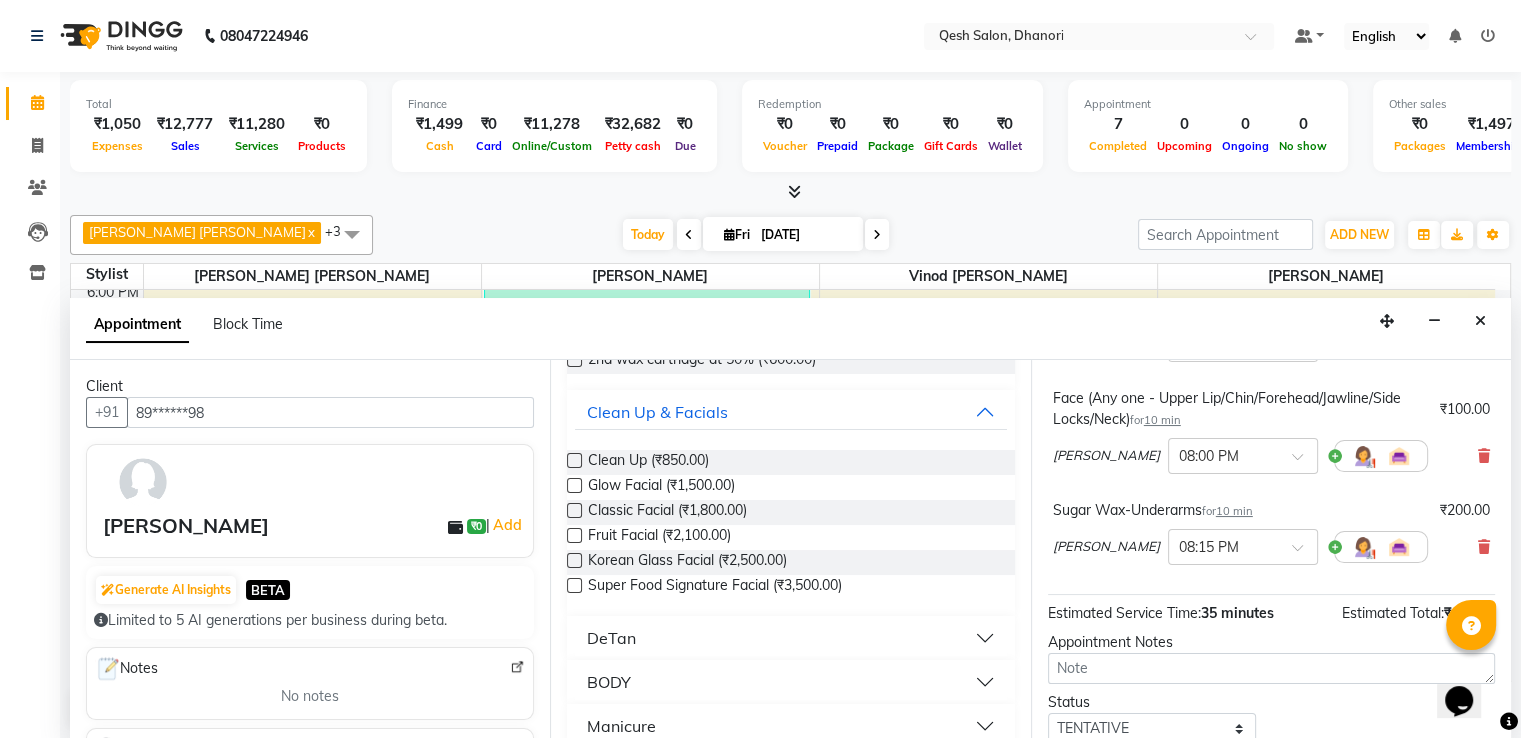 click at bounding box center [574, 485] 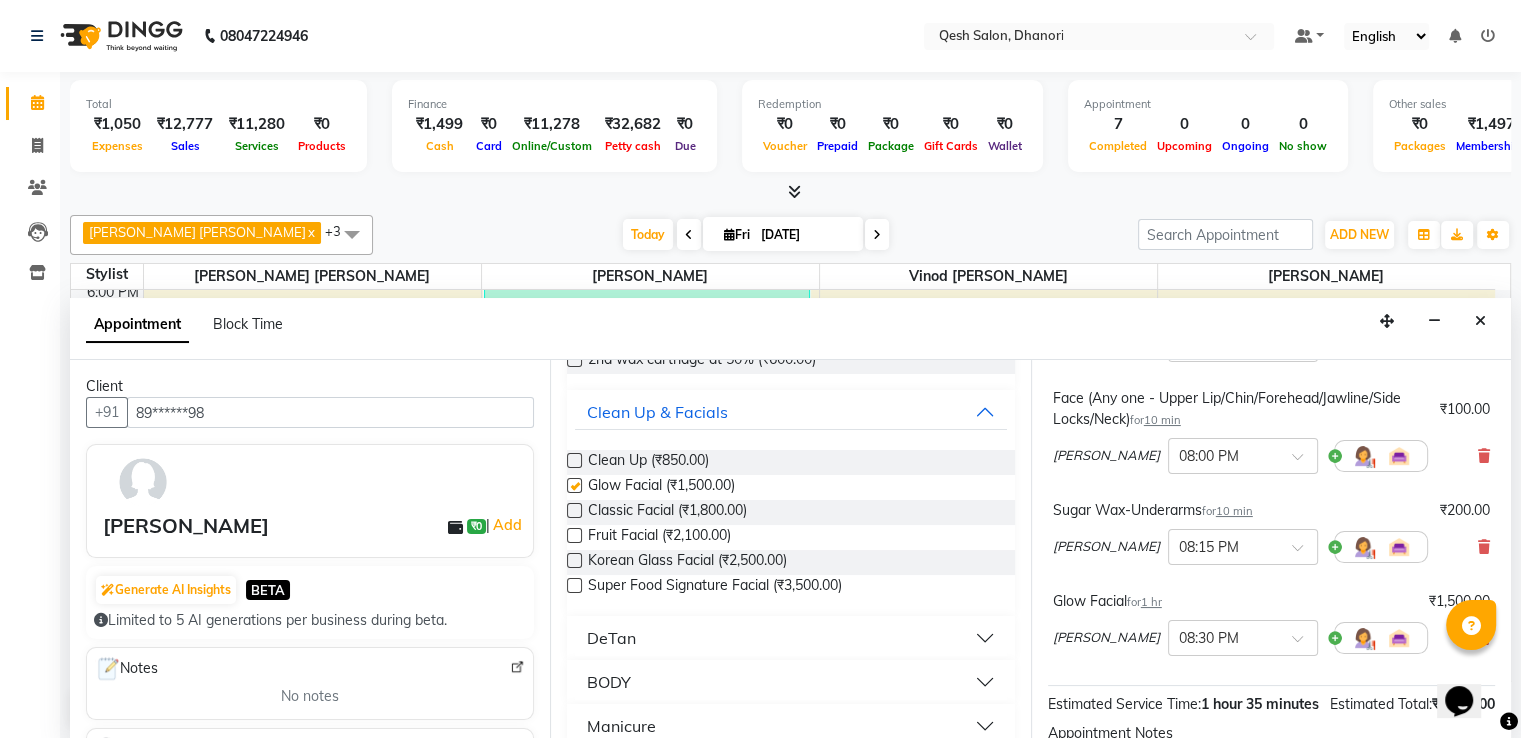 checkbox on "false" 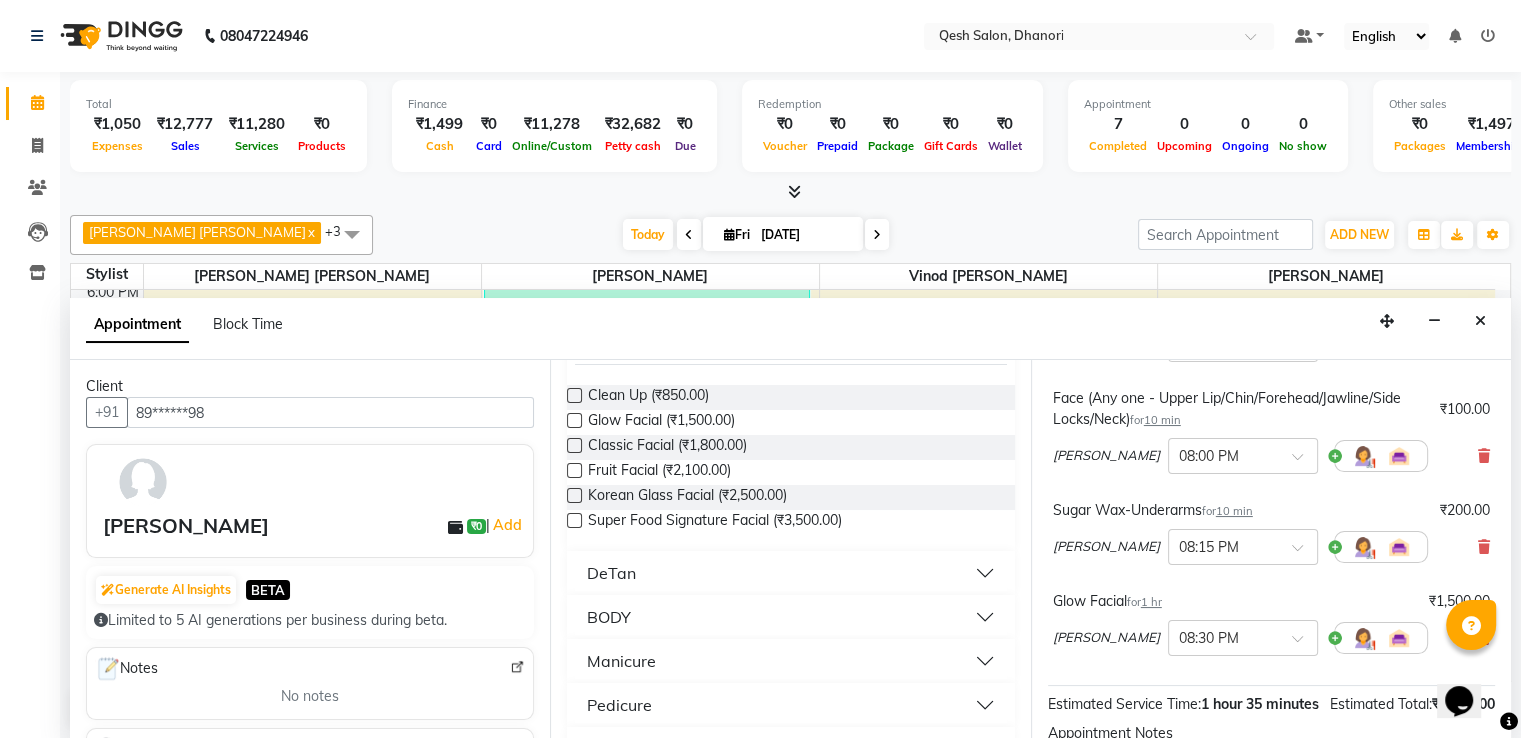scroll, scrollTop: 1648, scrollLeft: 0, axis: vertical 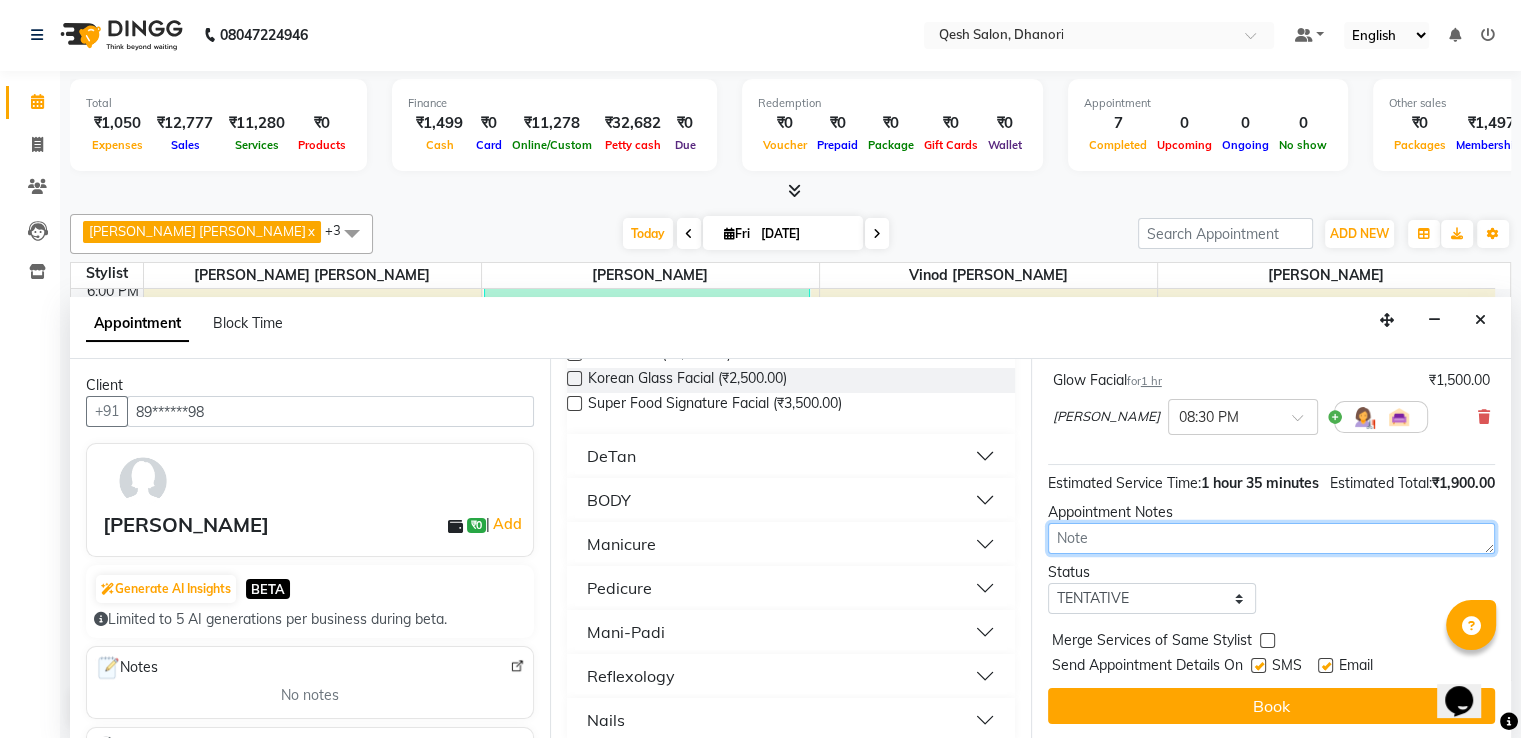 click at bounding box center [1271, 538] 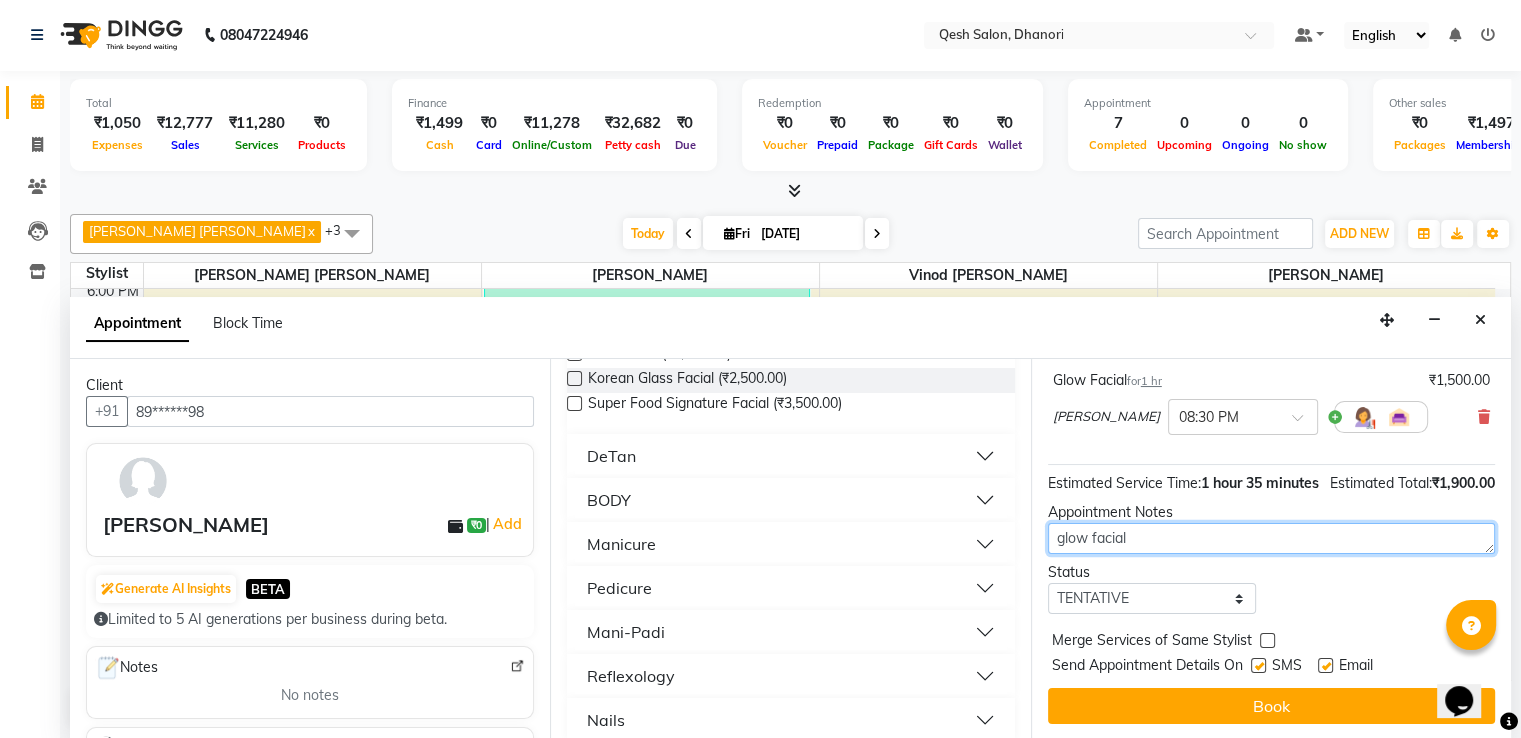type on "glow facial" 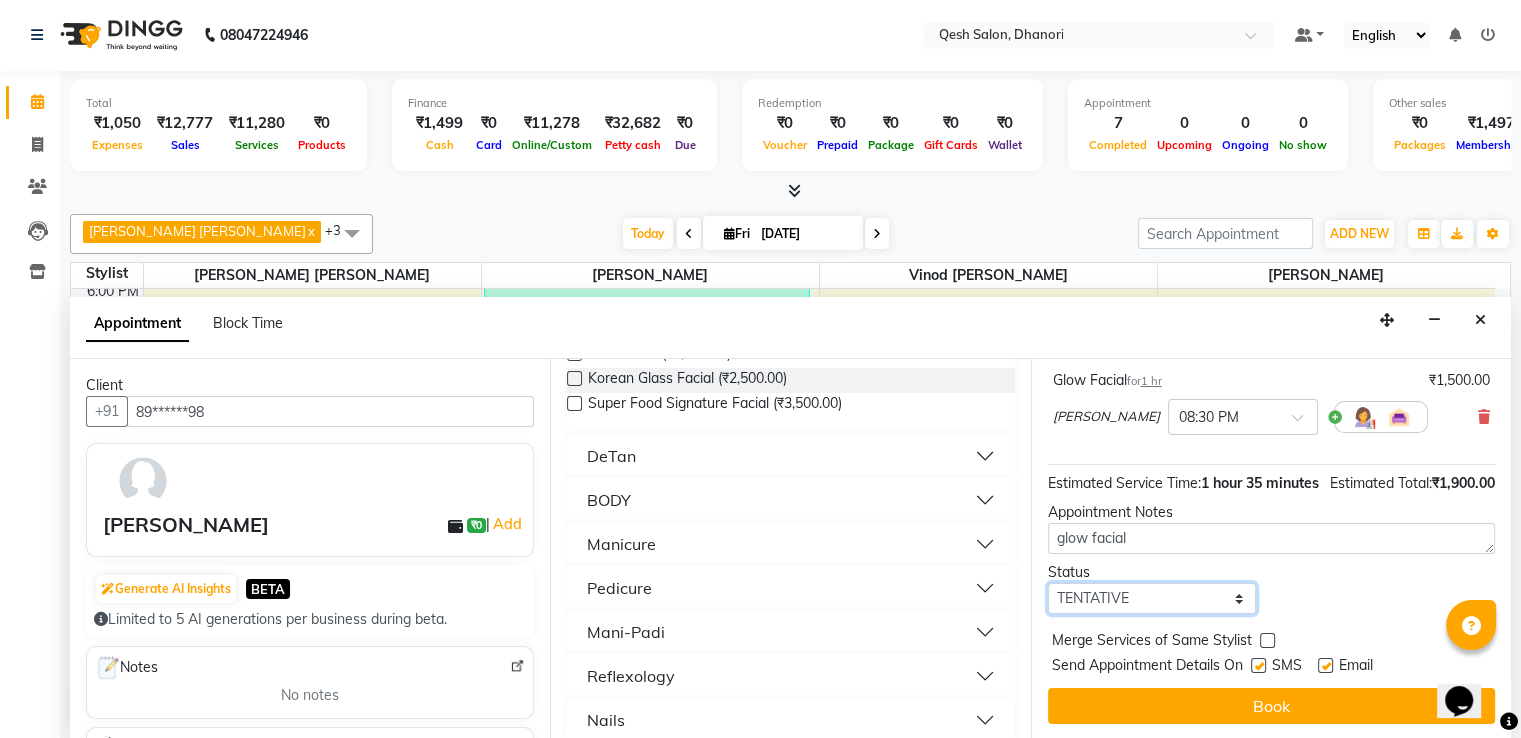 click on "Select TENTATIVE CONFIRM CHECK-IN UPCOMING" at bounding box center (1152, 598) 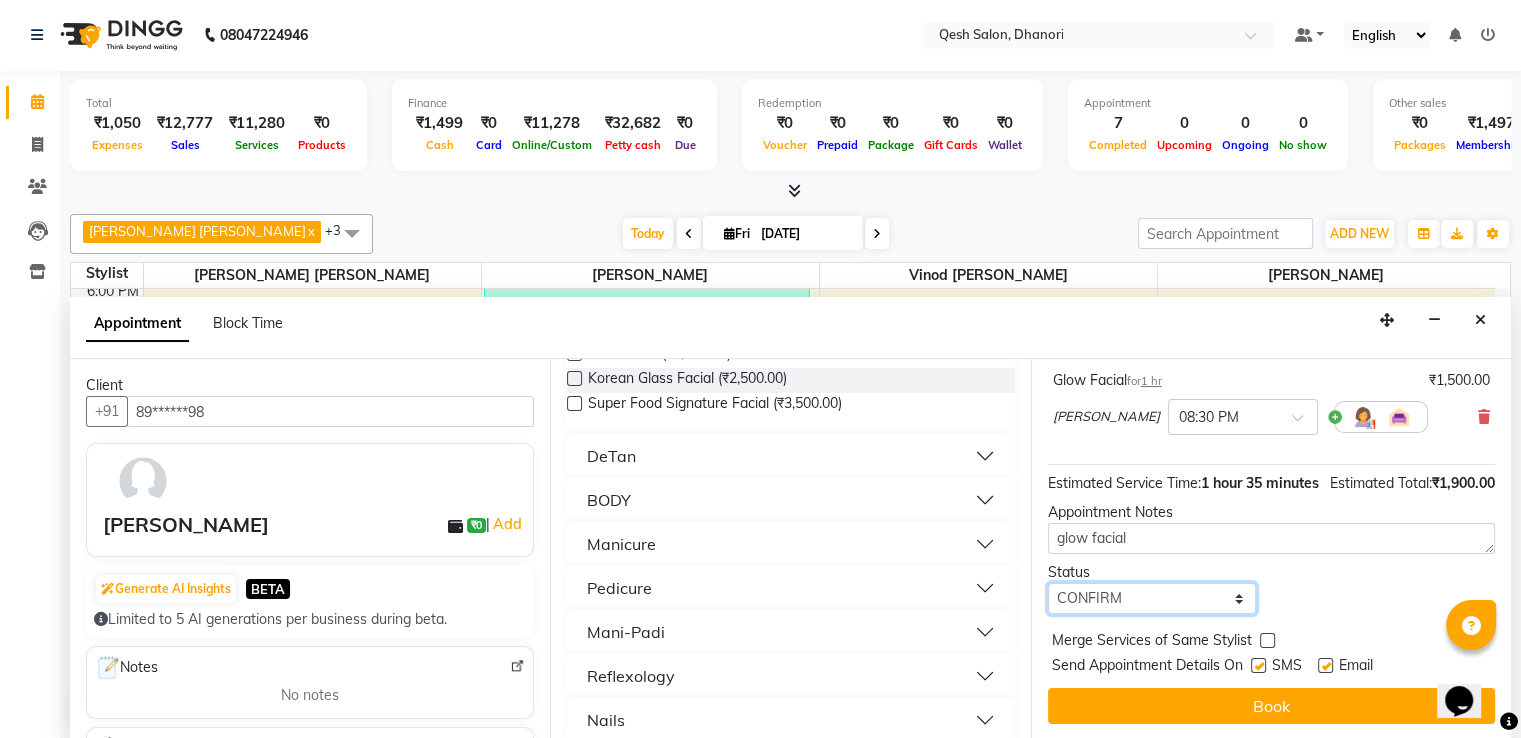 click on "Select TENTATIVE CONFIRM CHECK-IN UPCOMING" at bounding box center (1152, 598) 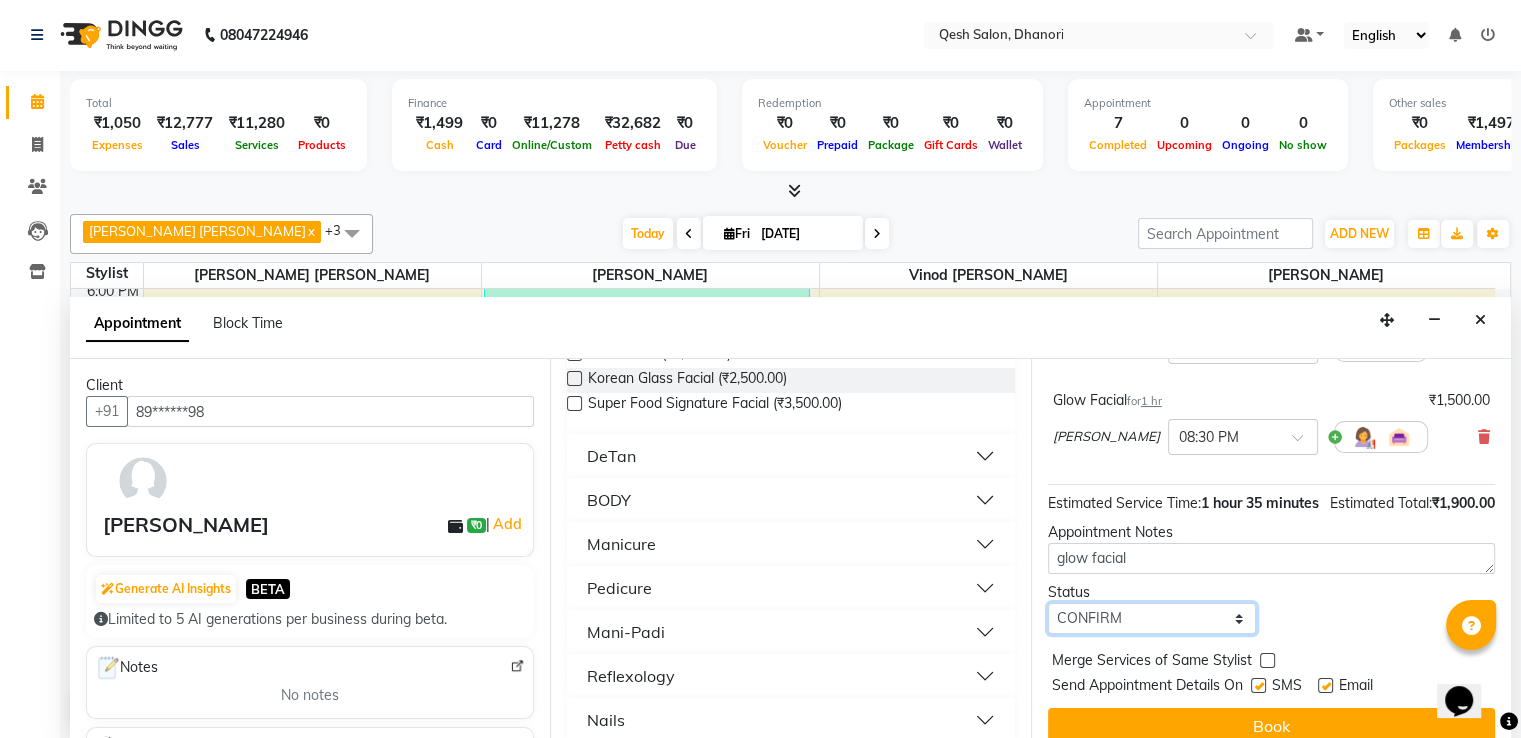 scroll, scrollTop: 460, scrollLeft: 0, axis: vertical 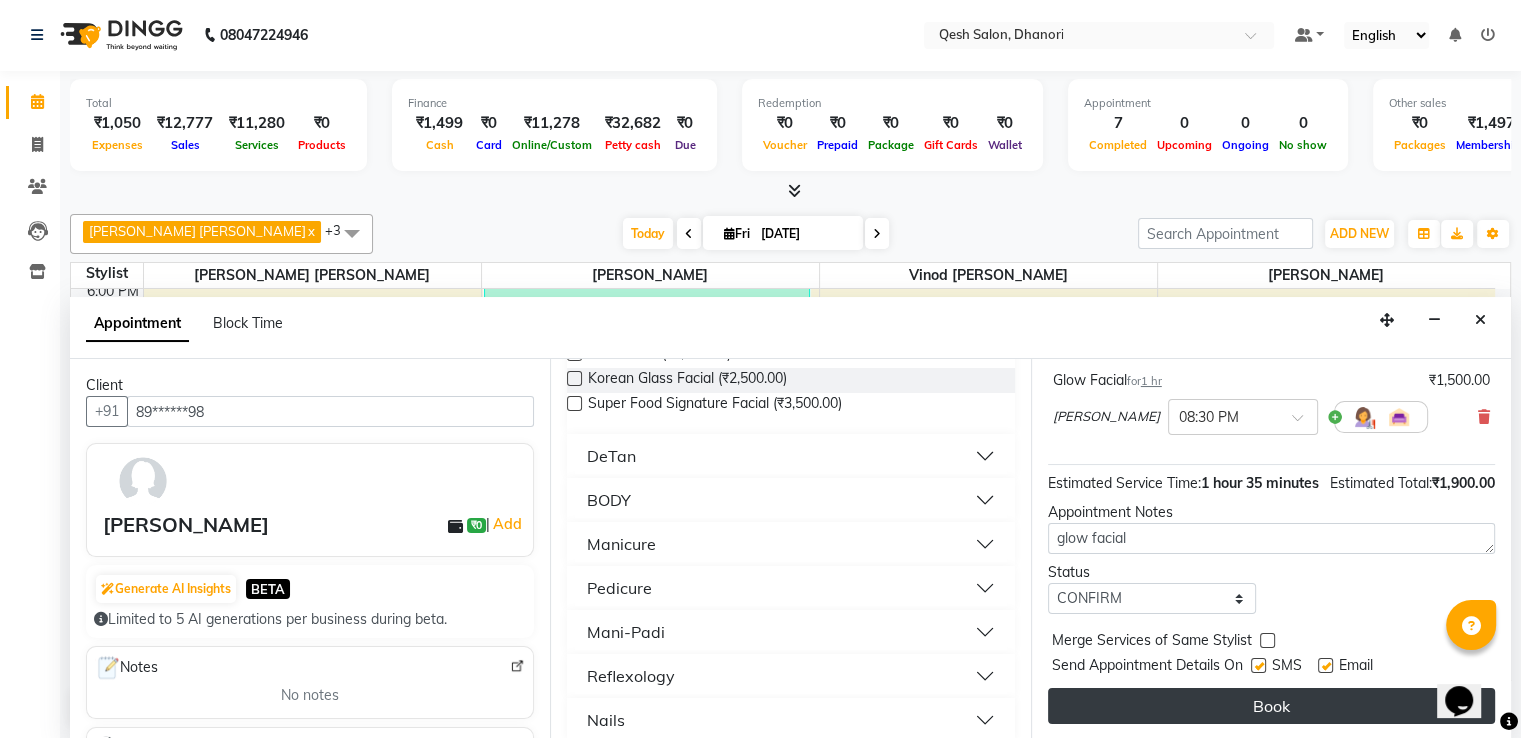 click on "Book" at bounding box center (1271, 706) 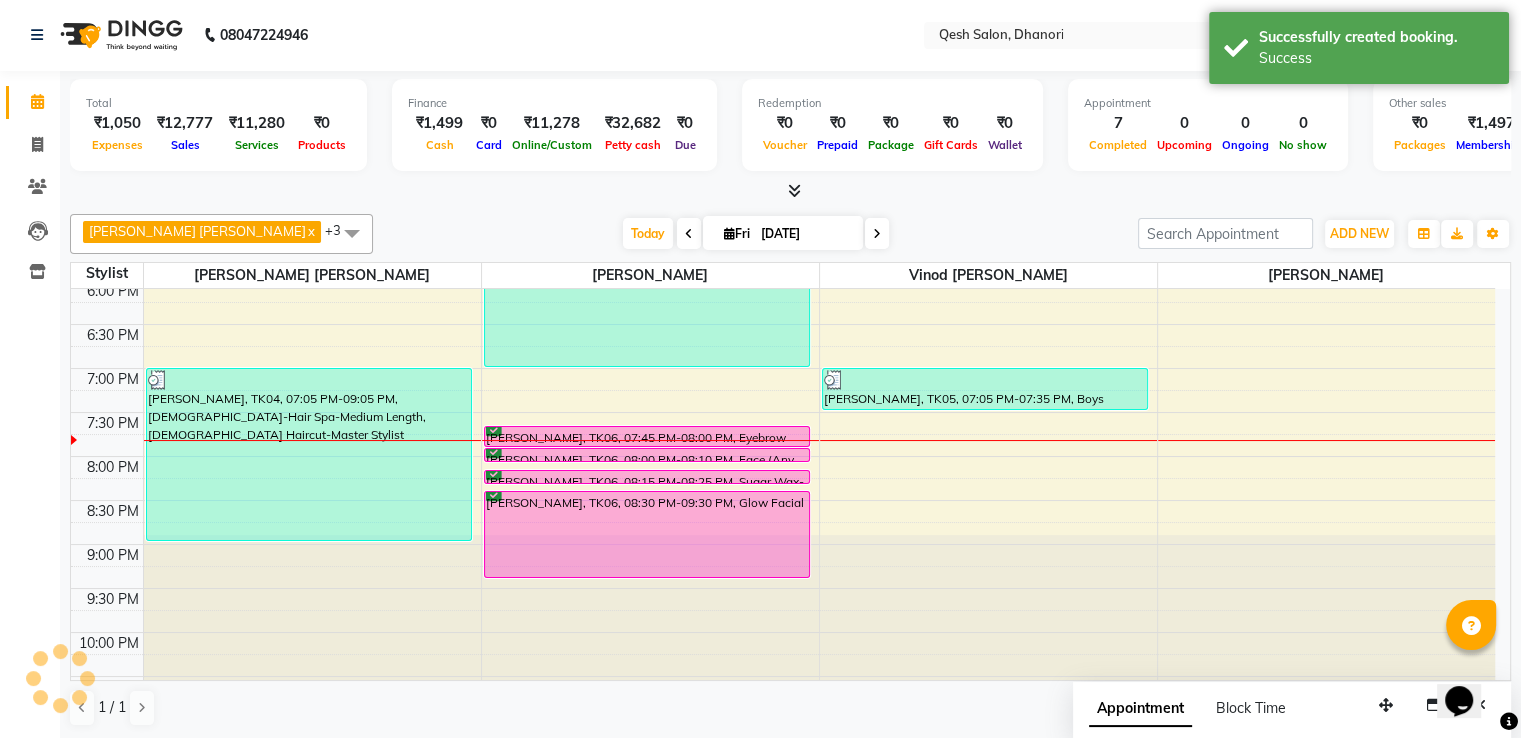 scroll, scrollTop: 0, scrollLeft: 0, axis: both 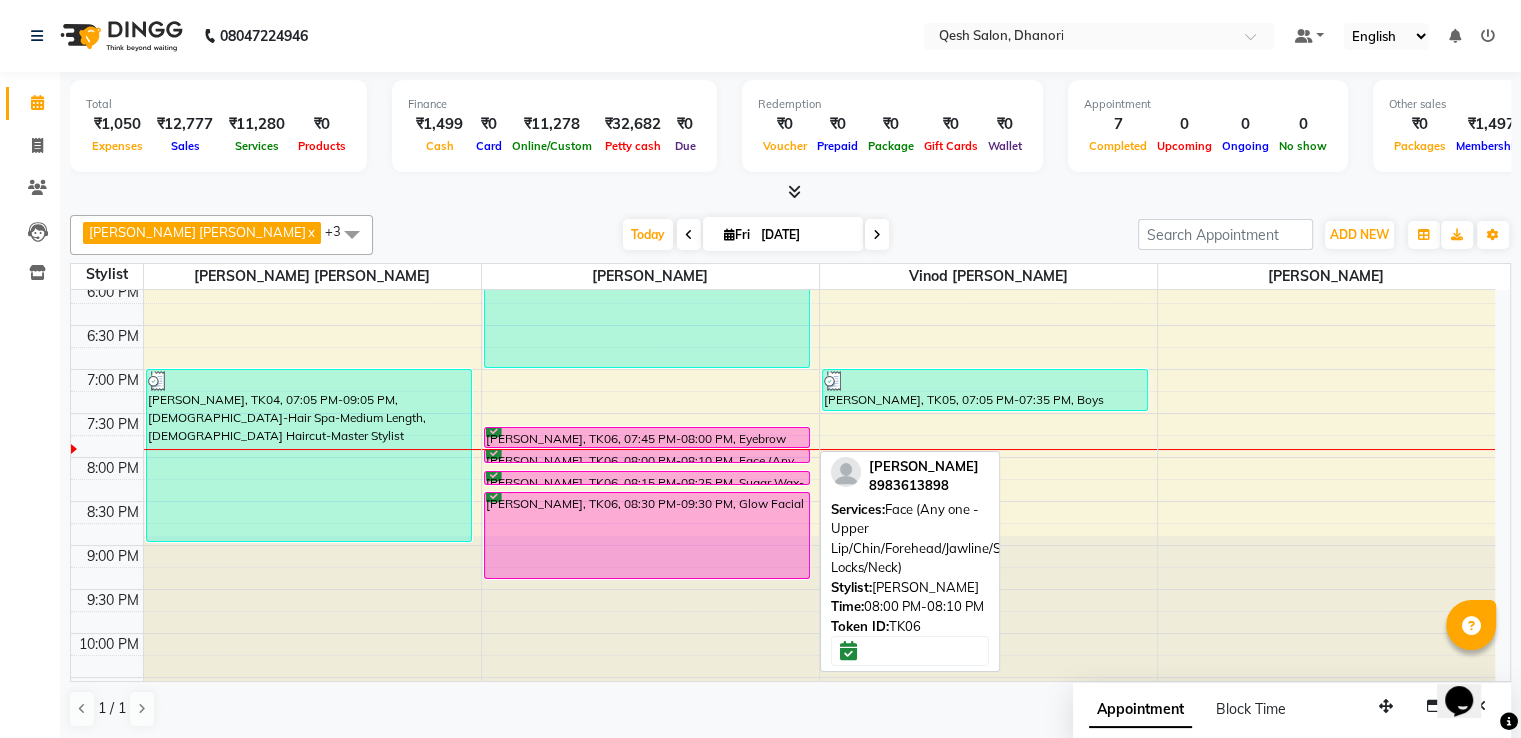 click at bounding box center [647, 462] 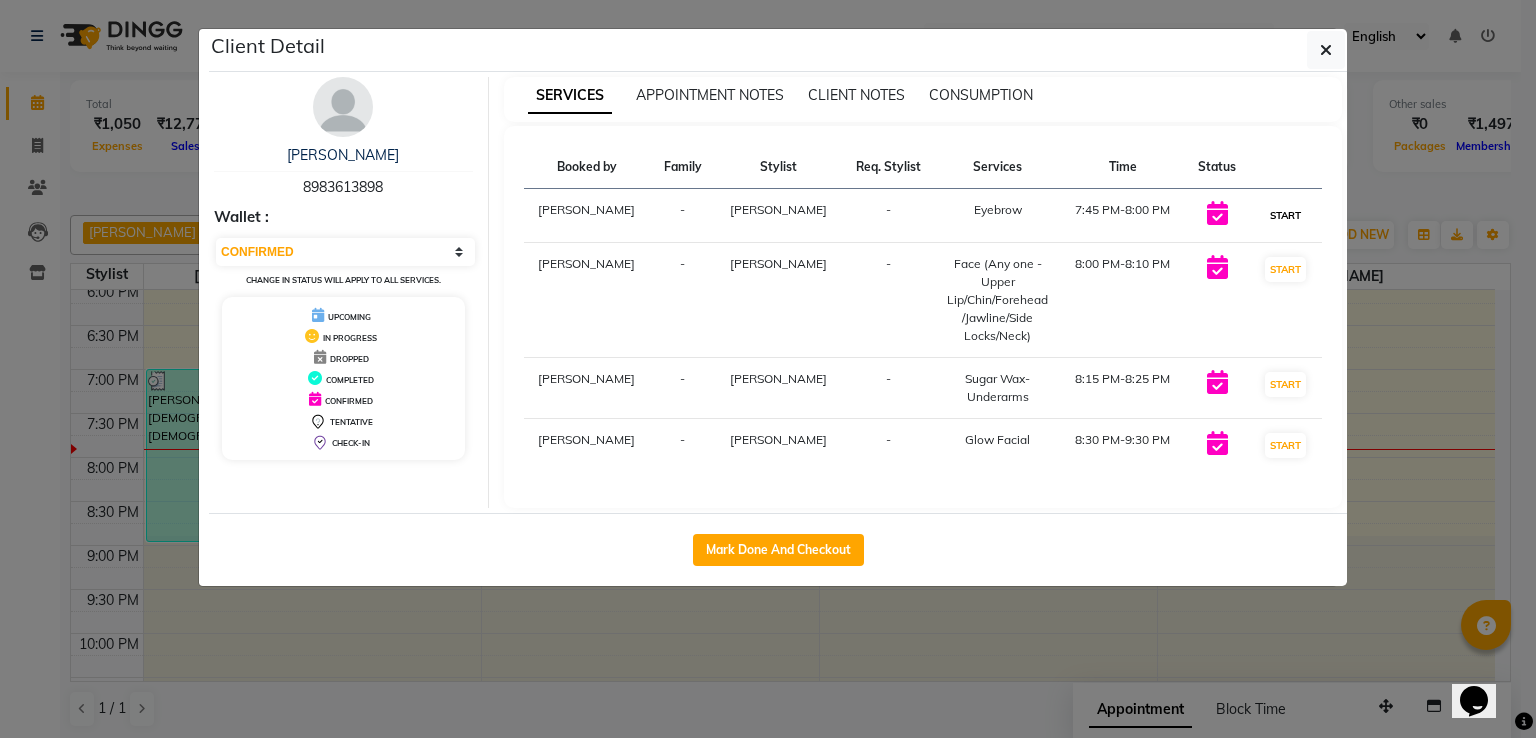 click on "START" at bounding box center (1285, 215) 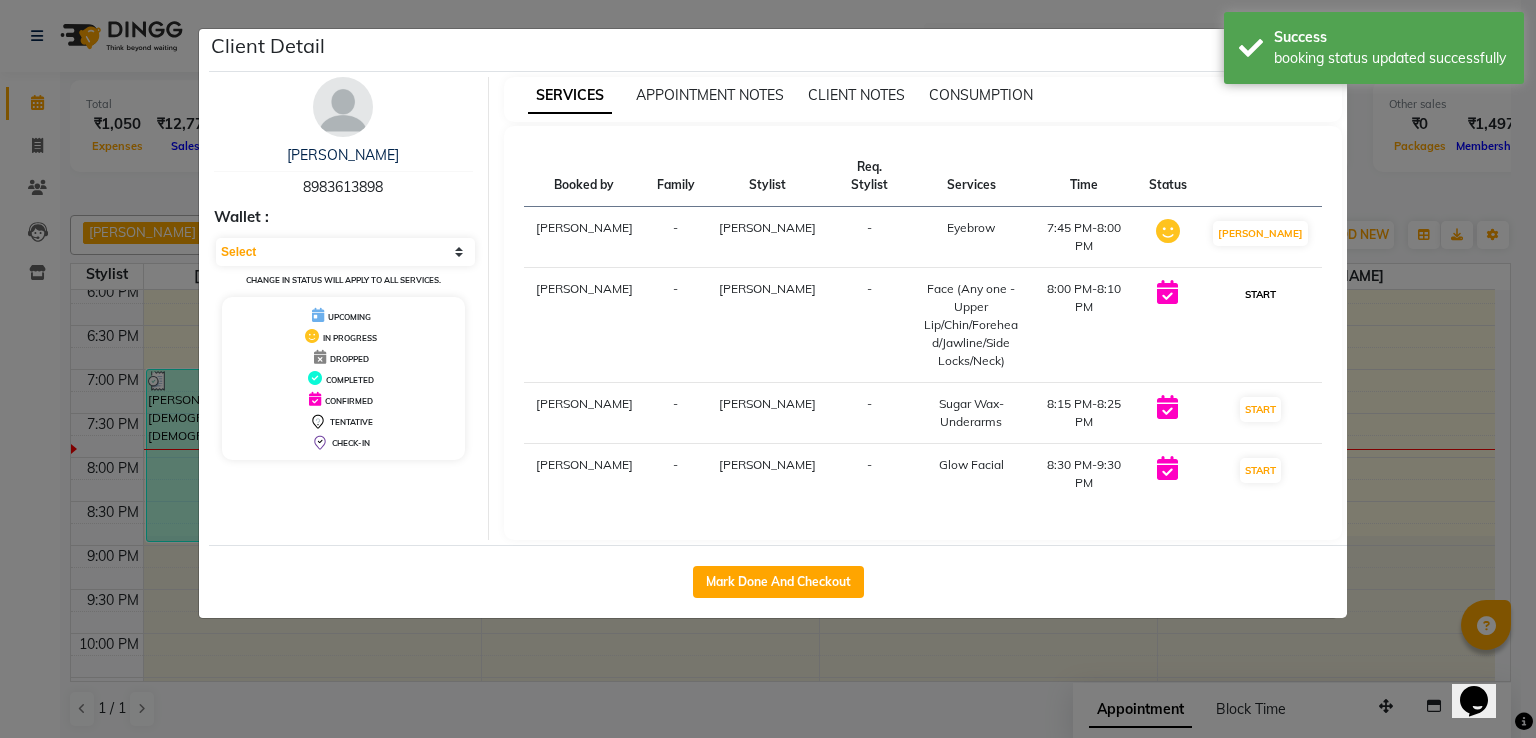 click on "START" at bounding box center [1260, 294] 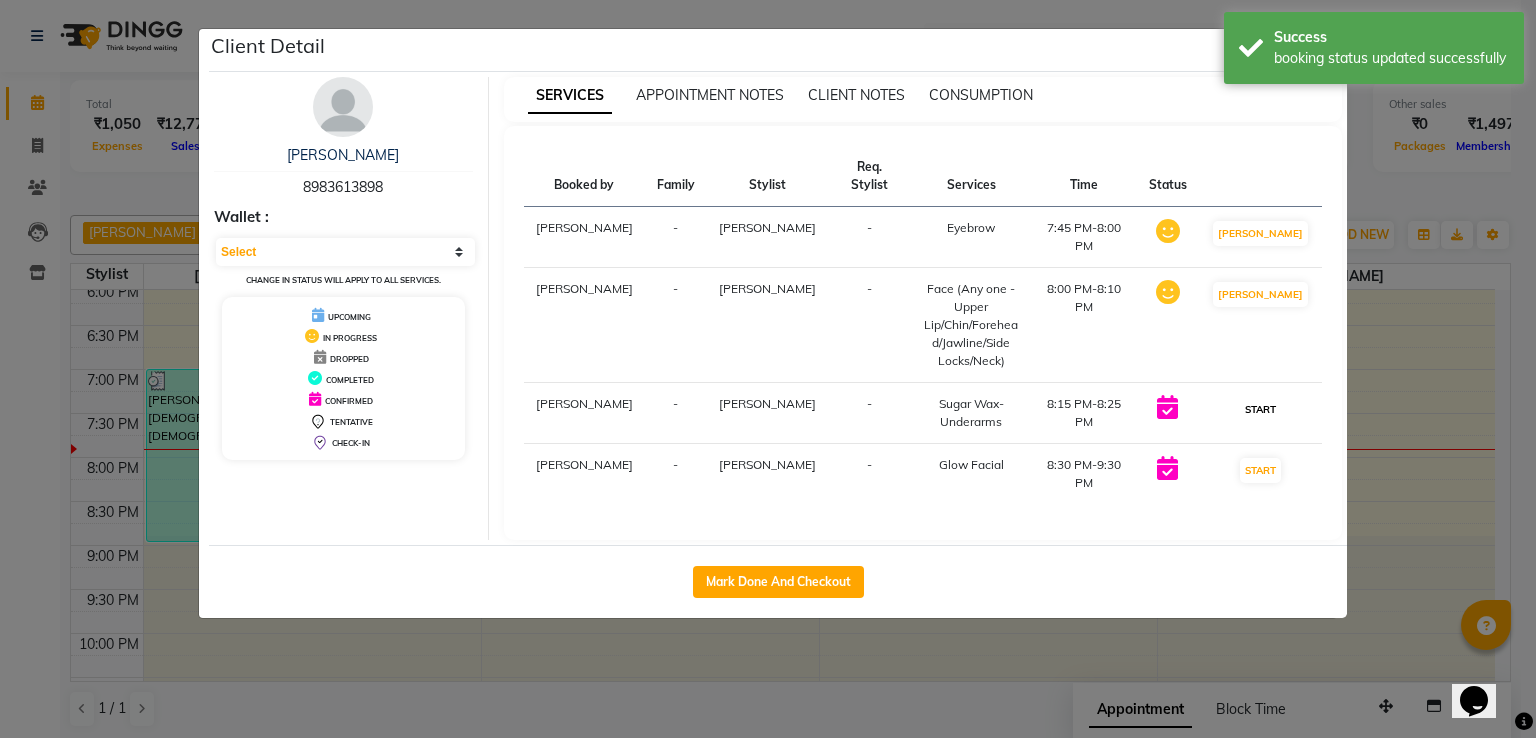 click on "START" at bounding box center [1260, 409] 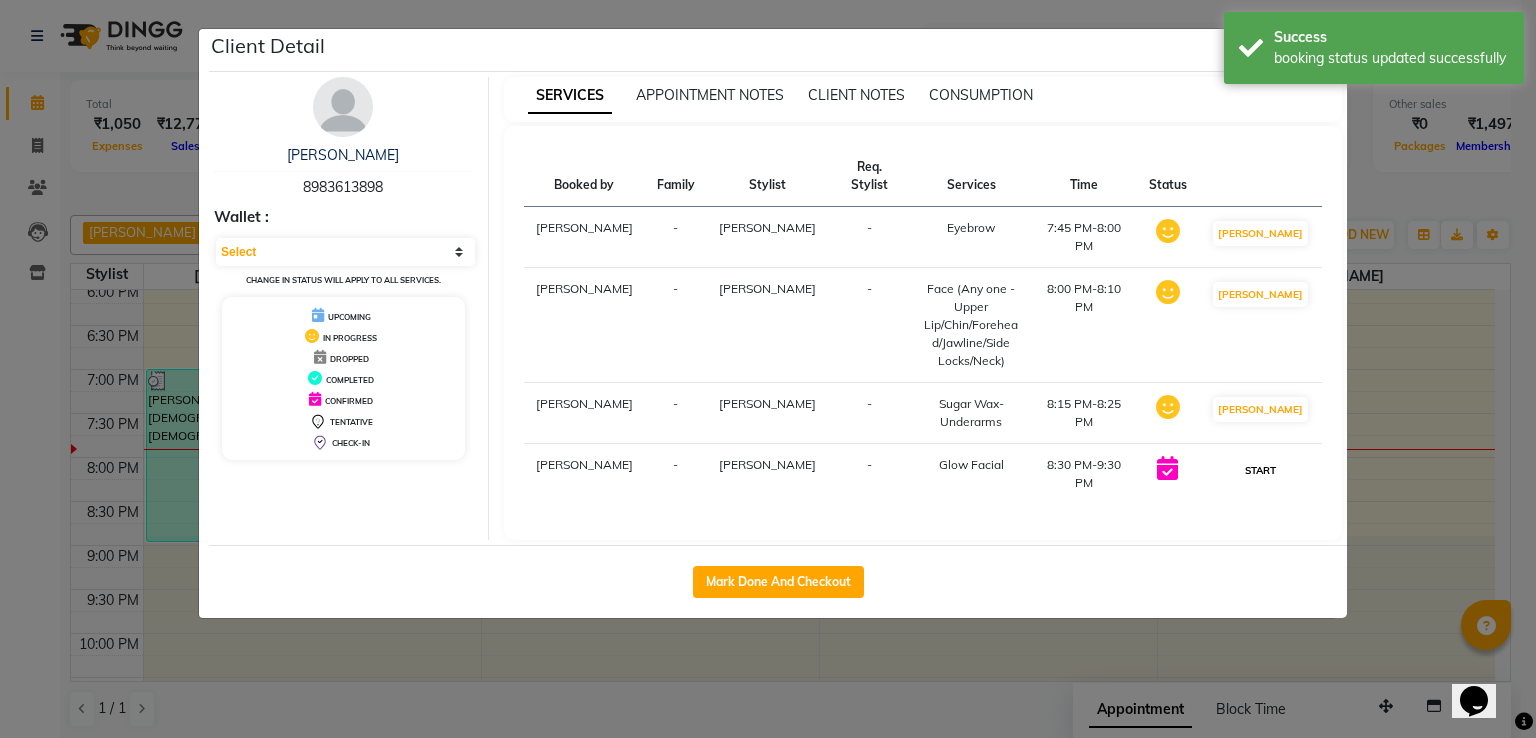 click on "START" at bounding box center [1260, 470] 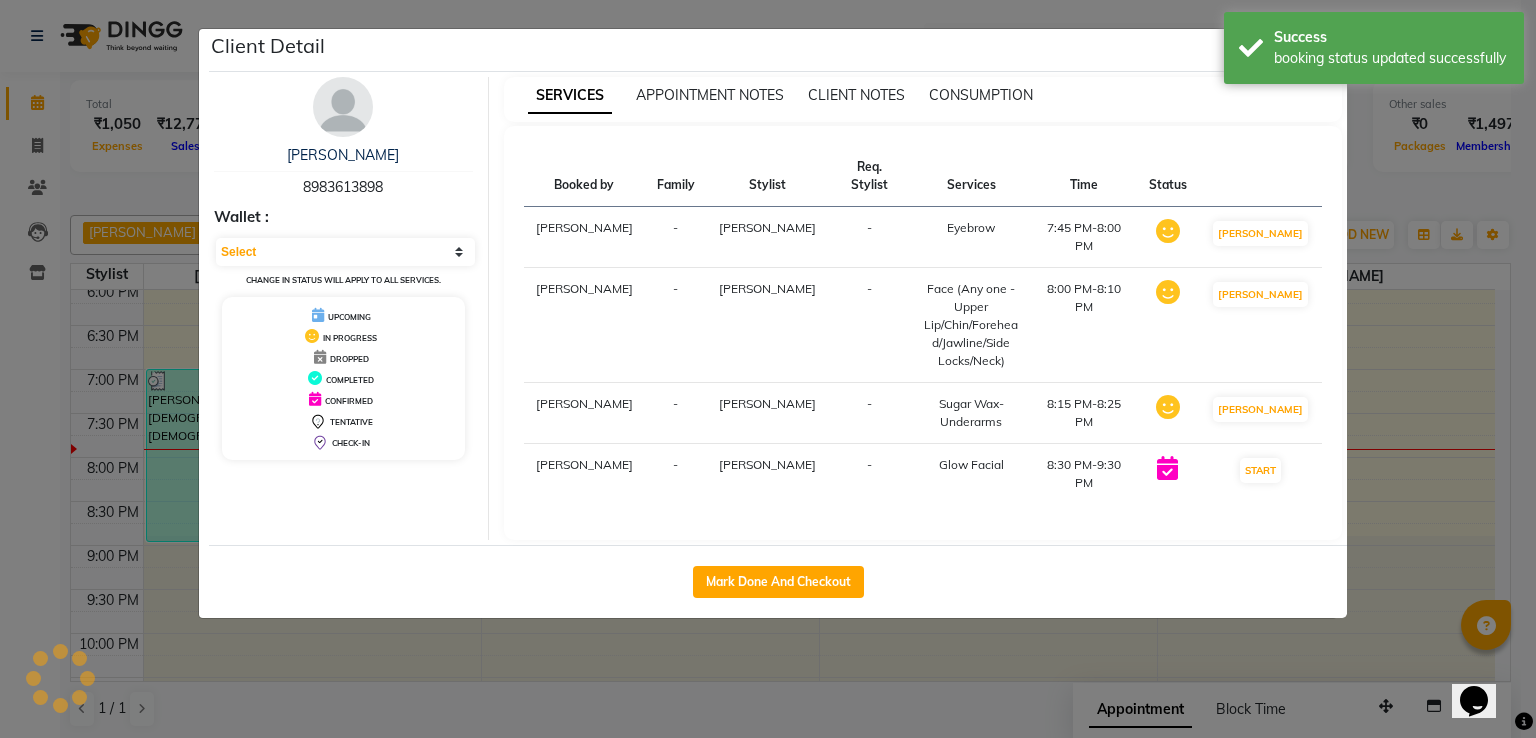 select on "1" 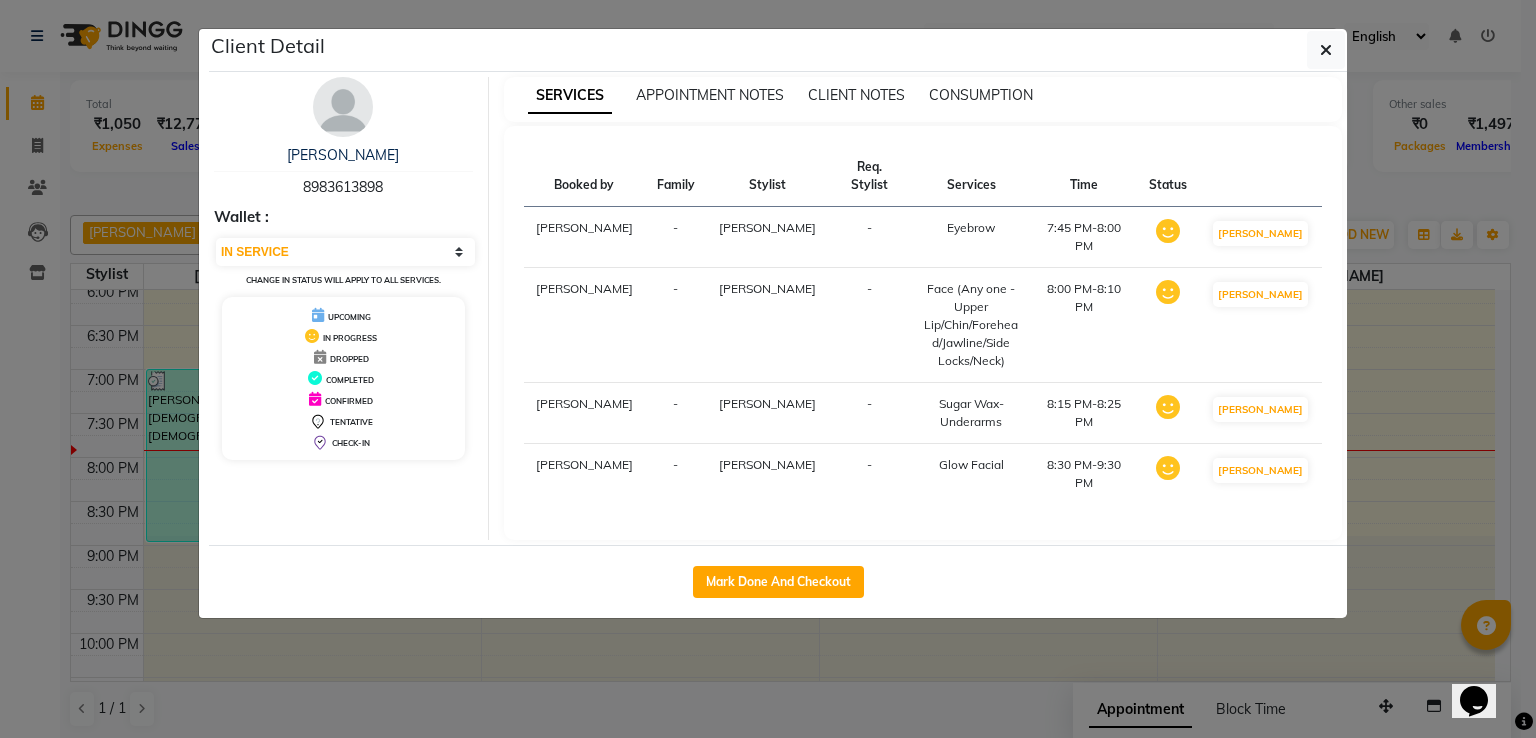 click at bounding box center [1168, 407] 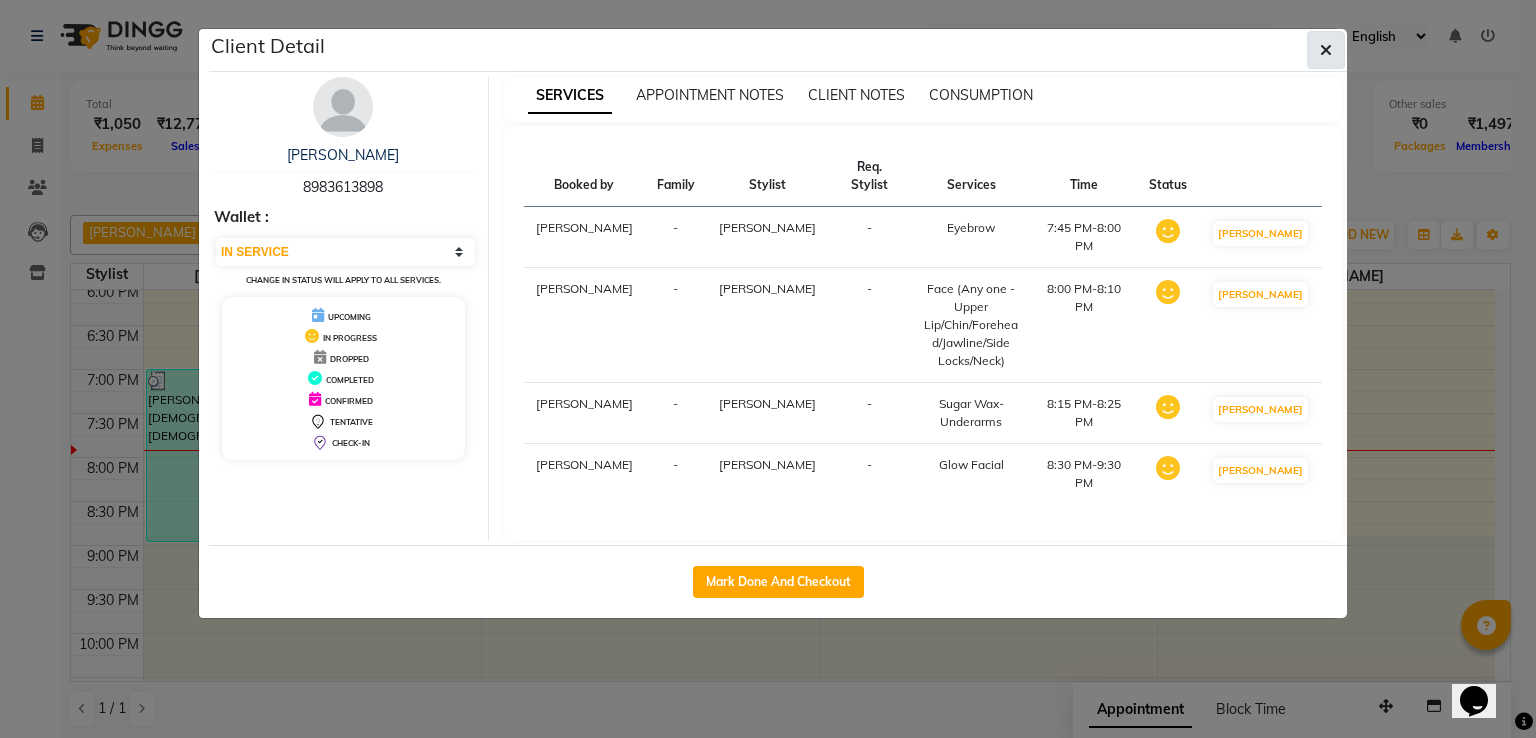 click 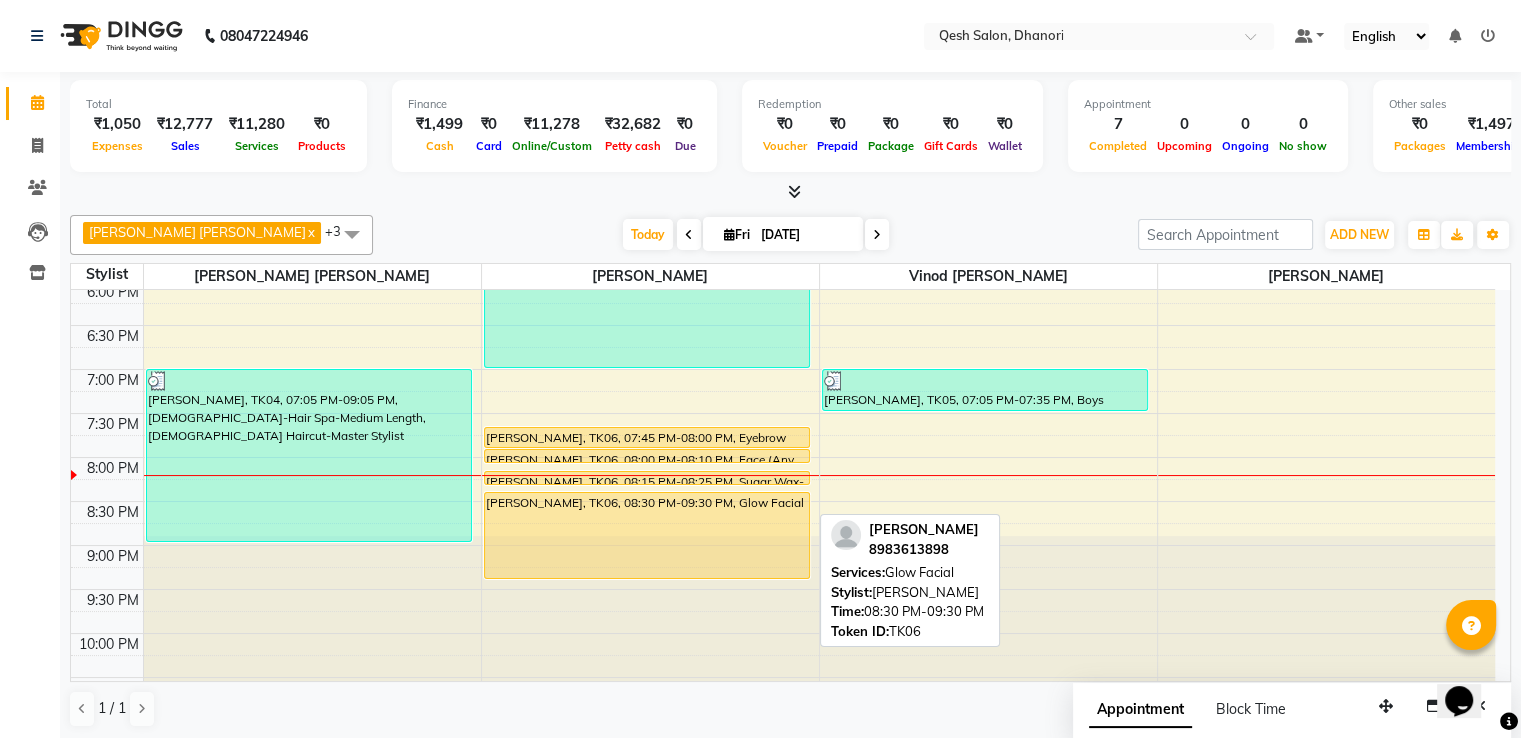 click on "[PERSON_NAME], TK06, 08:30 PM-09:30 PM, Glow Facial" at bounding box center (647, 535) 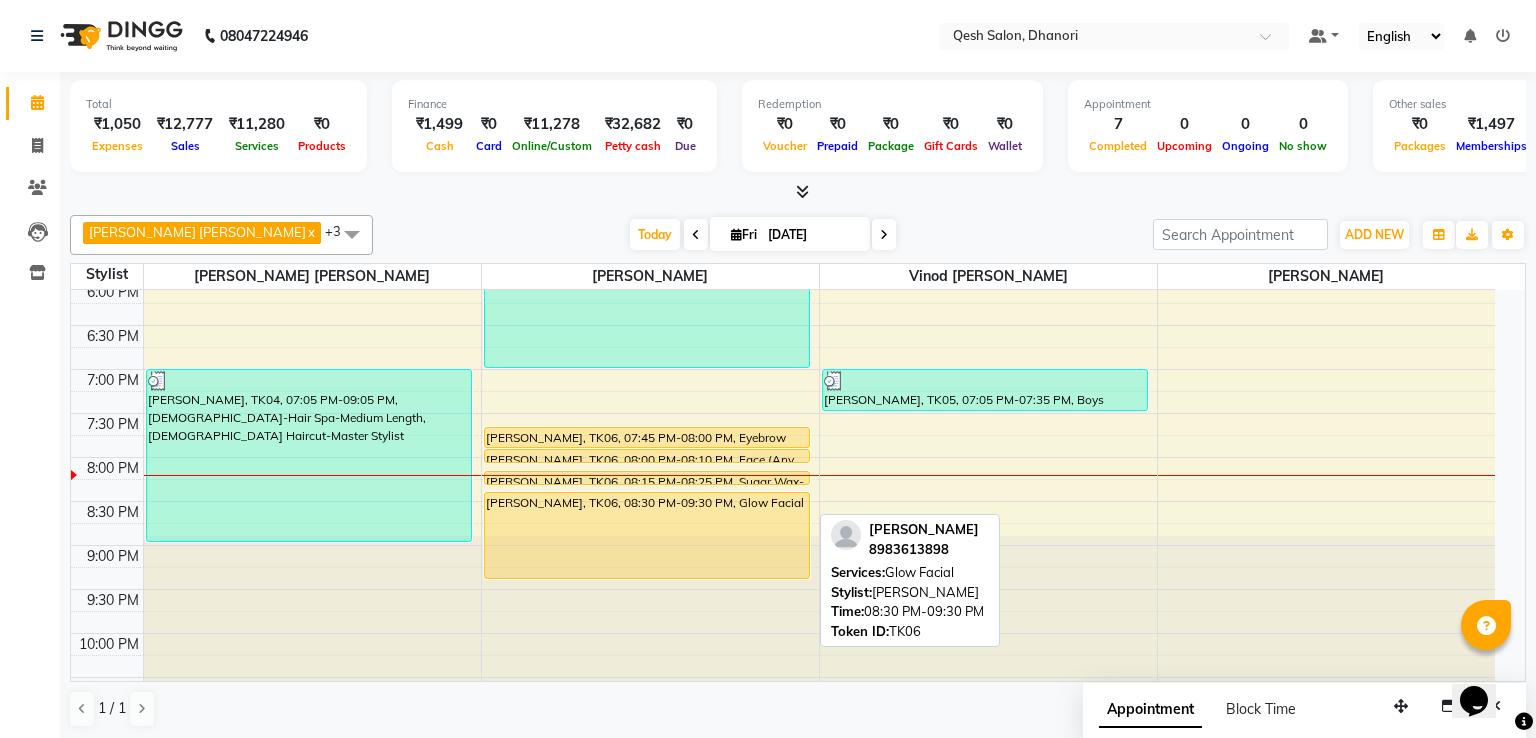 select on "1" 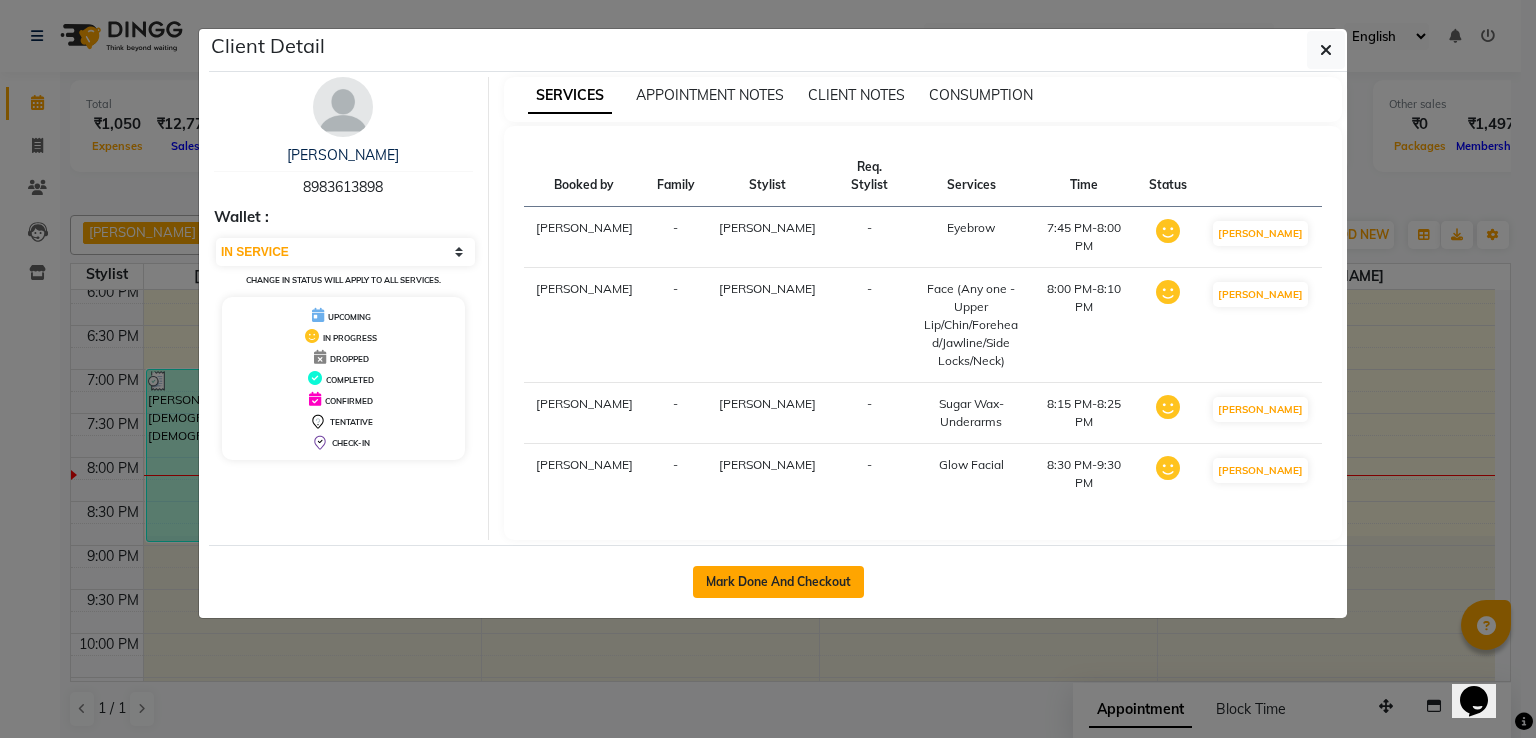 click on "Mark Done And Checkout" 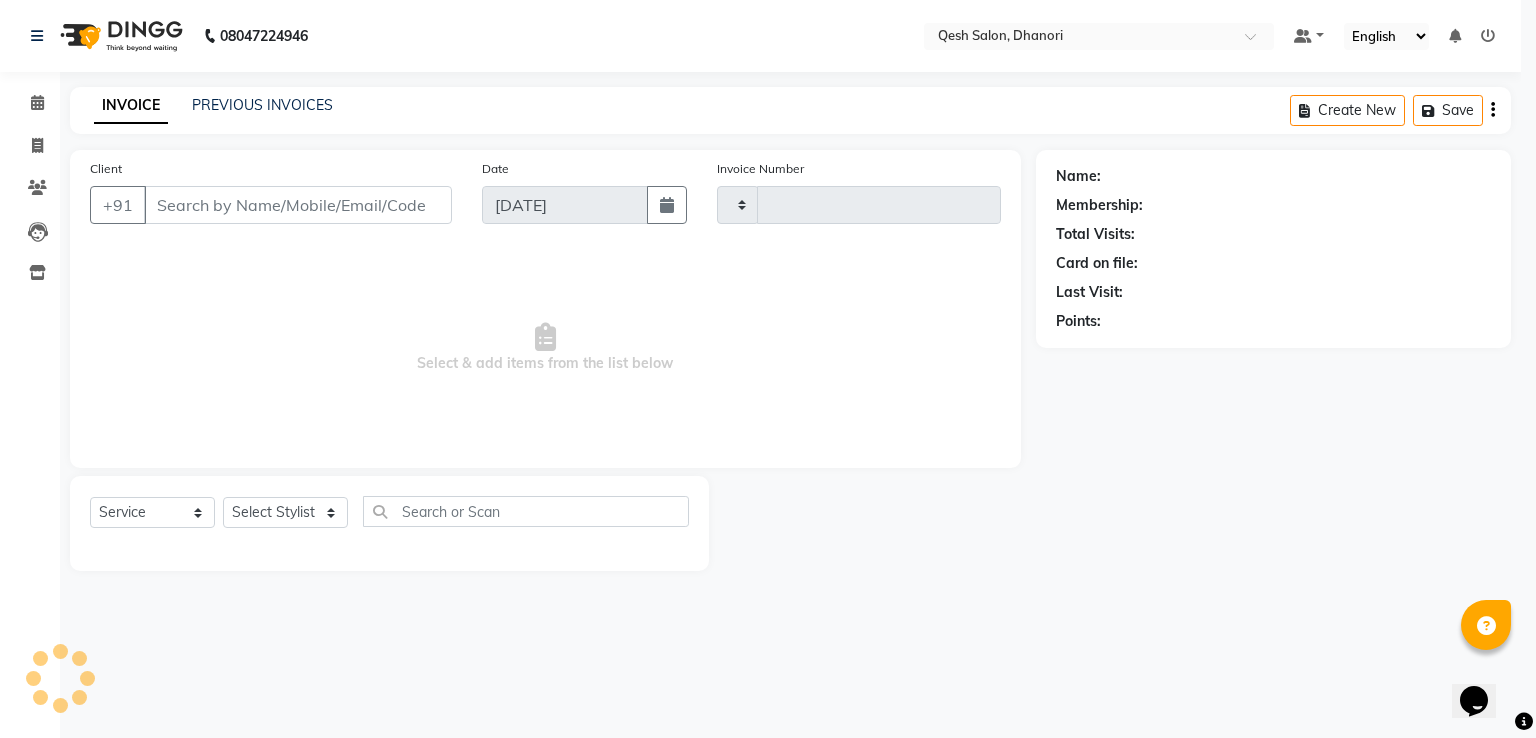 type on "0289" 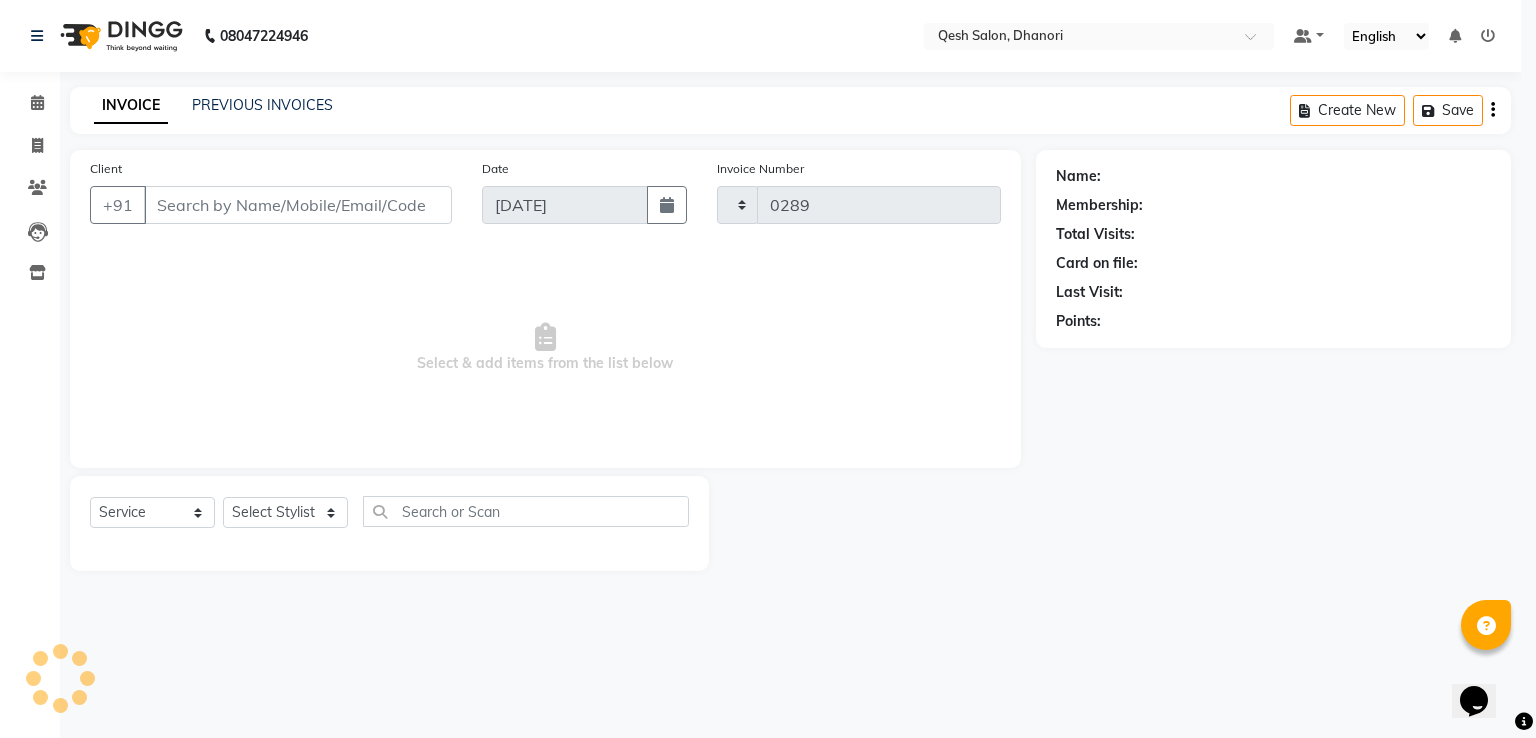 select on "7641" 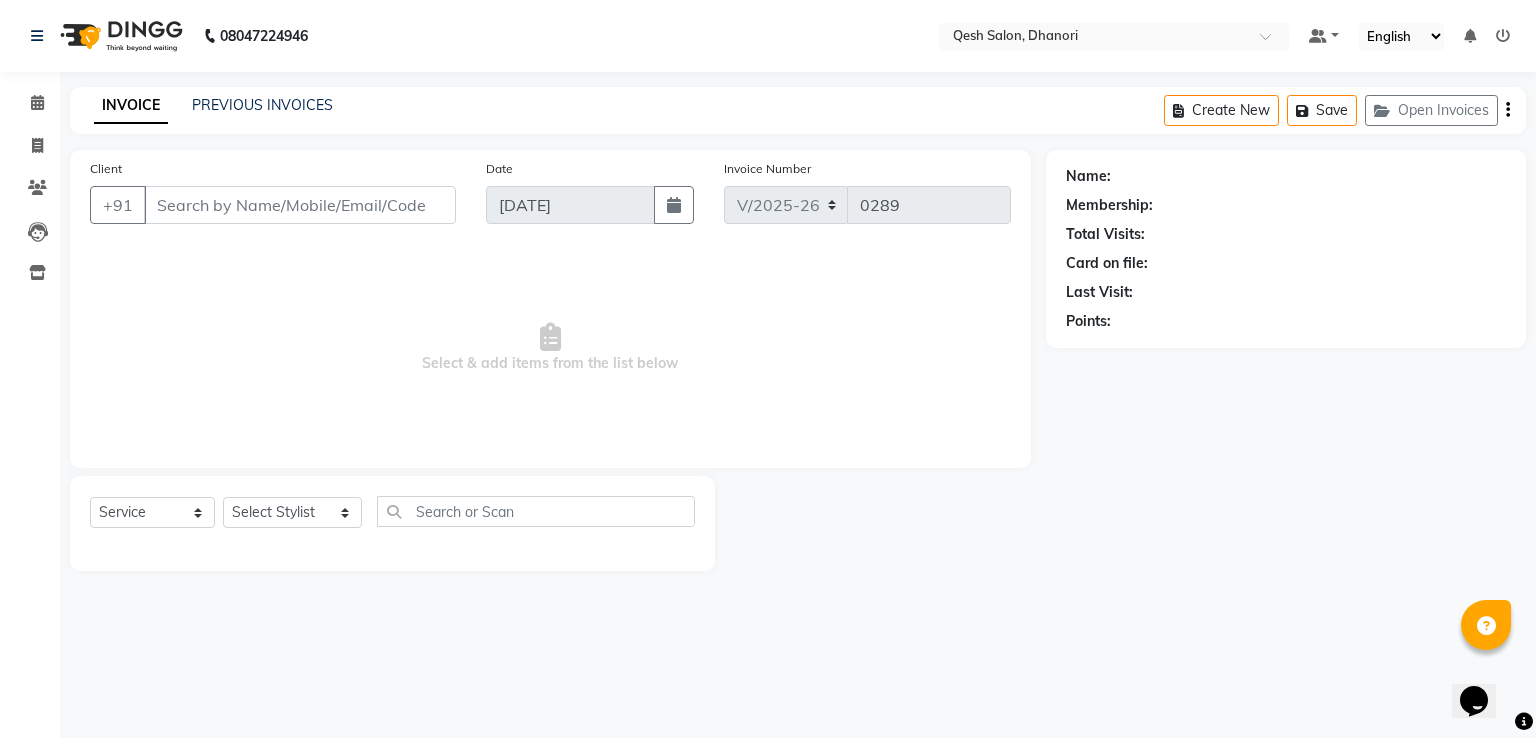 type on "89******98" 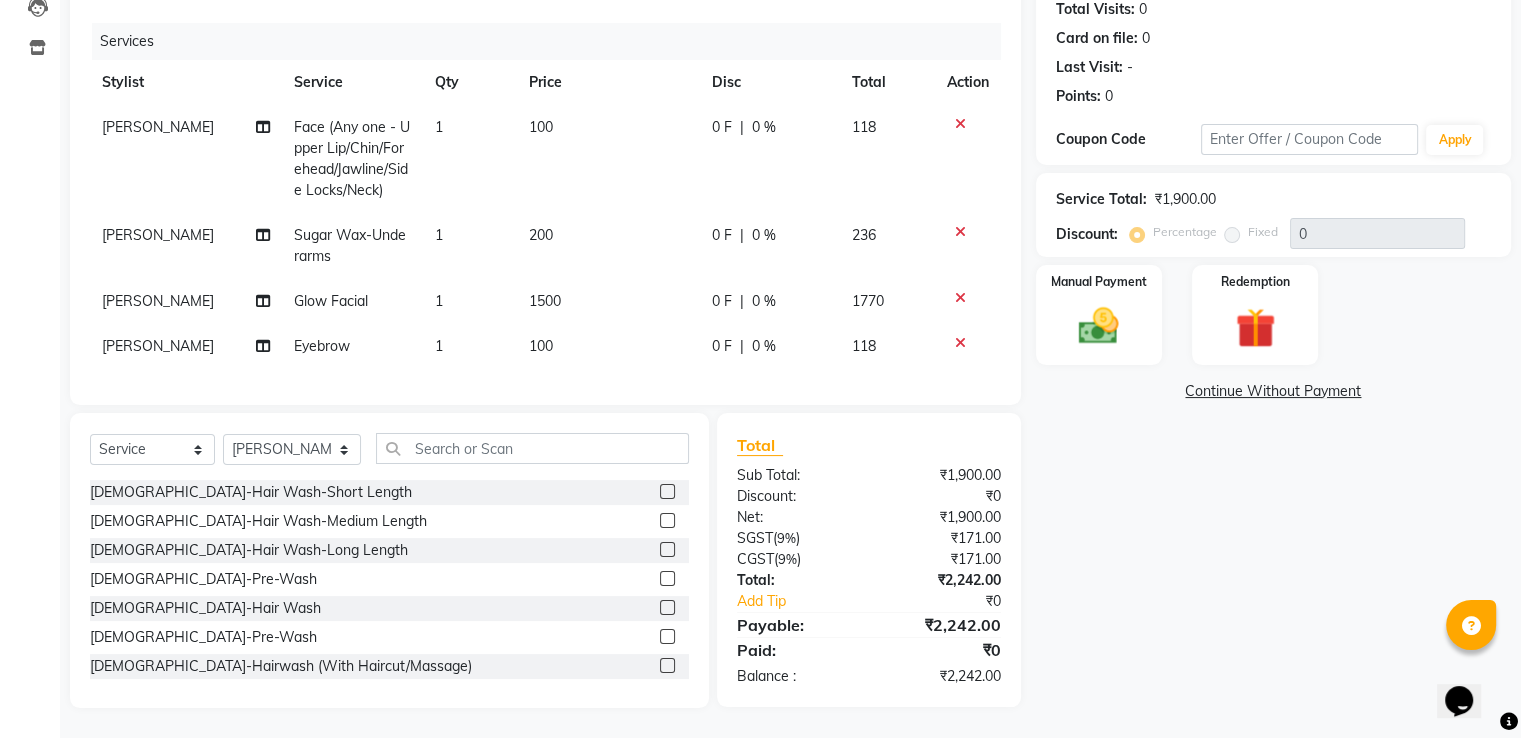 scroll, scrollTop: 141, scrollLeft: 0, axis: vertical 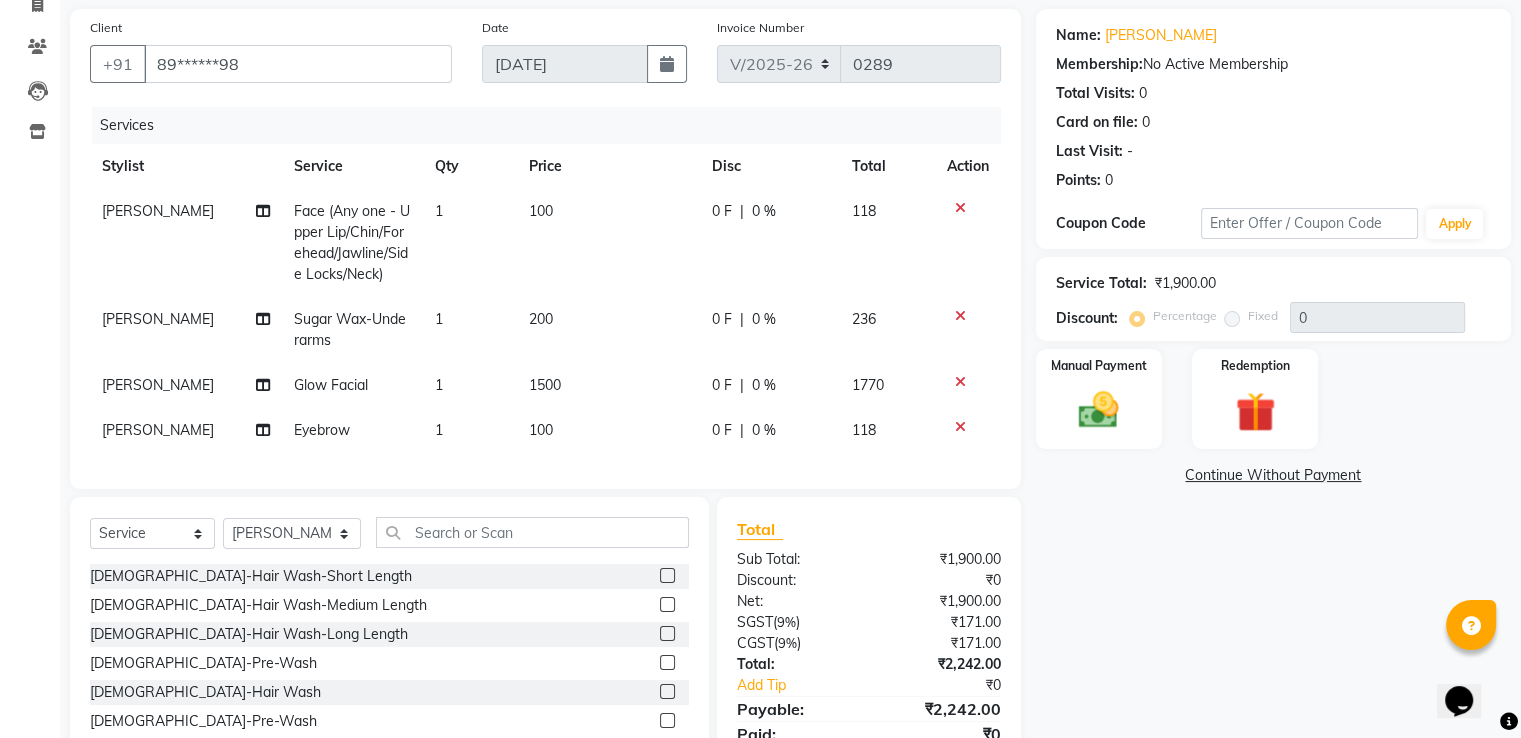 click on "1" 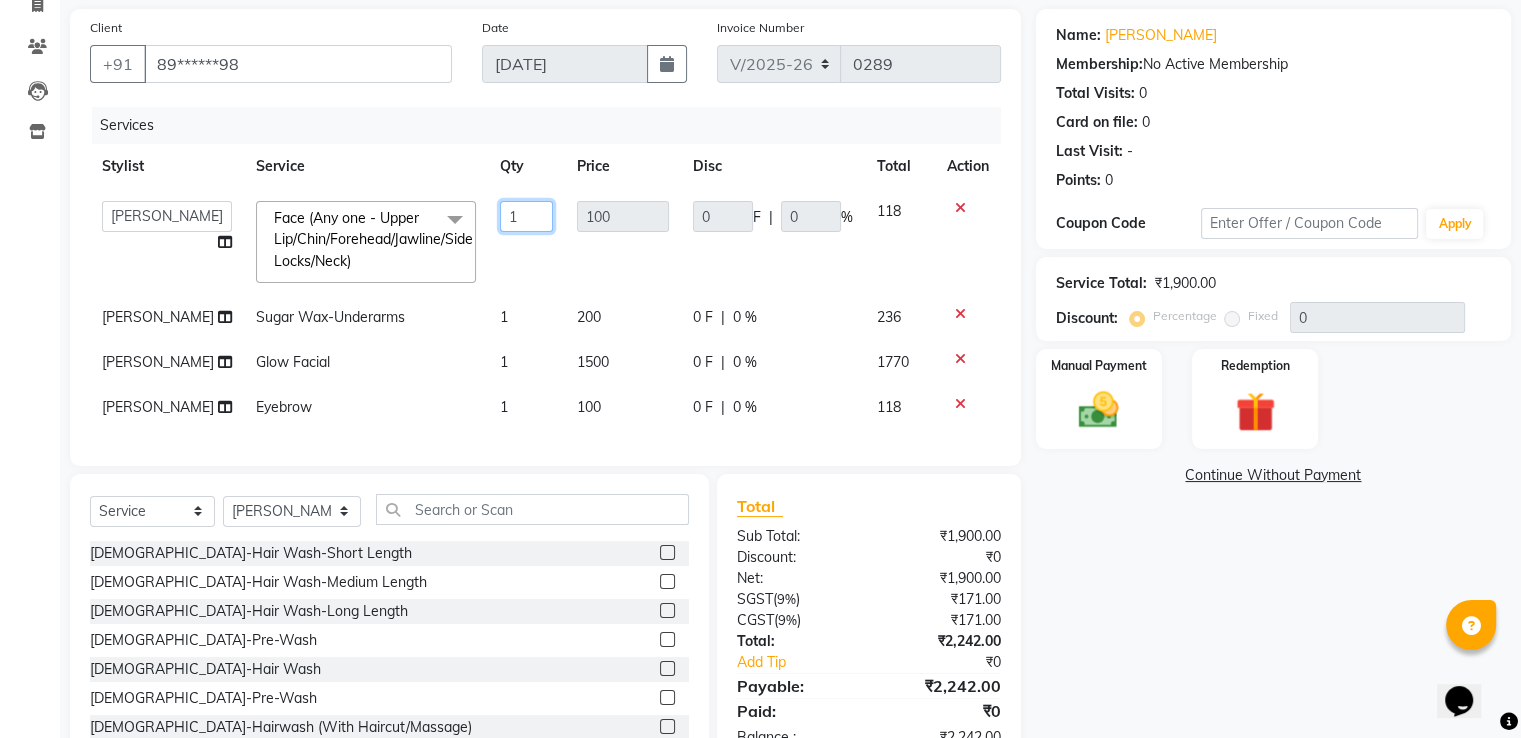 click on "1" 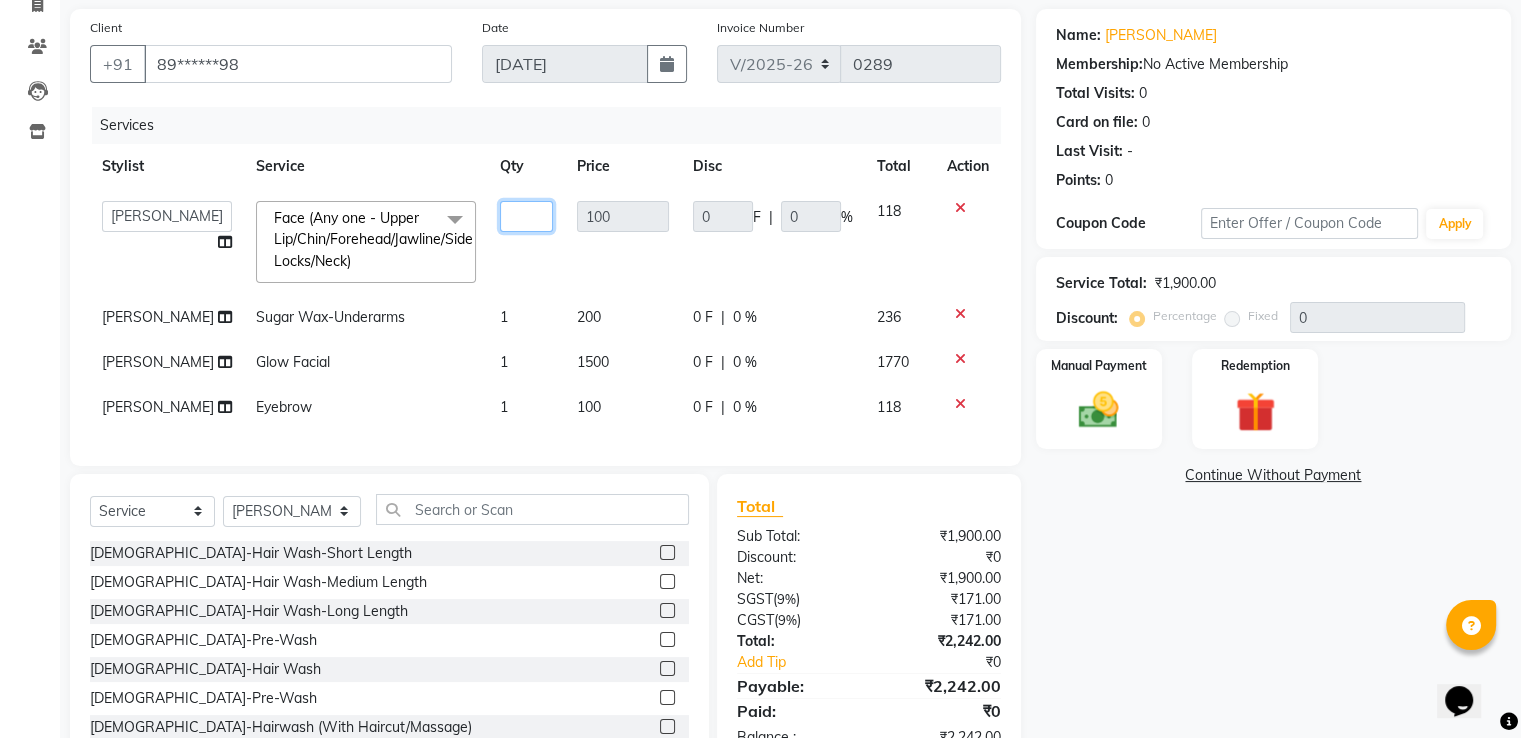 type on "2" 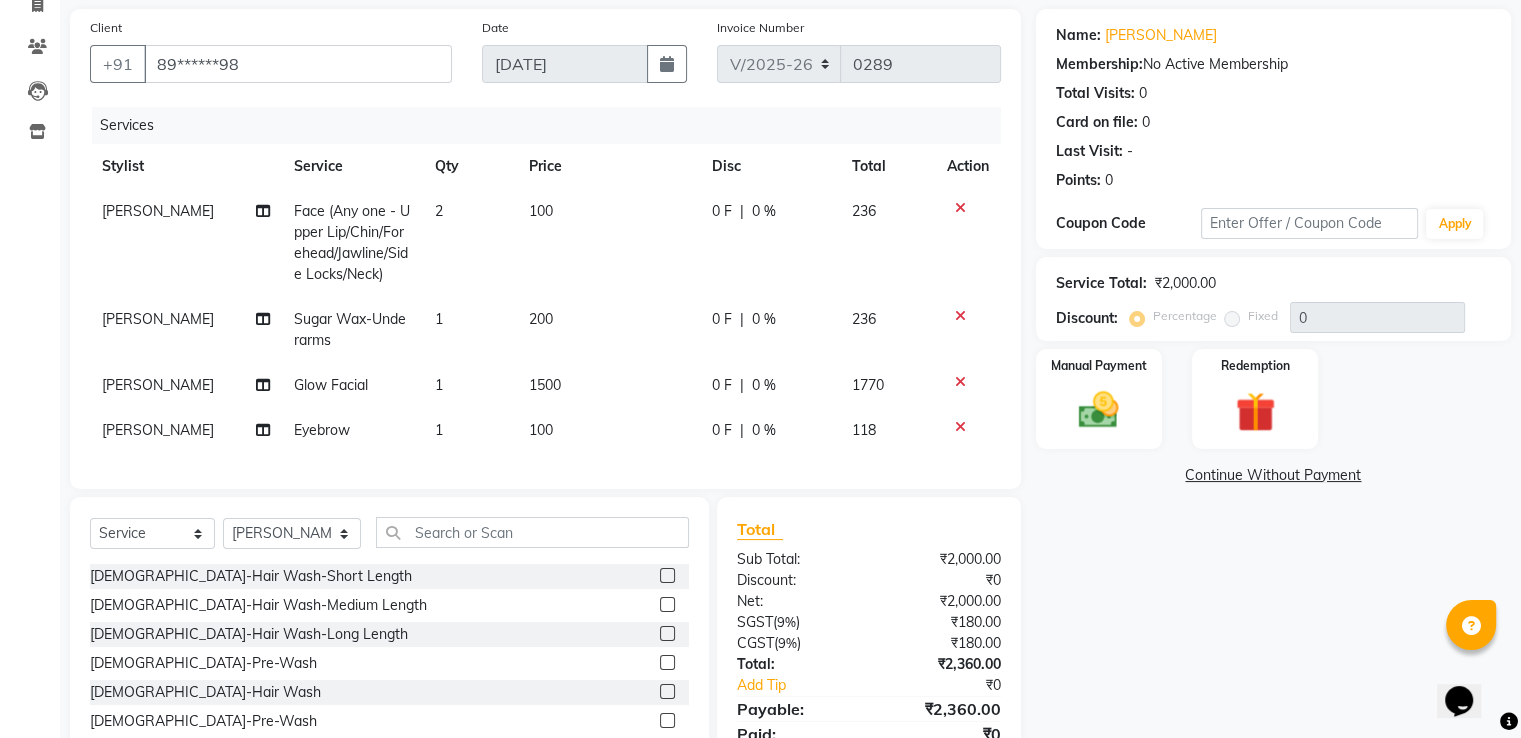 click on "Name: Anjali Bajaj Membership:  No Active Membership  Total Visits:  0 Card on file:  0 Last Visit:   - Points:   0  Coupon Code Apply Service Total:  ₹2,000.00  Discount:  Percentage   Fixed  0 Manual Payment Redemption  Continue Without Payment" 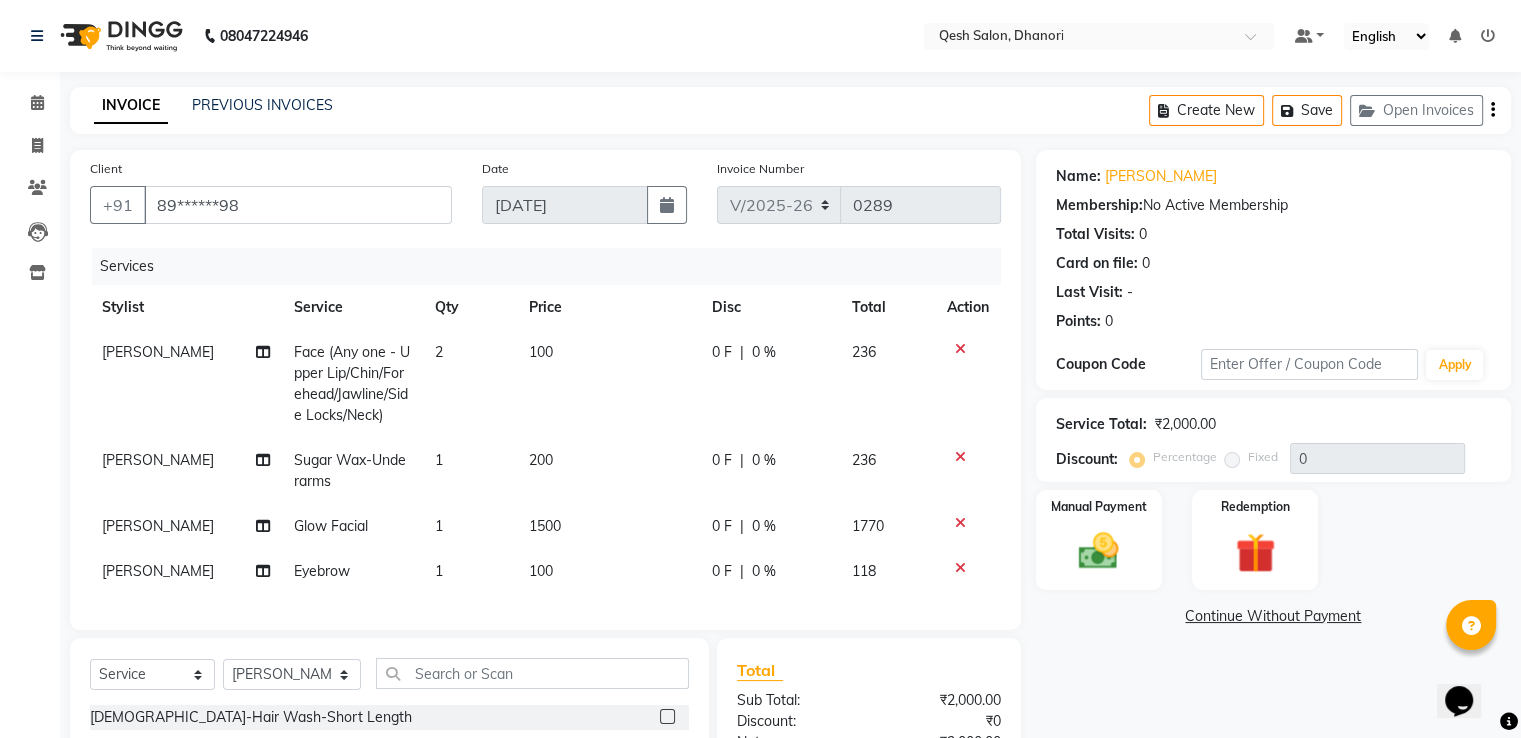 scroll, scrollTop: 241, scrollLeft: 0, axis: vertical 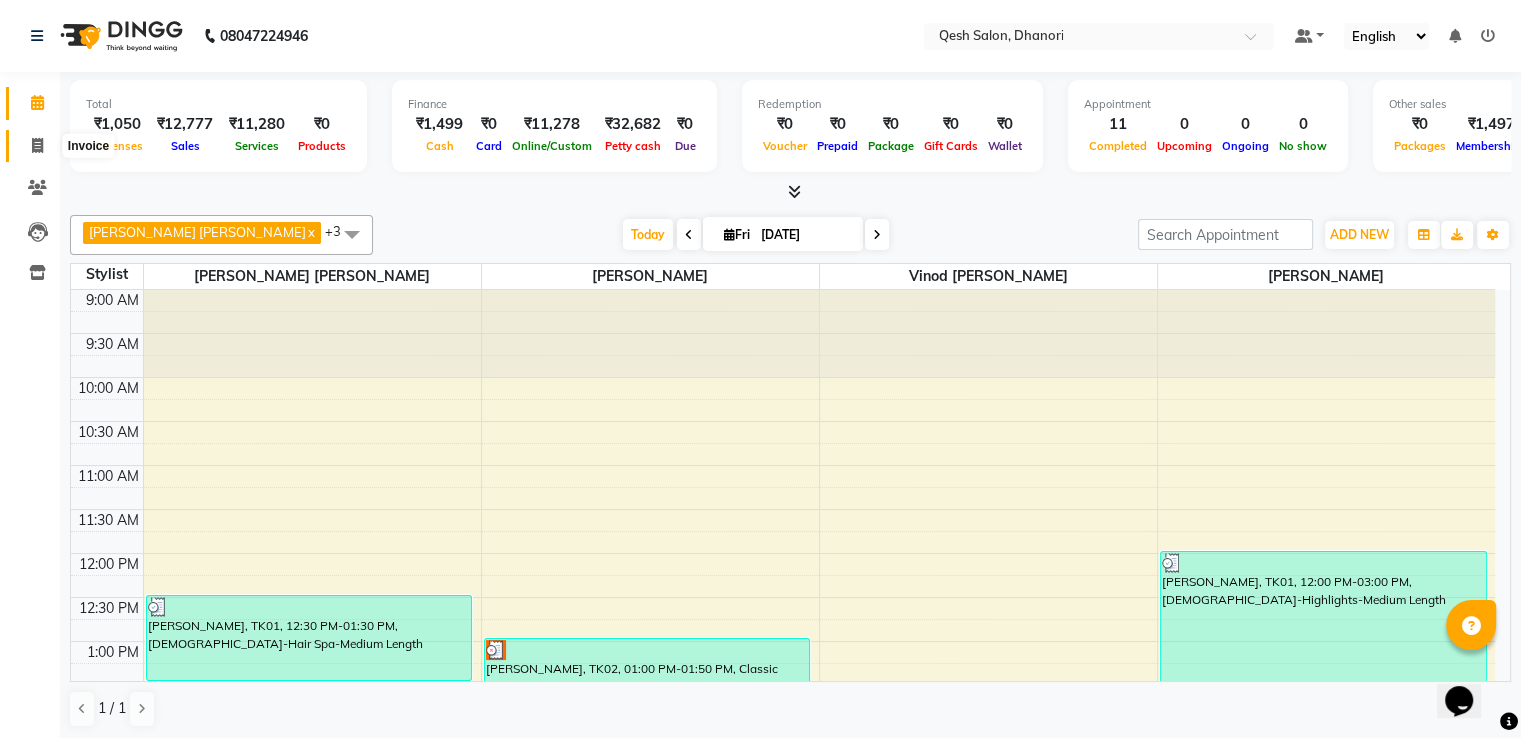 click 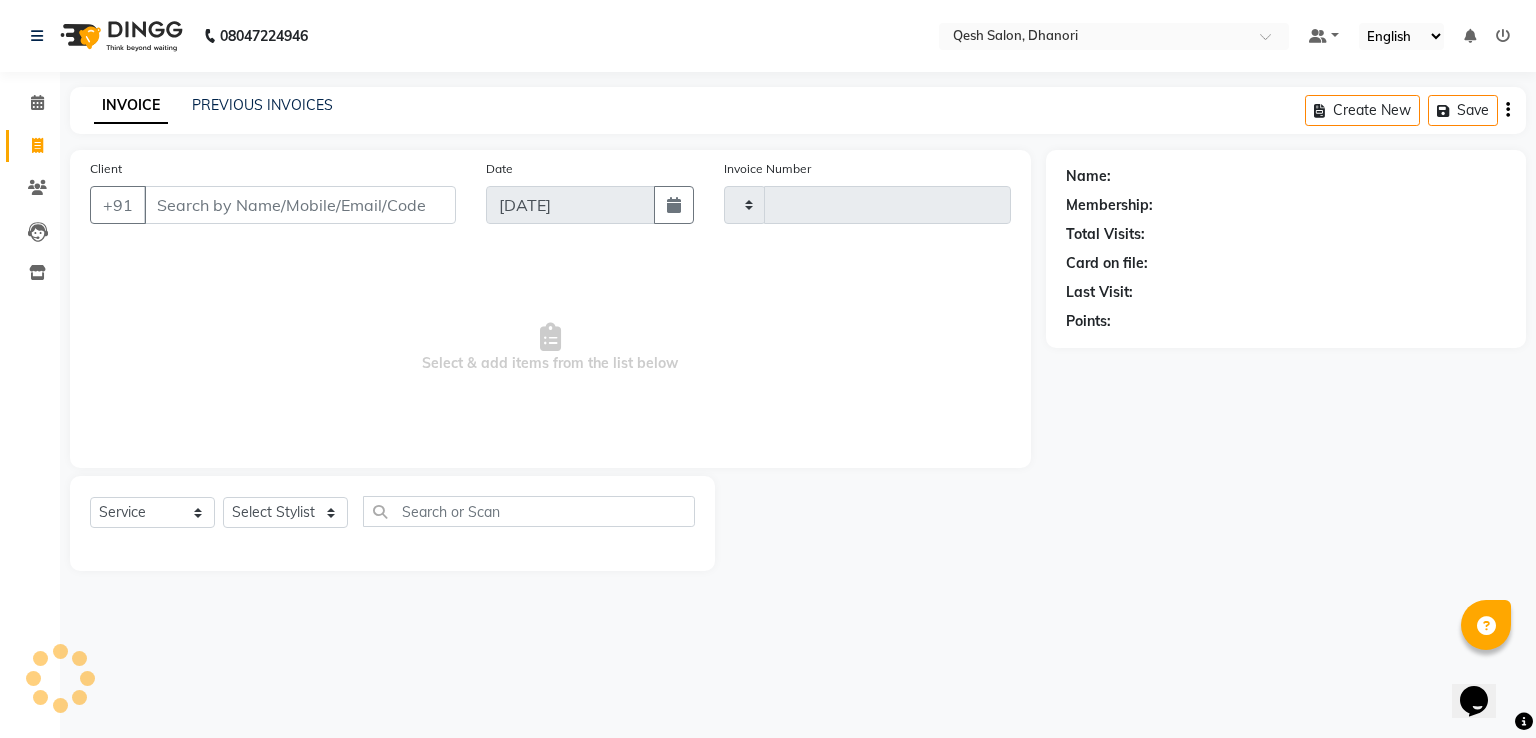 type on "0289" 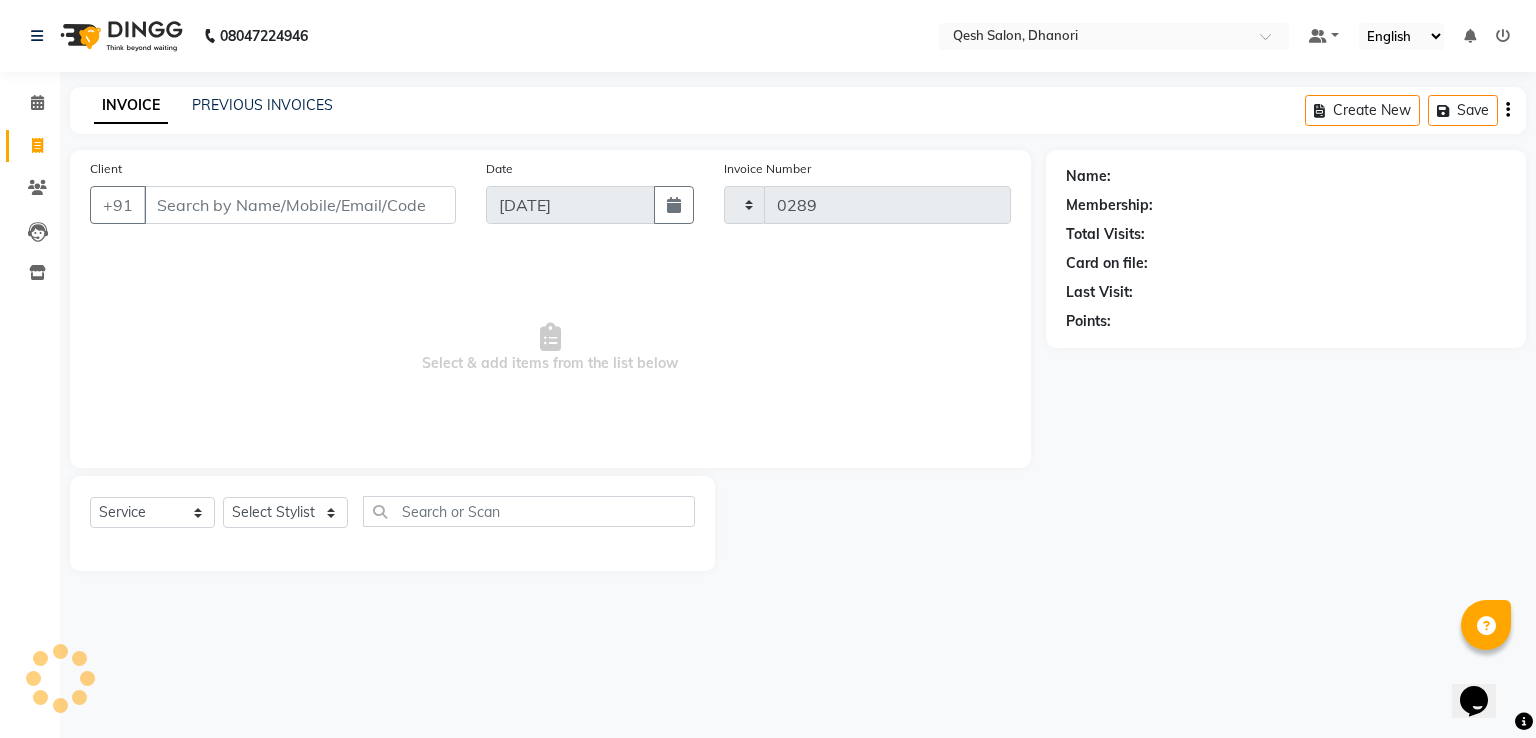 select on "7641" 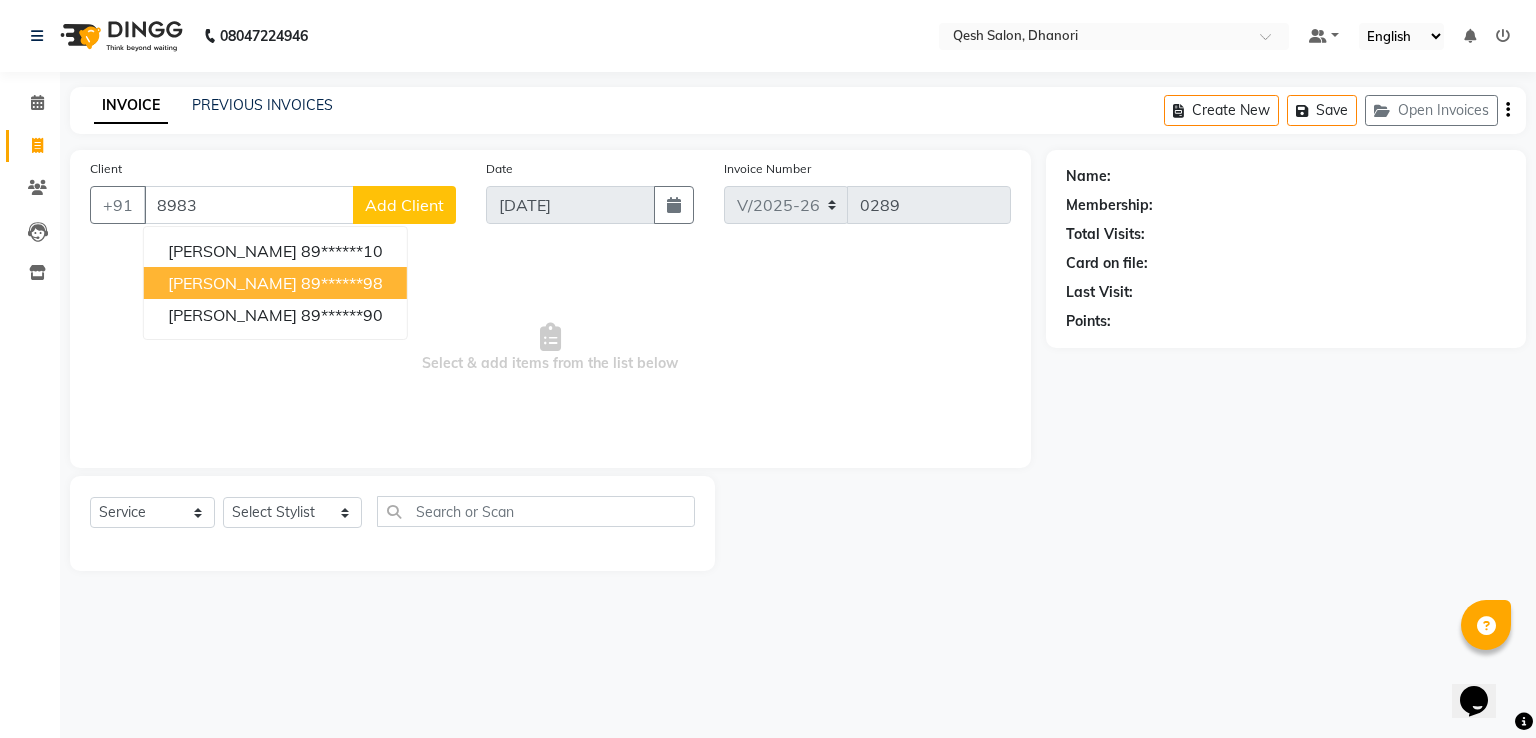 click on "[PERSON_NAME]" at bounding box center (232, 283) 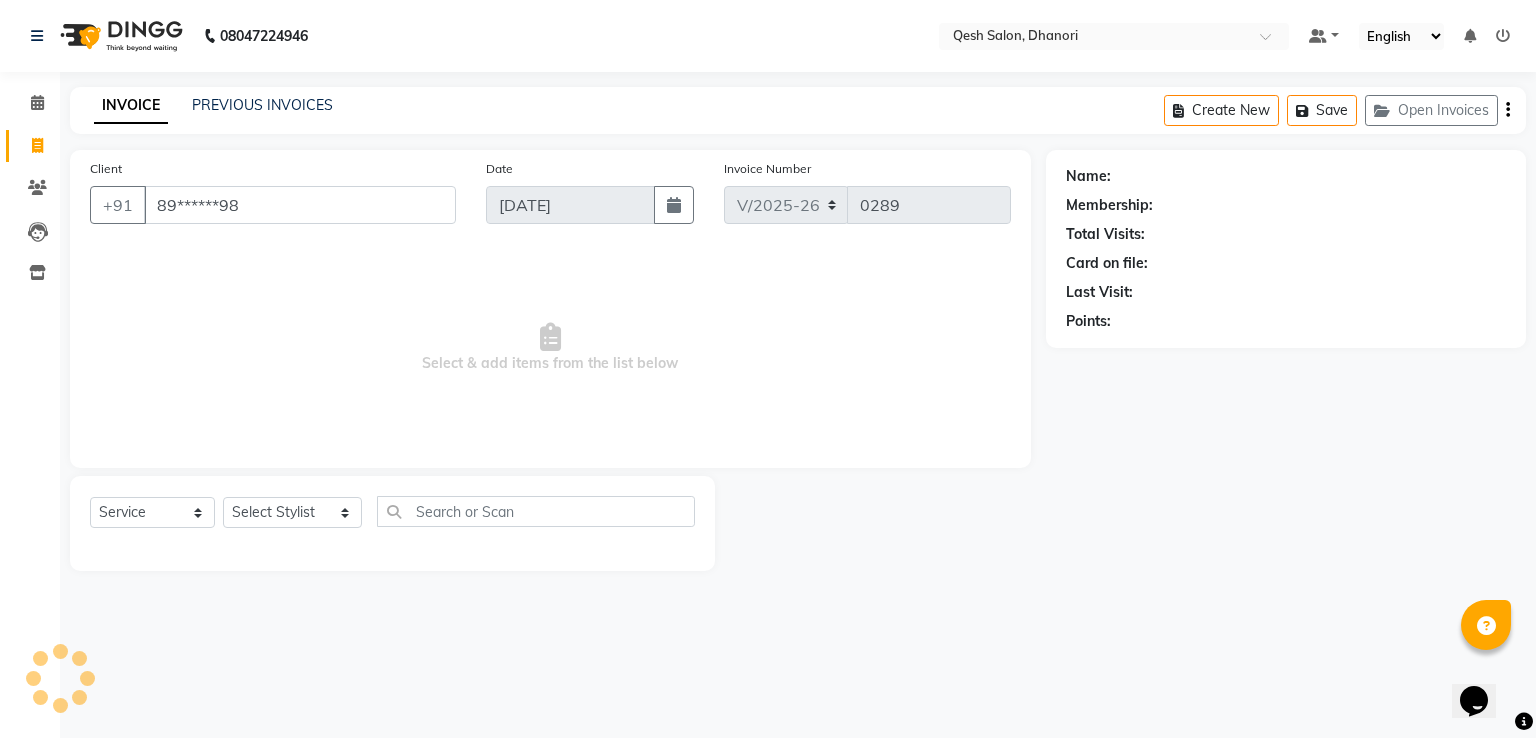 type on "89******98" 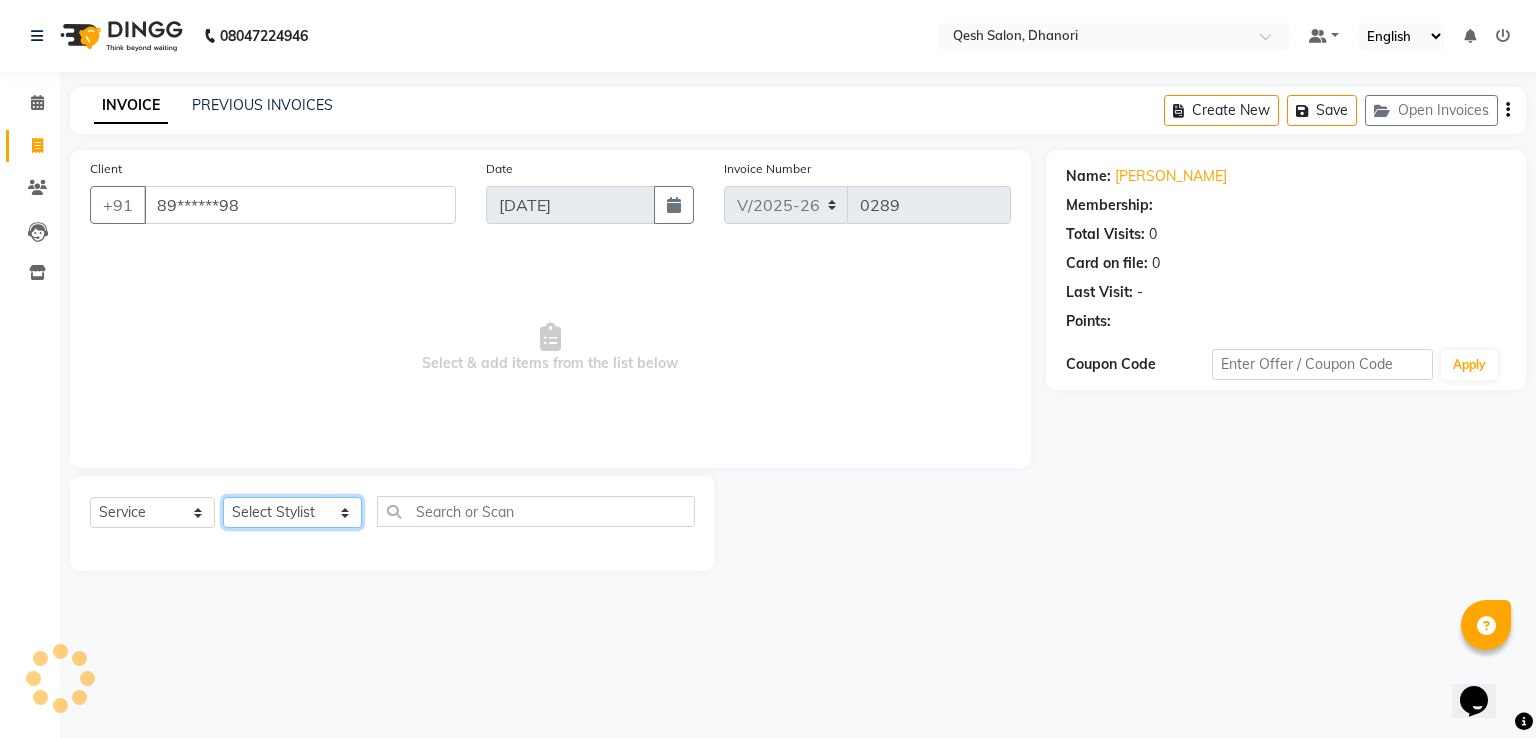 click on "Select Stylist [PERSON_NAME] [PERSON_NAME] [PERSON_NAME] Salon [PERSON_NAME] [PERSON_NAME] [PERSON_NAME] [PERSON_NAME]" 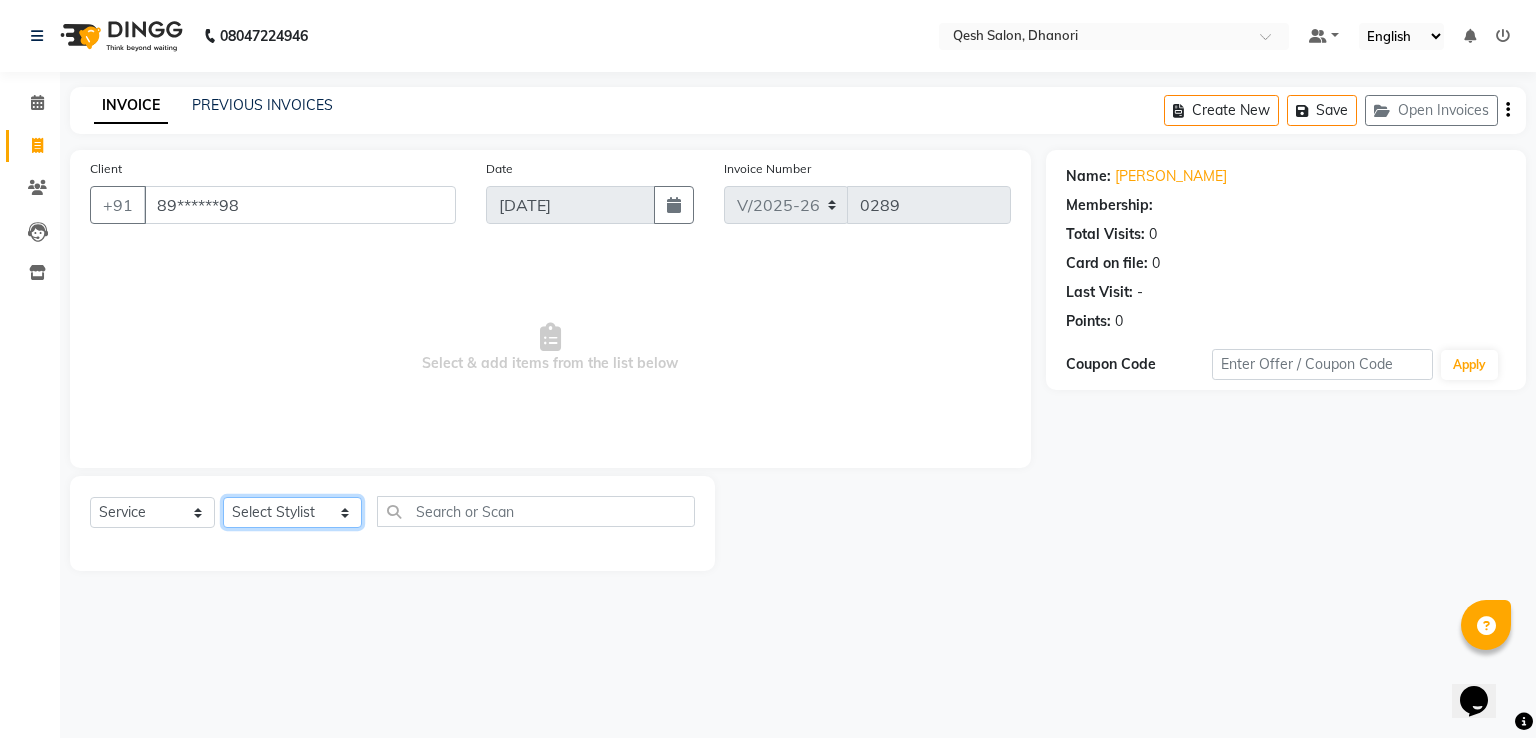 select on "82426" 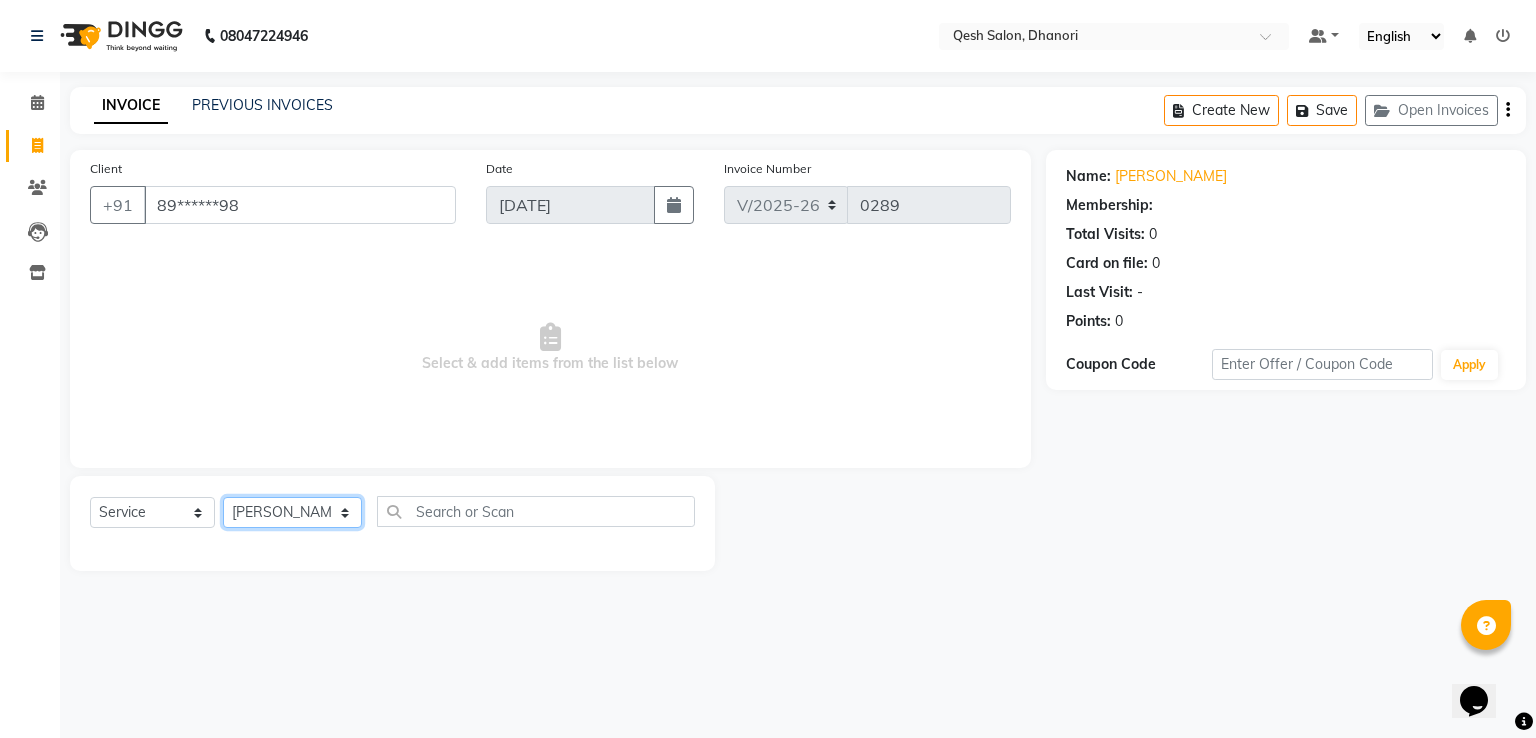 click on "Select Stylist [PERSON_NAME] [PERSON_NAME] [PERSON_NAME] Salon [PERSON_NAME] [PERSON_NAME] [PERSON_NAME] [PERSON_NAME]" 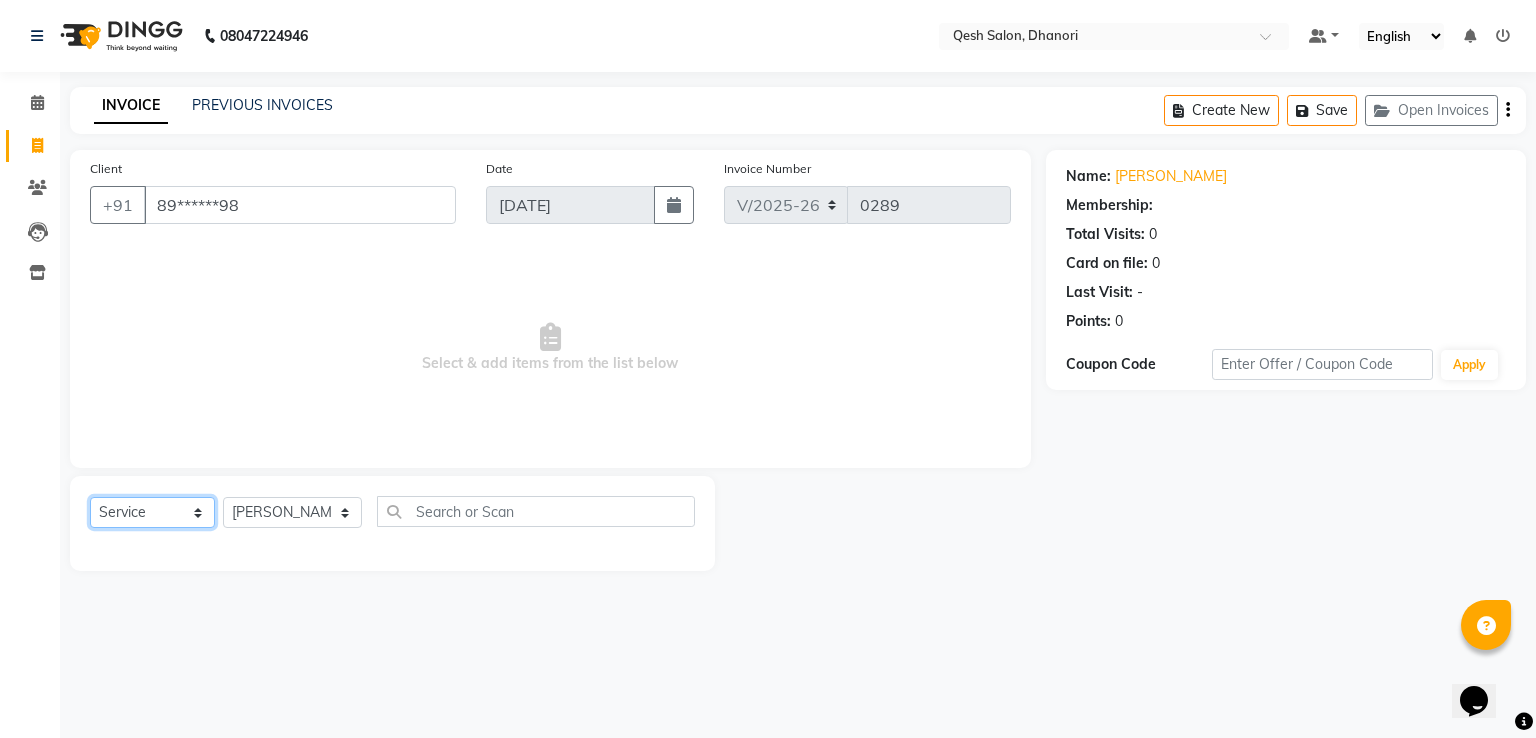 click on "Select  Service  Product  Membership  Package Voucher Prepaid Gift Card" 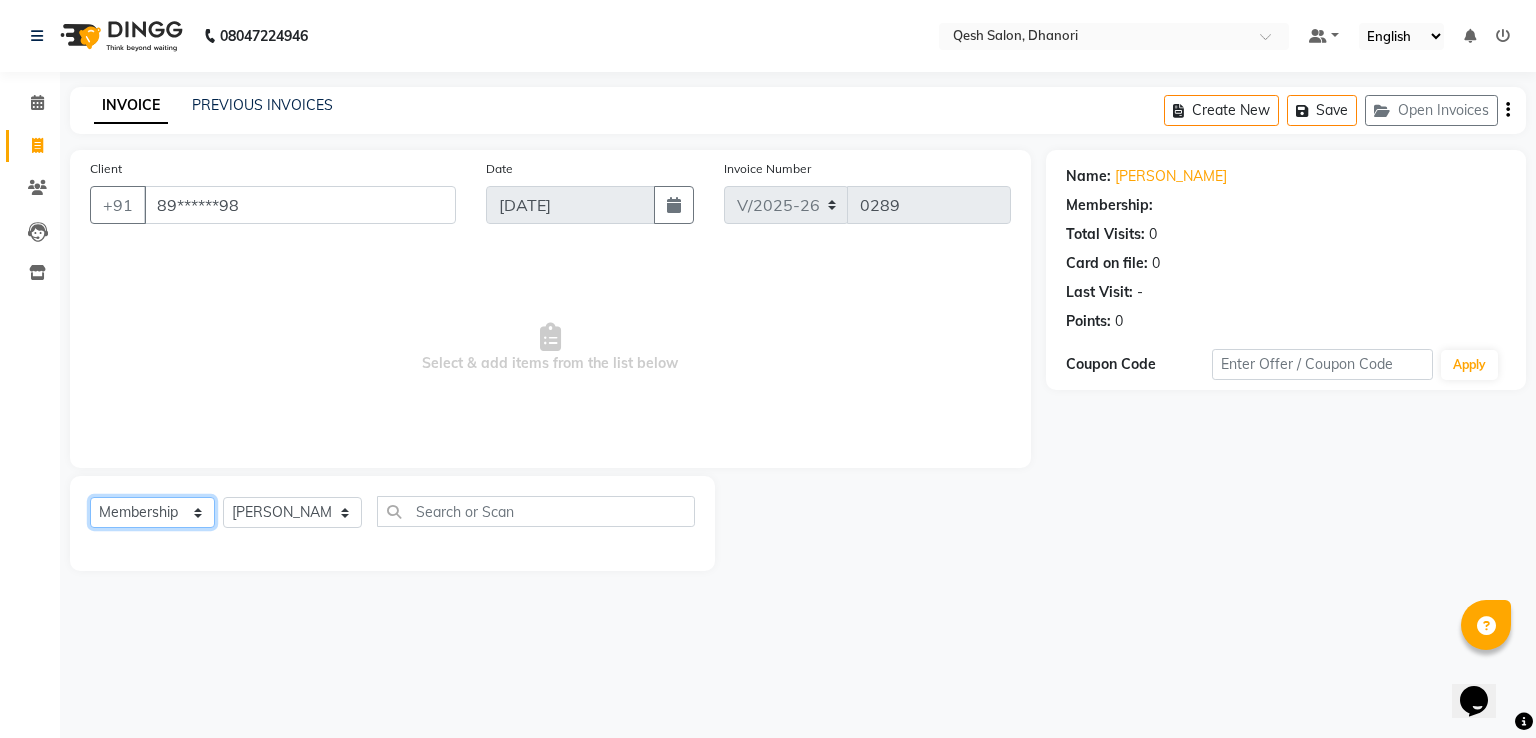 click on "Select  Service  Product  Membership  Package Voucher Prepaid Gift Card" 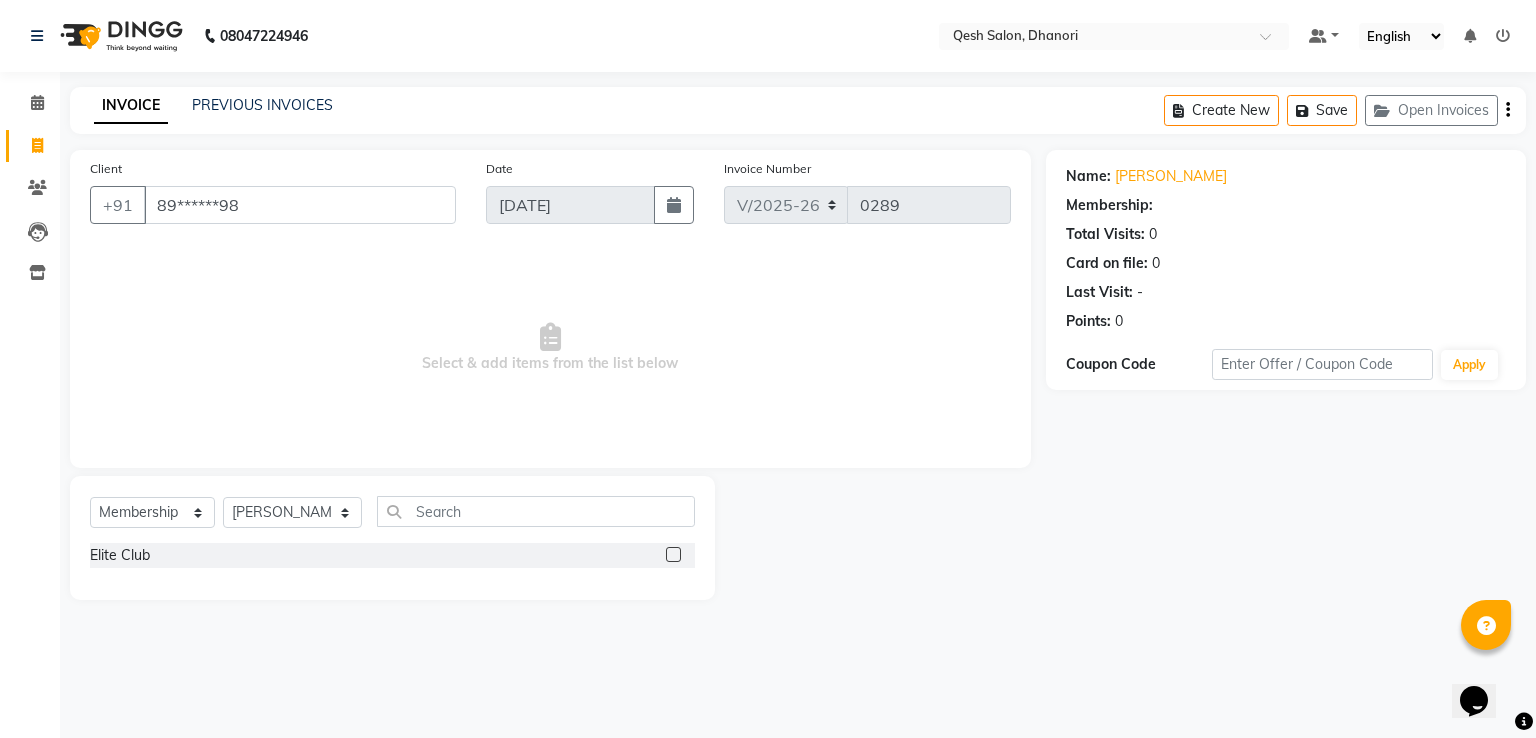 click 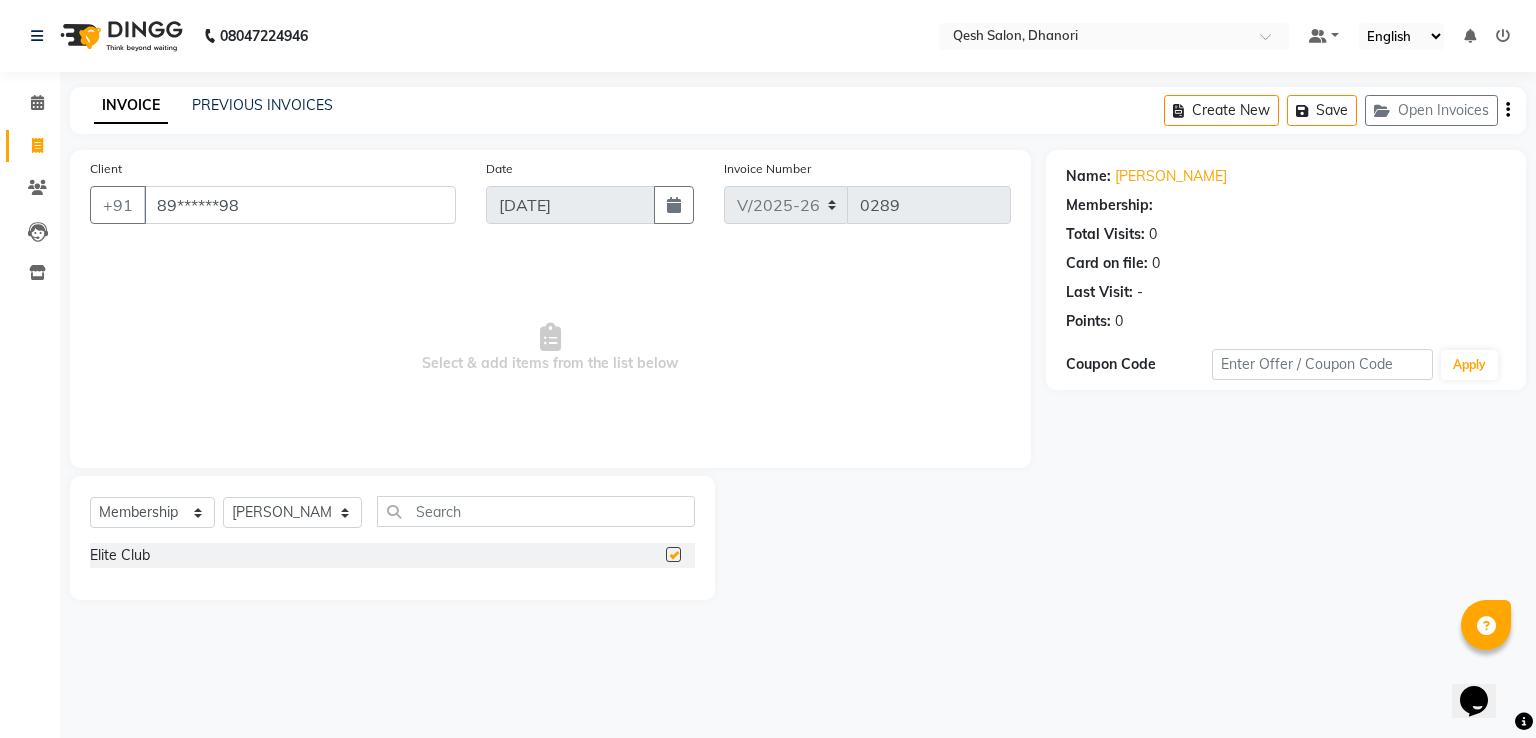 select on "select" 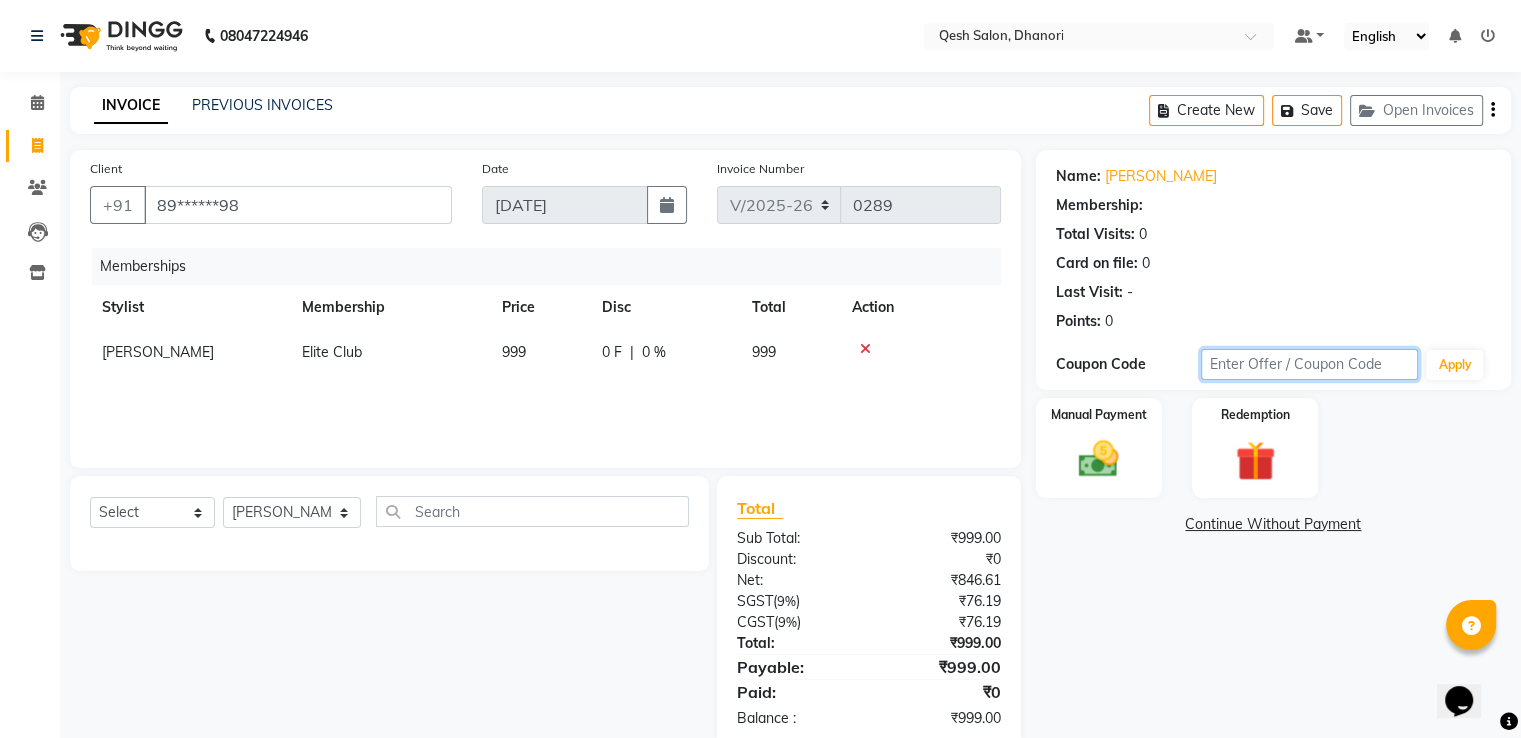 click 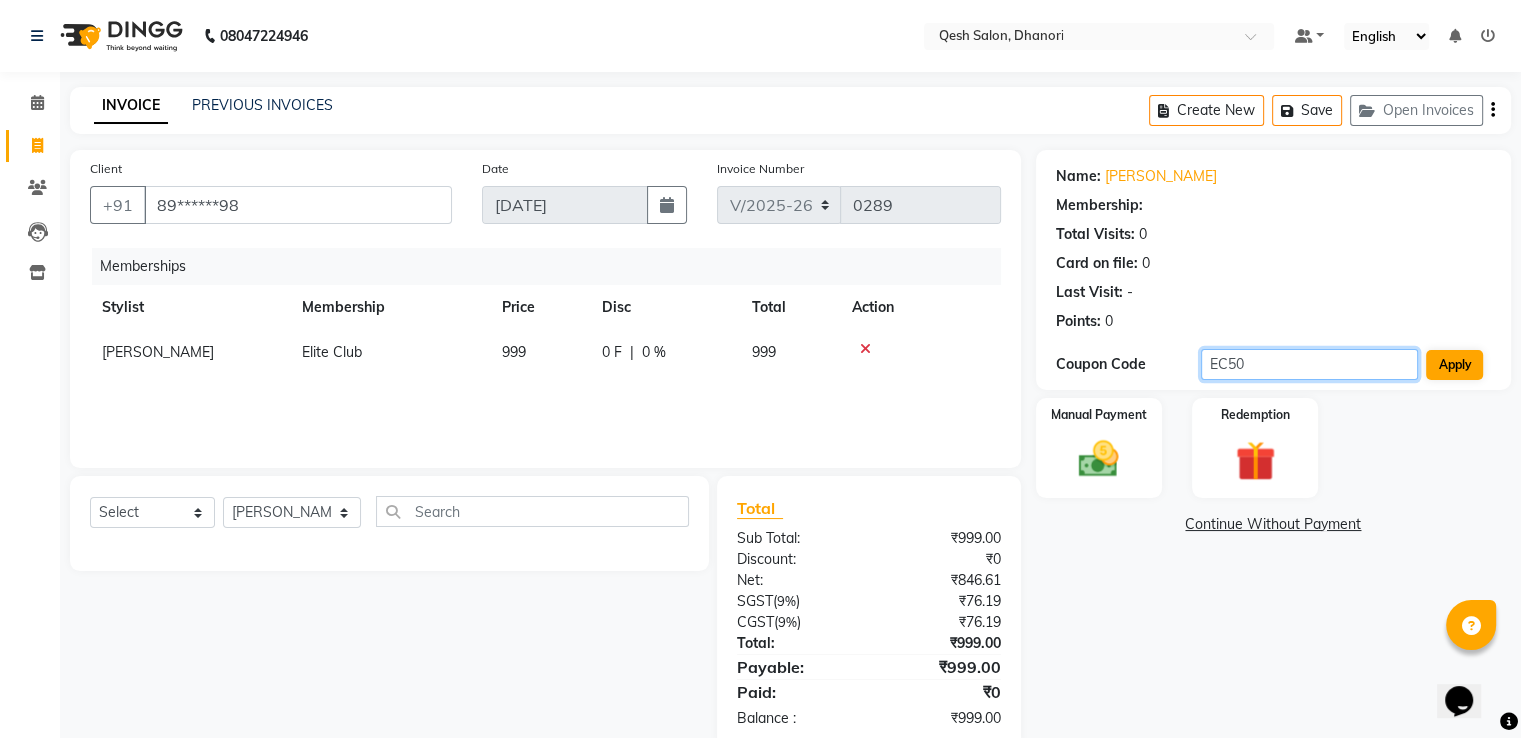 type on "EC50" 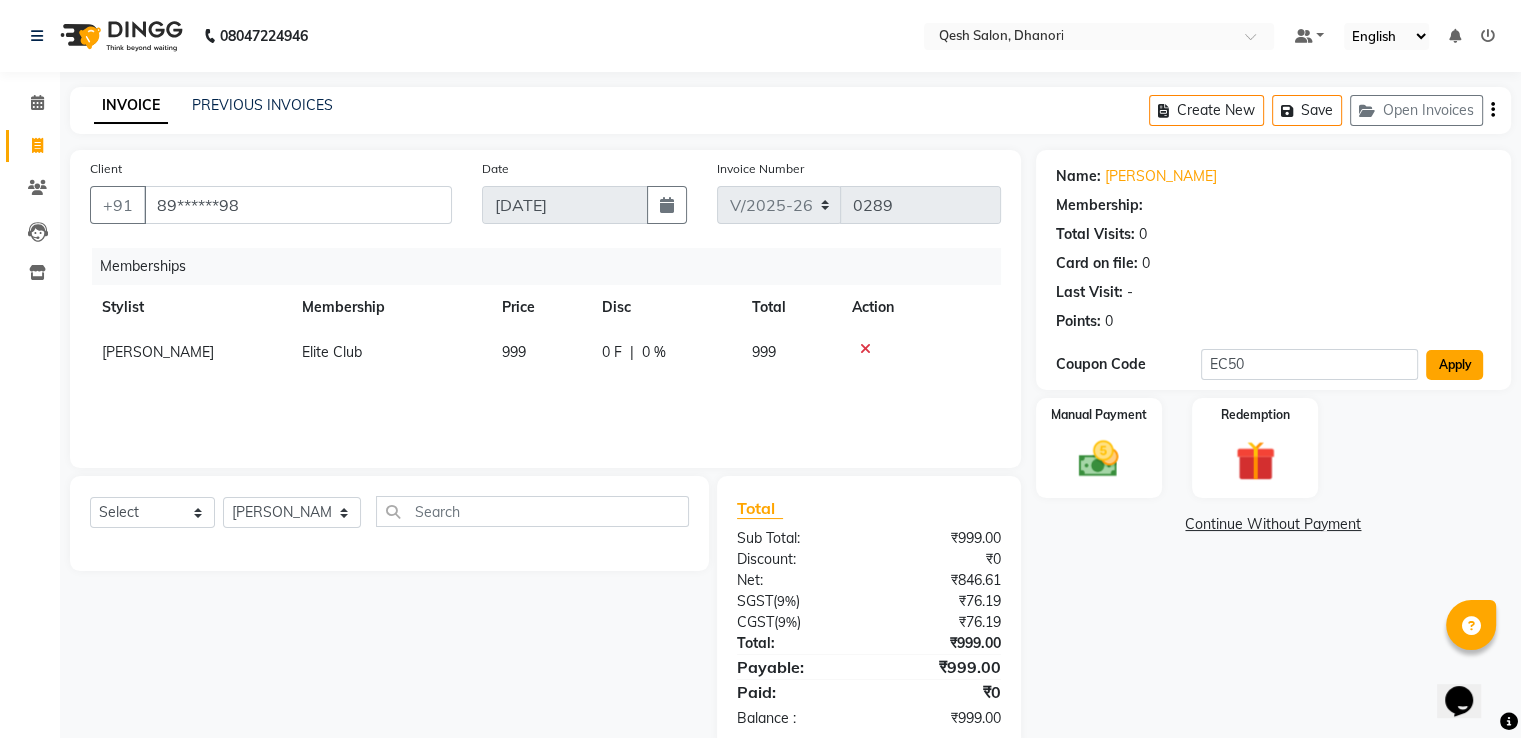 click on "Apply" 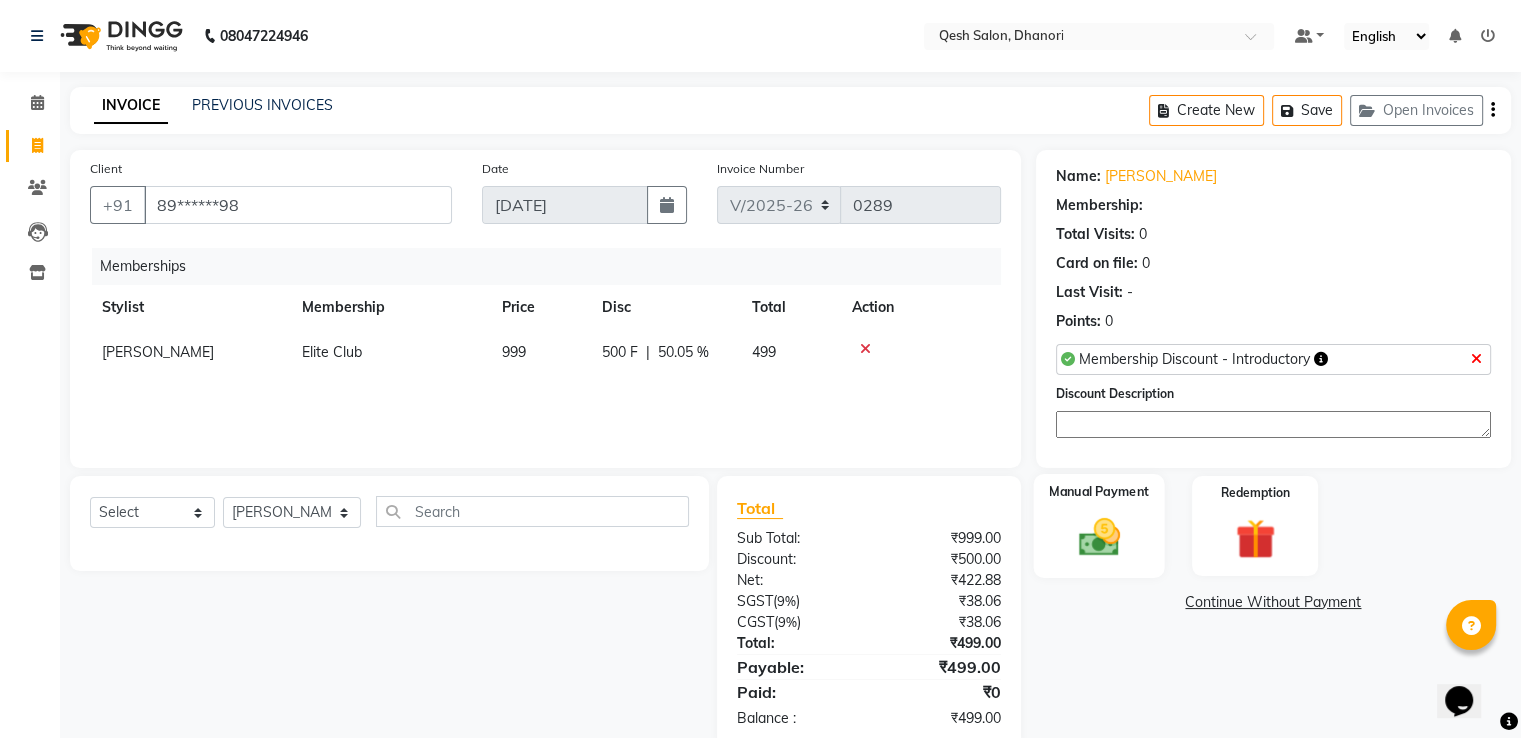click on "Manual Payment" 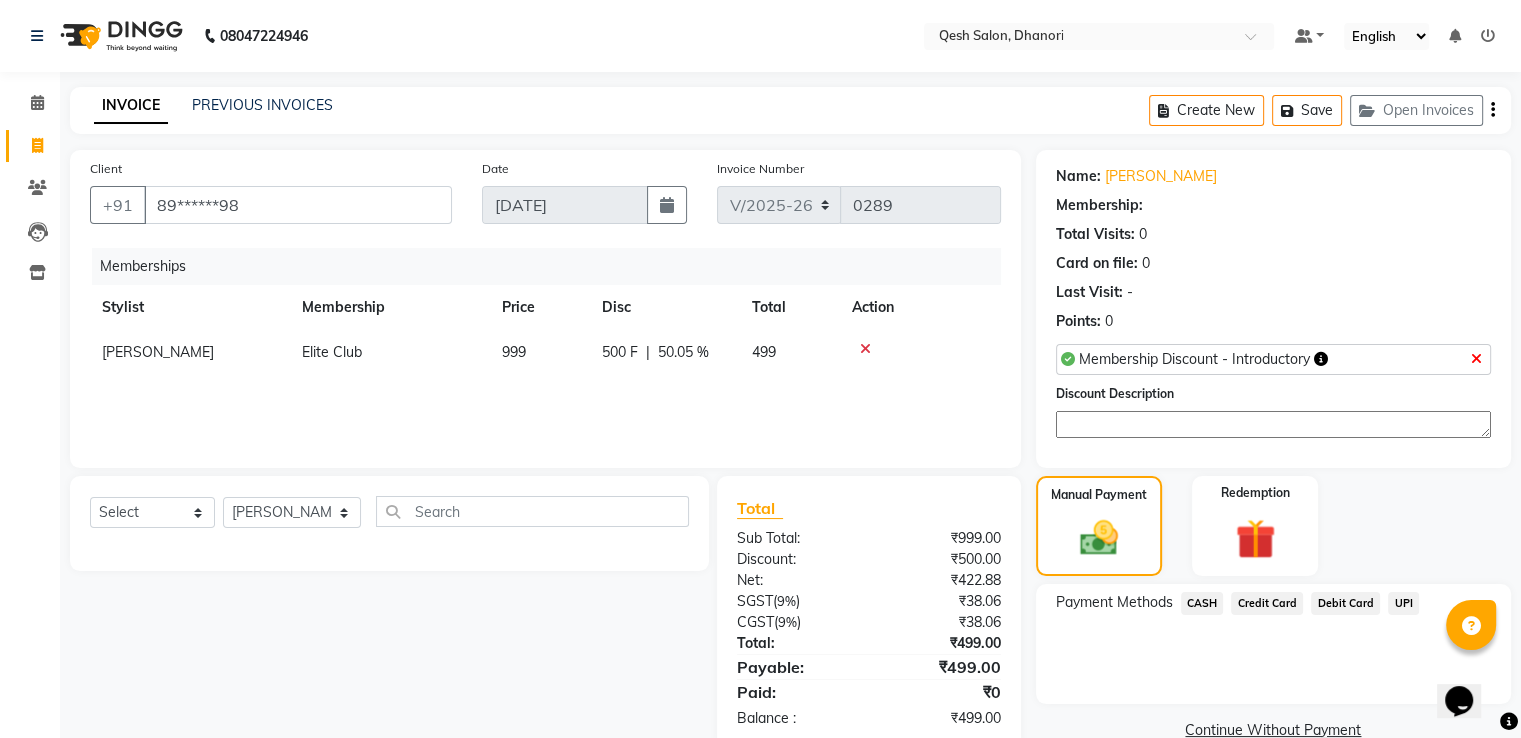 click on "UPI" 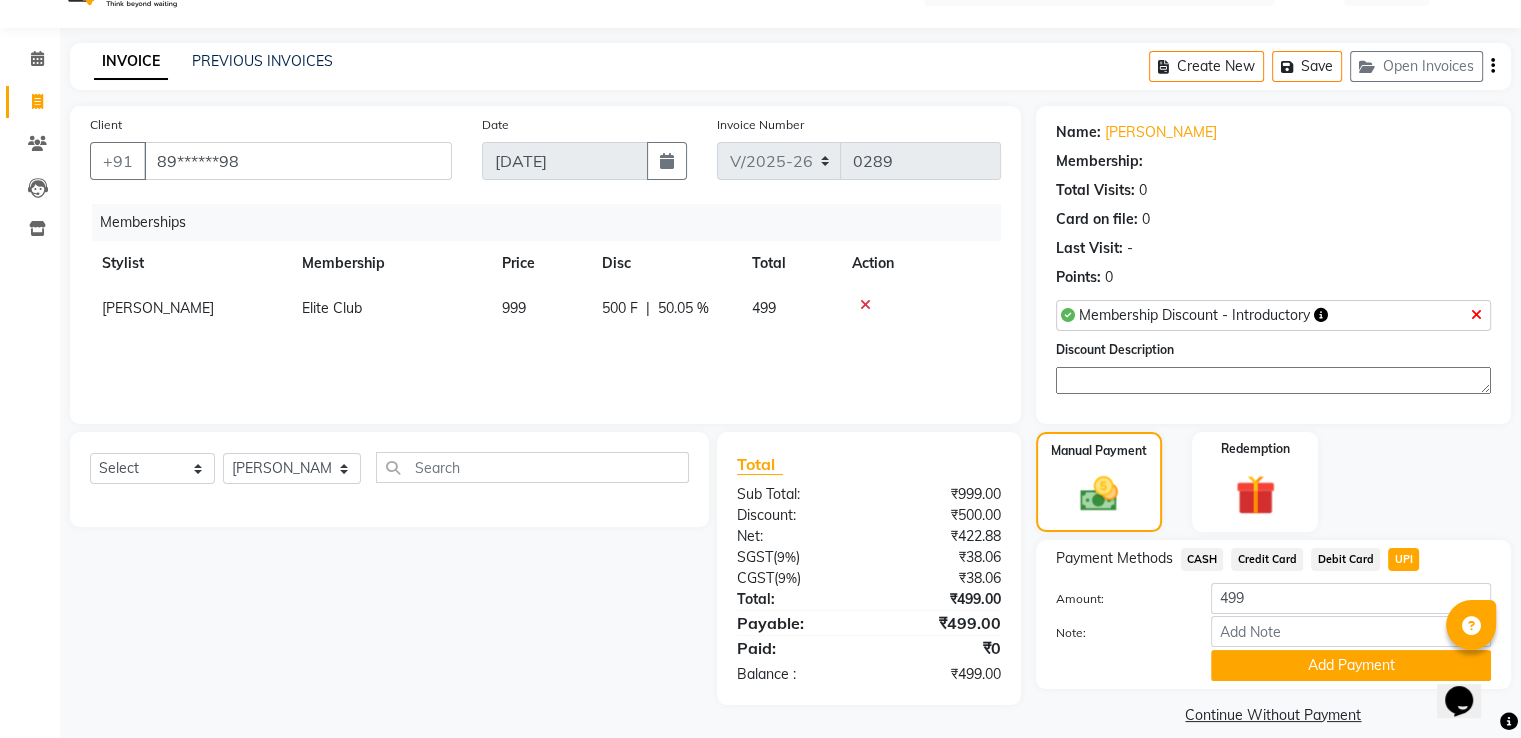 scroll, scrollTop: 67, scrollLeft: 0, axis: vertical 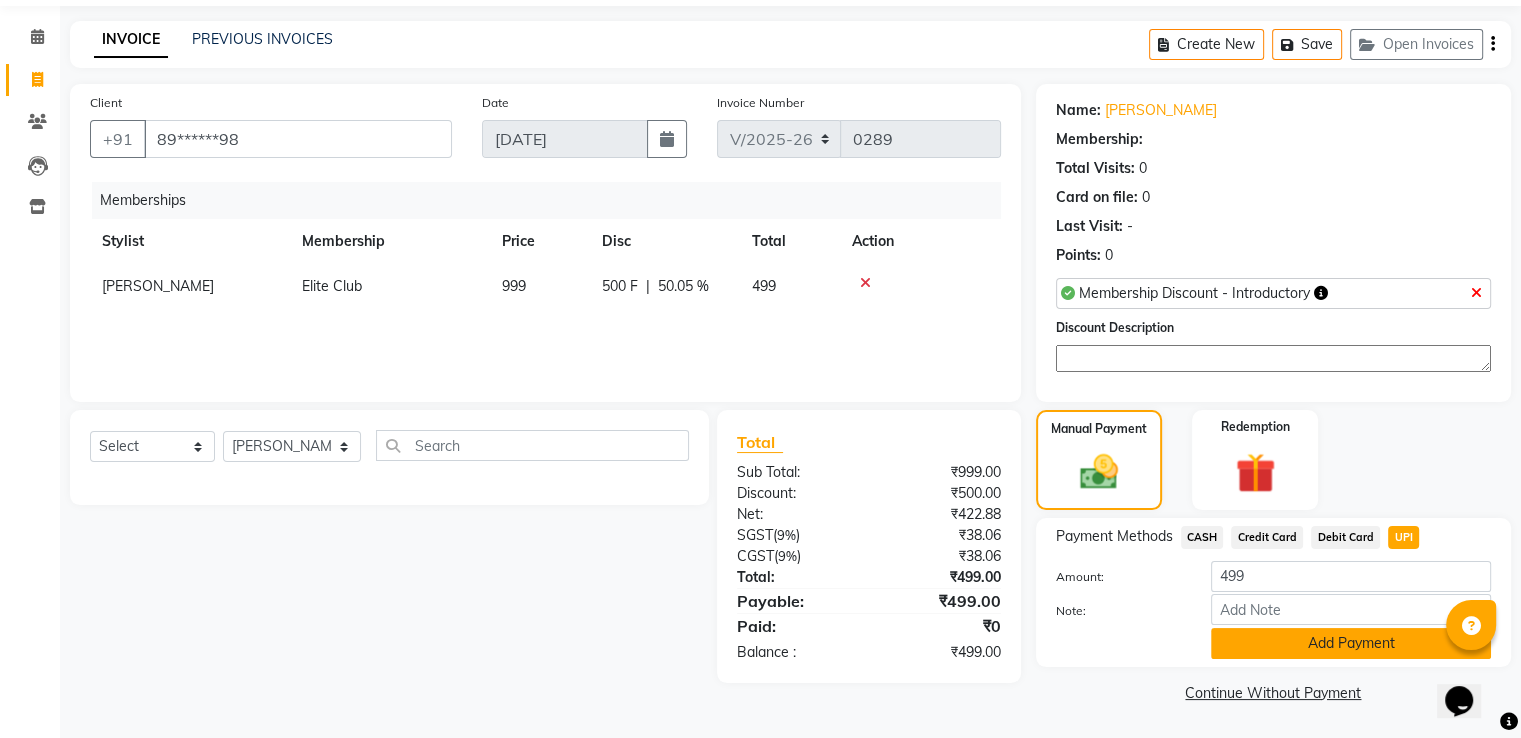 click on "Add Payment" 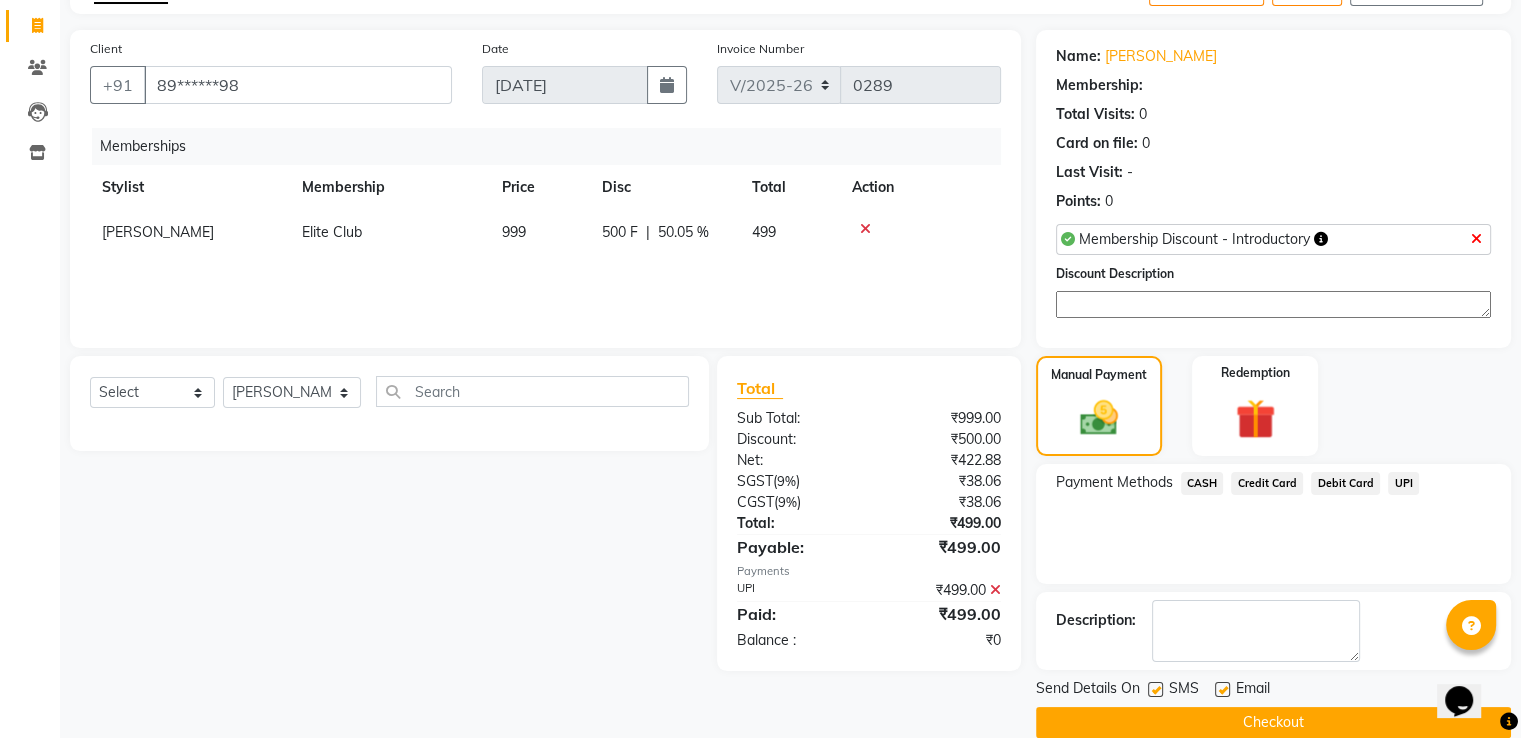 scroll, scrollTop: 148, scrollLeft: 0, axis: vertical 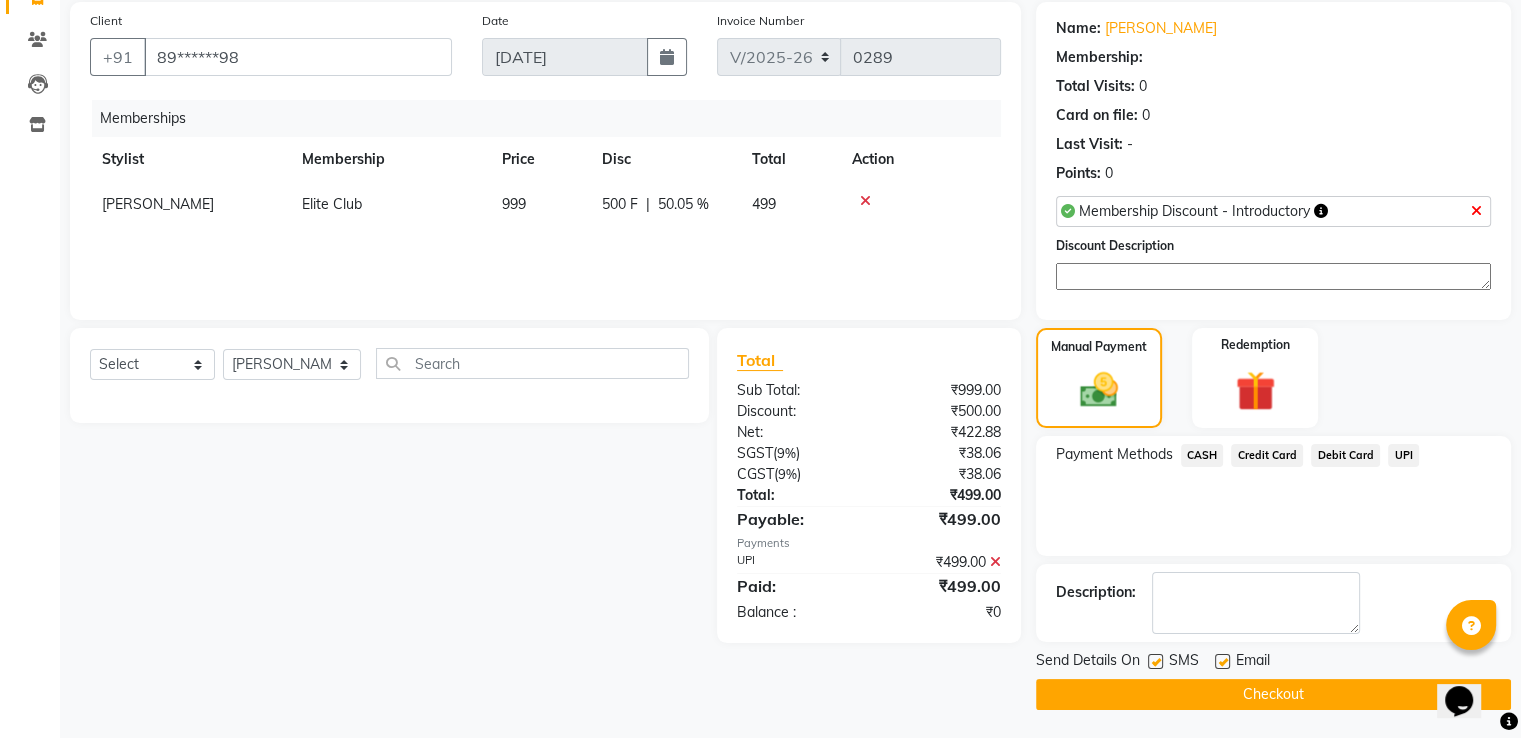click on "Checkout" 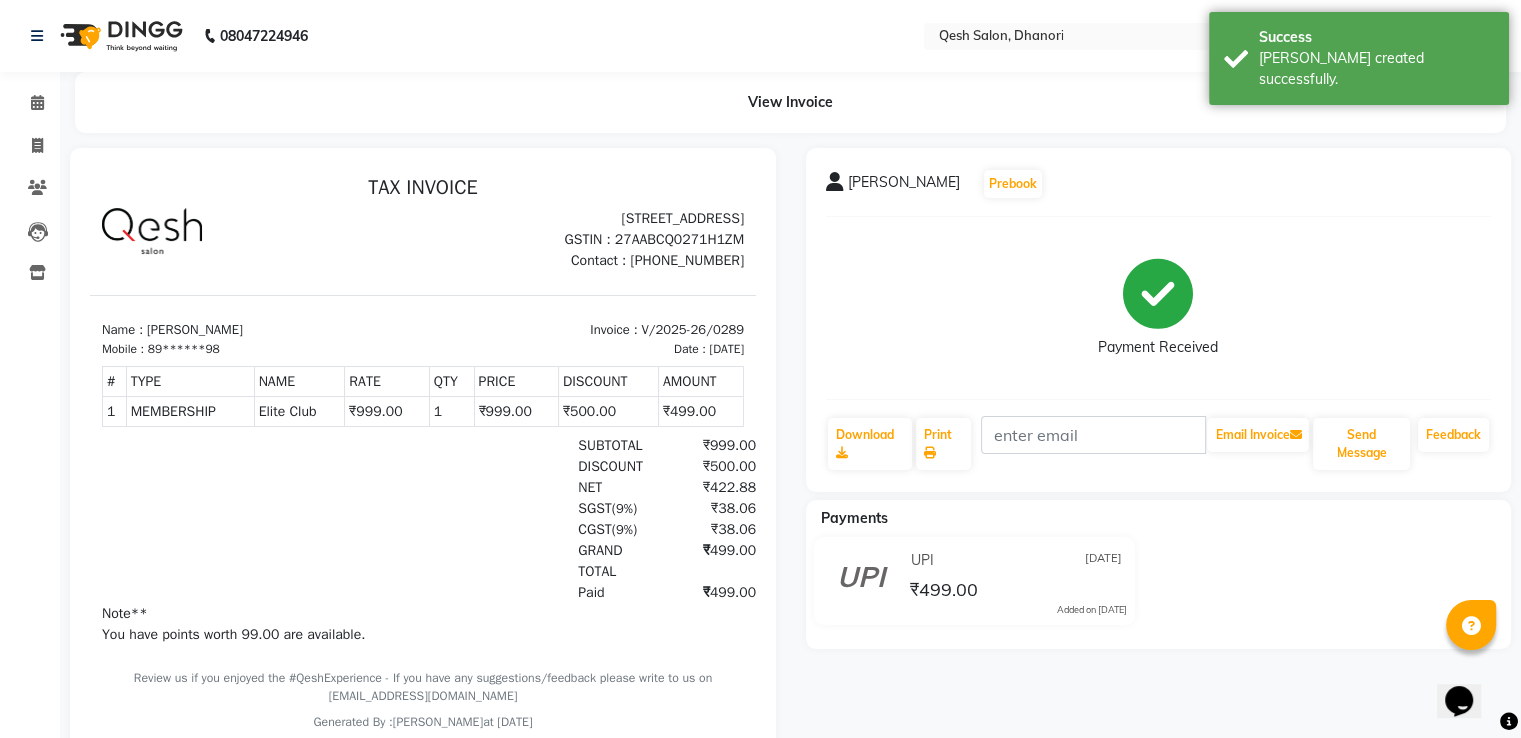 scroll, scrollTop: 0, scrollLeft: 0, axis: both 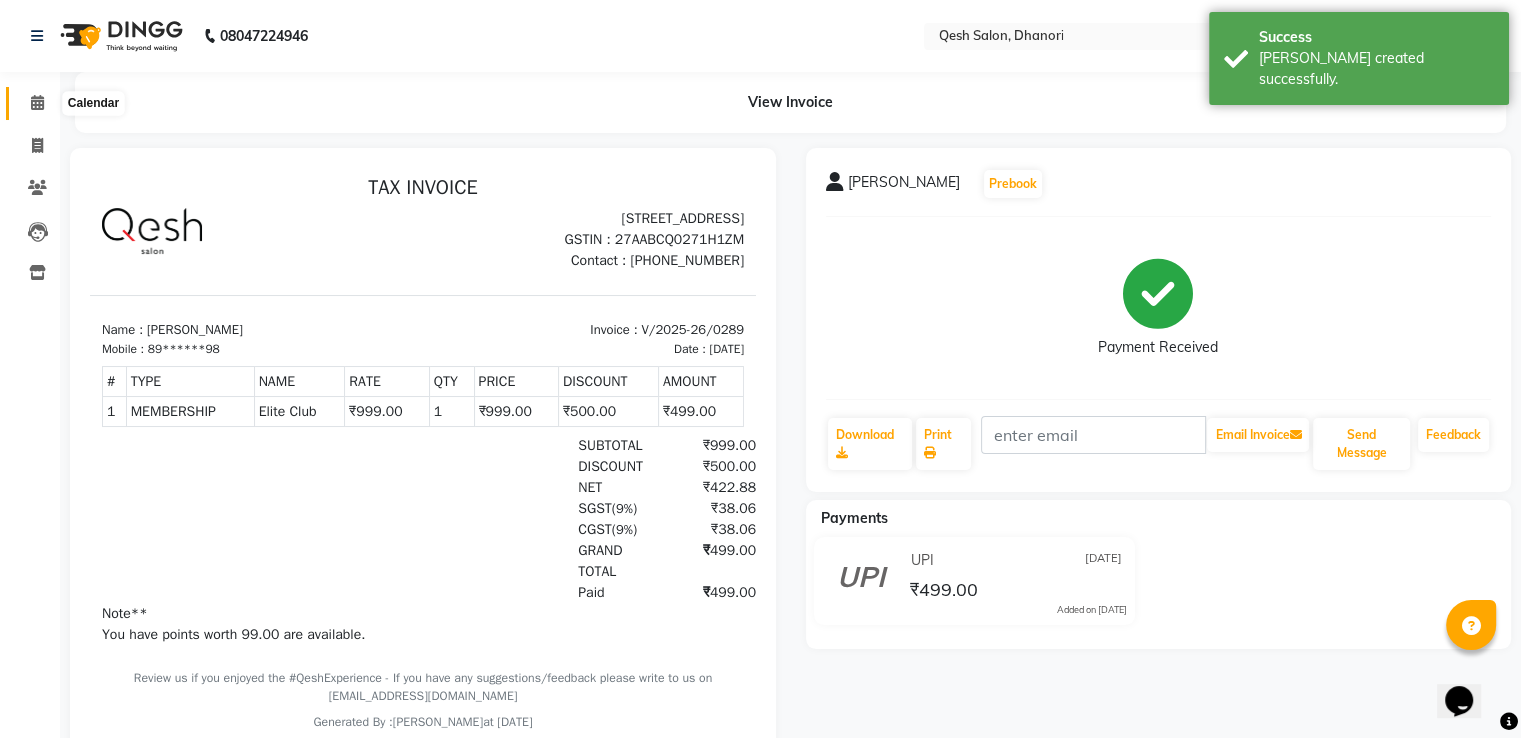 click 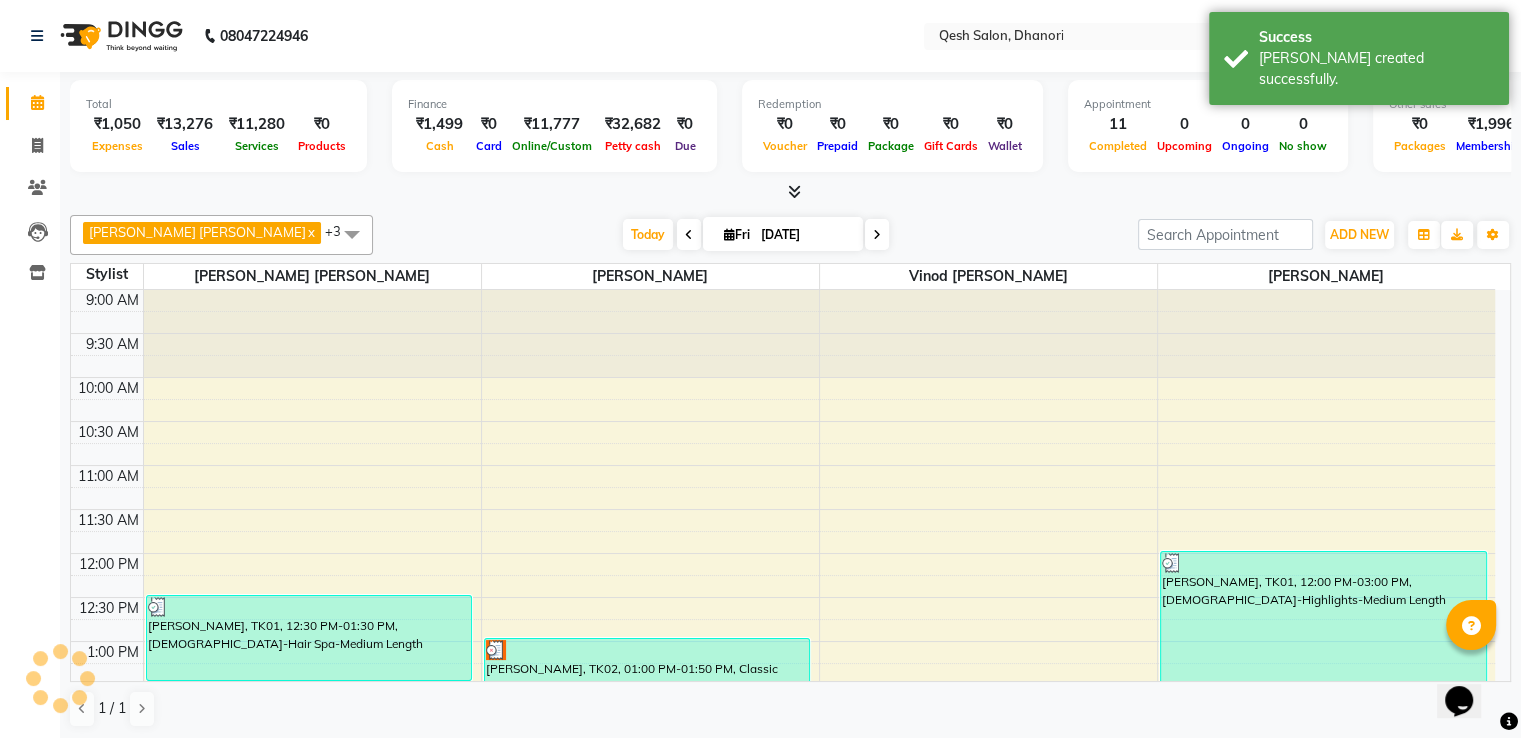 scroll, scrollTop: 828, scrollLeft: 0, axis: vertical 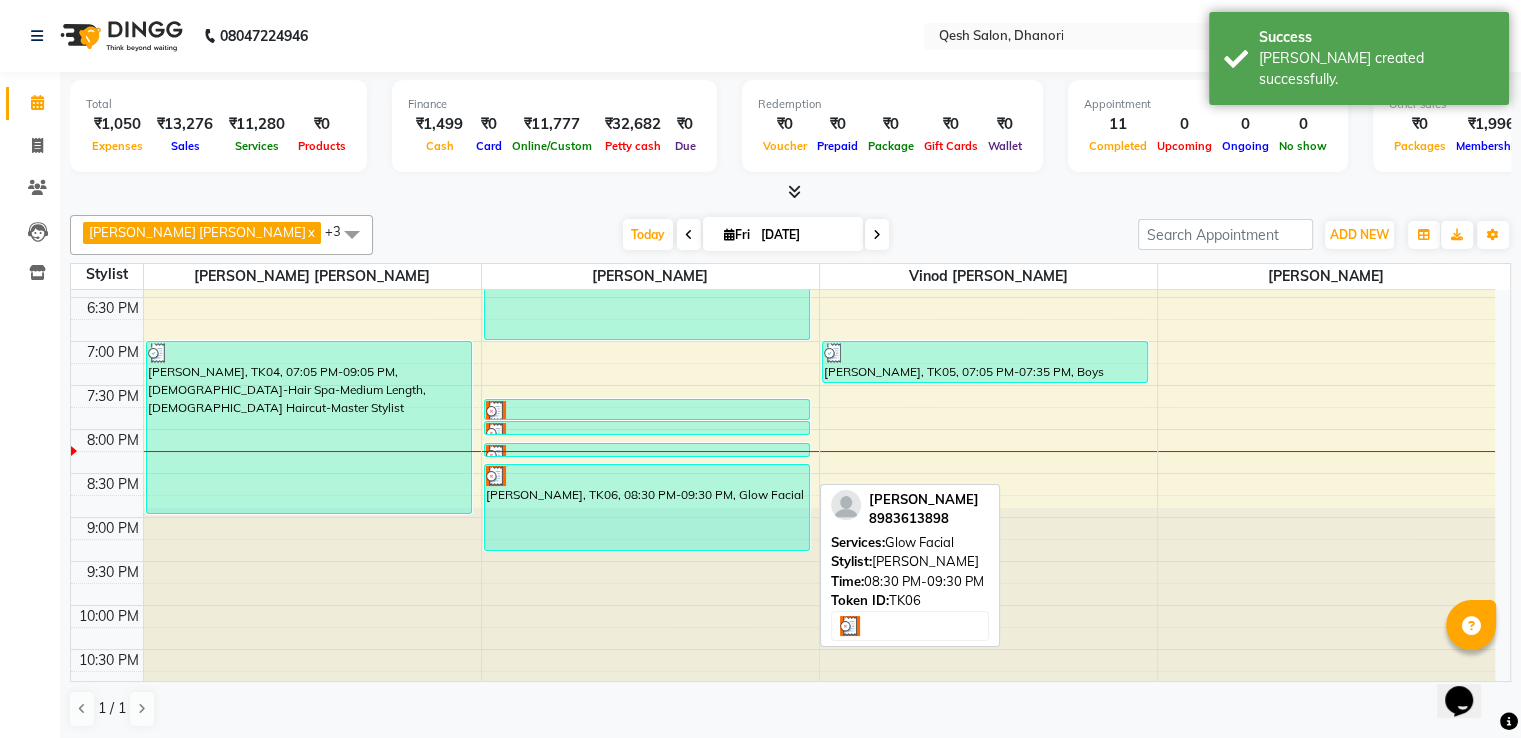 click on "[PERSON_NAME], TK06, 08:30 PM-09:30 PM, Glow Facial" at bounding box center (647, 507) 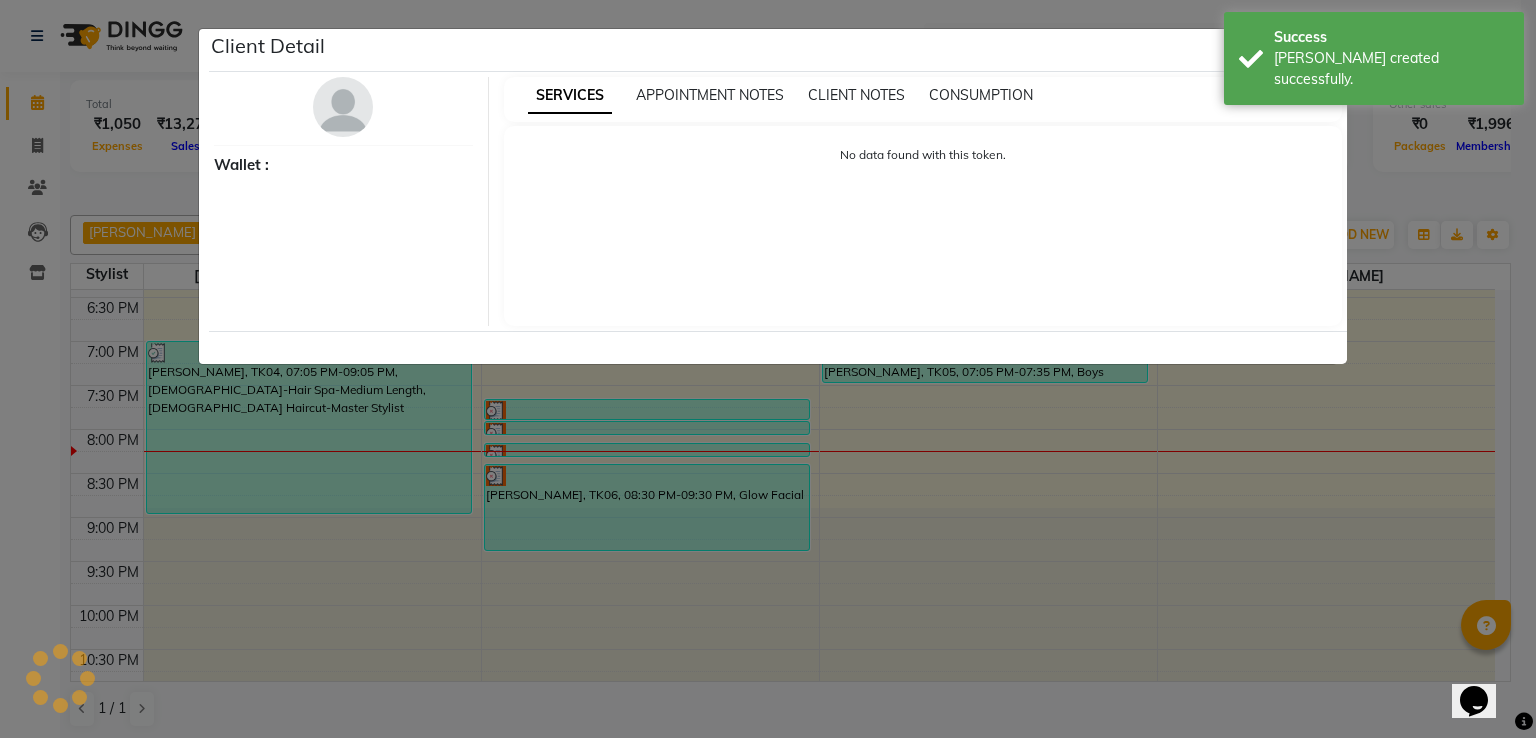 select on "3" 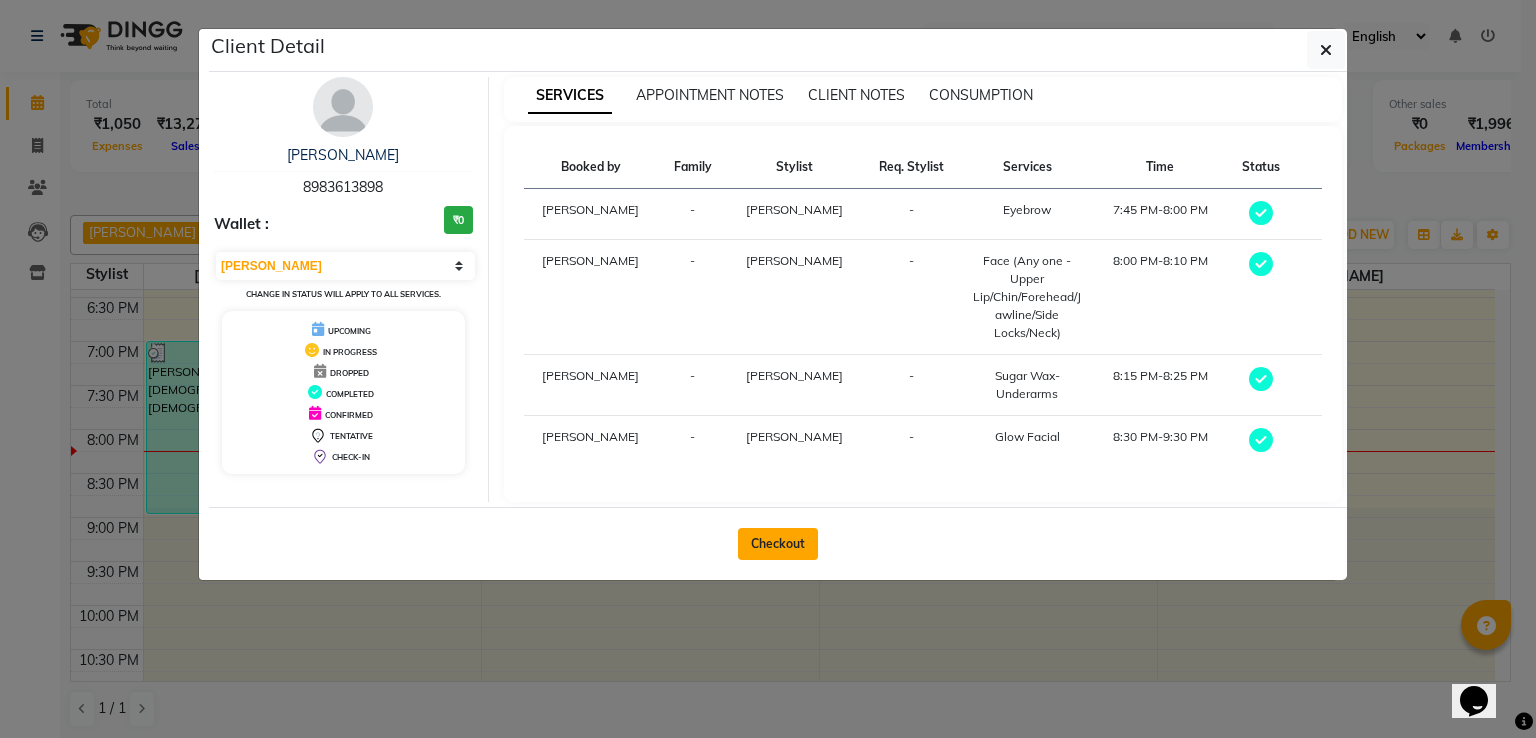 click on "Checkout" 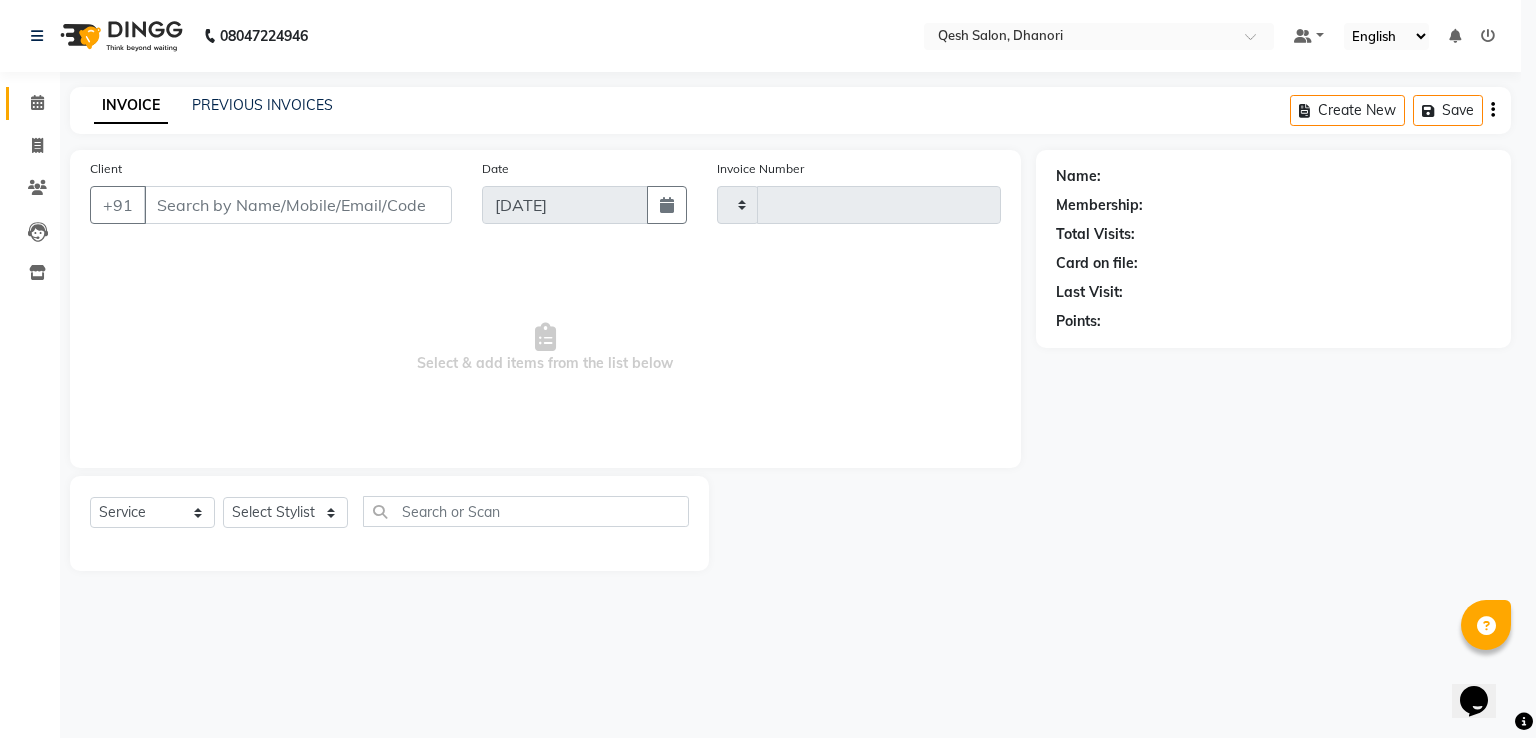 type on "0290" 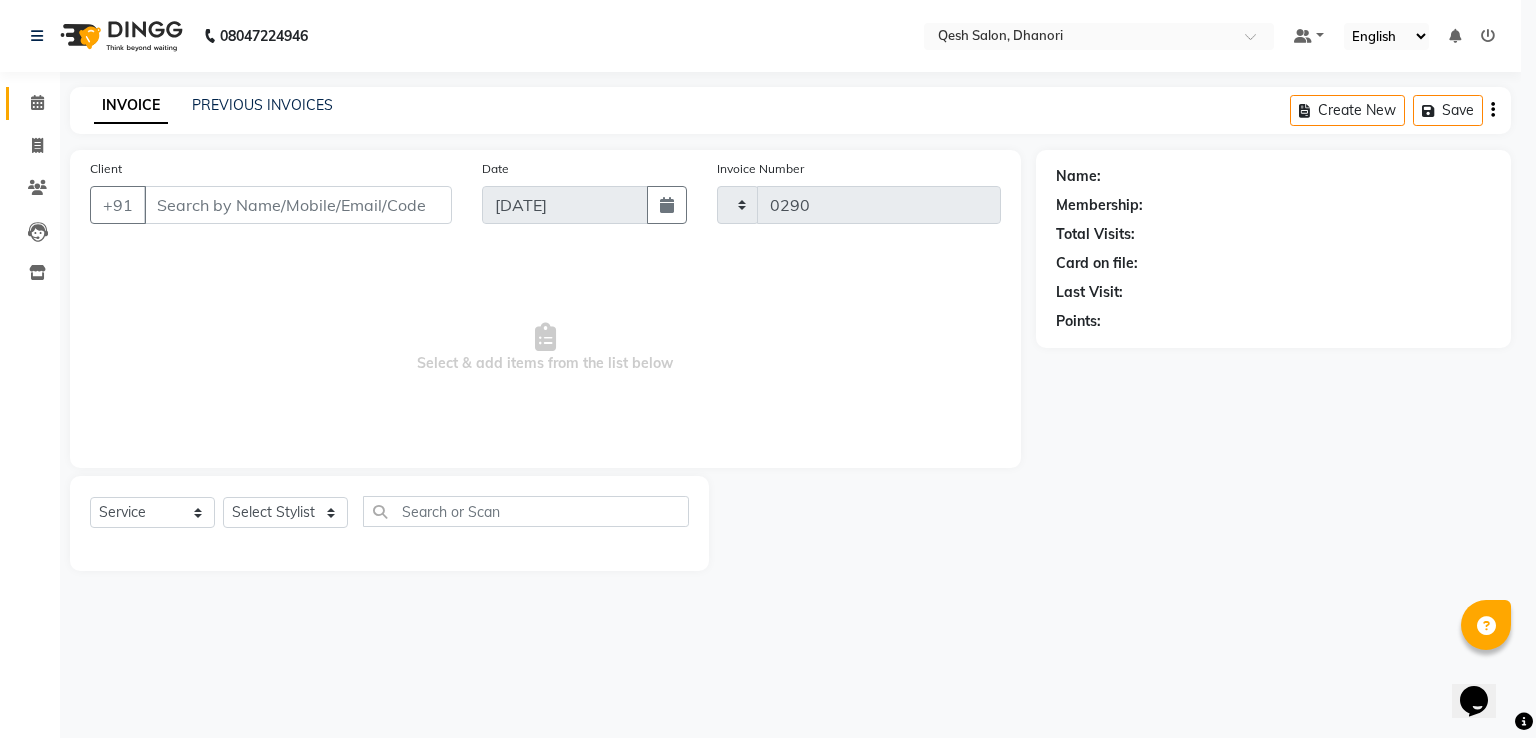 select on "7641" 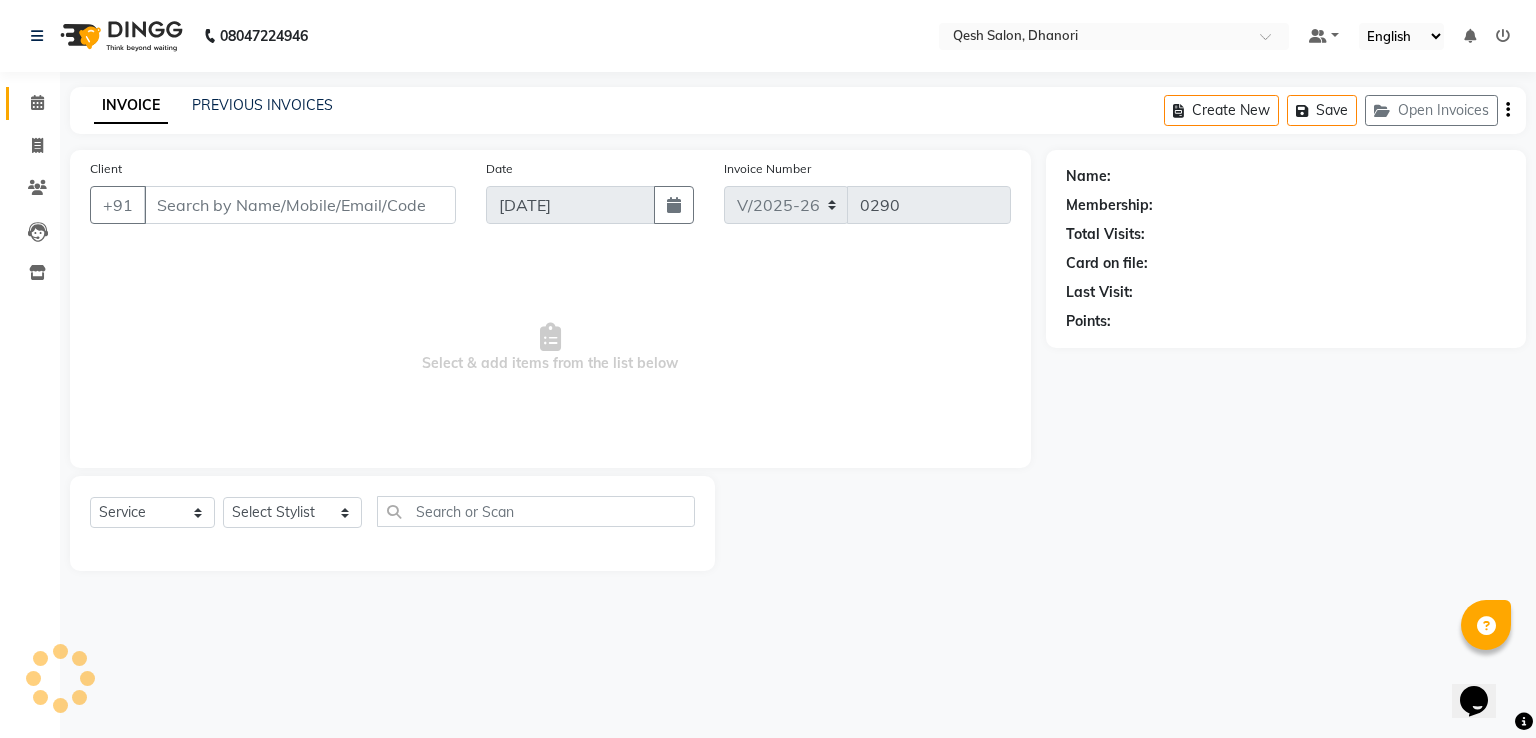 type on "89******98" 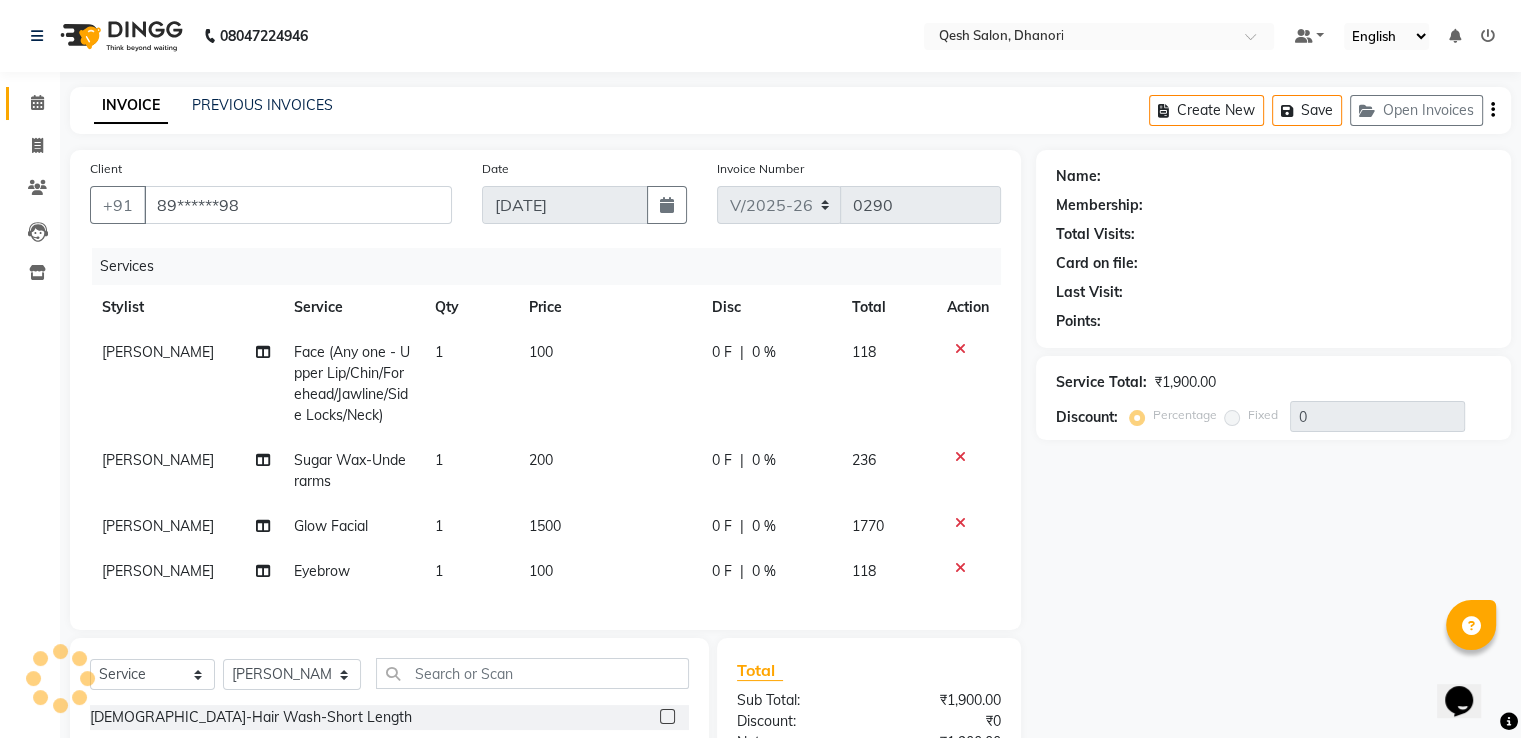 select on "1: Object" 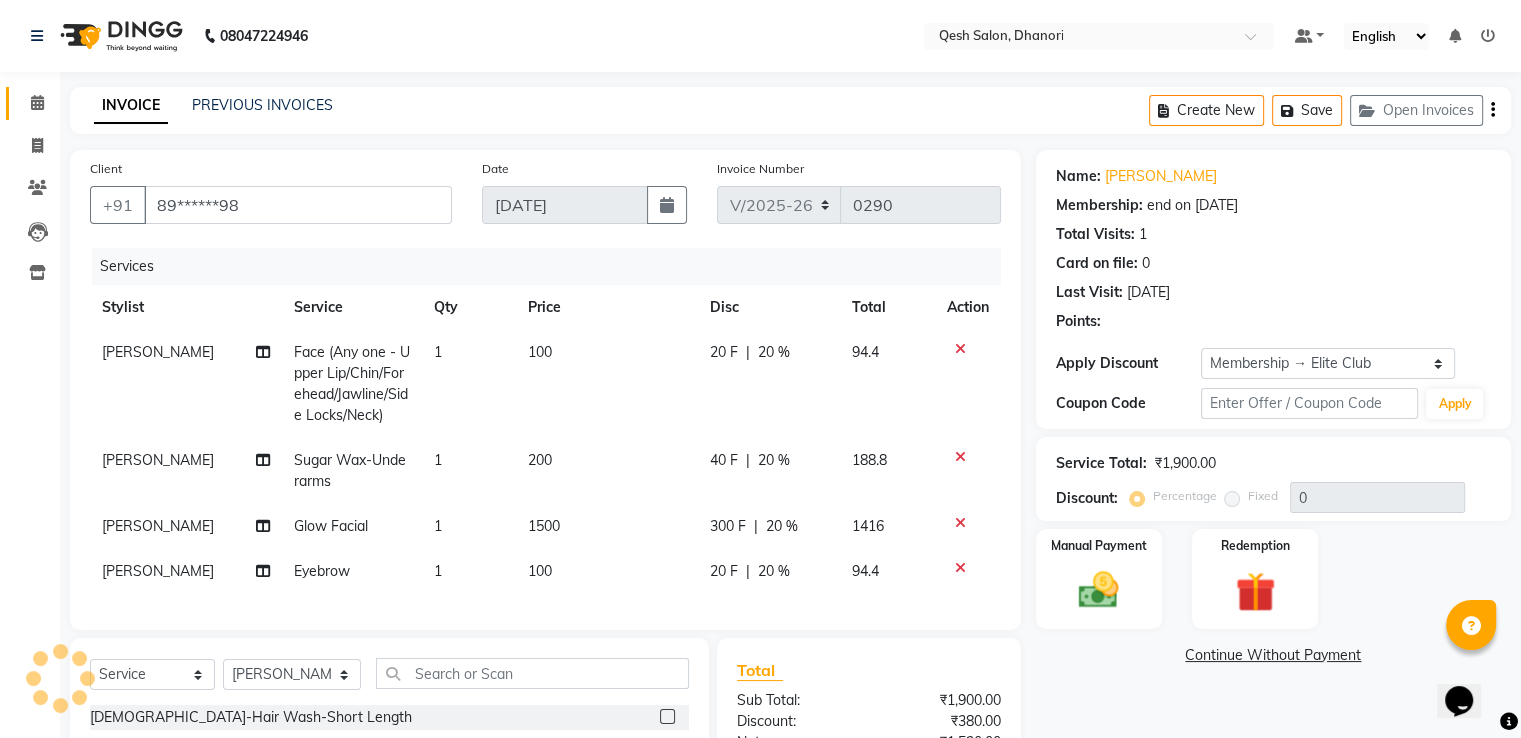 type on "20" 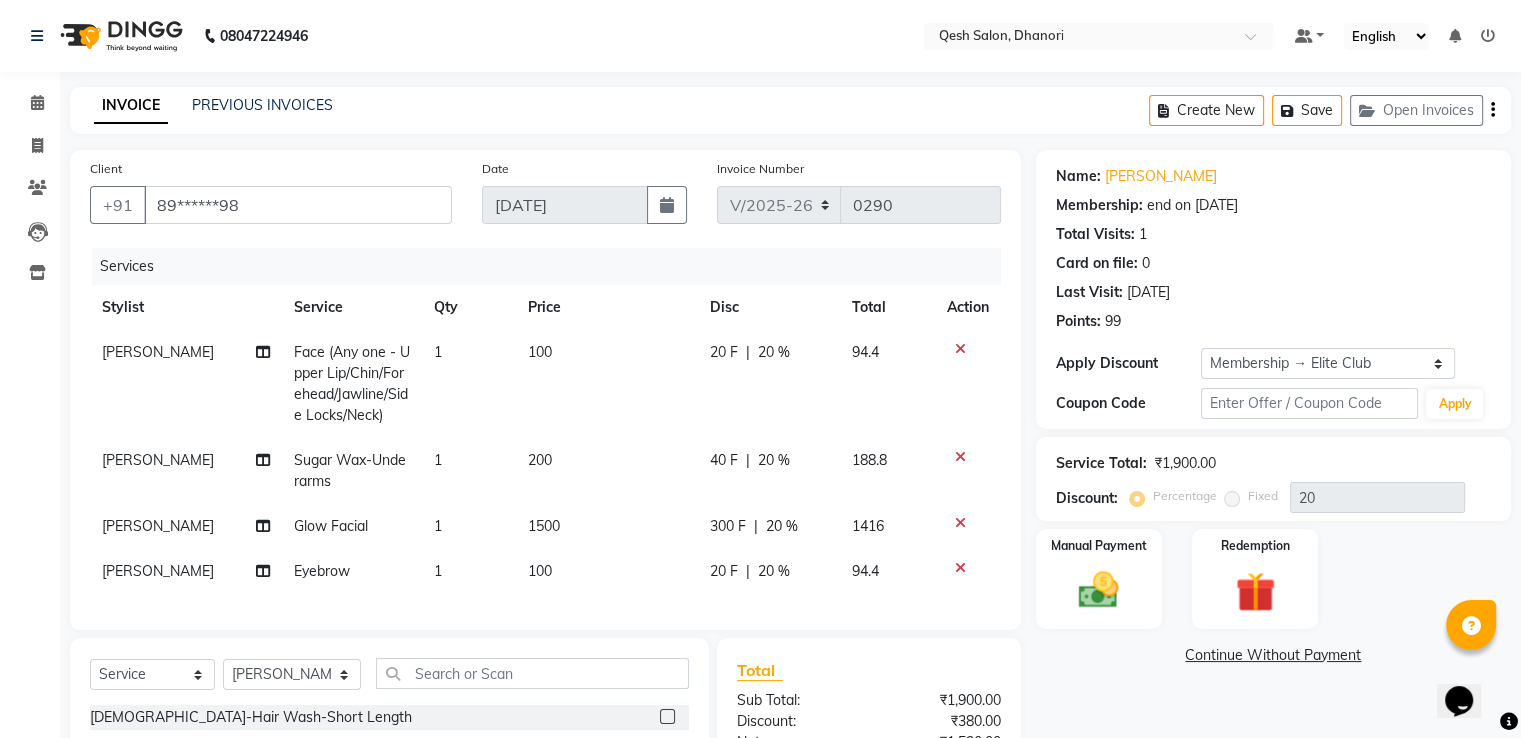 click on "1" 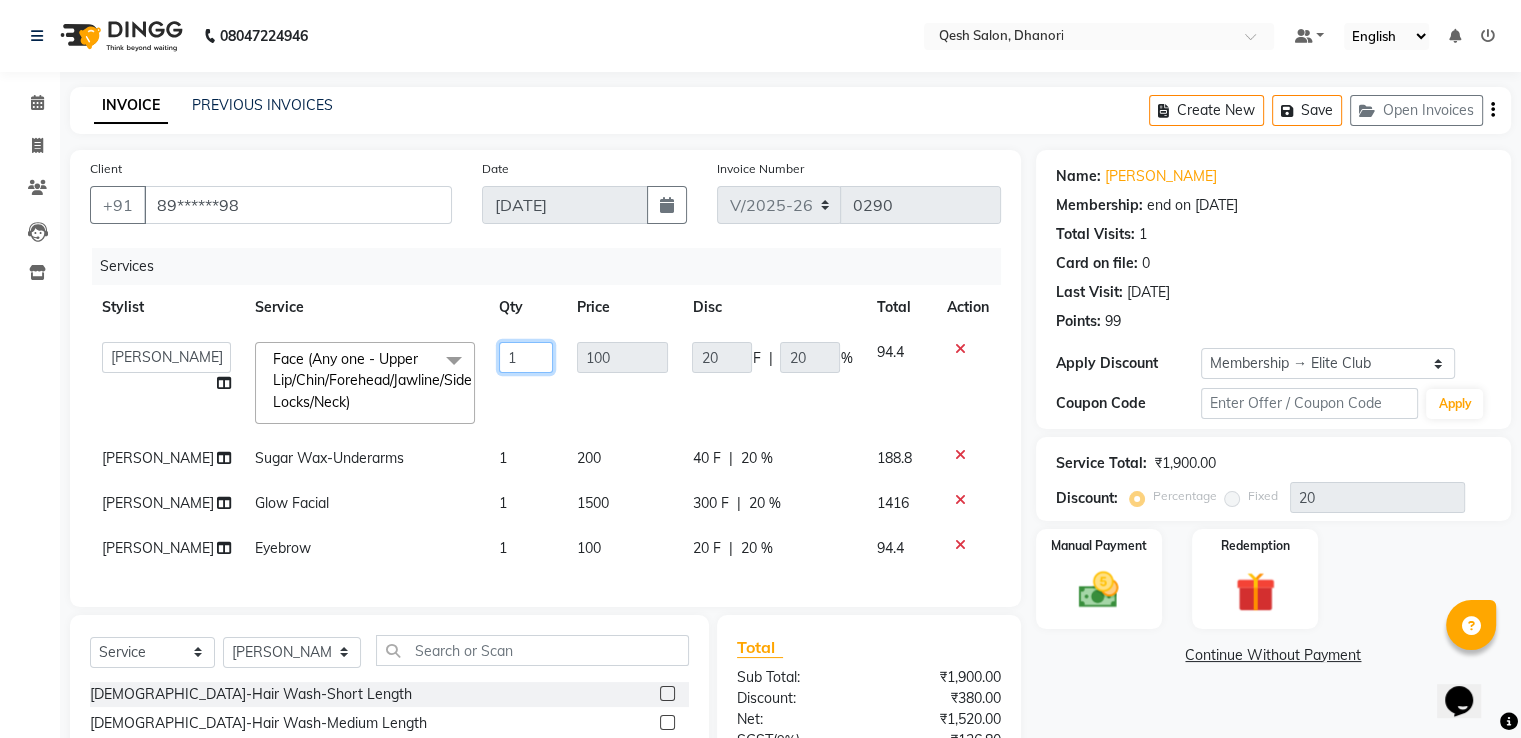click on "1" 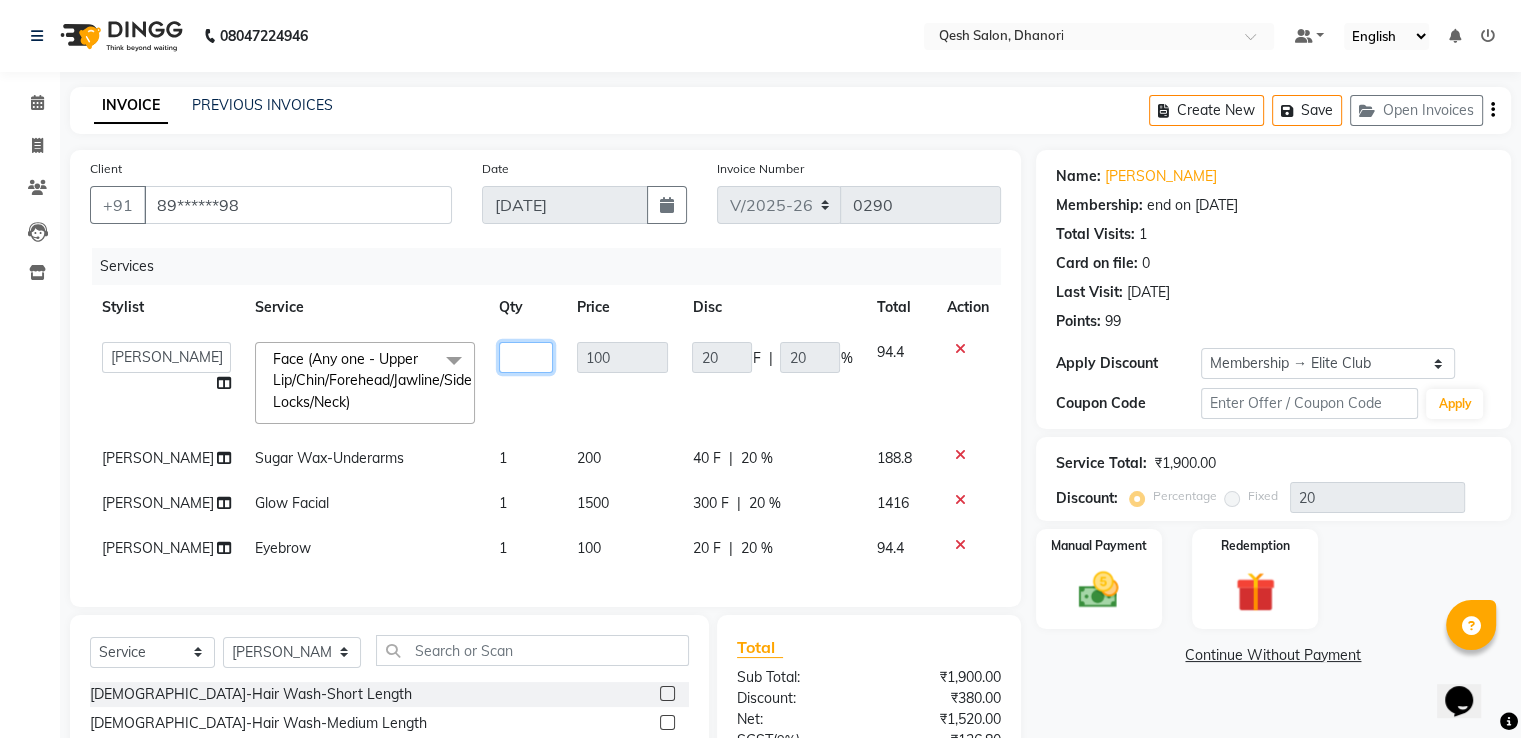 type on "2" 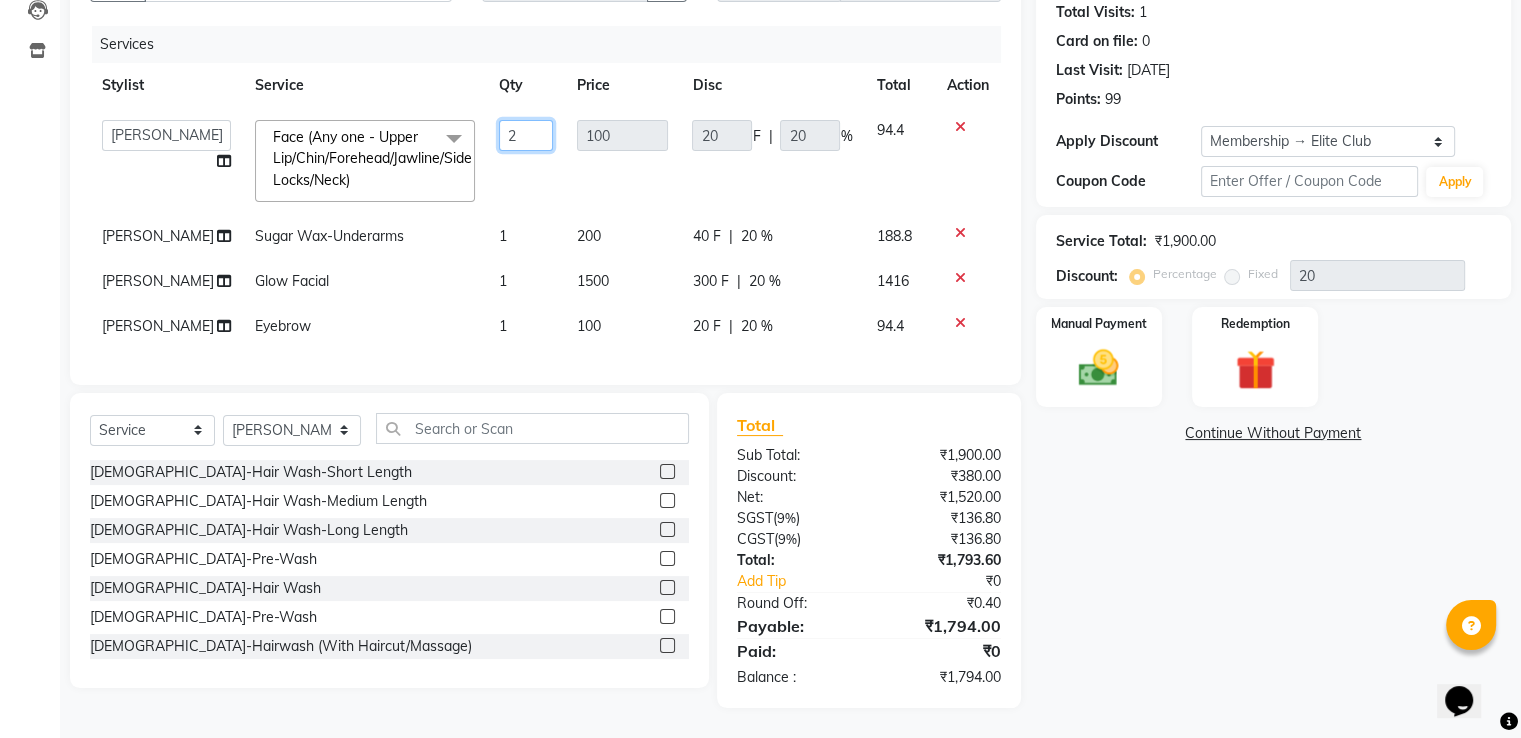 scroll, scrollTop: 300, scrollLeft: 0, axis: vertical 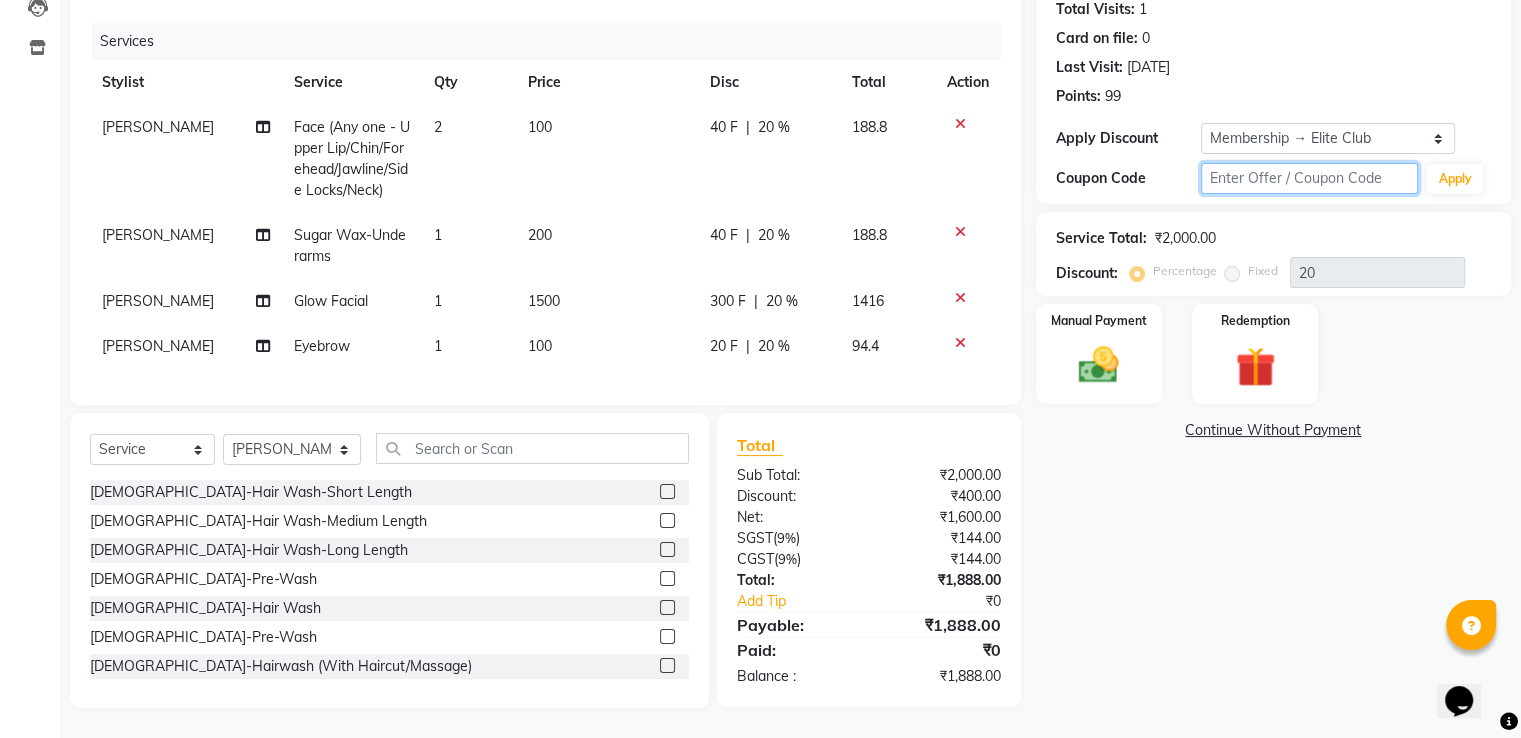 click on "Name: [PERSON_NAME] Membership: end on [DATE] Total Visits:  1 Card on file:  0 Last Visit:   [DATE] Points:   99  Apply Discount Select Membership → Elite Club Coupon Code Apply" 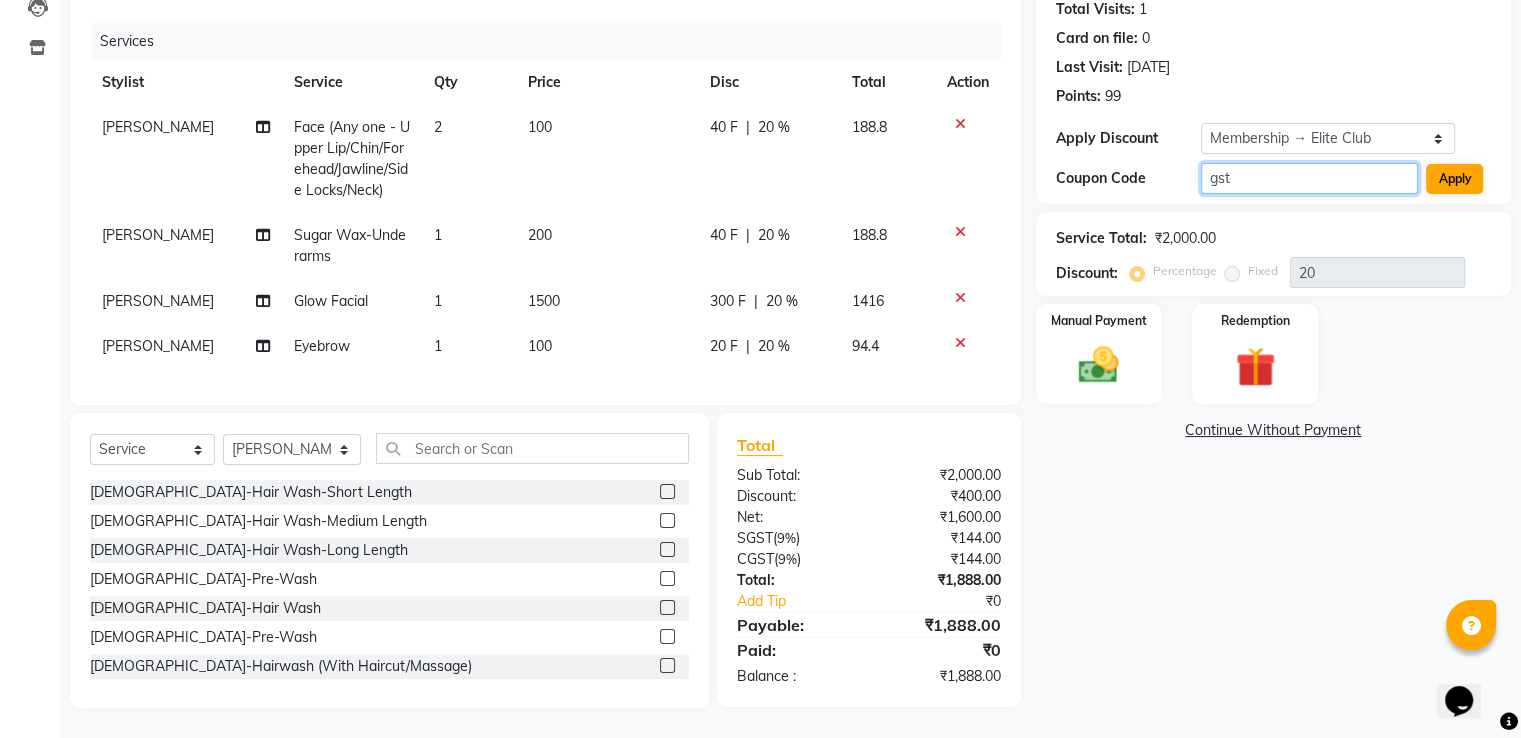 type on "gst" 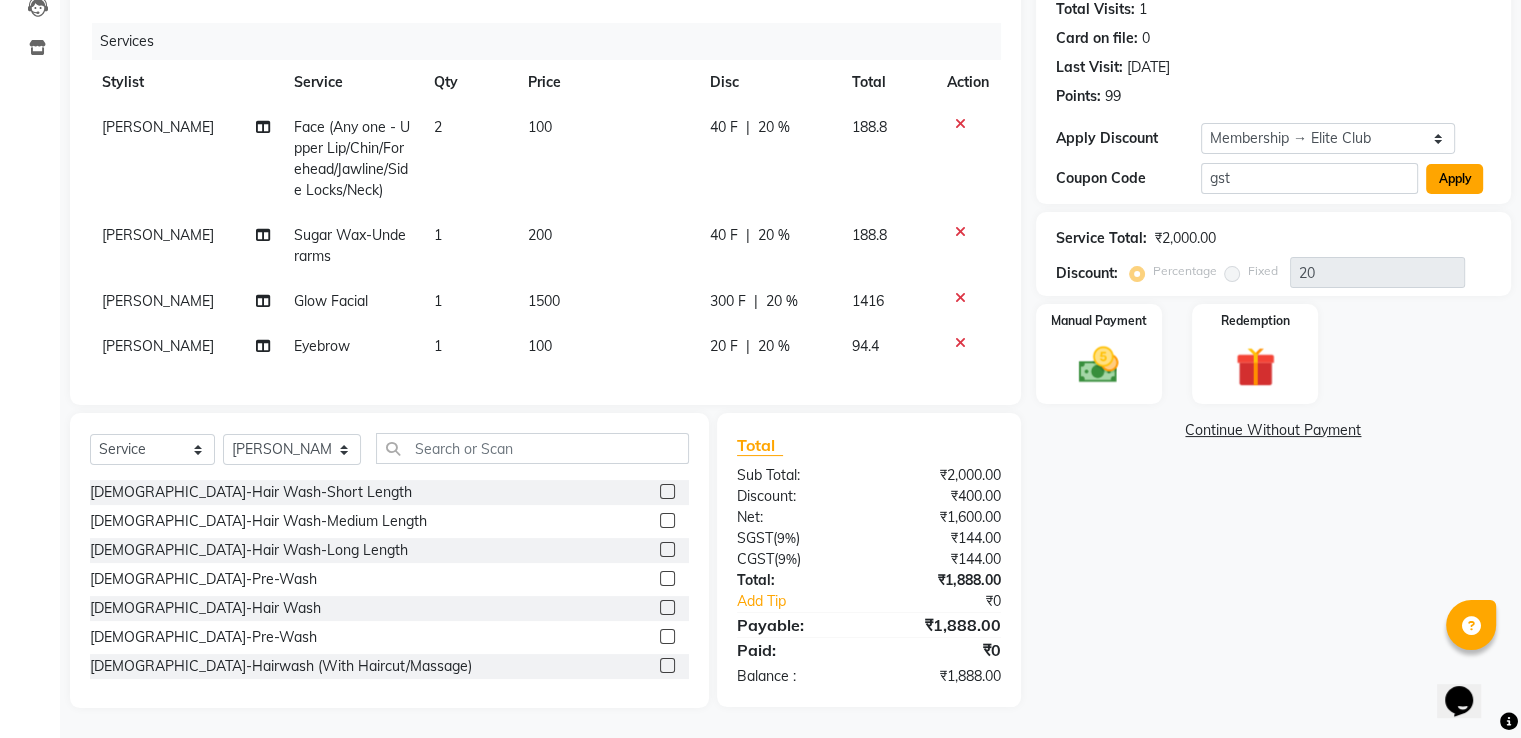 click on "Apply" 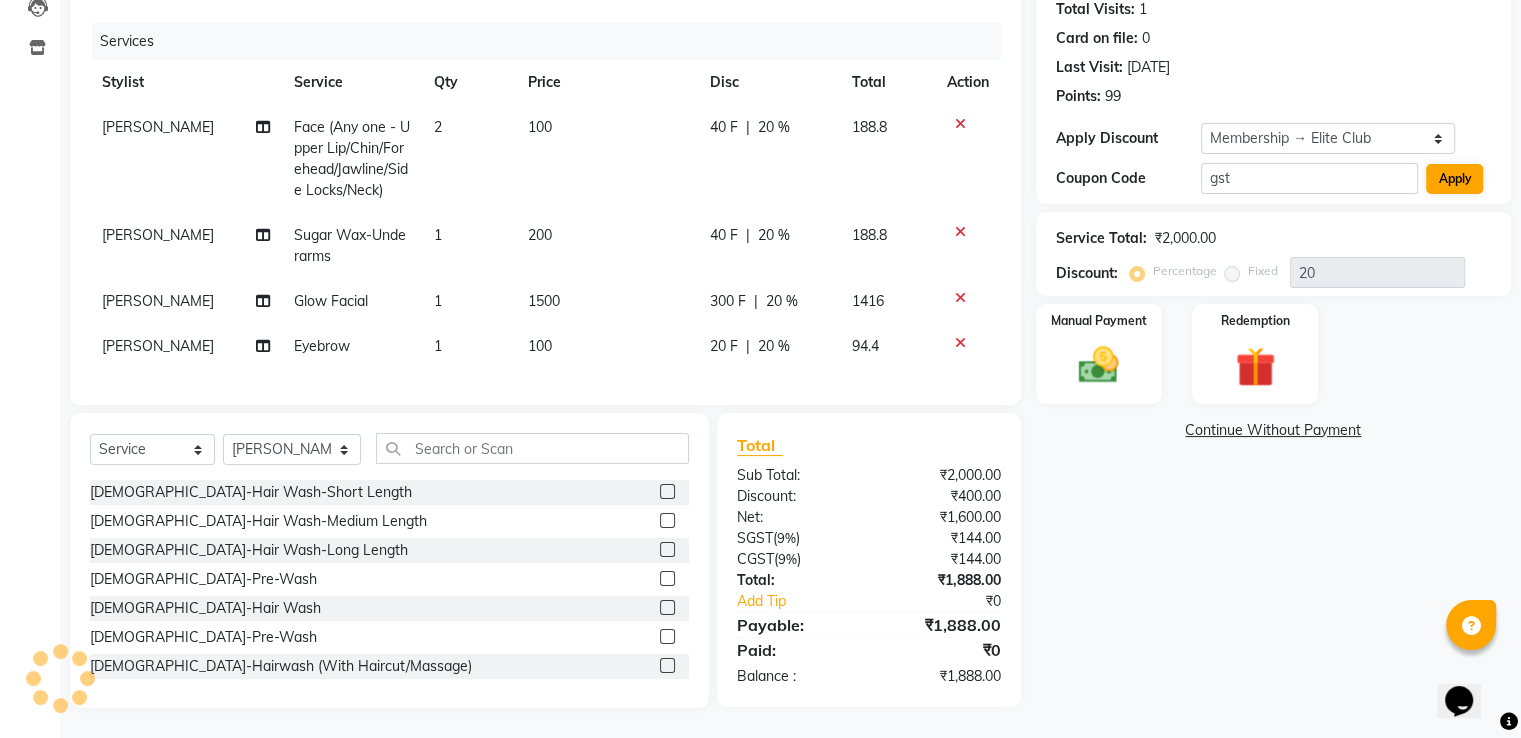 type on "15.254" 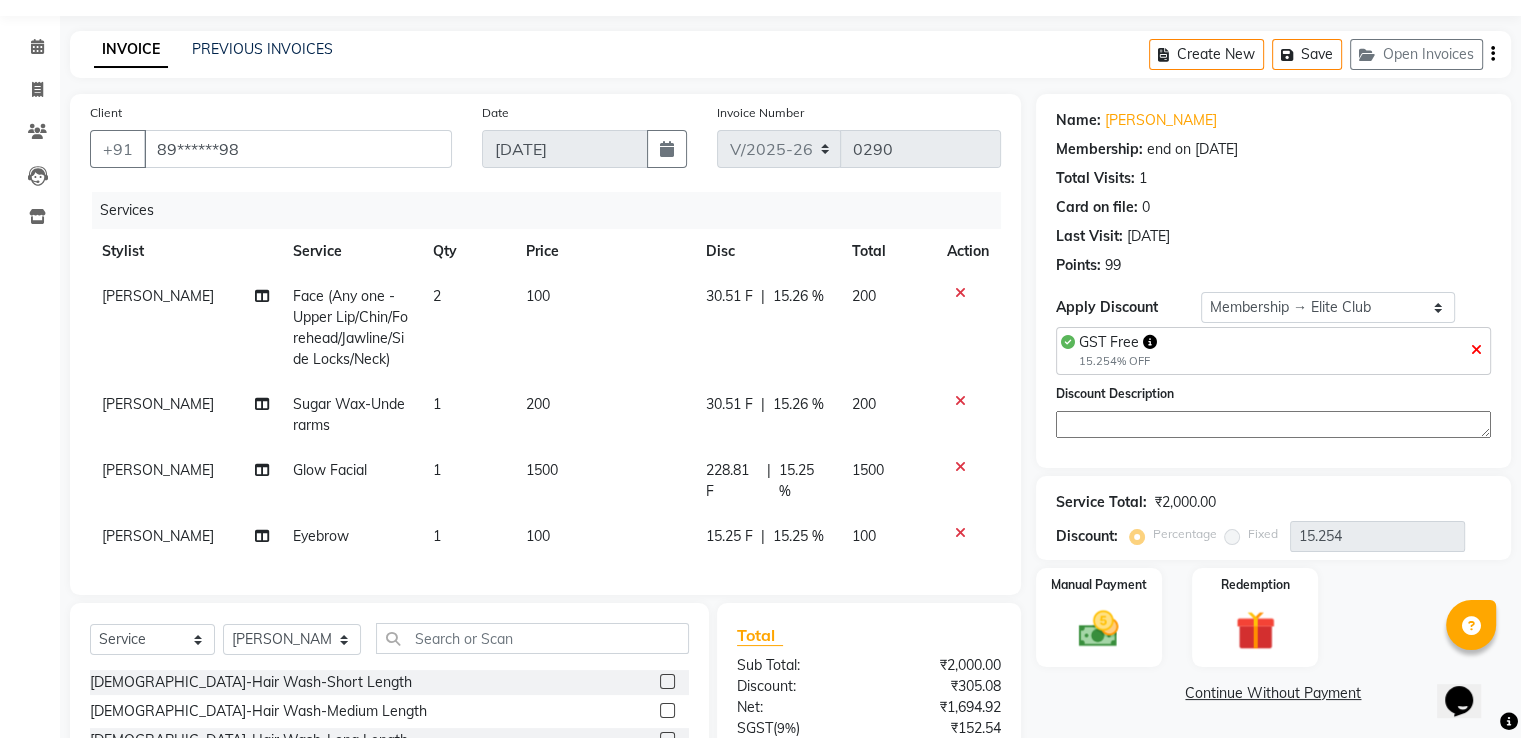 scroll, scrollTop: 0, scrollLeft: 0, axis: both 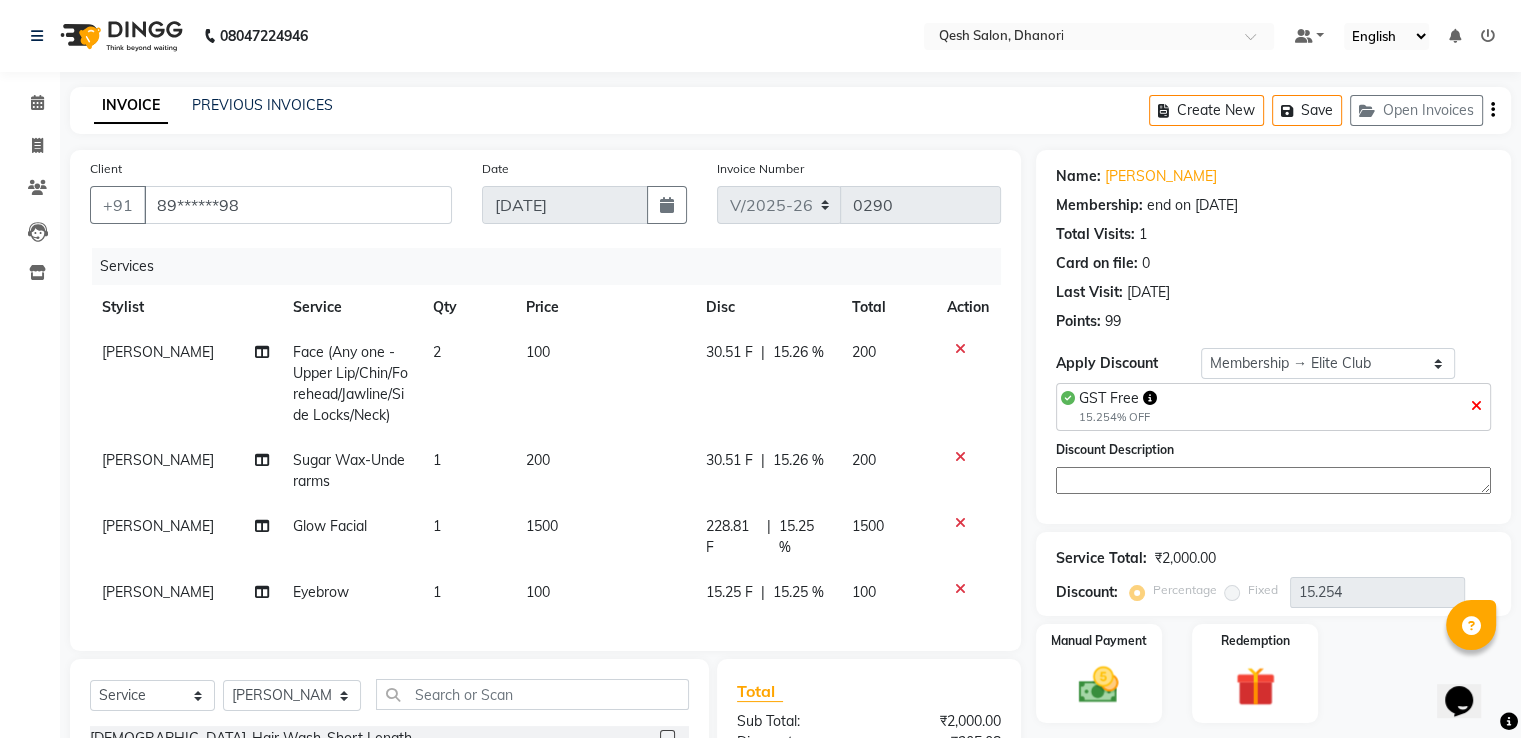 click 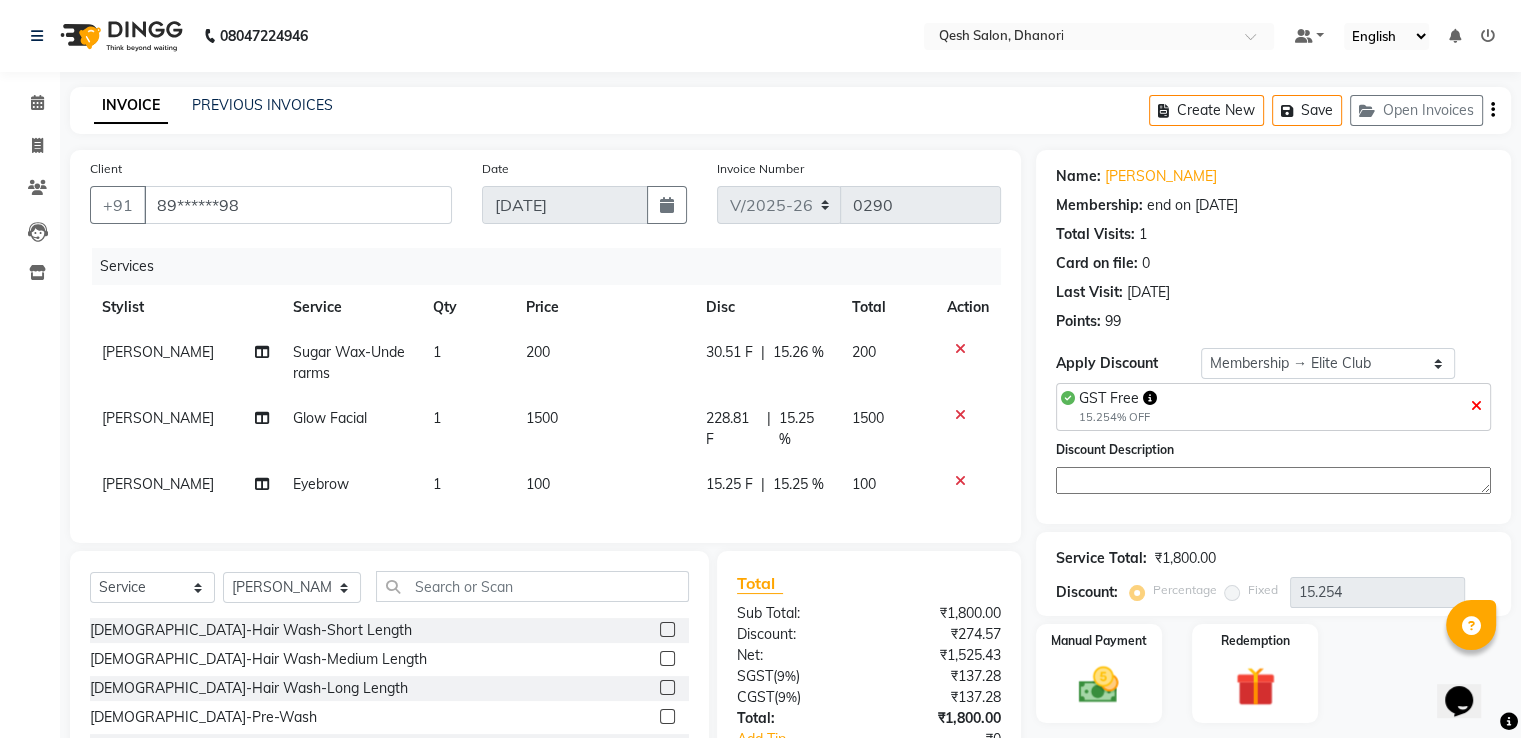click 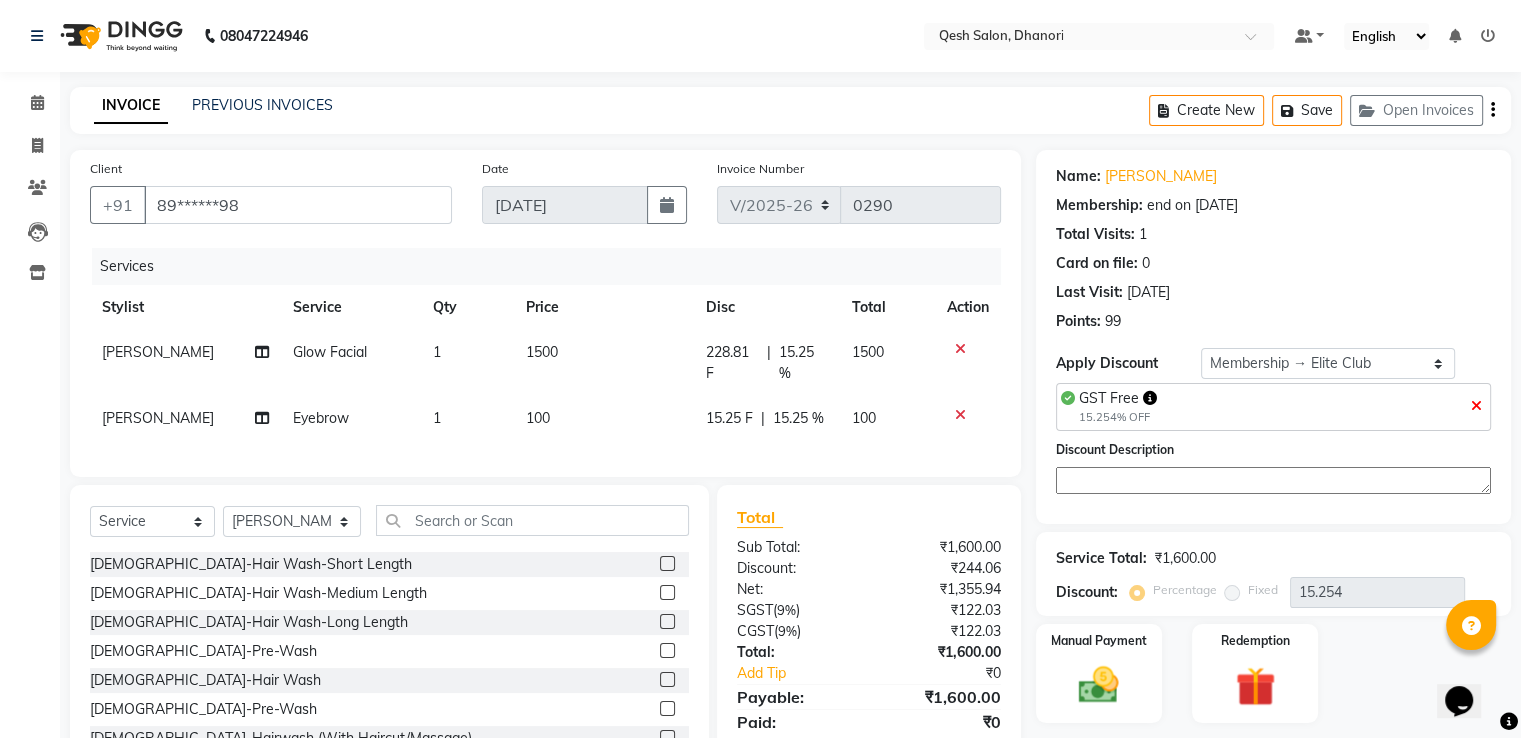 click 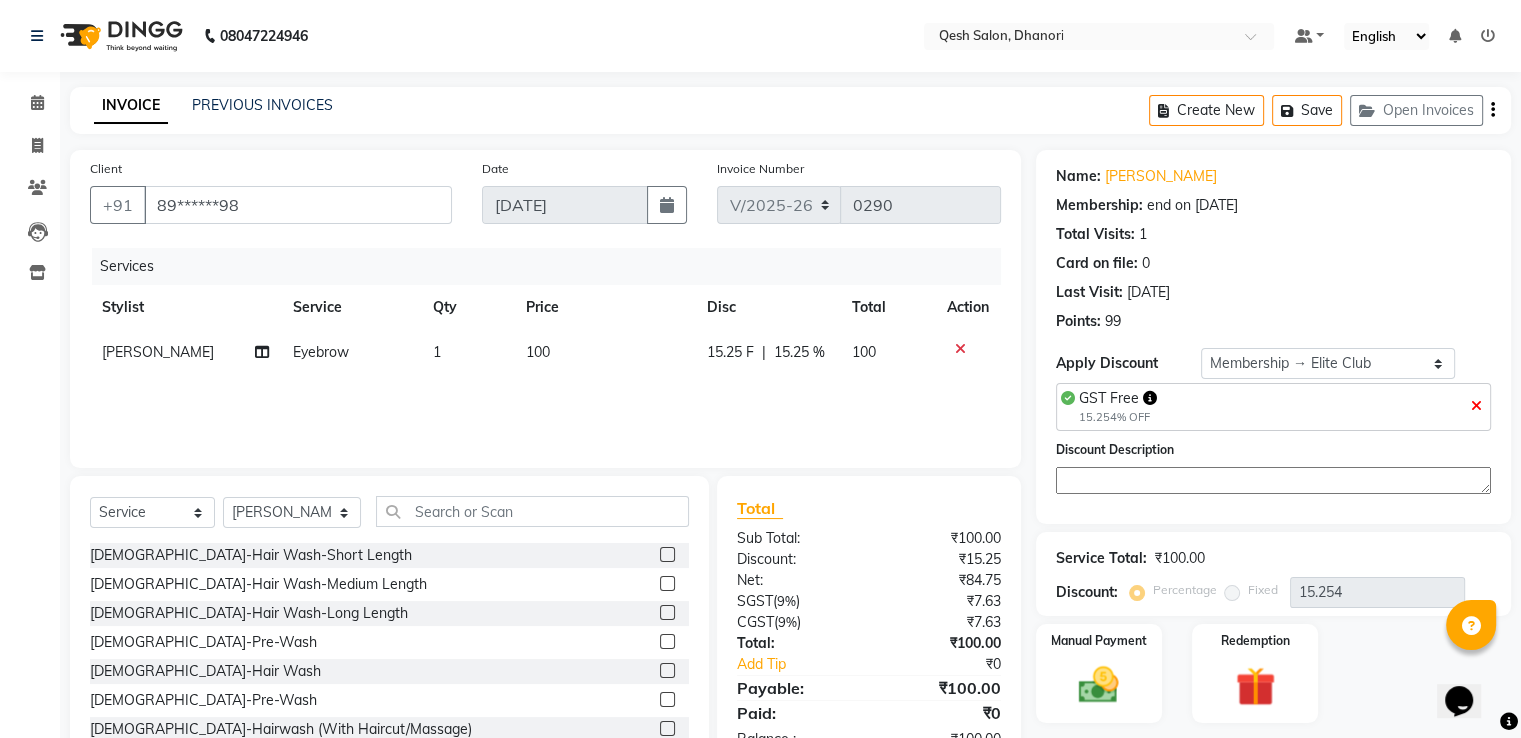 click 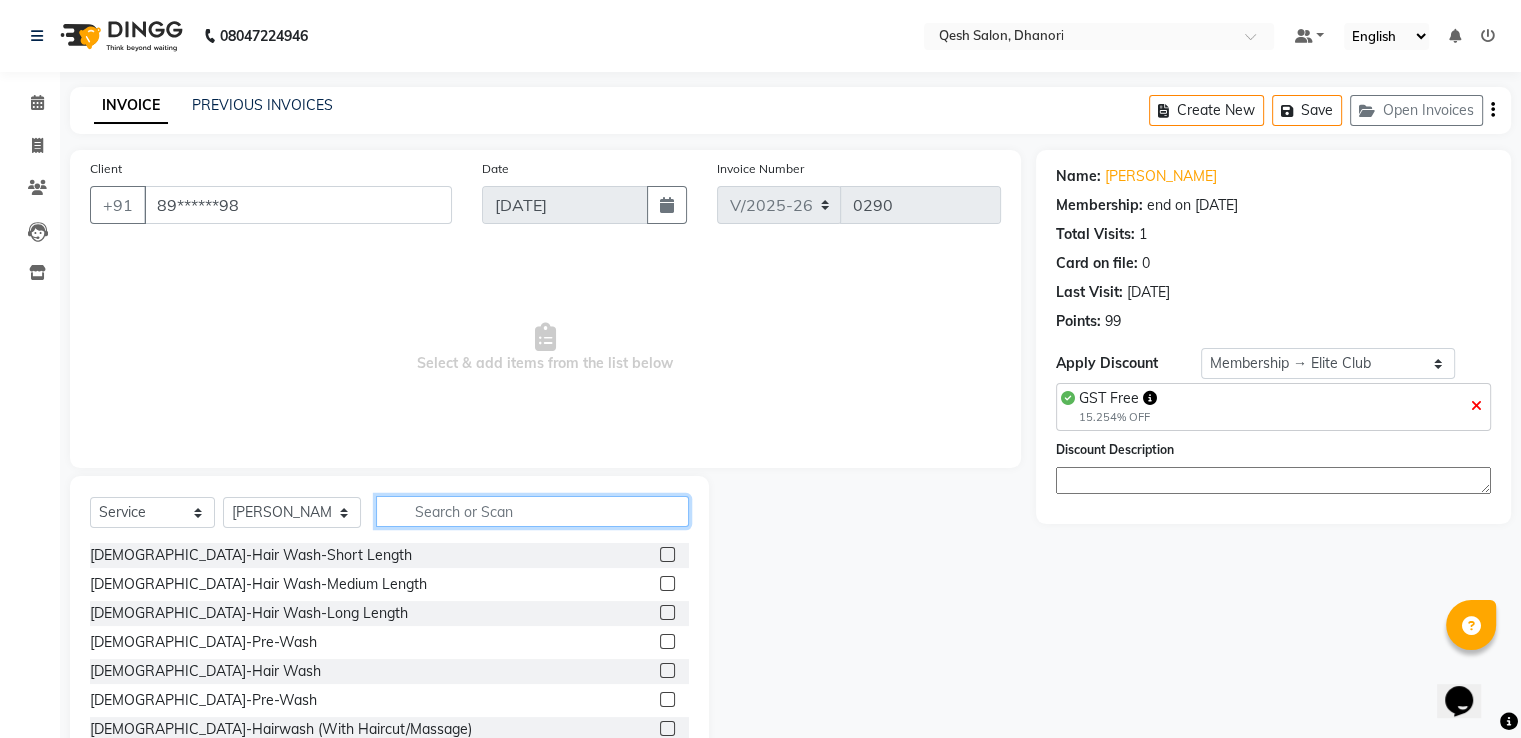click 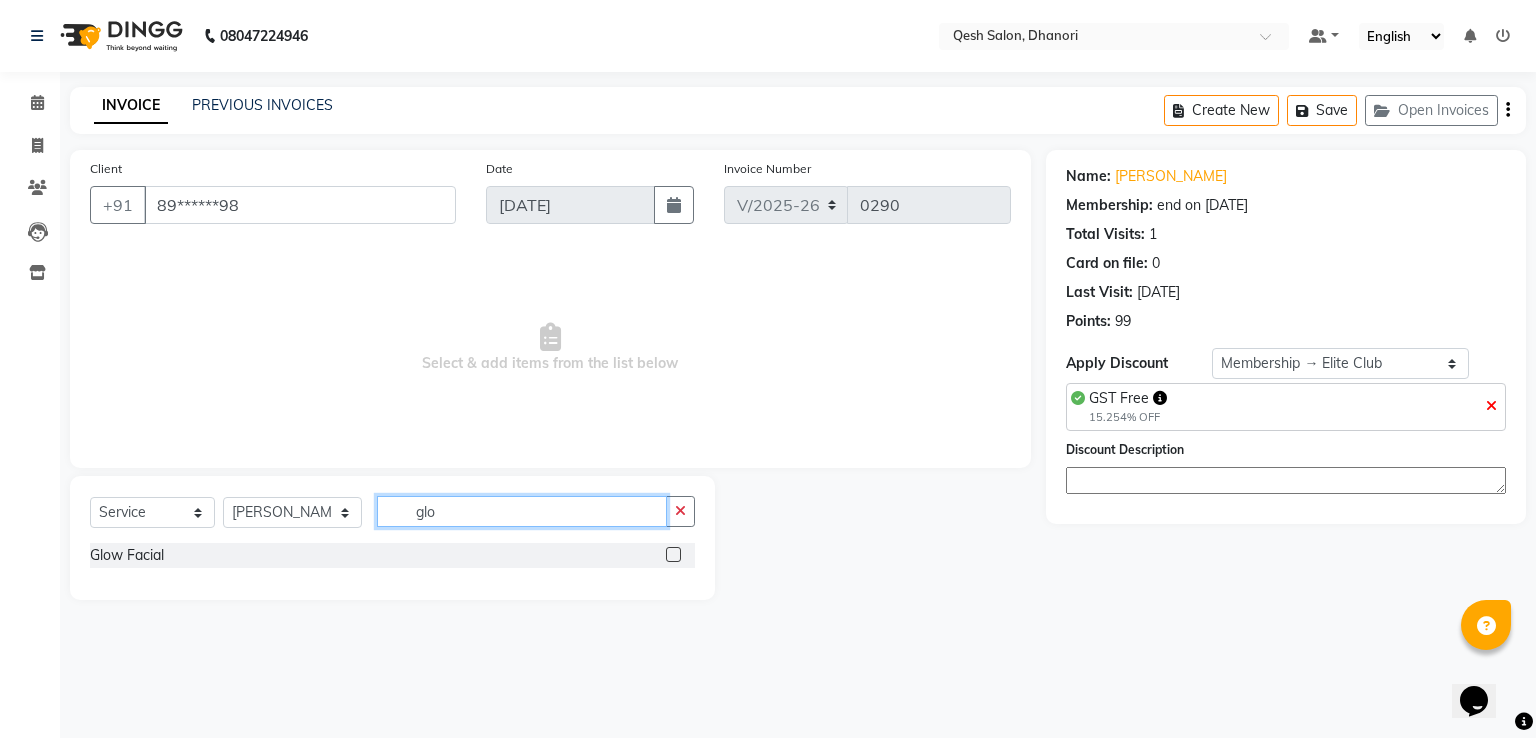 type on "glo" 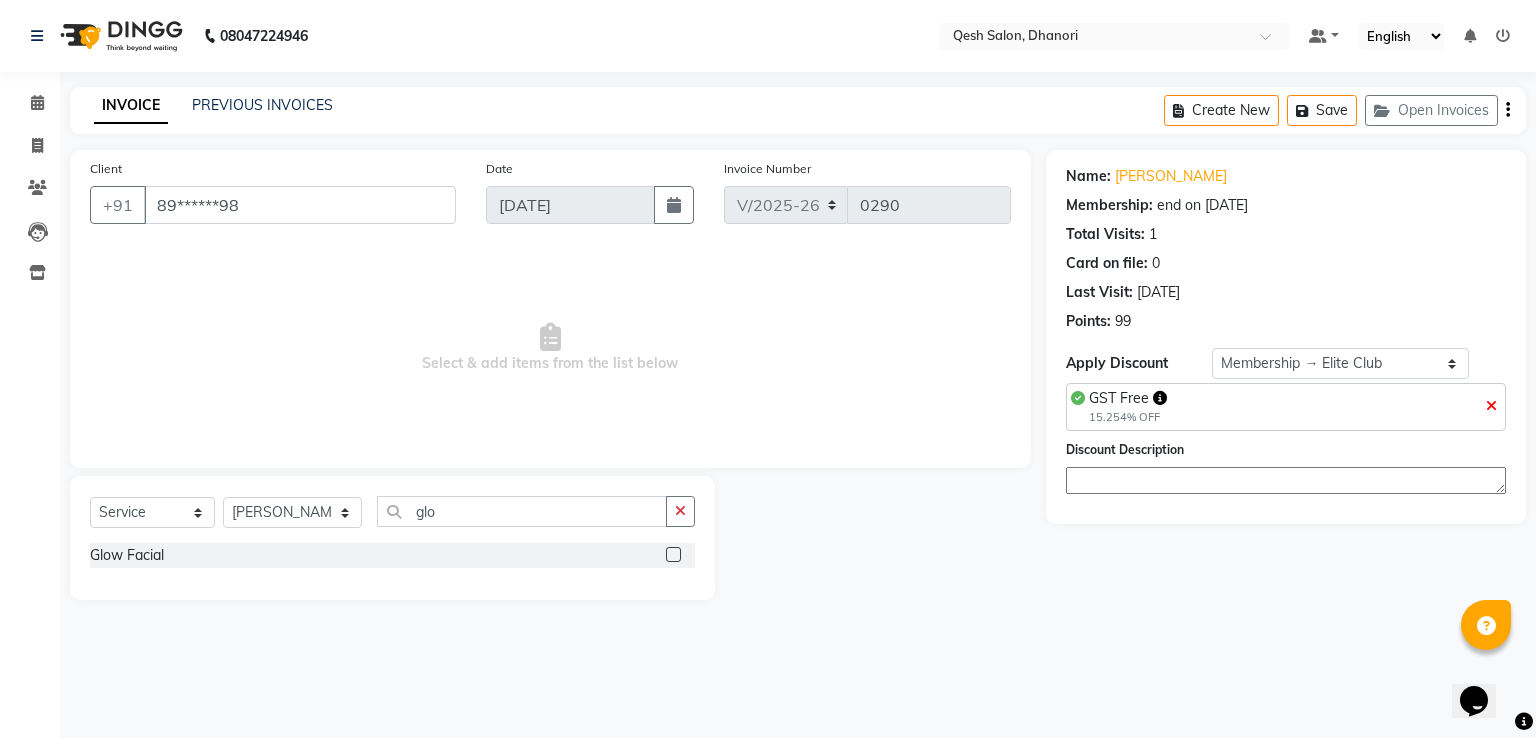 click 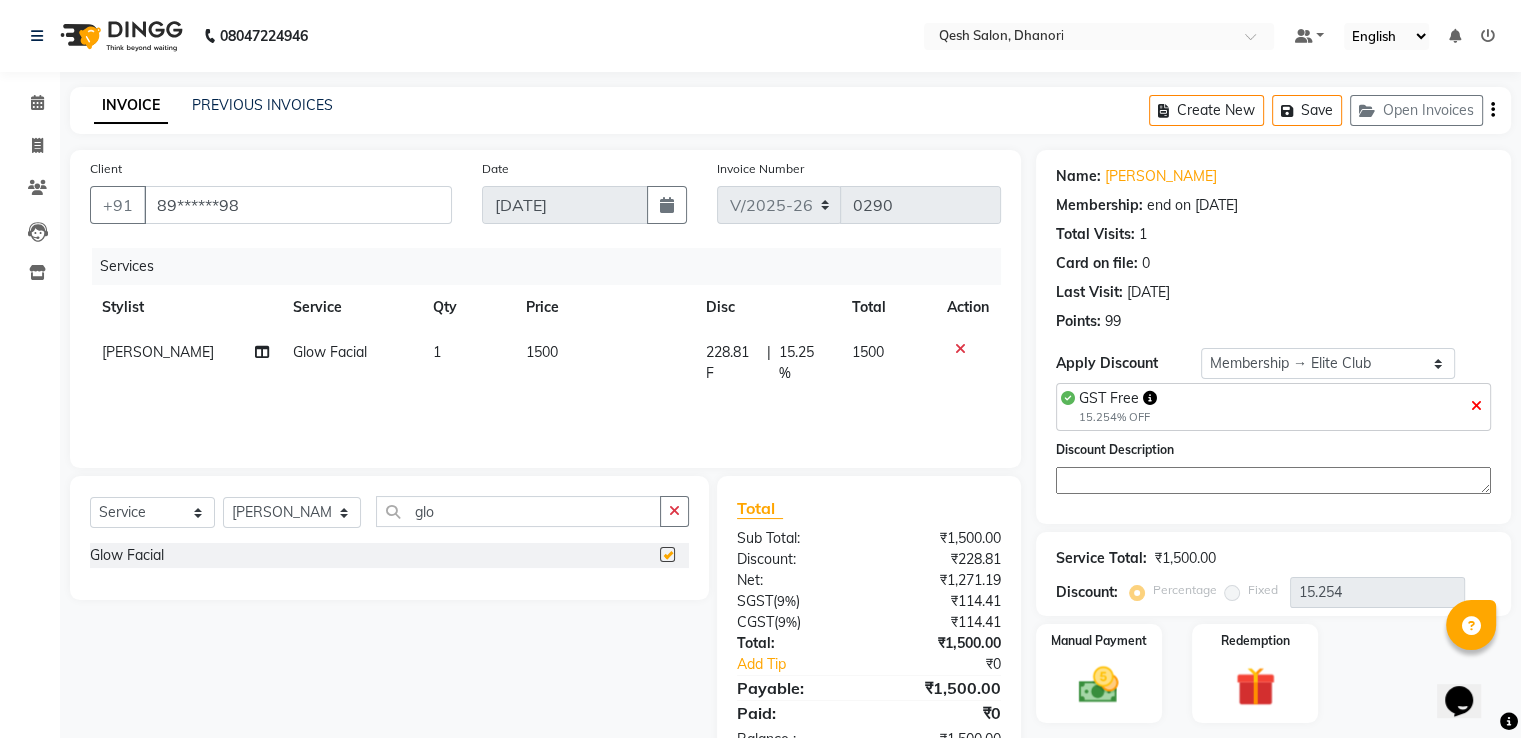 checkbox on "false" 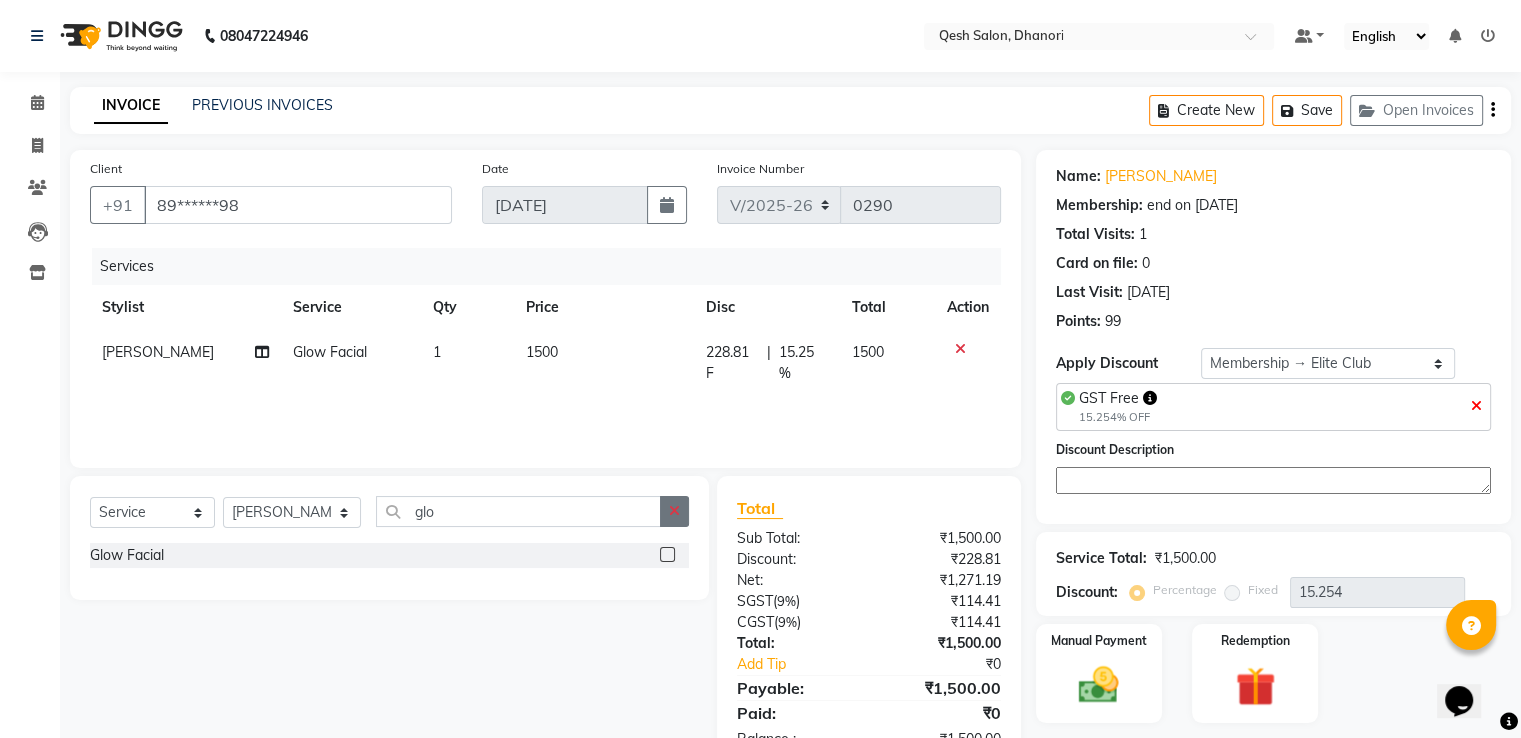 click 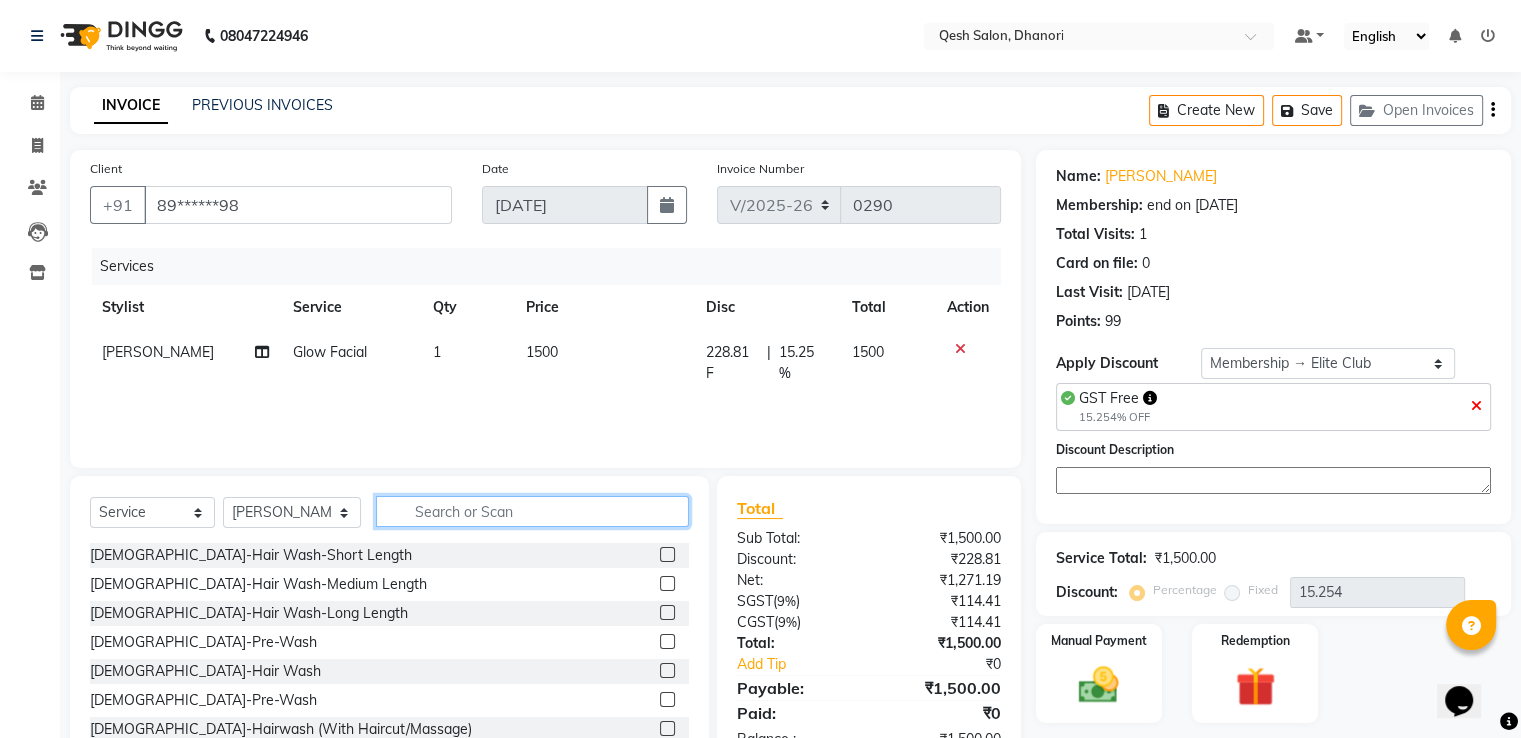 click 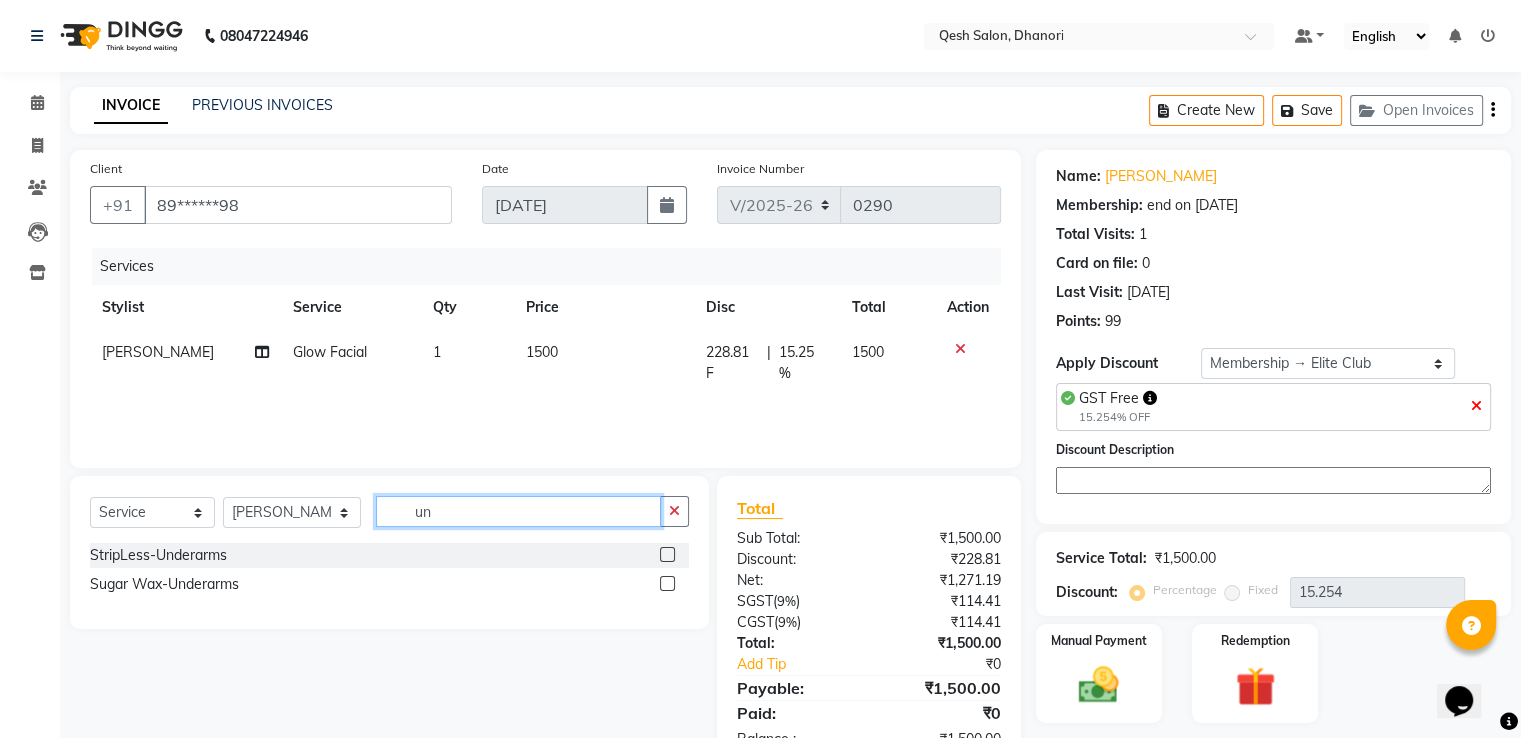 type on "un" 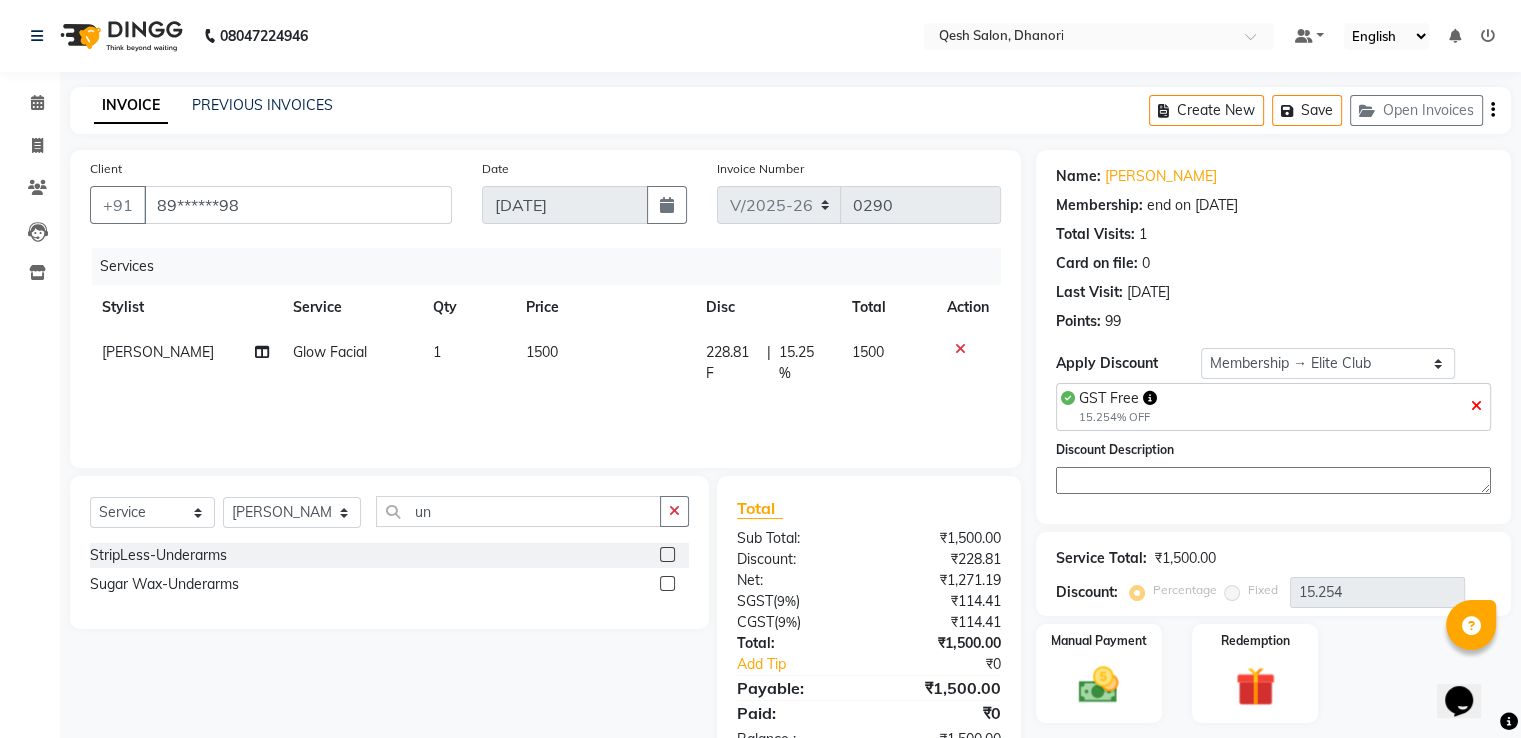 click 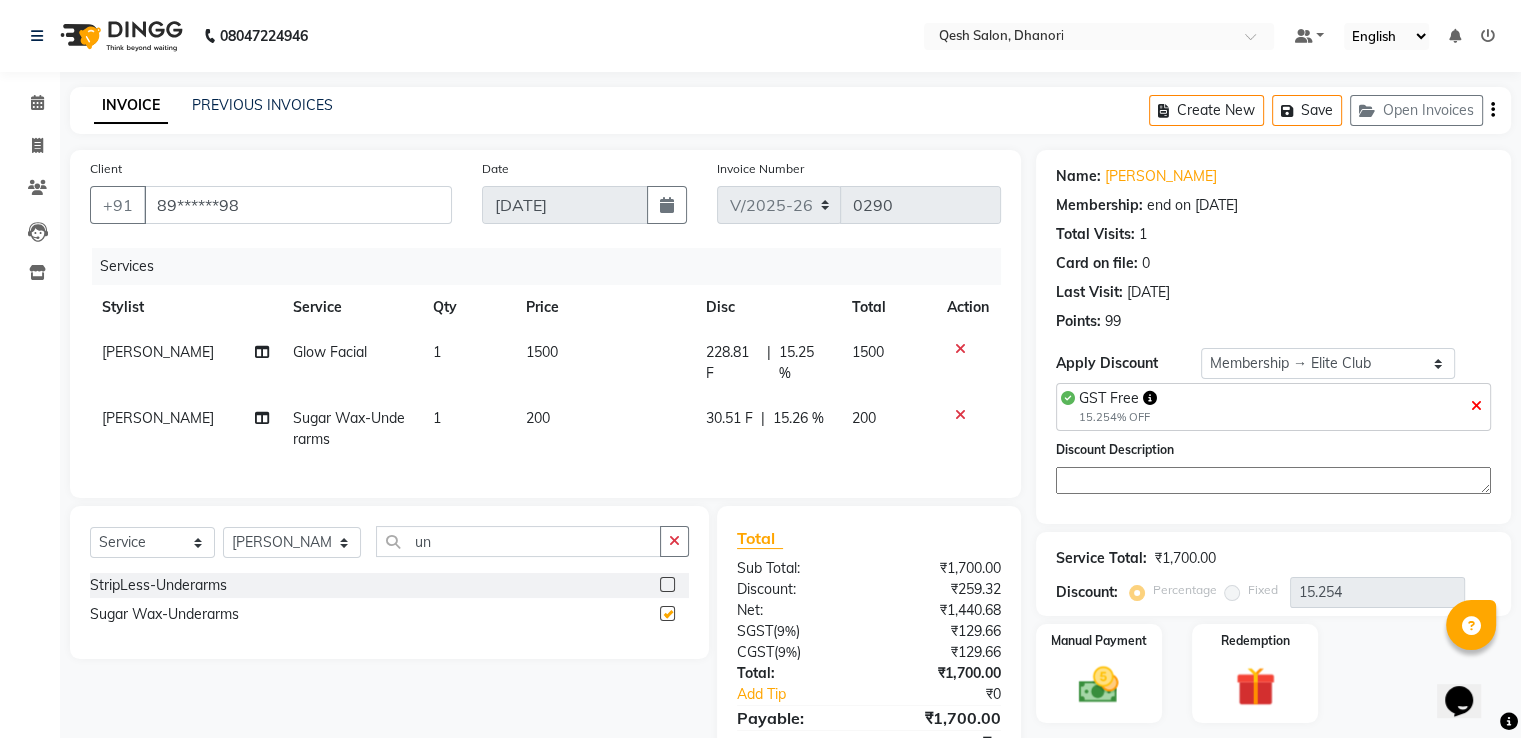 checkbox on "false" 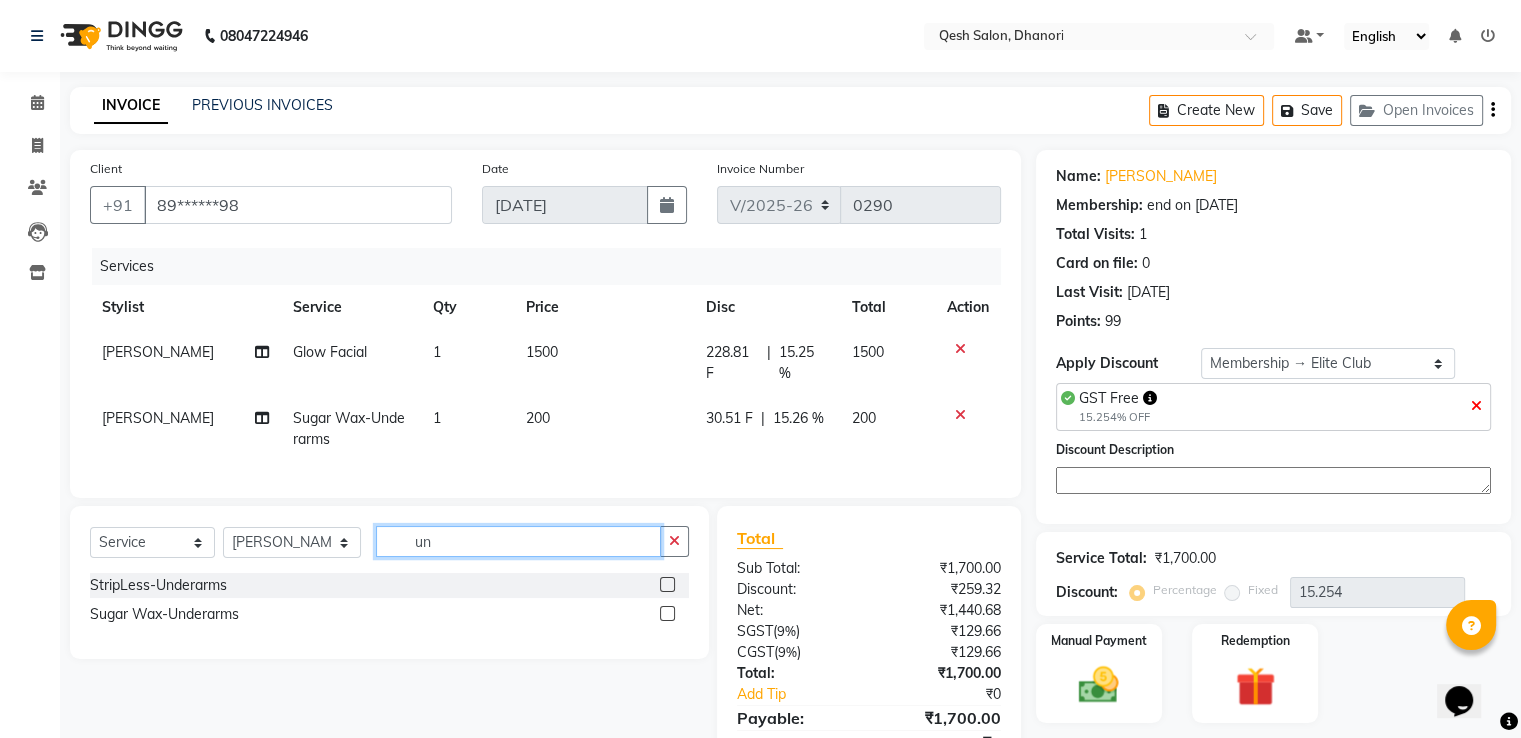 click on "un" 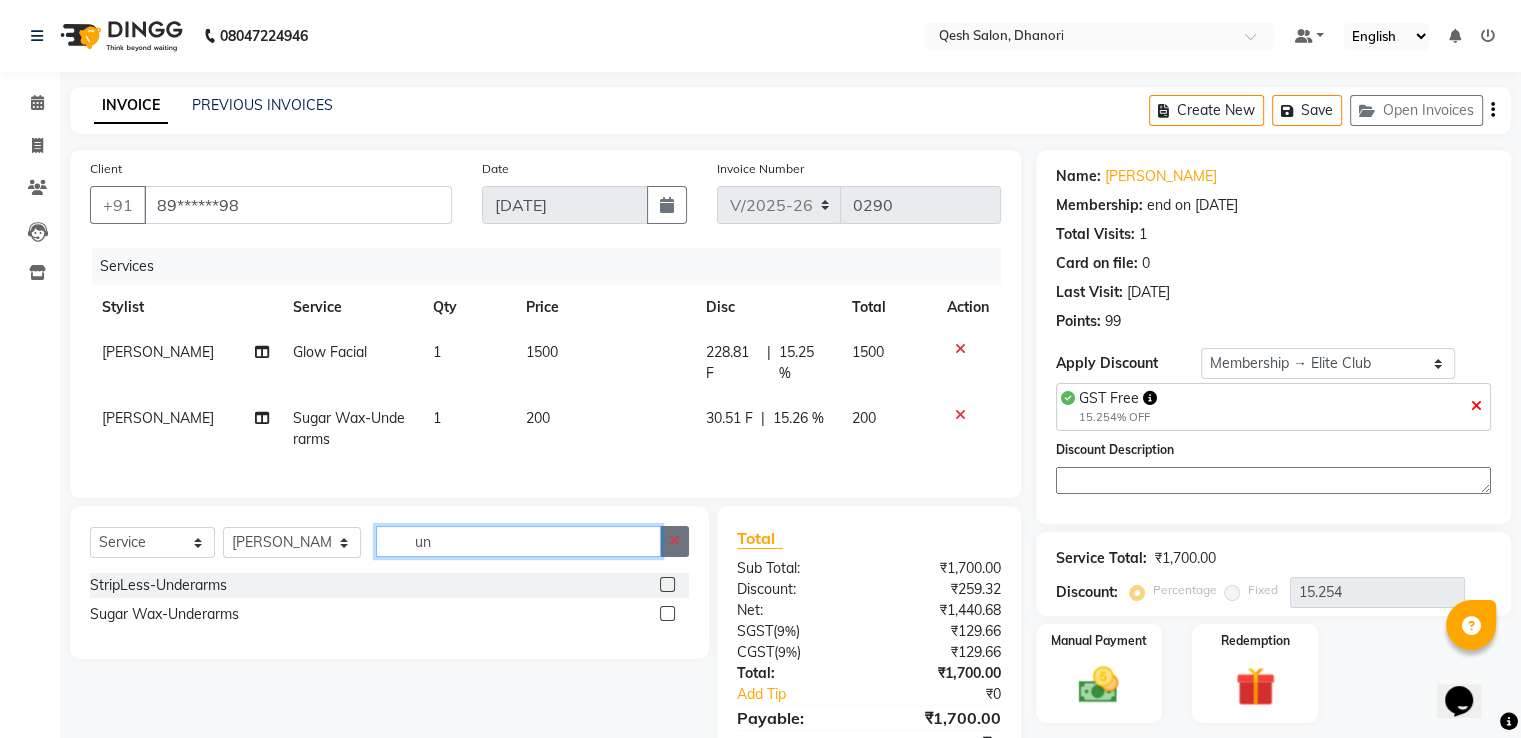type on "u" 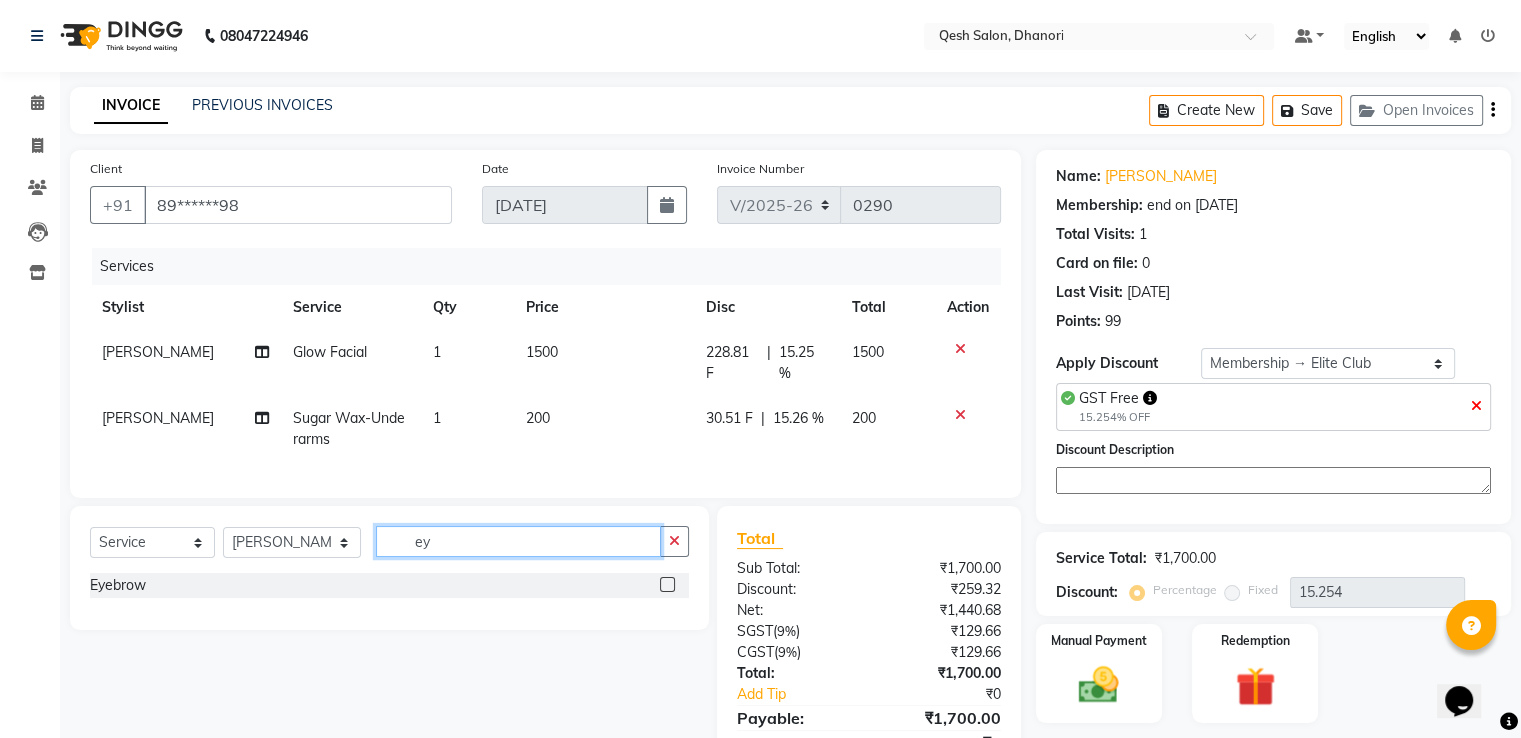 type on "ey" 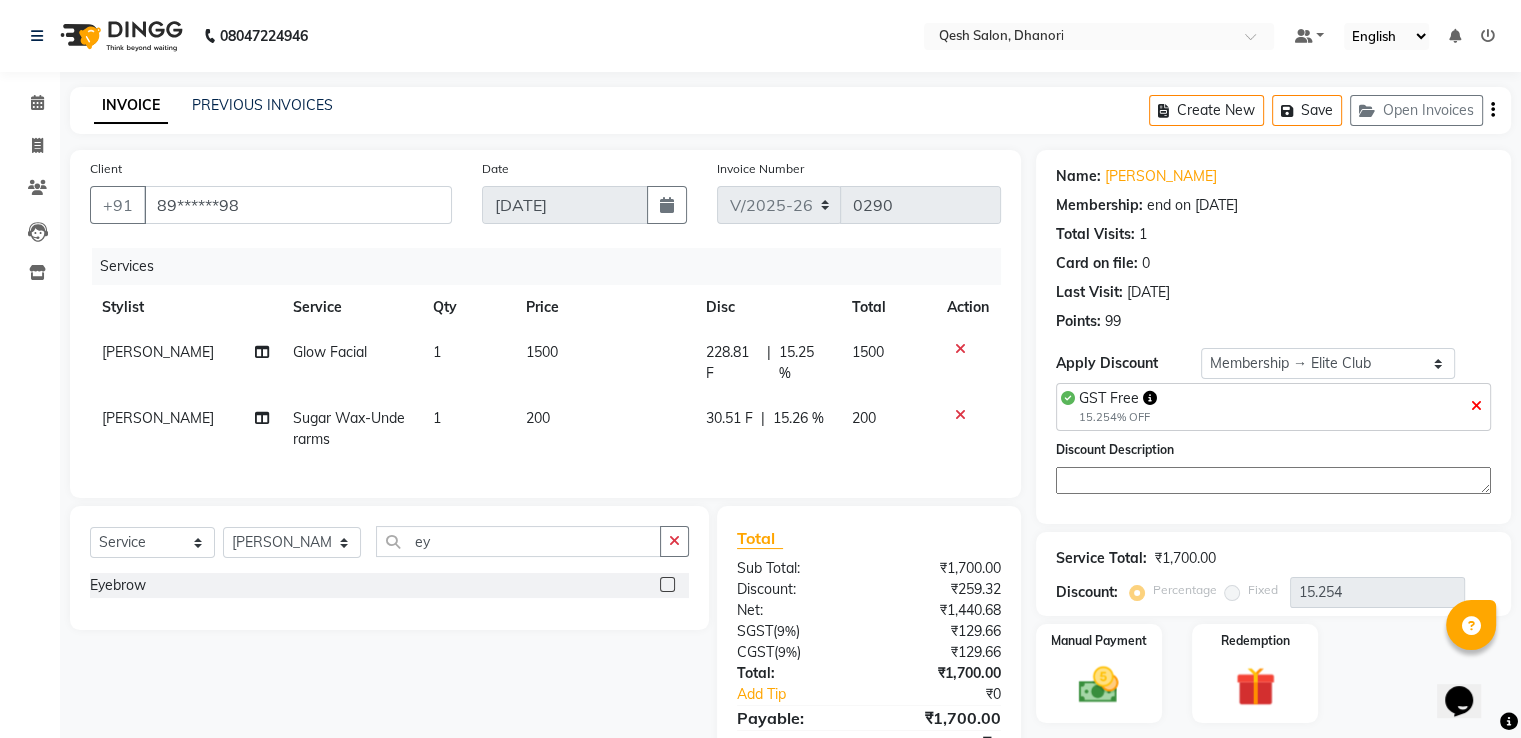 click 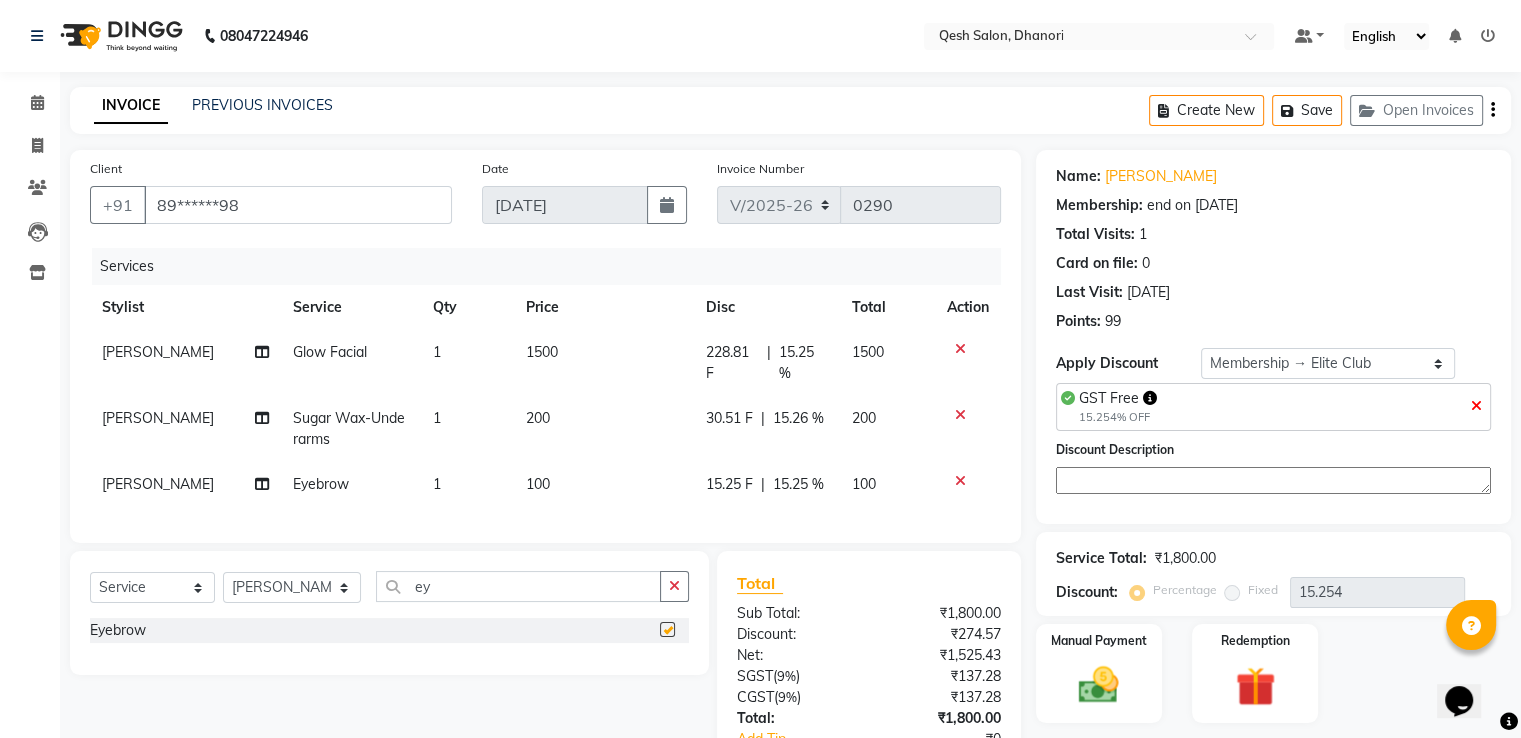 checkbox on "false" 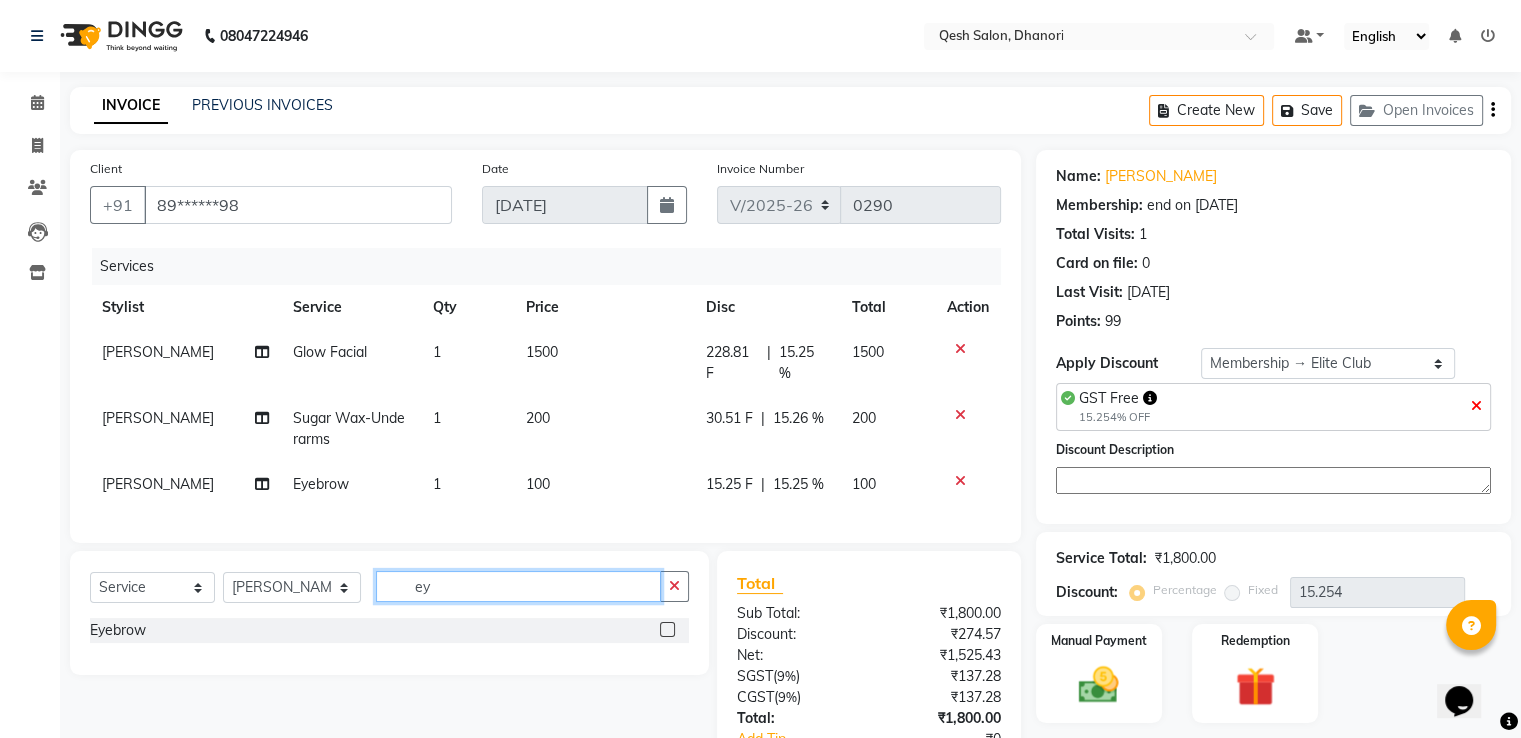 click on "ey" 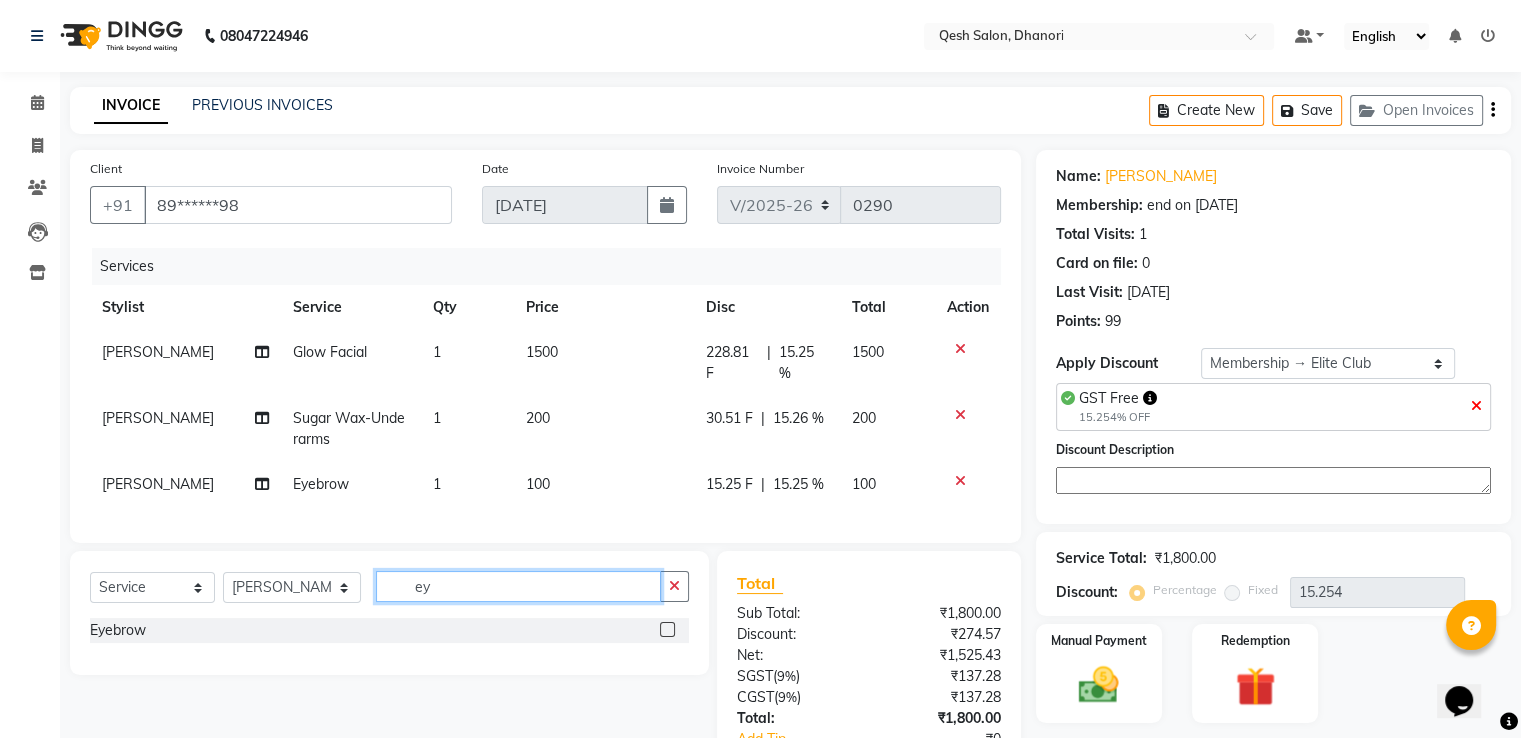 type on "e" 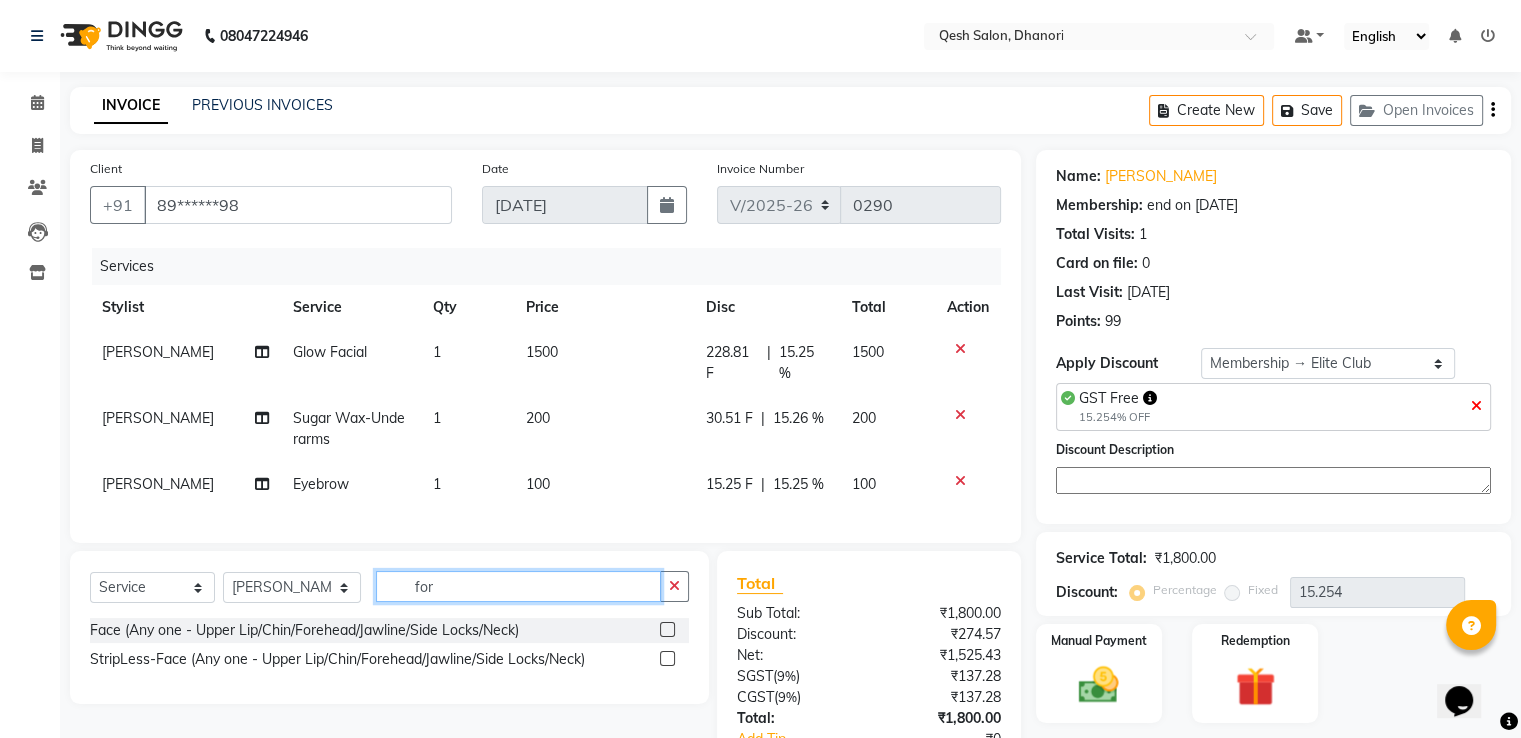 type on "for" 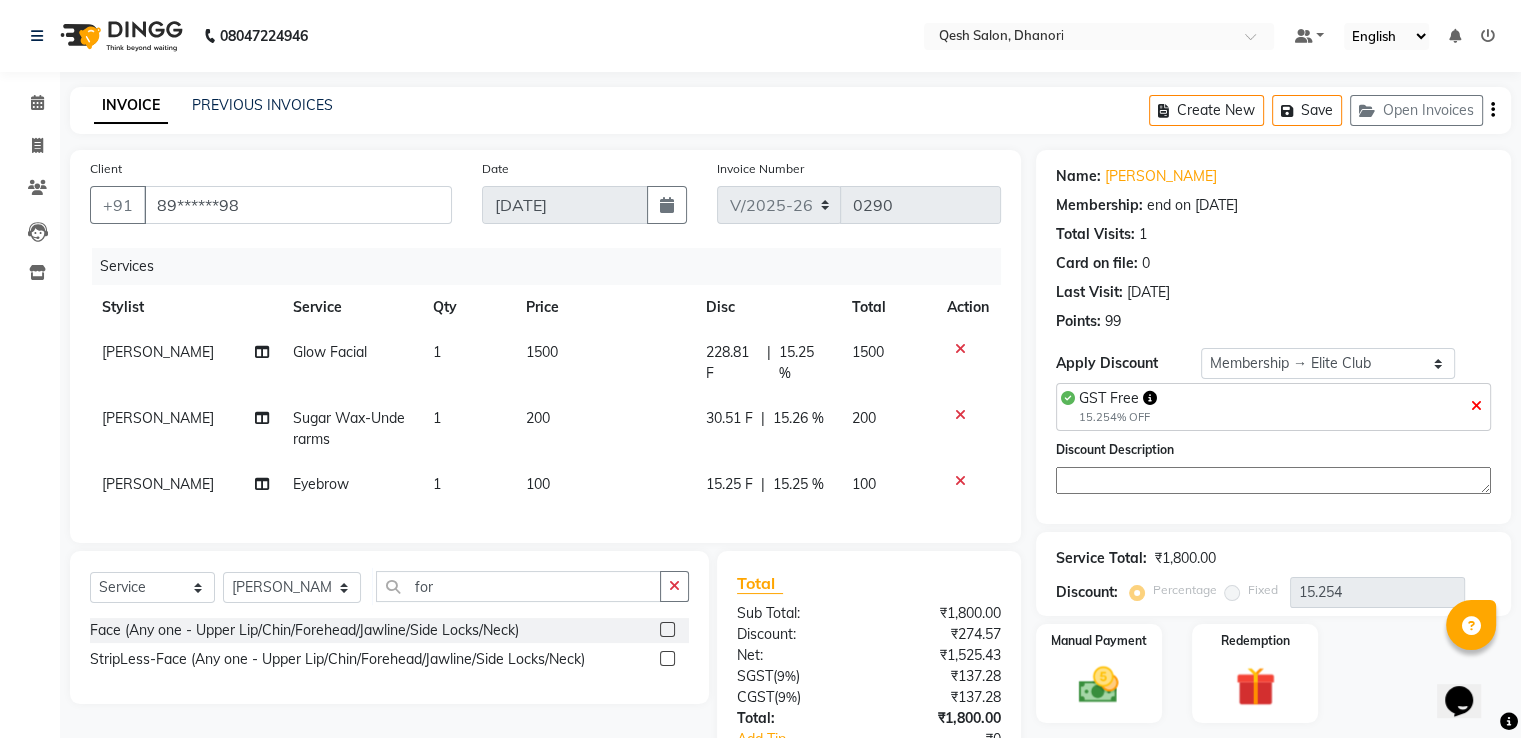 click 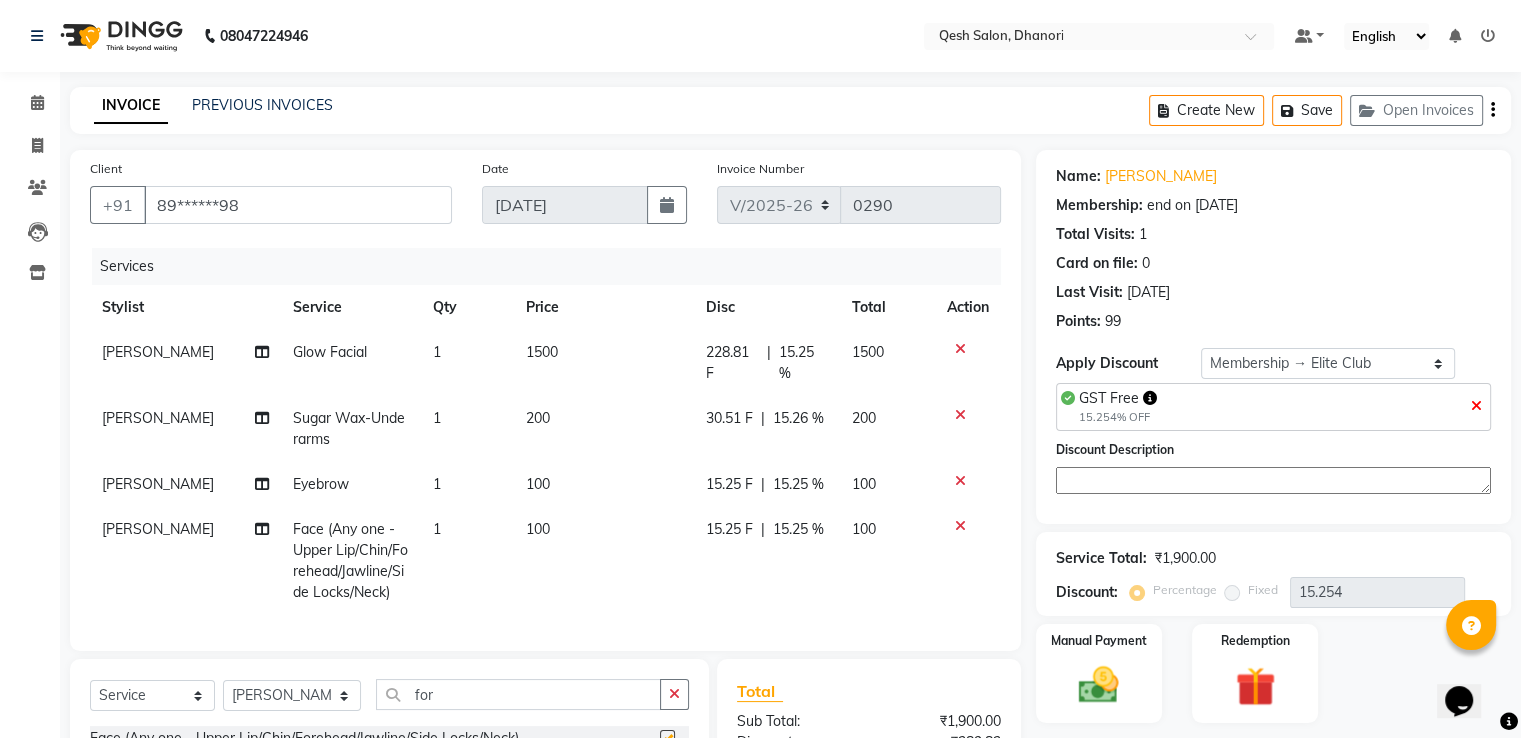 checkbox on "false" 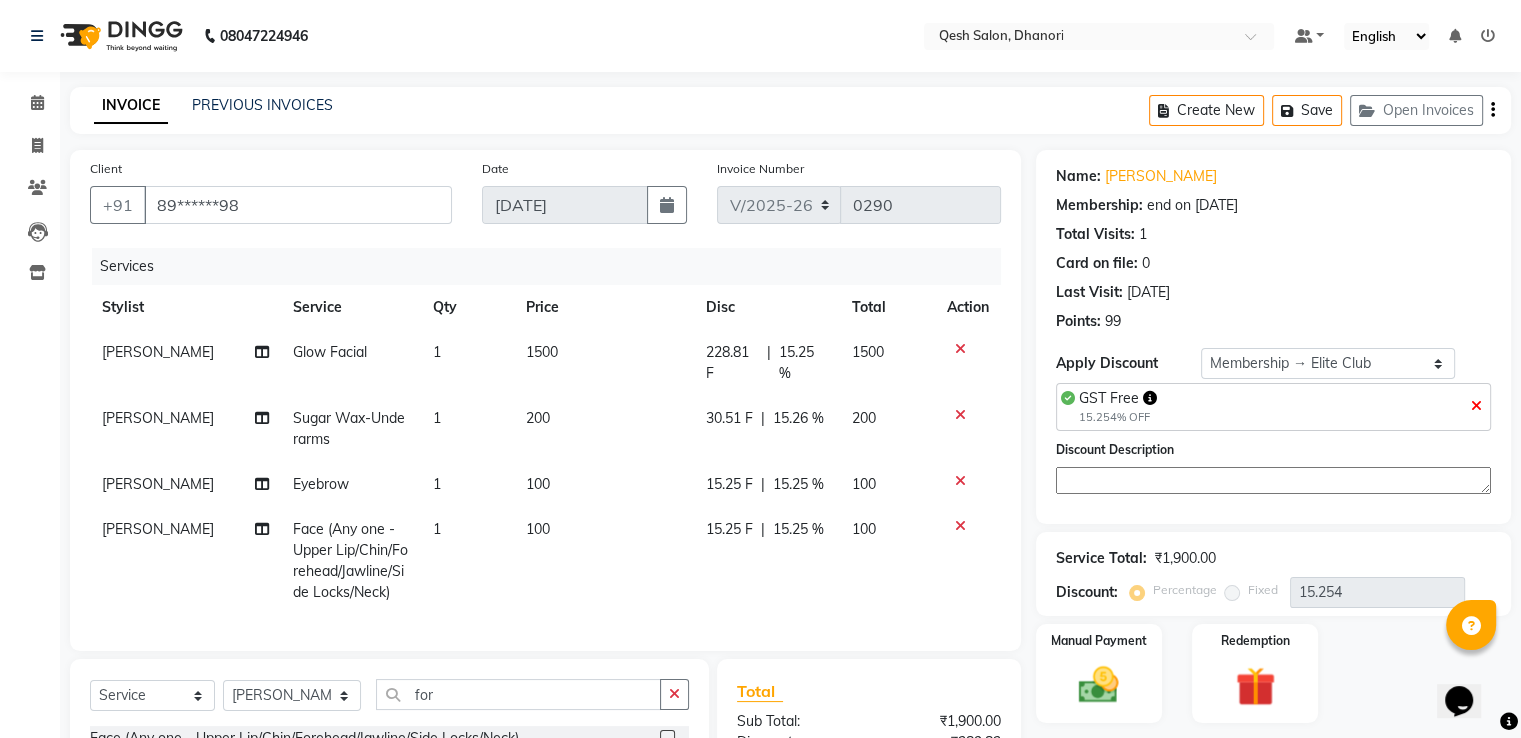 click on "1" 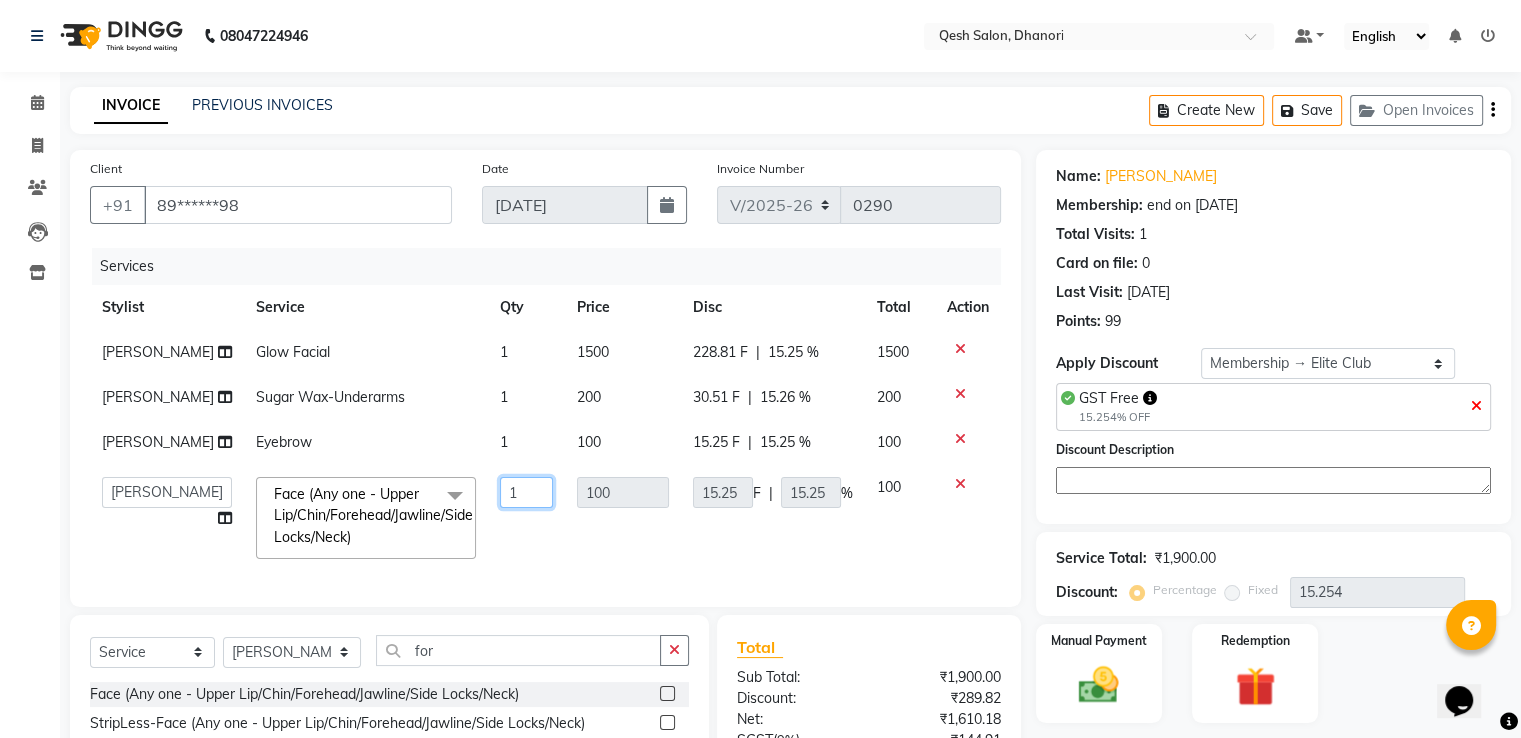 click on "1" 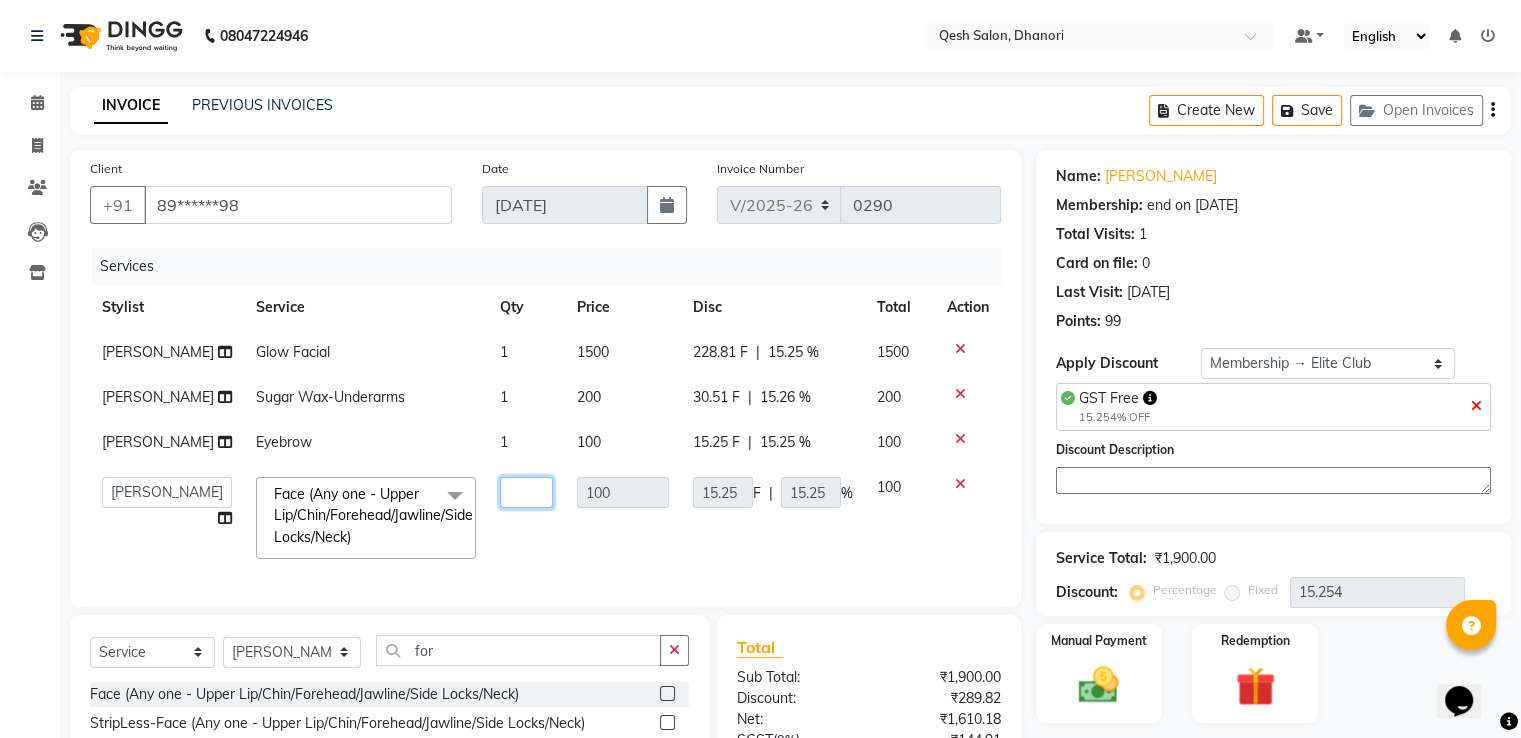 type on "2" 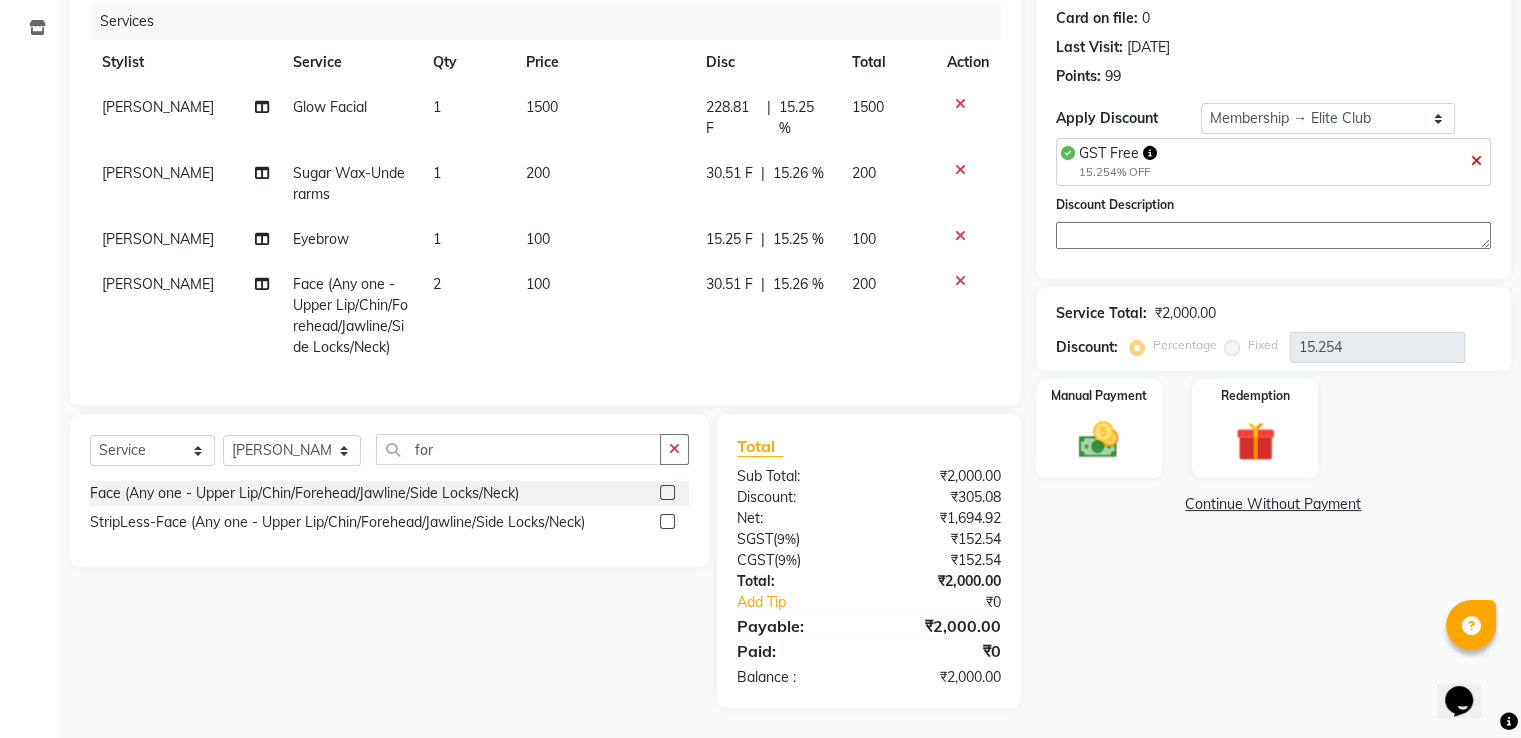 scroll, scrollTop: 280, scrollLeft: 0, axis: vertical 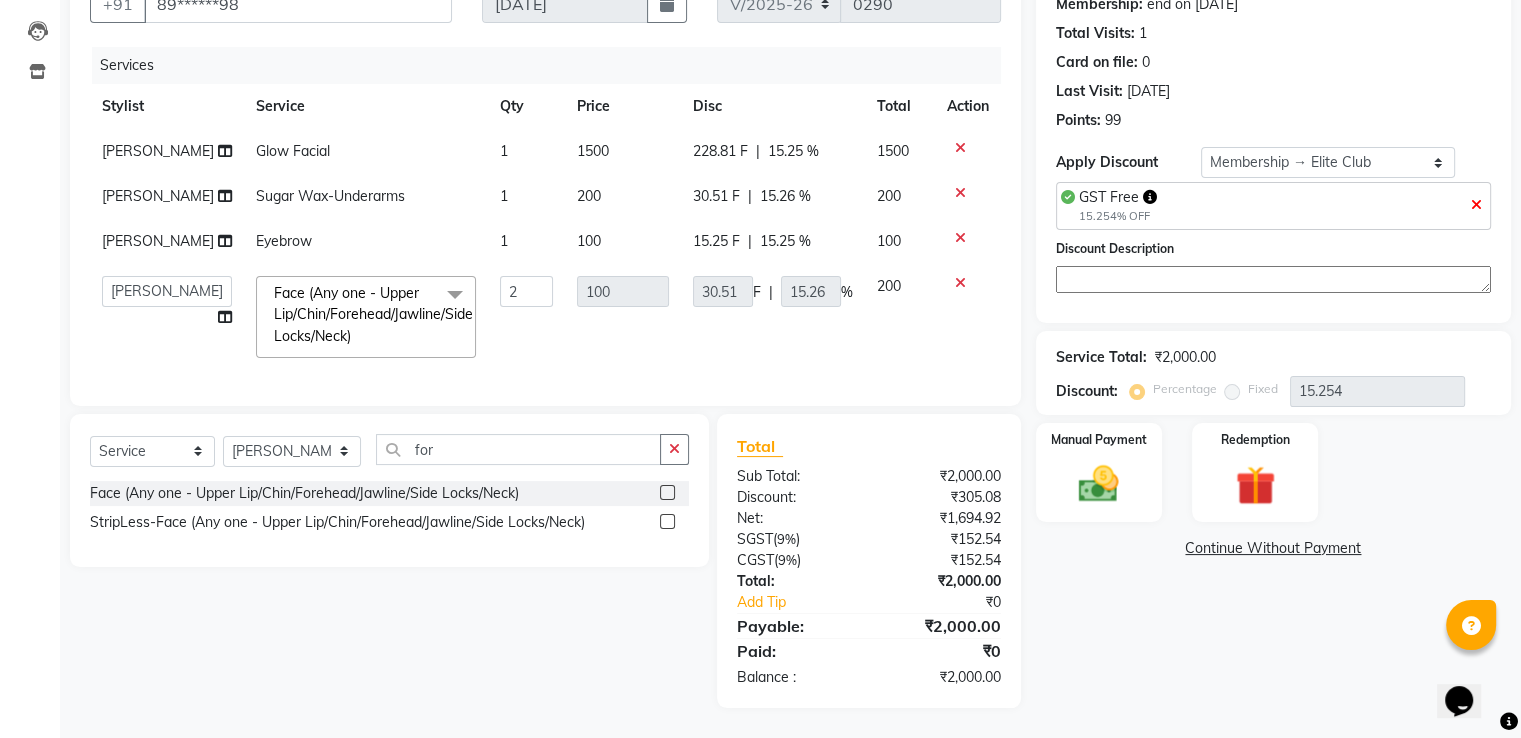 click on "GST Free  15.254% OFF" 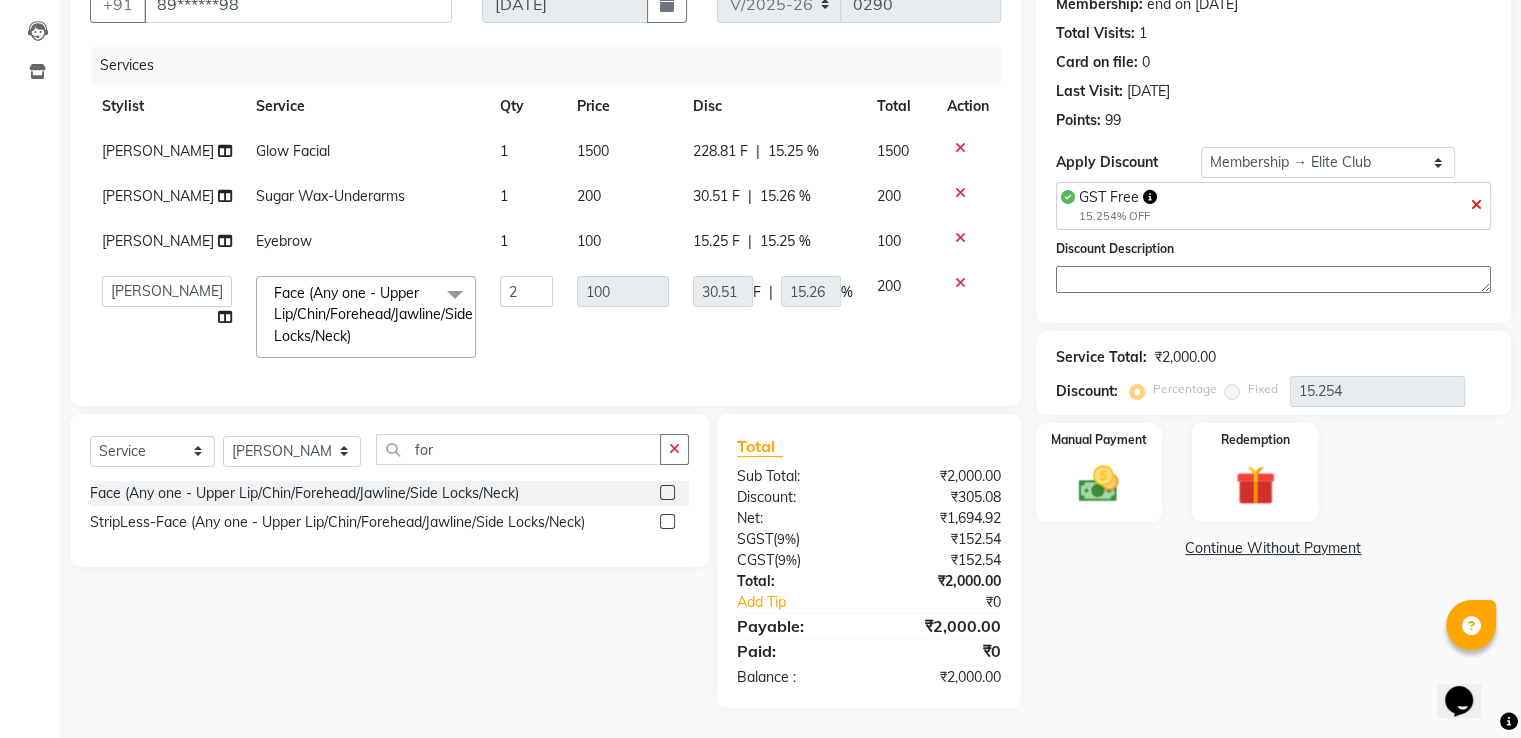 type on "0" 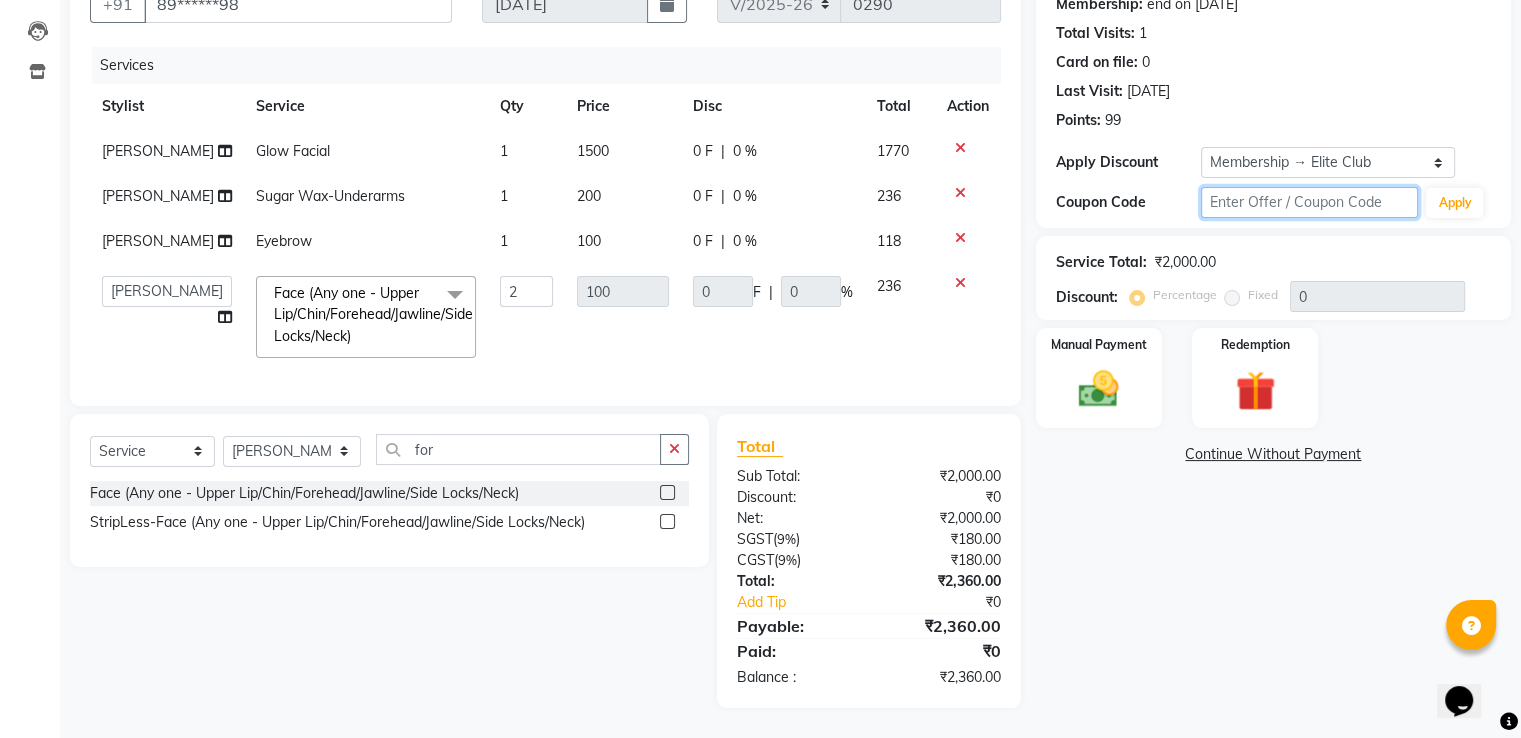 click 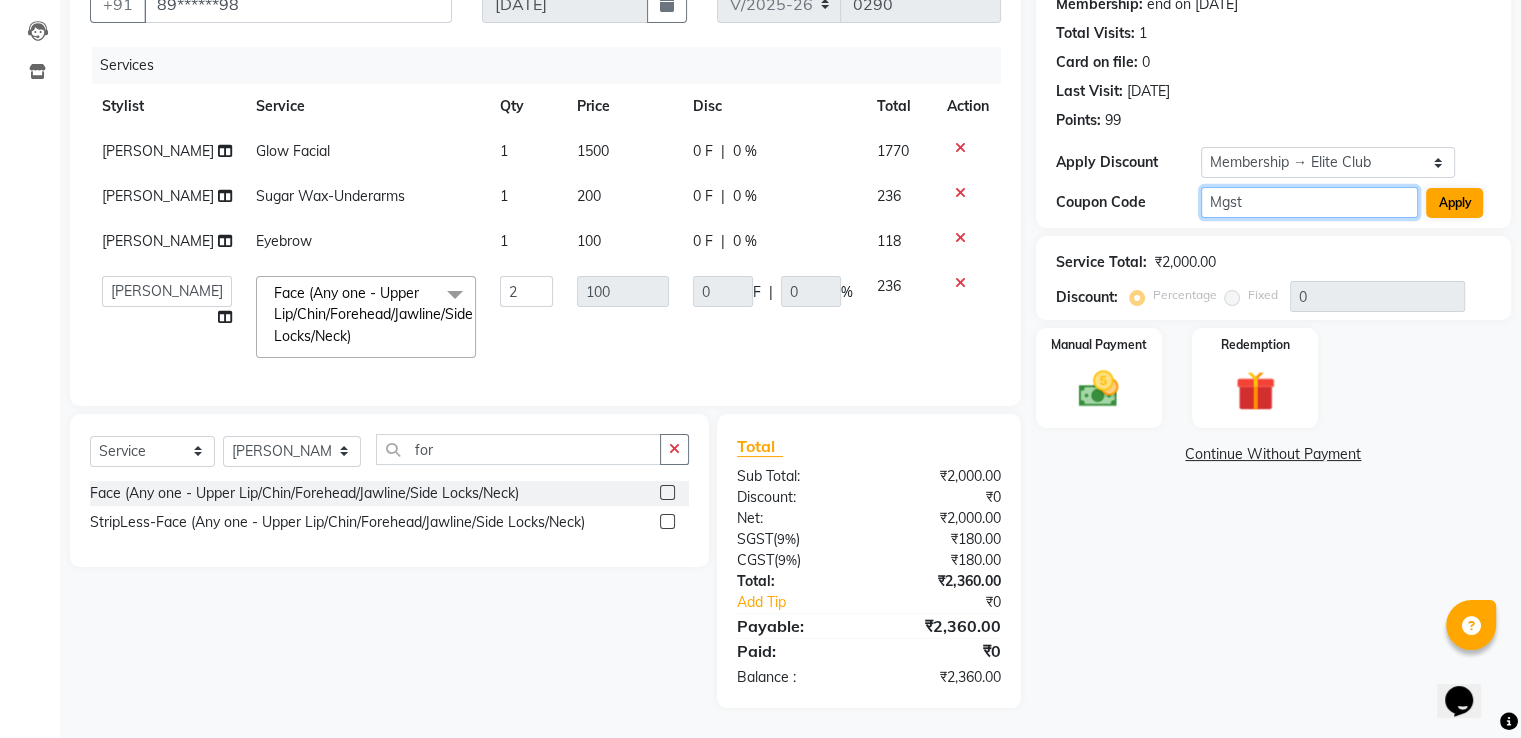 type on "Mgst" 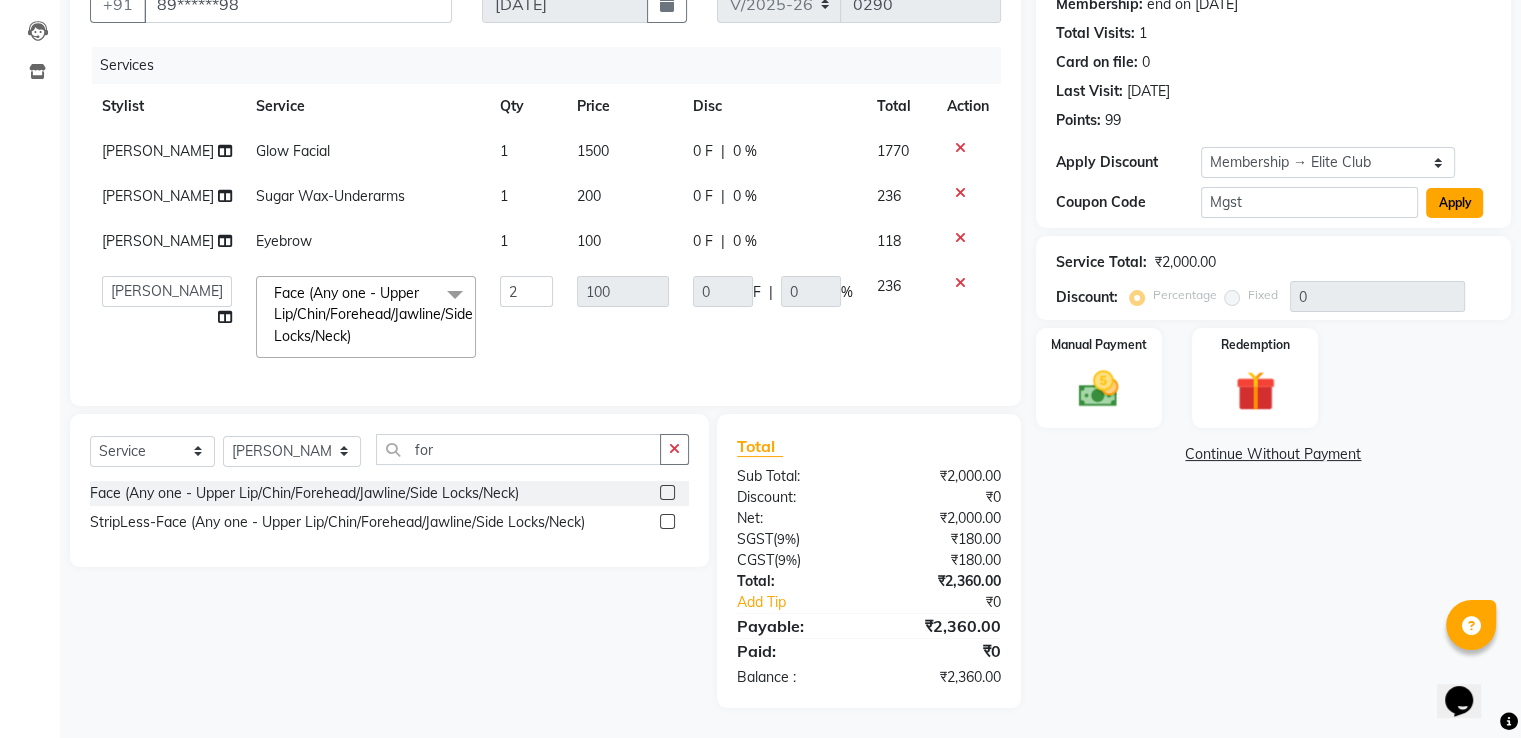 click on "Apply" 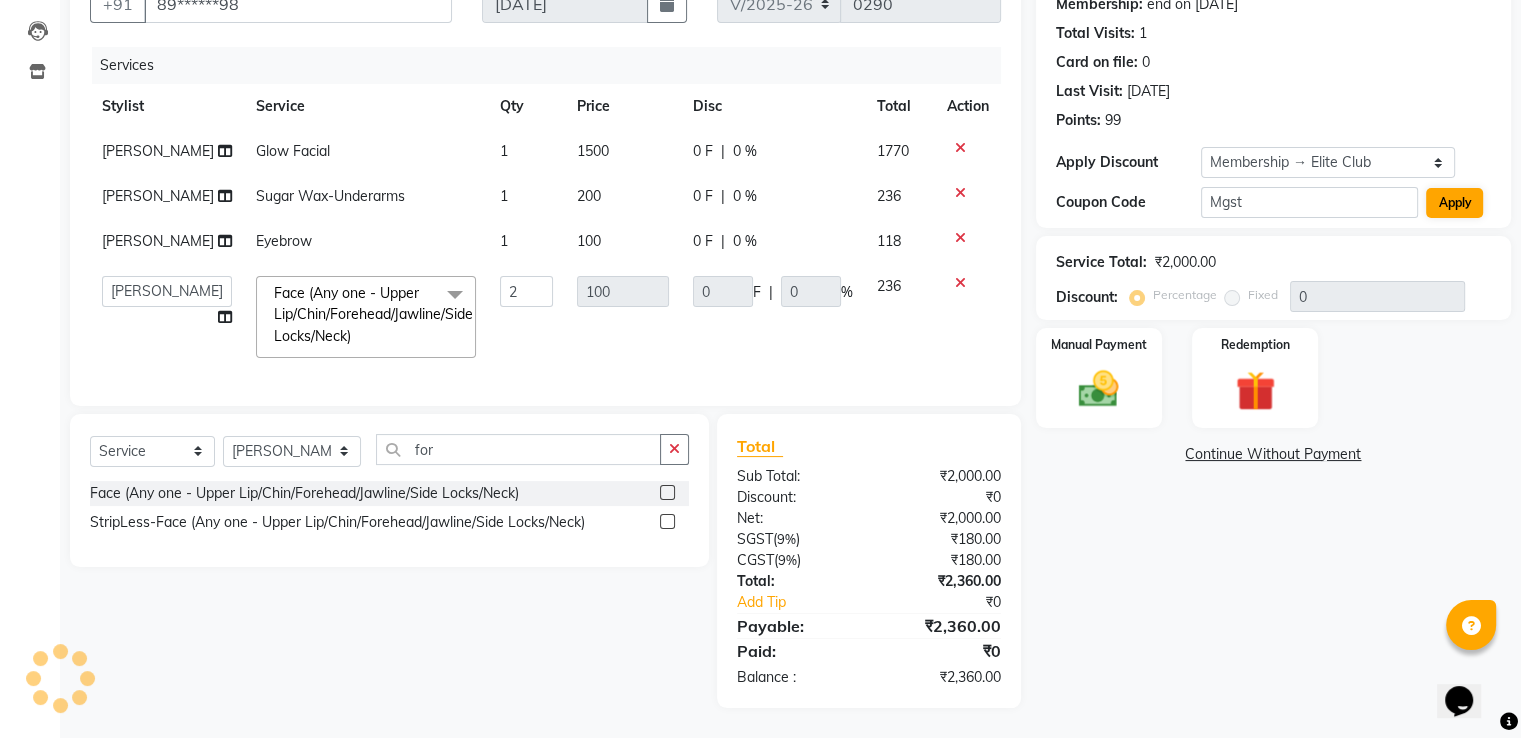 type on "32.2033" 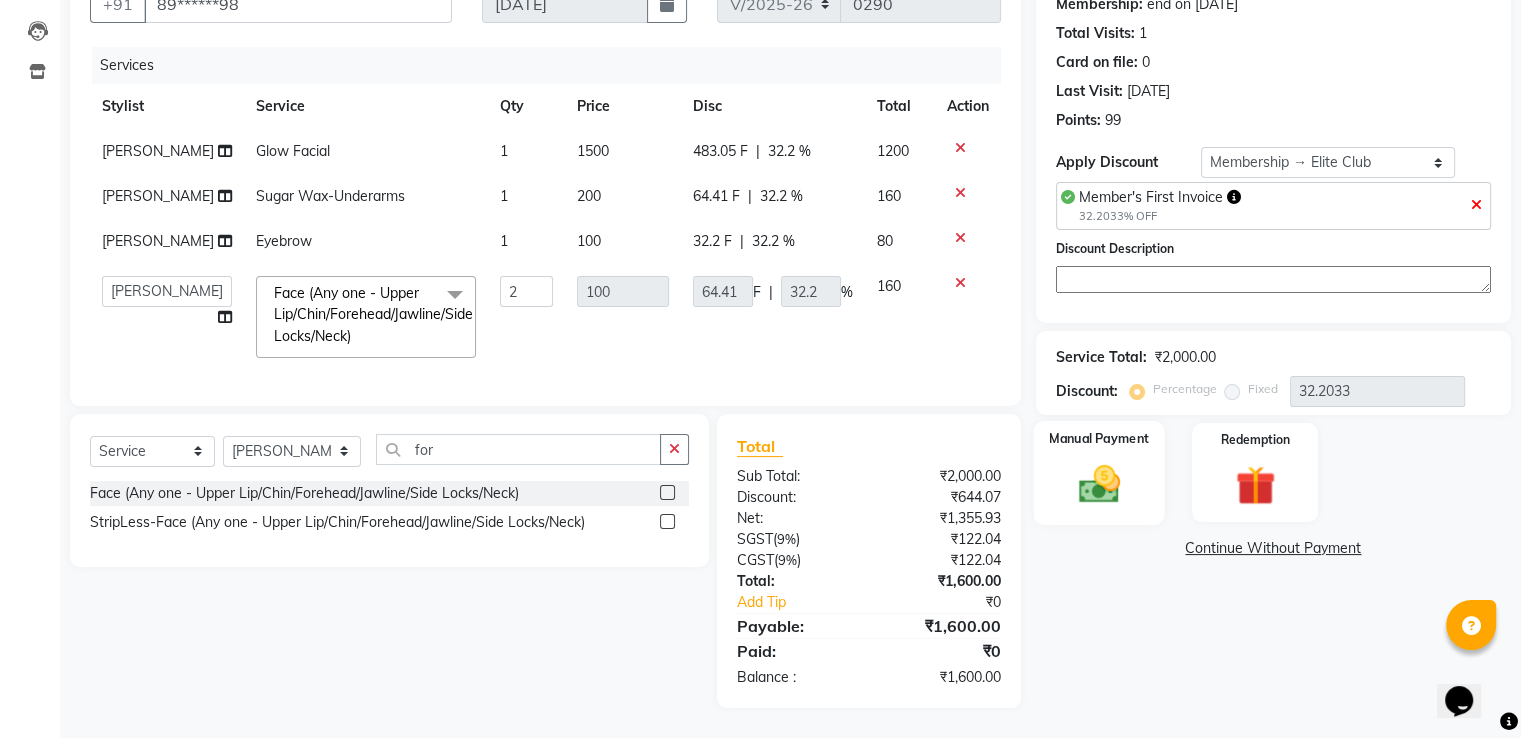click on "Manual Payment" 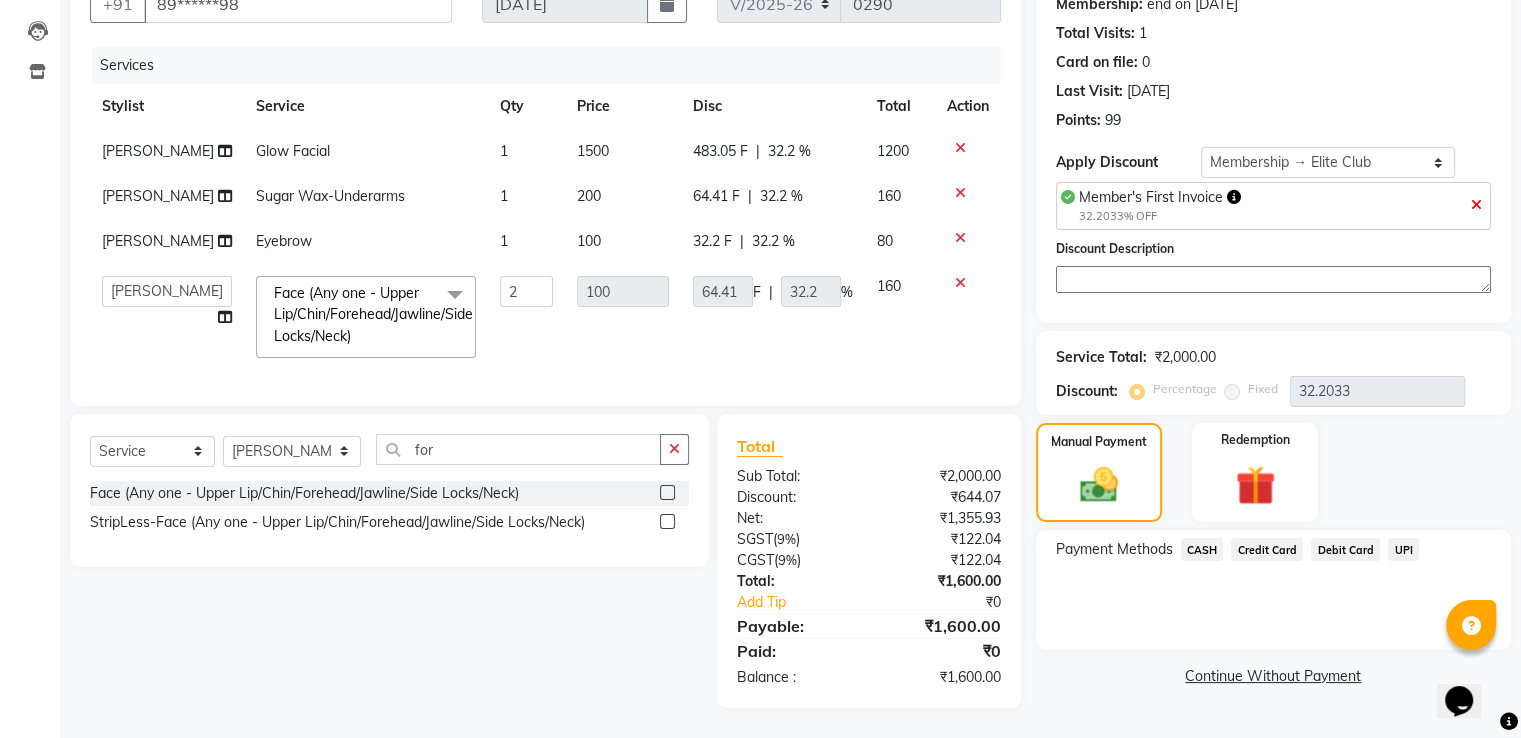 click on "UPI" 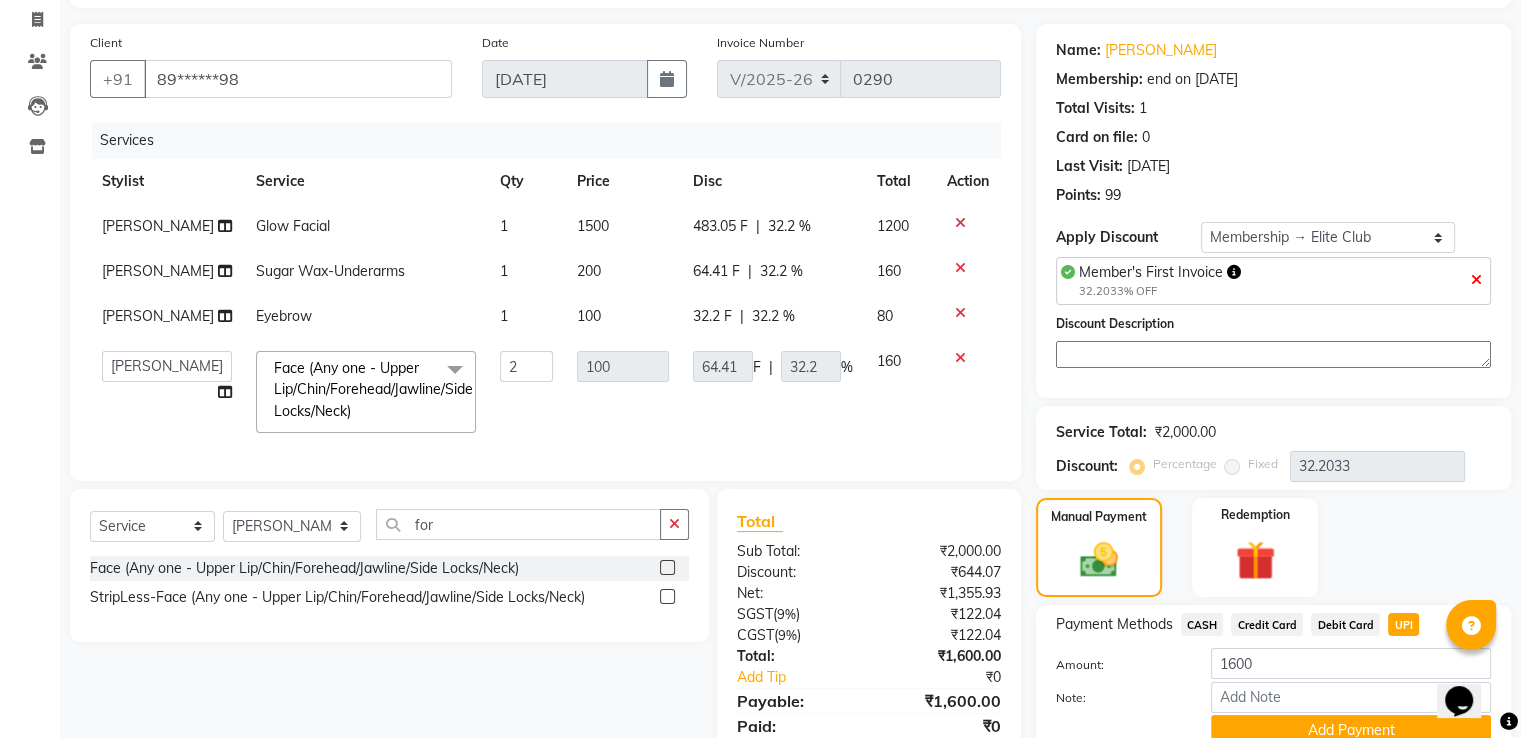 scroll, scrollTop: 80, scrollLeft: 0, axis: vertical 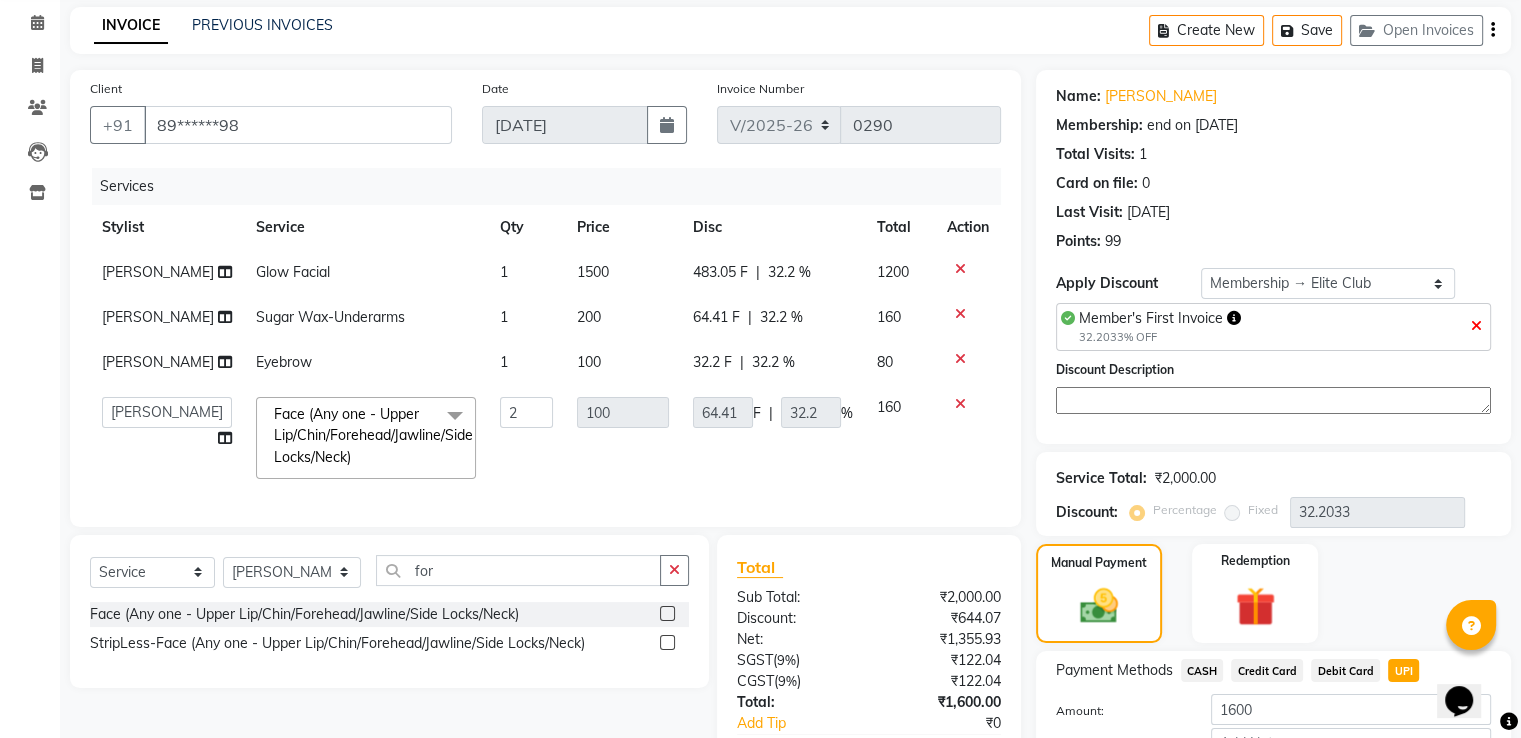 click on "64.41 F | 32.2 %" 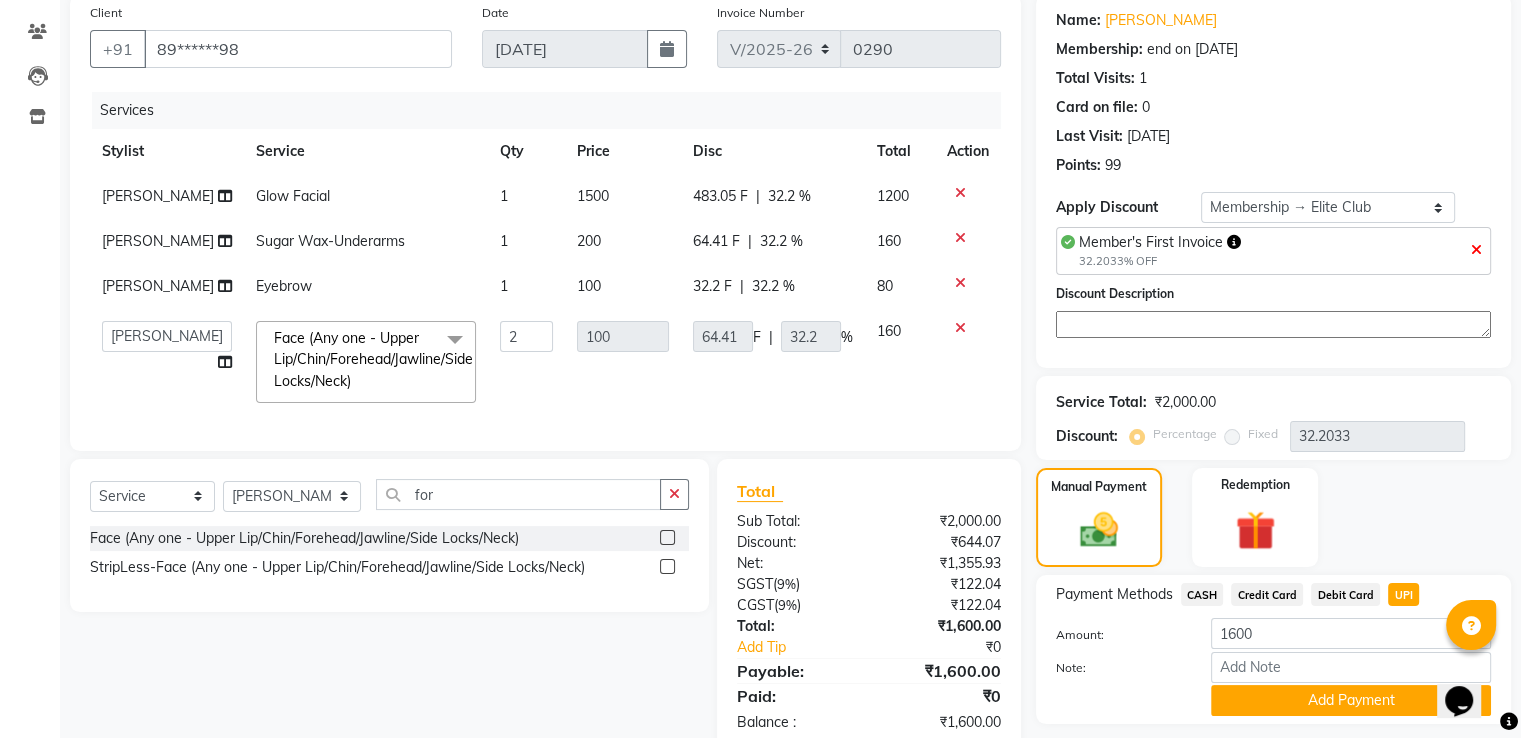scroll, scrollTop: 280, scrollLeft: 0, axis: vertical 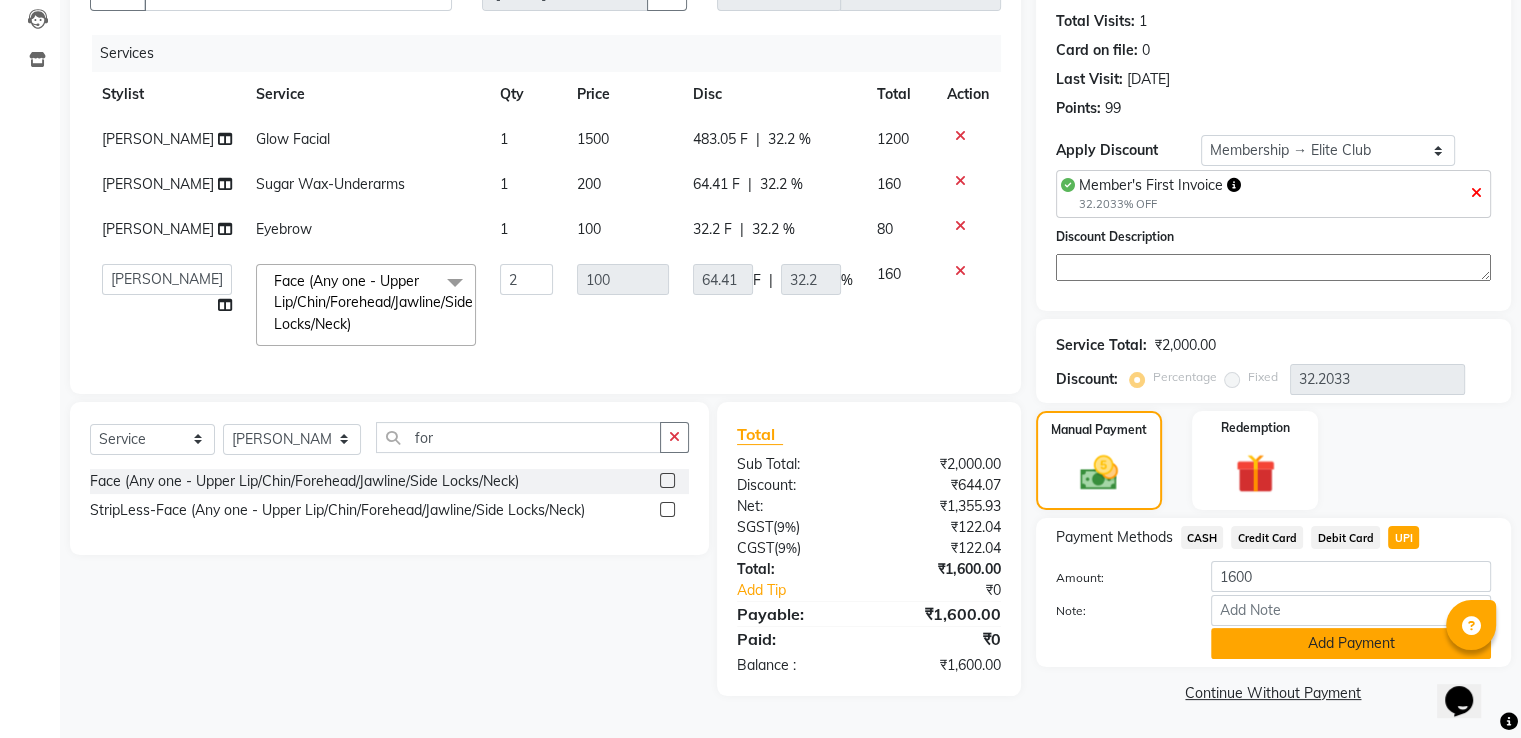 click on "Add Payment" 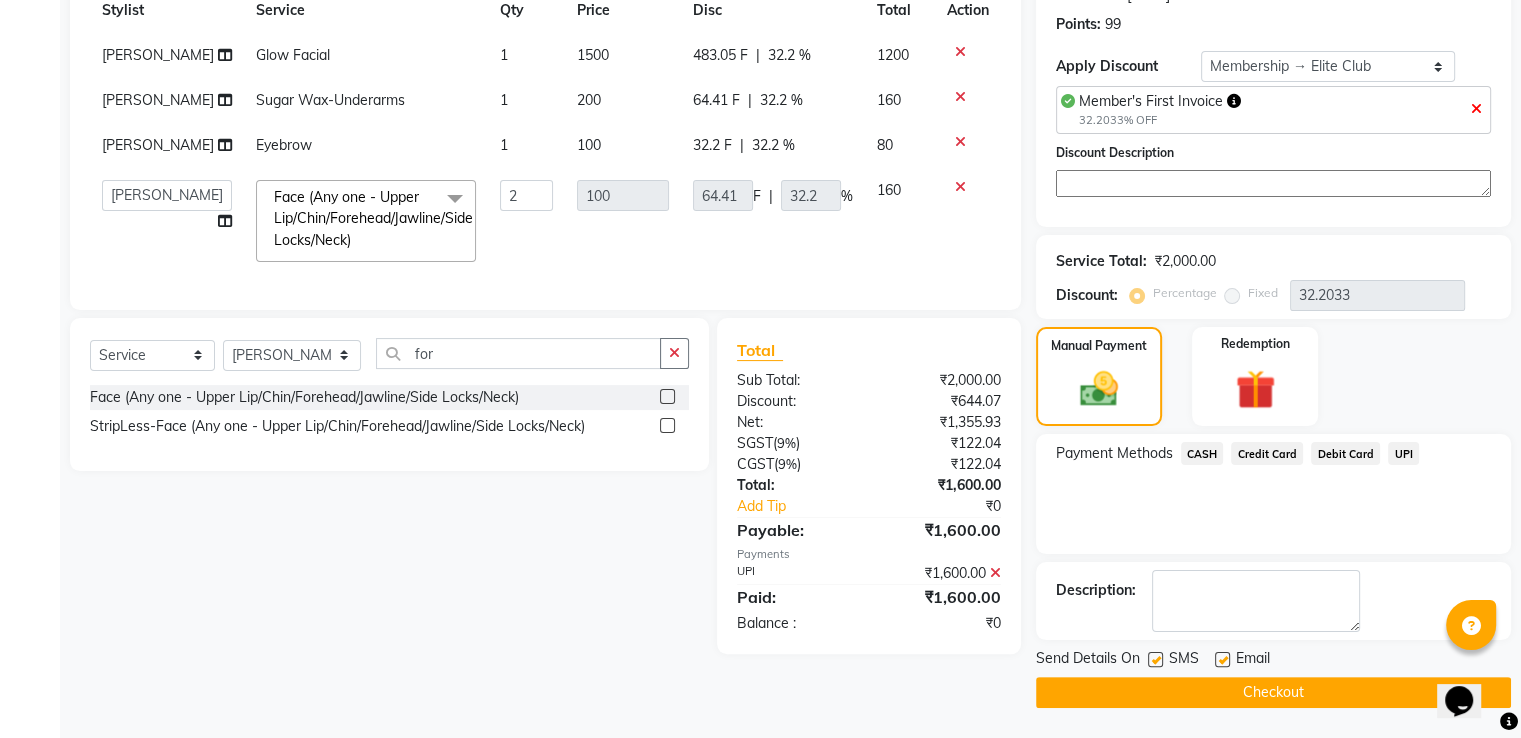 scroll, scrollTop: 321, scrollLeft: 0, axis: vertical 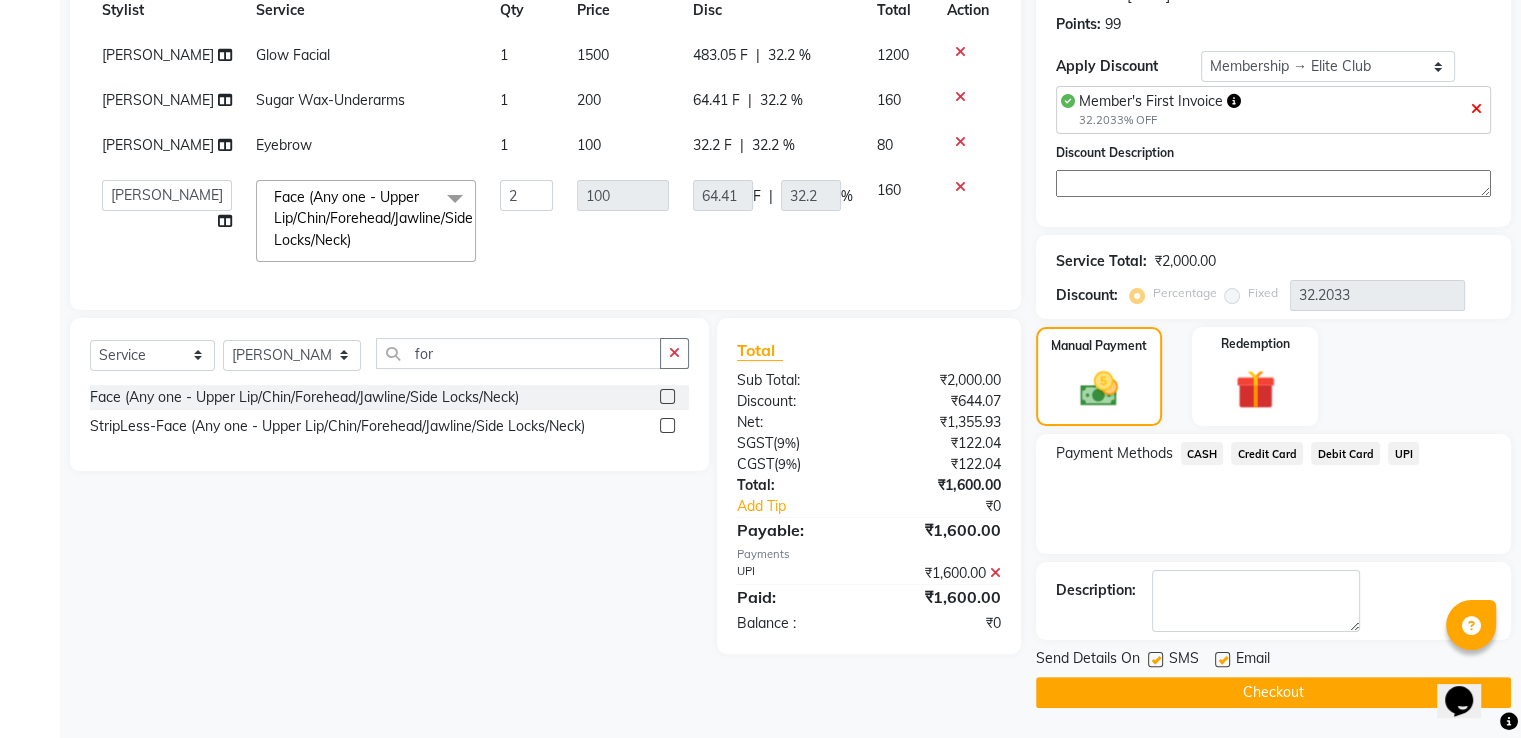 click on "Checkout" 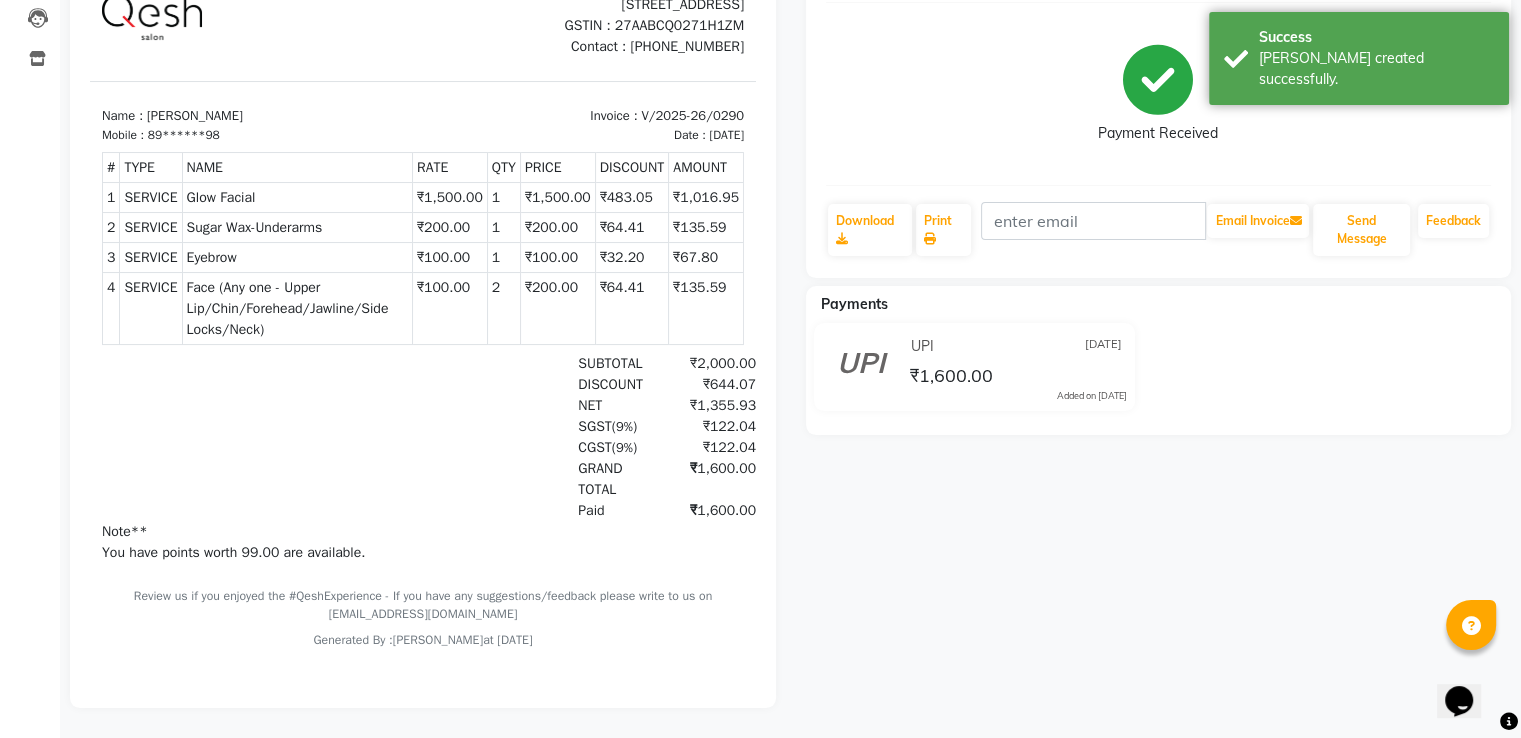 scroll, scrollTop: 0, scrollLeft: 0, axis: both 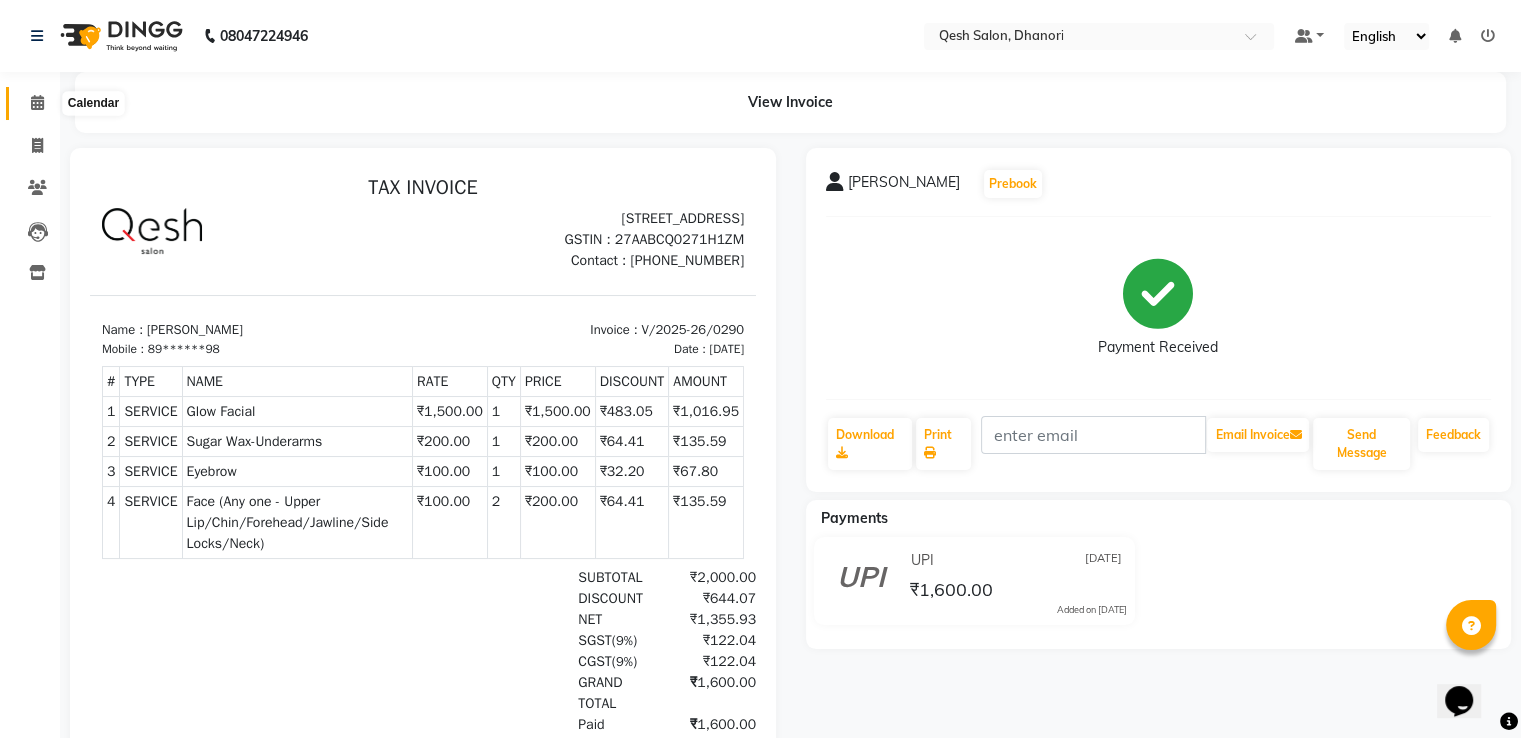 click 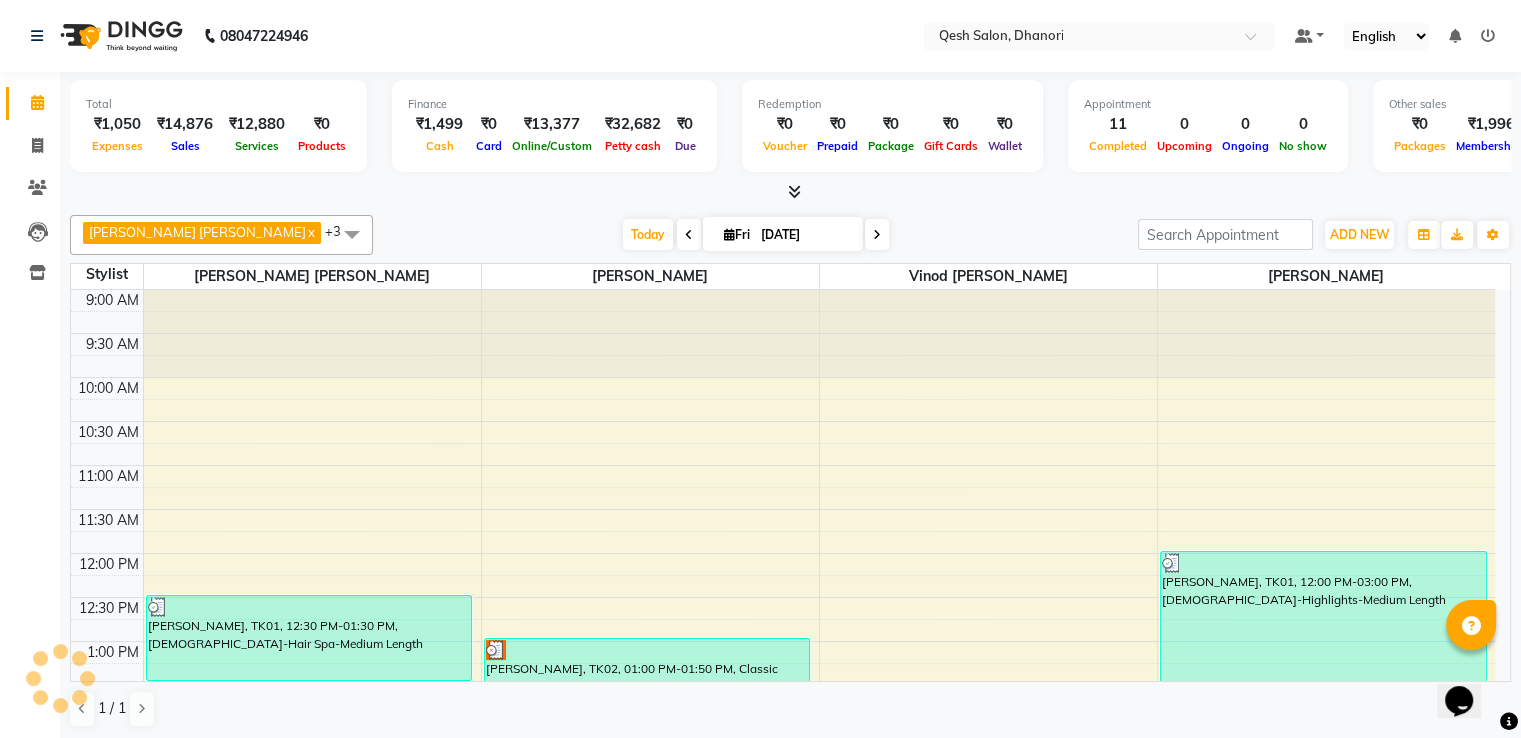 scroll, scrollTop: 0, scrollLeft: 0, axis: both 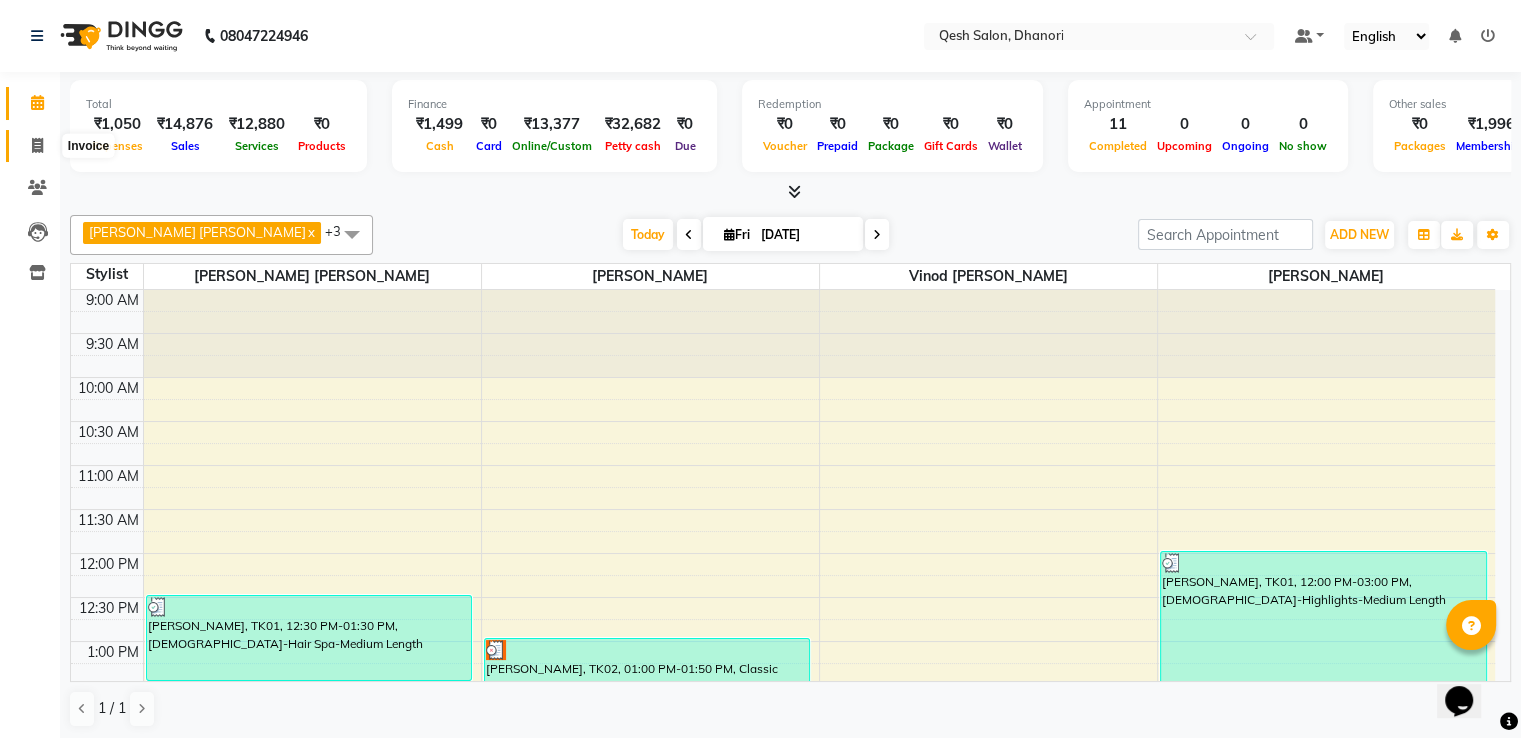 click 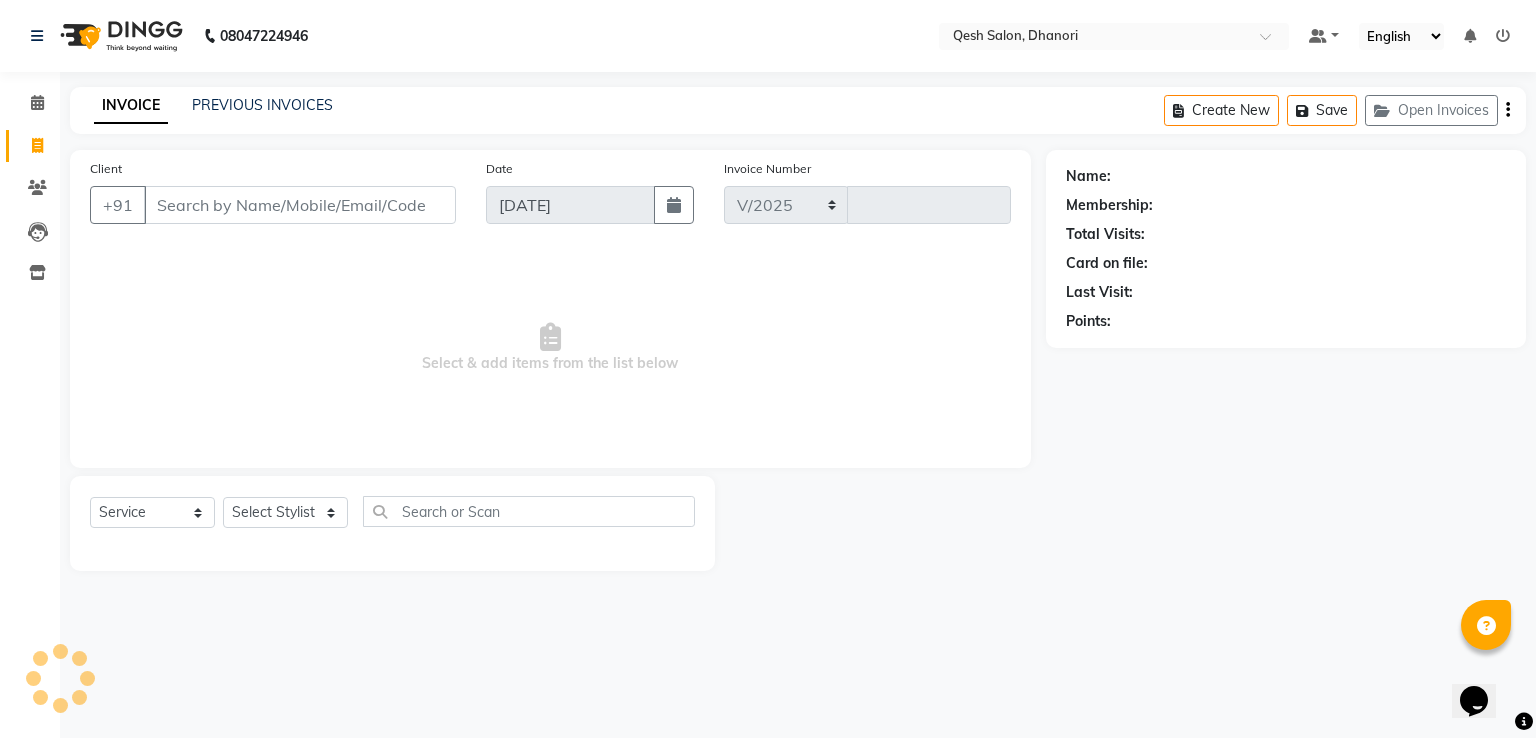 select on "7641" 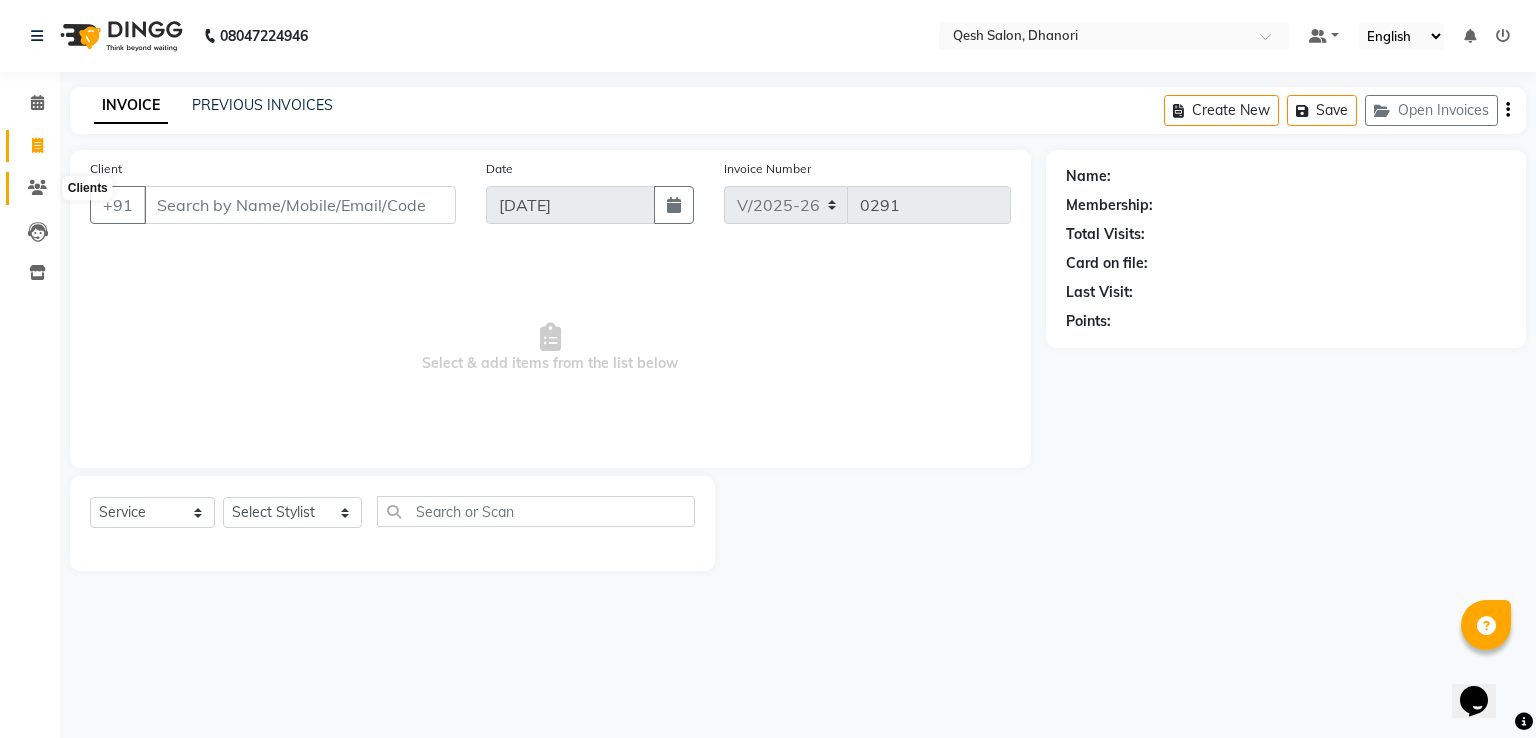 click 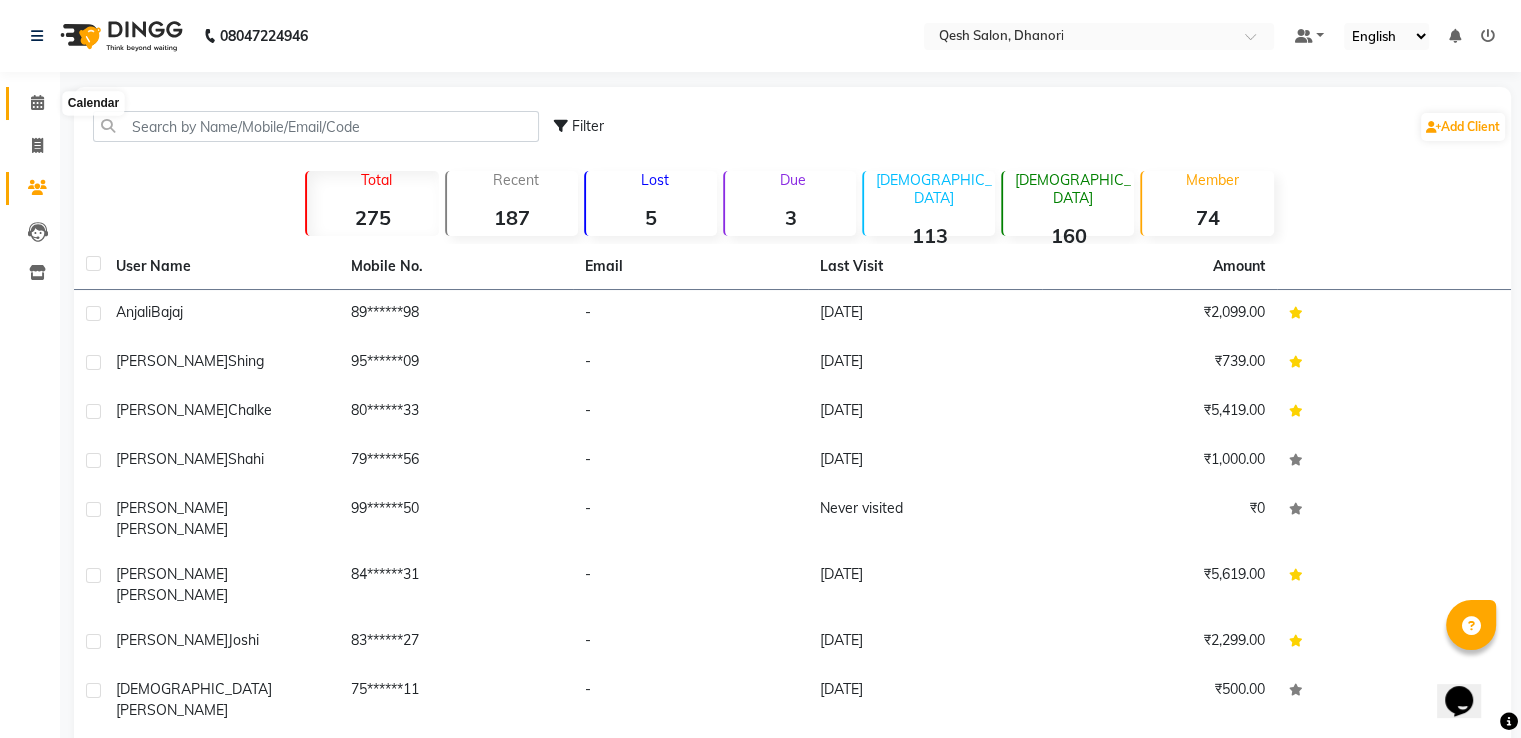 click 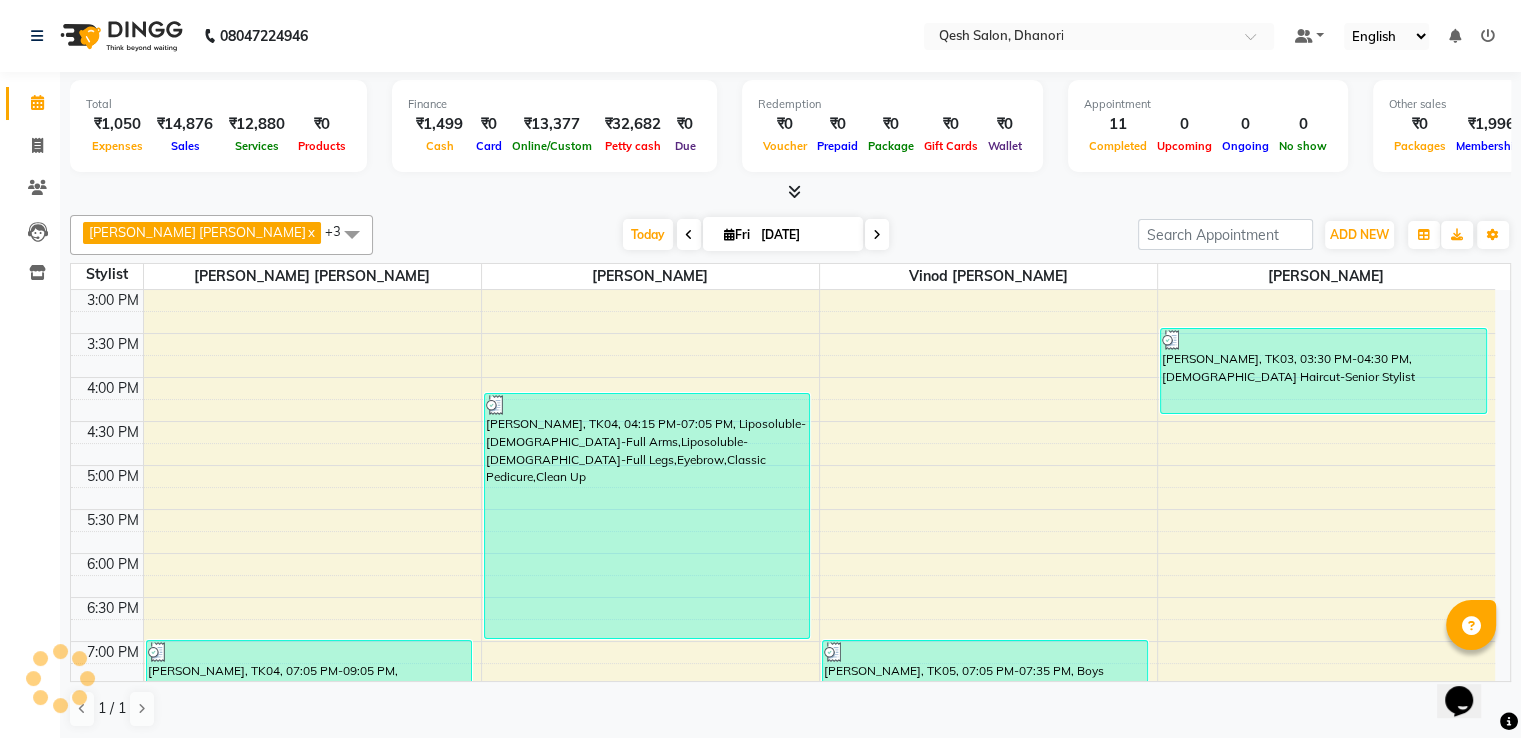 scroll, scrollTop: 0, scrollLeft: 0, axis: both 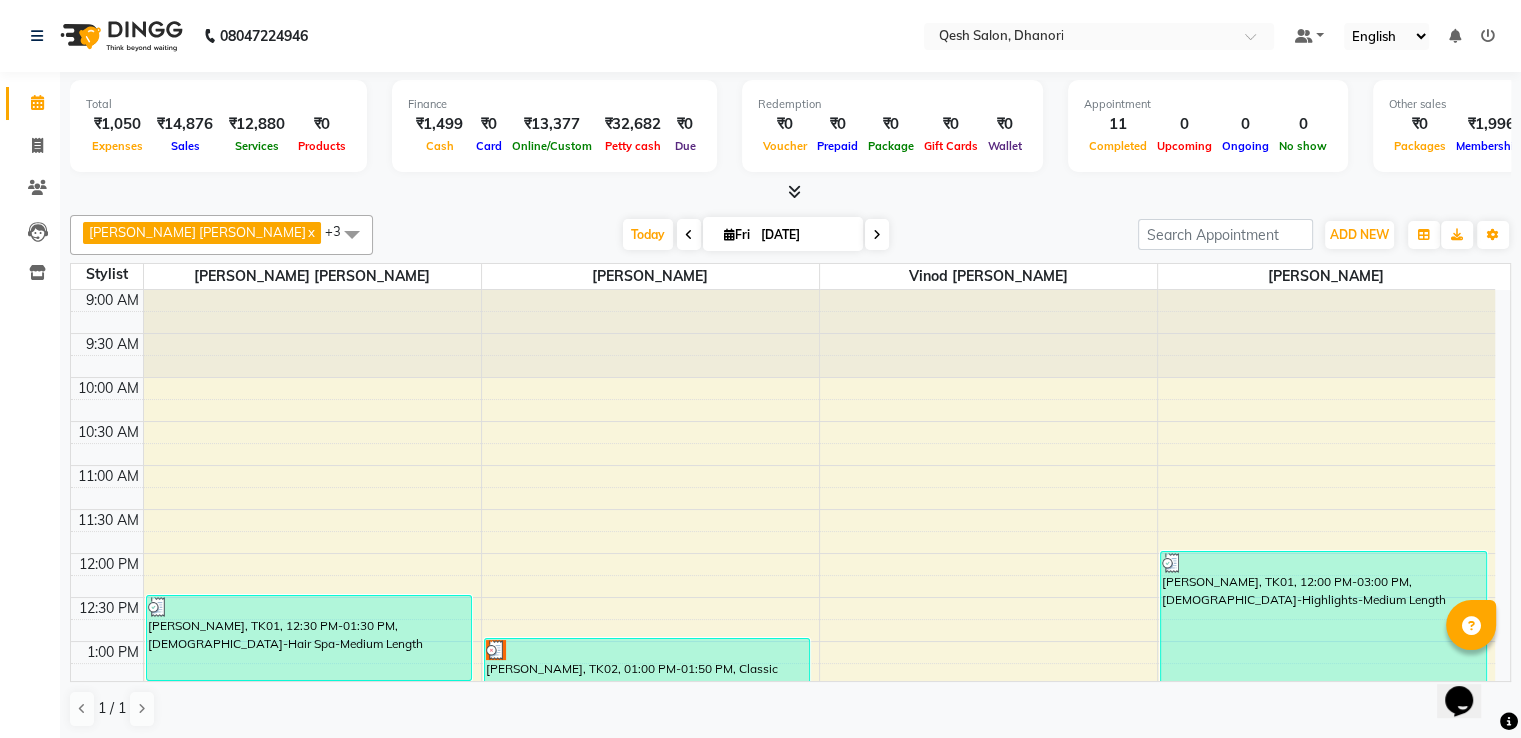 click at bounding box center [877, 235] 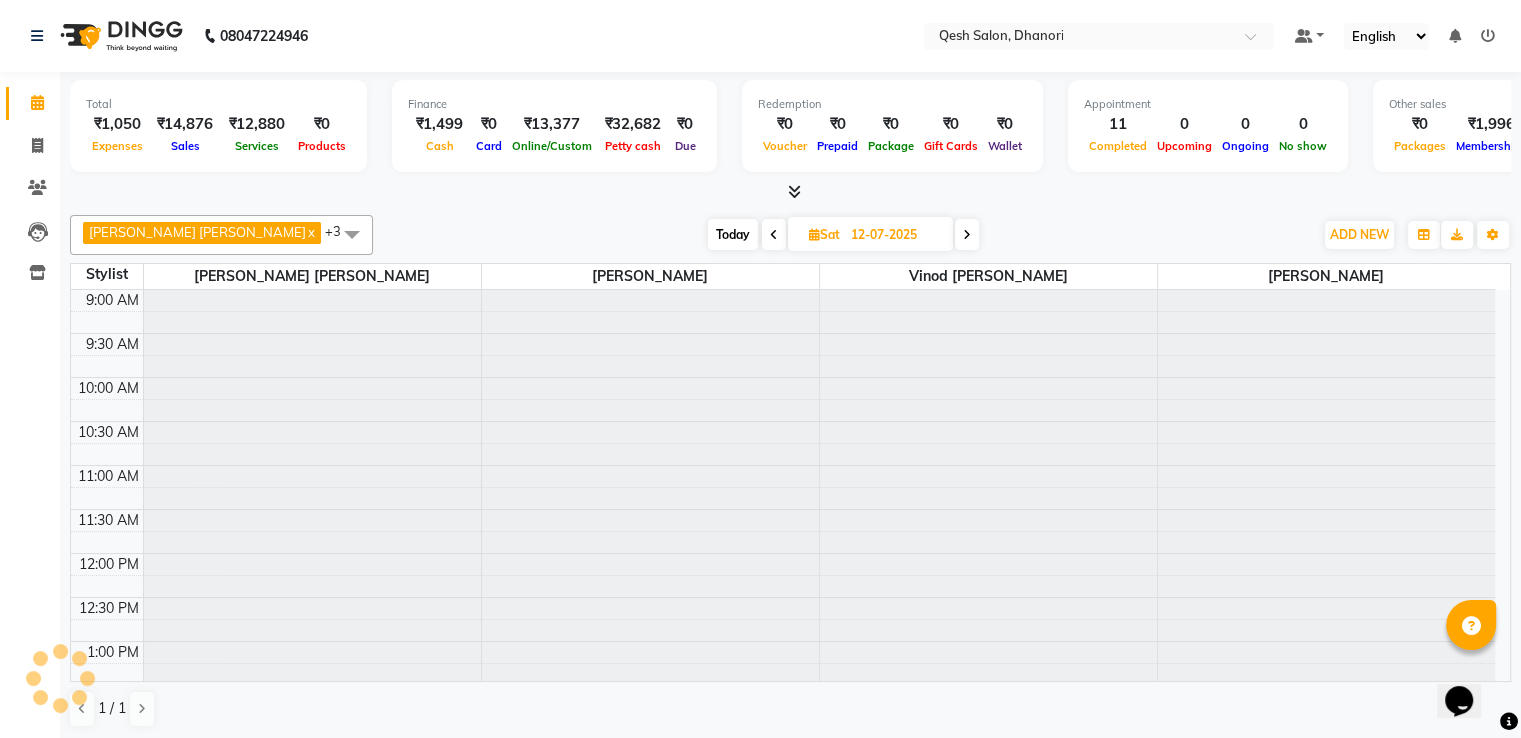 scroll, scrollTop: 828, scrollLeft: 0, axis: vertical 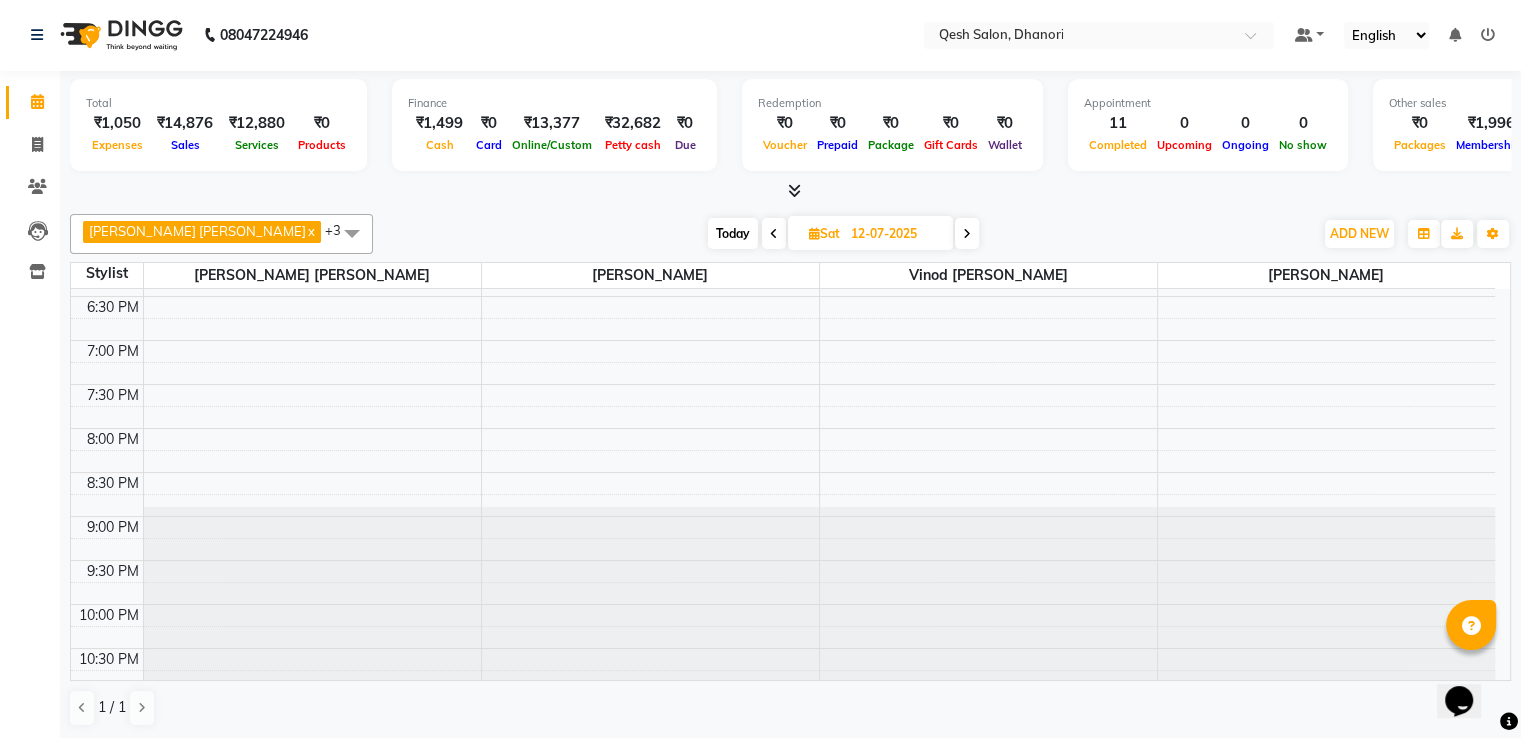 click on "9:00 AM 9:30 AM 10:00 AM 10:30 AM 11:00 AM 11:30 AM 12:00 PM 12:30 PM 1:00 PM 1:30 PM 2:00 PM 2:30 PM 3:00 PM 3:30 PM 4:00 PM 4:30 PM 5:00 PM 5:30 PM 6:00 PM 6:30 PM 7:00 PM 7:30 PM 8:00 PM 8:30 PM 9:00 PM 9:30 PM 10:00 PM 10:30 PM" at bounding box center [783, 76] 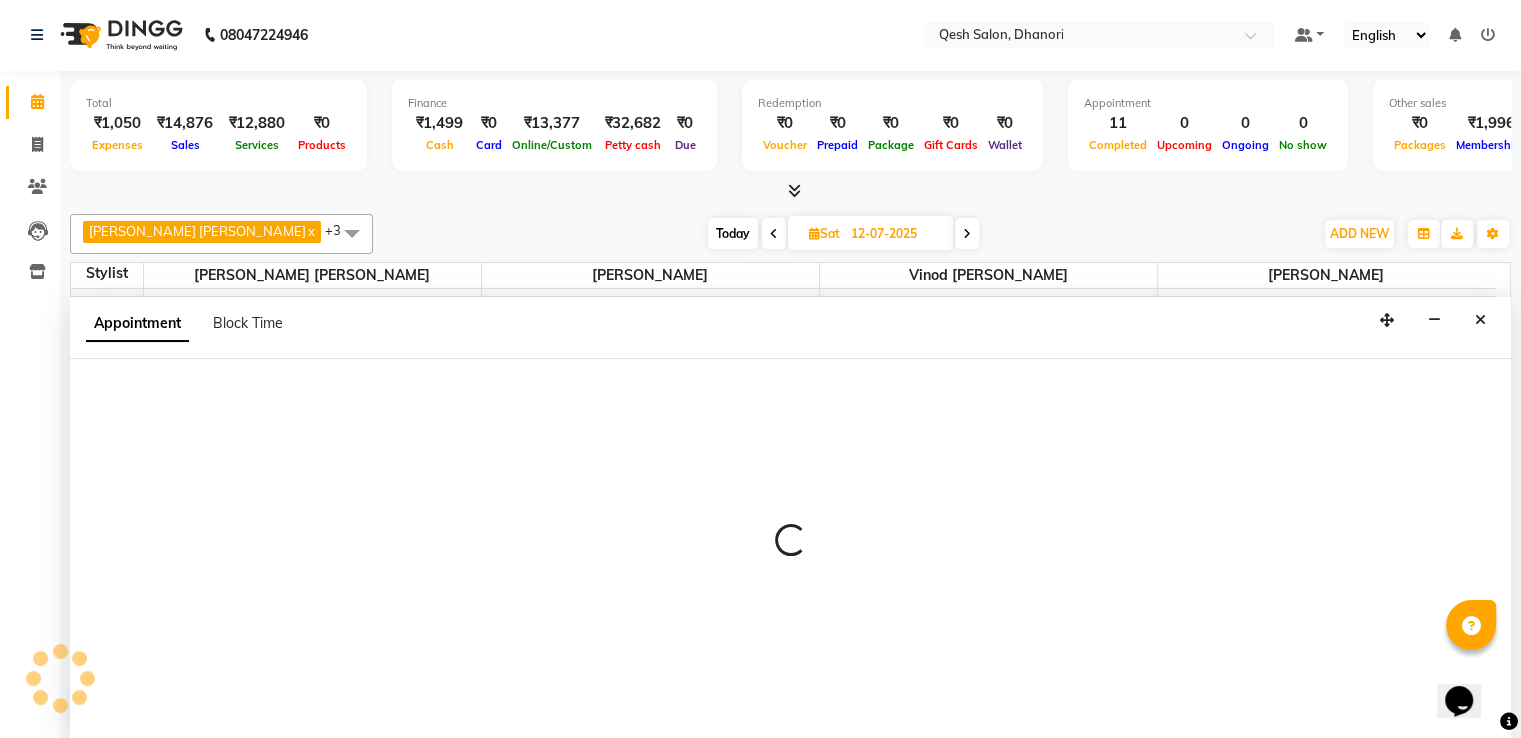 select on "83742" 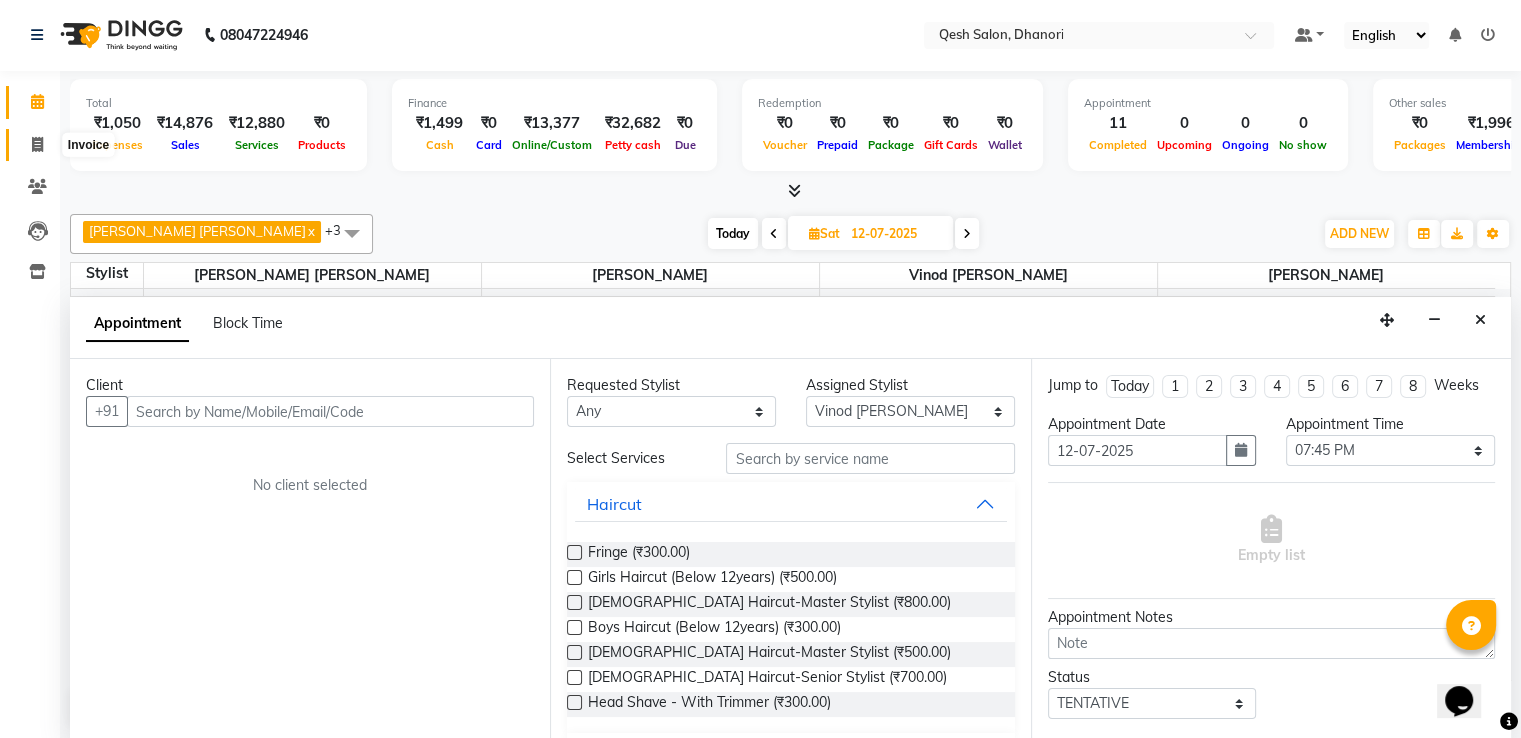 click 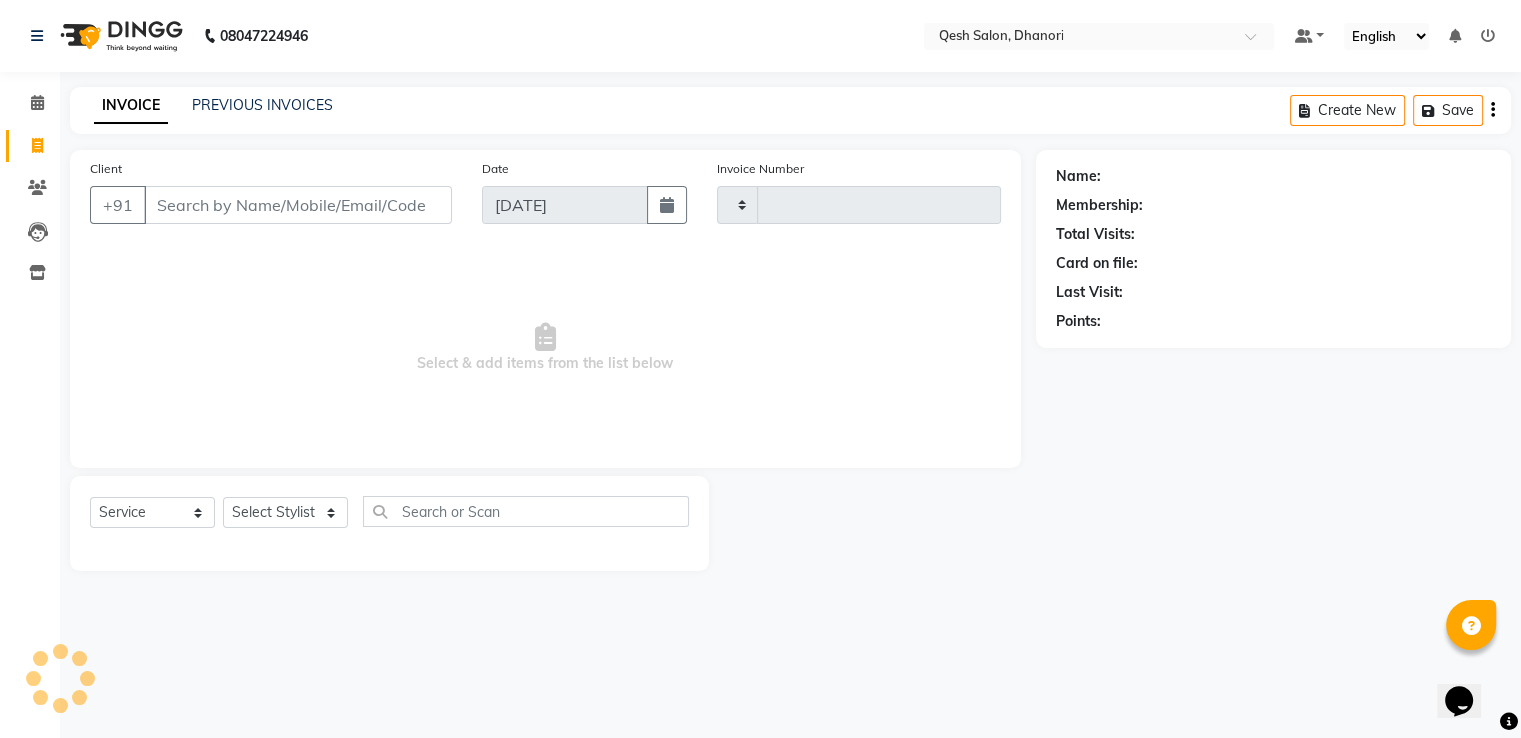 scroll, scrollTop: 0, scrollLeft: 0, axis: both 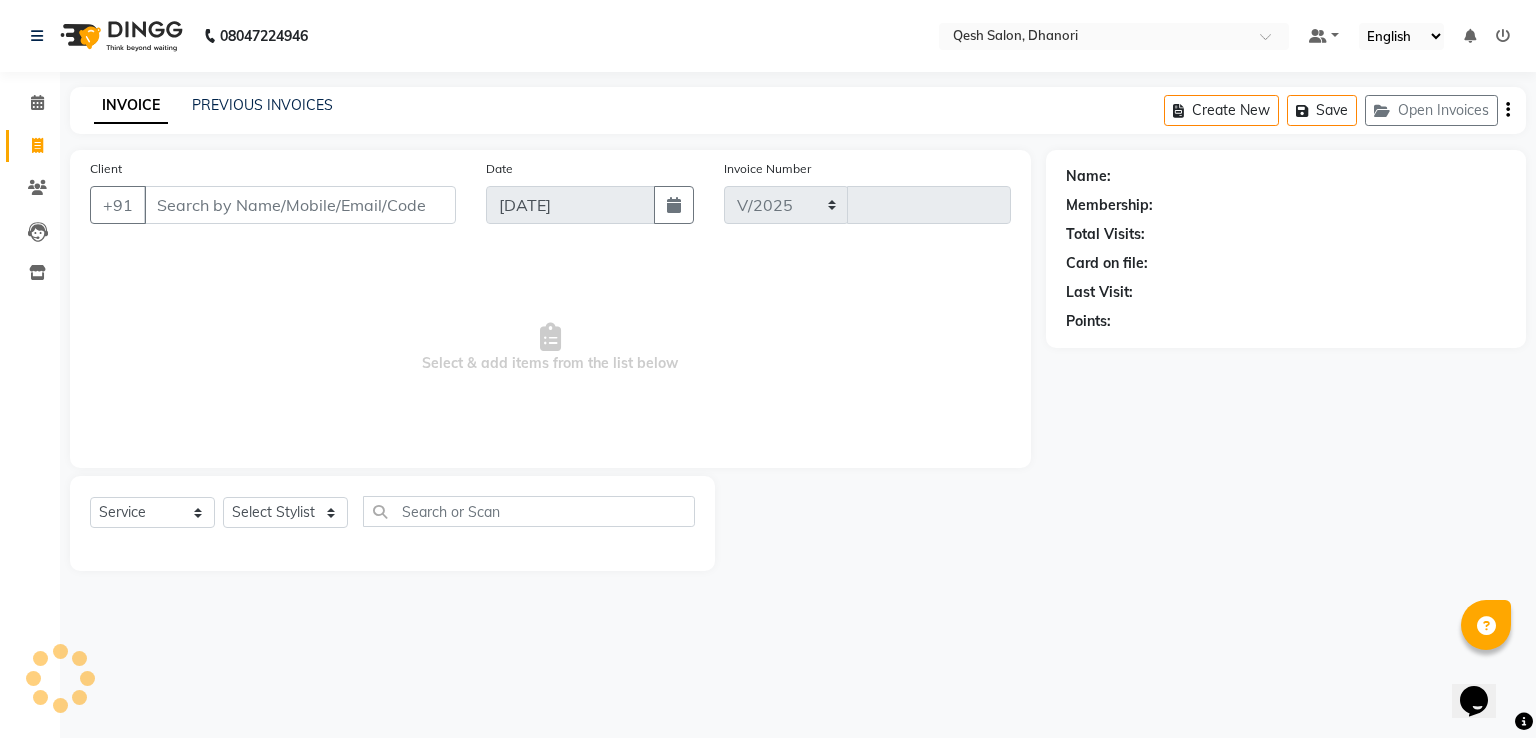 select on "7641" 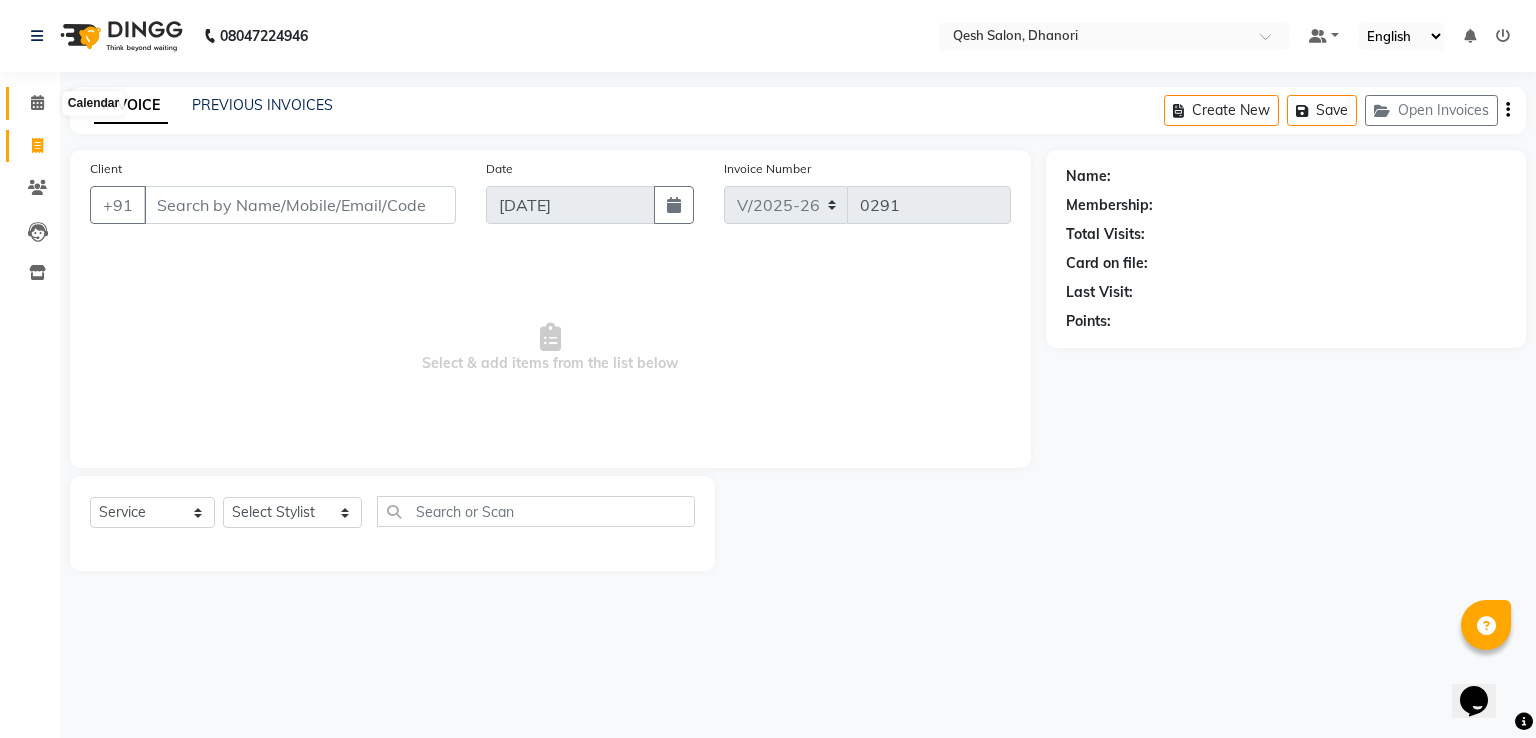 click 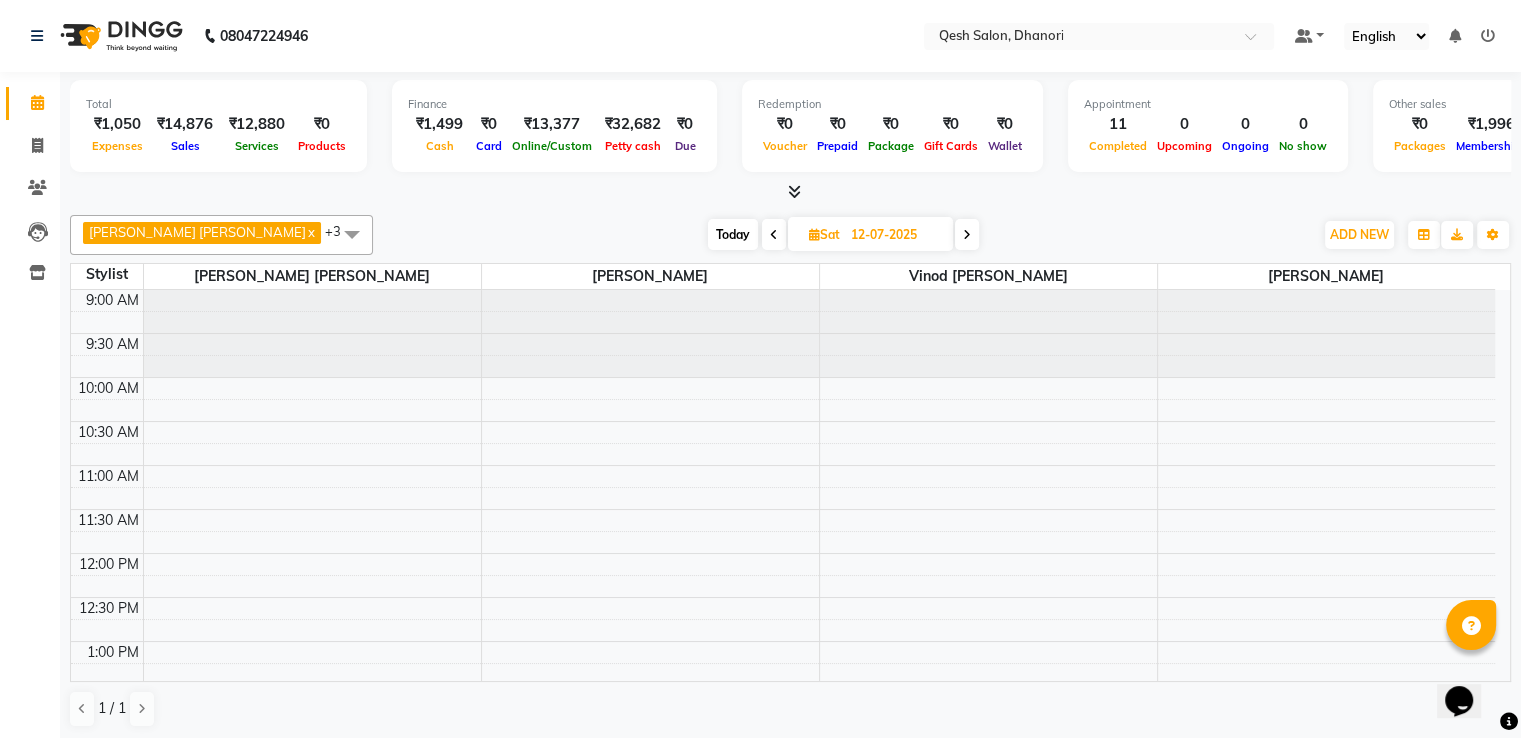 scroll, scrollTop: 0, scrollLeft: 0, axis: both 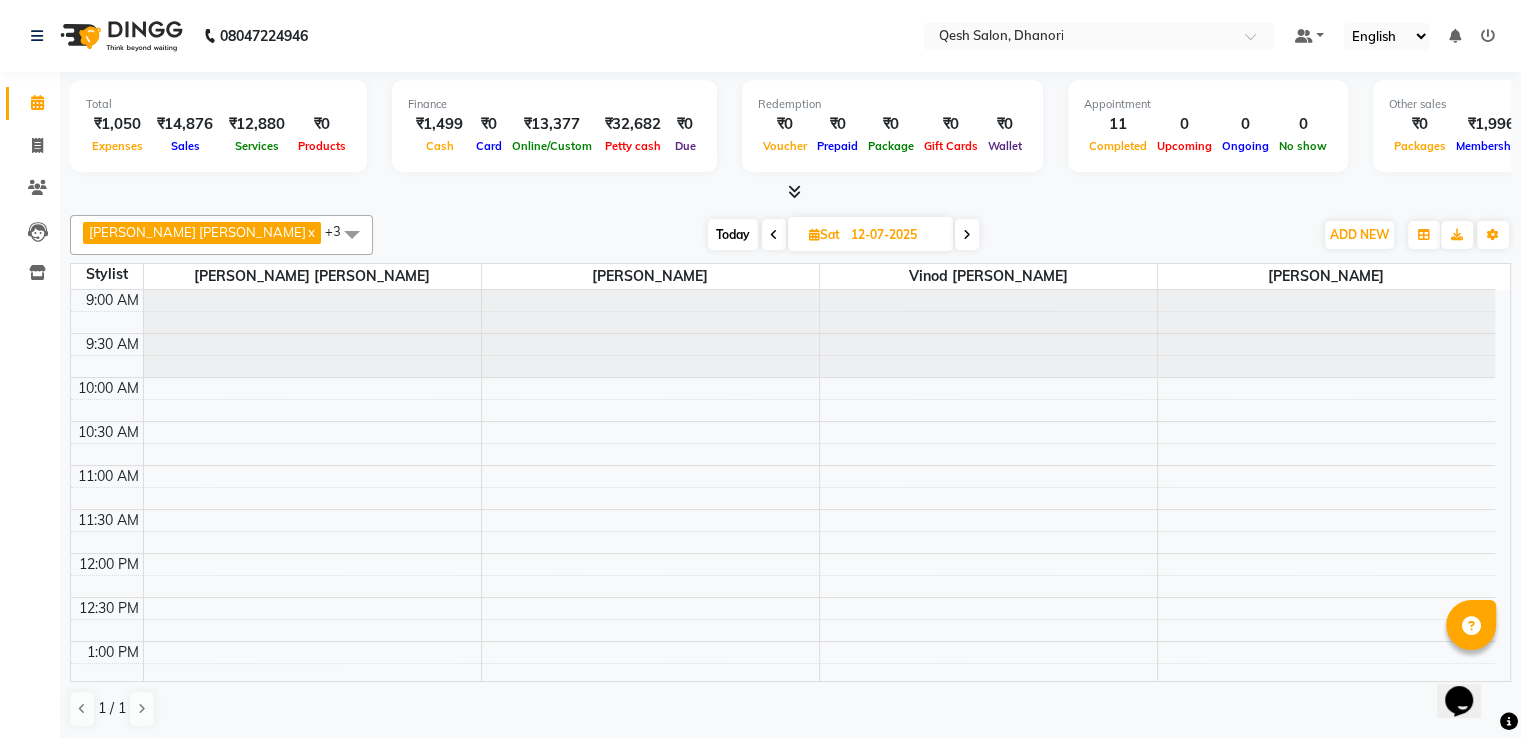 click on "9:00 AM 9:30 AM 10:00 AM 10:30 AM 11:00 AM 11:30 AM 12:00 PM 12:30 PM 1:00 PM 1:30 PM 2:00 PM 2:30 PM 3:00 PM 3:30 PM 4:00 PM 4:30 PM 5:00 PM 5:30 PM 6:00 PM 6:30 PM 7:00 PM 7:30 PM 8:00 PM 8:30 PM 9:00 PM 9:30 PM 10:00 PM 10:30 PM" at bounding box center (783, 905) 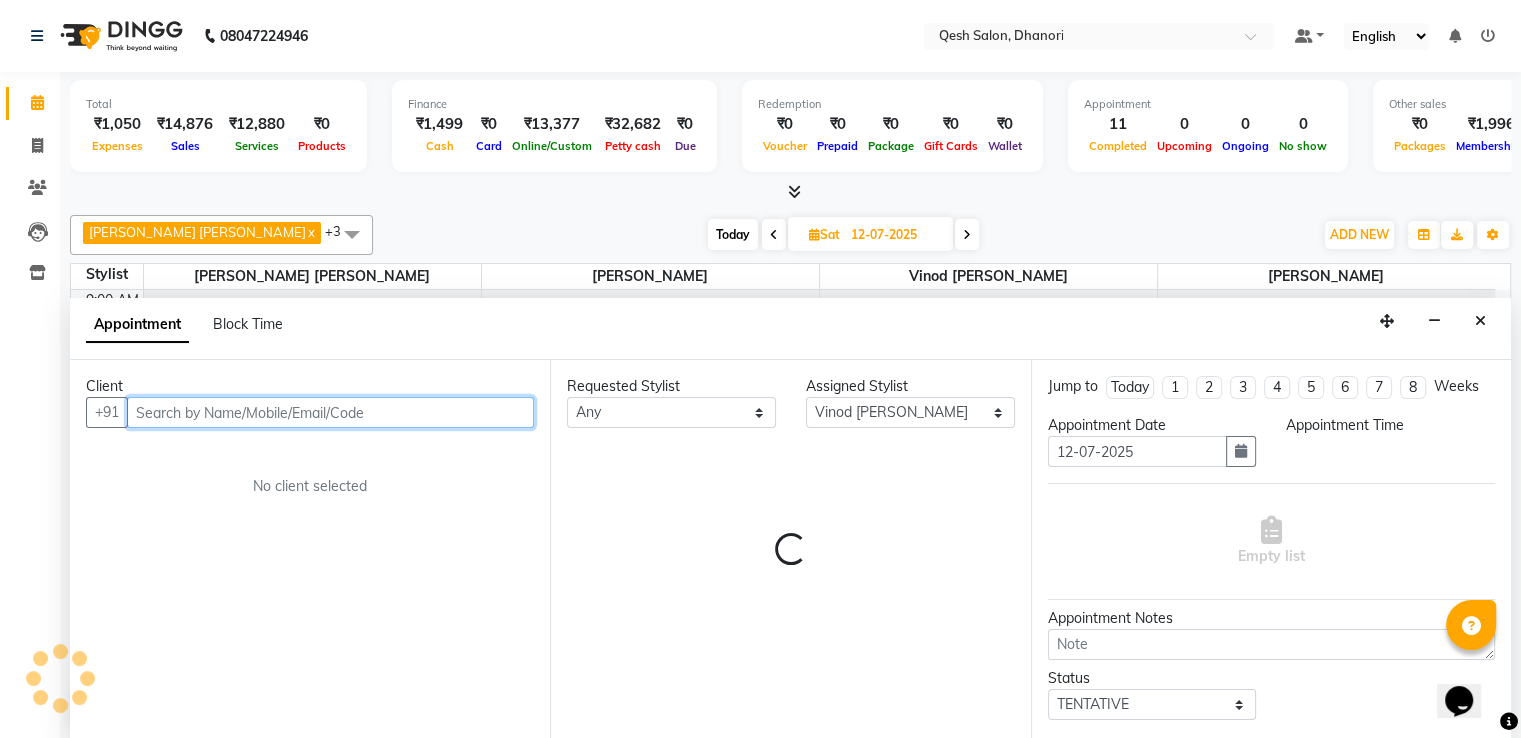 select on "660" 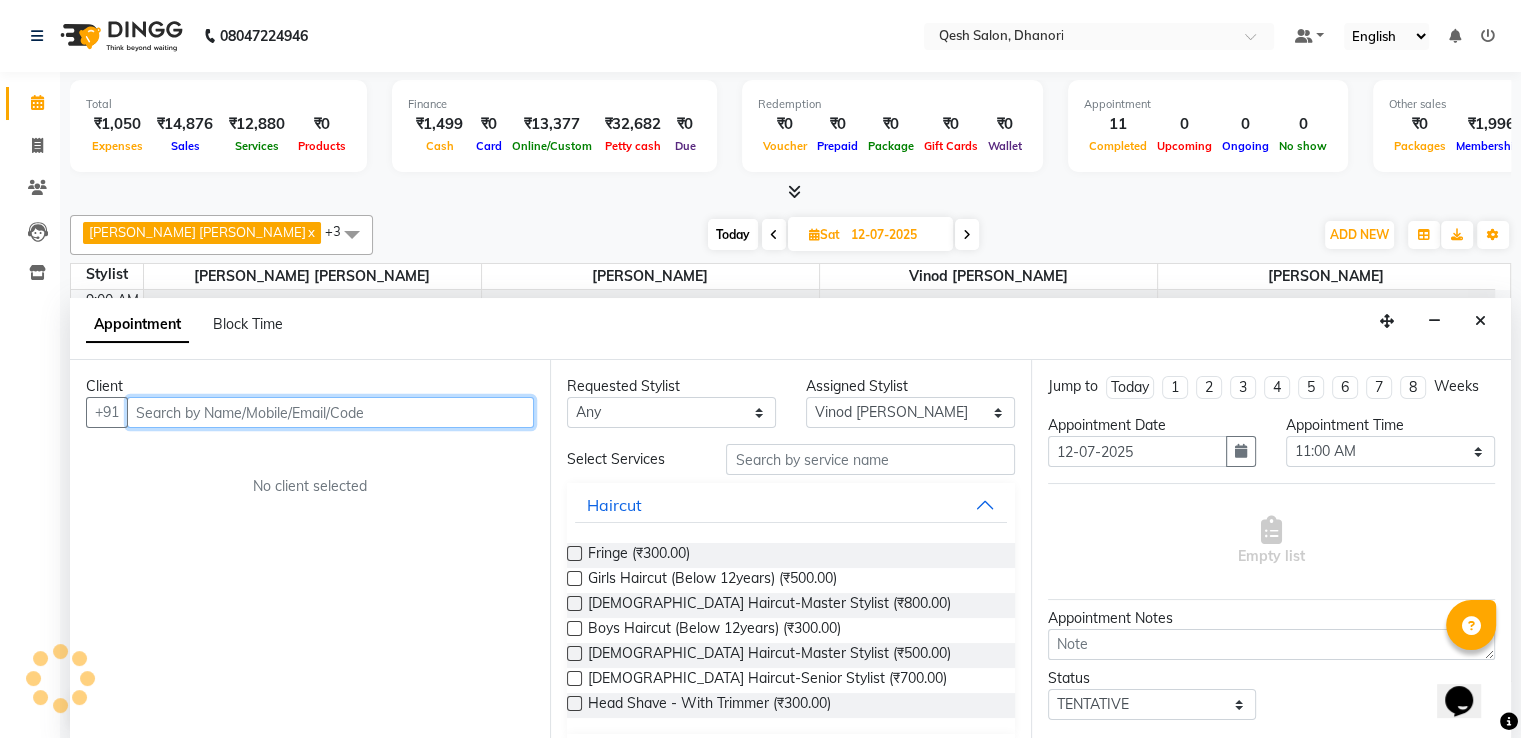 scroll, scrollTop: 1, scrollLeft: 0, axis: vertical 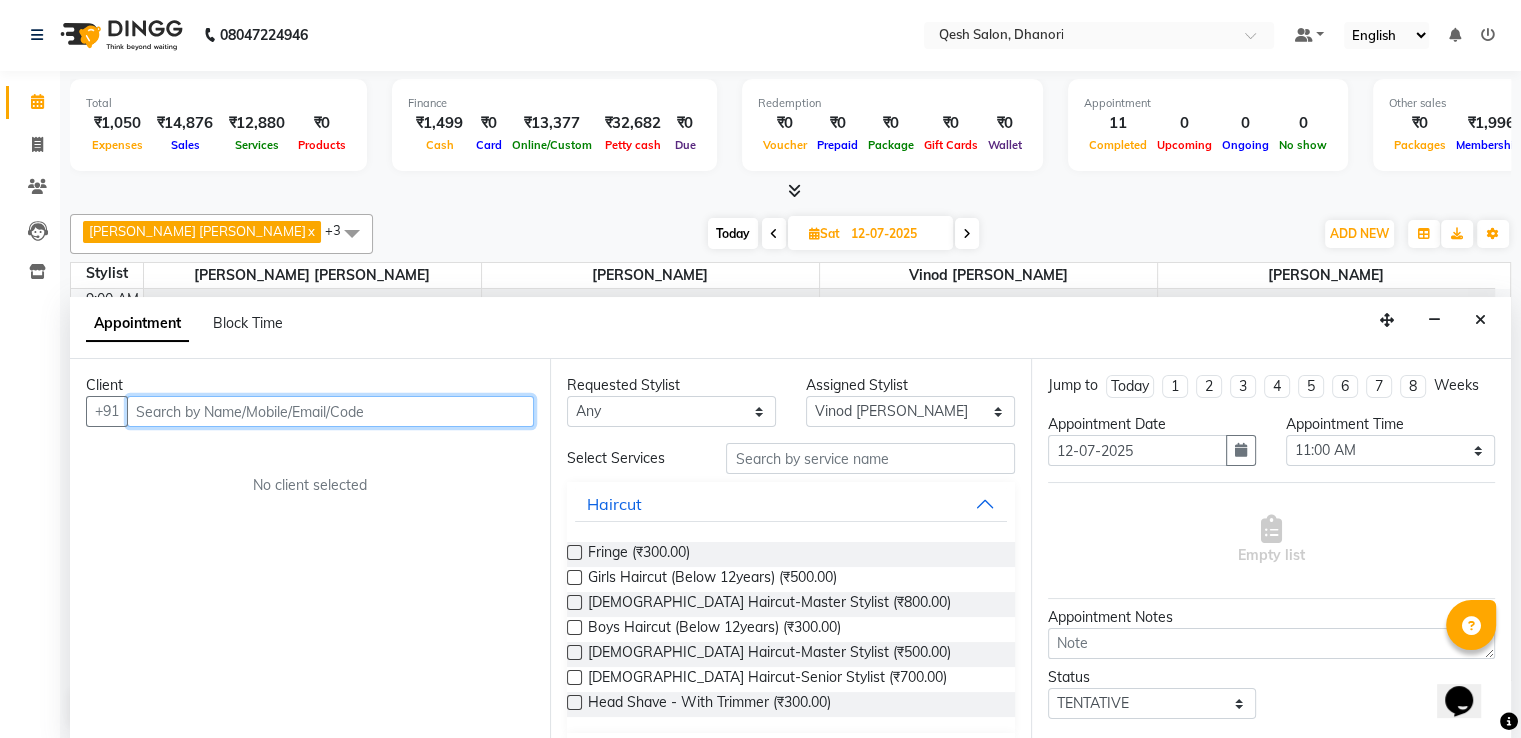 click at bounding box center (330, 411) 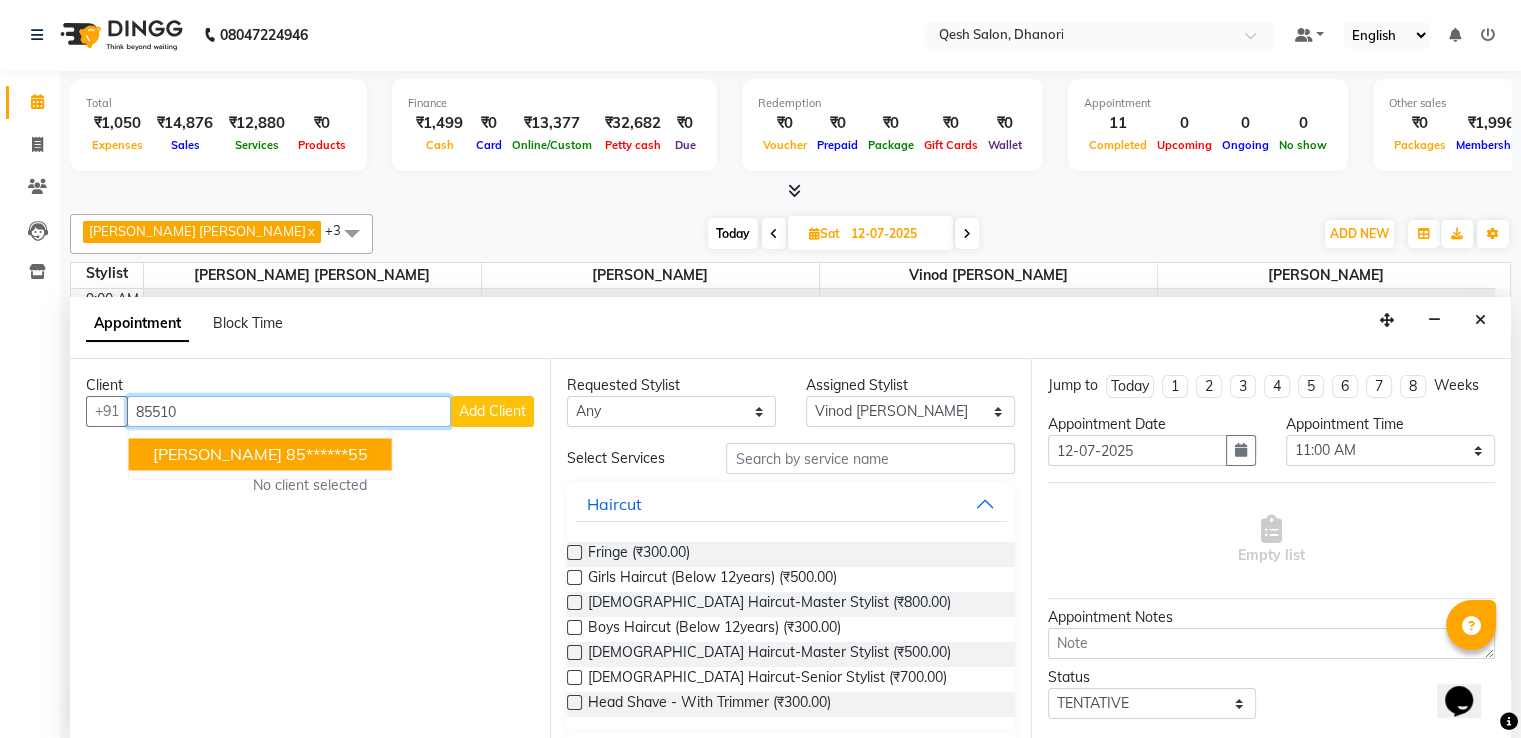 click on "85******55" at bounding box center (327, 454) 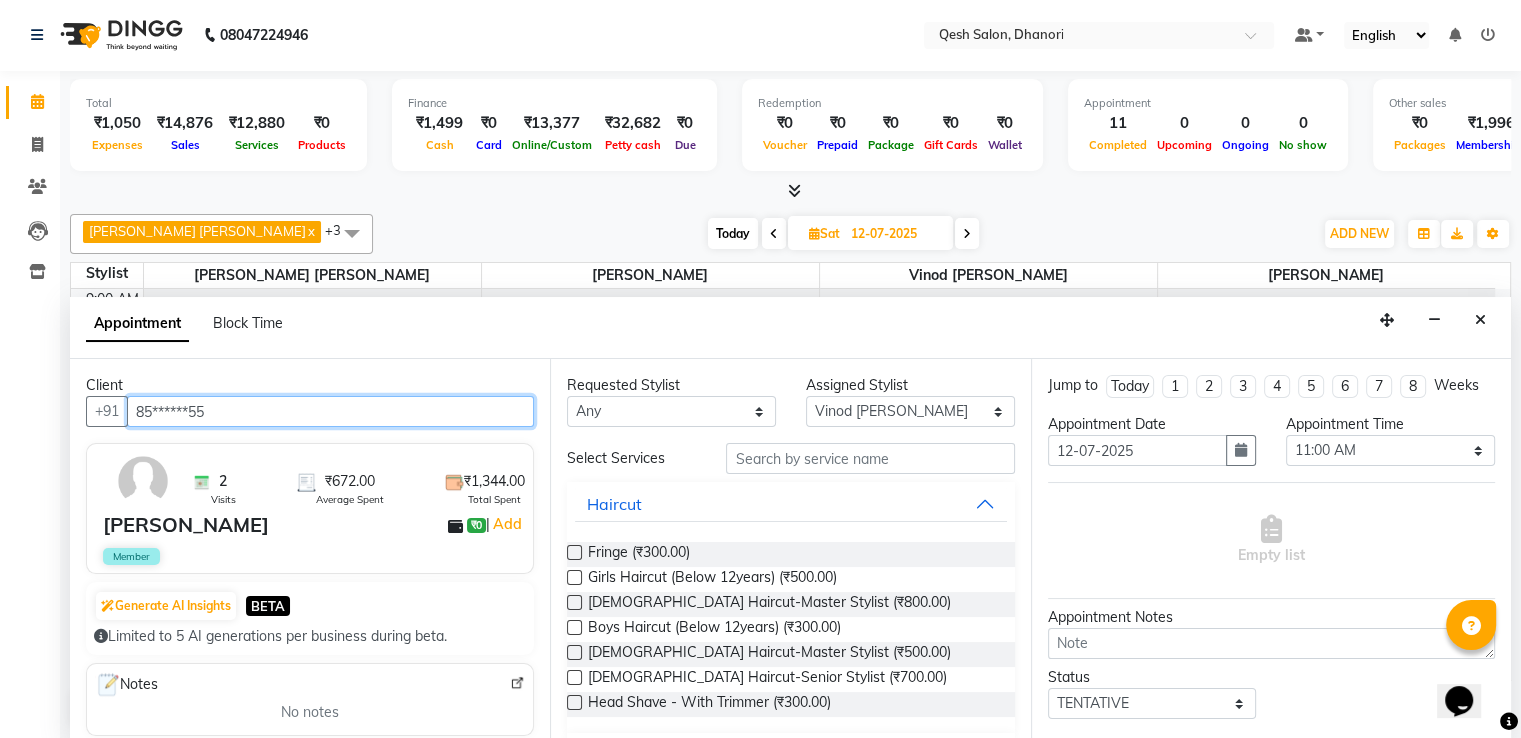 type on "85******55" 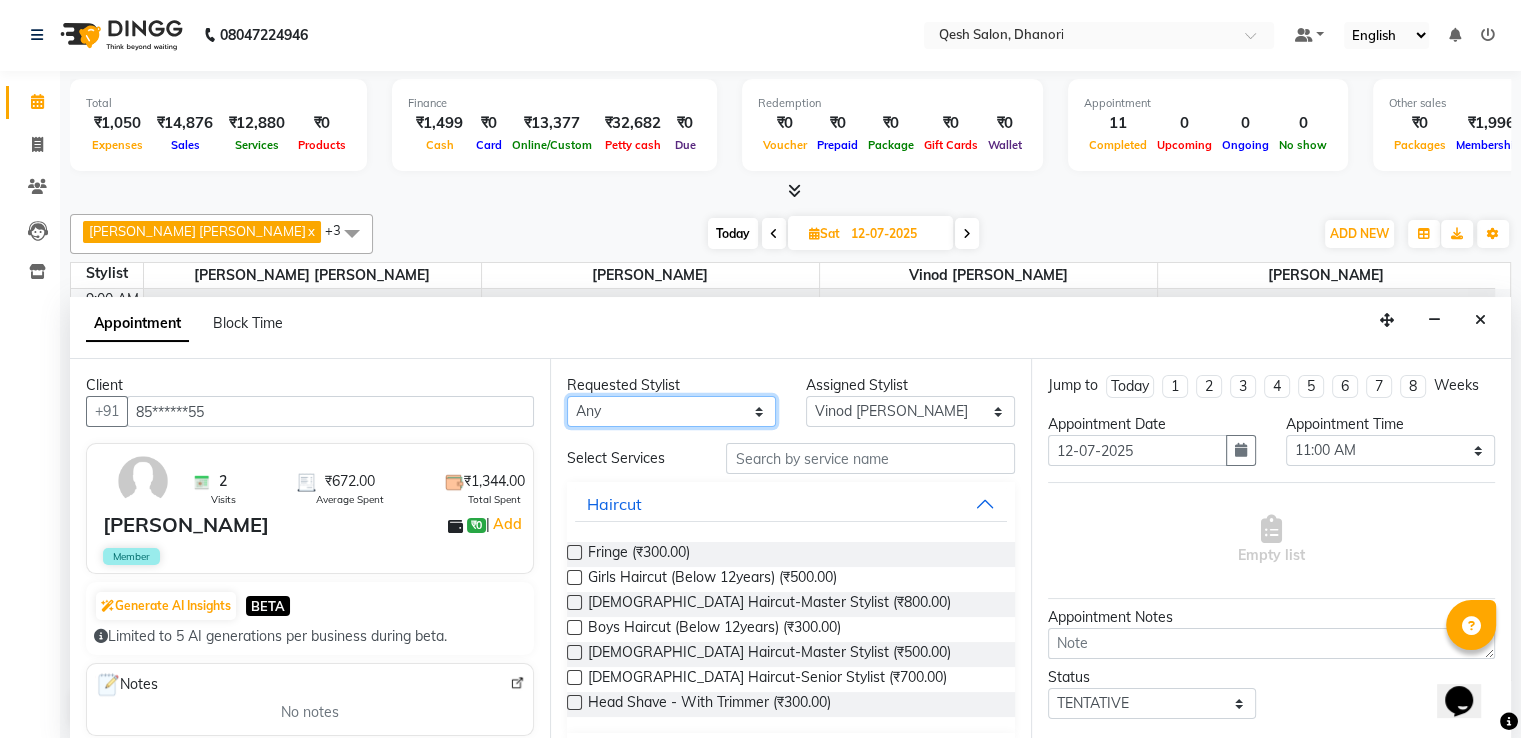 click on "Any [PERSON_NAME] [PERSON_NAME] [PERSON_NAME] [PERSON_NAME] Kisan [PERSON_NAME] [PERSON_NAME] [PERSON_NAME]" at bounding box center (671, 411) 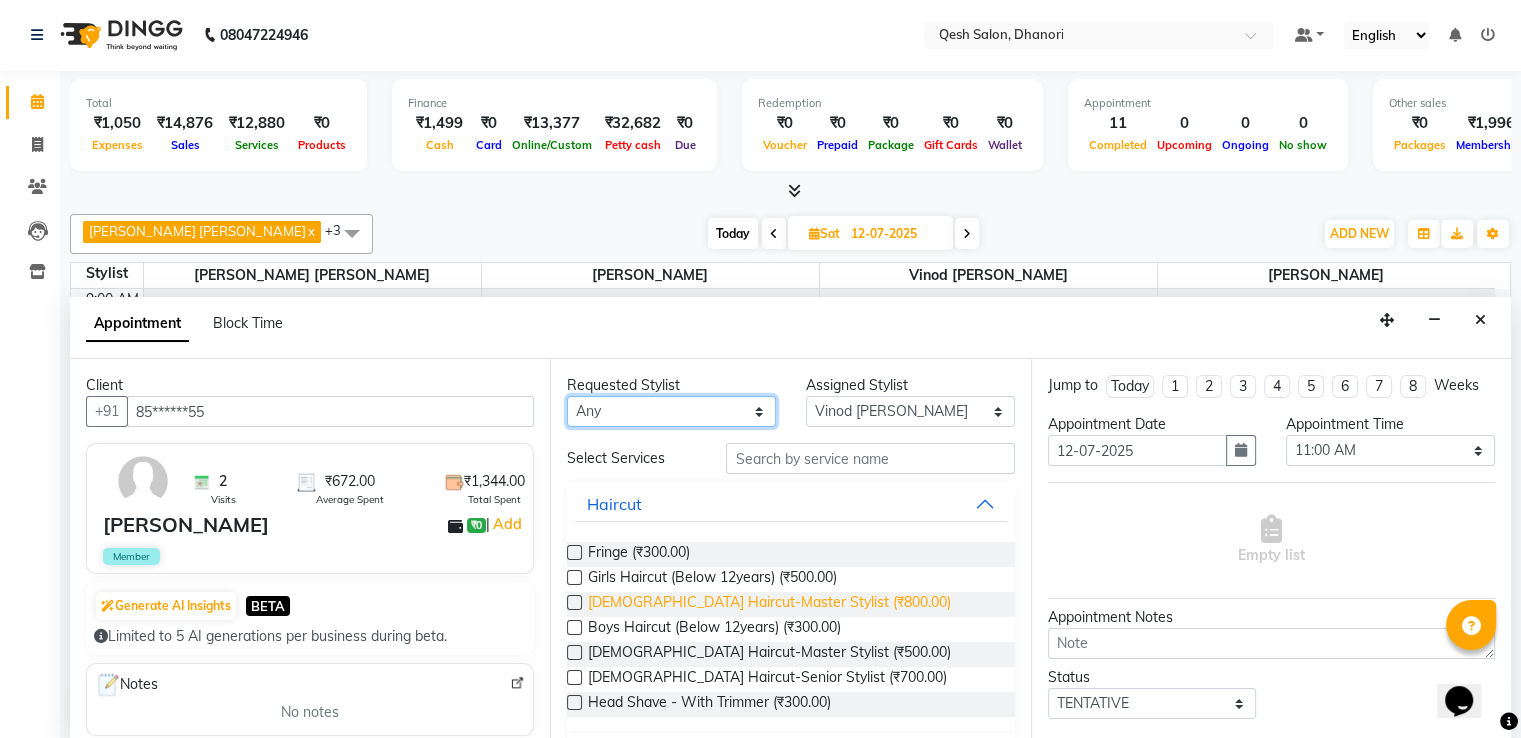 select on "83742" 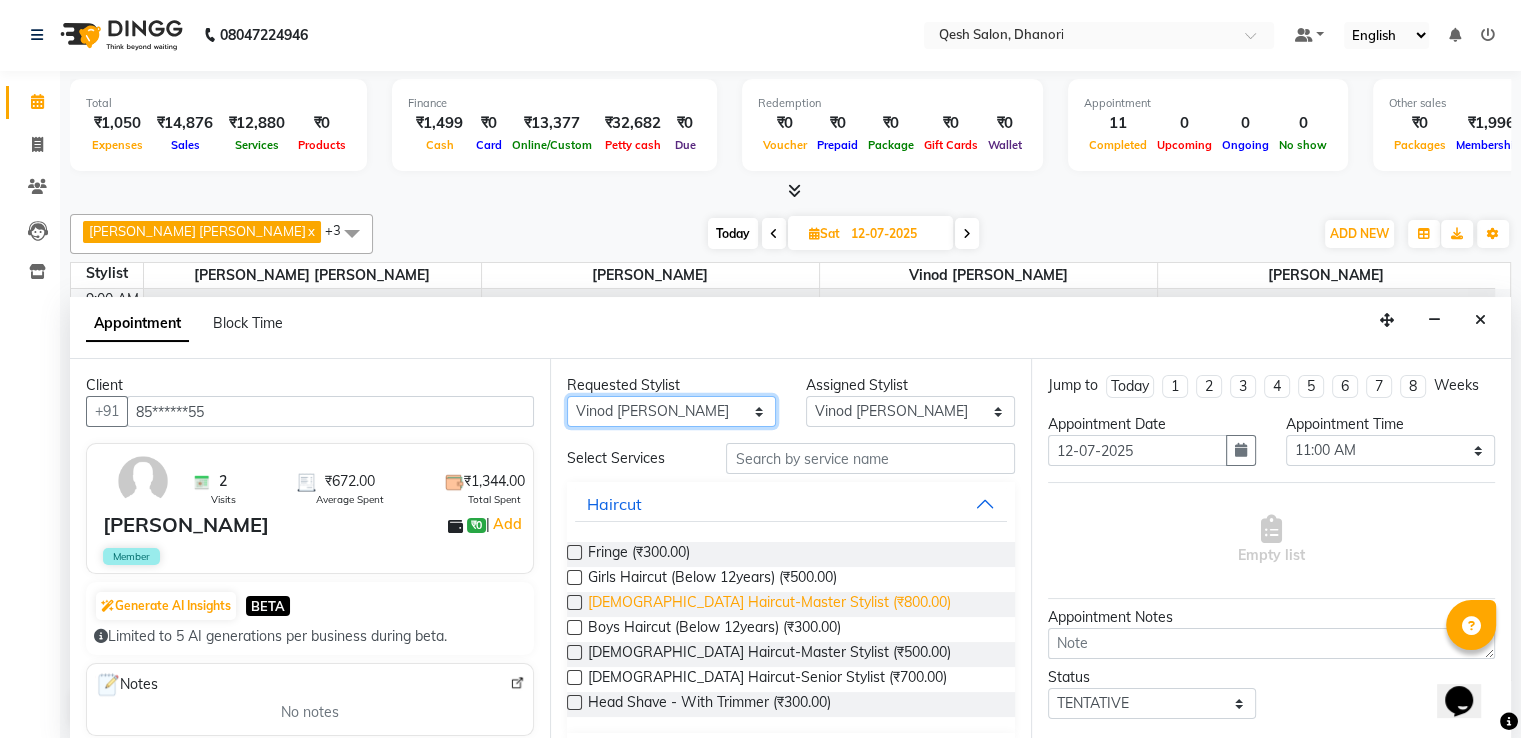 click on "Any [PERSON_NAME] [PERSON_NAME] [PERSON_NAME] [PERSON_NAME] Kisan [PERSON_NAME] [PERSON_NAME] [PERSON_NAME]" at bounding box center [671, 411] 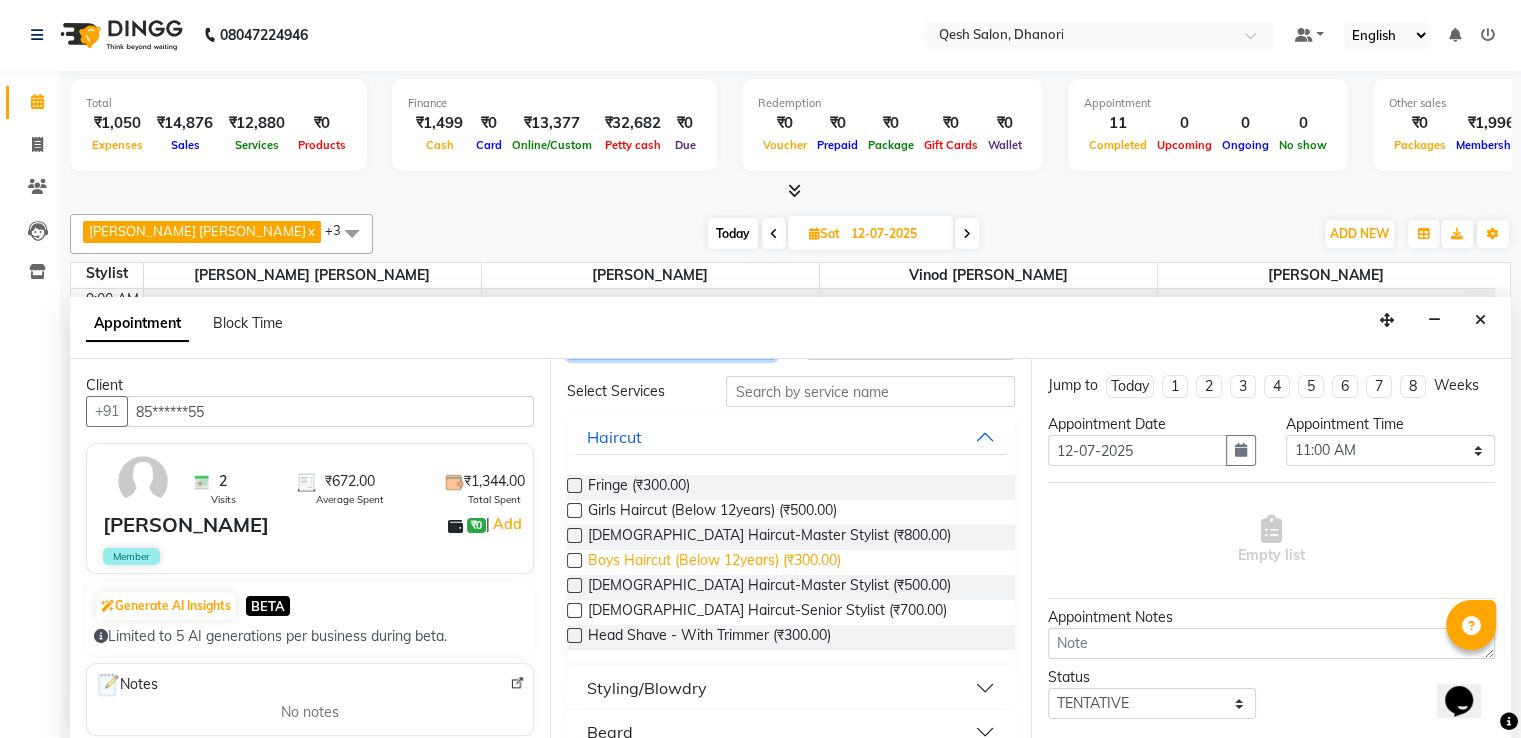 scroll, scrollTop: 100, scrollLeft: 0, axis: vertical 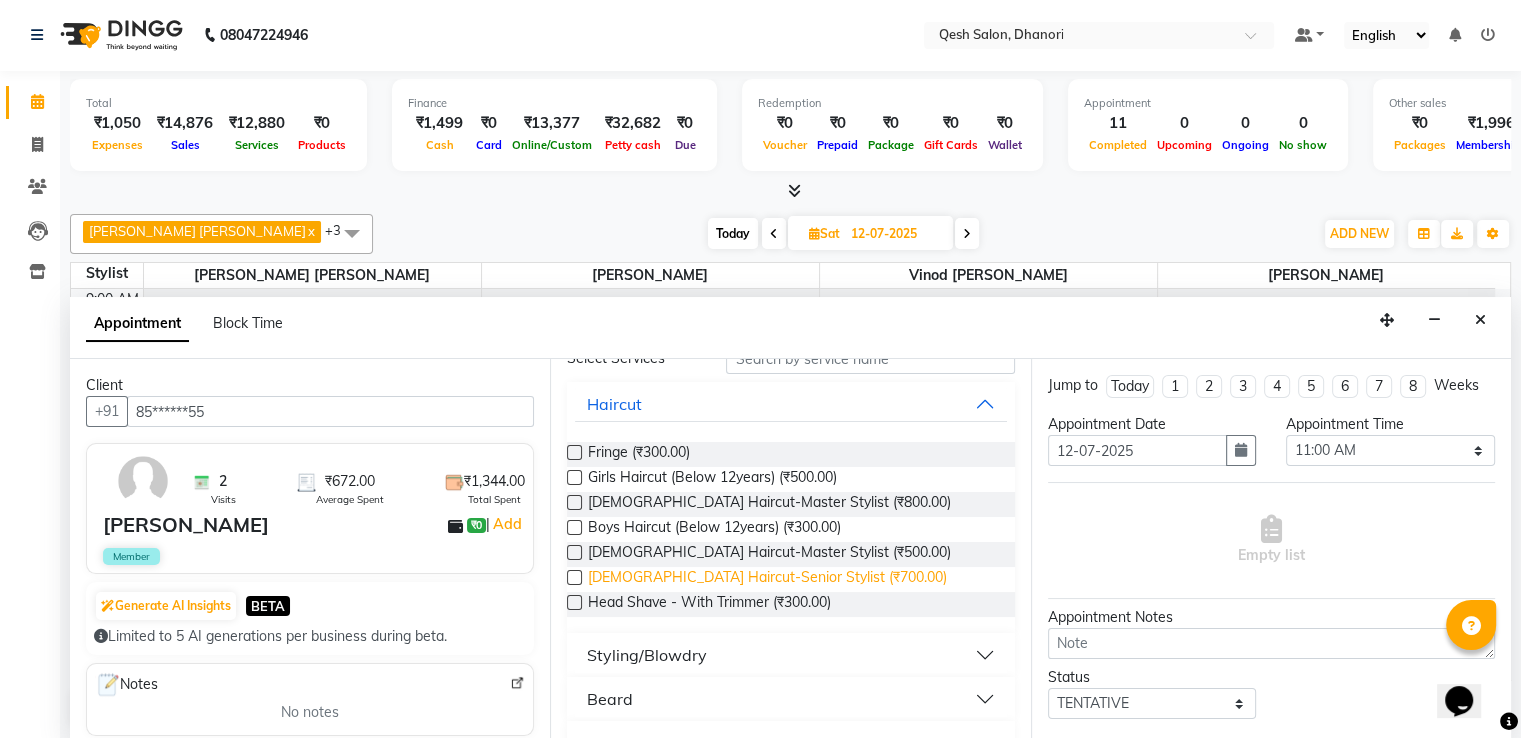 click on "[DEMOGRAPHIC_DATA] Haircut-Senior Stylist (₹700.00)" at bounding box center (767, 579) 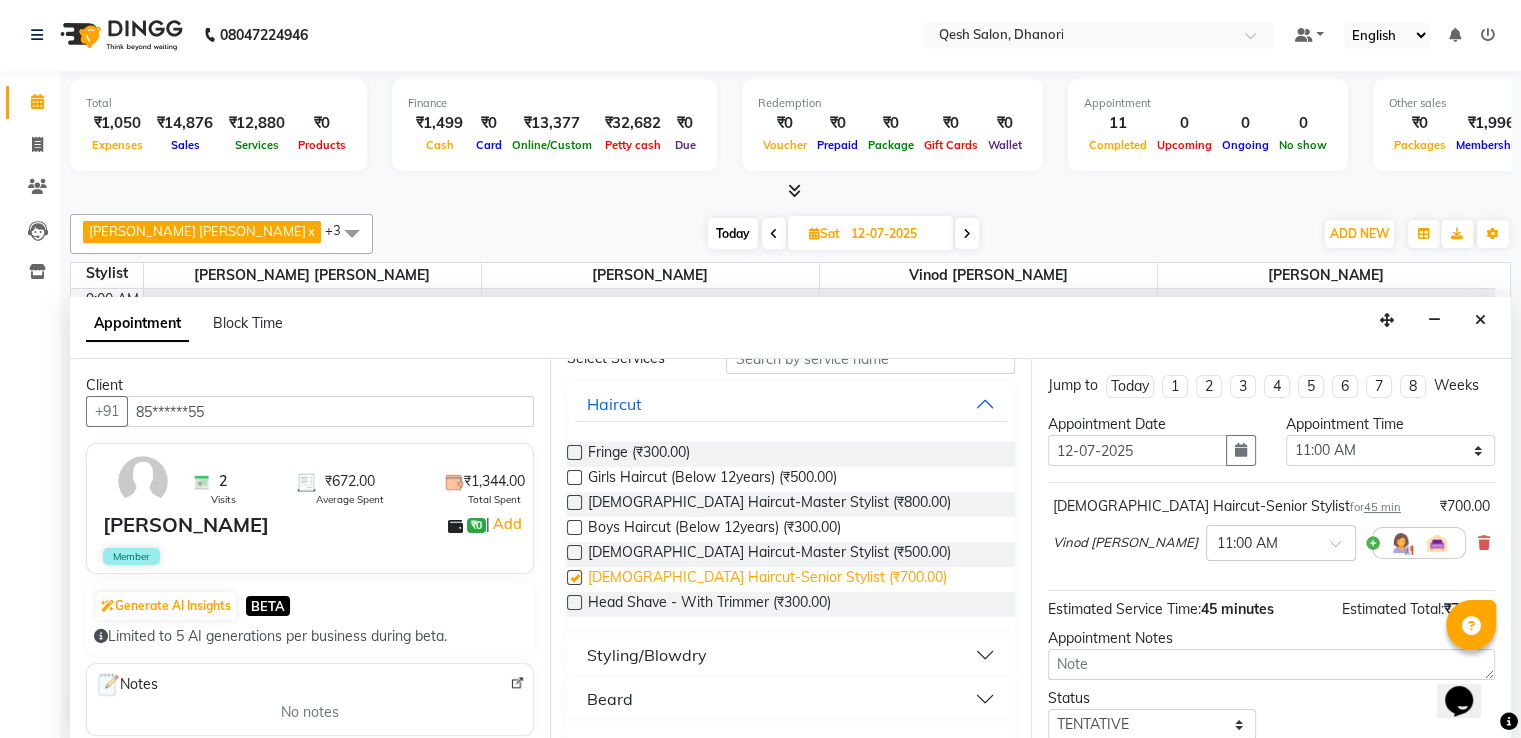 checkbox on "false" 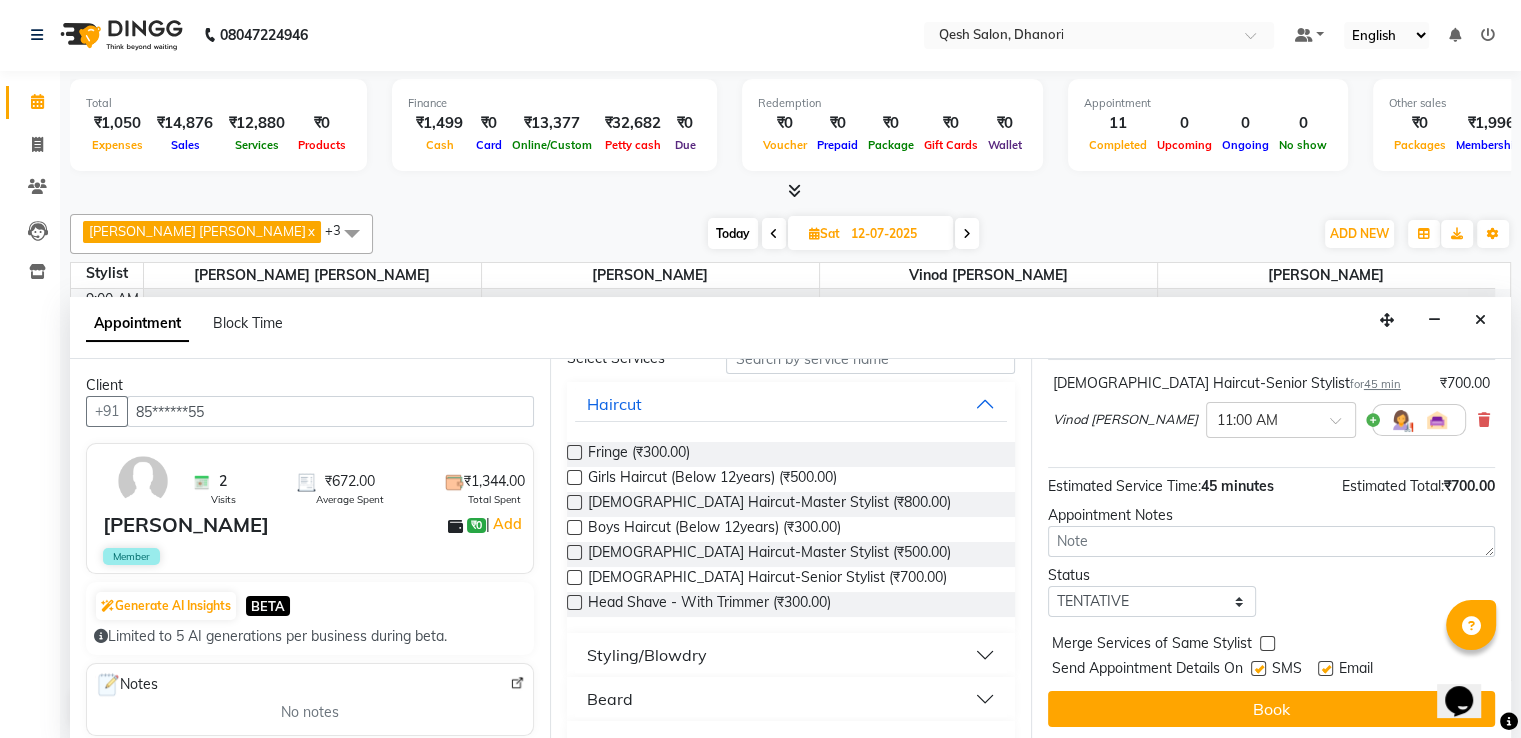 scroll, scrollTop: 128, scrollLeft: 0, axis: vertical 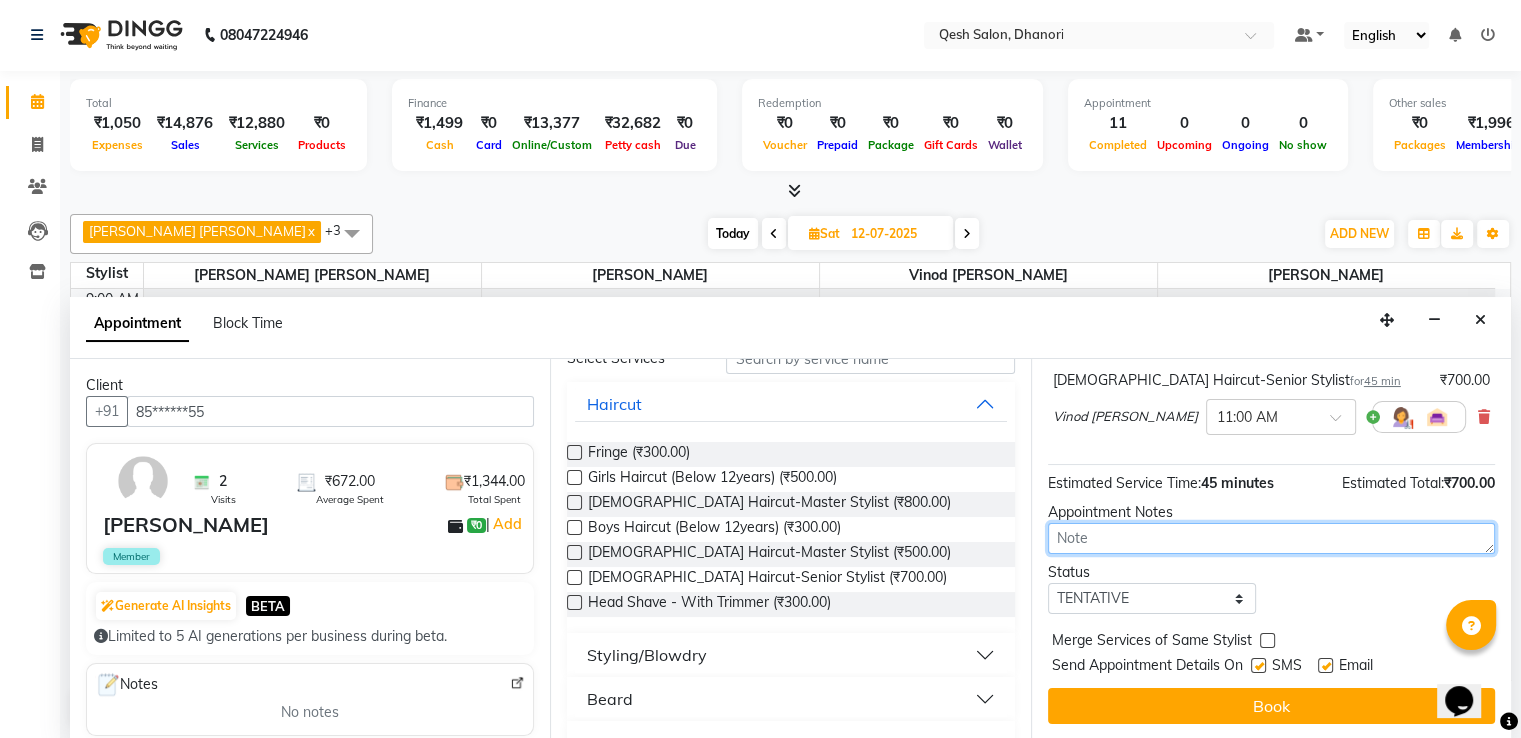 click at bounding box center [1271, 538] 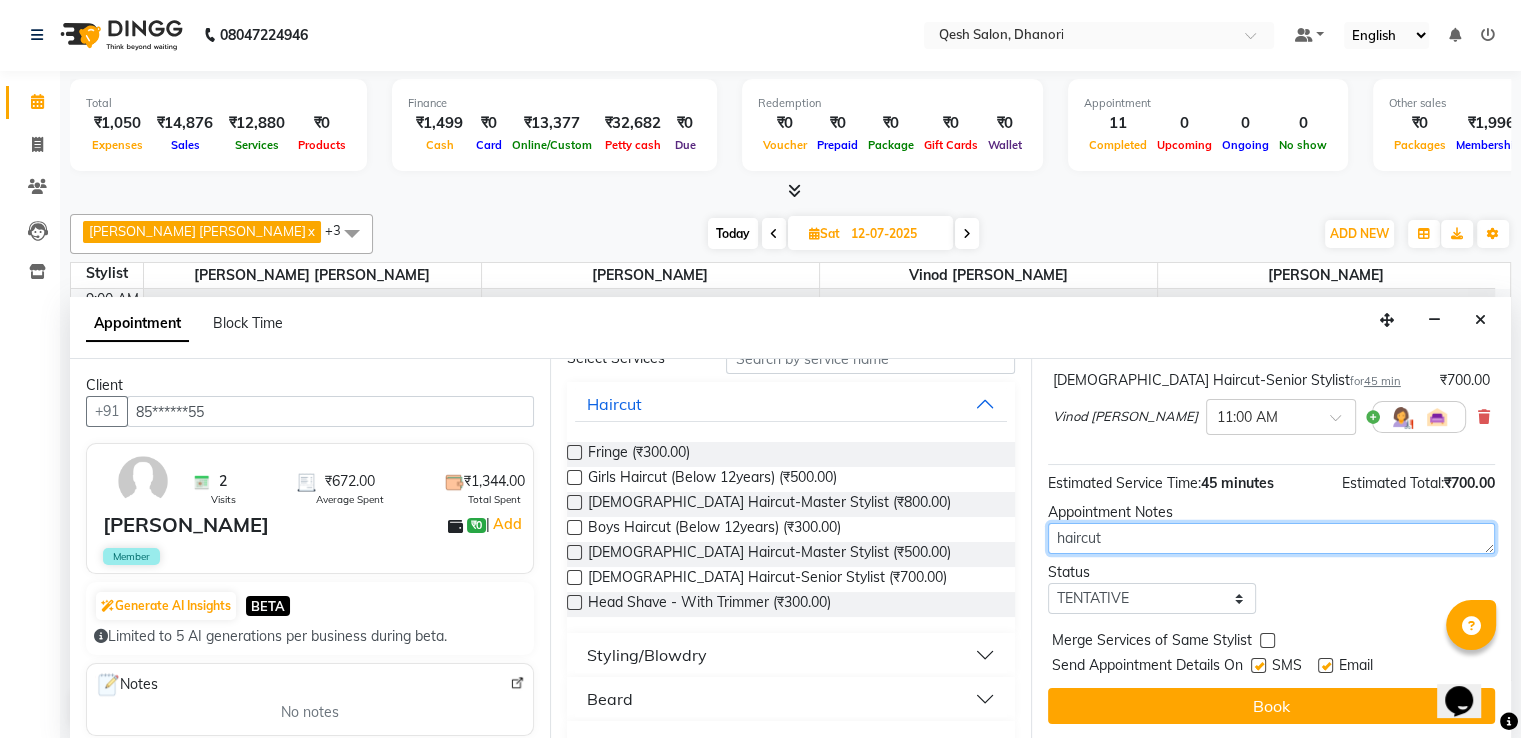 type on "haircut" 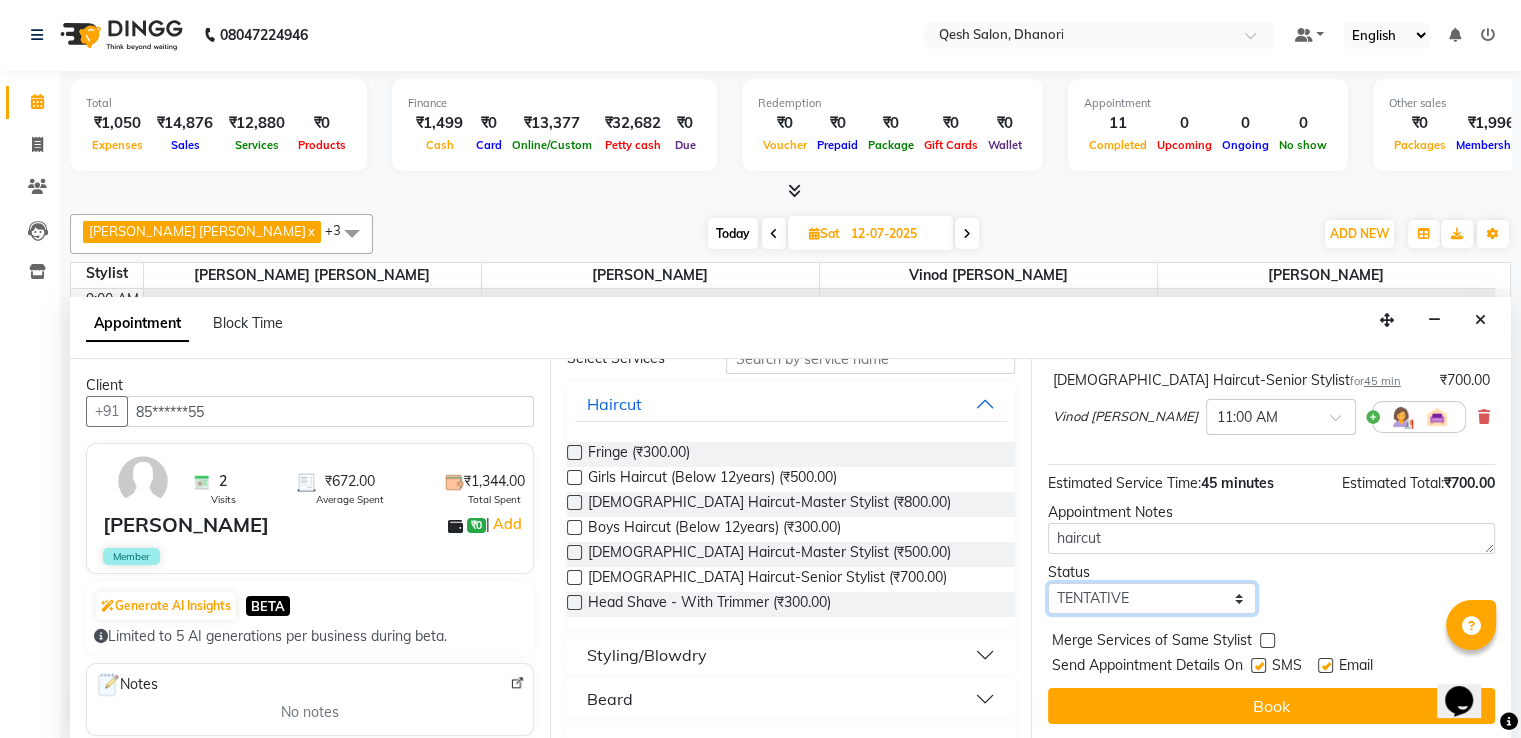 click on "Select TENTATIVE CONFIRM UPCOMING" at bounding box center (1152, 598) 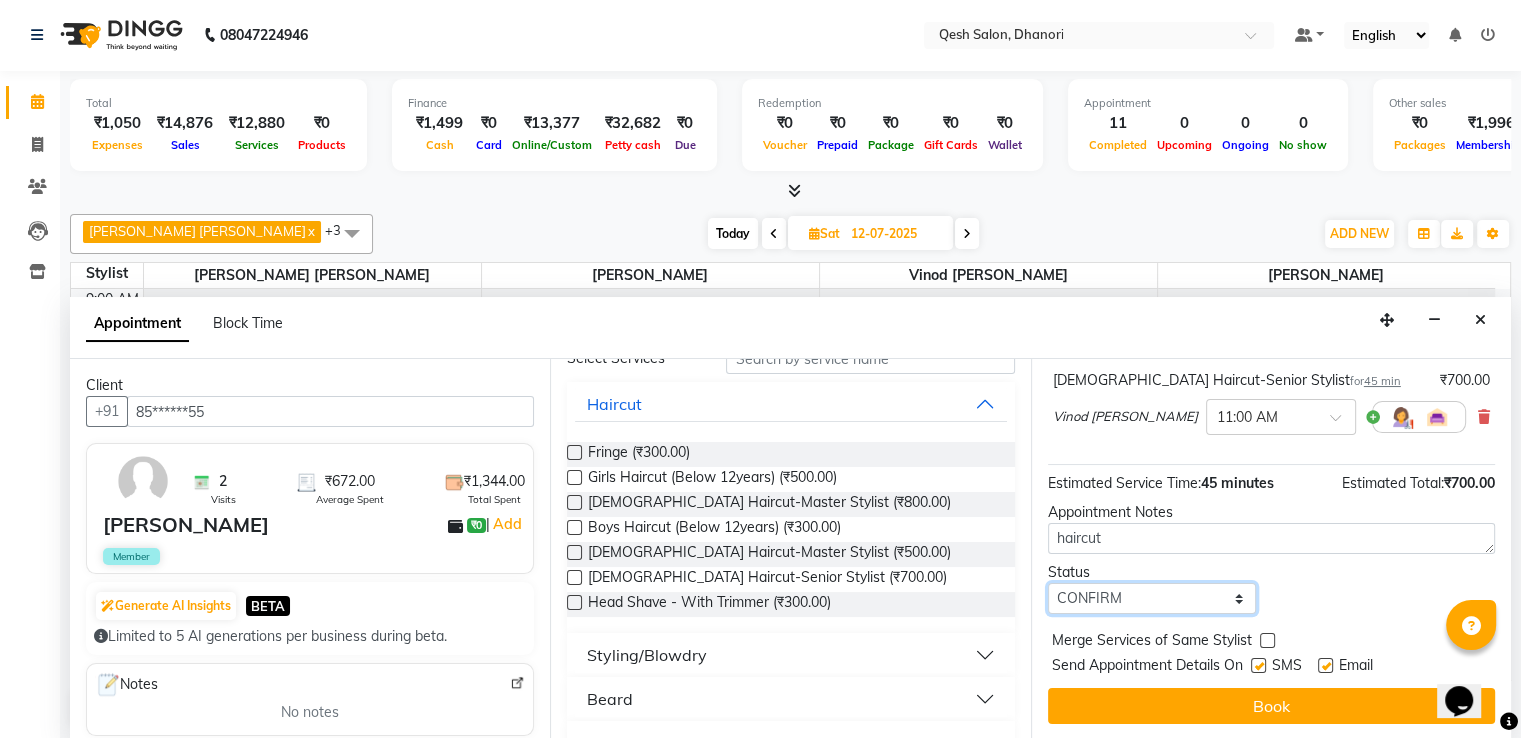 click on "Select TENTATIVE CONFIRM UPCOMING" at bounding box center (1152, 598) 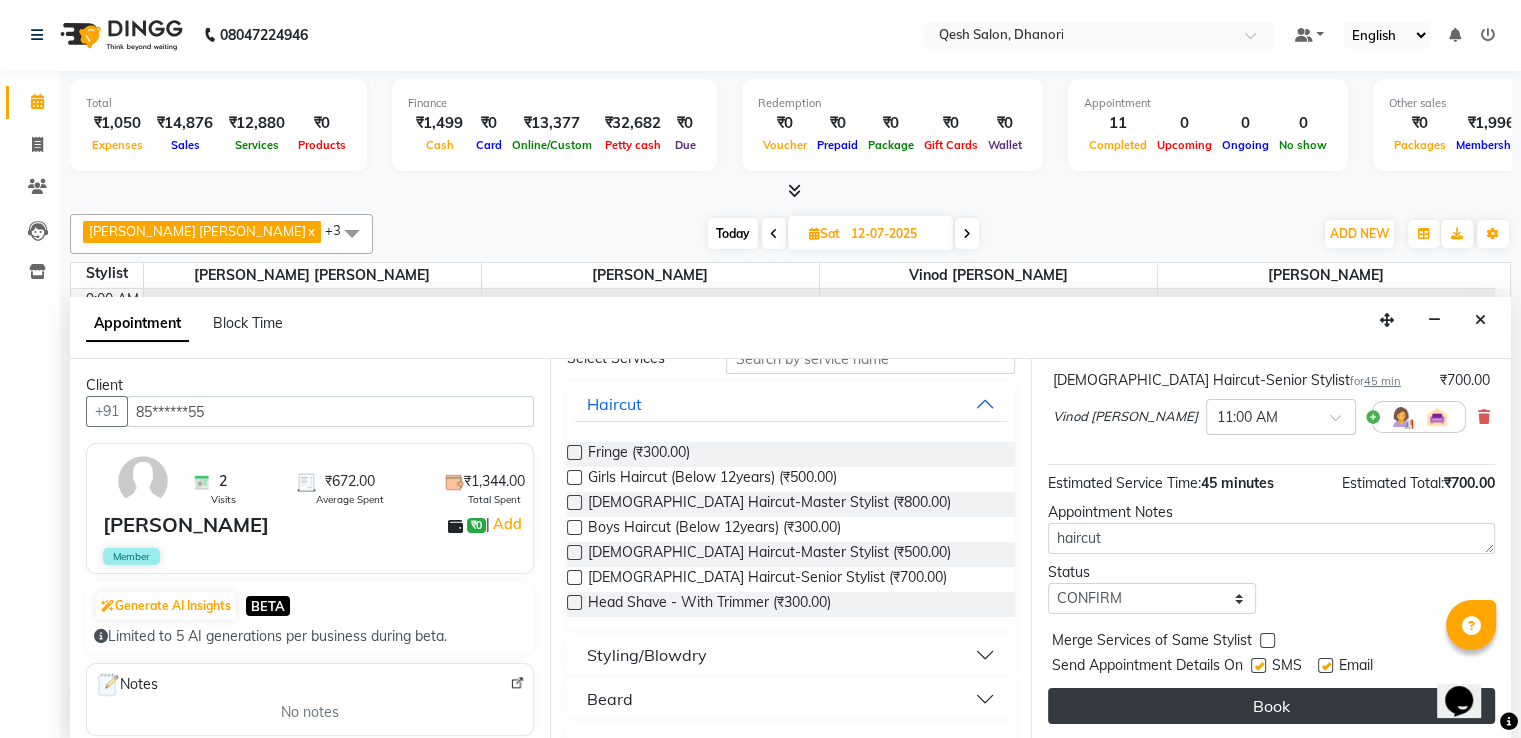 click on "Book" at bounding box center (1271, 706) 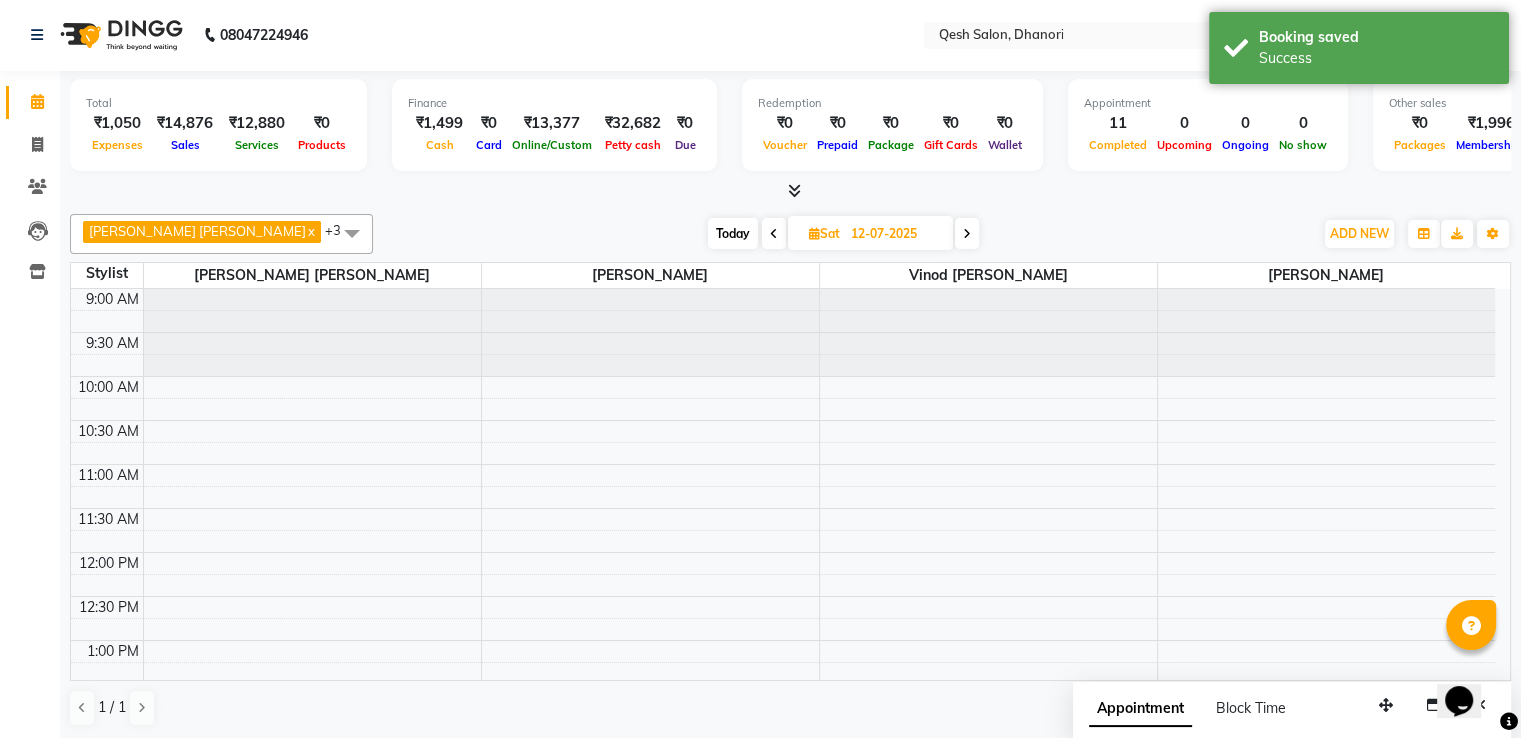 scroll, scrollTop: 0, scrollLeft: 0, axis: both 